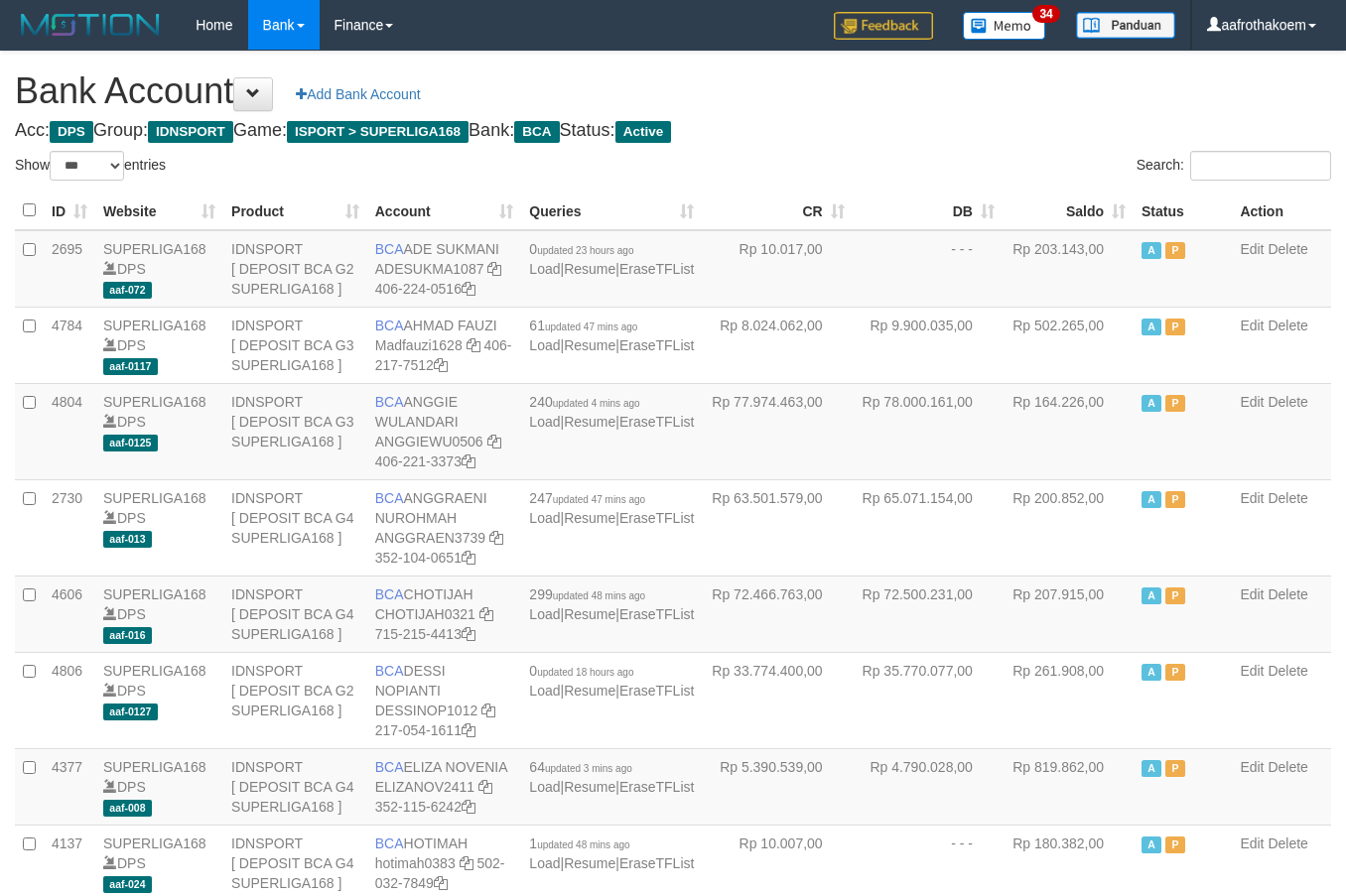 select on "***" 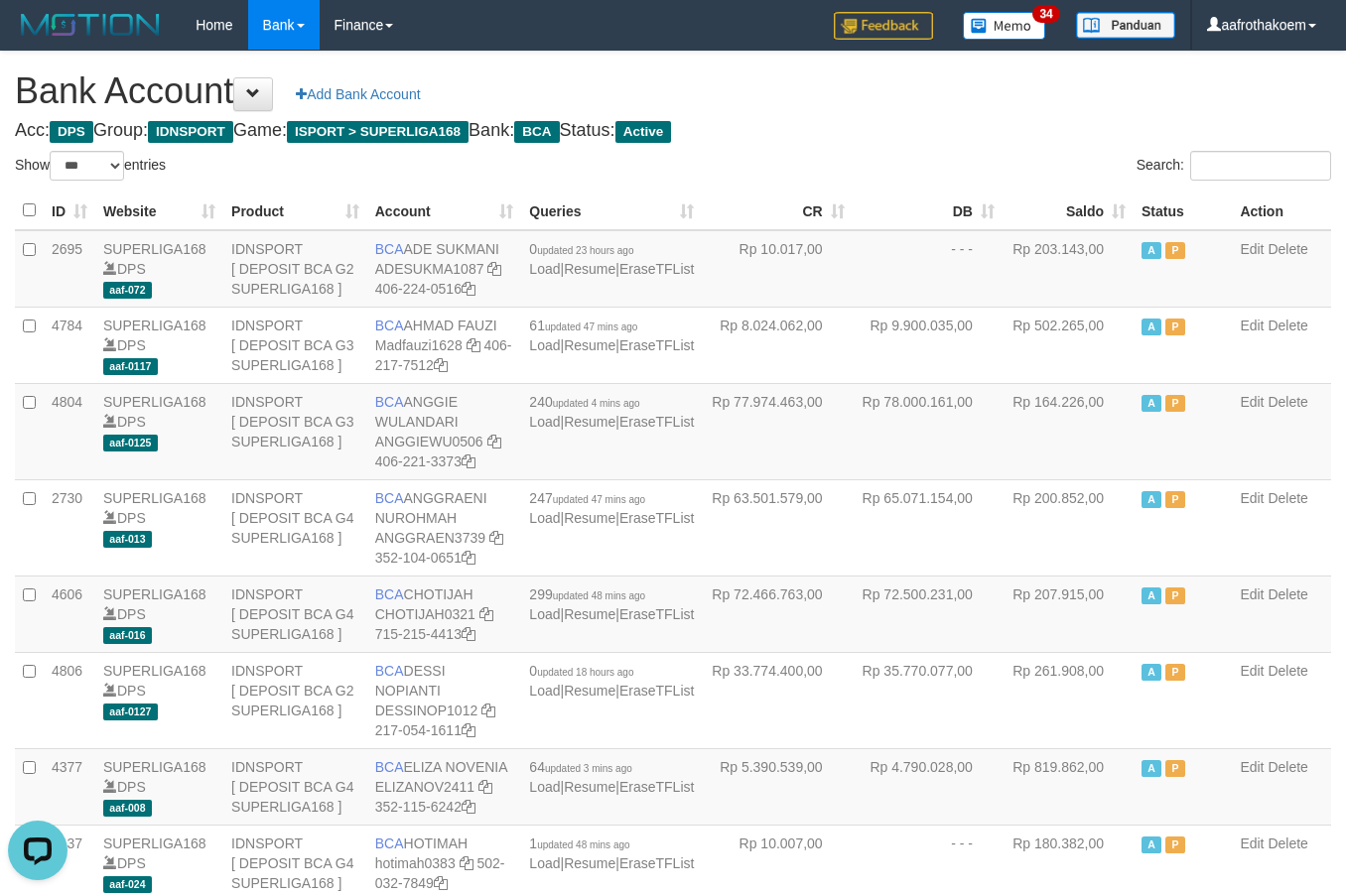 scroll, scrollTop: 0, scrollLeft: 0, axis: both 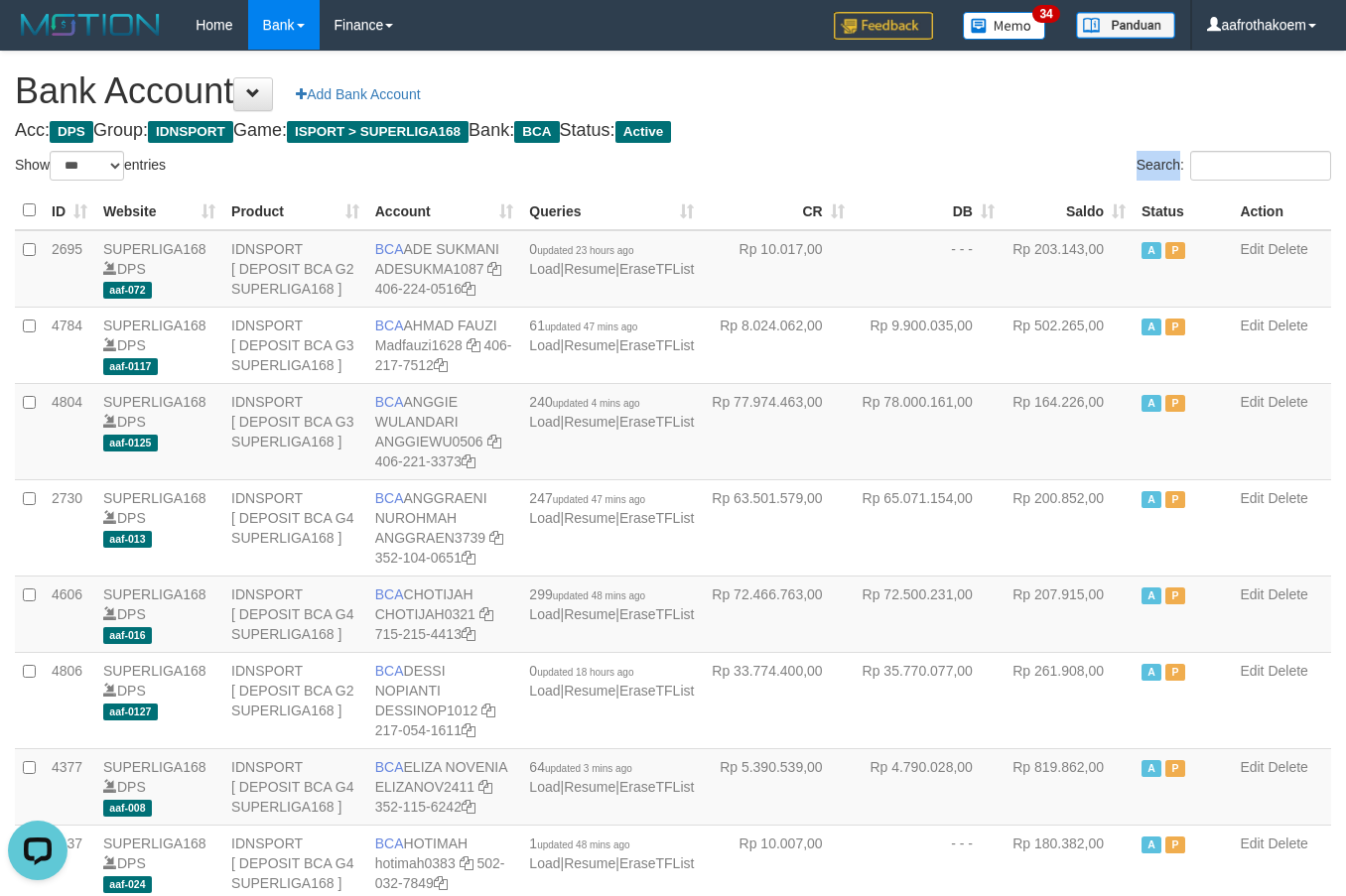 click on "Bank Account
Add Bank Account
Acc: 										 DPS
Group:   IDNSPORT    		Game:   ISPORT > SUPERLIGA168    		Bank:   BCA    		Status:  Active
Filter Account Type
*******
***
**
***
DPS
SELECT ALL  SELECT TYPE  - ALL -
DPS
WD
TMP
Filter Product
*******
******
********
********
*******
********
IDNSPORT
SELECT ALL  SELECT GROUP  - ALL -
BETHUB
IDNPOKER
IDNSPORT
IDNTOTO
LOADONLY
Filter Website
*******" at bounding box center [673, 1506] 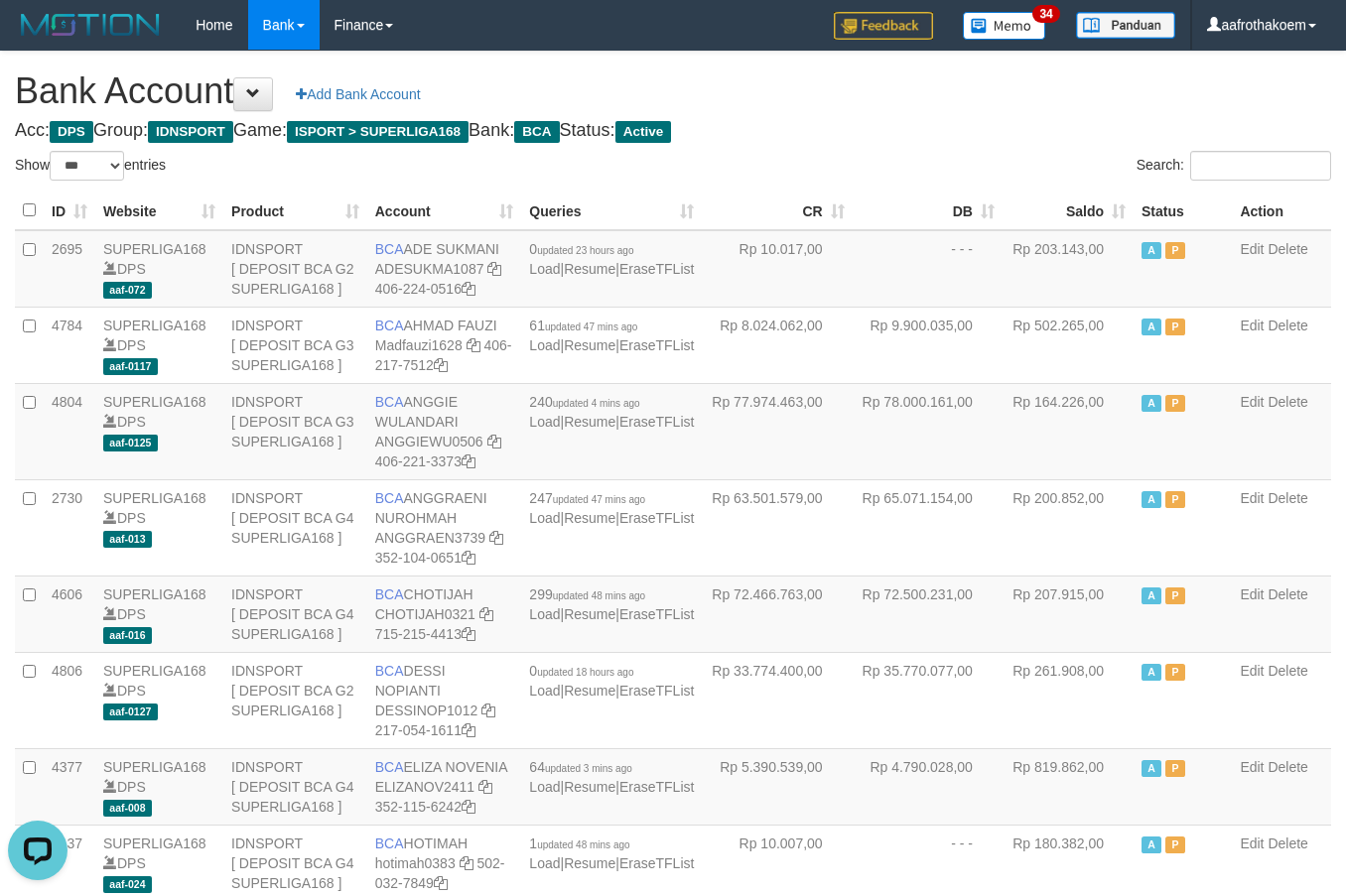 click on "Search:" at bounding box center (1010, 168) 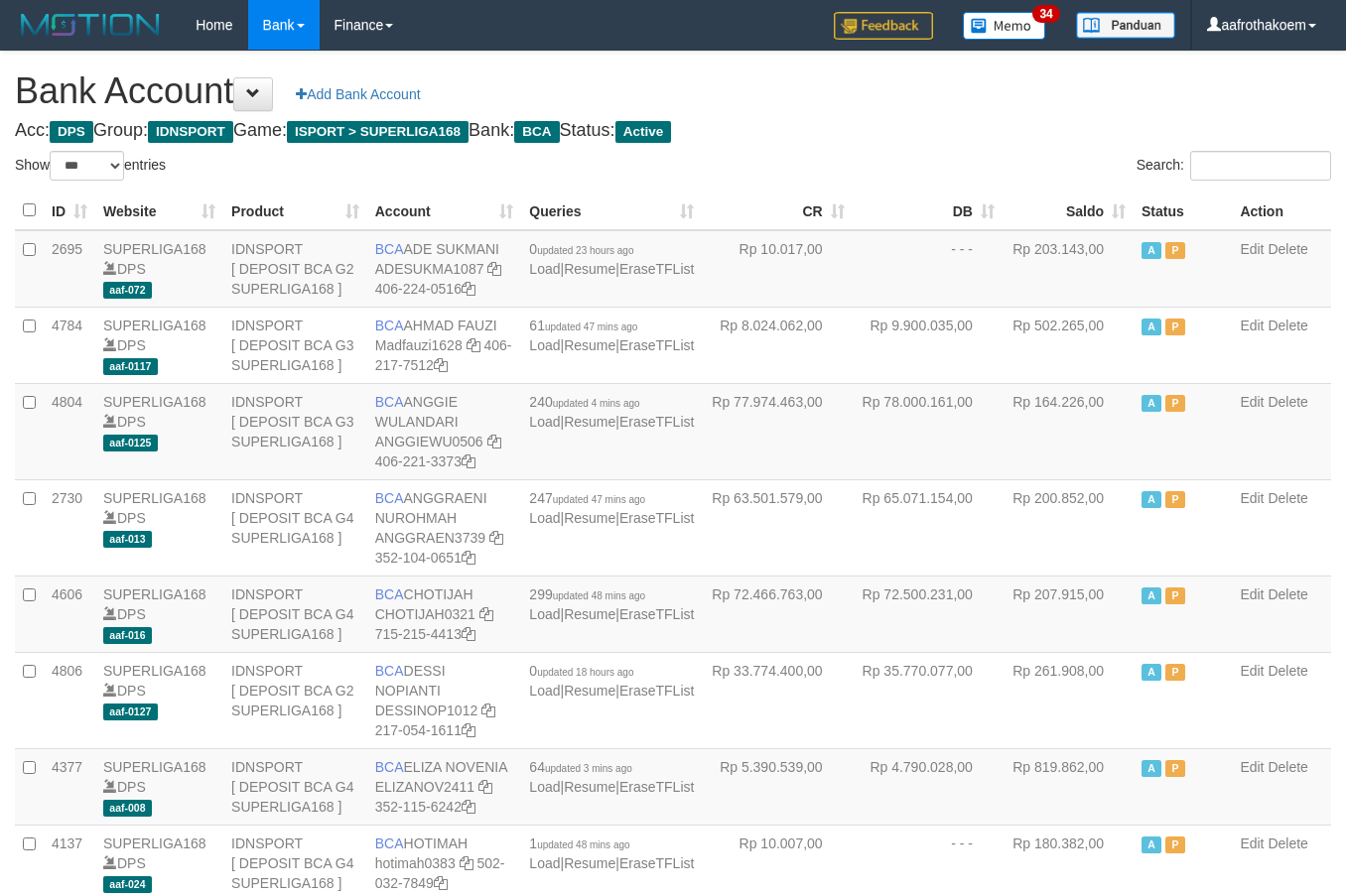 select on "***" 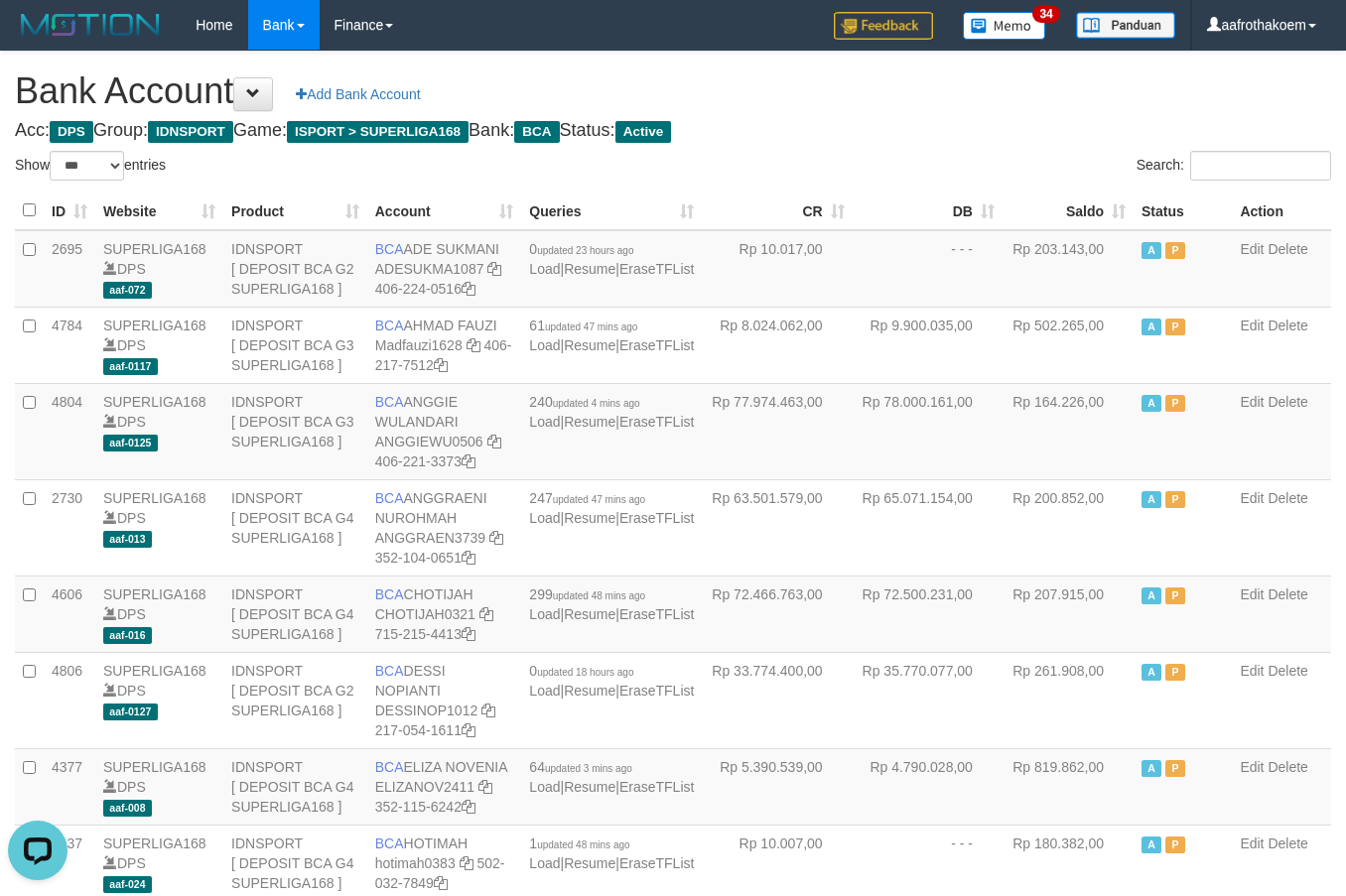 scroll, scrollTop: 0, scrollLeft: 0, axis: both 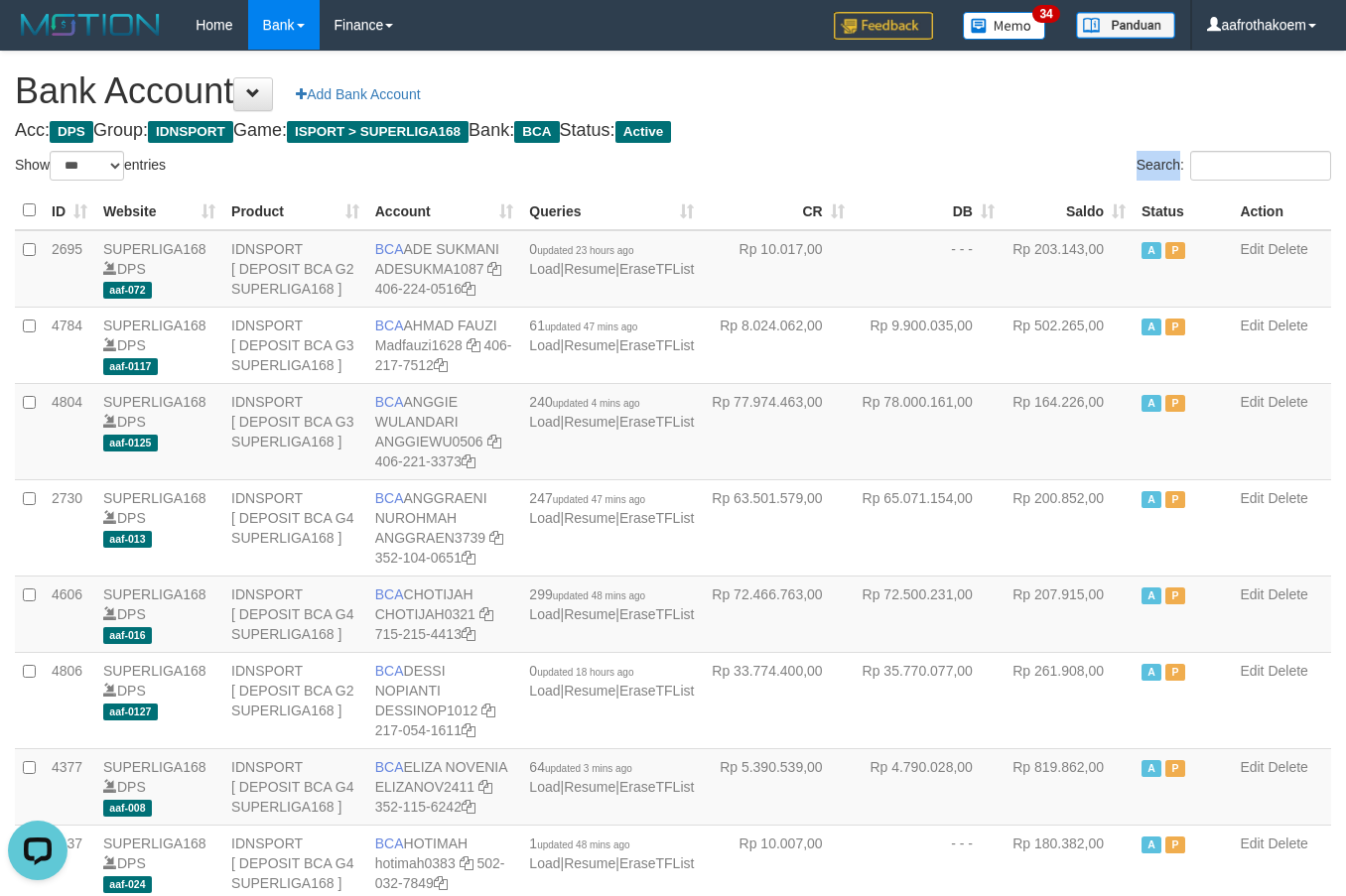 click on "Bank Account
Add Bank Account
Acc: 										 DPS
Group:   IDNSPORT    		Game:   ISPORT > SUPERLIGA168    		Bank:   BCA    		Status:  Active
Filter Account Type
*******
***
**
***
DPS
SELECT ALL  SELECT TYPE  - ALL -
DPS
WD
TMP
Filter Product
*******
******
********
********
*******
********
IDNSPORT
SELECT ALL  SELECT GROUP  - ALL -
BETHUB
IDNPOKER
IDNSPORT
IDNTOTO
LOADONLY
Filter Website
*******" at bounding box center [673, 1506] 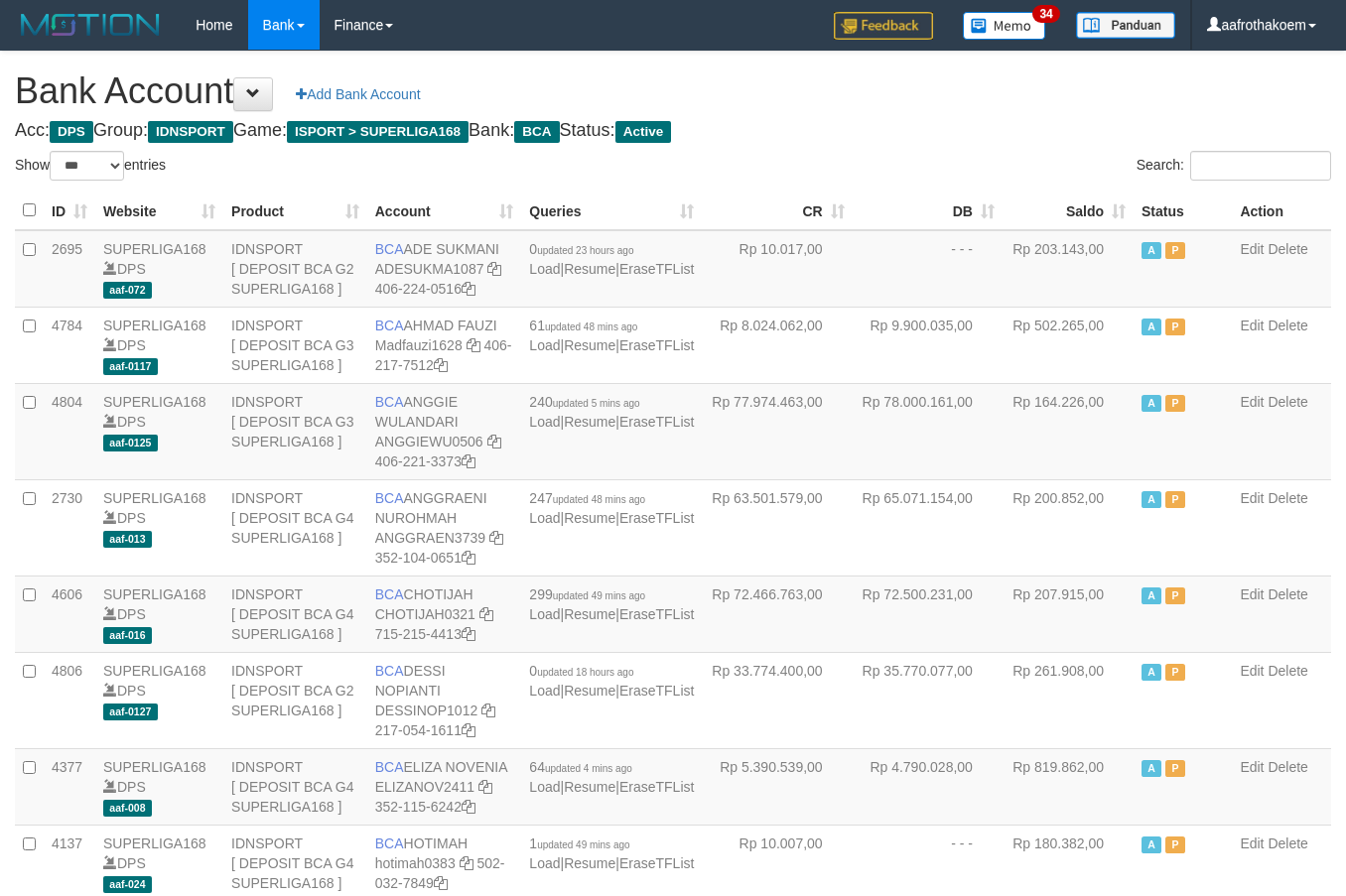 select on "***" 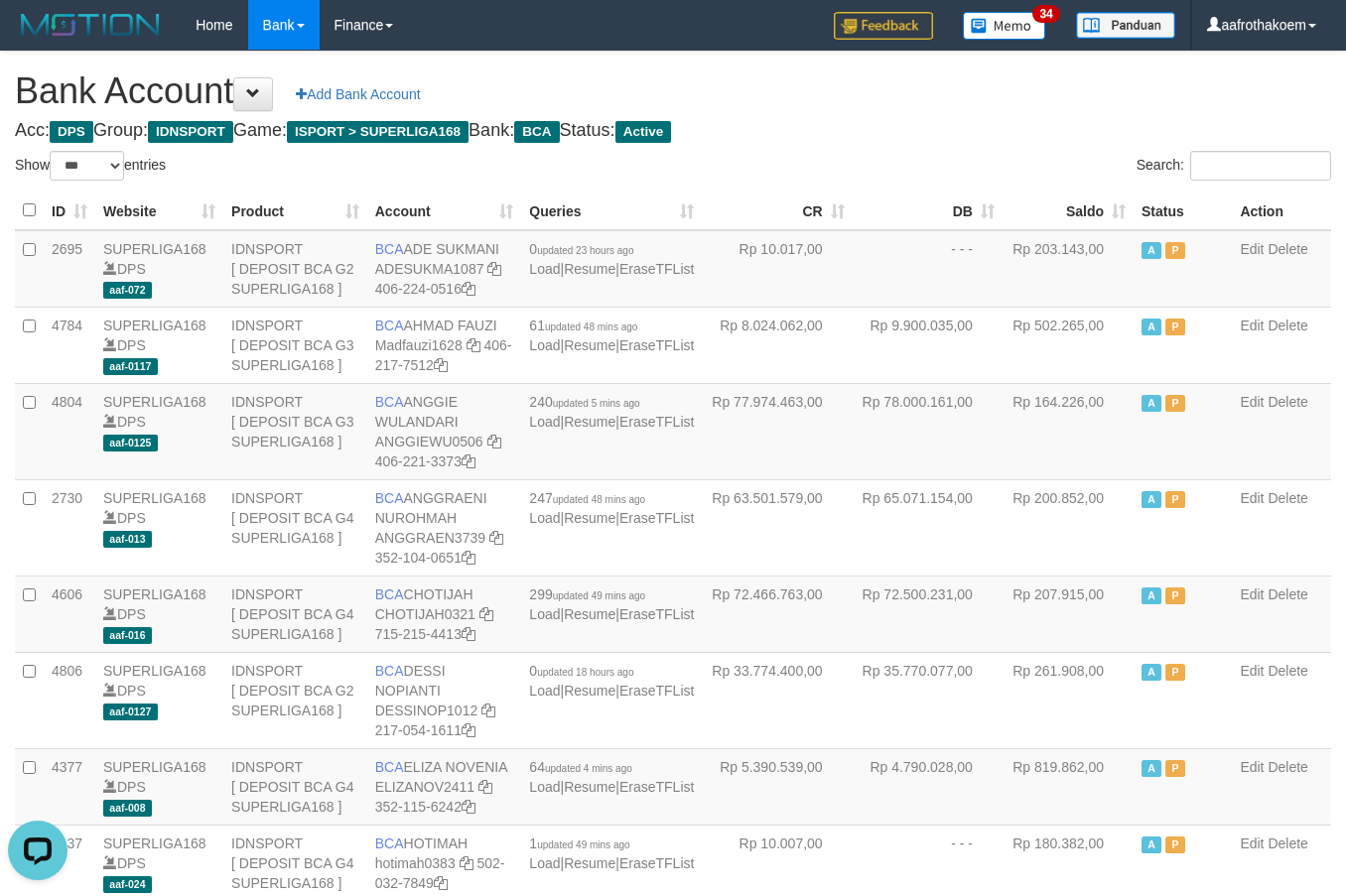 scroll, scrollTop: 0, scrollLeft: 0, axis: both 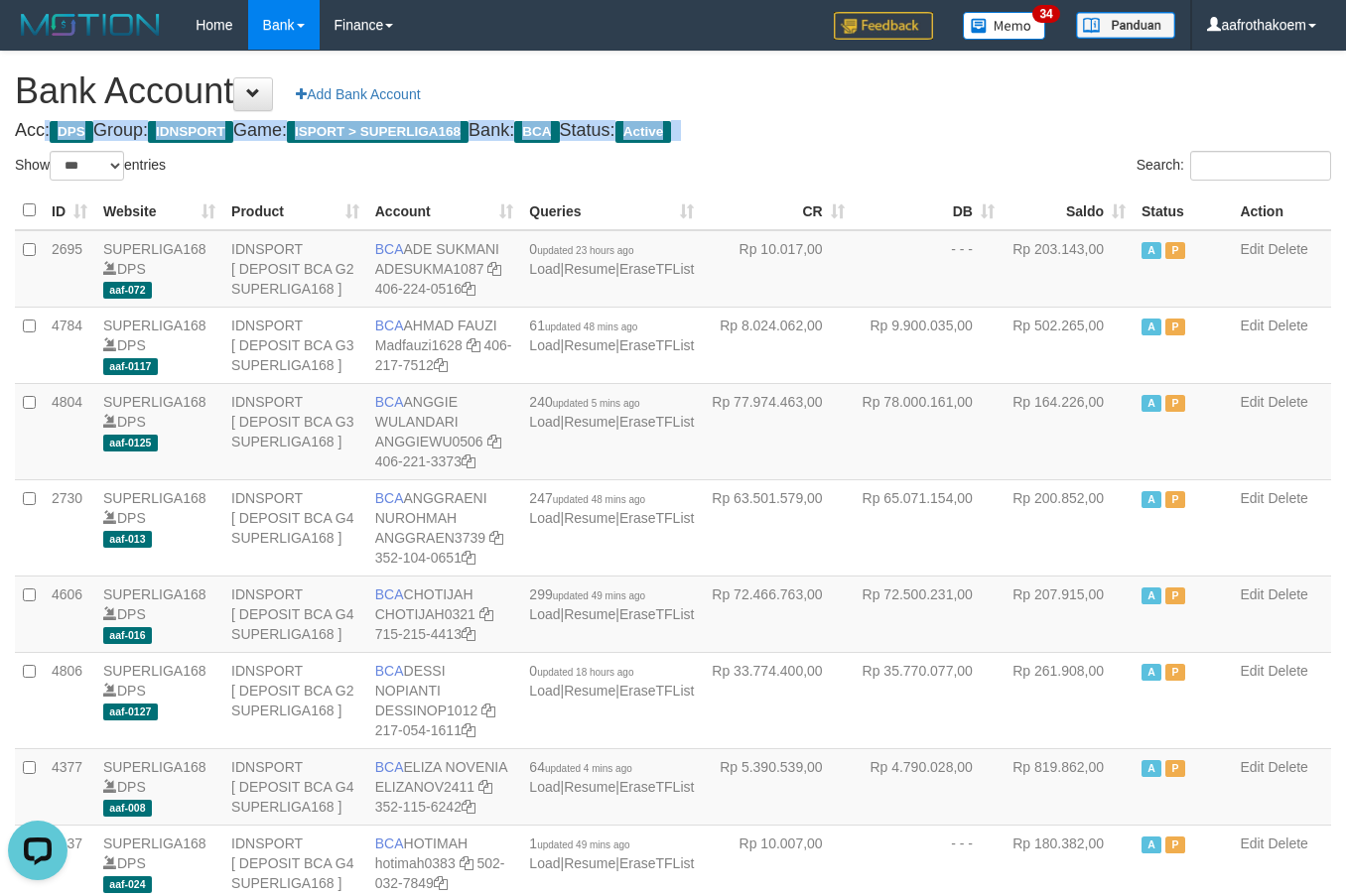 click on "Acc: 										 DPS
Group:   IDNSPORT    		Game:   ISPORT > SUPERLIGA168    		Bank:   BCA    		Status:  Active" at bounding box center (673, 131) 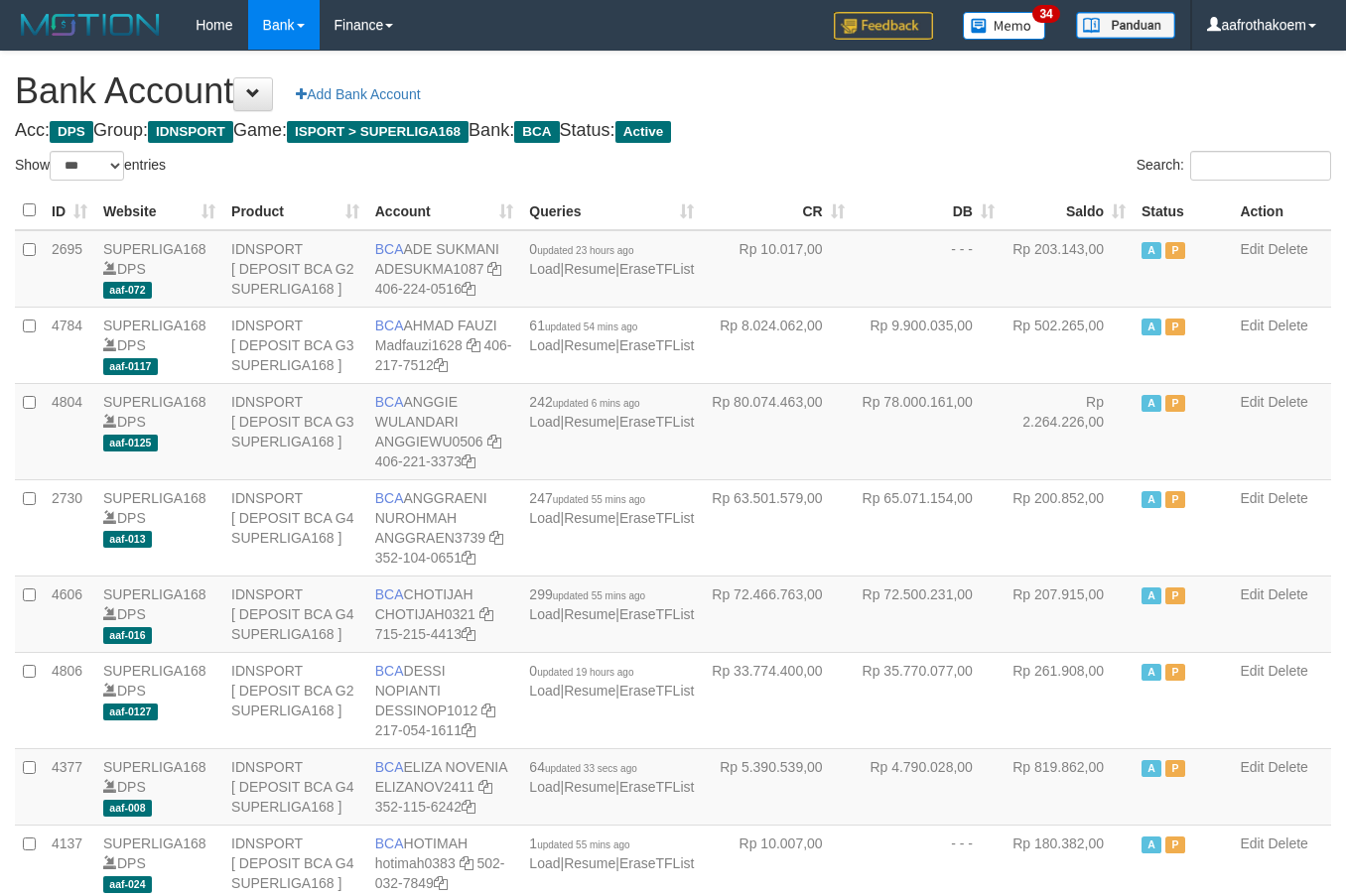 select on "***" 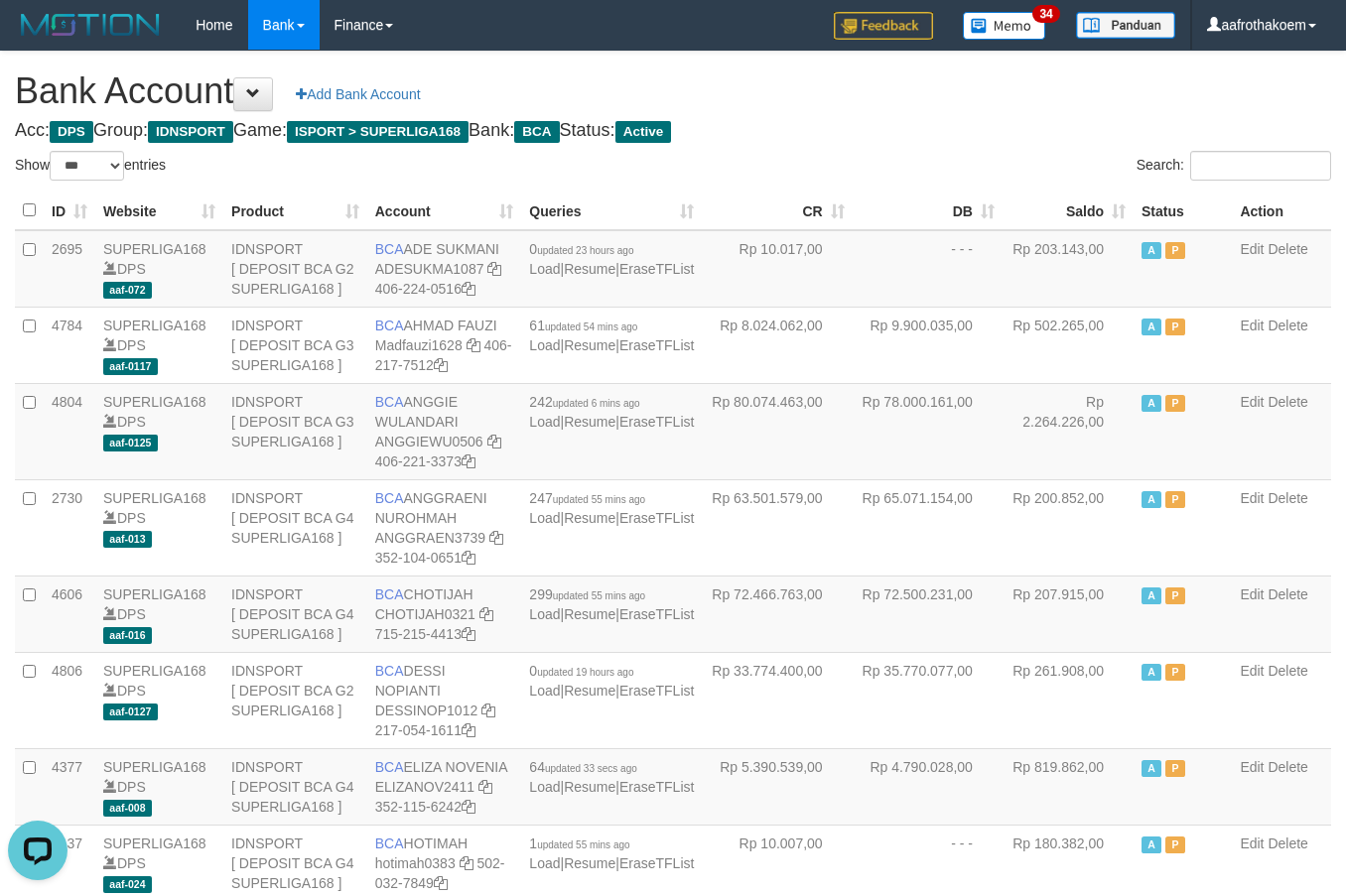 scroll, scrollTop: 0, scrollLeft: 0, axis: both 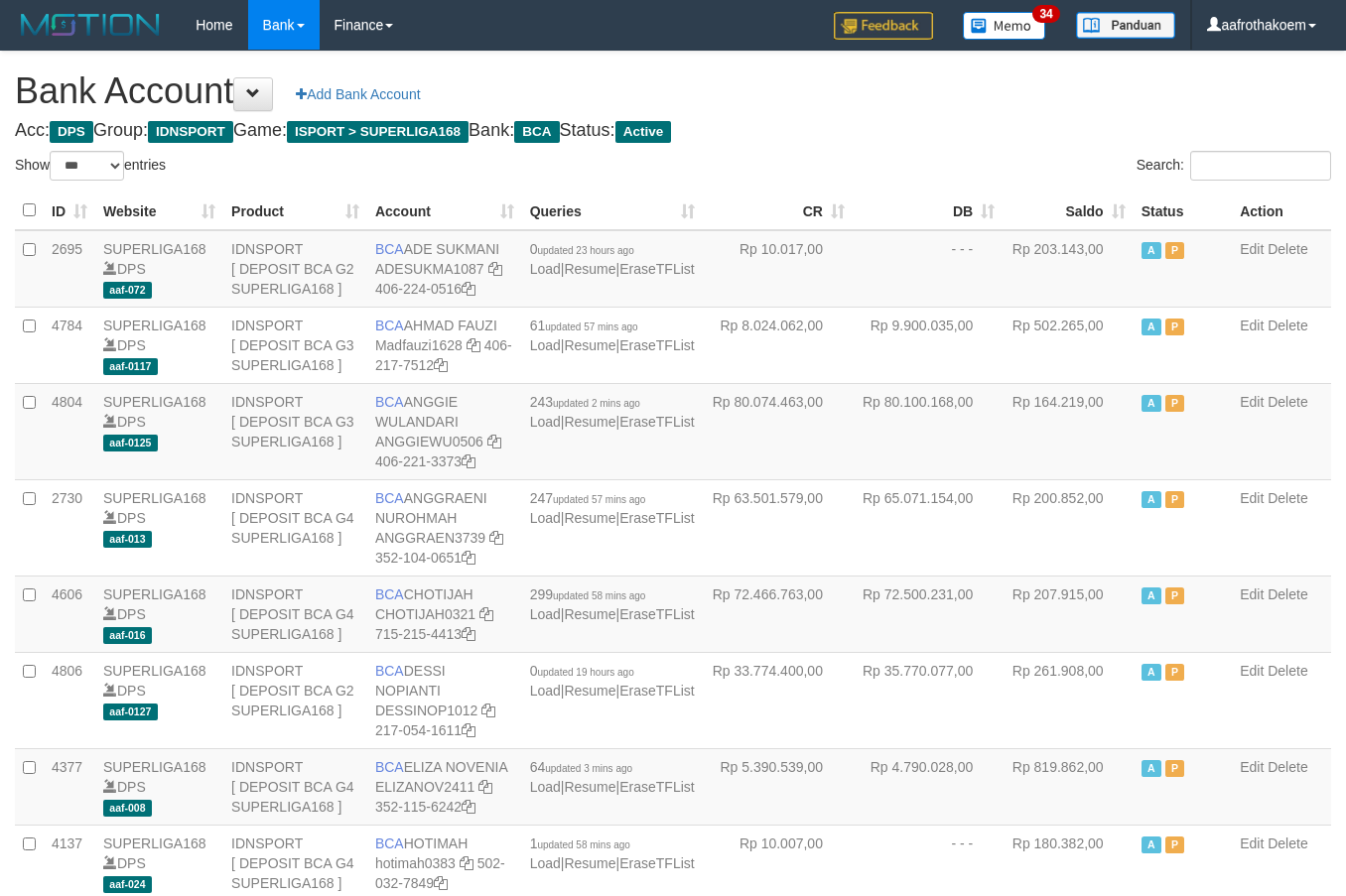 select on "***" 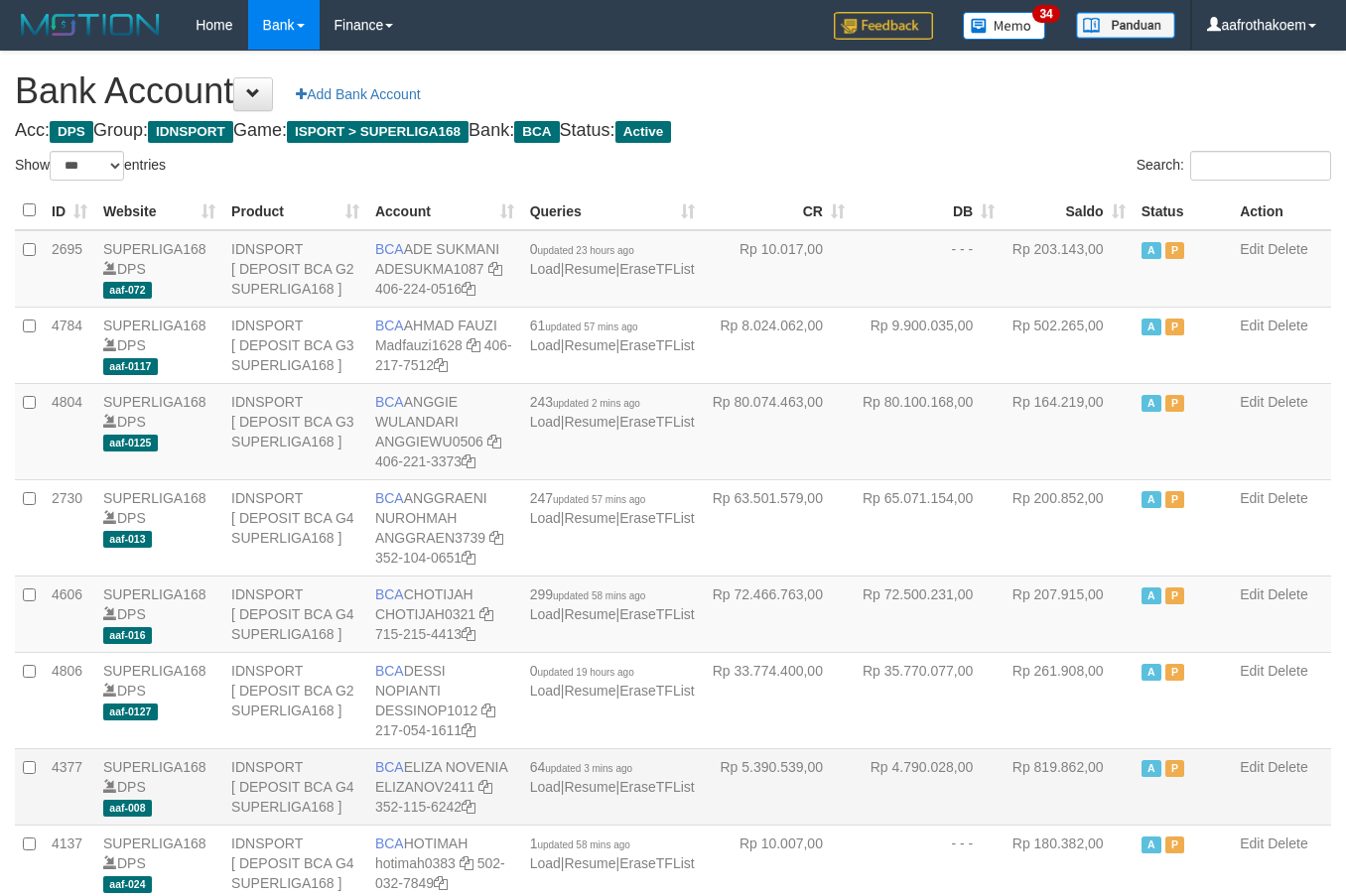 drag, startPoint x: 828, startPoint y: 126, endPoint x: 1118, endPoint y: 871, distance: 799.45294 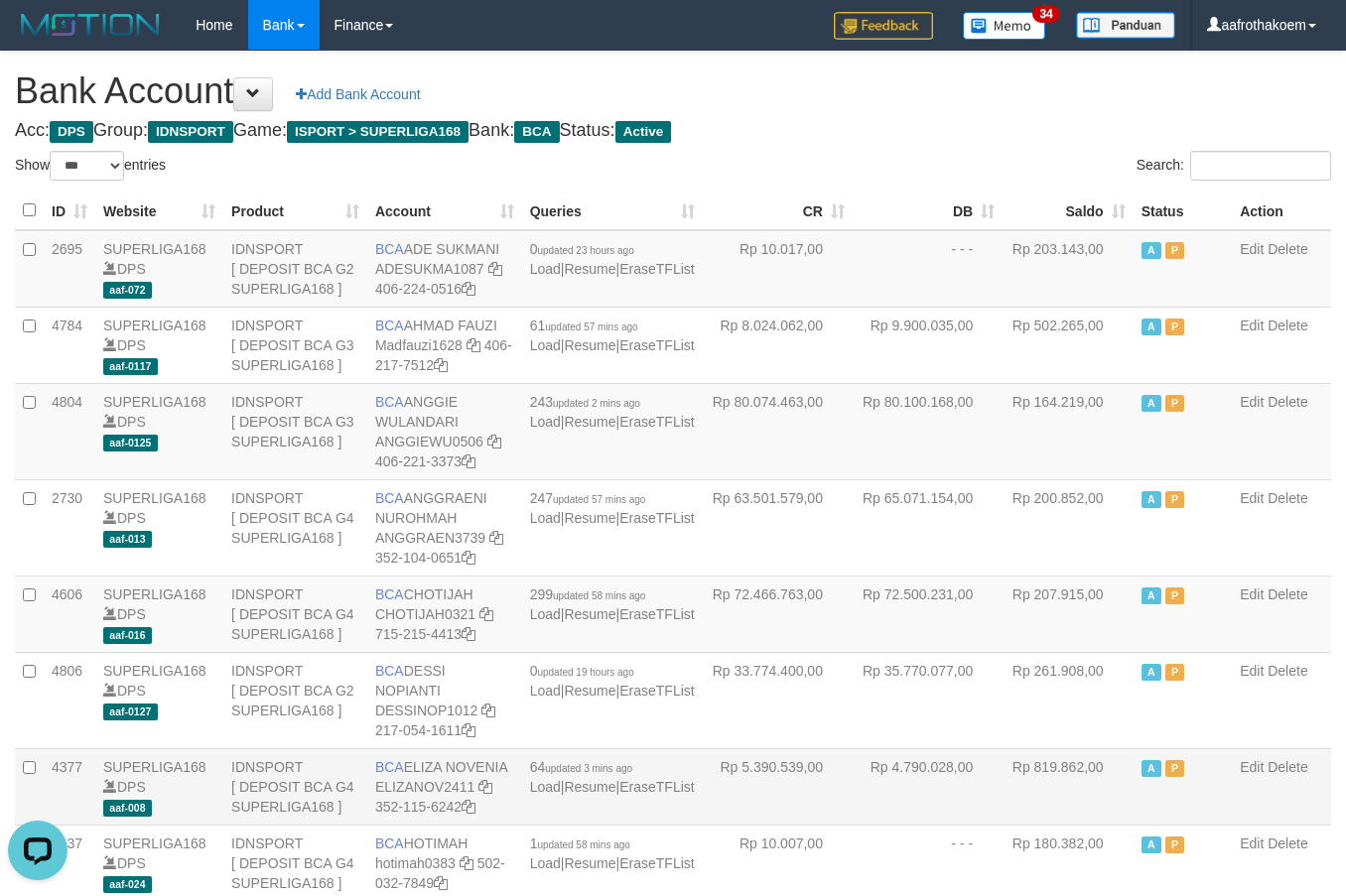 scroll, scrollTop: 0, scrollLeft: 0, axis: both 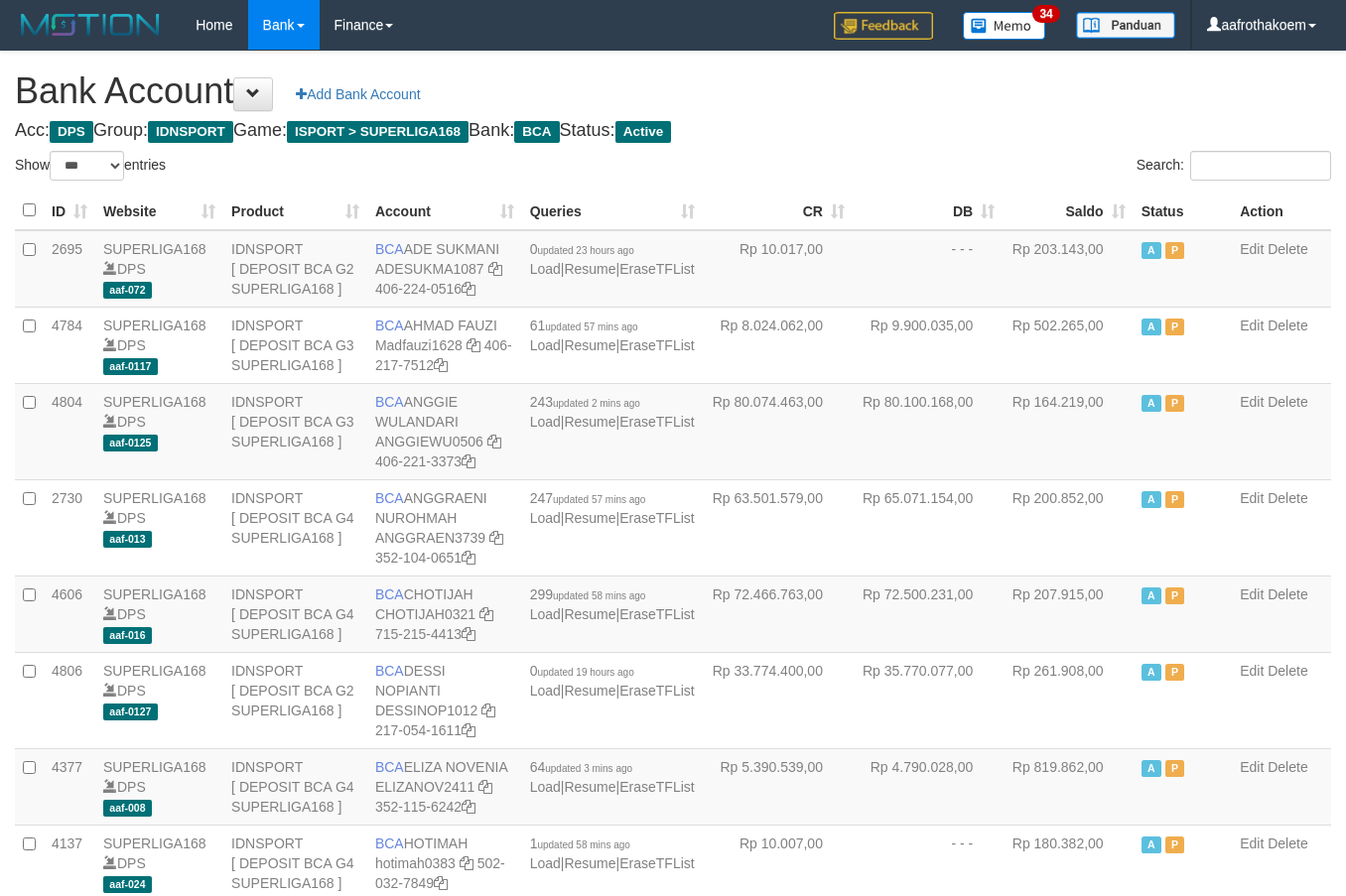 select on "***" 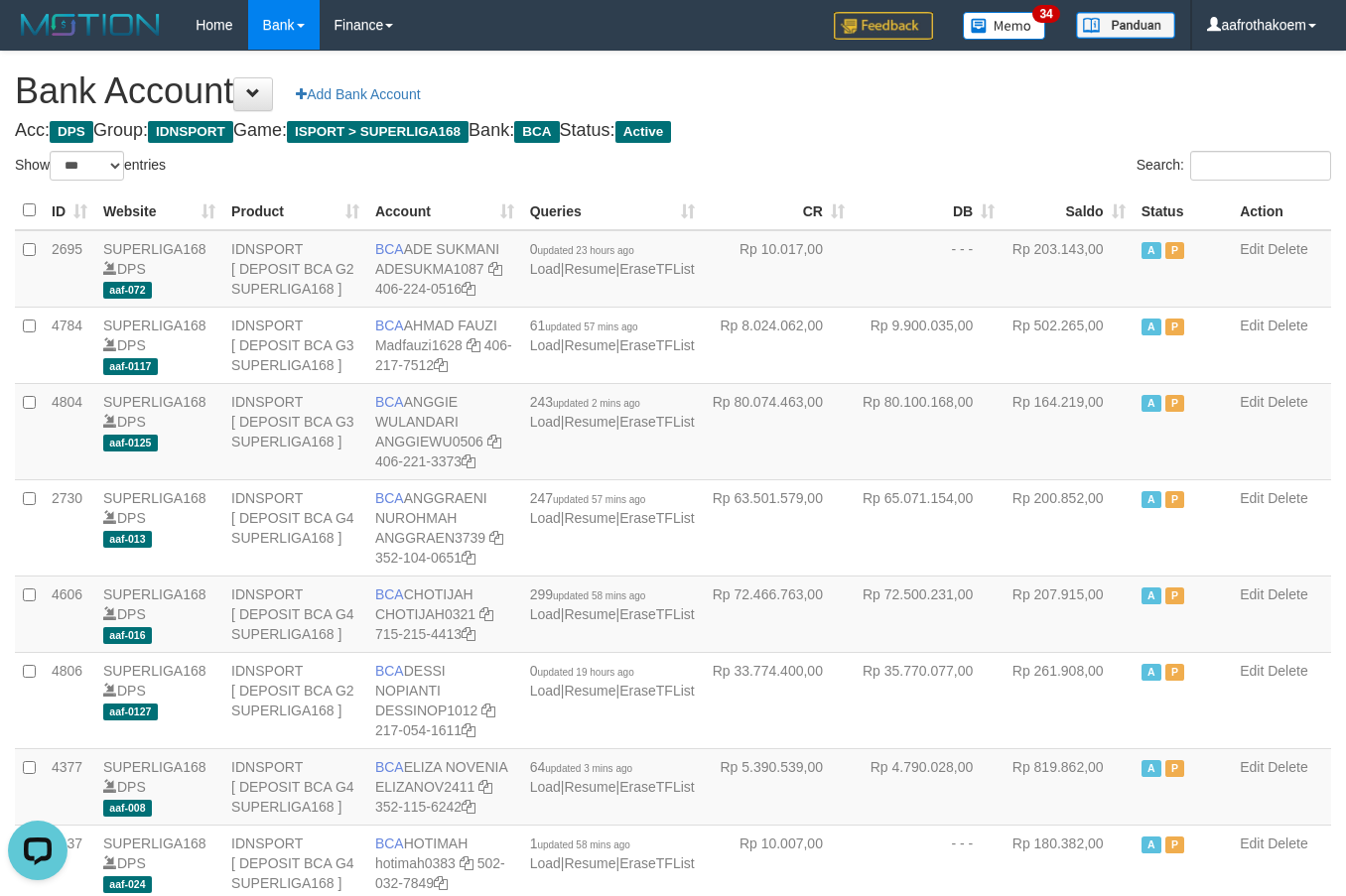 scroll, scrollTop: 0, scrollLeft: 0, axis: both 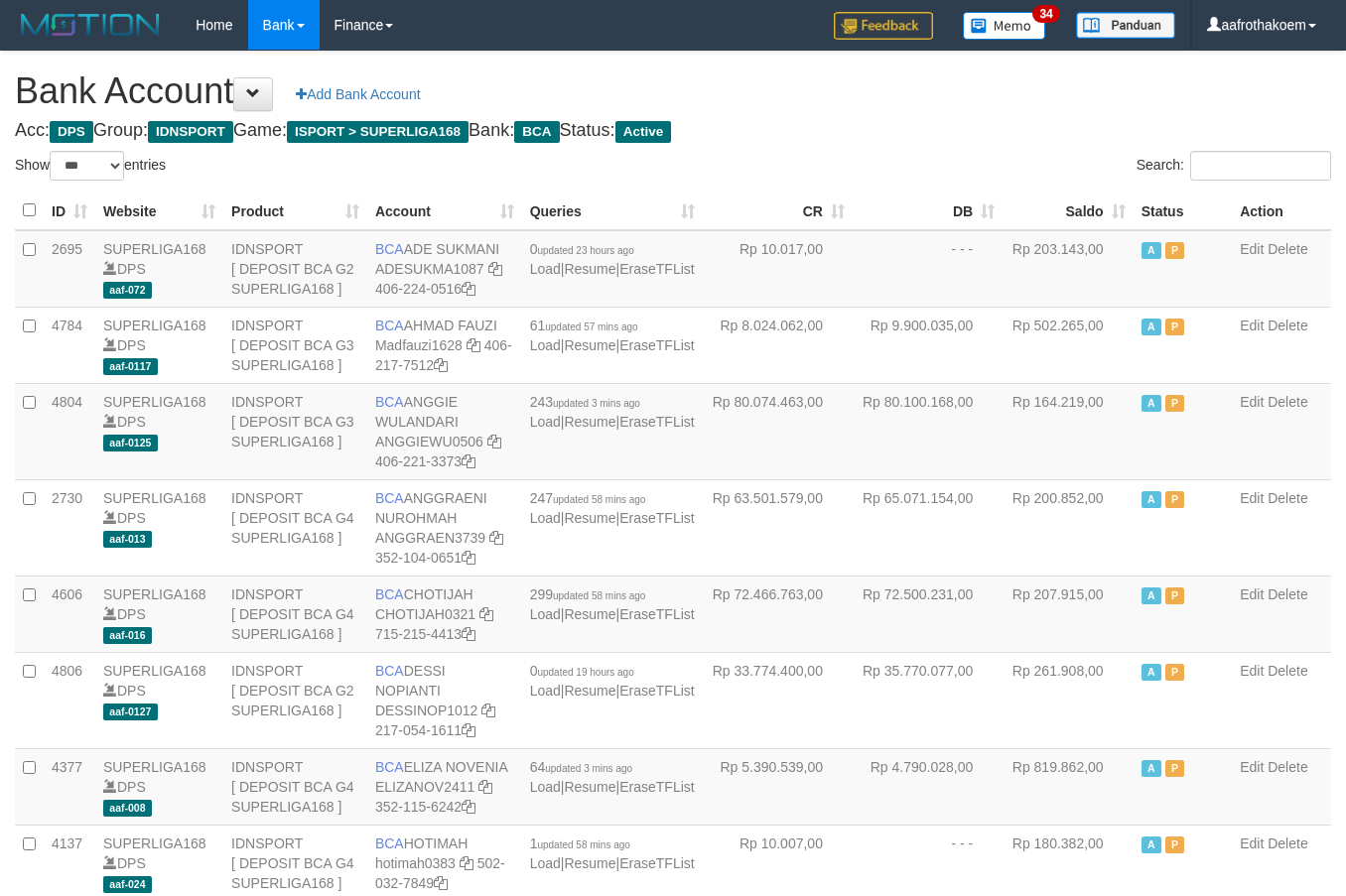 select on "***" 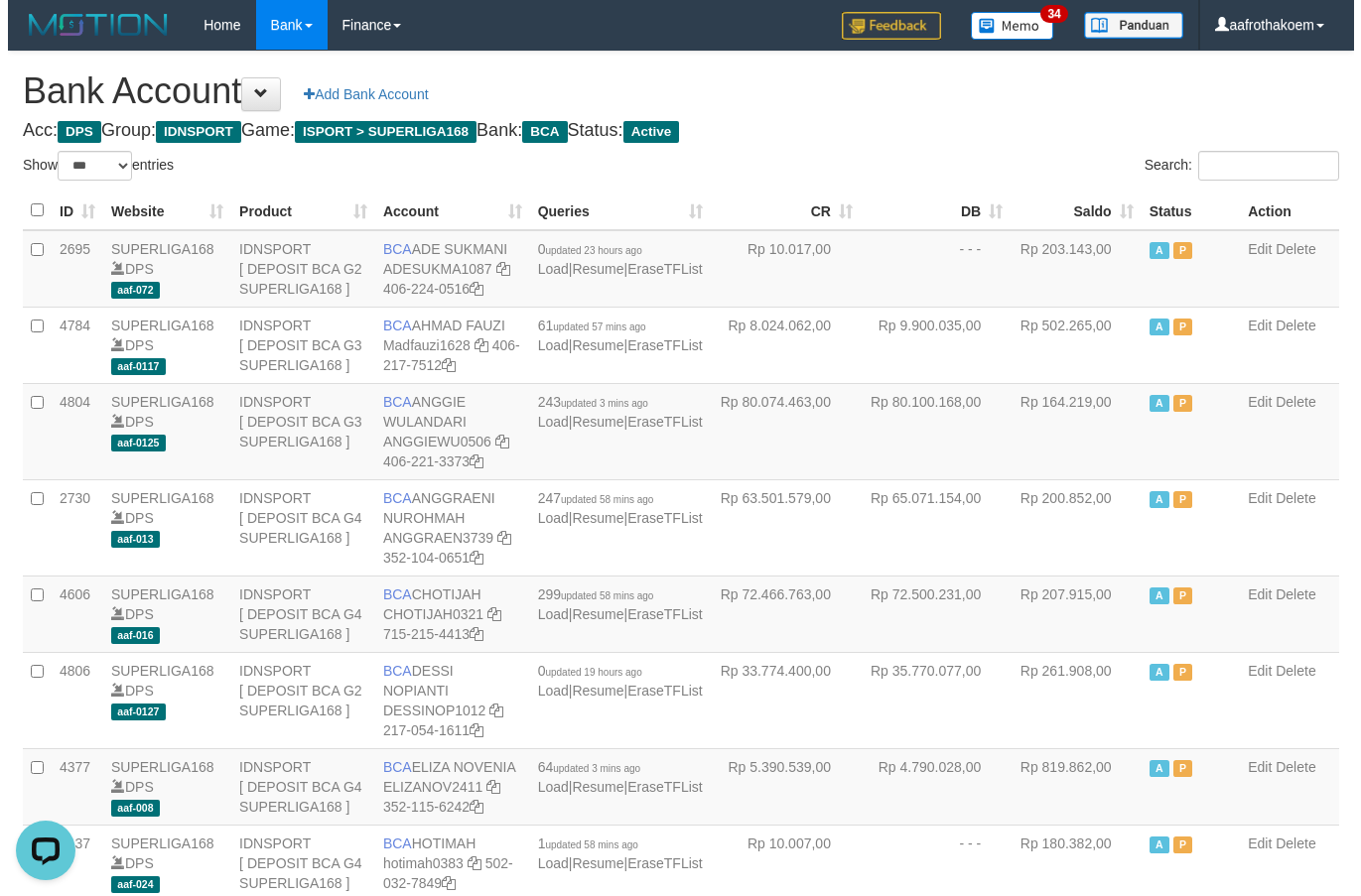 scroll, scrollTop: 0, scrollLeft: 0, axis: both 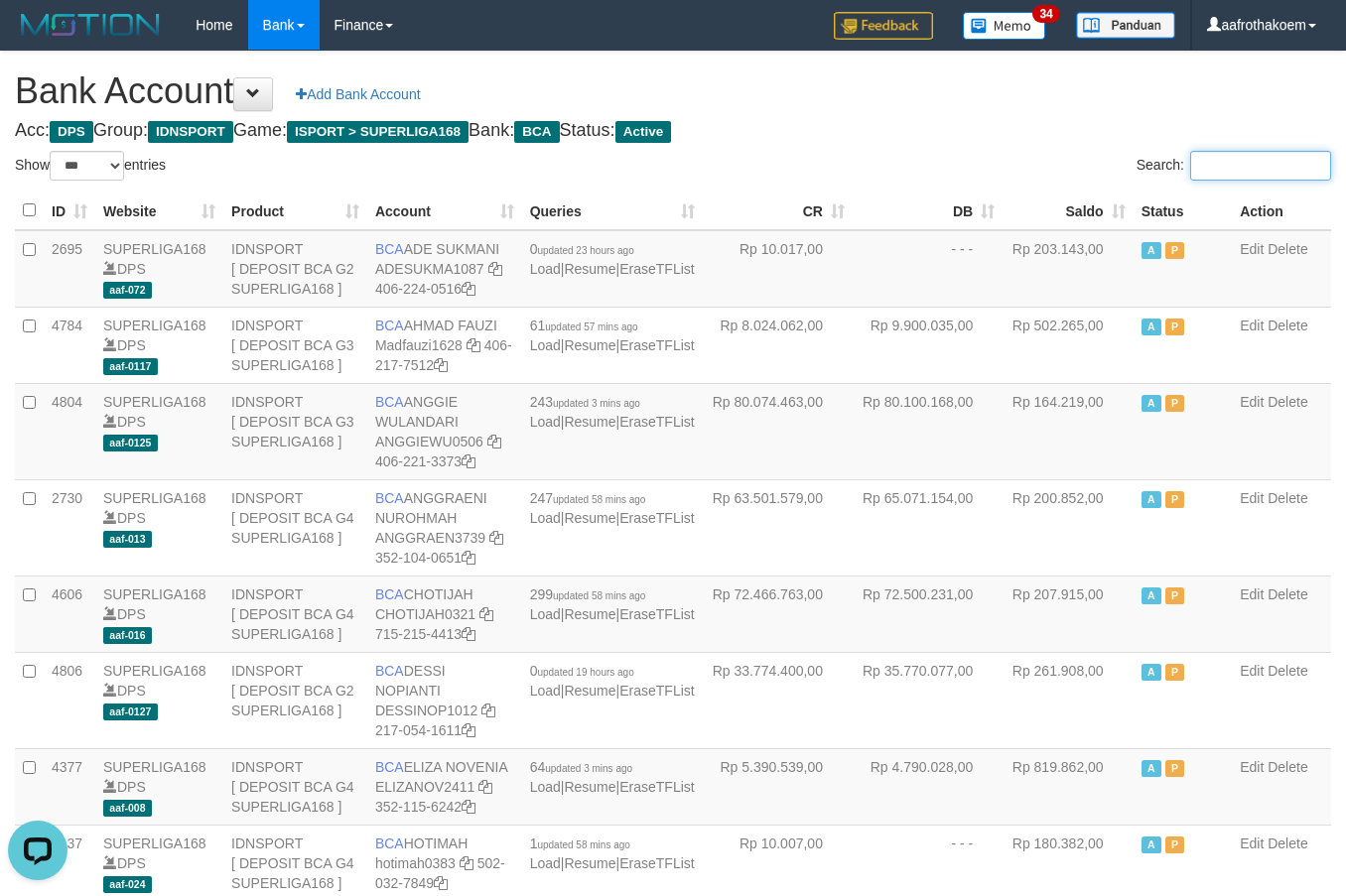 click on "Search:" at bounding box center (1261, 166) 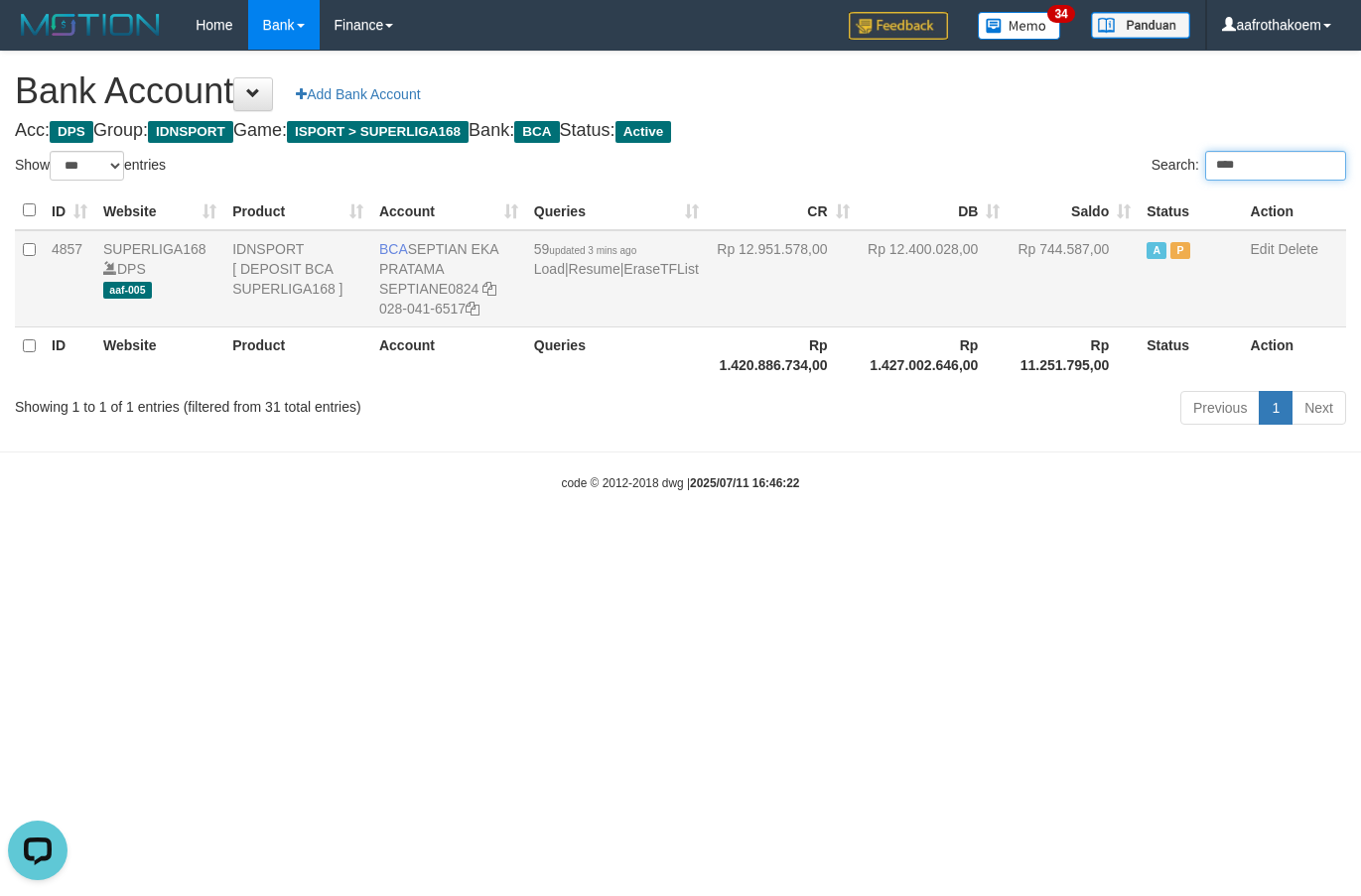type on "****" 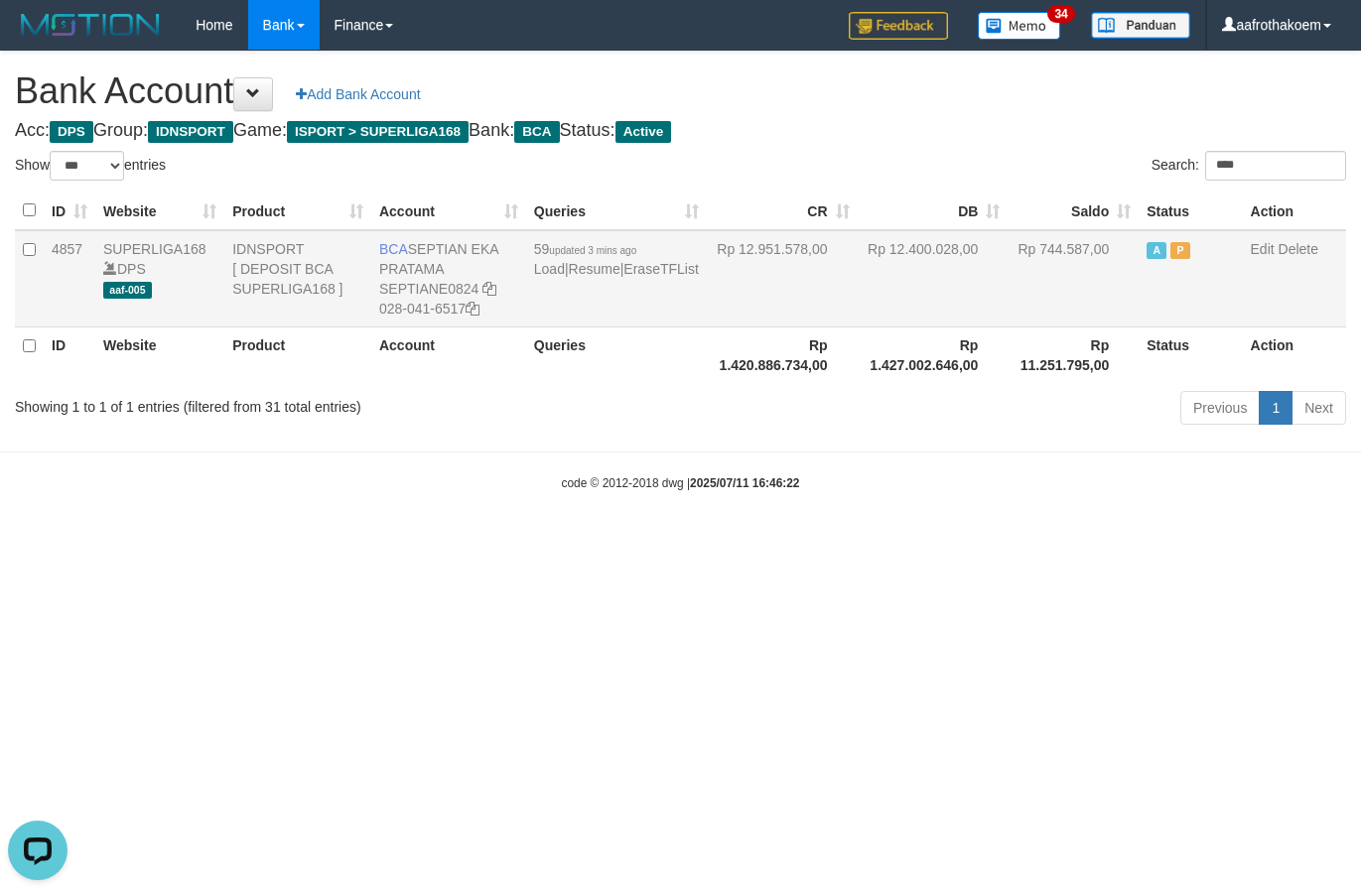 drag, startPoint x: 956, startPoint y: 249, endPoint x: 516, endPoint y: 234, distance: 440.25561 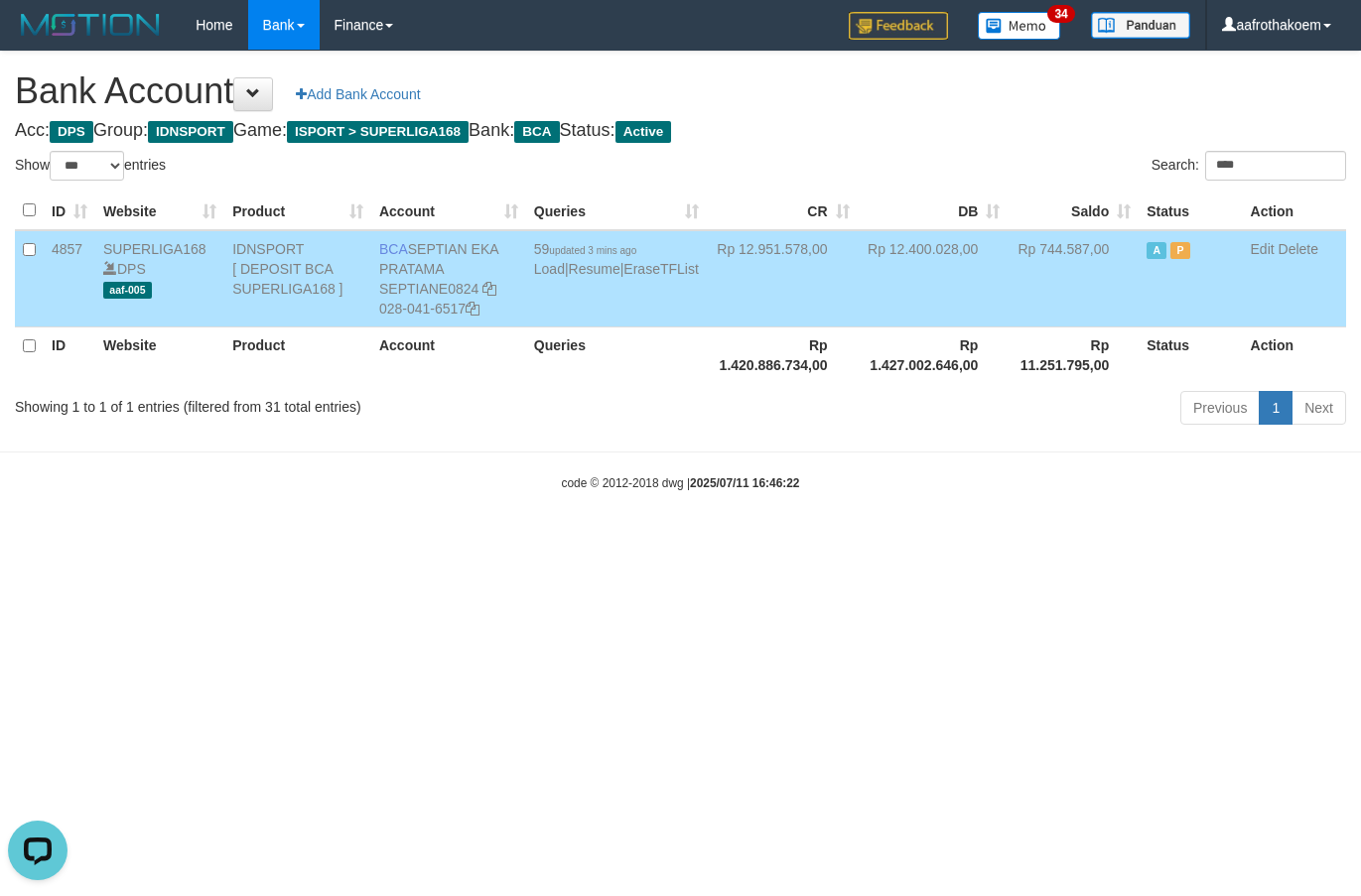 drag, startPoint x: 425, startPoint y: 245, endPoint x: 488, endPoint y: 267, distance: 66.7308 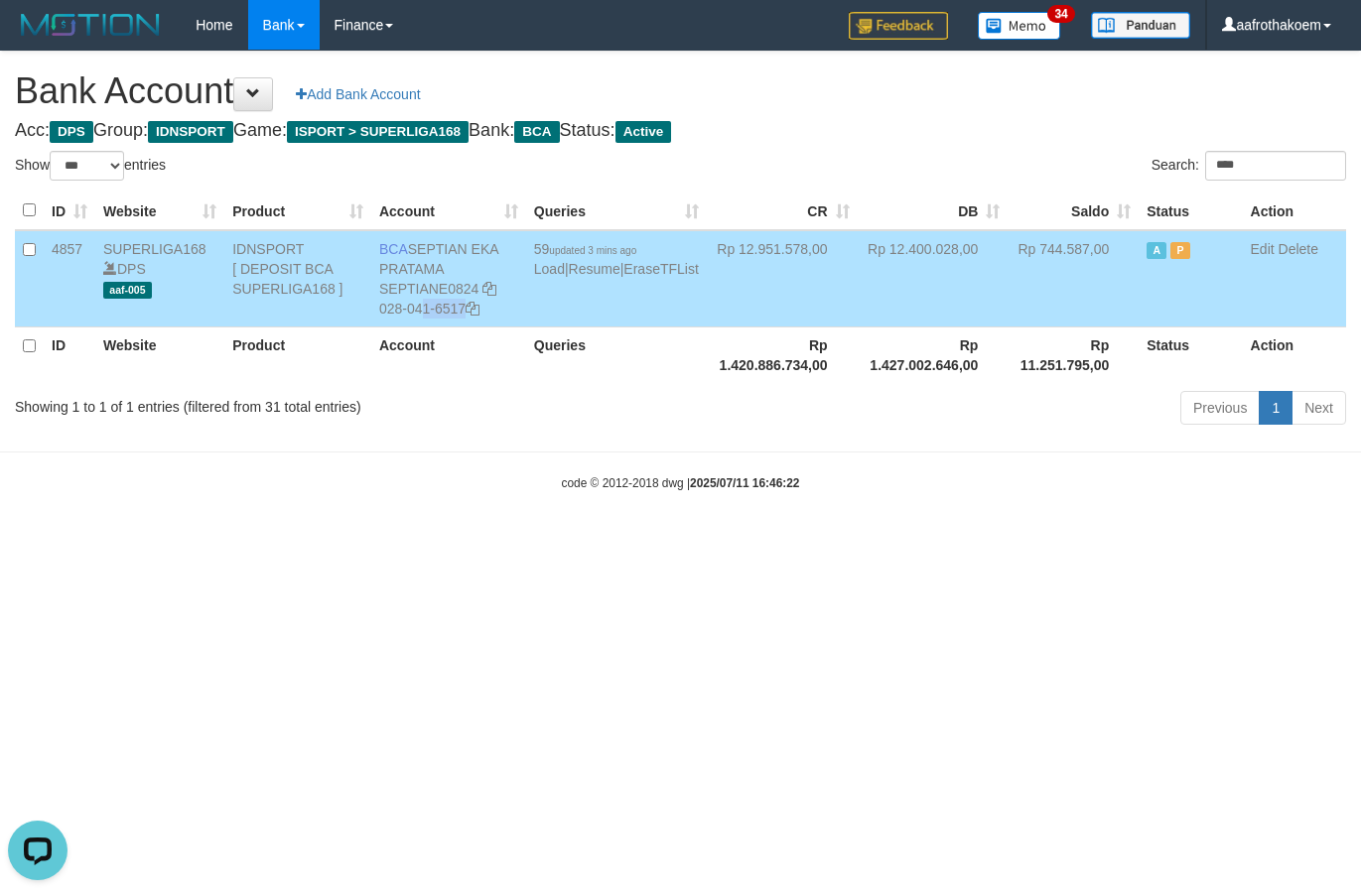 copy on "028-041-6517" 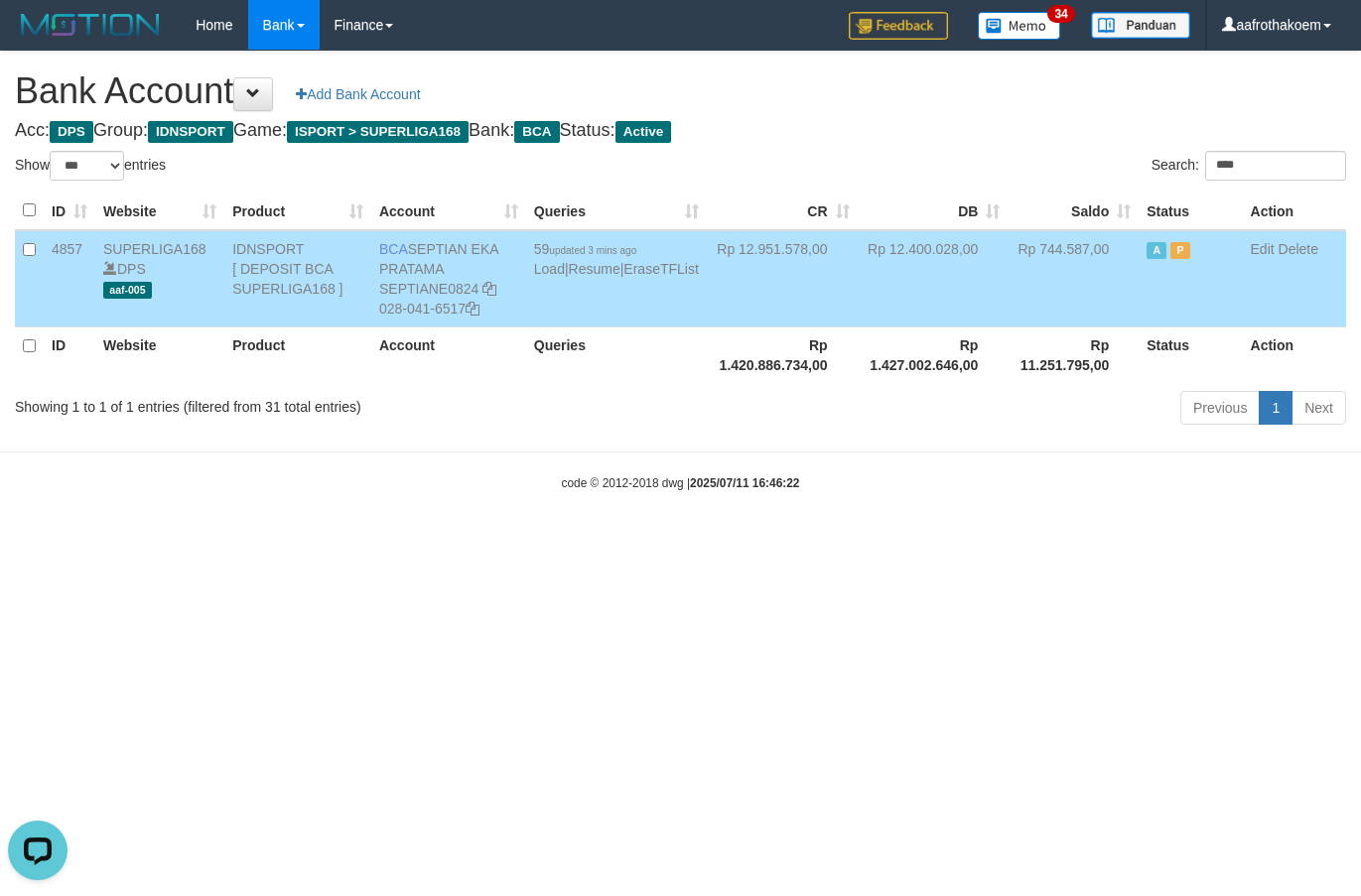 click on "Search: ****" at bounding box center (1021, 168) 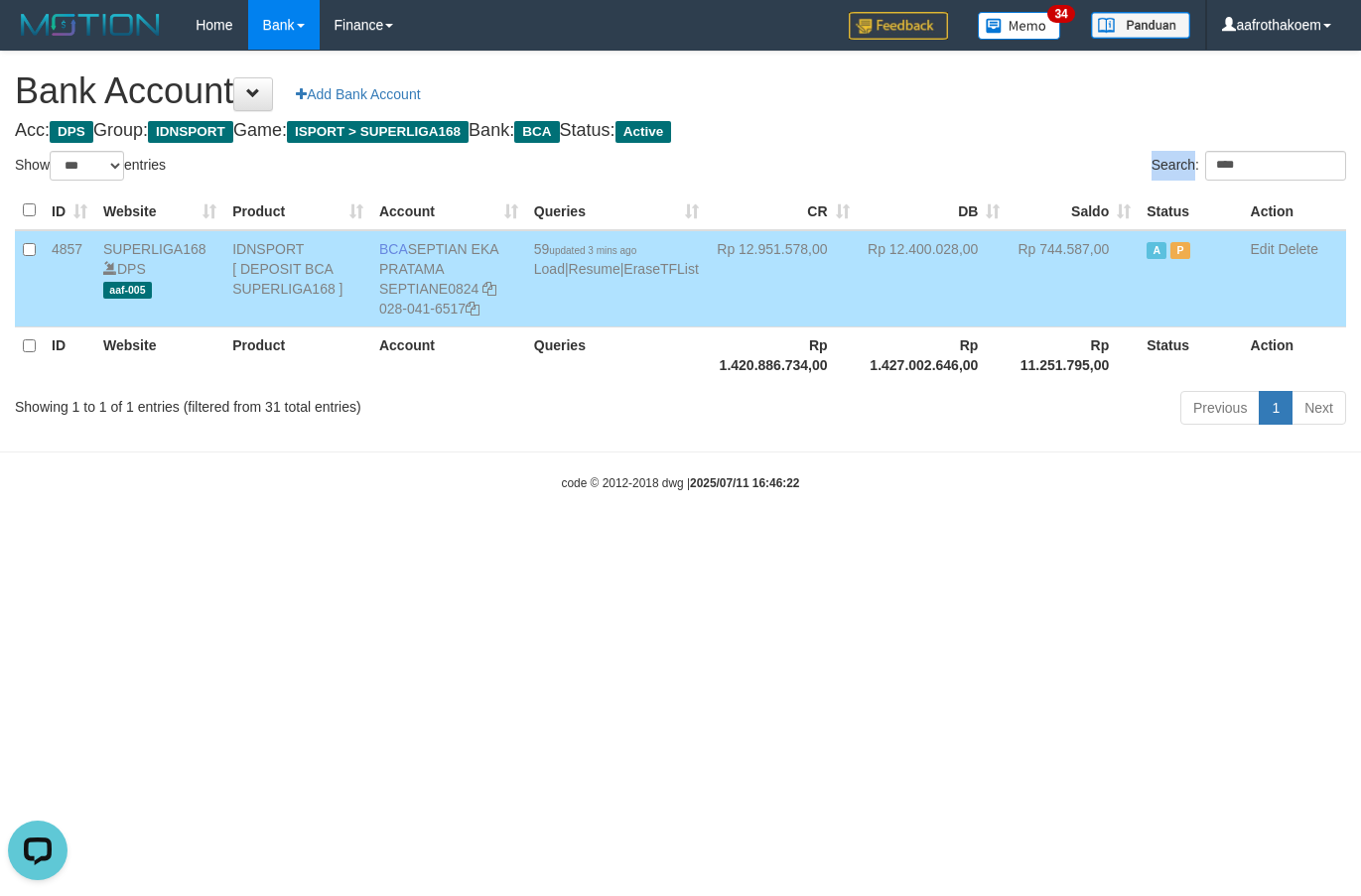 click on "Search: ****" at bounding box center [1021, 168] 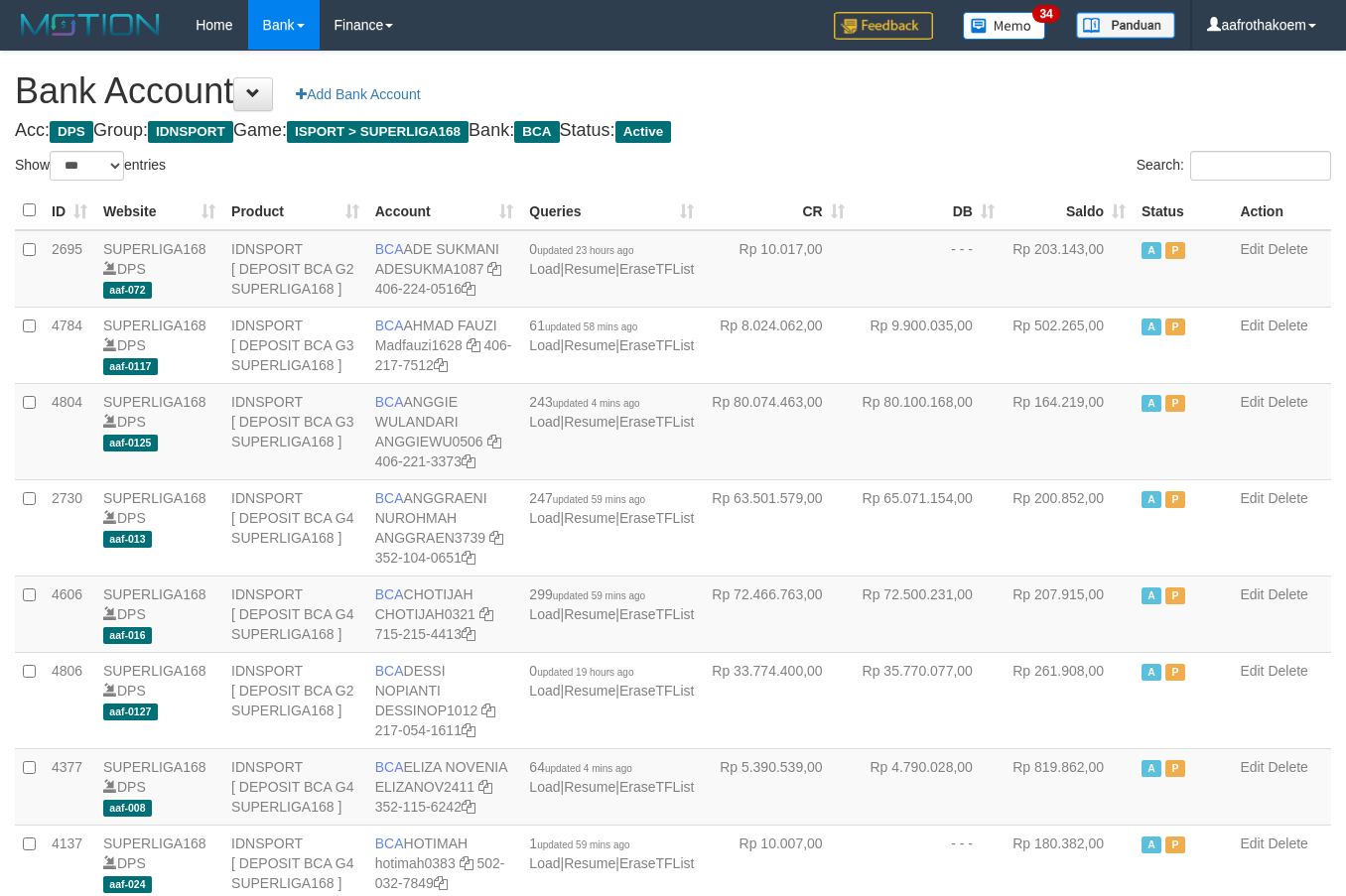 select on "***" 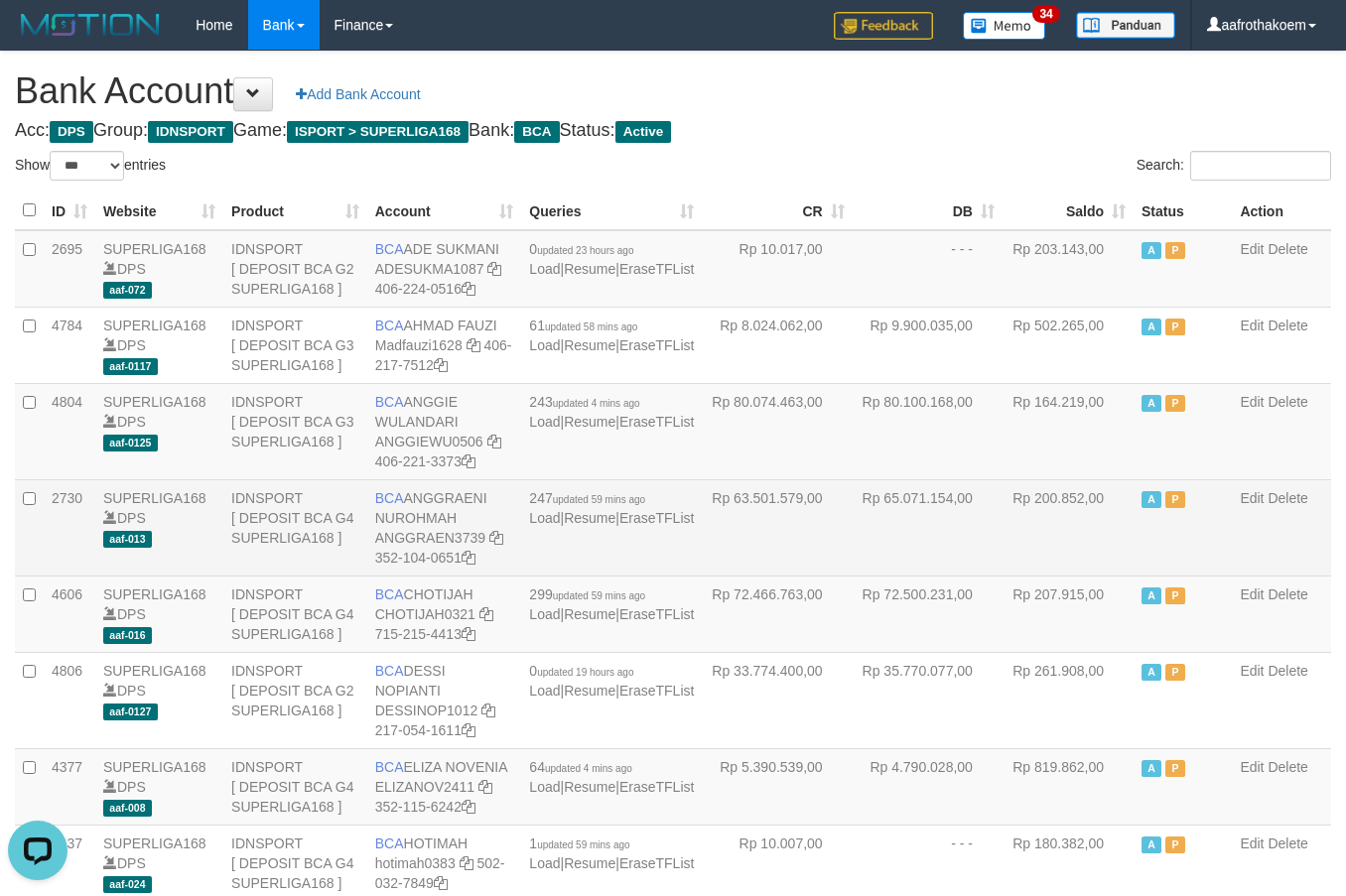 scroll, scrollTop: 0, scrollLeft: 0, axis: both 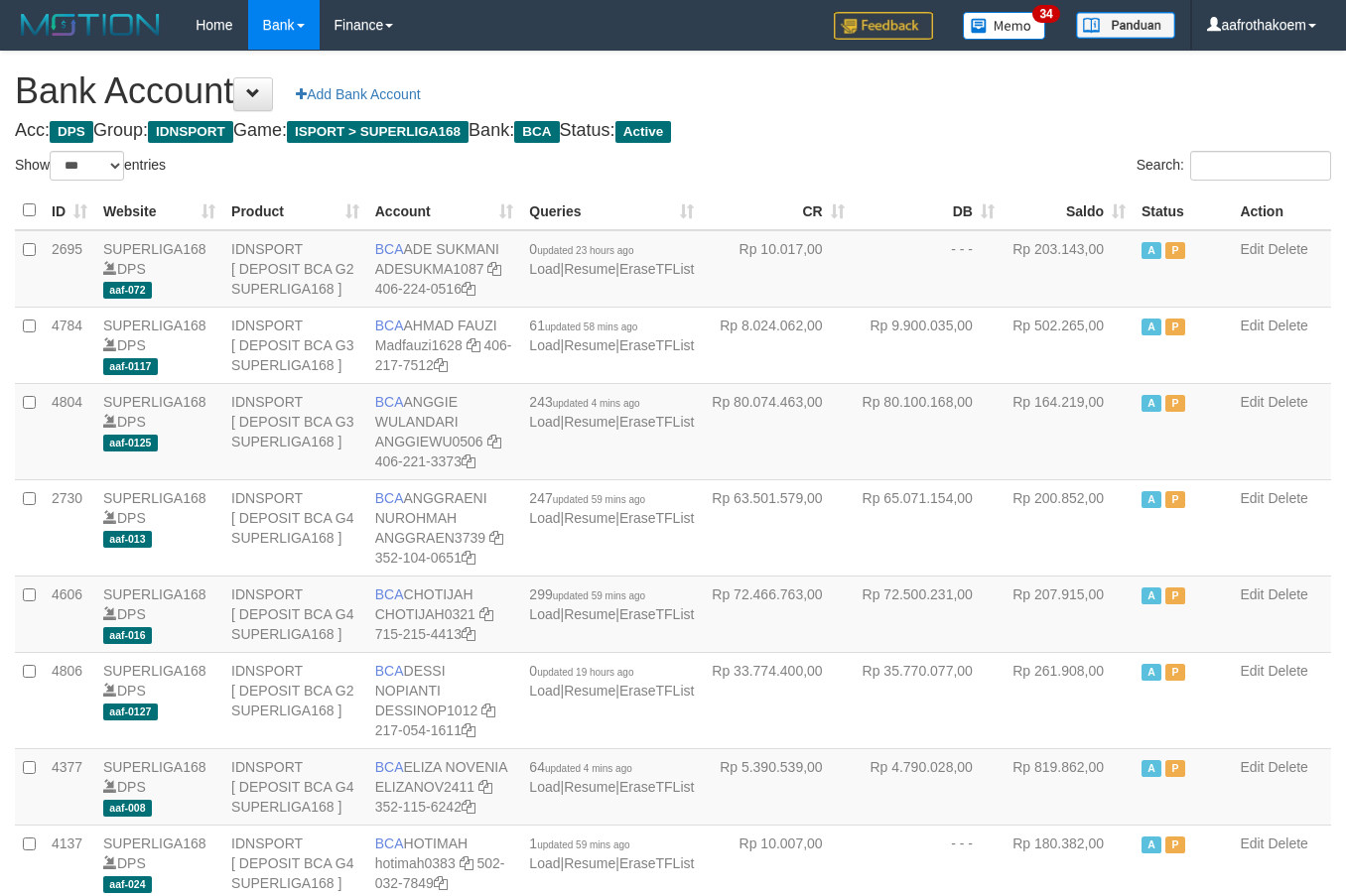 select on "***" 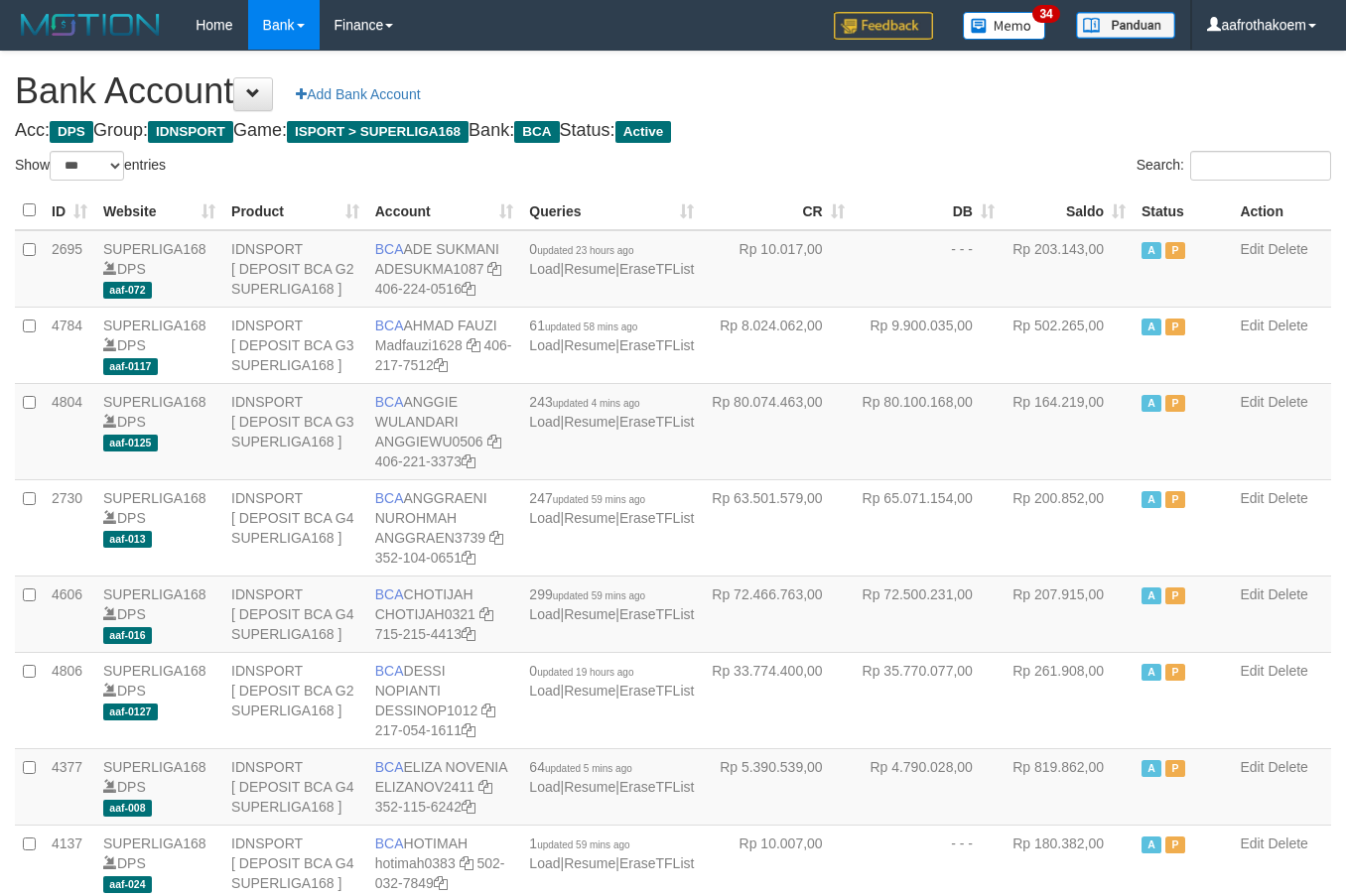 select on "***" 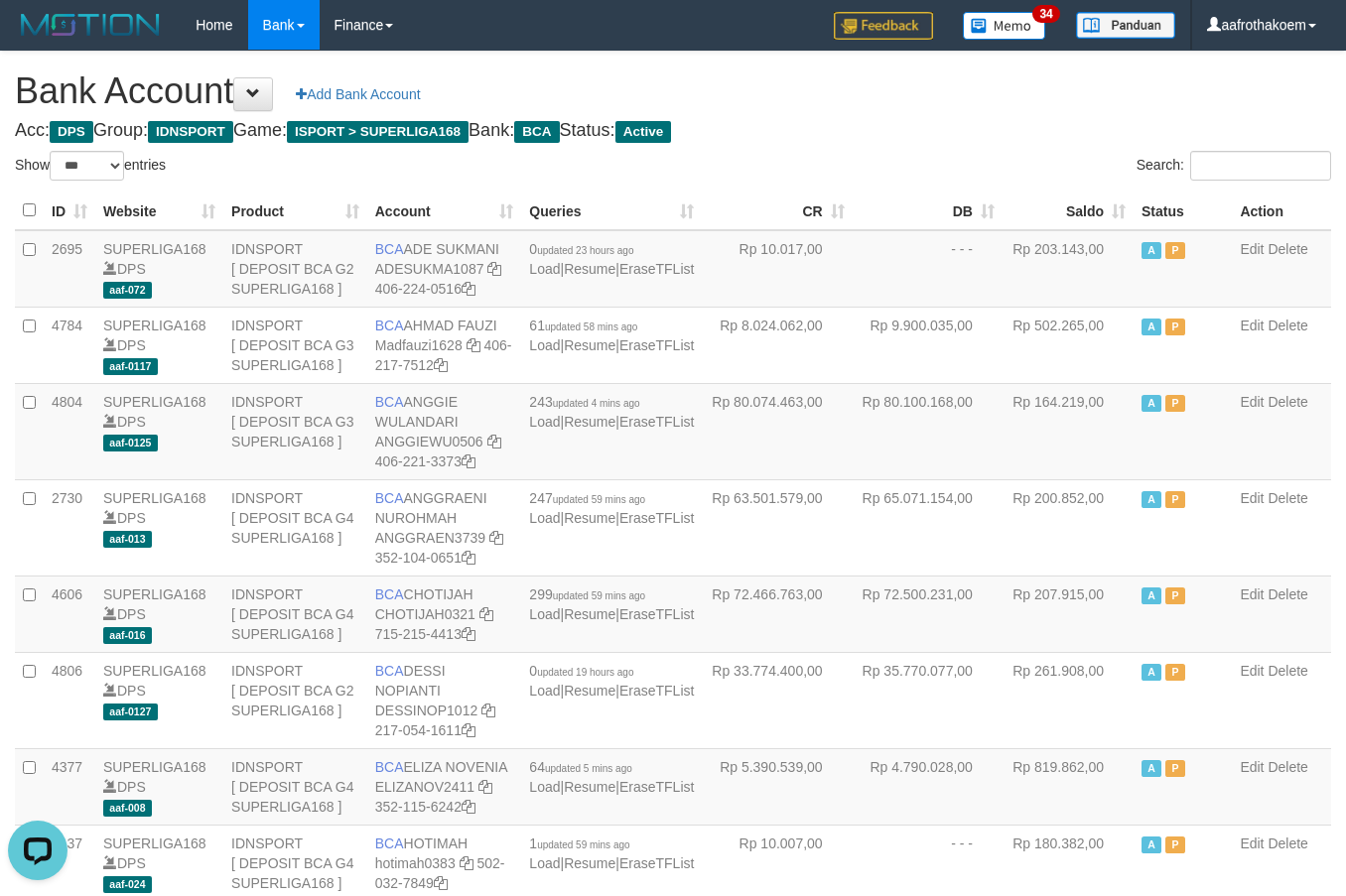 scroll, scrollTop: 0, scrollLeft: 0, axis: both 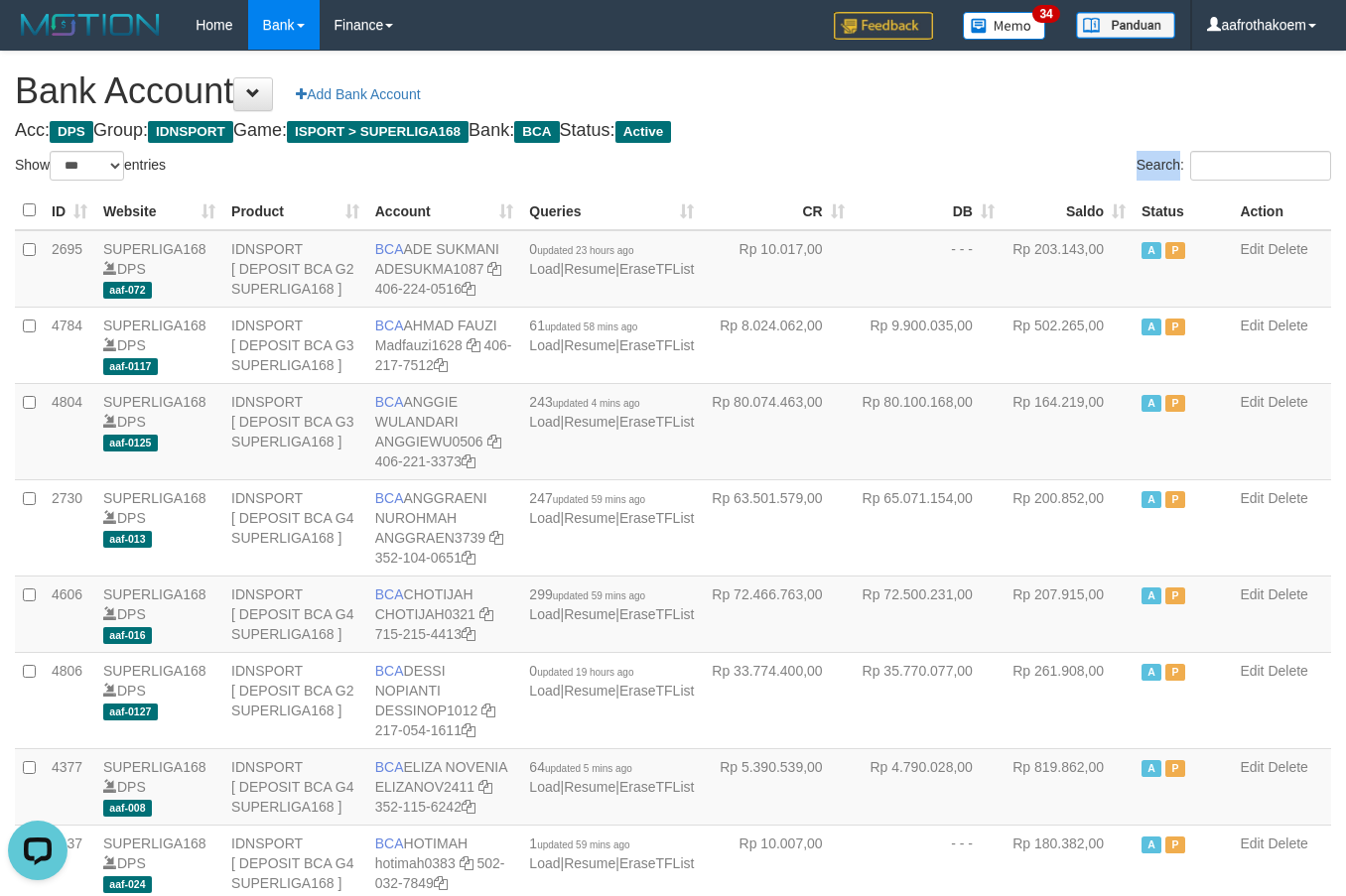 drag, startPoint x: 934, startPoint y: 158, endPoint x: 957, endPoint y: 209, distance: 55.946403 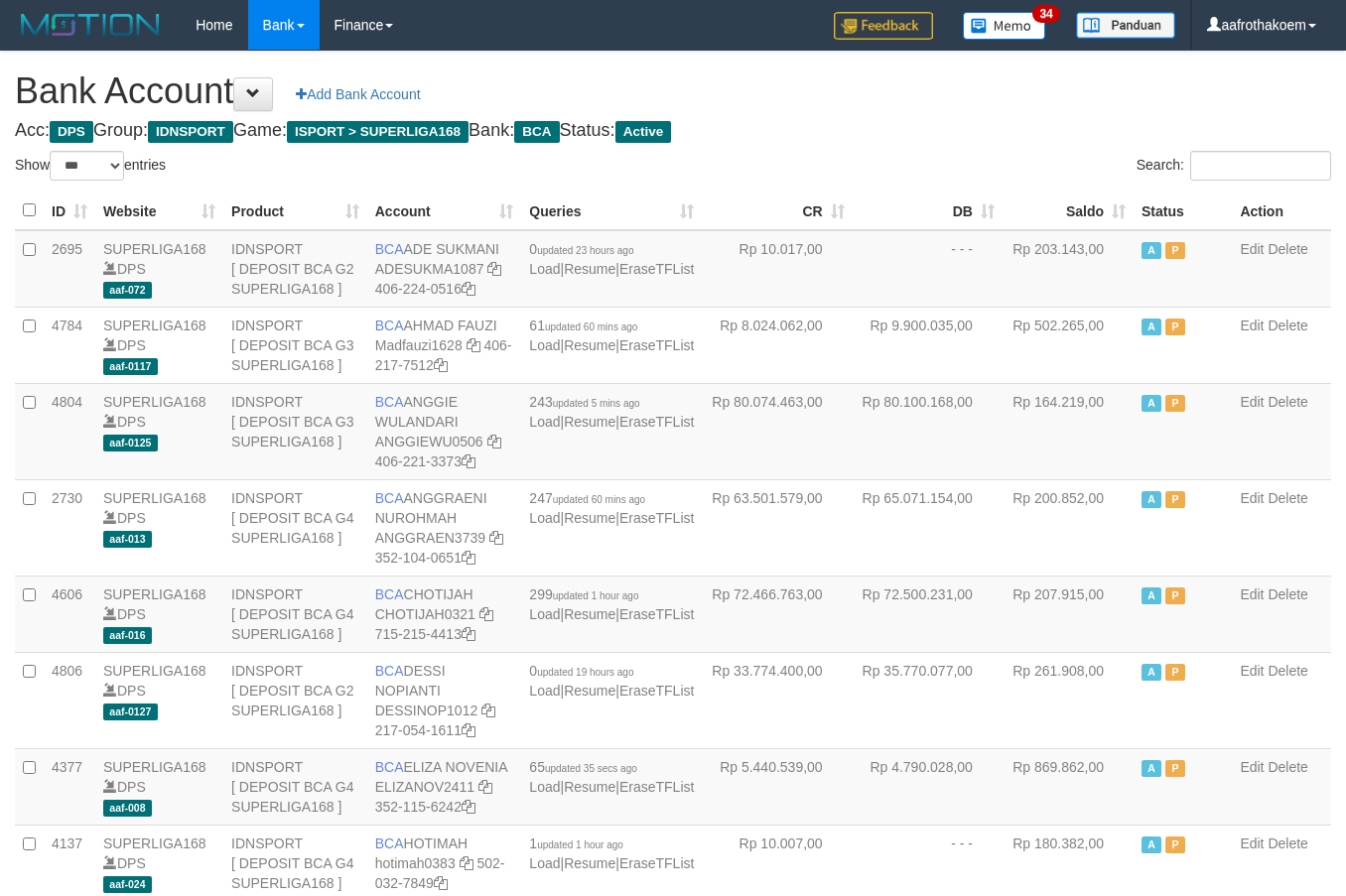 select on "***" 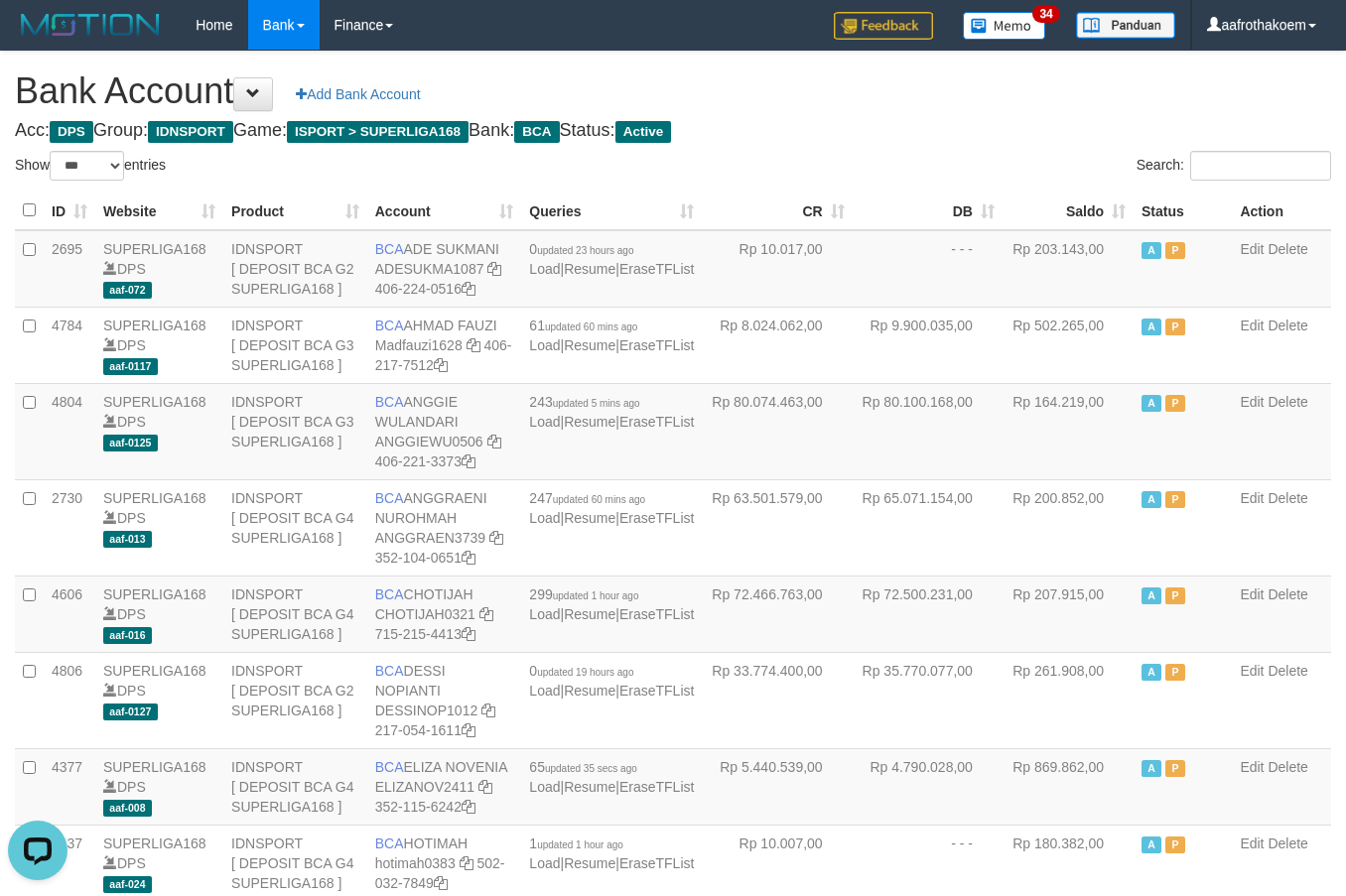 scroll, scrollTop: 0, scrollLeft: 0, axis: both 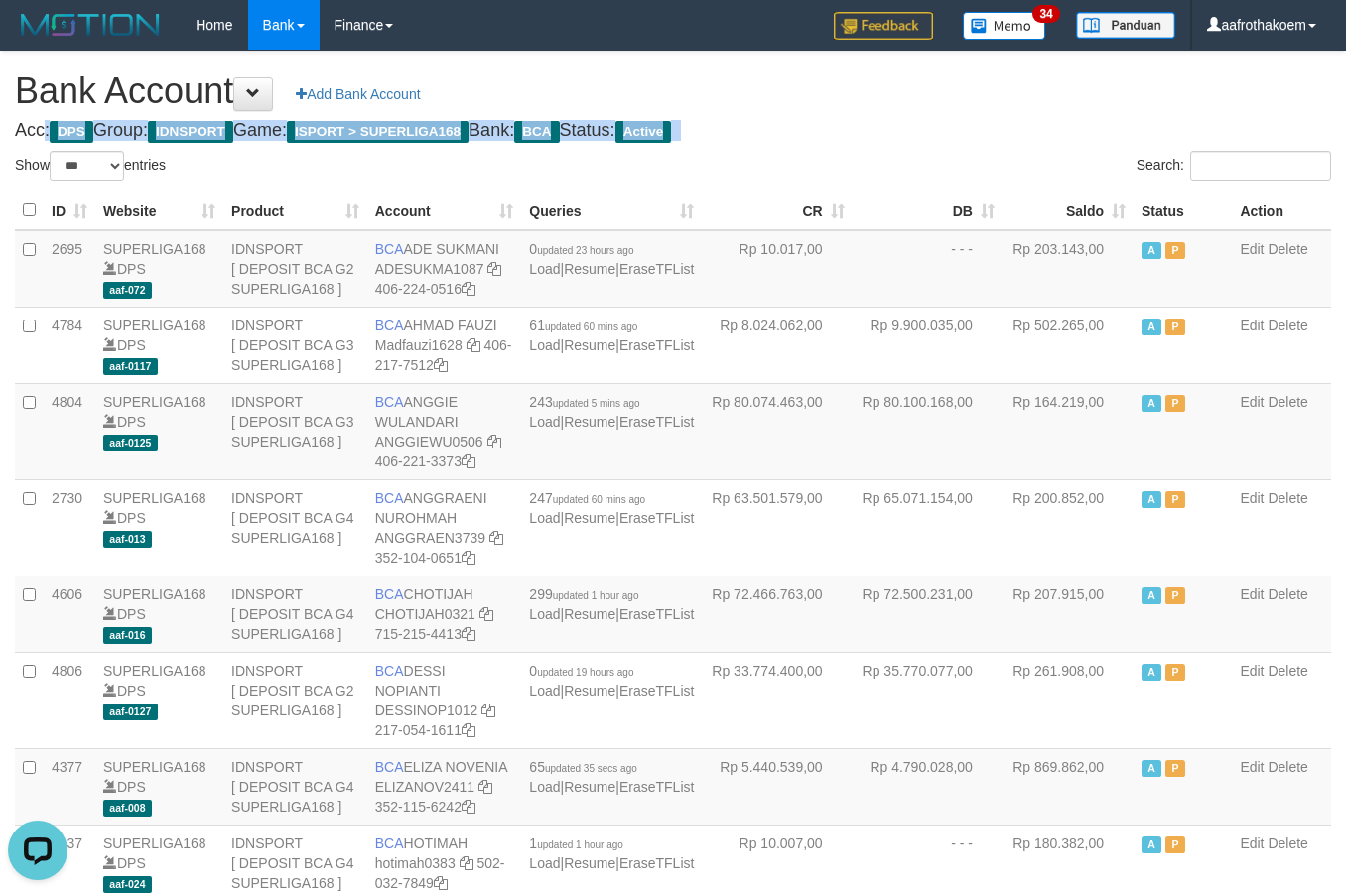 click on "Bank Account
Add Bank Account
Acc: 										 DPS
Group:   IDNSPORT    		Game:   ISPORT > SUPERLIGA168    		Bank:   BCA    		Status:  Active
Filter Account Type
*******
***
**
***
DPS
SELECT ALL  SELECT TYPE  - ALL -
DPS
WD
TMP
Filter Product
*******
******
********
********
*******
********
IDNSPORT
SELECT ALL  SELECT GROUP  - ALL -
BETHUB
IDNPOKER
IDNSPORT
IDNTOTO
LOADONLY
Filter Website
*******" at bounding box center [673, 1506] 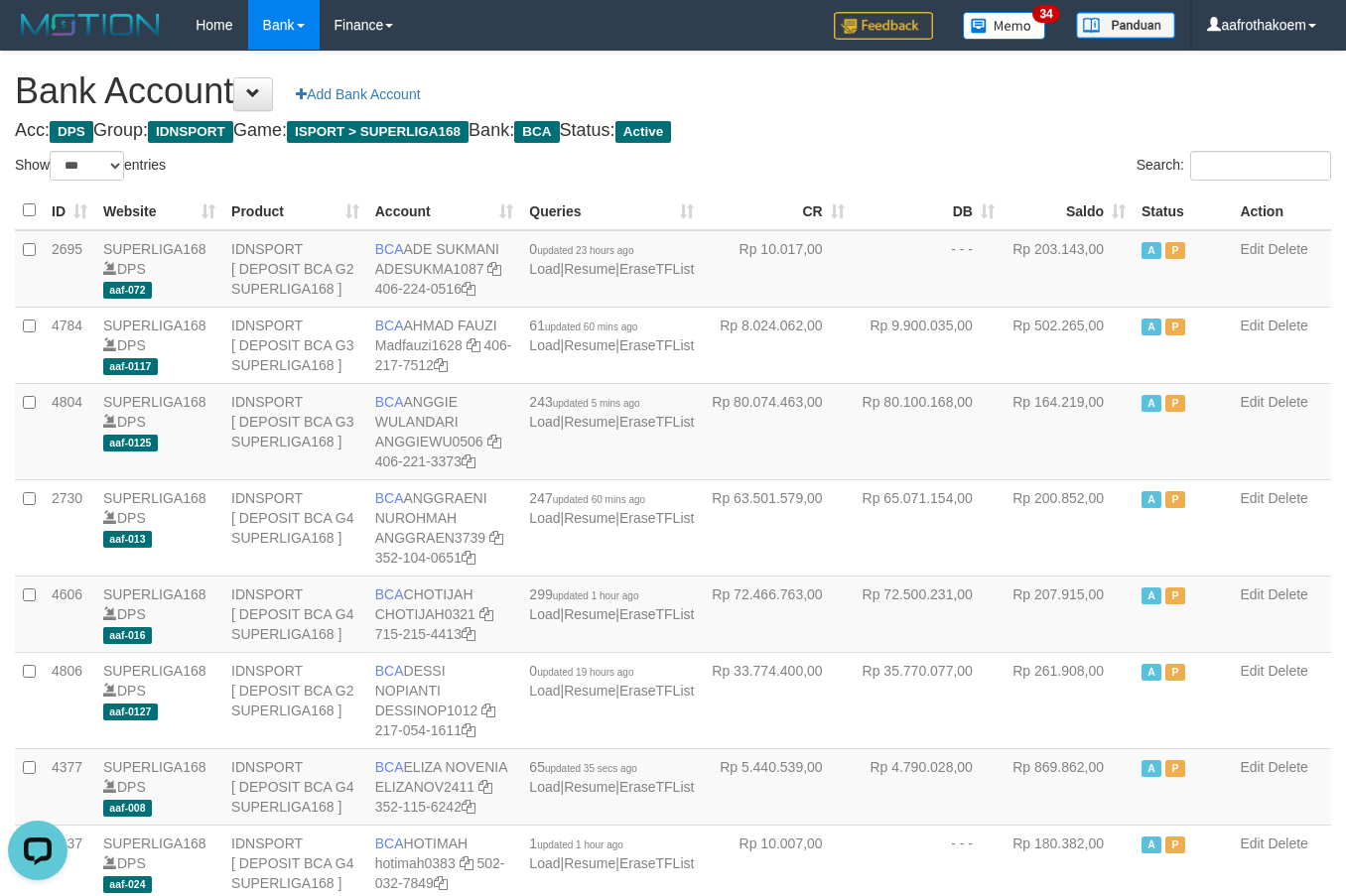 click on "Bank Account
Add Bank Account
Acc: 										 DPS
Group:   IDNSPORT    		Game:   ISPORT > SUPERLIGA168    		Bank:   BCA    		Status:  Active
Filter Account Type
*******
***
**
***
DPS
SELECT ALL  SELECT TYPE  - ALL -
DPS
WD
TMP
Filter Product
*******
******
********
********
*******
********
IDNSPORT
SELECT ALL  SELECT GROUP  - ALL -
BETHUB
IDNPOKER
IDNSPORT
IDNTOTO
LOADONLY
Filter Website
*******" at bounding box center [673, 1506] 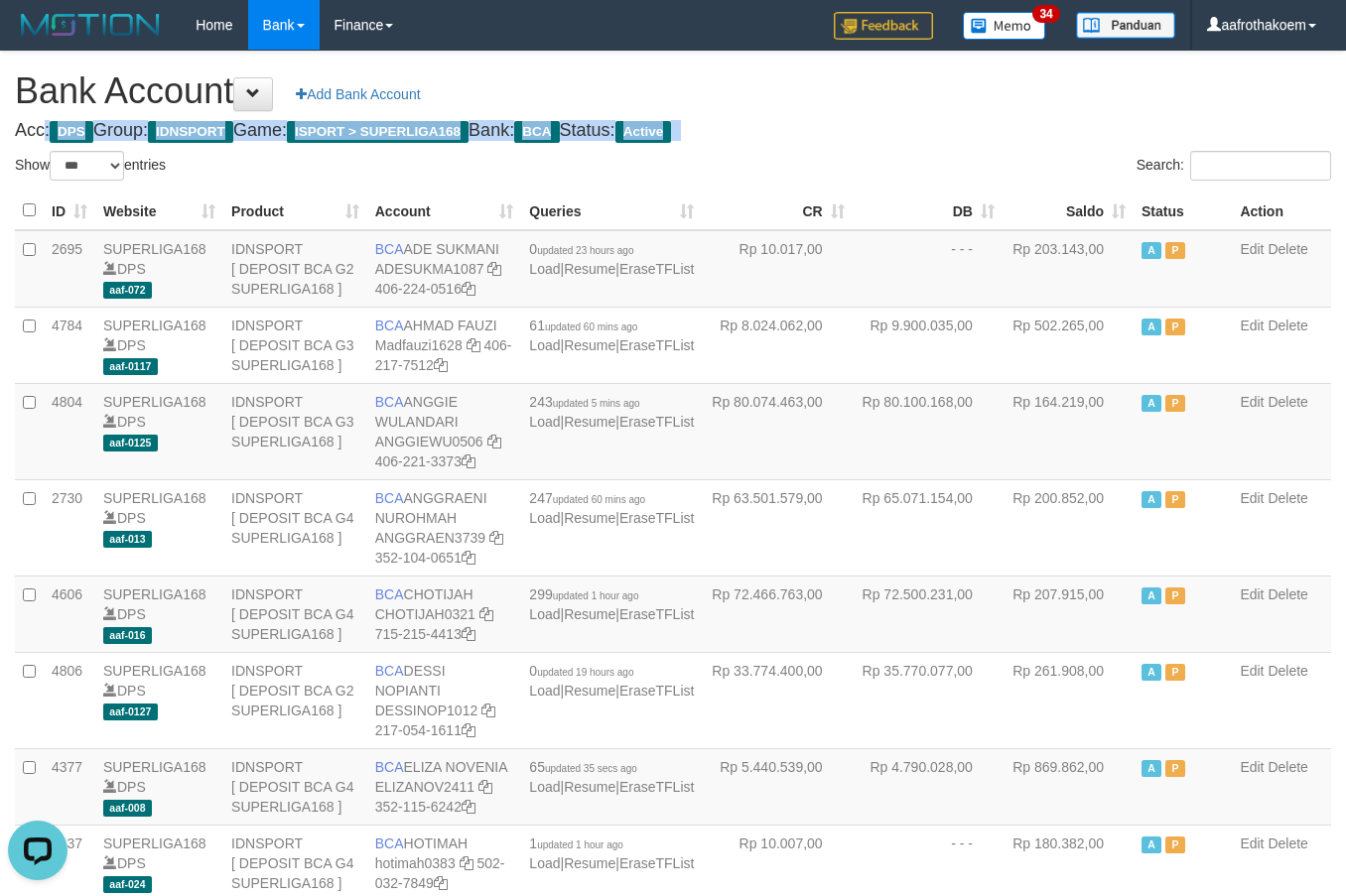 click on "Bank Account
Add Bank Account
Acc: 										 DPS
Group:   IDNSPORT    		Game:   ISPORT > SUPERLIGA168    		Bank:   BCA    		Status:  Active
Filter Account Type
*******
***
**
***
DPS
SELECT ALL  SELECT TYPE  - ALL -
DPS
WD
TMP
Filter Product
*******
******
********
********
*******
********
IDNSPORT
SELECT ALL  SELECT GROUP  - ALL -
BETHUB
IDNPOKER
IDNSPORT
IDNTOTO
LOADONLY
Filter Website
*******" at bounding box center [673, 1506] 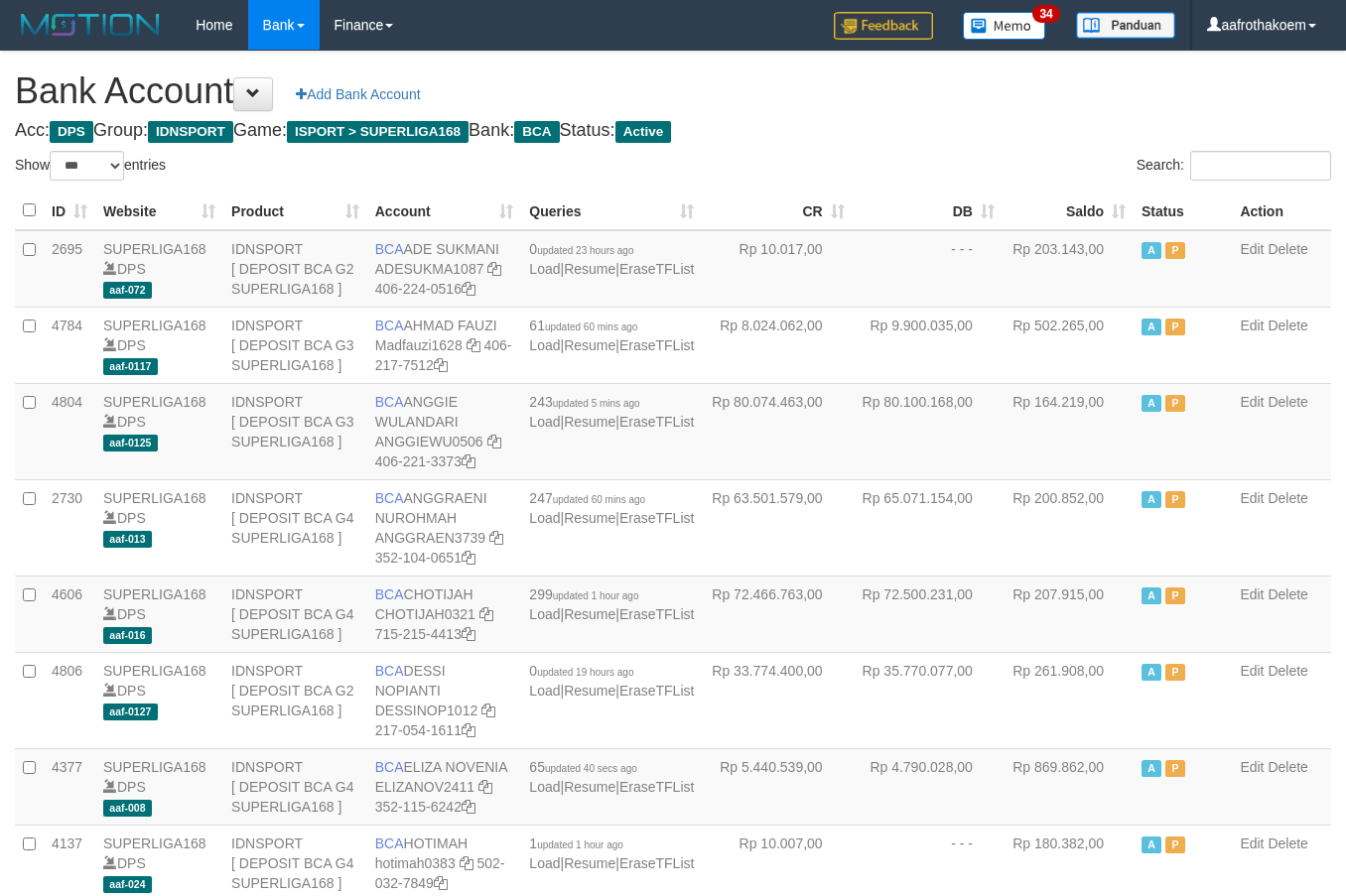 select on "***" 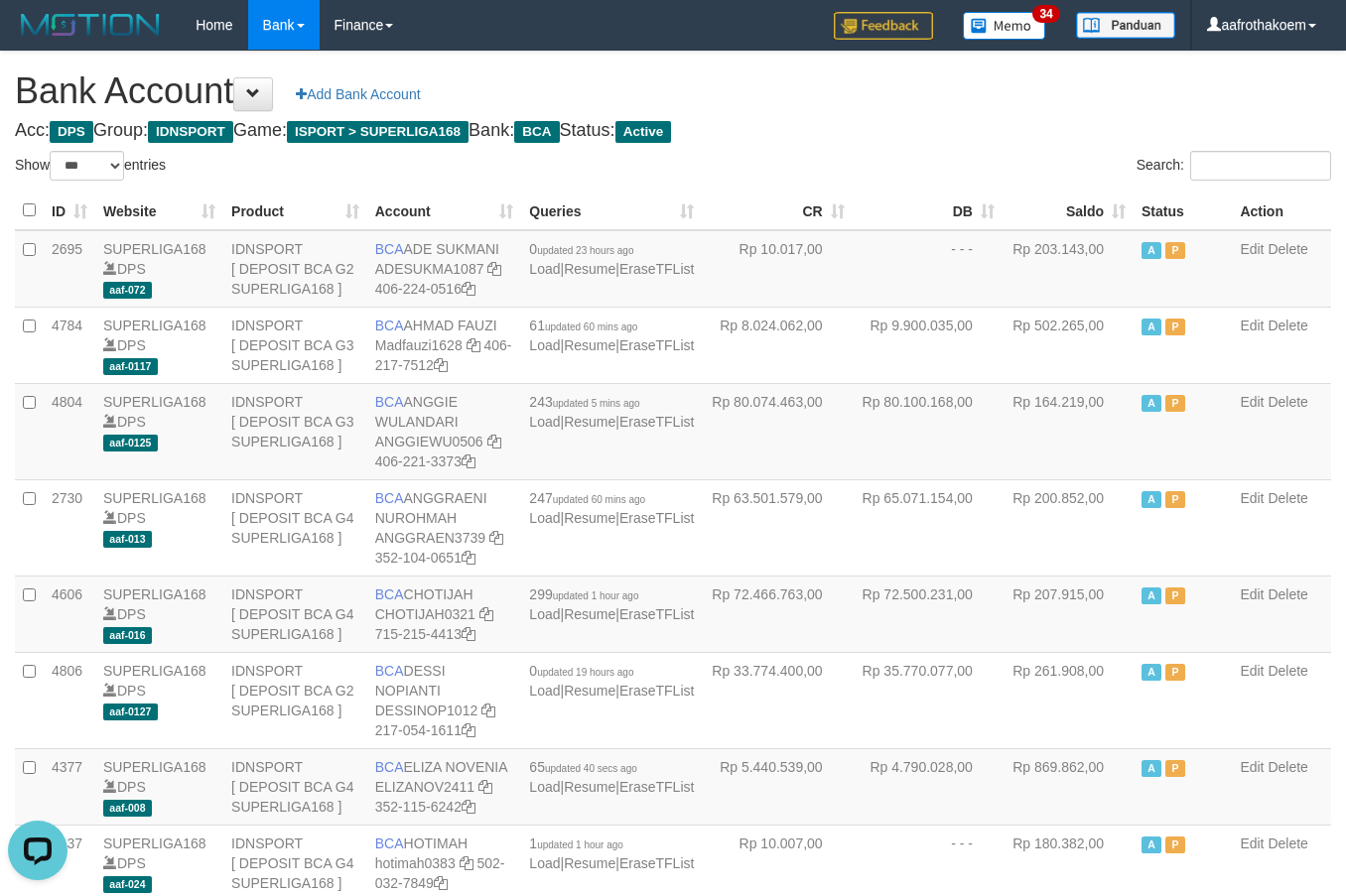 scroll, scrollTop: 0, scrollLeft: 0, axis: both 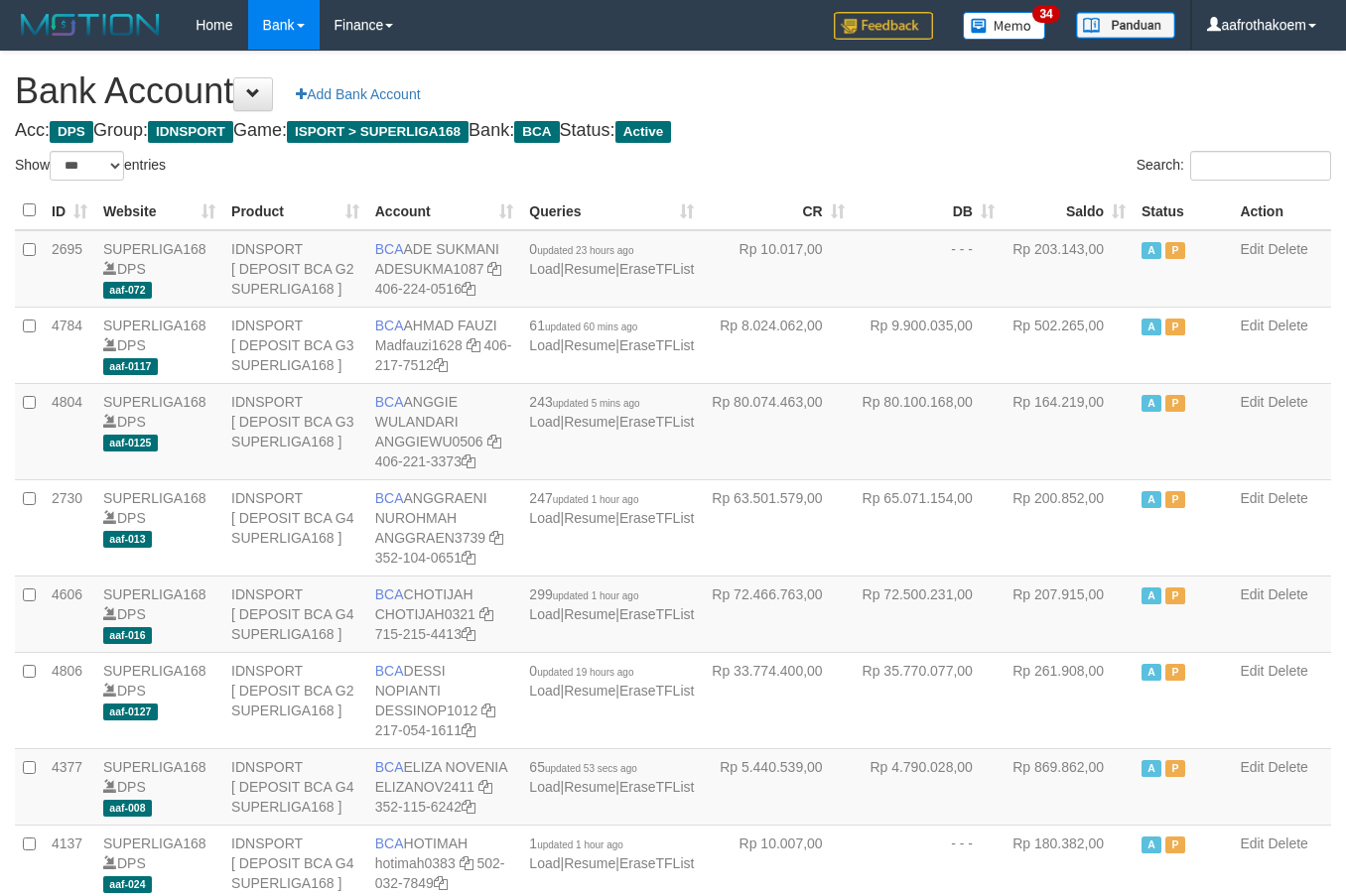 select on "***" 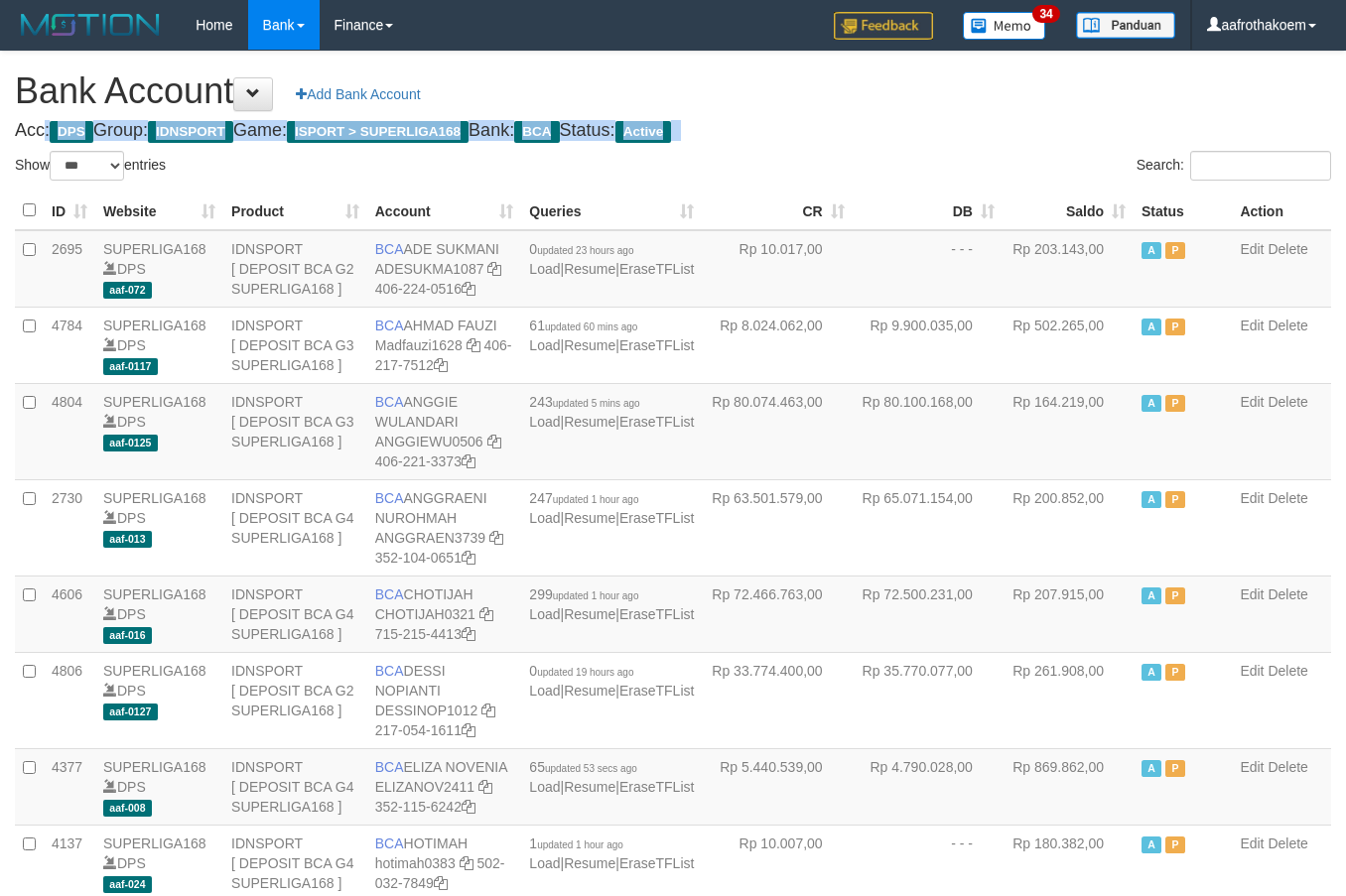 click on "Bank Account
Add Bank Account" at bounding box center (673, 91) 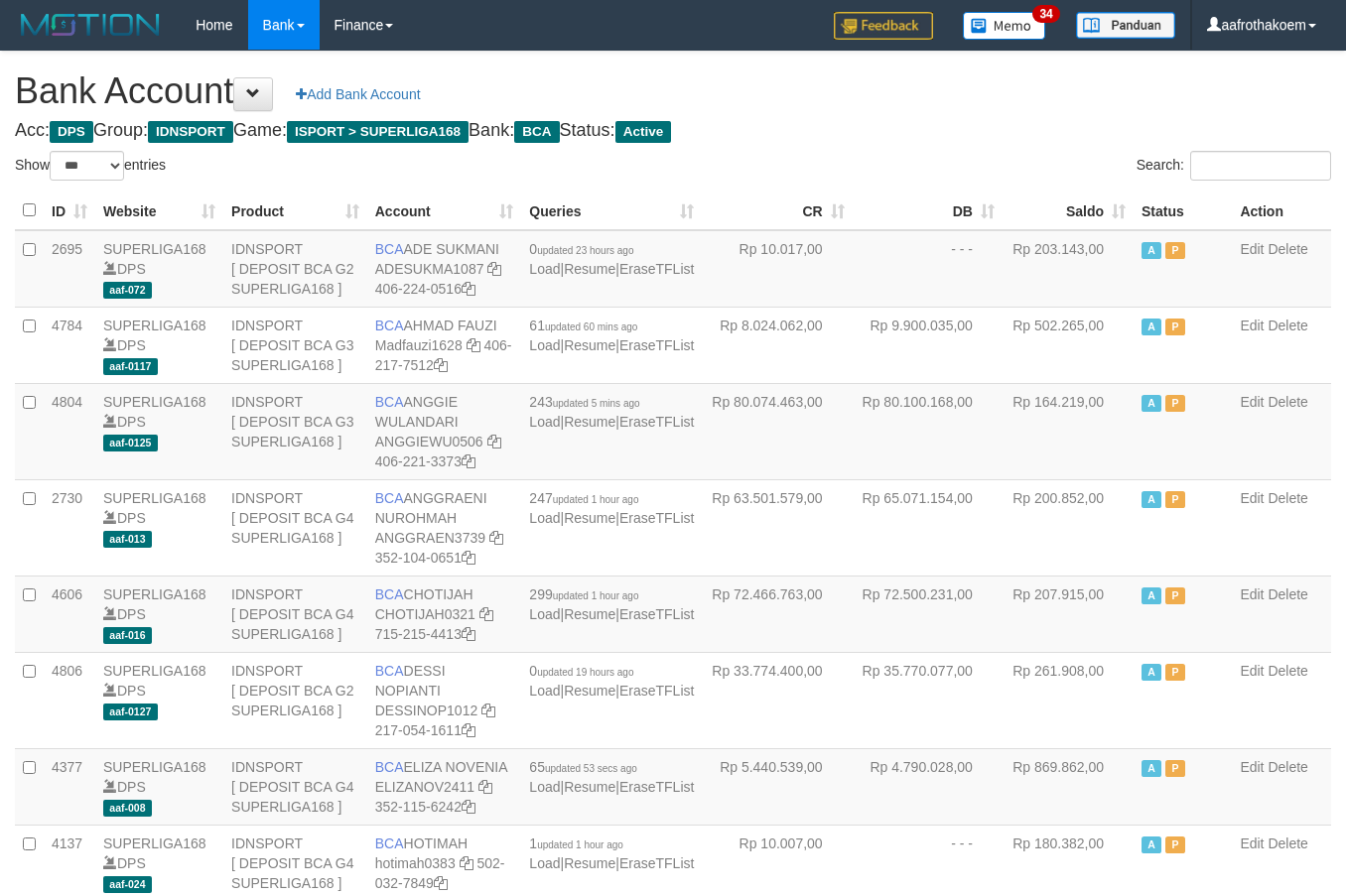 click on "Bank Account
Add Bank Account" at bounding box center [673, 91] 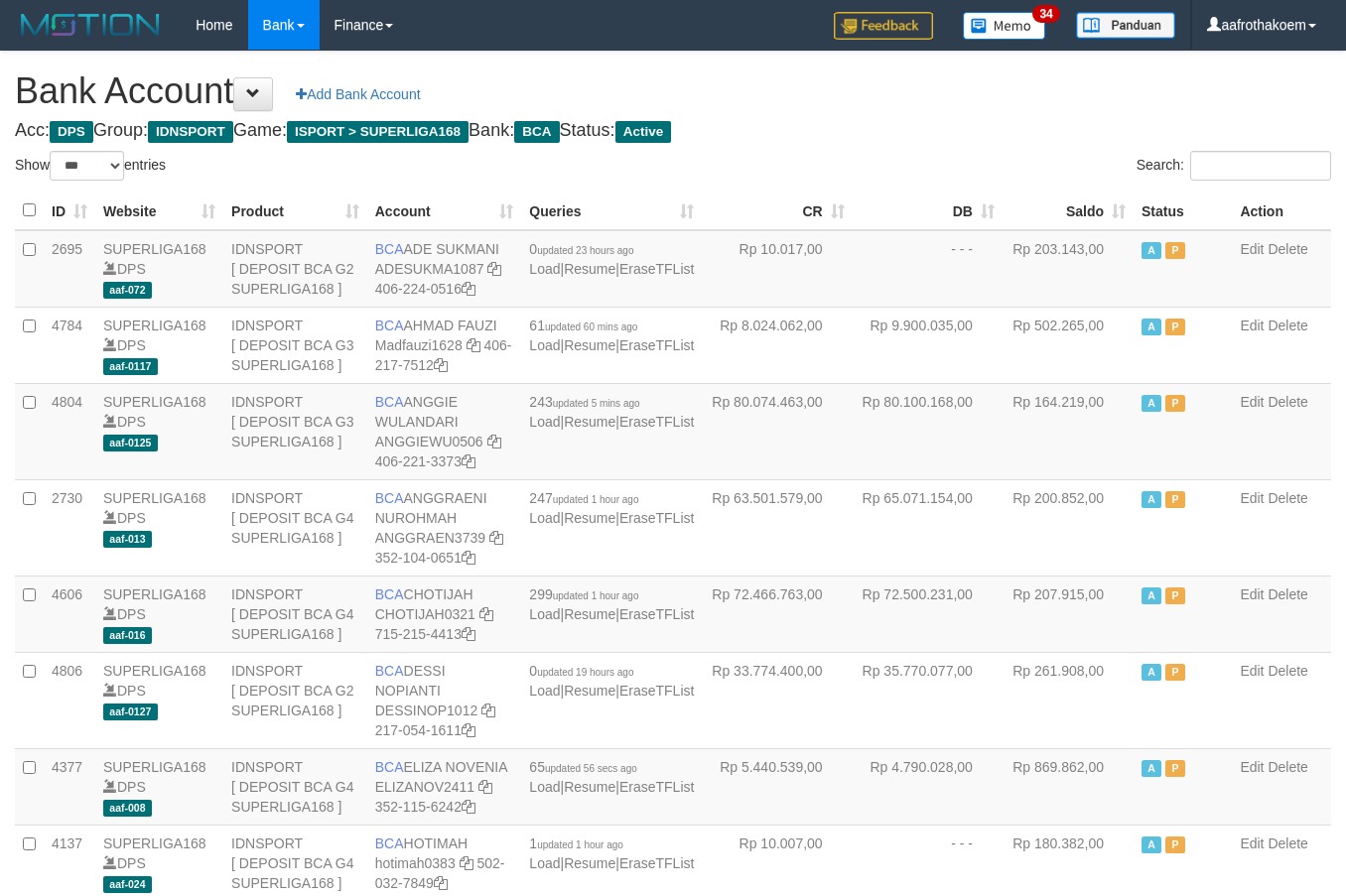 select on "***" 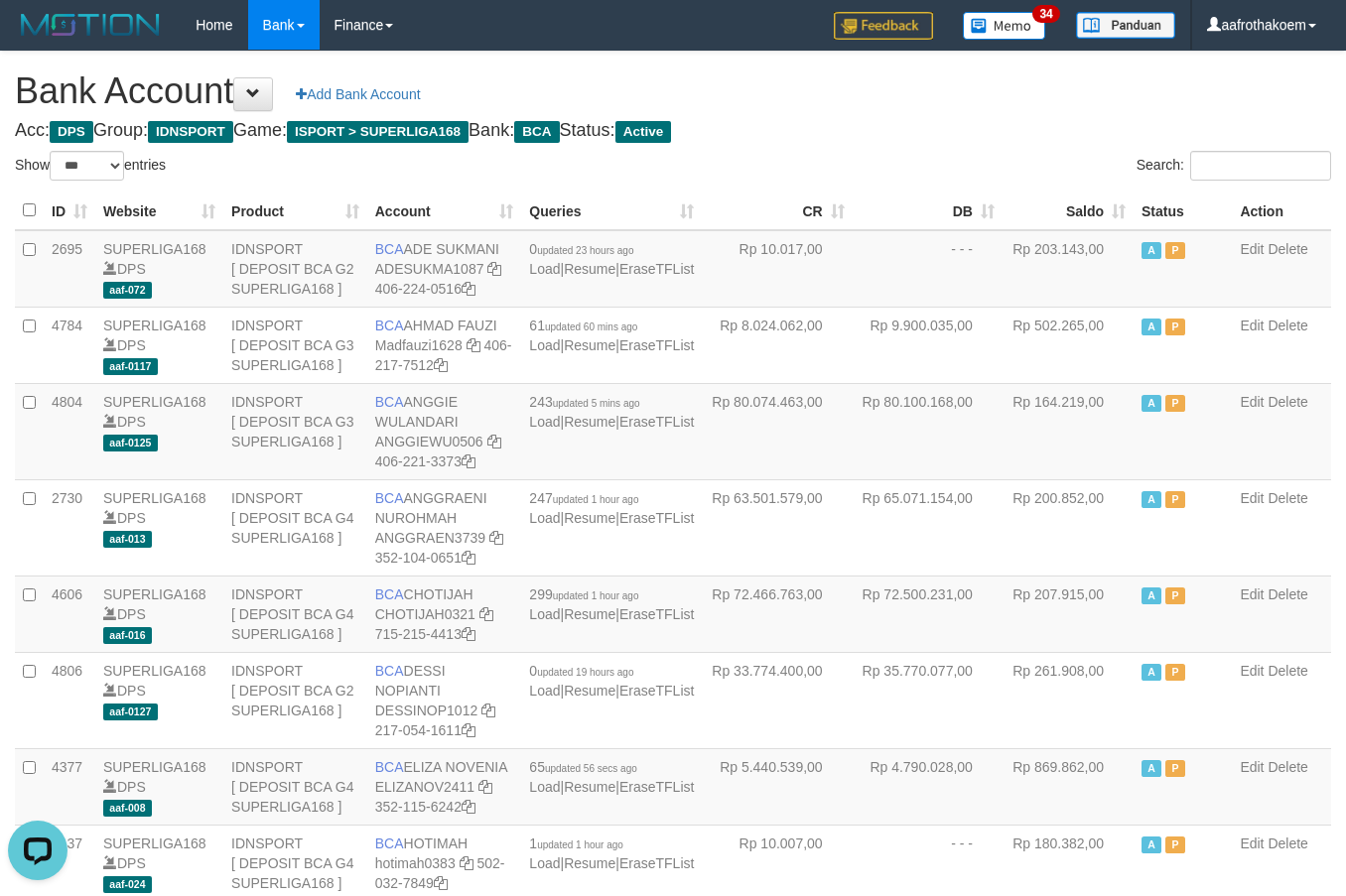 scroll, scrollTop: 0, scrollLeft: 0, axis: both 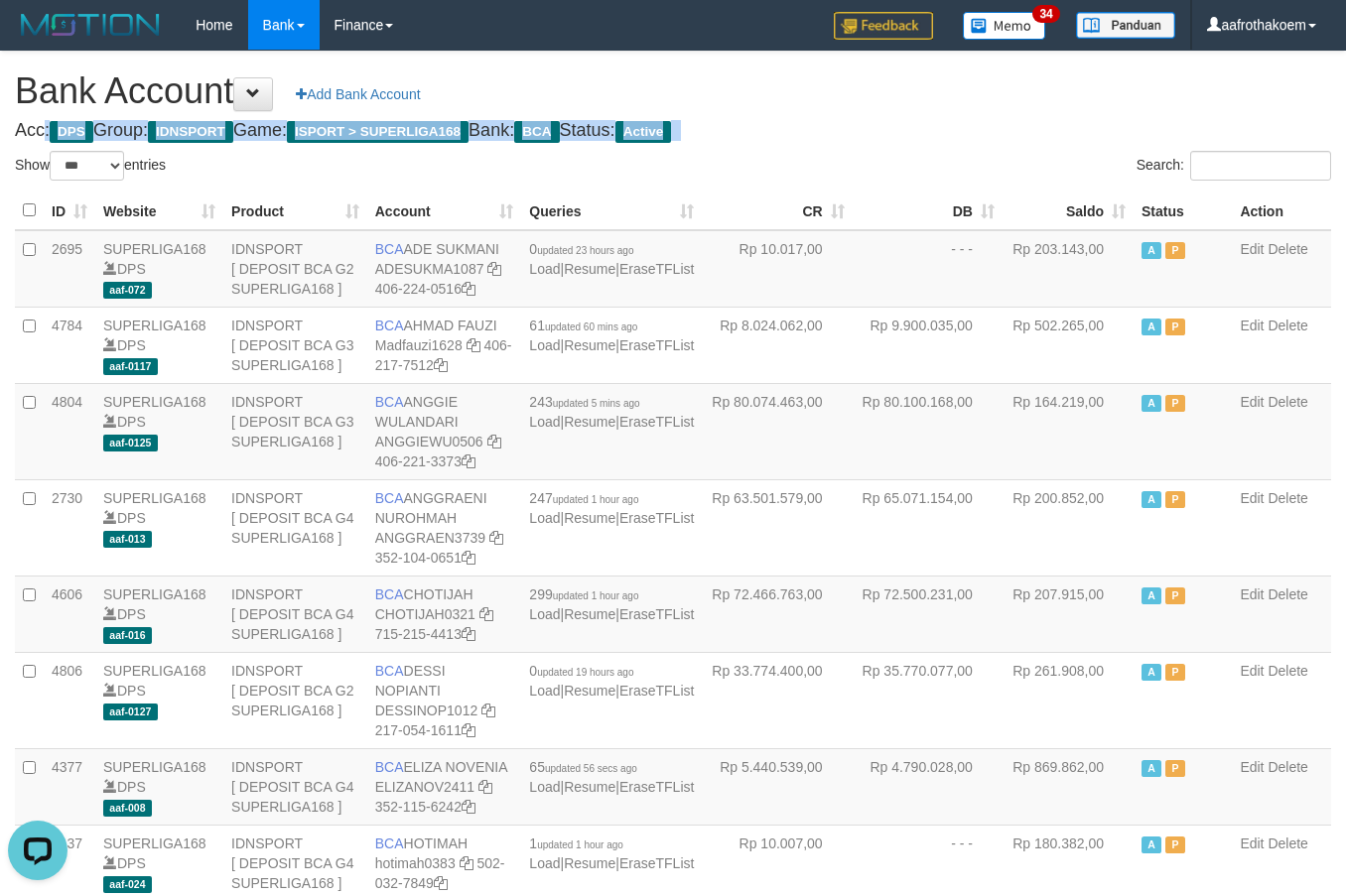 click on "Acc: 										 DPS
Group:   IDNSPORT    		Game:   ISPORT > SUPERLIGA168    		Bank:   BCA    		Status:  Active" at bounding box center [673, 131] 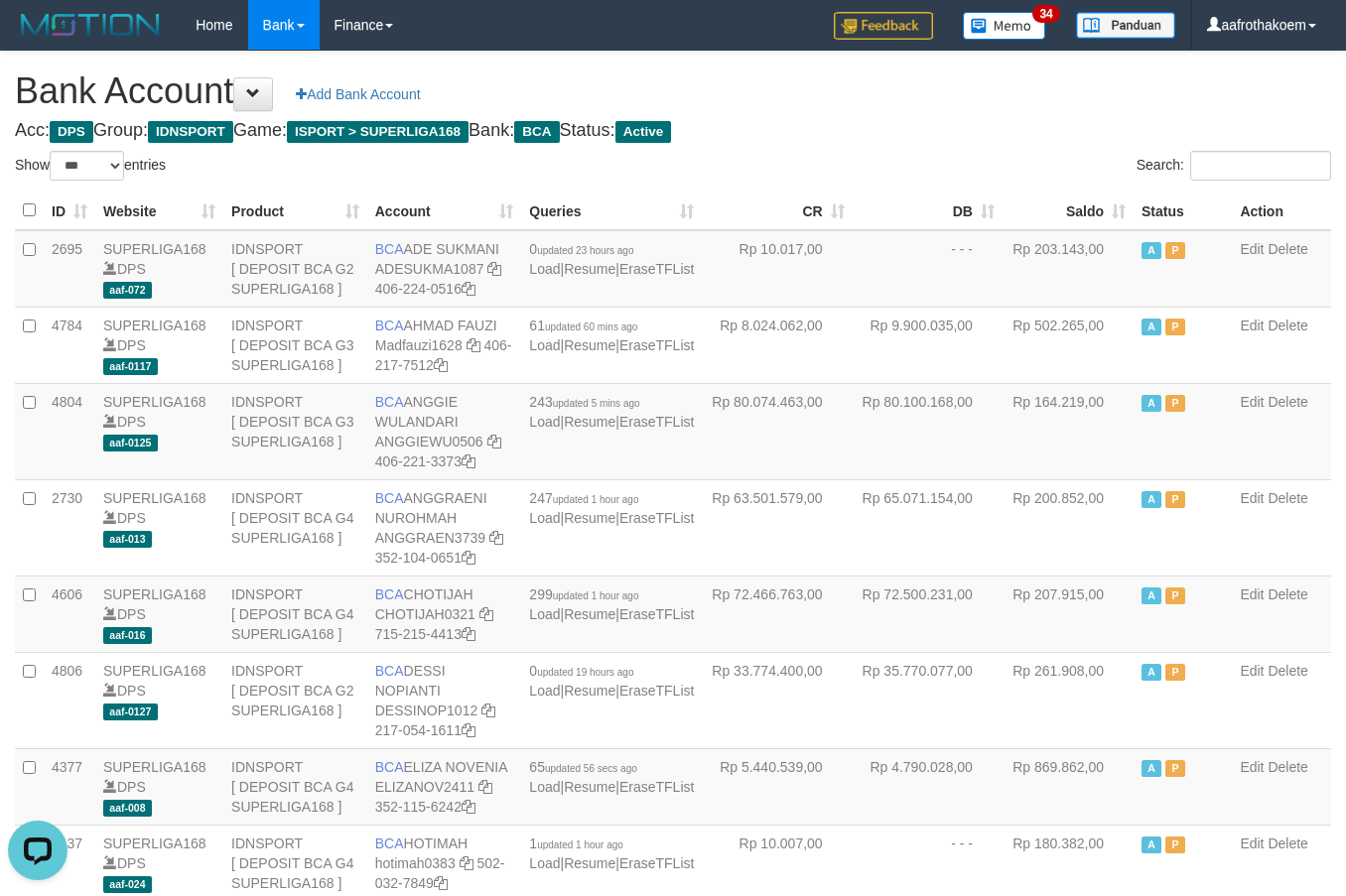 click on "Acc: 										 DPS
Group:   IDNSPORT    		Game:   ISPORT > SUPERLIGA168    		Bank:   BCA    		Status:  Active" at bounding box center [673, 131] 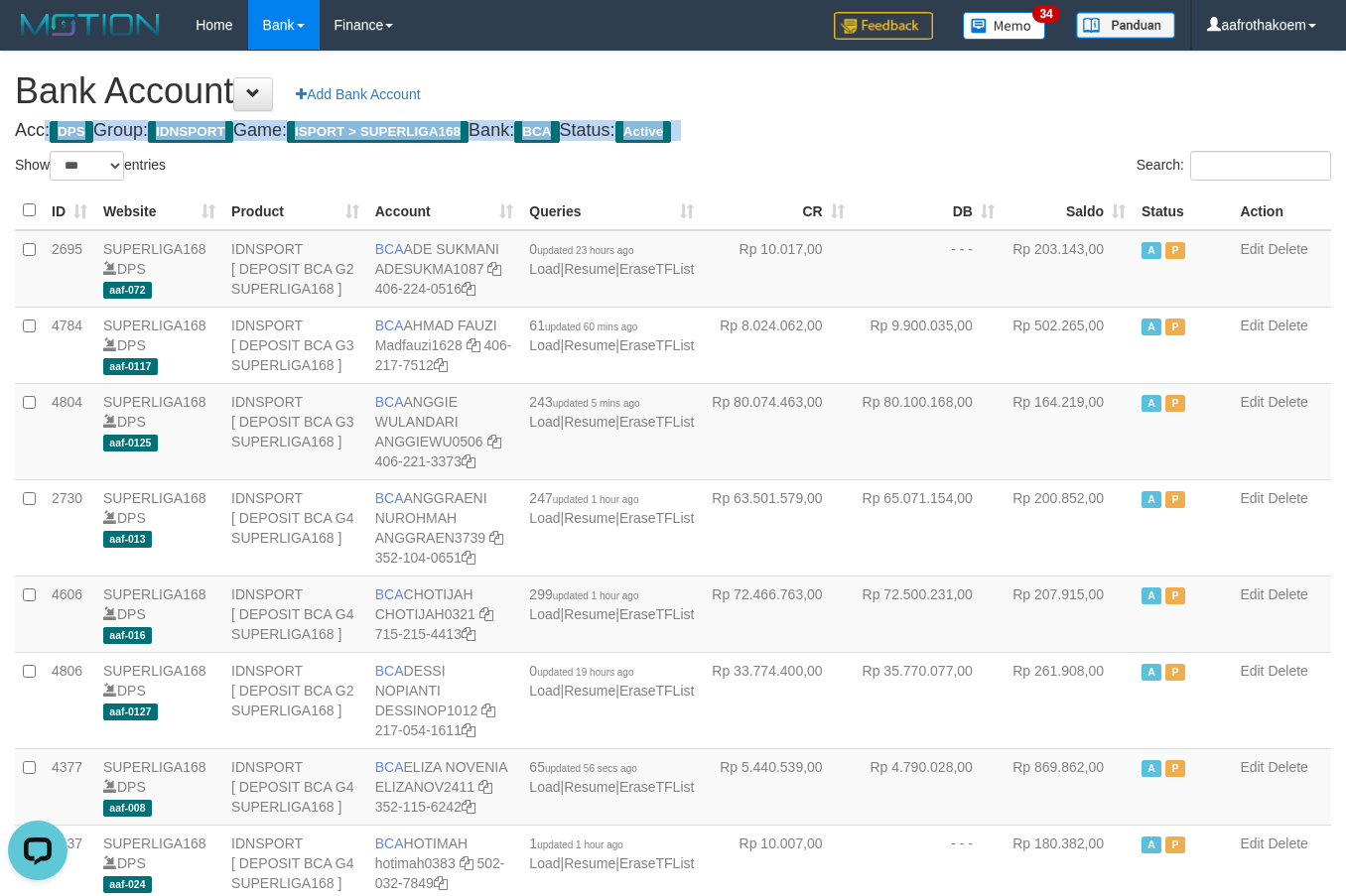 click on "Acc: 										 DPS
Group:   IDNSPORT    		Game:   ISPORT > SUPERLIGA168    		Bank:   BCA    		Status:  Active" at bounding box center (673, 131) 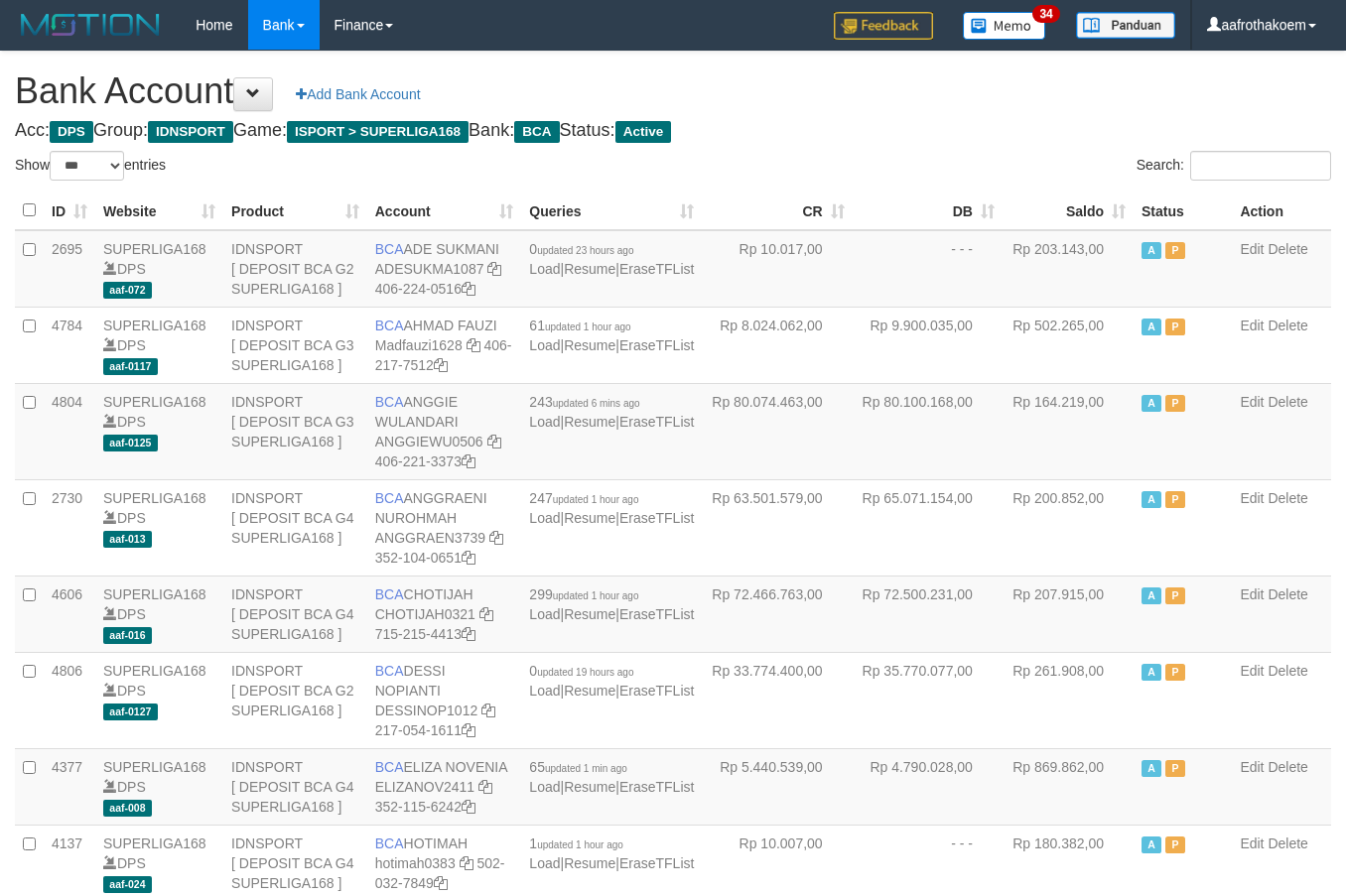 select on "***" 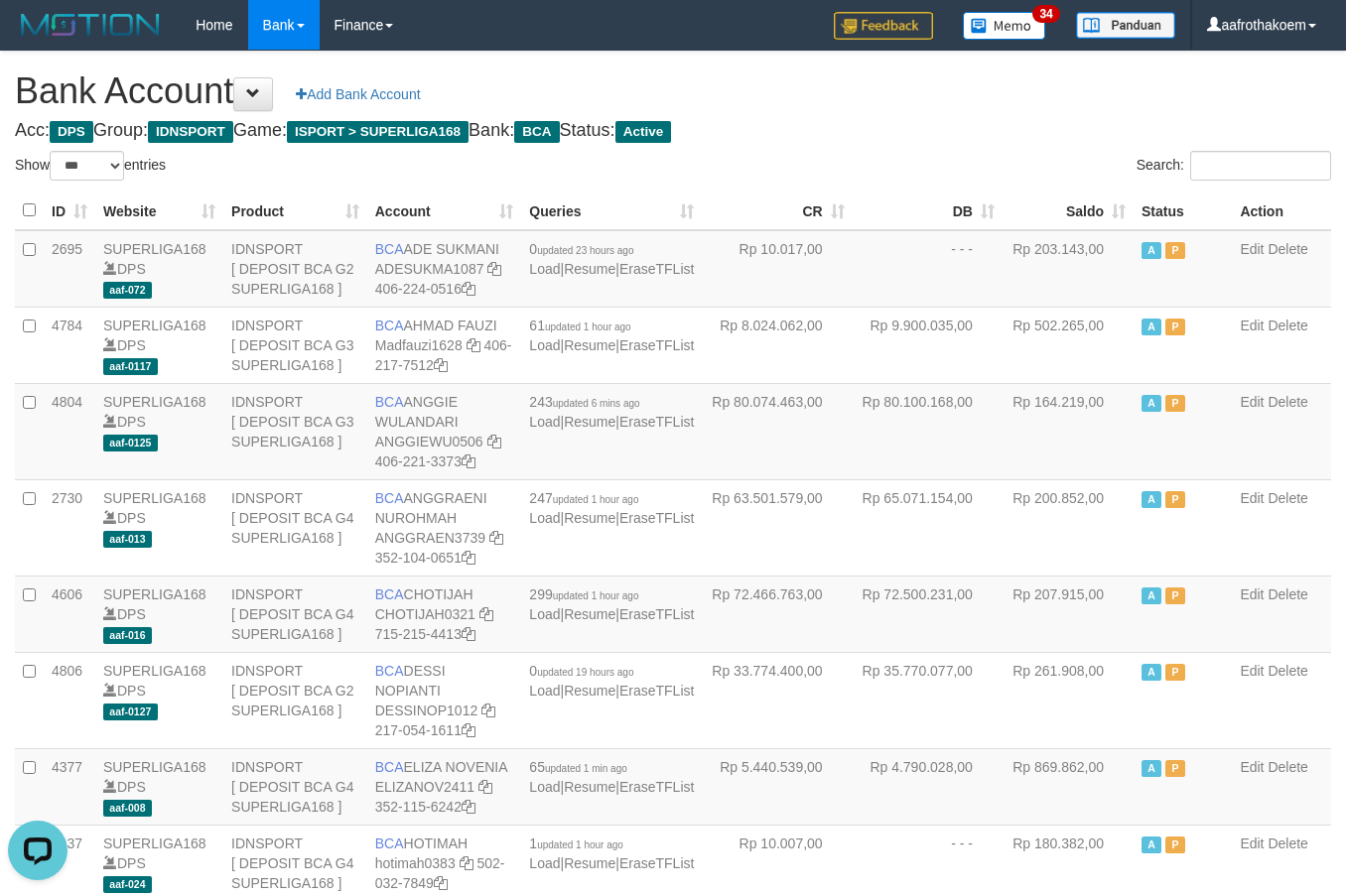 scroll, scrollTop: 0, scrollLeft: 0, axis: both 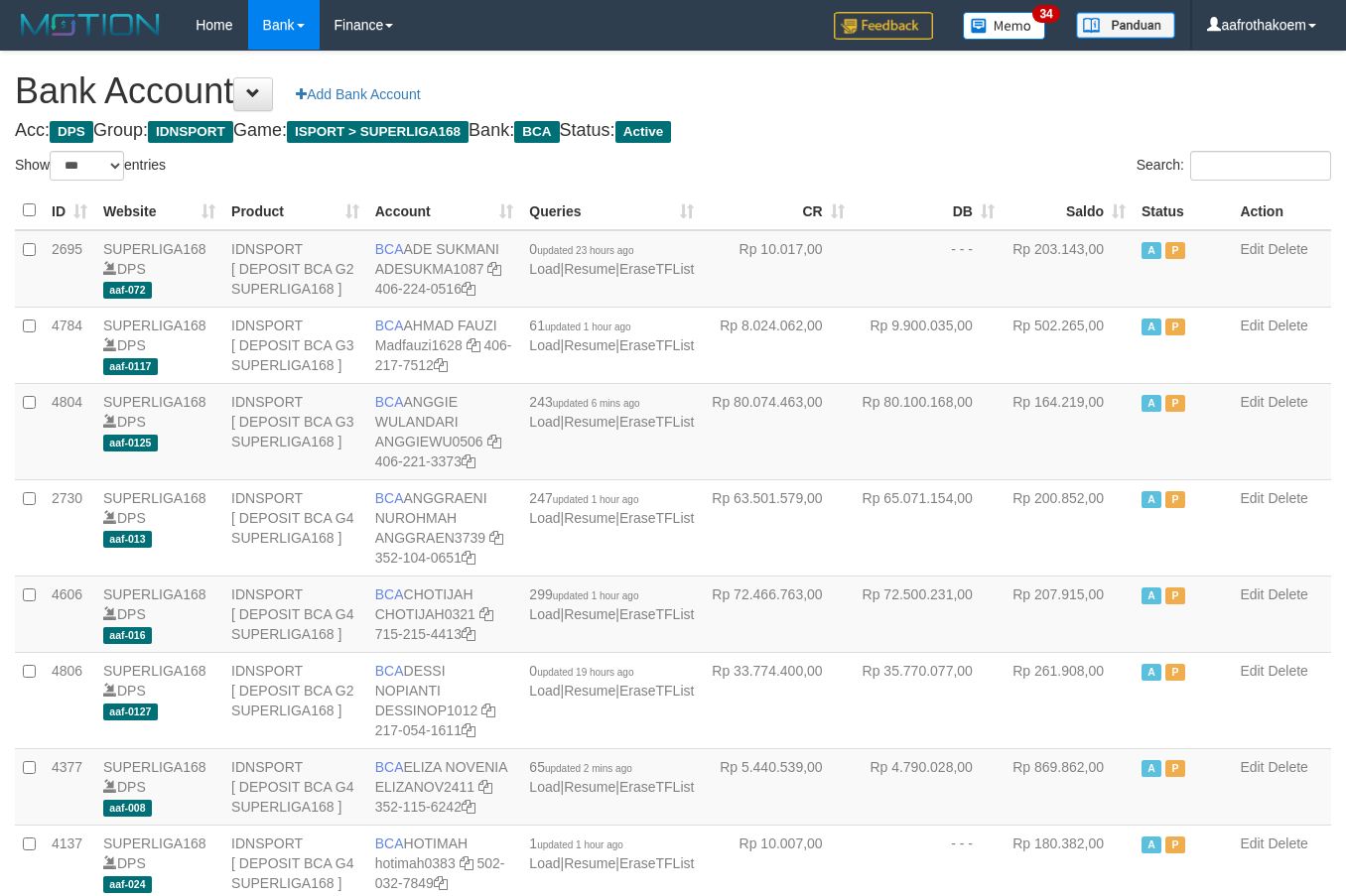 select on "***" 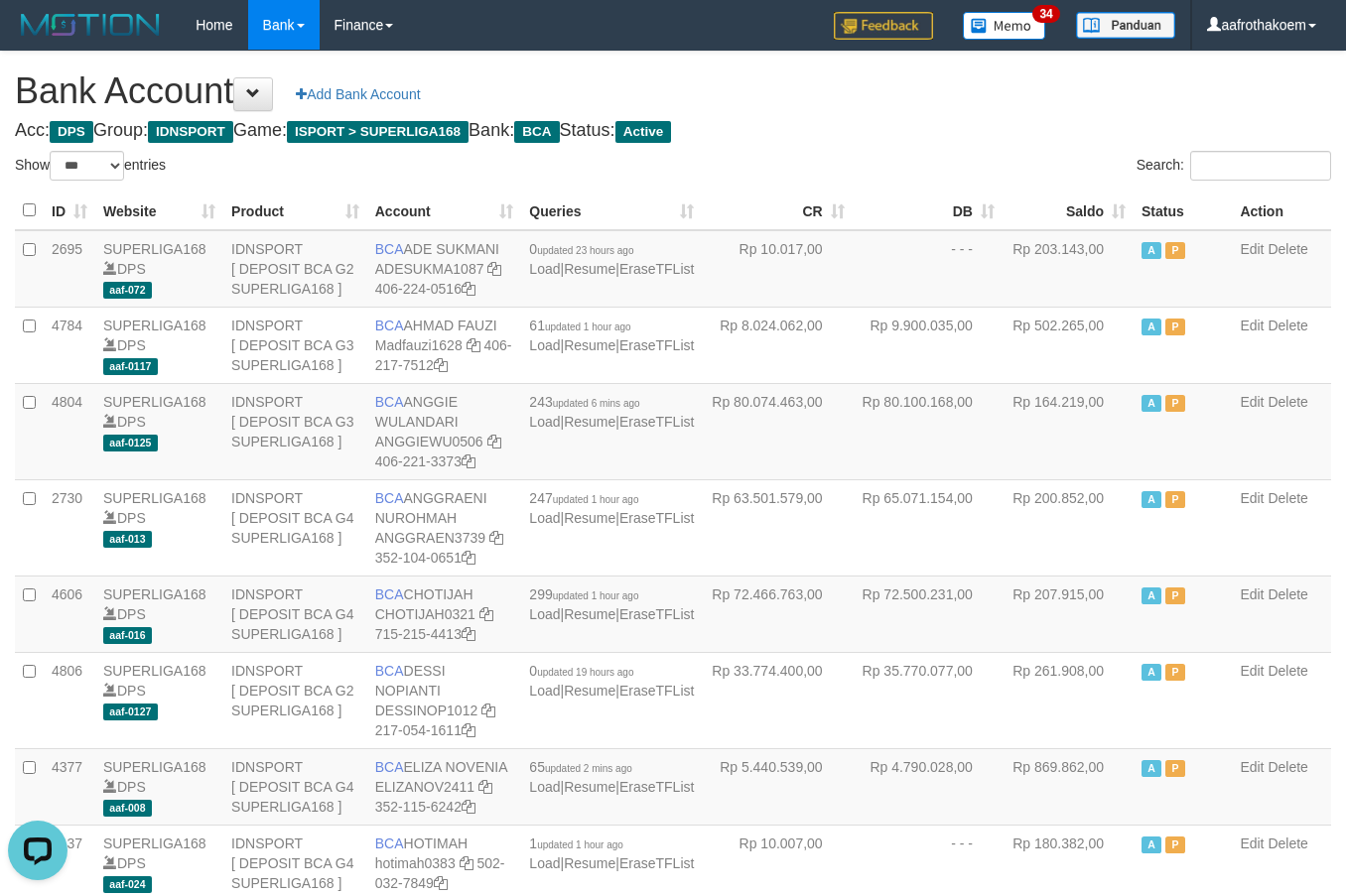 scroll, scrollTop: 0, scrollLeft: 0, axis: both 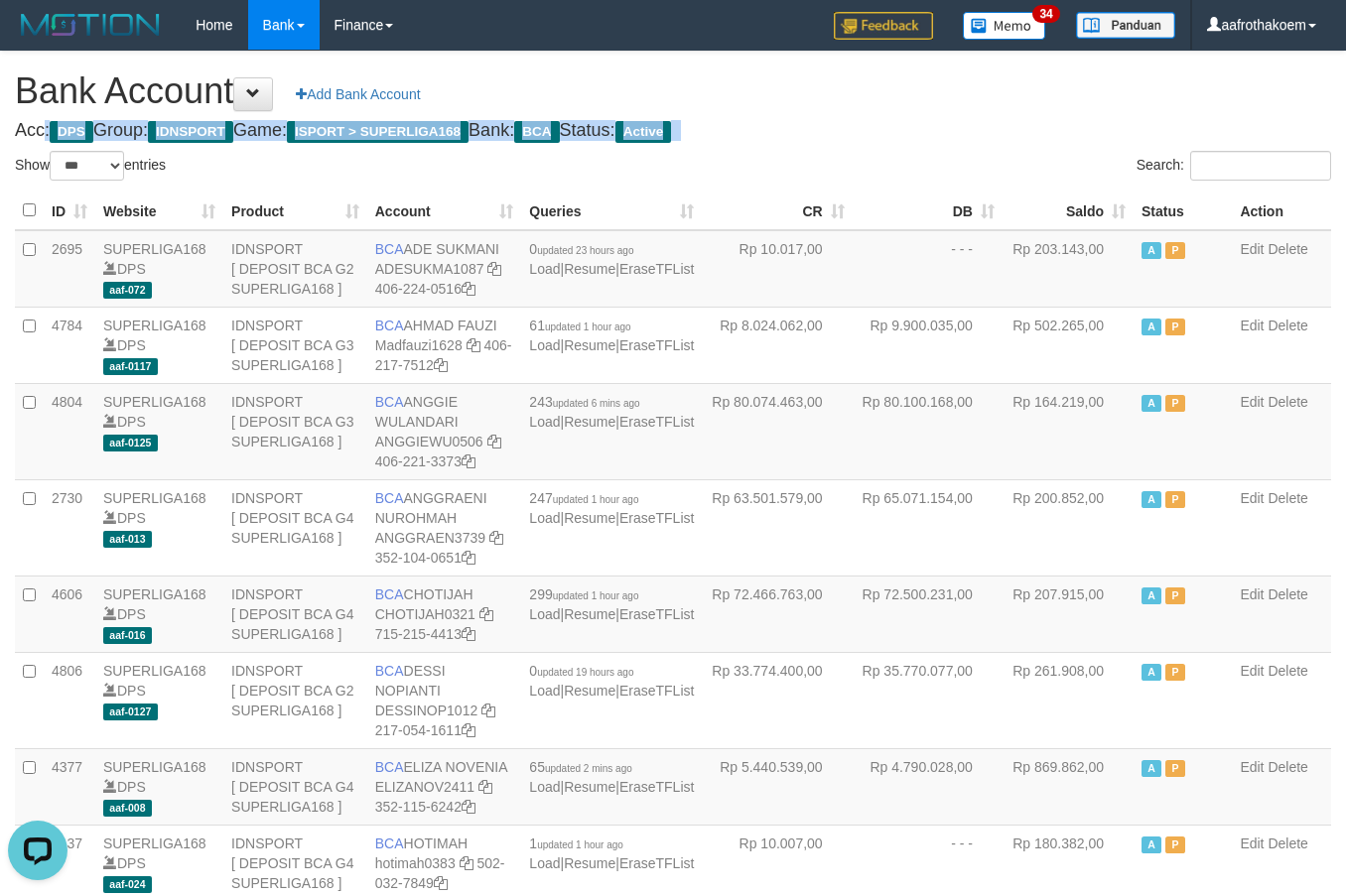 click on "Acc: 										 DPS
Group:   IDNSPORT    		Game:   ISPORT > SUPERLIGA168    		Bank:   BCA    		Status:  Active" at bounding box center (673, 131) 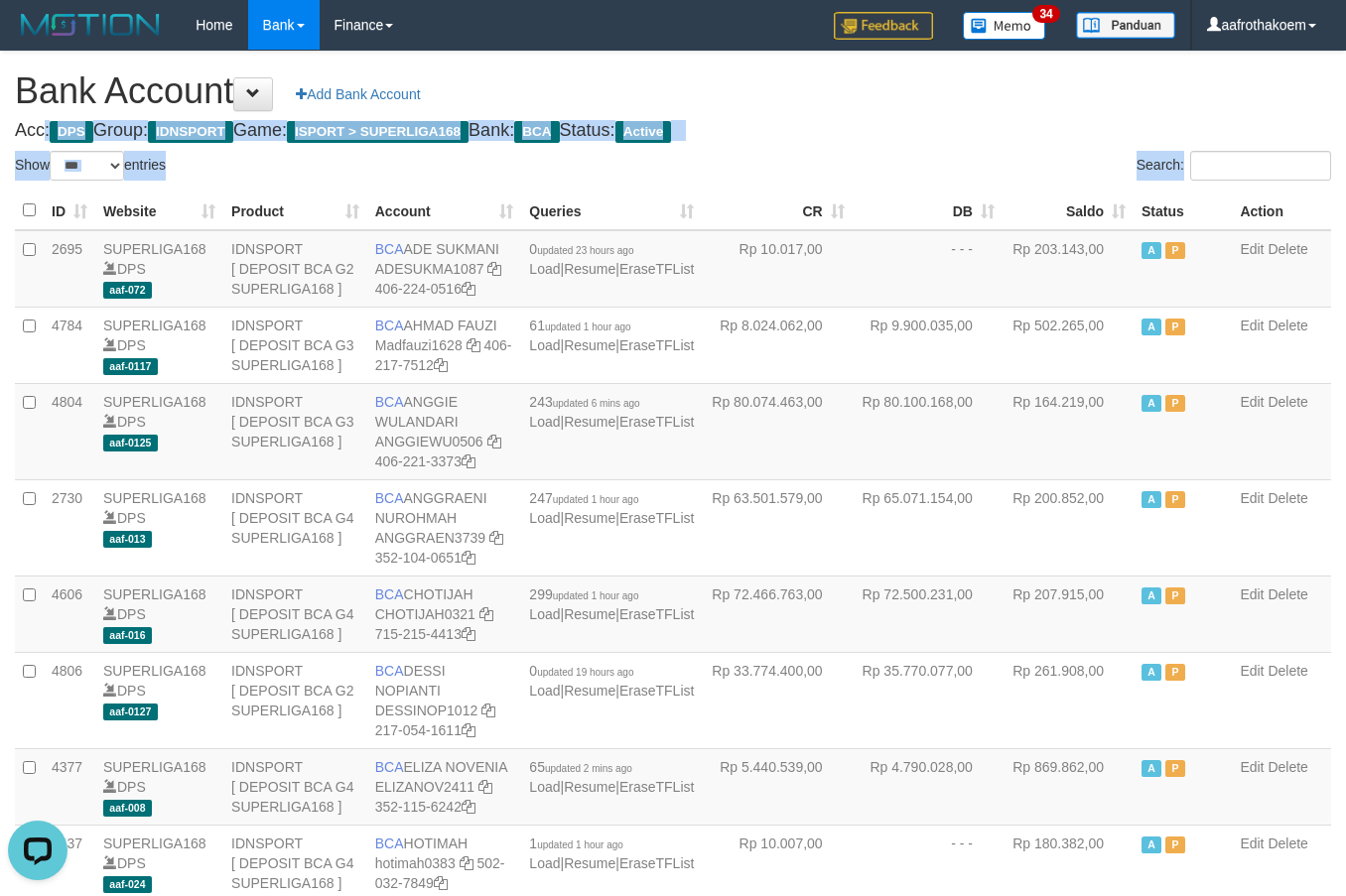 click on "Bank Account
Add Bank Account
Acc: 										 DPS
Group:   IDNSPORT    		Game:   ISPORT > SUPERLIGA168    		Bank:   BCA    		Status:  Active
Filter Account Type
*******
***
**
***
DPS
SELECT ALL  SELECT TYPE  - ALL -
DPS
WD
TMP
Filter Product
*******
******
********
********
*******
********
IDNSPORT
SELECT ALL  SELECT GROUP  - ALL -
BETHUB
IDNPOKER
IDNSPORT
IDNTOTO
LOADONLY
Filter Website
*******" at bounding box center (673, 1506) 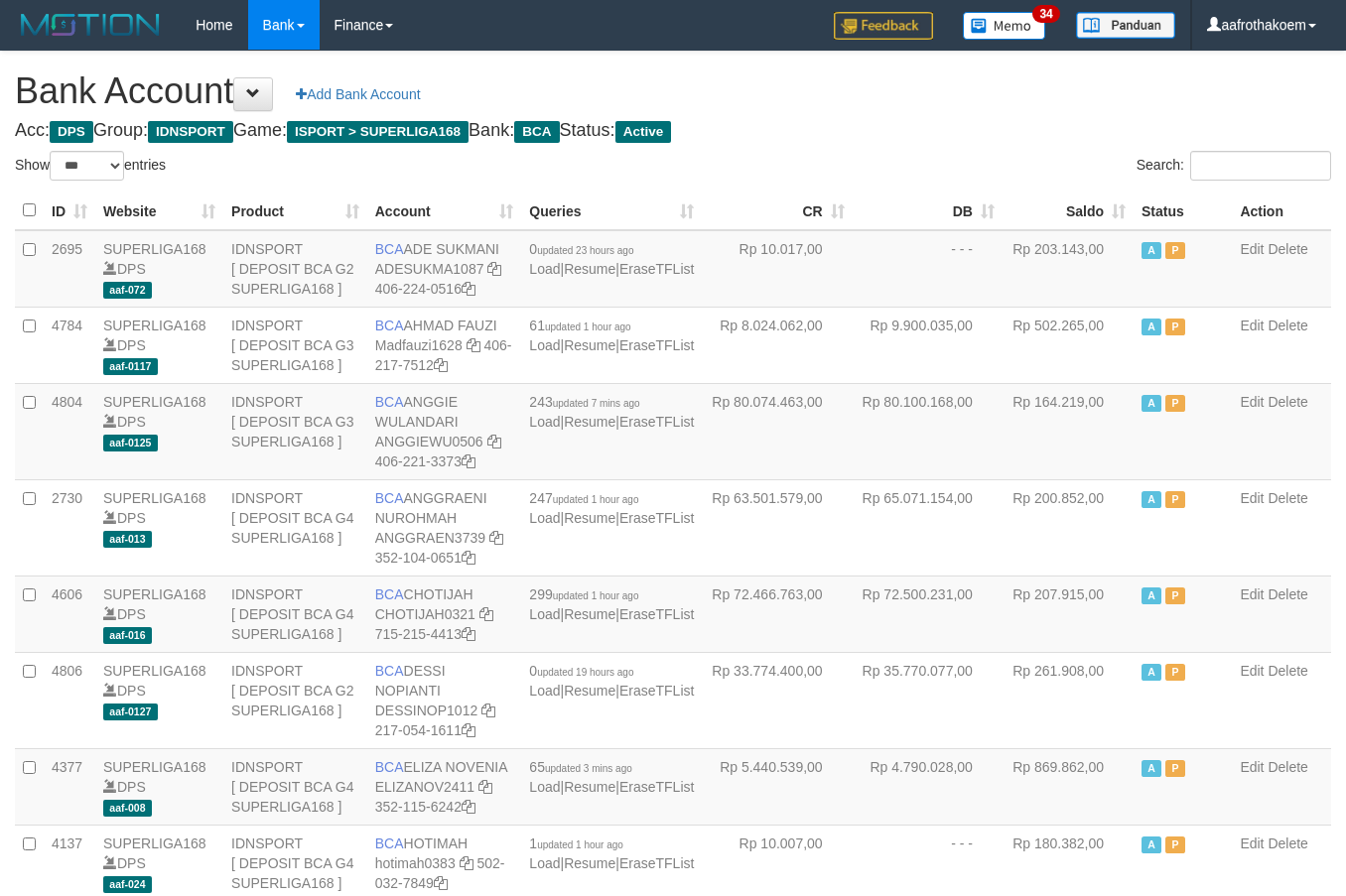 select on "***" 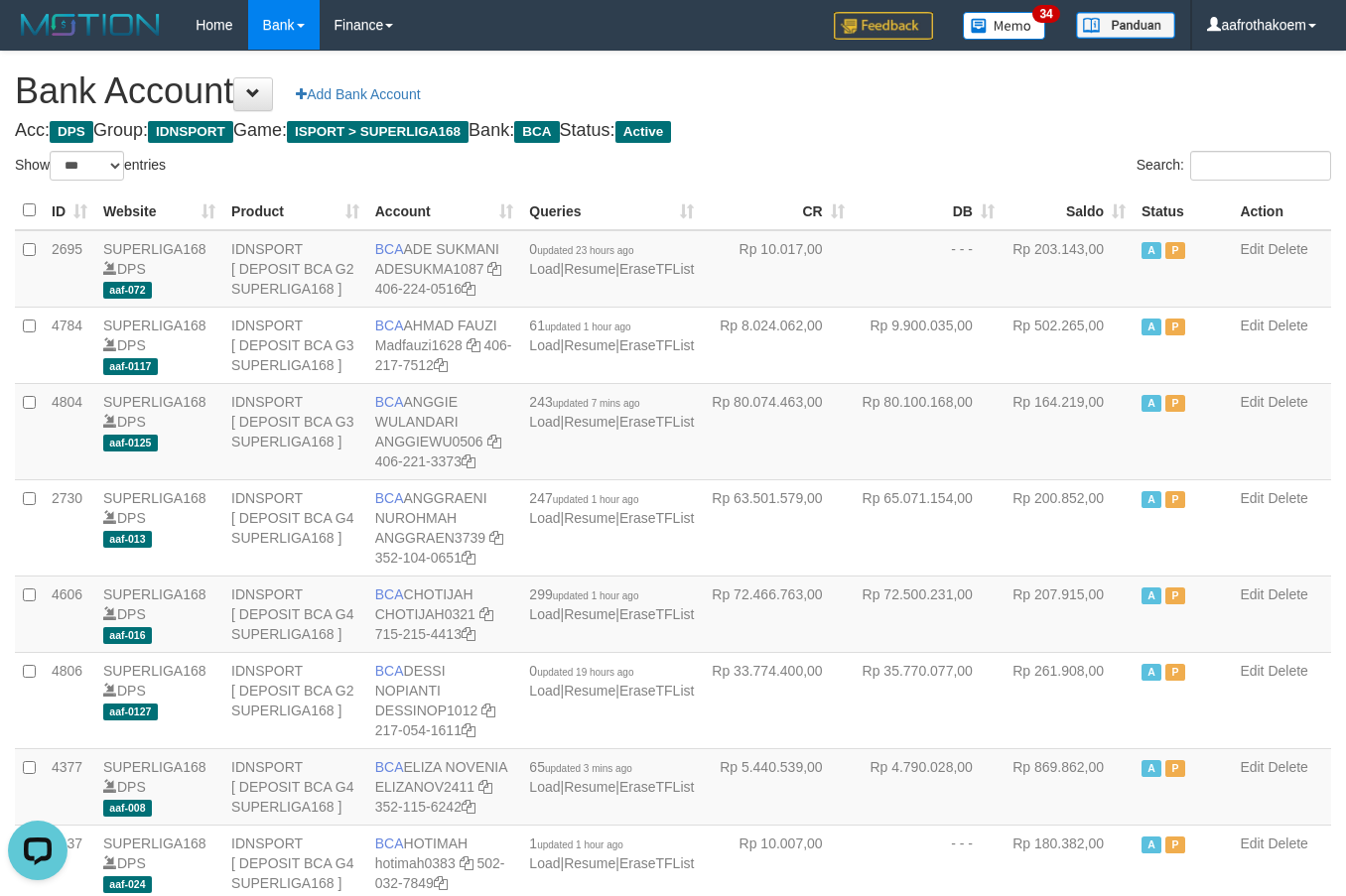 scroll, scrollTop: 0, scrollLeft: 0, axis: both 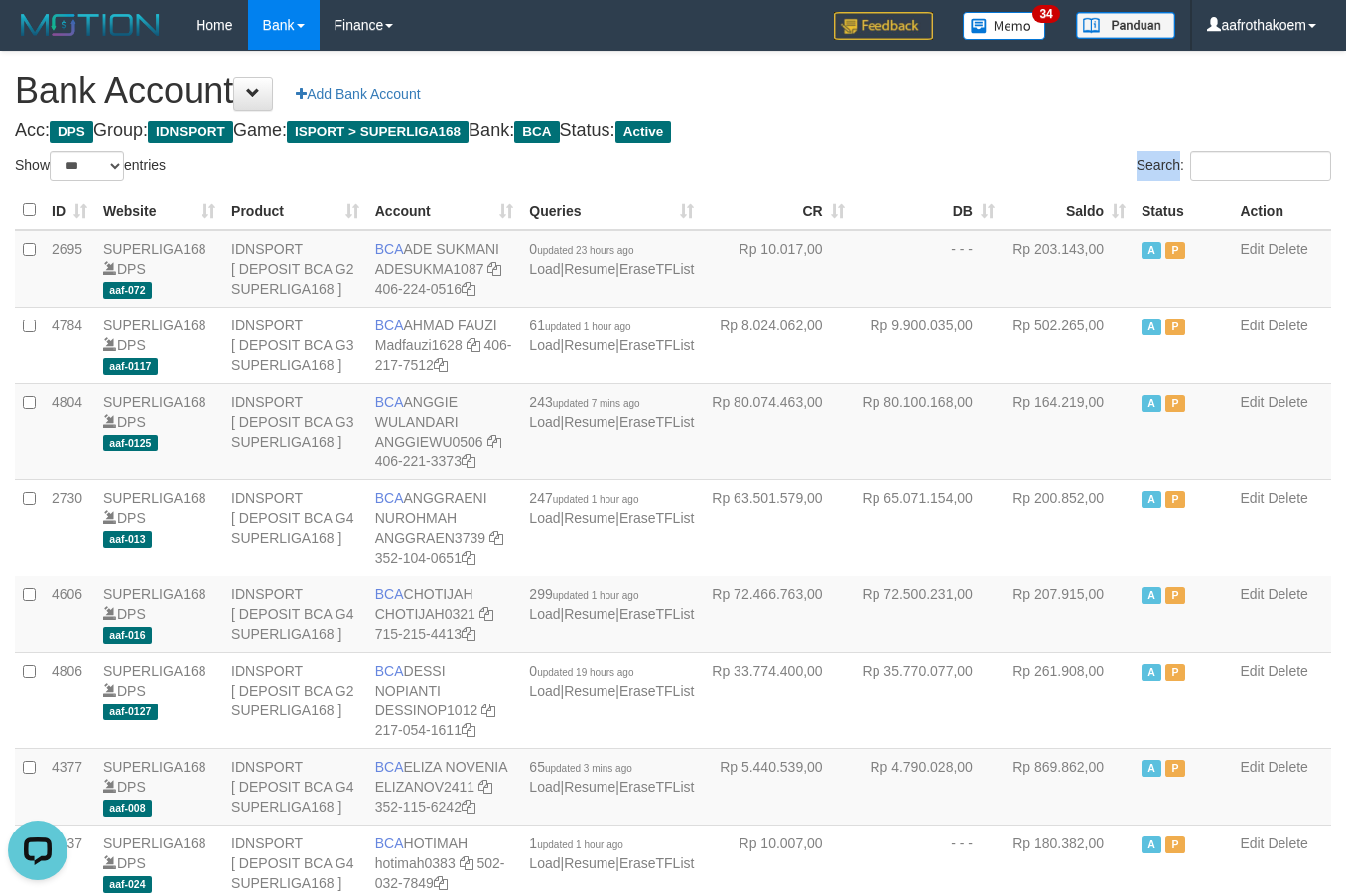 click on "Search:" at bounding box center (1010, 168) 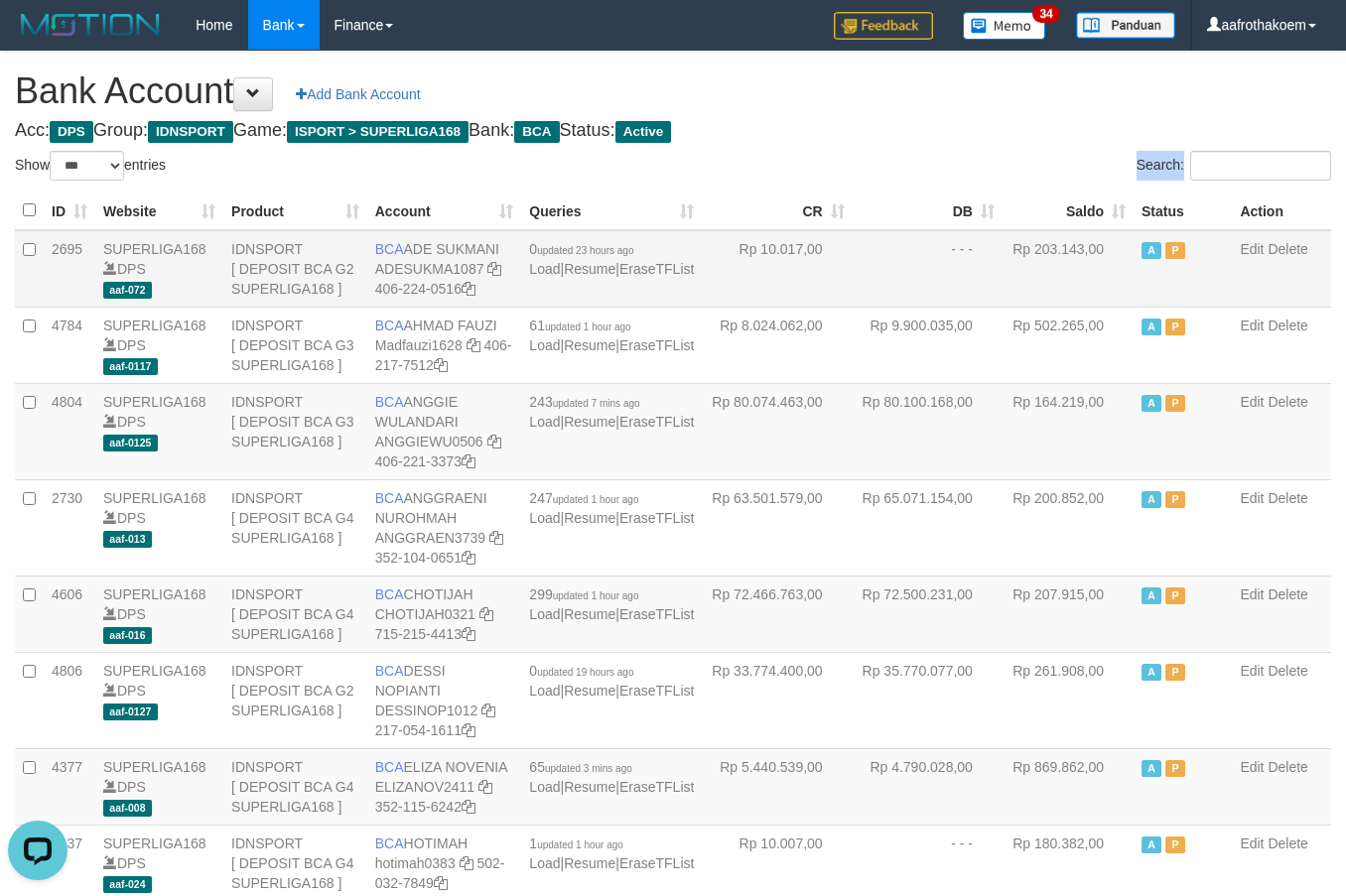 drag, startPoint x: 949, startPoint y: 166, endPoint x: 1102, endPoint y: 322, distance: 218.50629 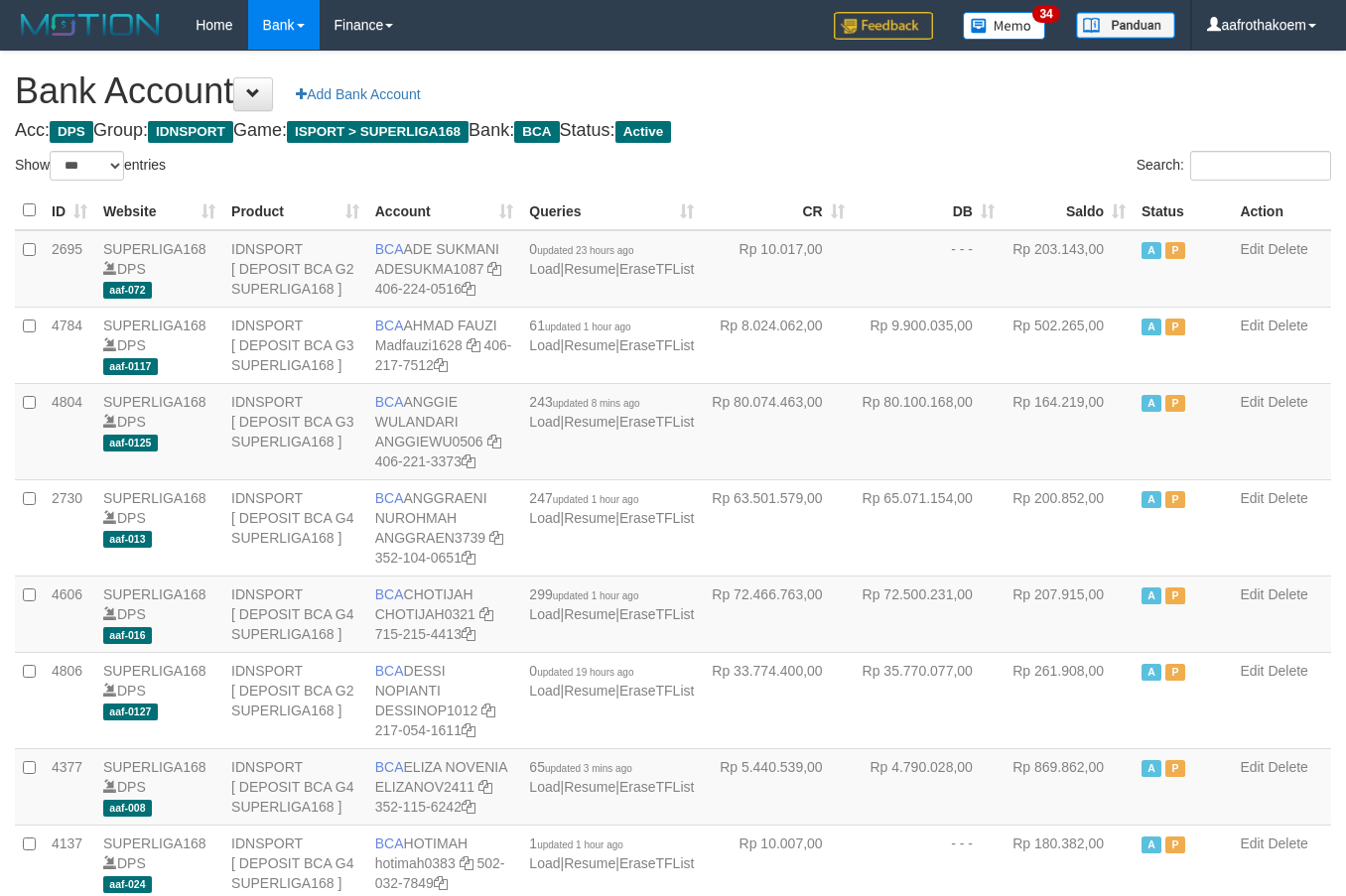 select on "***" 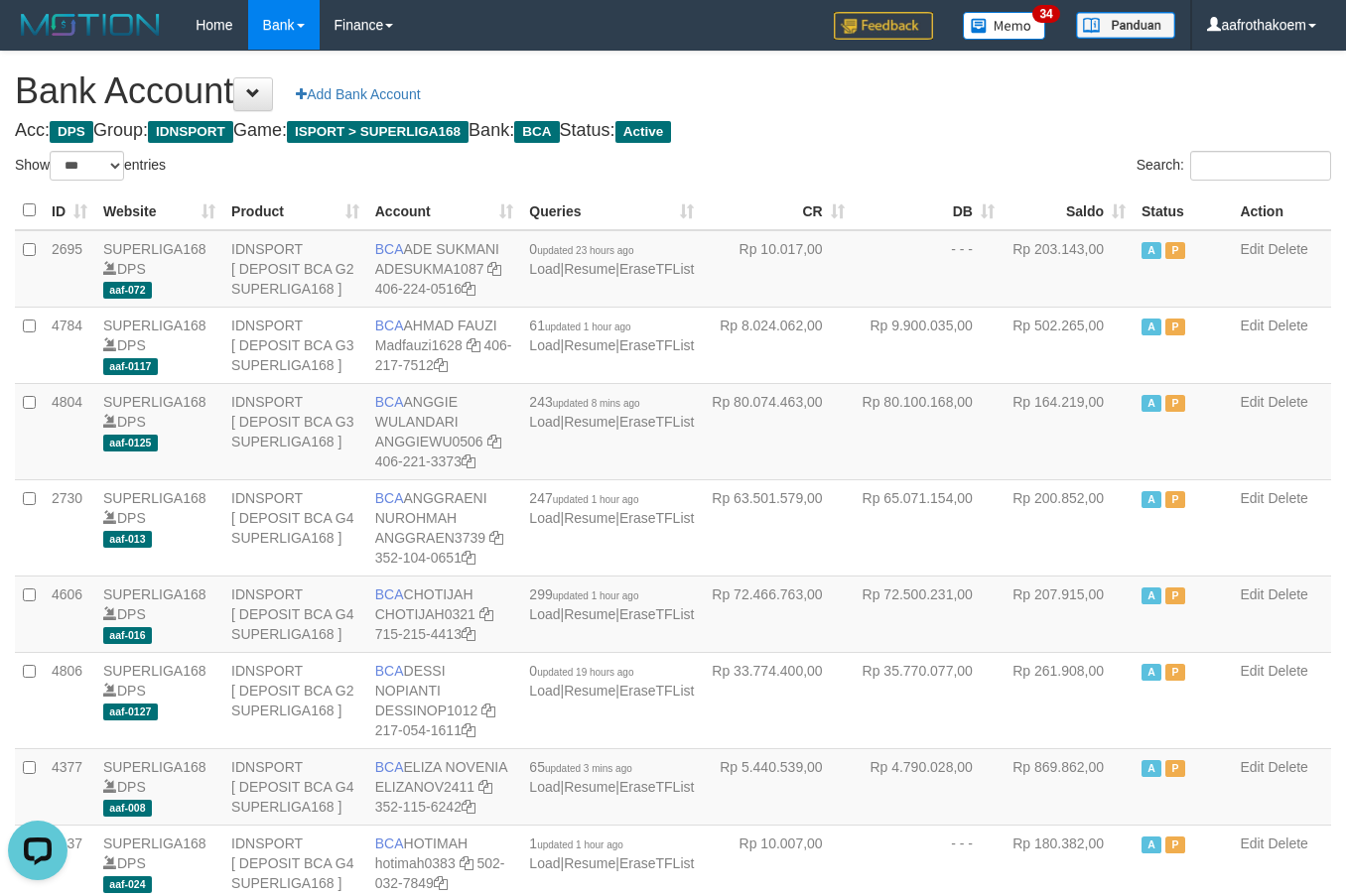 scroll, scrollTop: 0, scrollLeft: 0, axis: both 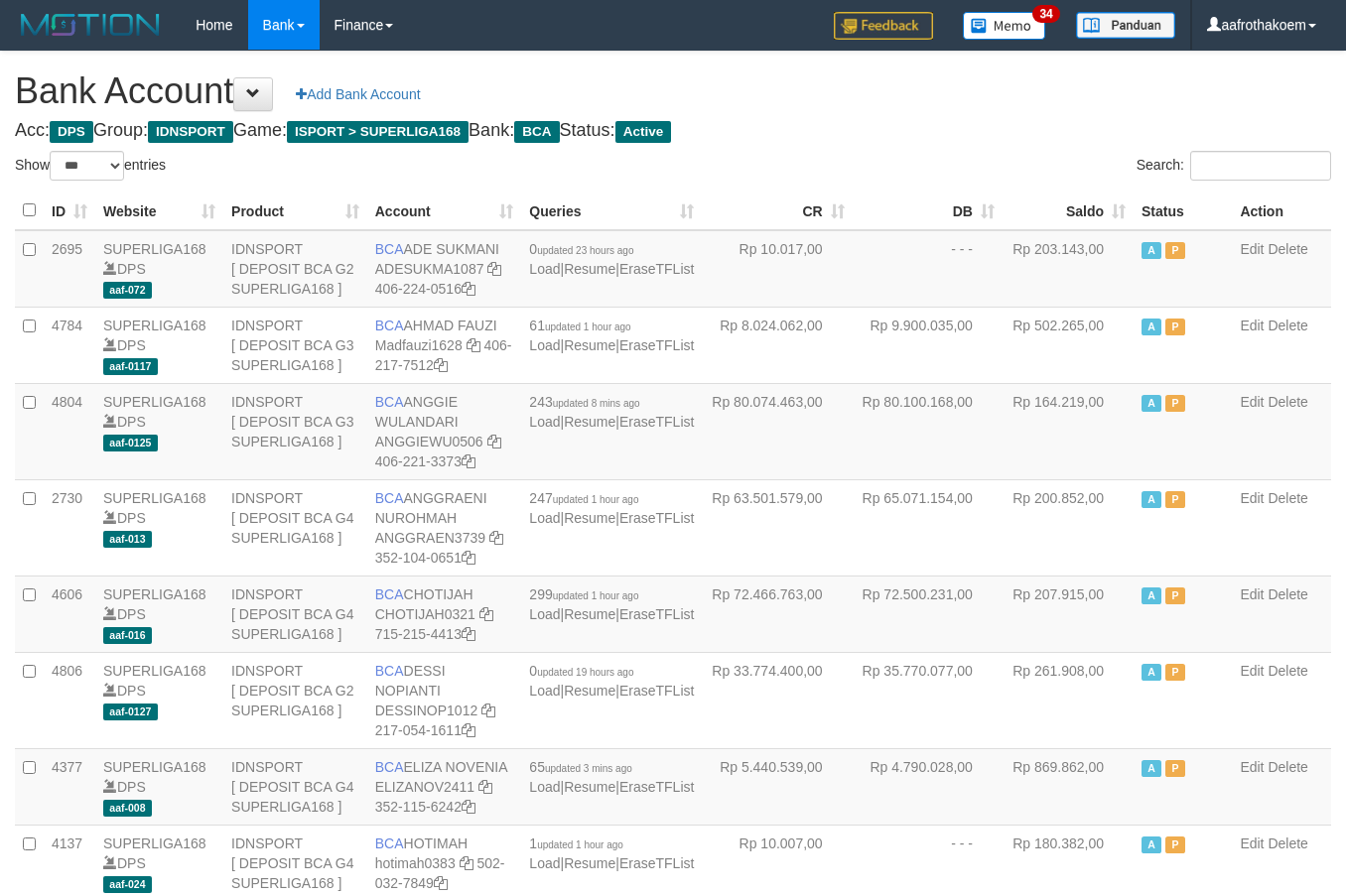 select on "***" 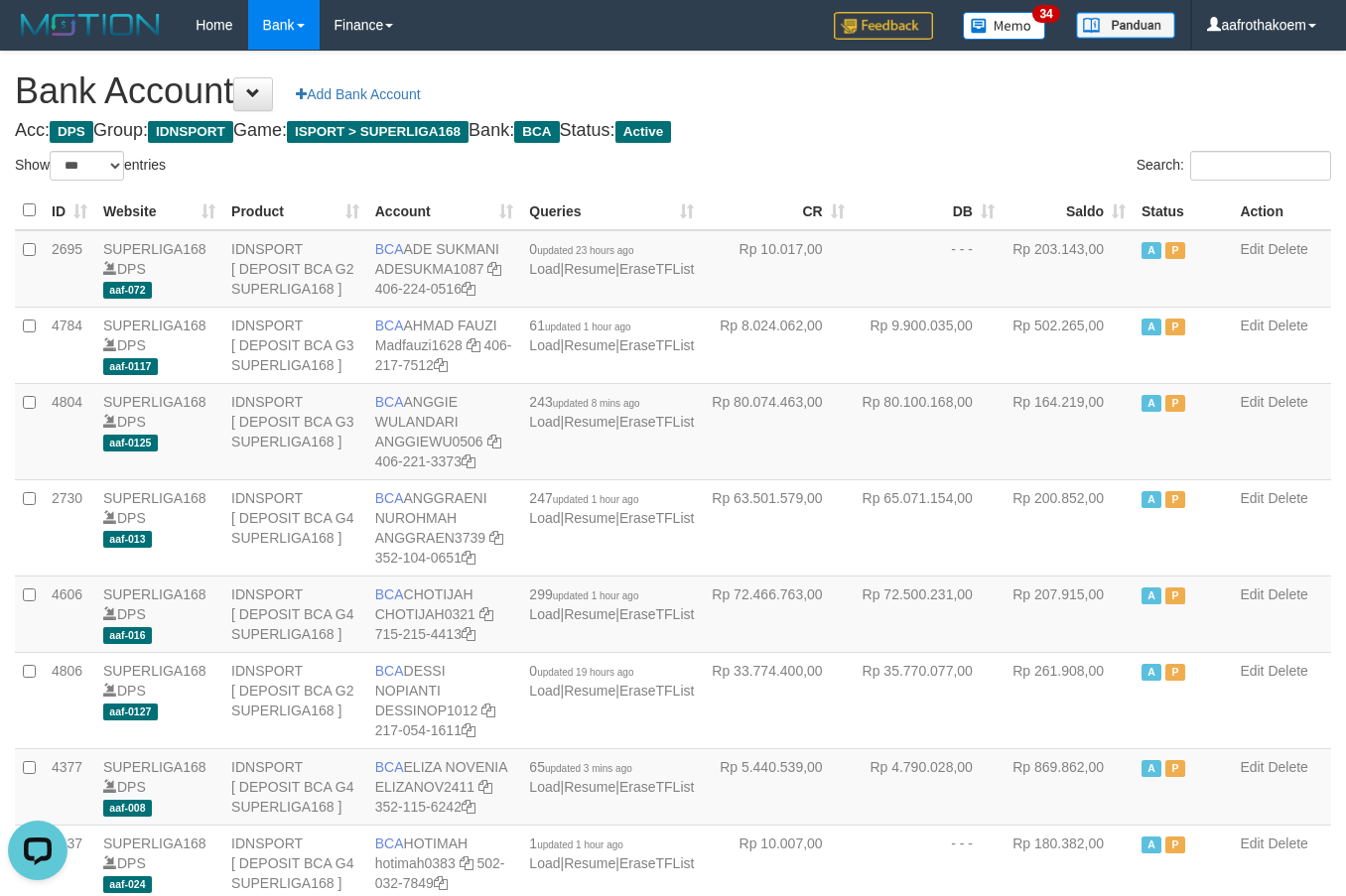 scroll, scrollTop: 0, scrollLeft: 0, axis: both 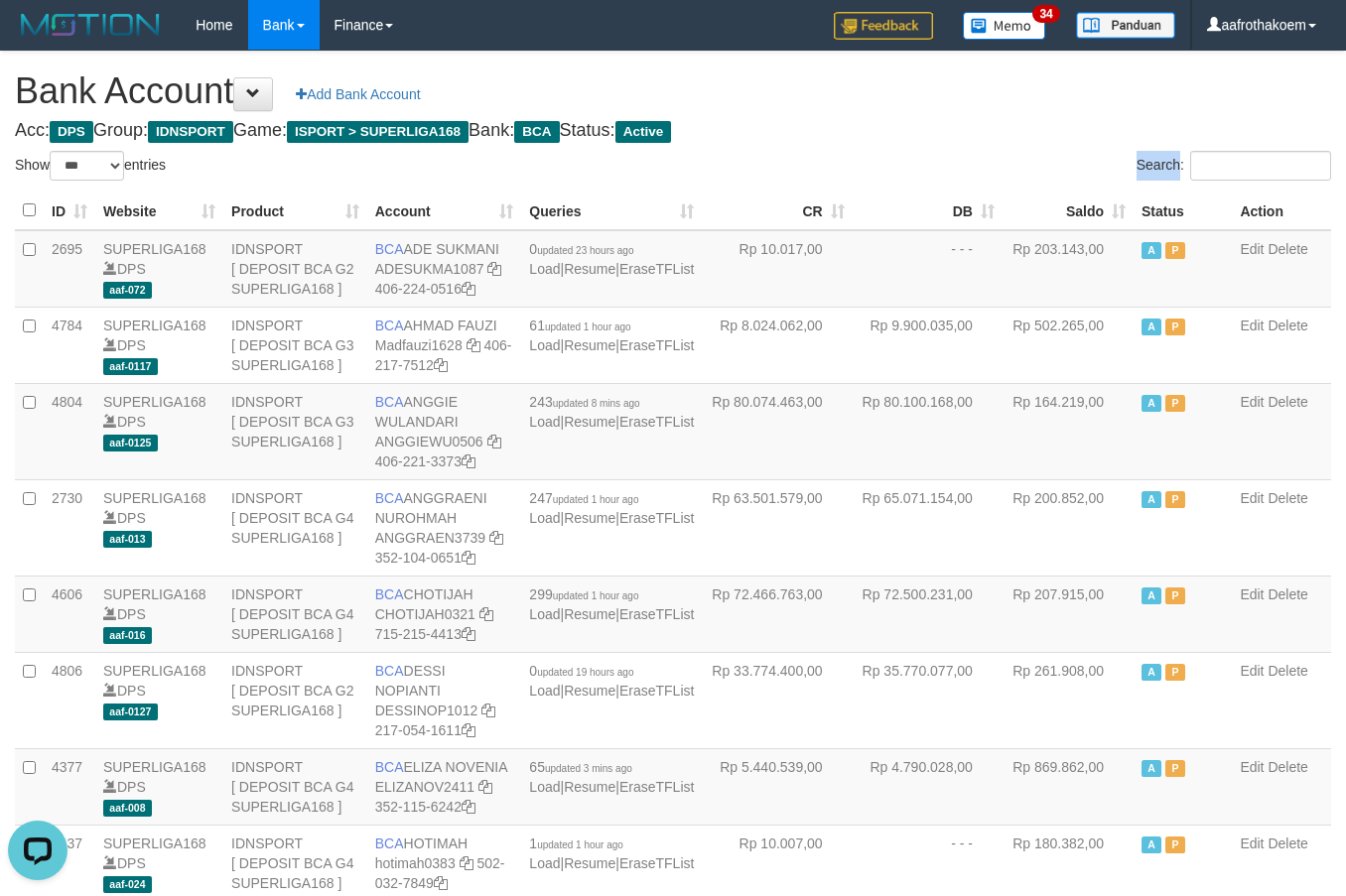 click on "Search:" at bounding box center [1010, 168] 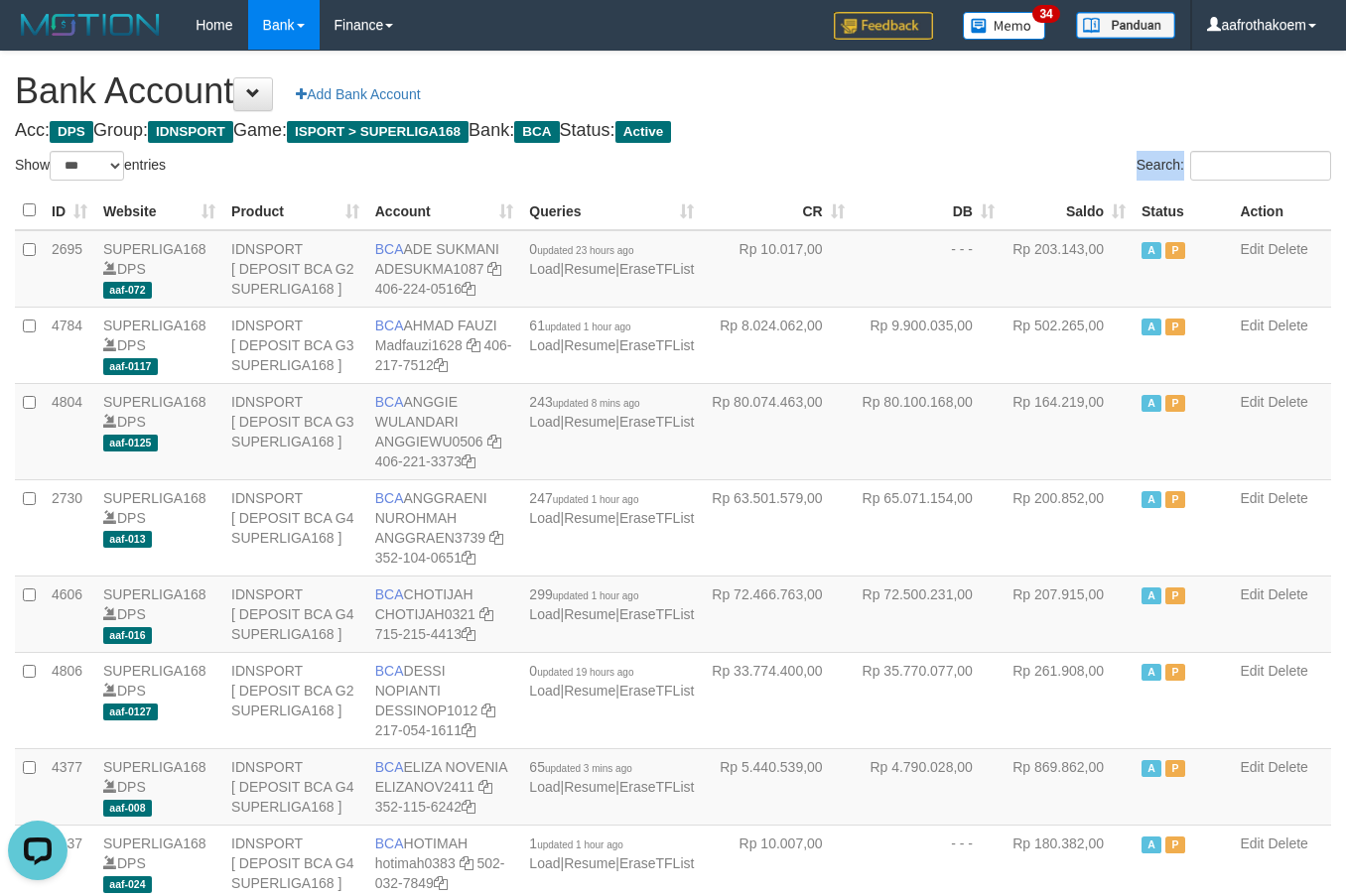click on "Search:" at bounding box center [1010, 168] 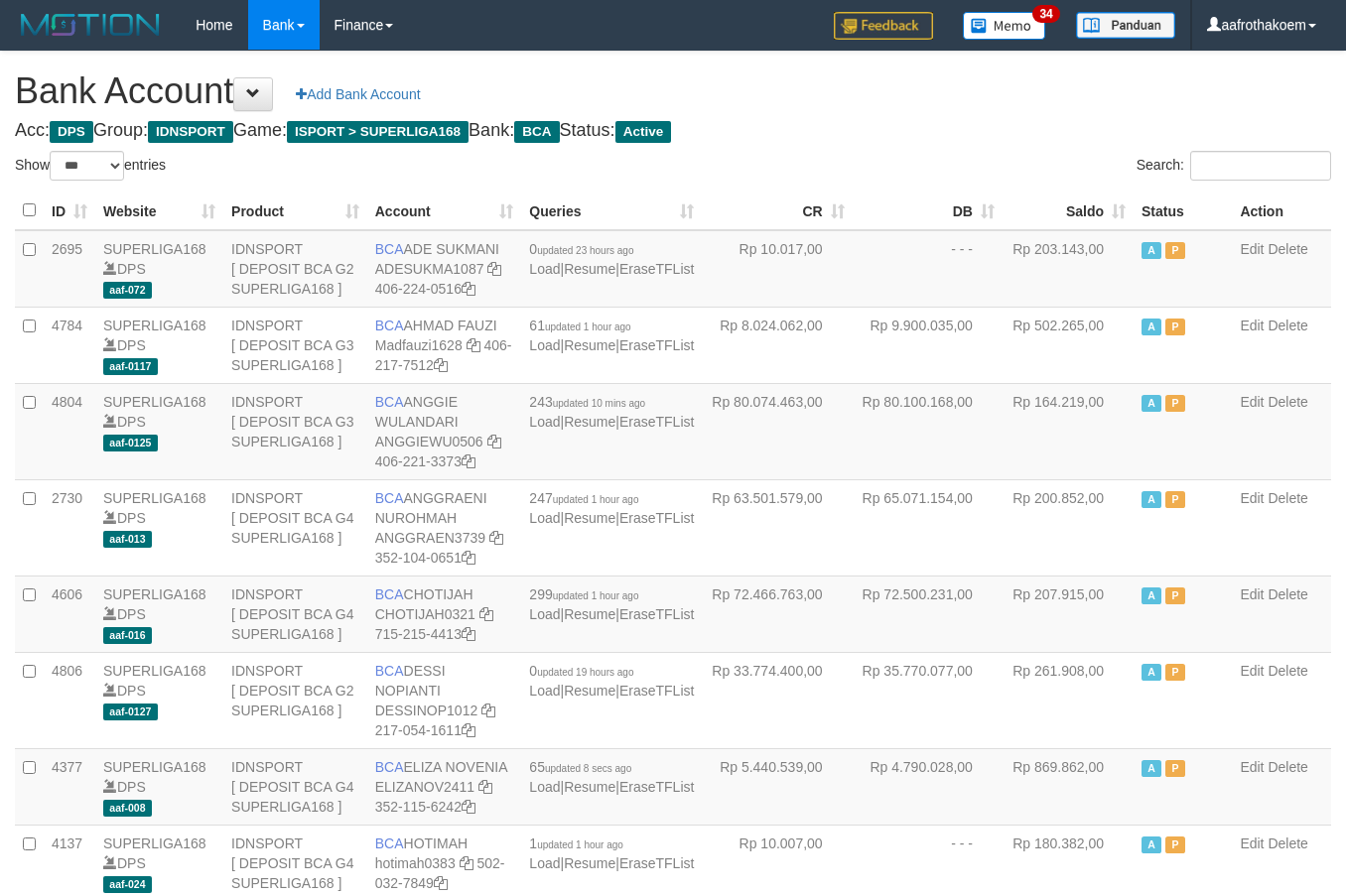 select on "***" 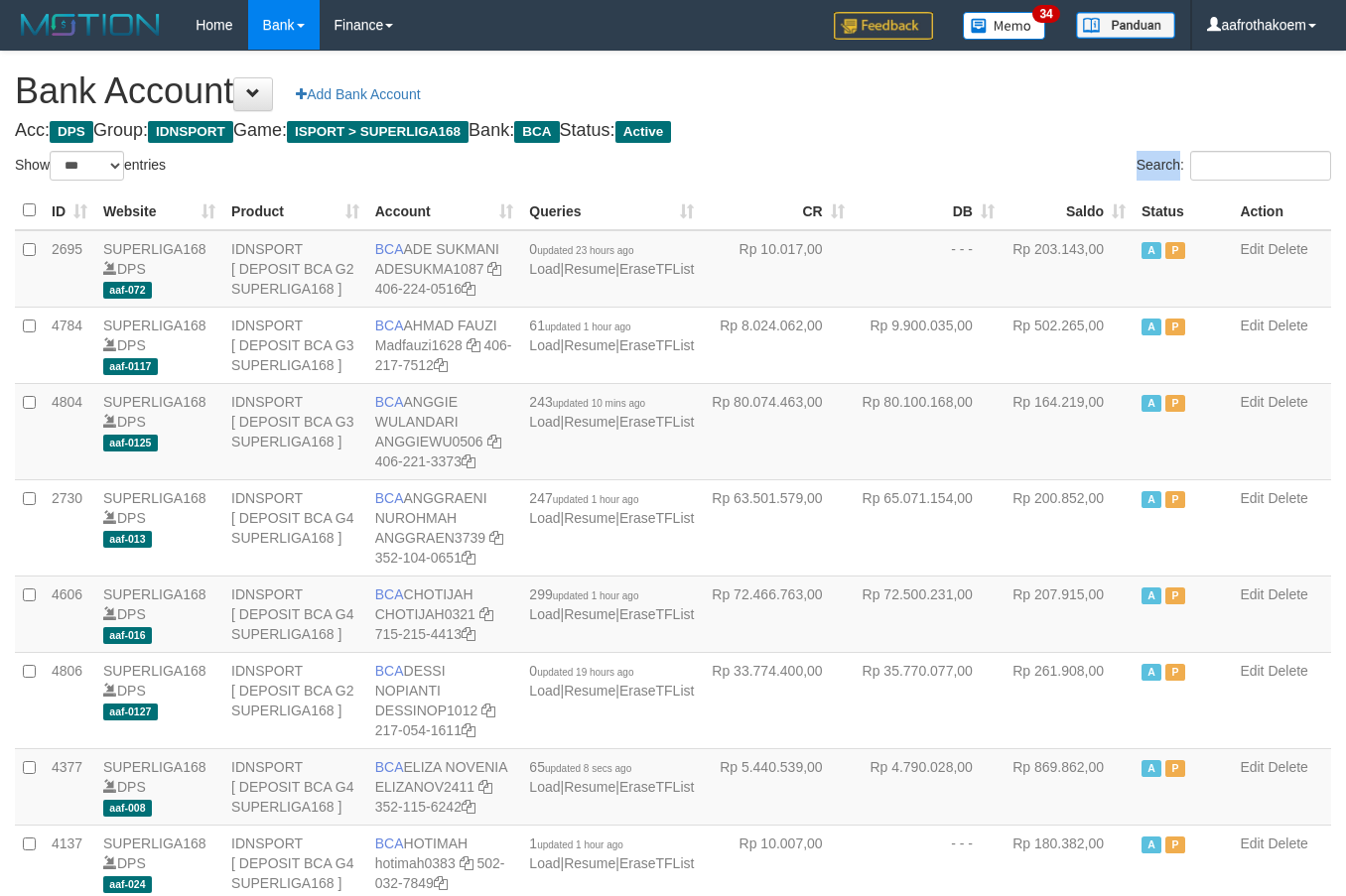 click on "Search:" at bounding box center [1010, 168] 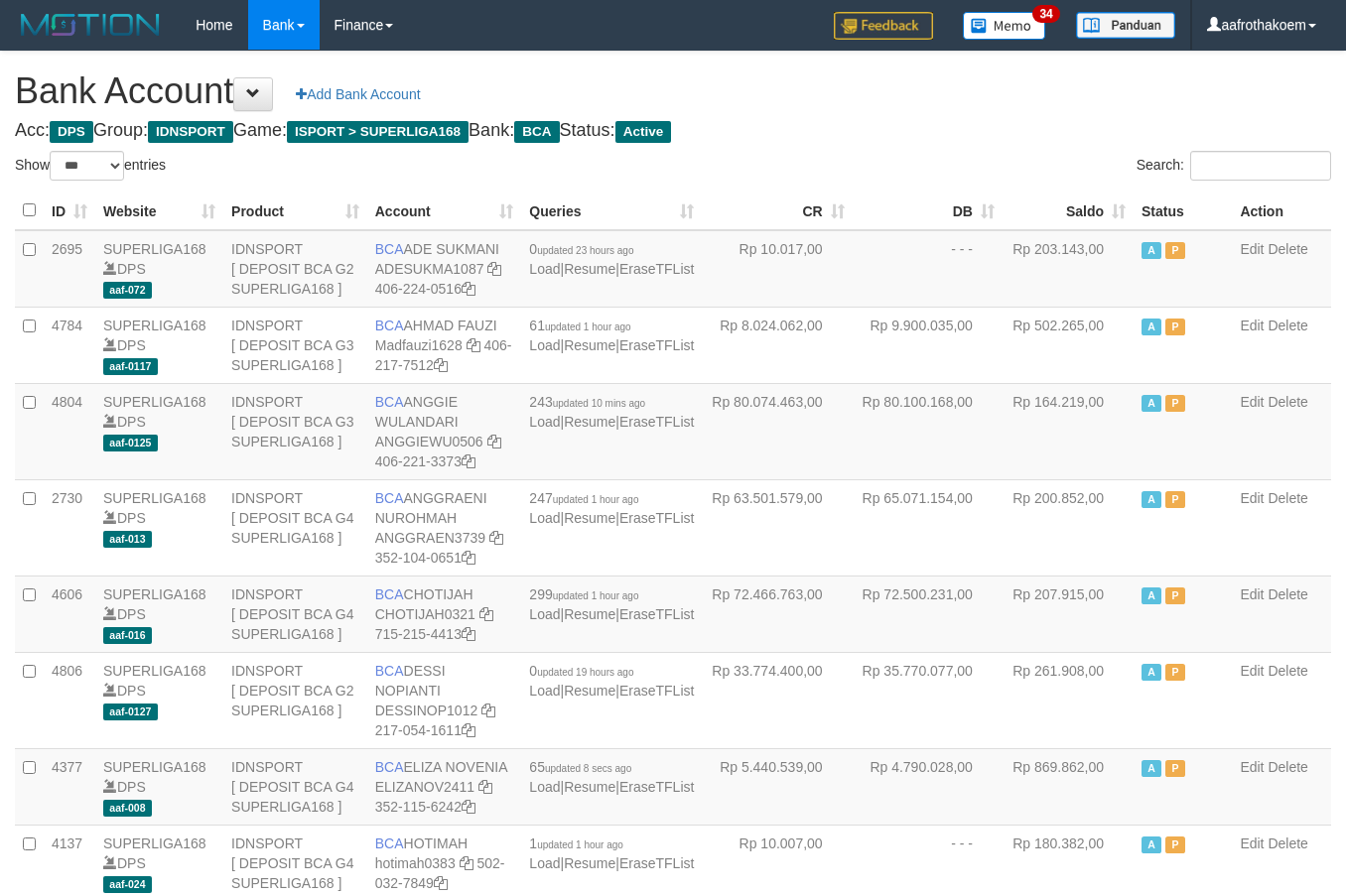 click on "Bank Account
Add Bank Account
Acc: 										 DPS
Group:   IDNSPORT    		Game:   ISPORT > SUPERLIGA168    		Bank:   BCA    		Status:  Active
Filter Account Type
*******
***
**
***
DPS
SELECT ALL  SELECT TYPE  - ALL -
DPS
WD
TMP
Filter Product
*******
******
********
********
*******
********
IDNSPORT
SELECT ALL  SELECT GROUP  - ALL -
BETHUB
IDNPOKER
IDNSPORT
IDNTOTO
LOADONLY
Filter Website
*******" at bounding box center (673, 1506) 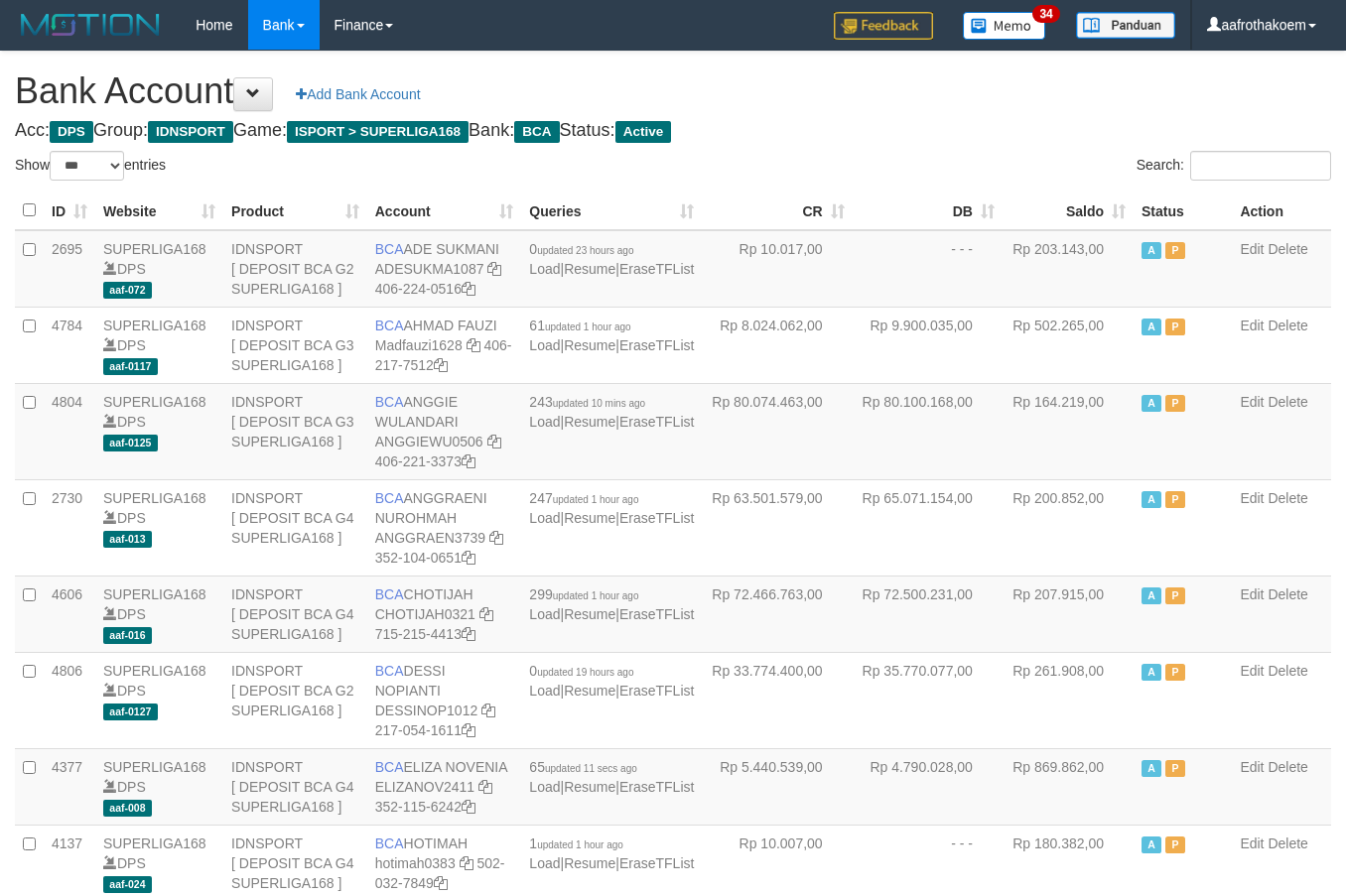 select on "***" 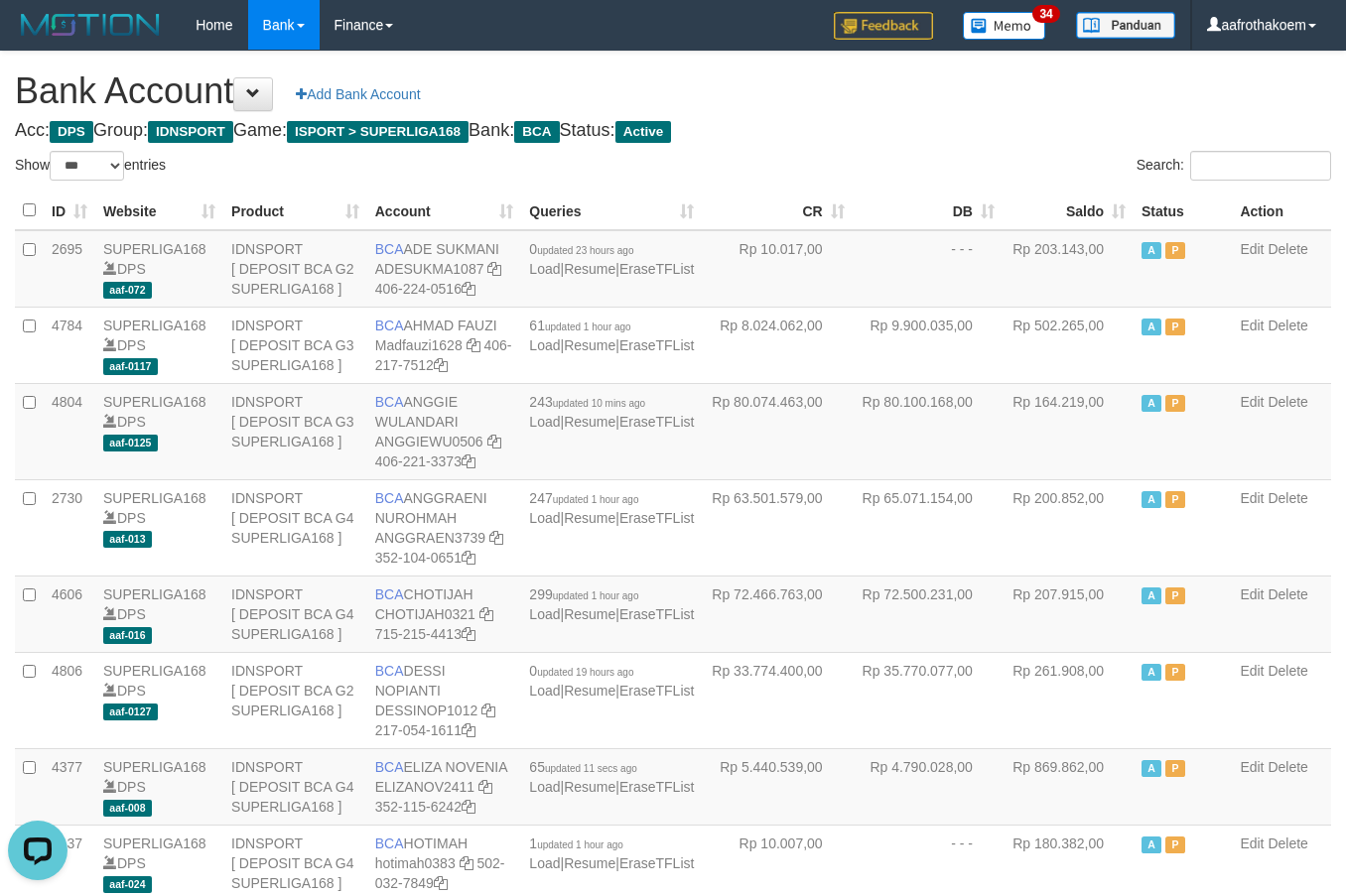 scroll, scrollTop: 0, scrollLeft: 0, axis: both 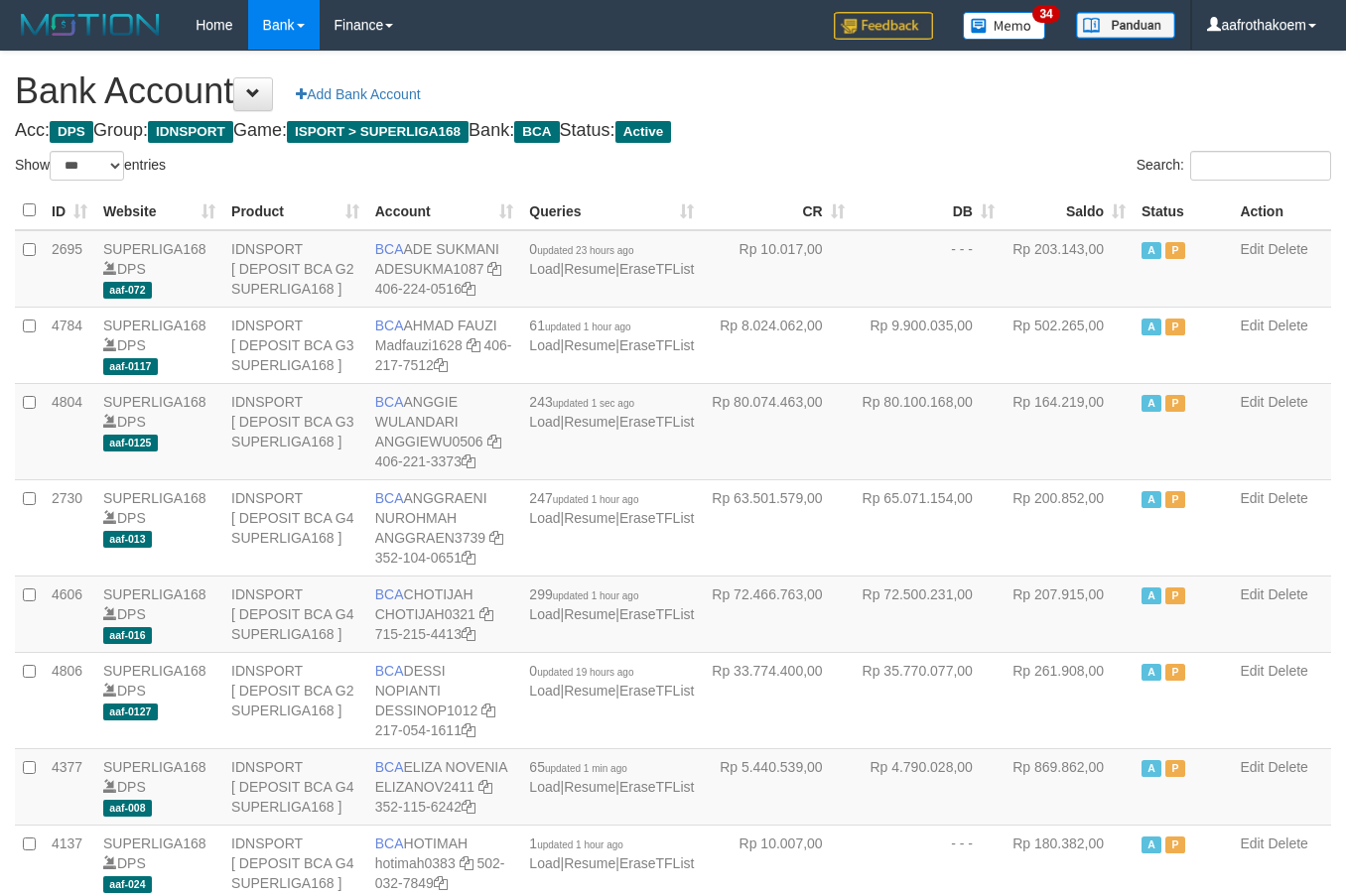 select on "***" 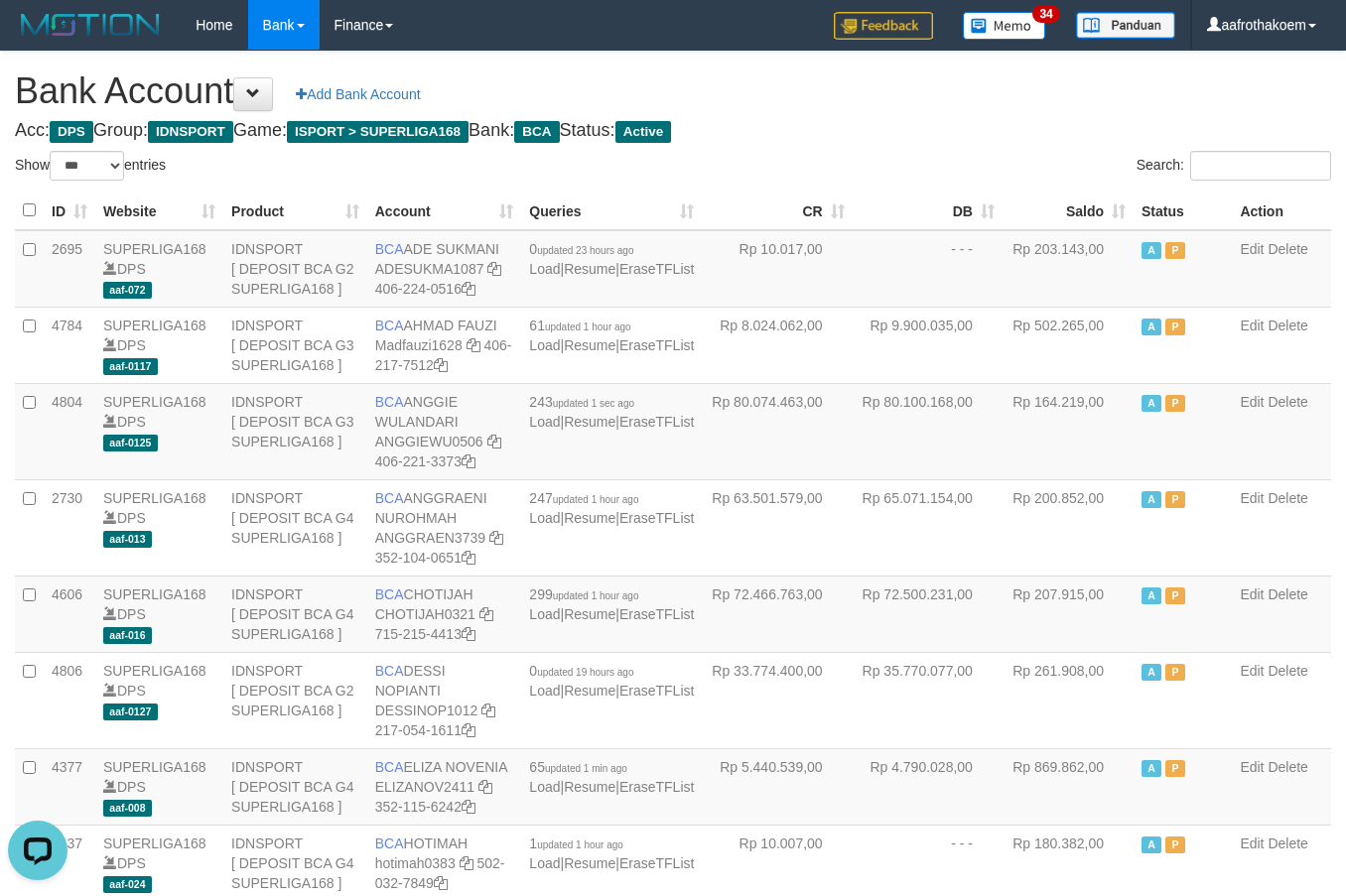 scroll, scrollTop: 0, scrollLeft: 0, axis: both 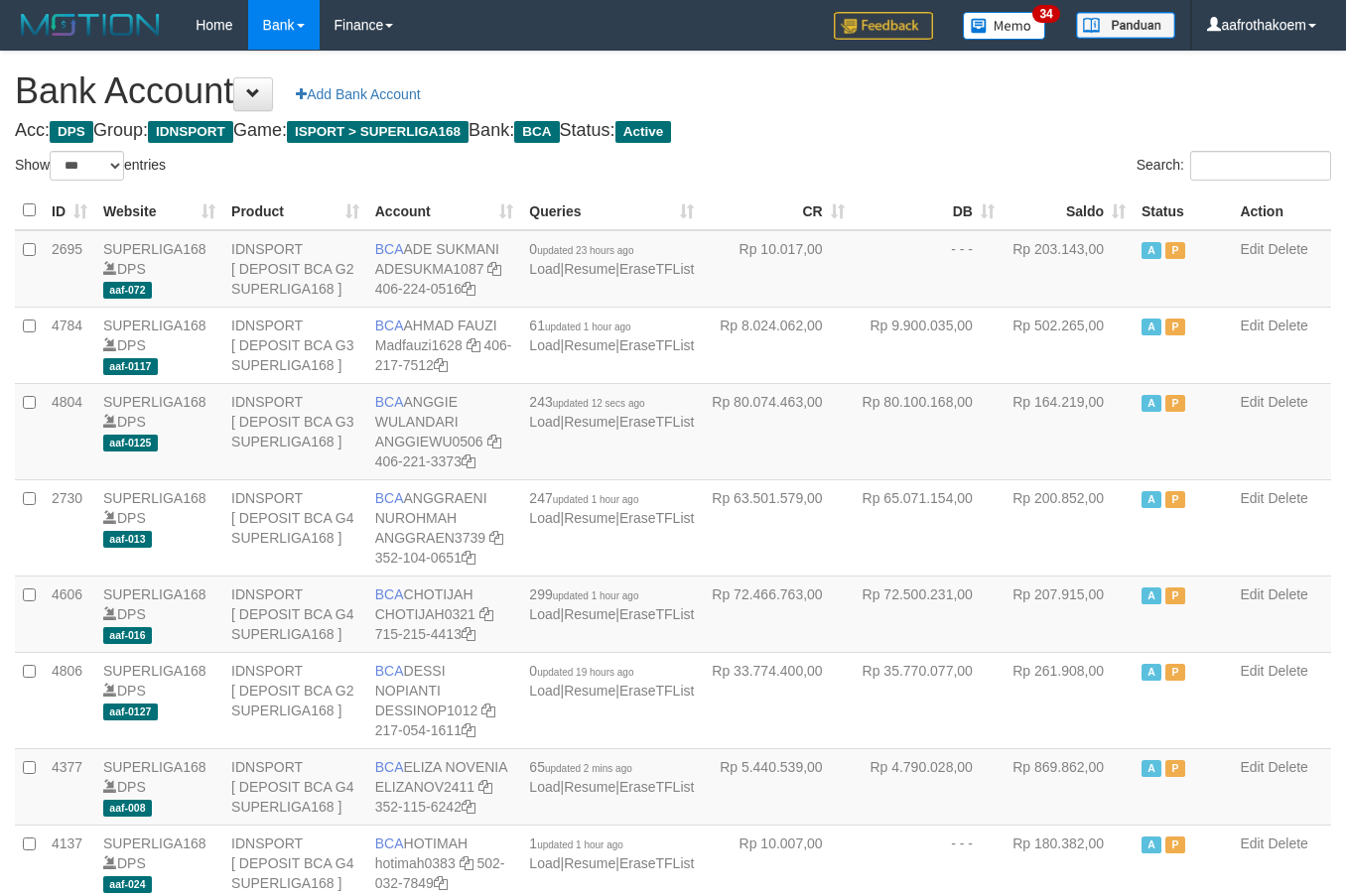 select on "***" 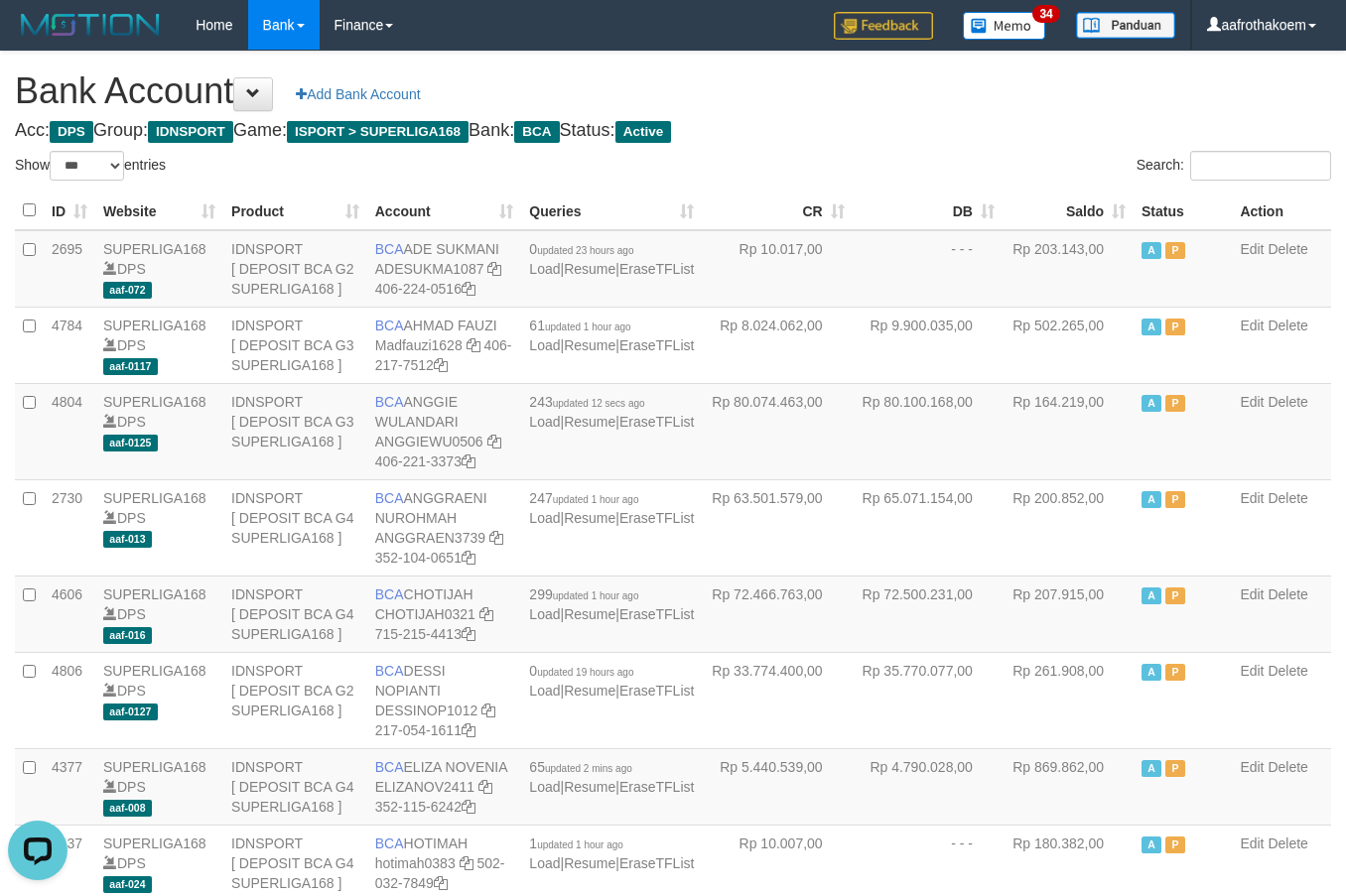 scroll, scrollTop: 0, scrollLeft: 0, axis: both 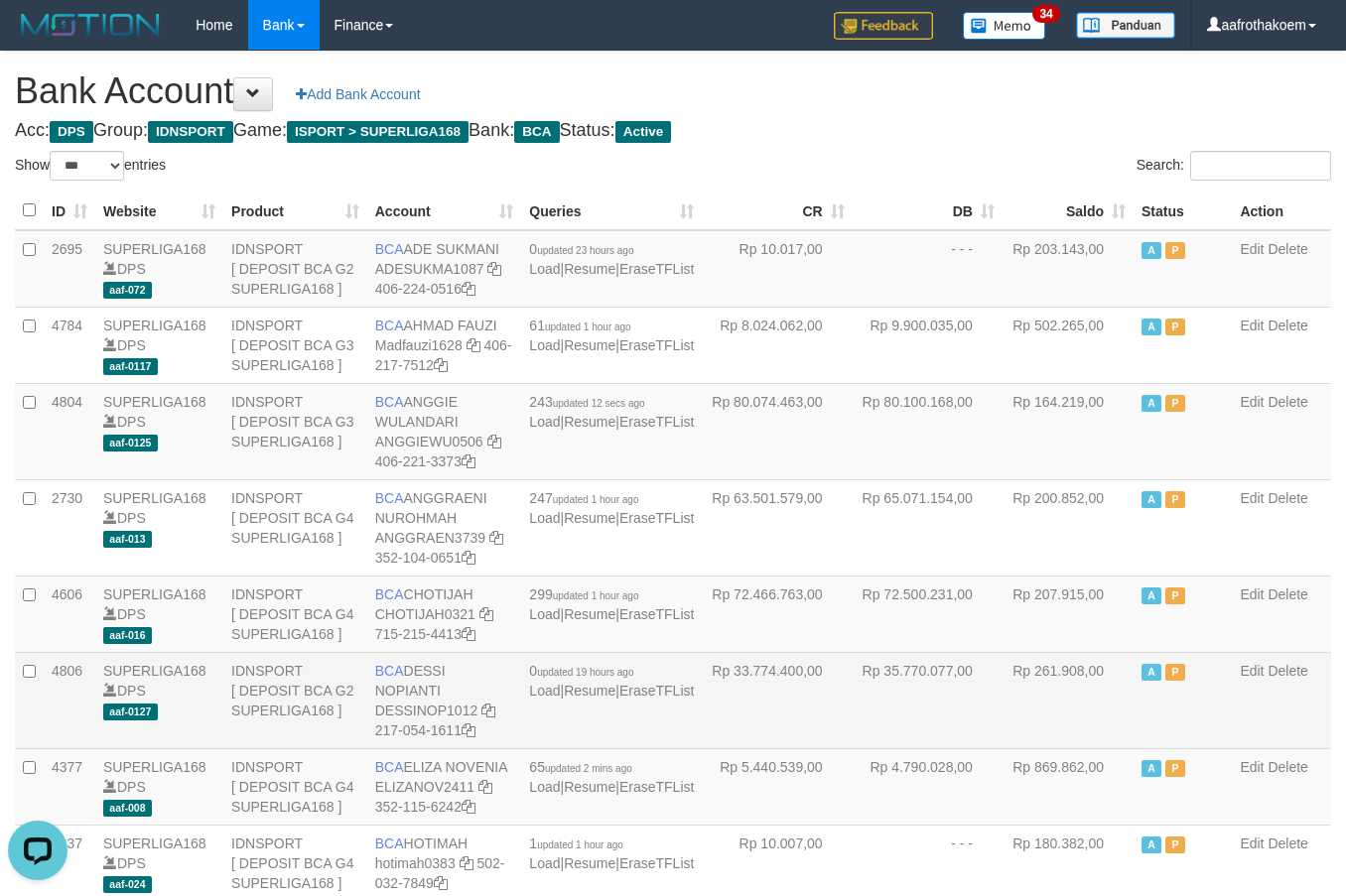 click on "Edit
Delete" at bounding box center (1281, 700) 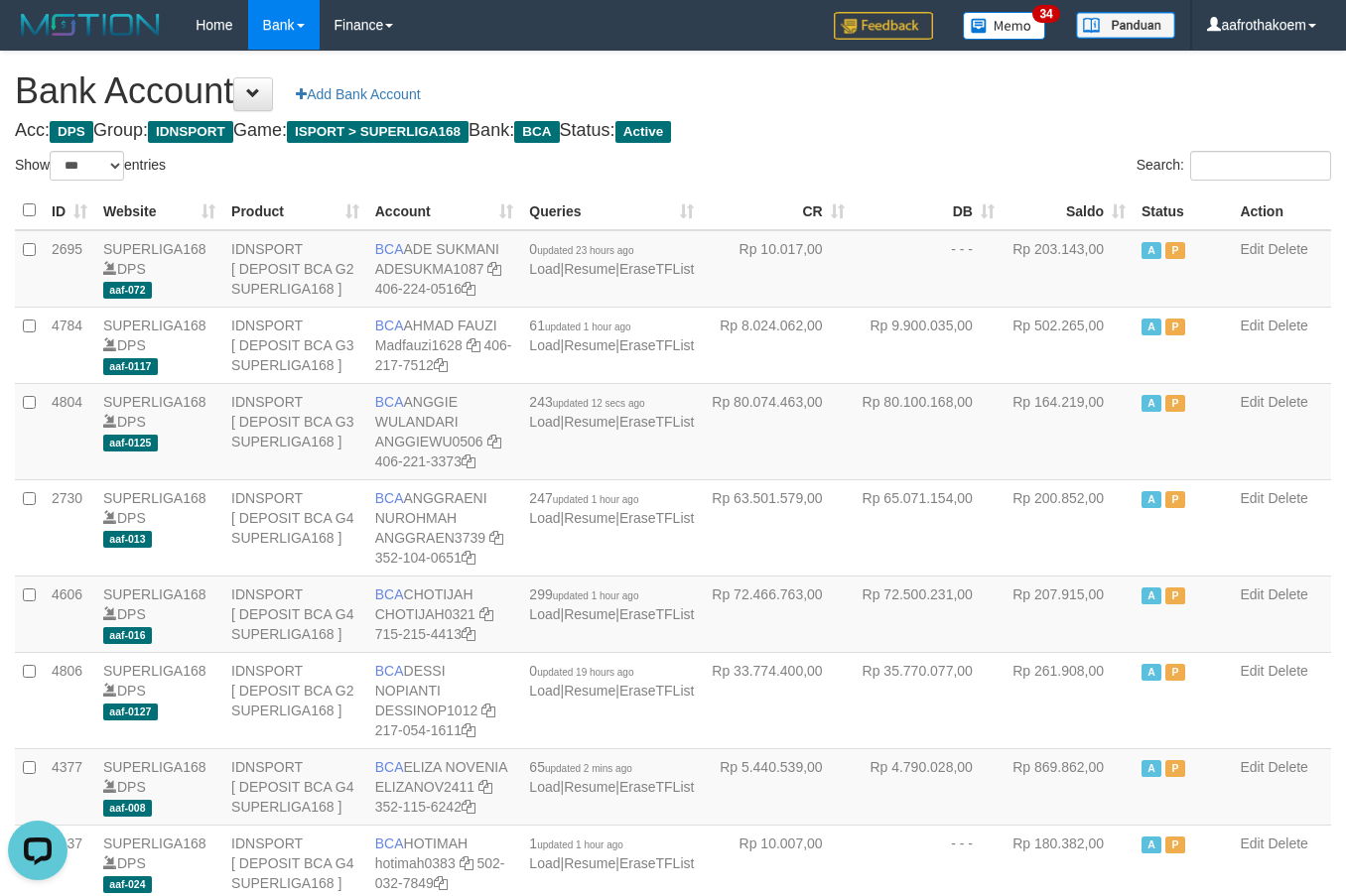 drag, startPoint x: 870, startPoint y: 174, endPoint x: 894, endPoint y: 153, distance: 31.890437 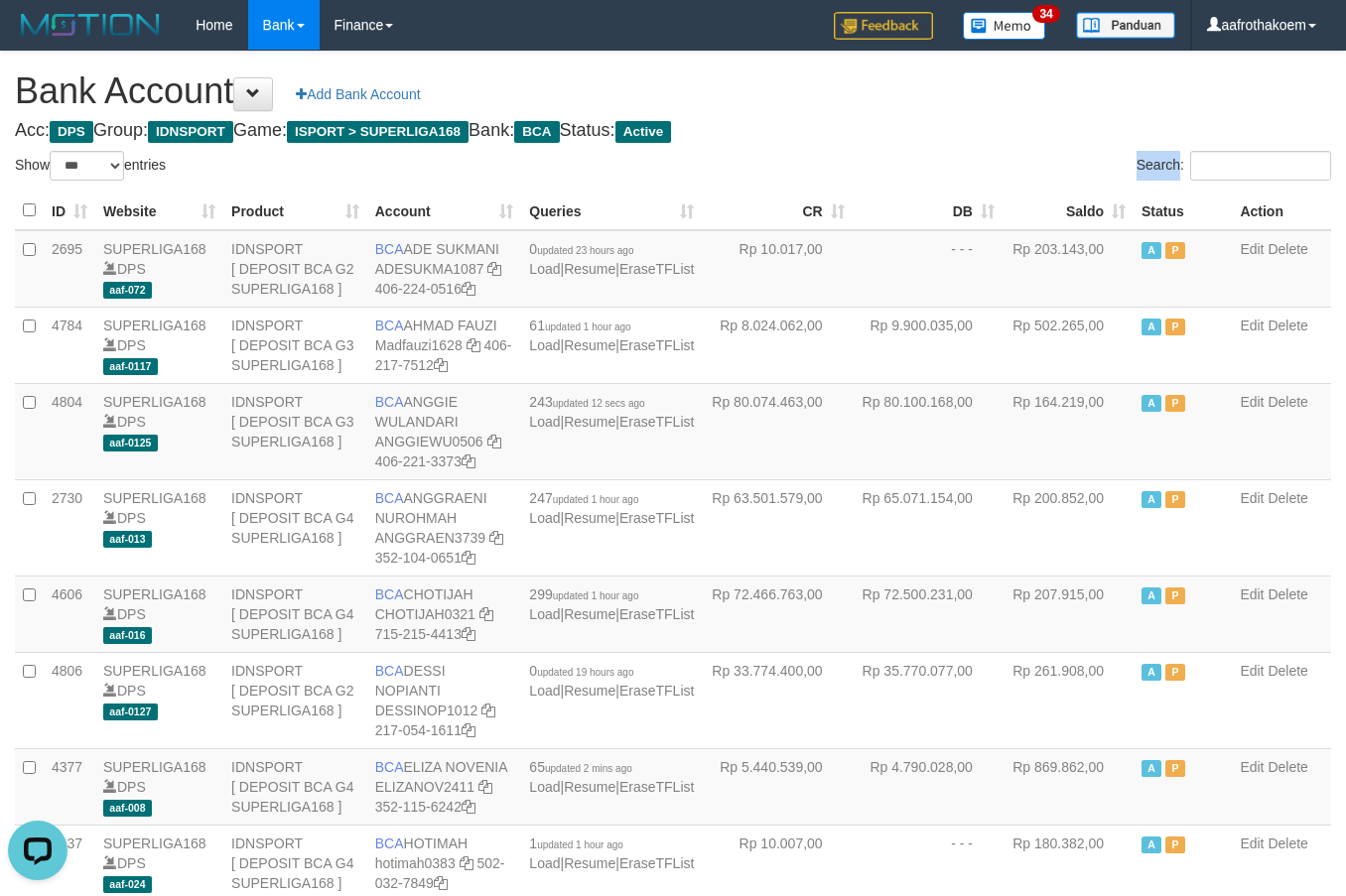click on "Search:" at bounding box center (1010, 168) 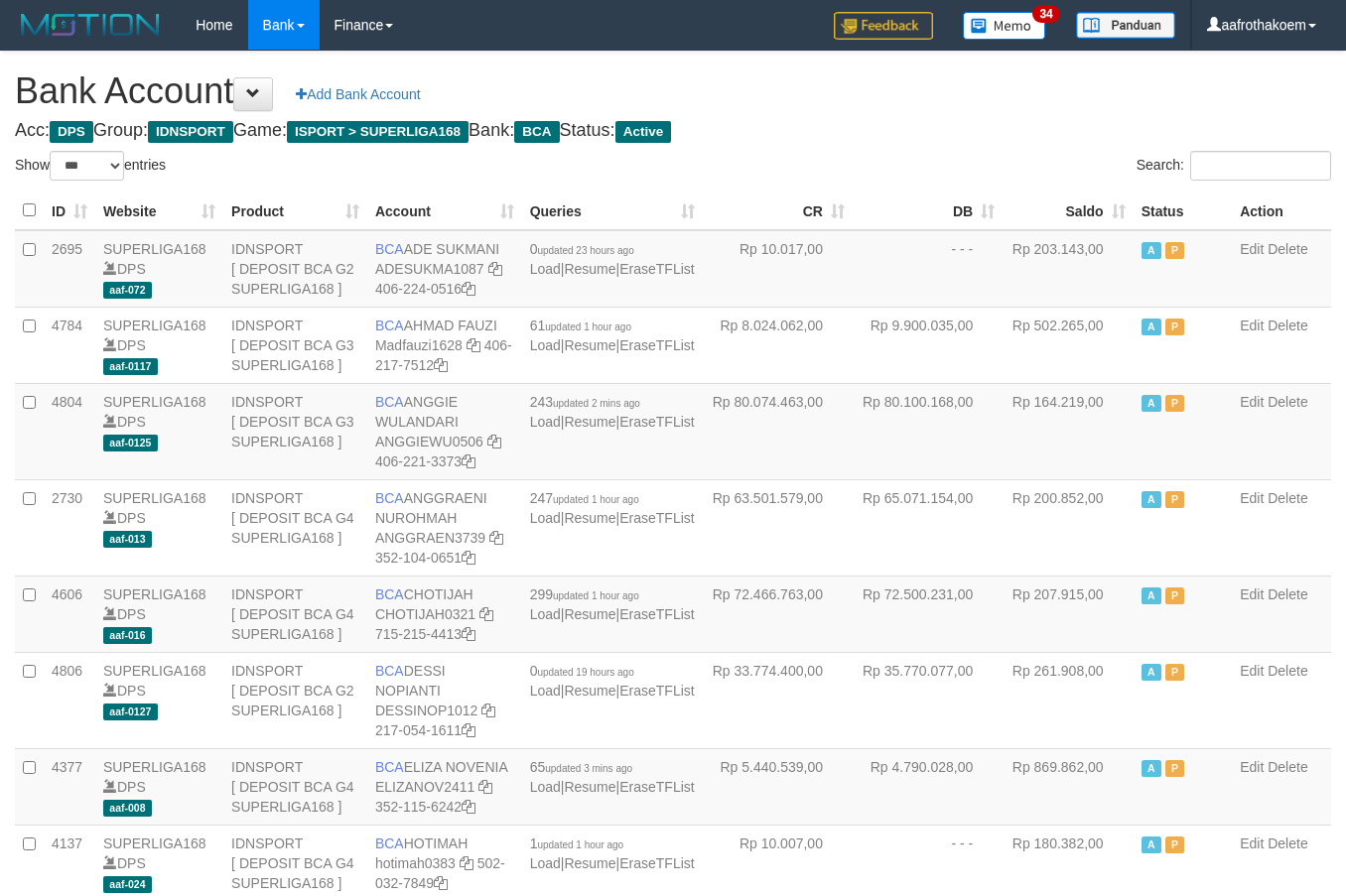 select on "***" 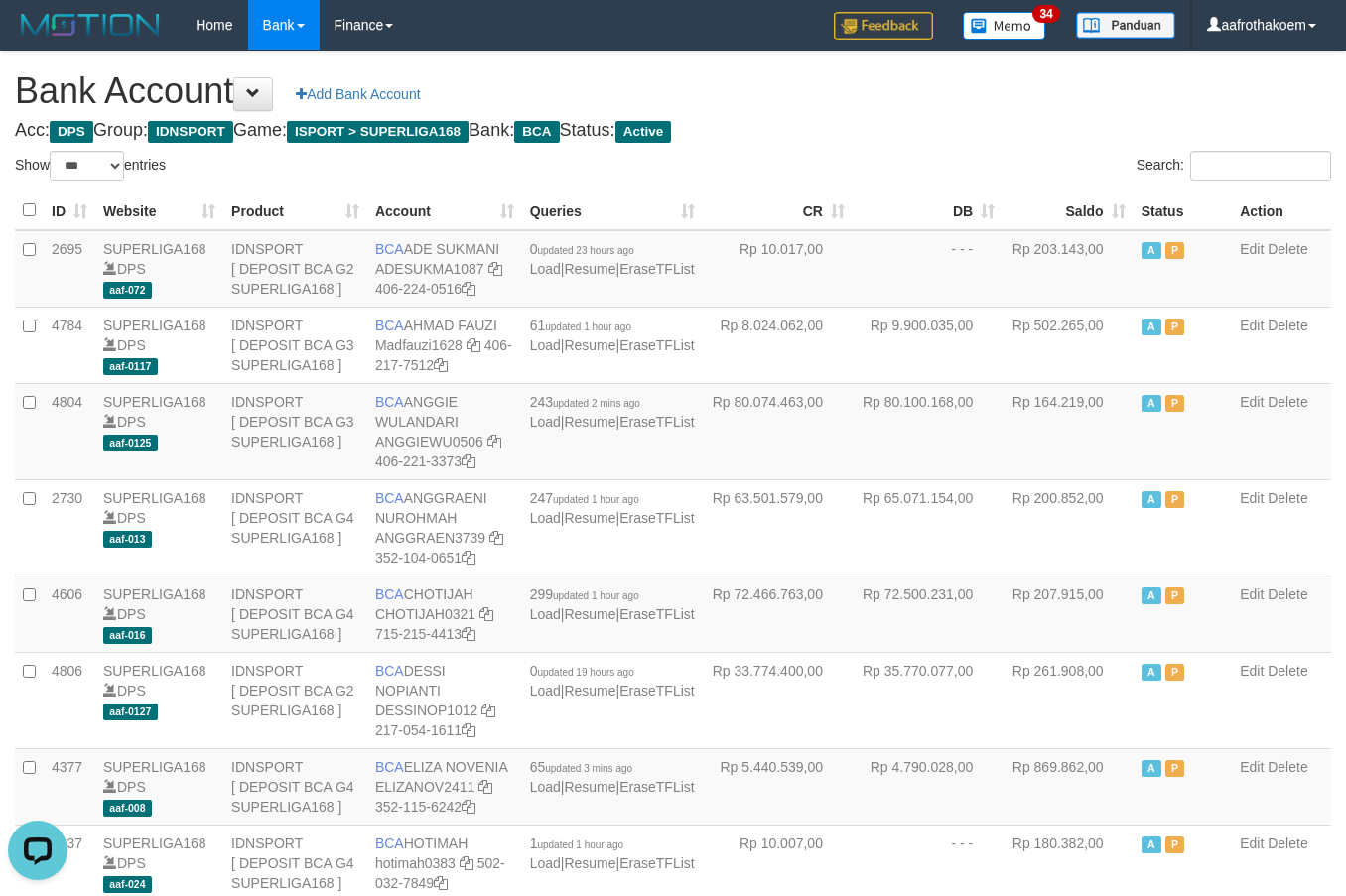 scroll, scrollTop: 0, scrollLeft: 0, axis: both 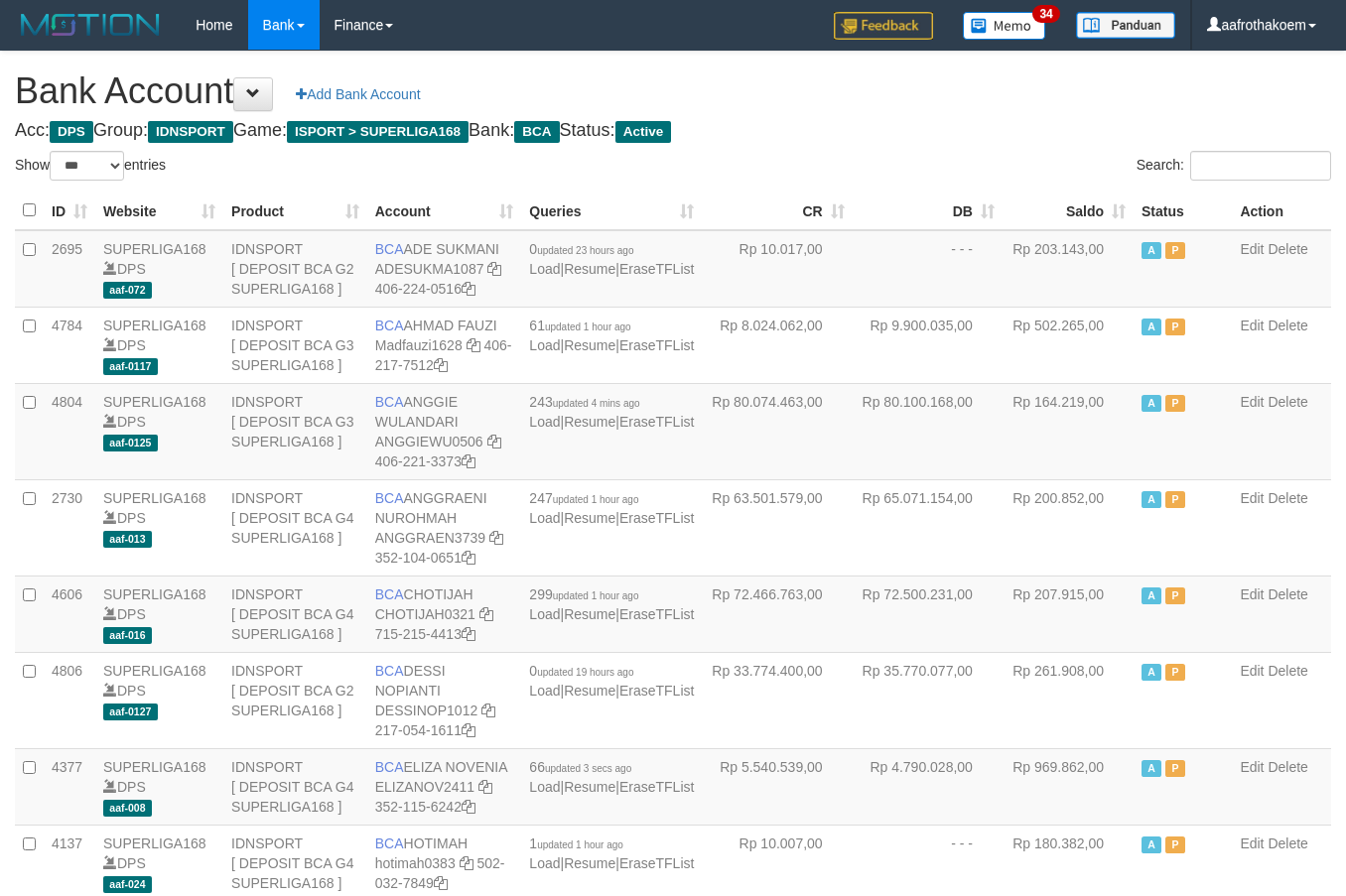 select on "***" 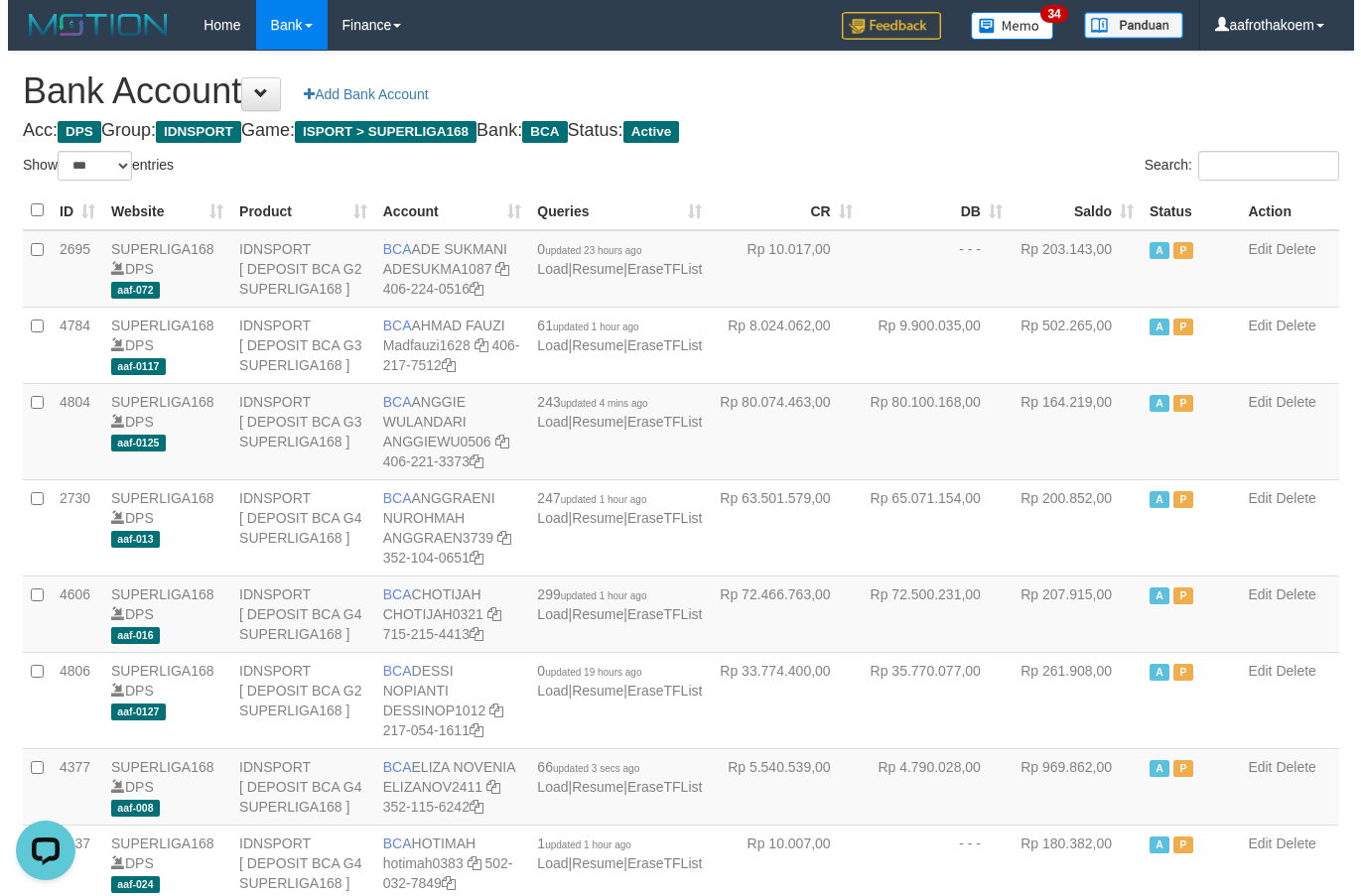 scroll, scrollTop: 0, scrollLeft: 0, axis: both 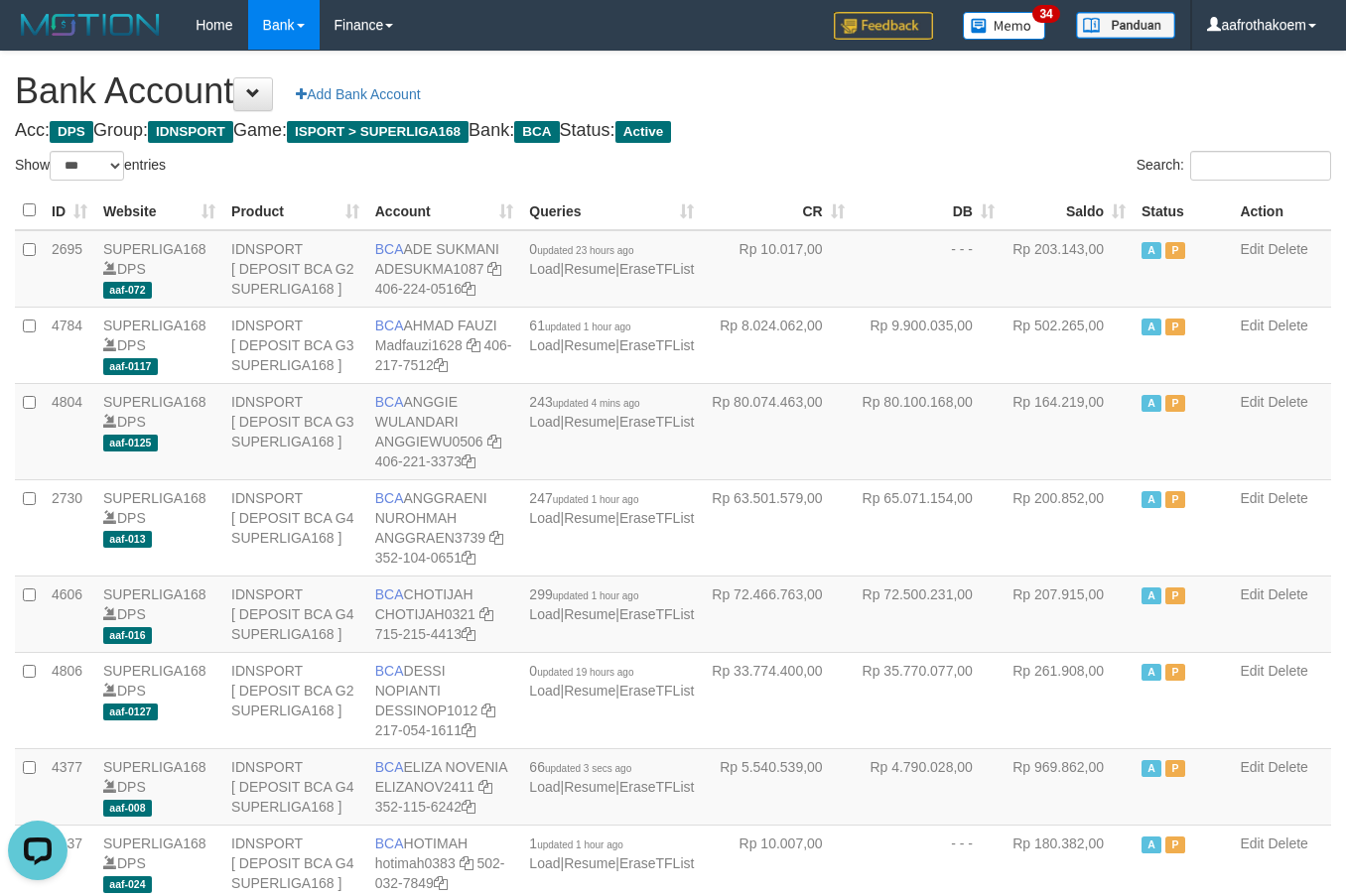 click on "ID Website Product Account Queries CR DB Saldo Status Action
2695
SUPERLIGA168
DPS
aaf-072
IDNSPORT
[ DEPOSIT BCA G2 SUPERLIGA168 ]
BCA
ADE SUKMANI
ADESUKMA1087
406-224-0516
0  updated 23 hours ago
Load
|
Resume
|
EraseTFList
Rp 10.017,00
- - -
Rp 203.143,00
A P" at bounding box center (673, 1552) 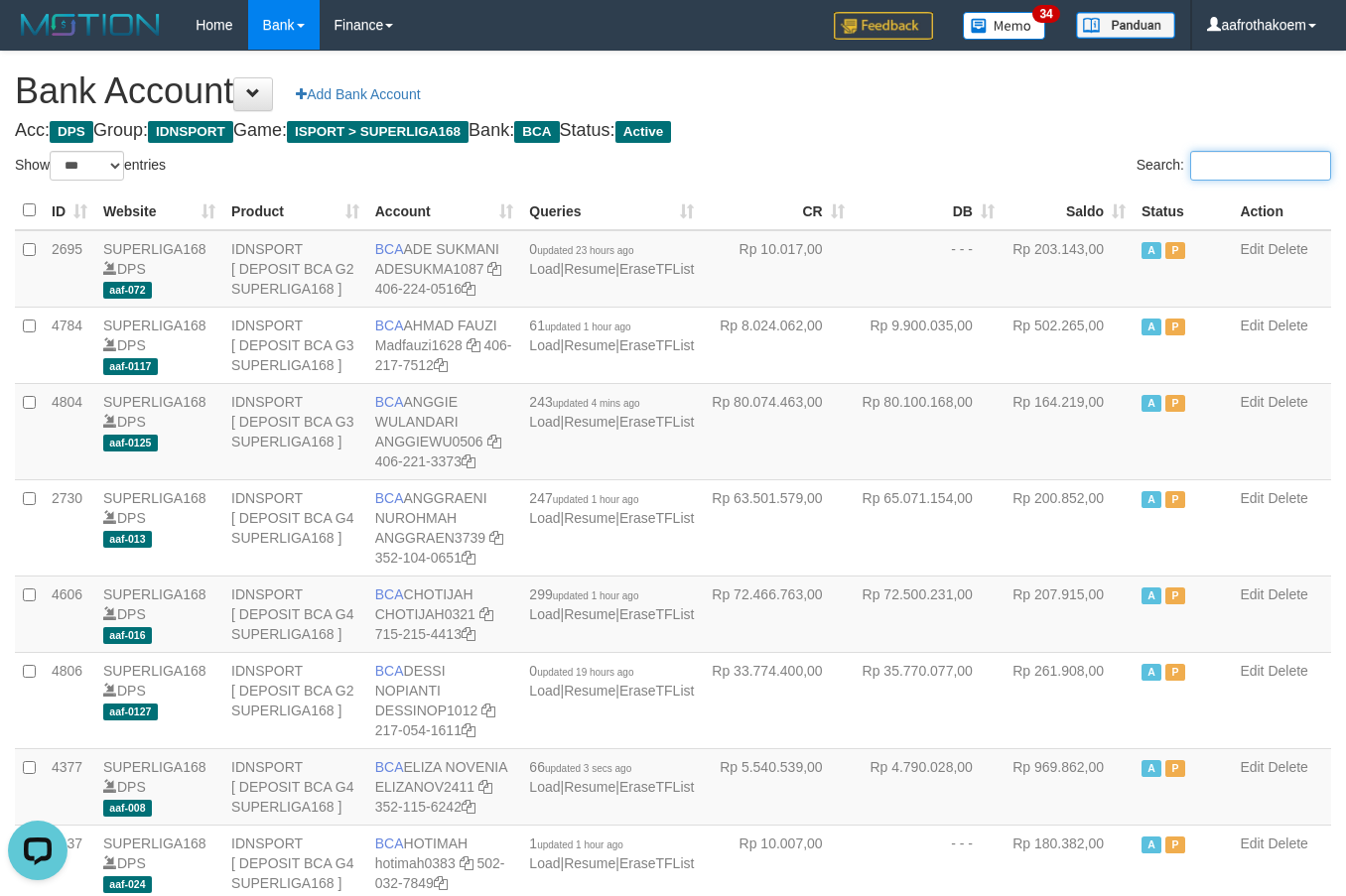 click on "Search:" at bounding box center (1261, 166) 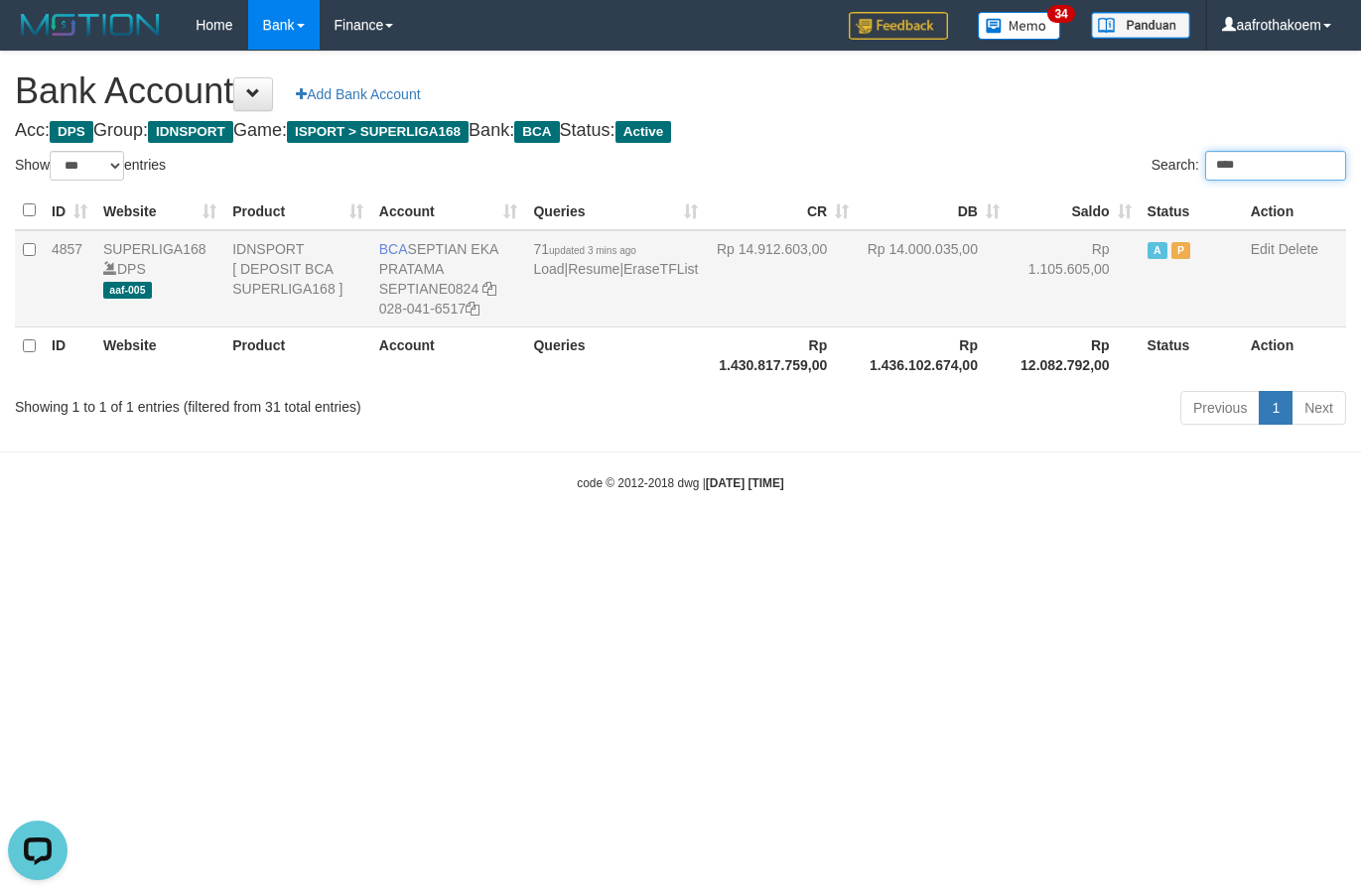 type on "****" 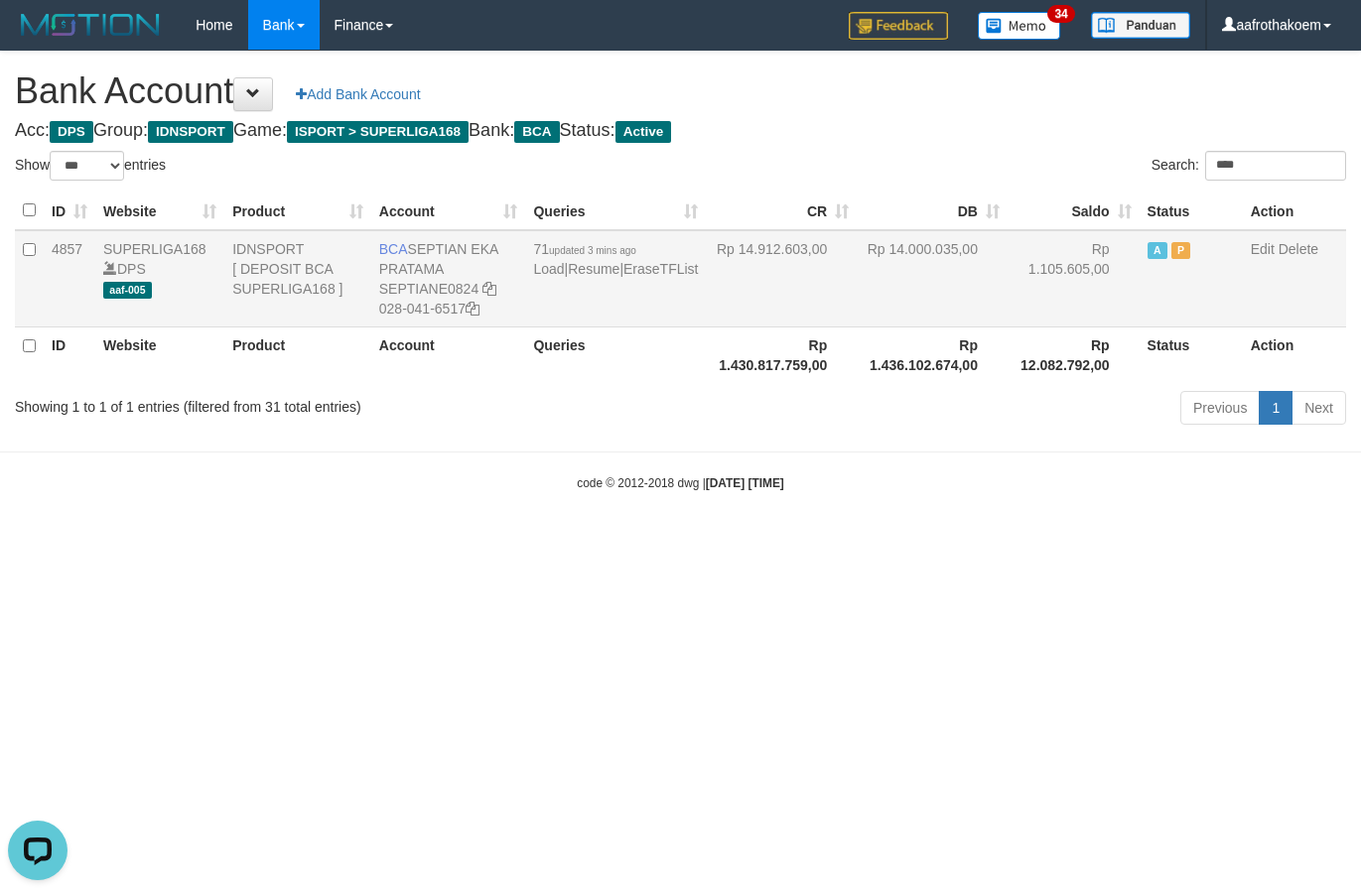 click on "Rp 14.912.603,00" at bounding box center [781, 279] 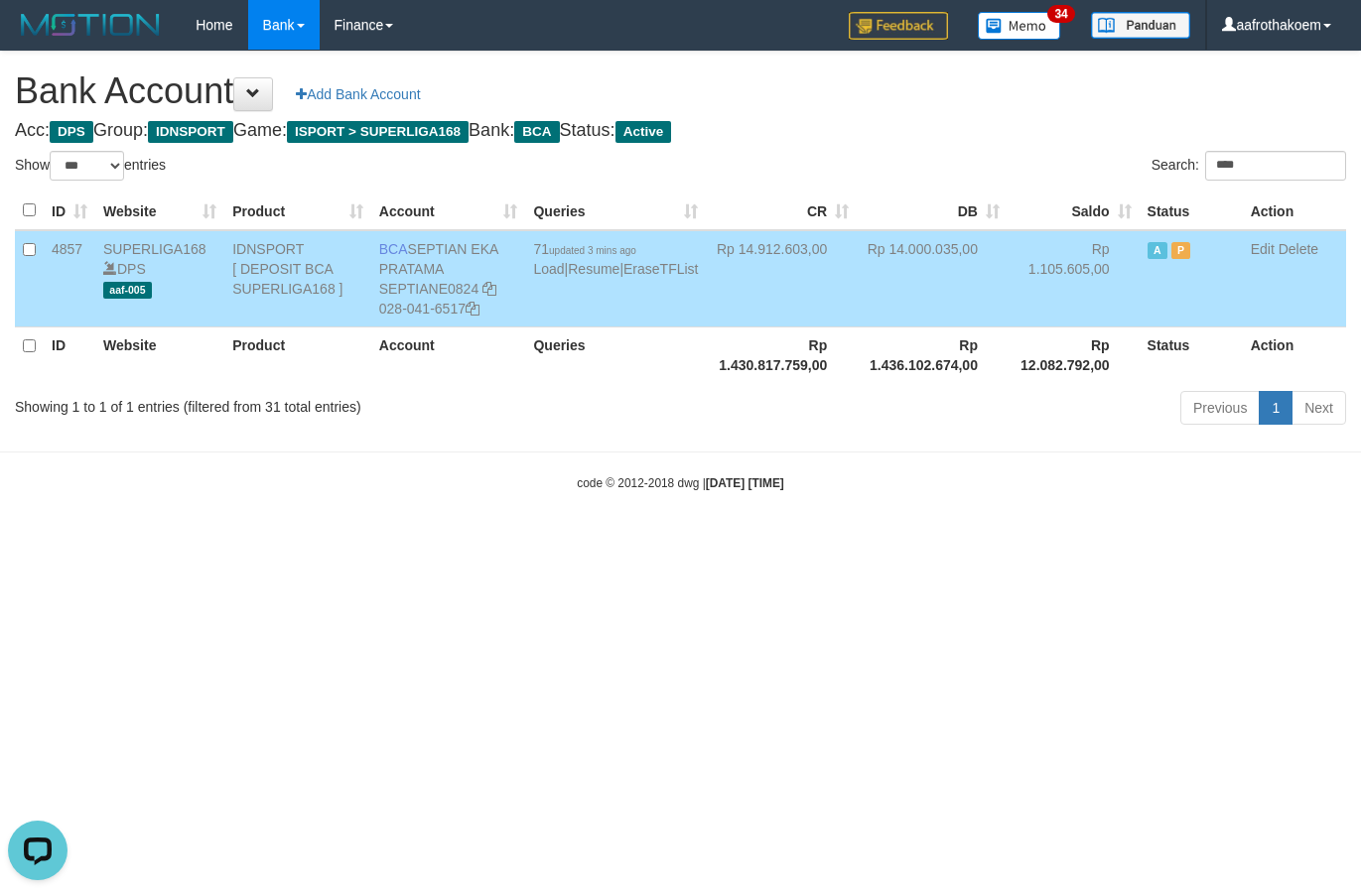 drag, startPoint x: 425, startPoint y: 249, endPoint x: 475, endPoint y: 262, distance: 51.662365 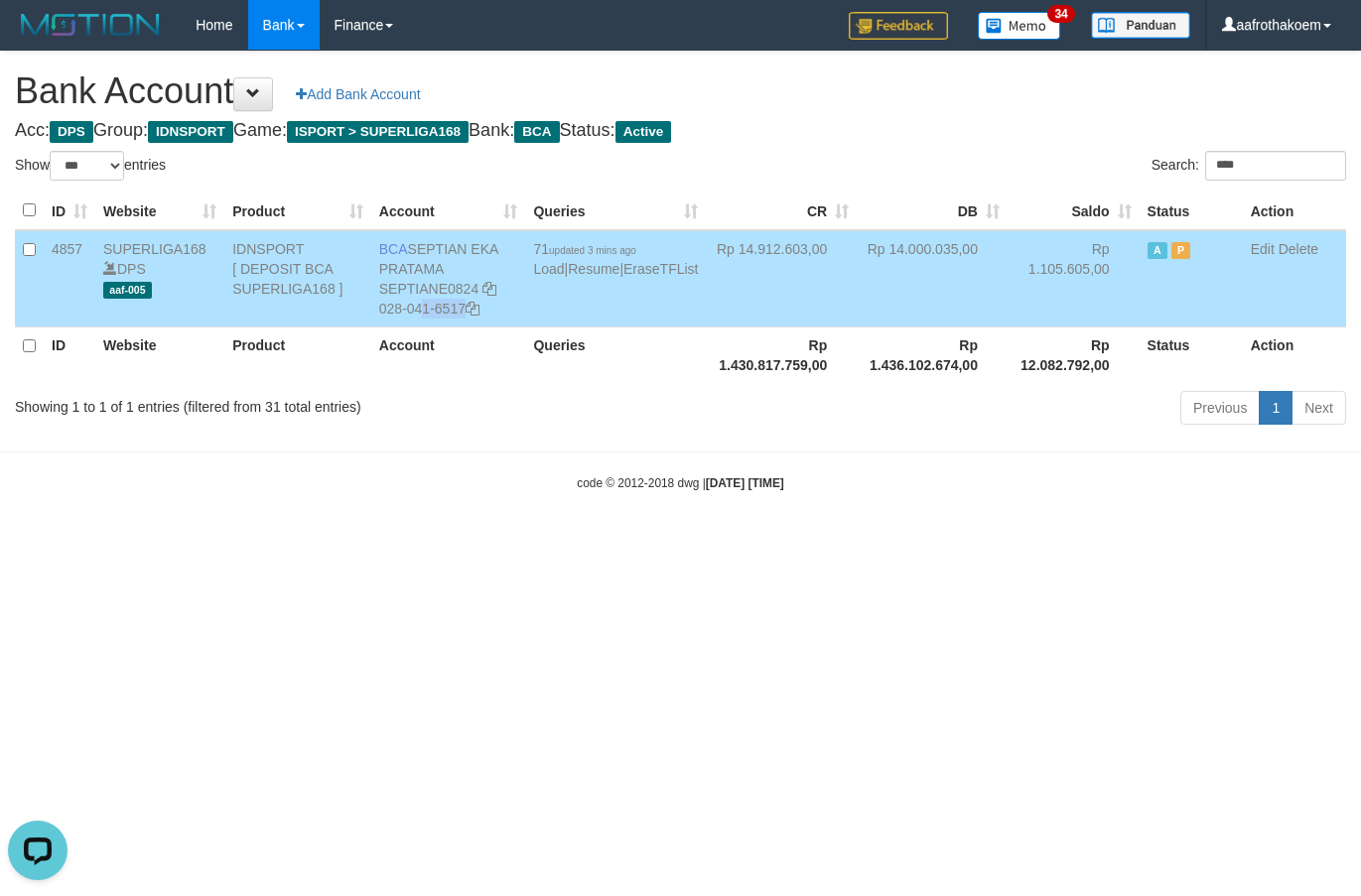 drag, startPoint x: 514, startPoint y: 288, endPoint x: 523, endPoint y: 312, distance: 25.632011 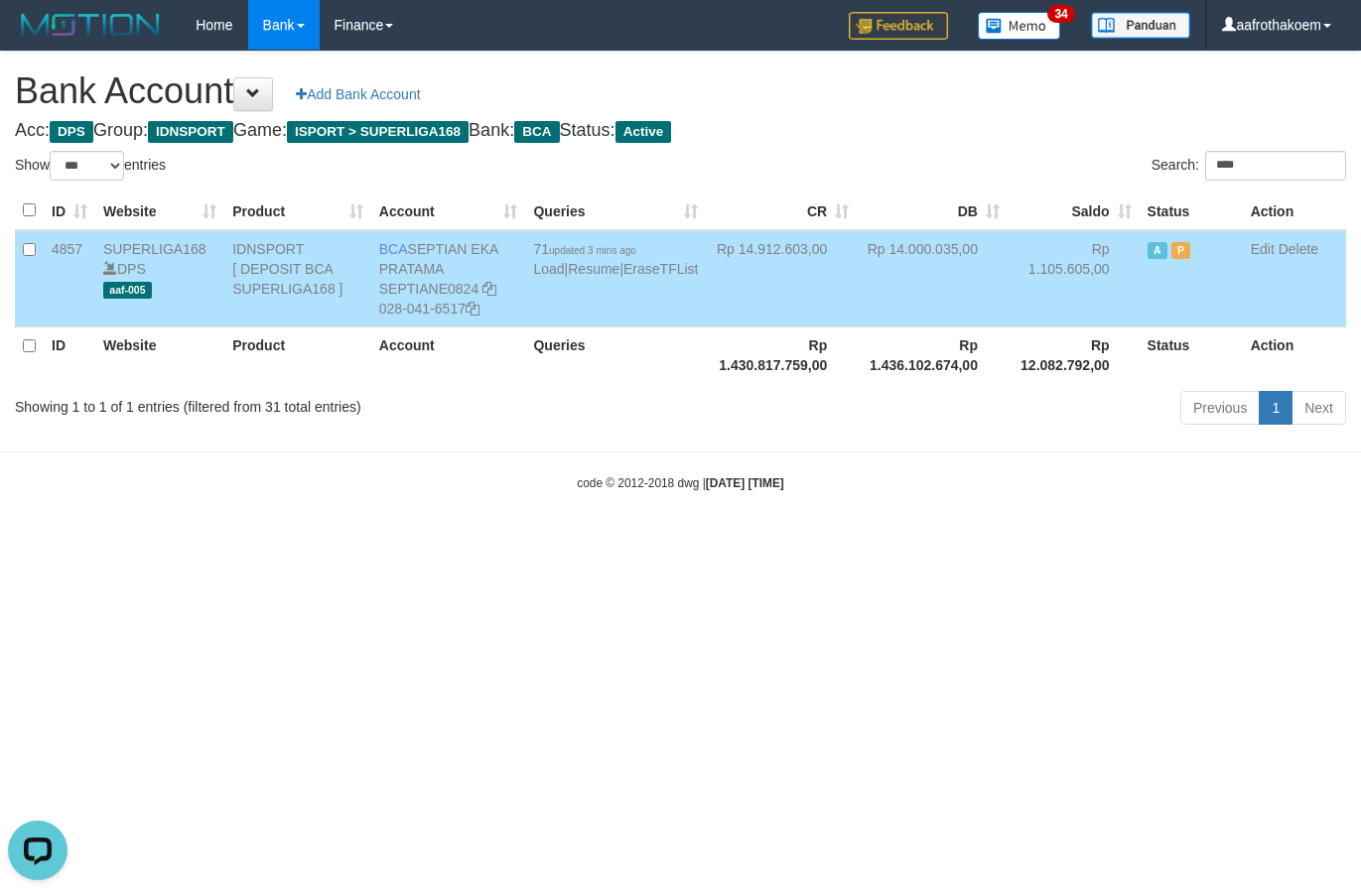 click on "Bank Account
Add Bank Account
Acc: 										 DPS
Group:   IDNSPORT    		Game:   ISPORT > SUPERLIGA168    		Bank:   BCA    		Status:  Active
Filter Account Type
*******
***
**
***
DPS
SELECT ALL  SELECT TYPE  - ALL -
DPS
WD
TMP
Filter Product
*******
******
********
********
*******
********
IDNSPORT
SELECT ALL  SELECT GROUP  - ALL -
BETHUB
IDNPOKER
IDNSPORT
IDNTOTO
LOADONLY
Filter Website
*******" at bounding box center (680, 241) 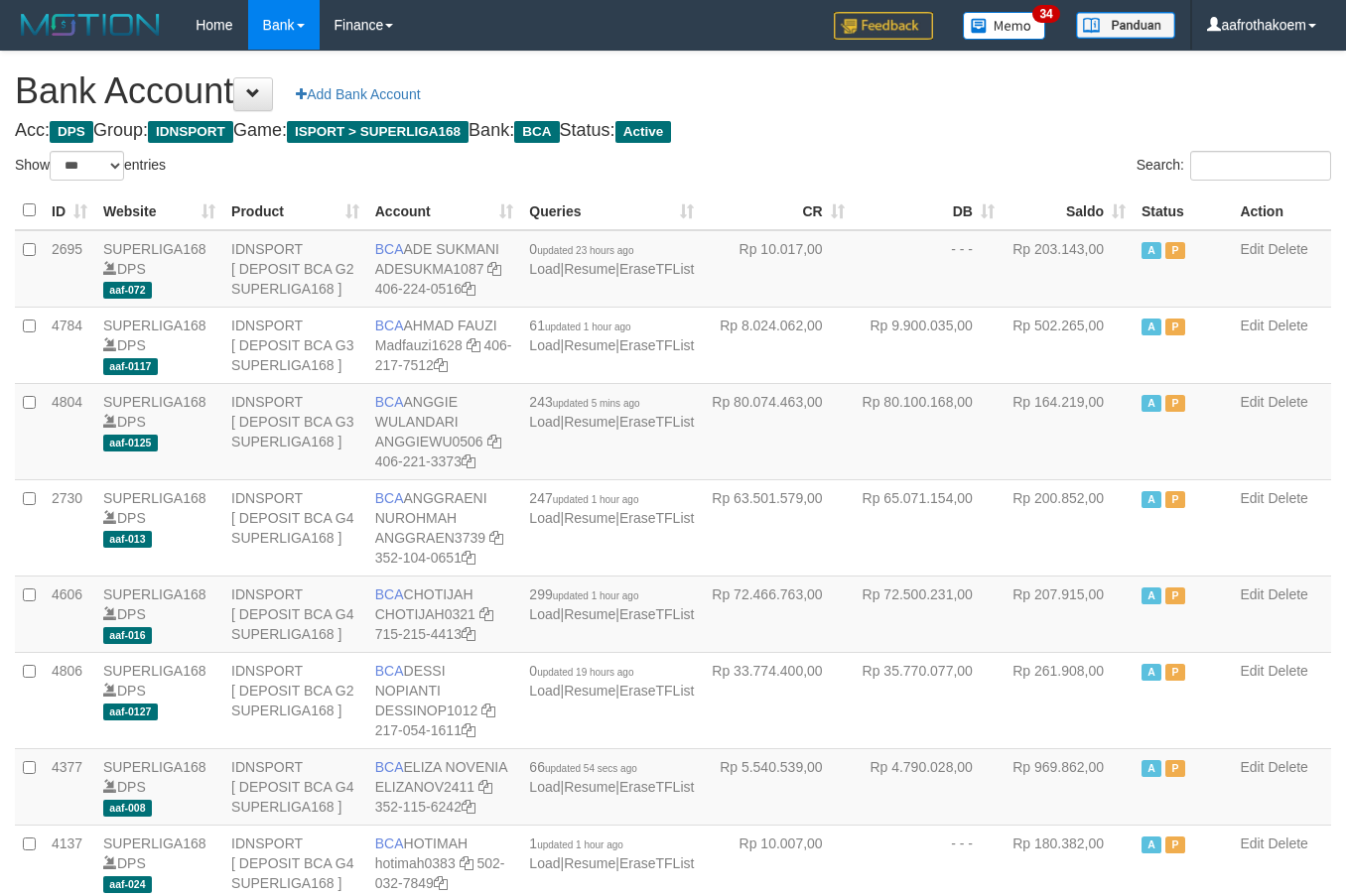 select on "***" 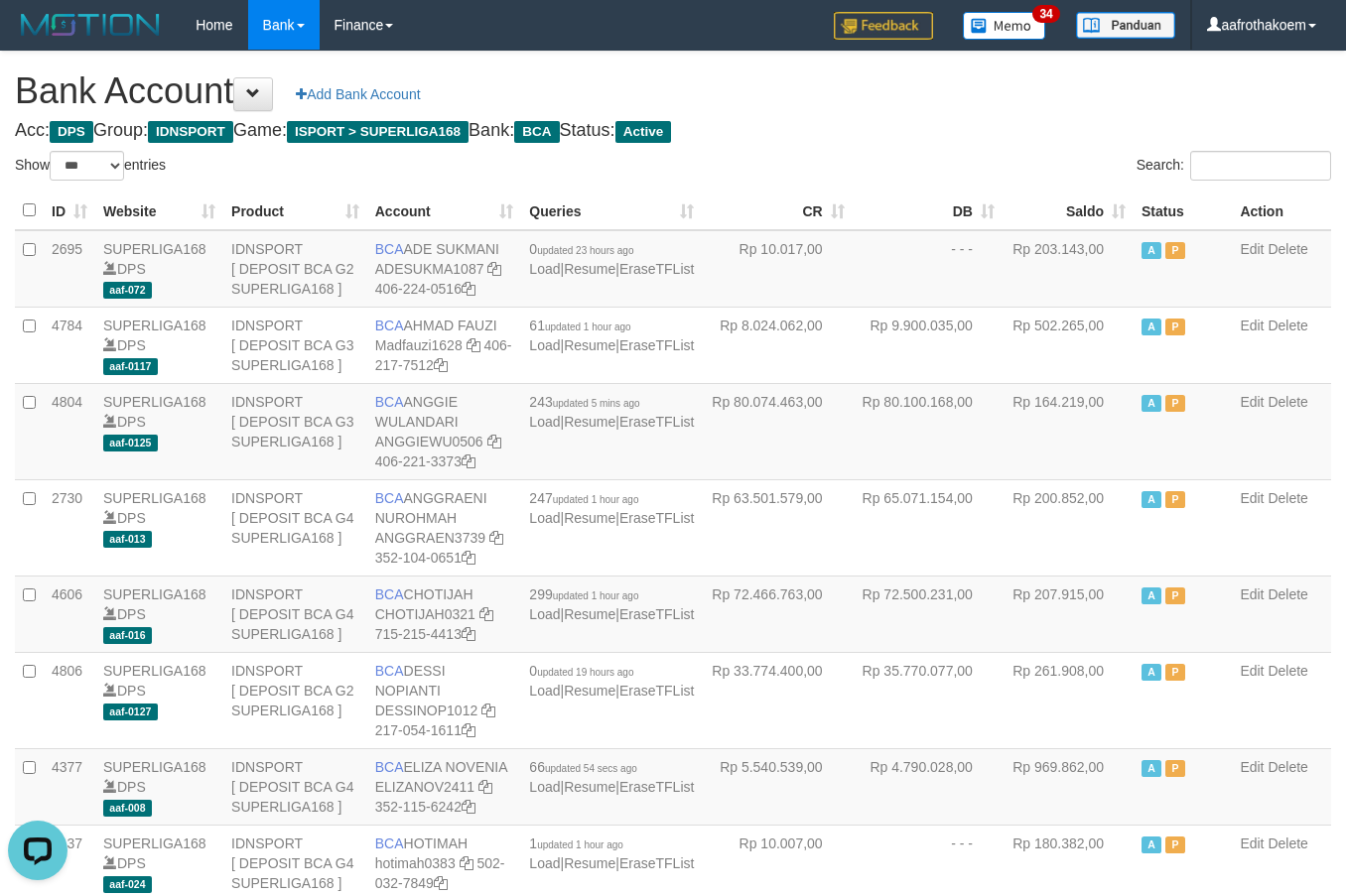 scroll, scrollTop: 0, scrollLeft: 0, axis: both 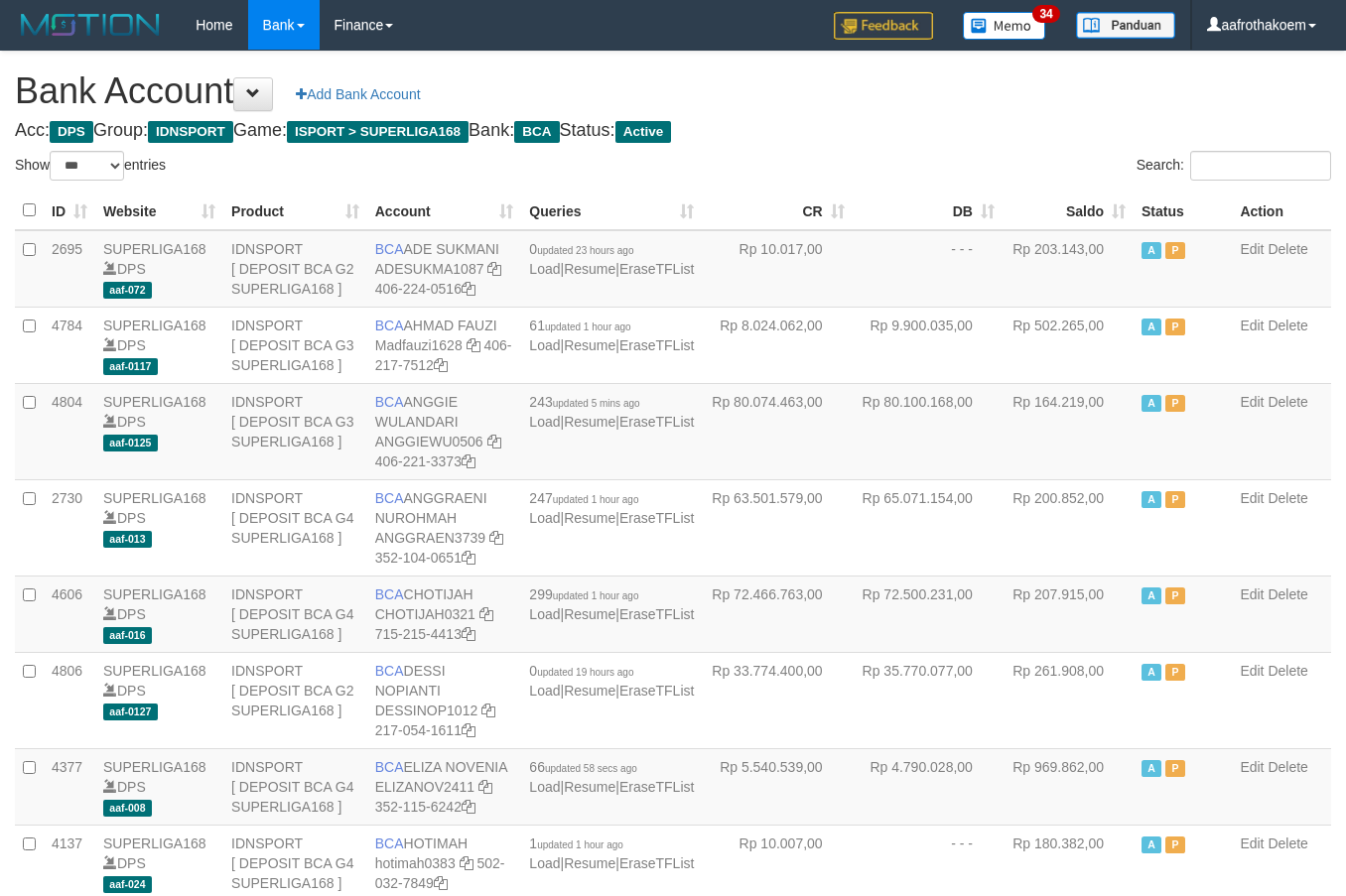 select on "***" 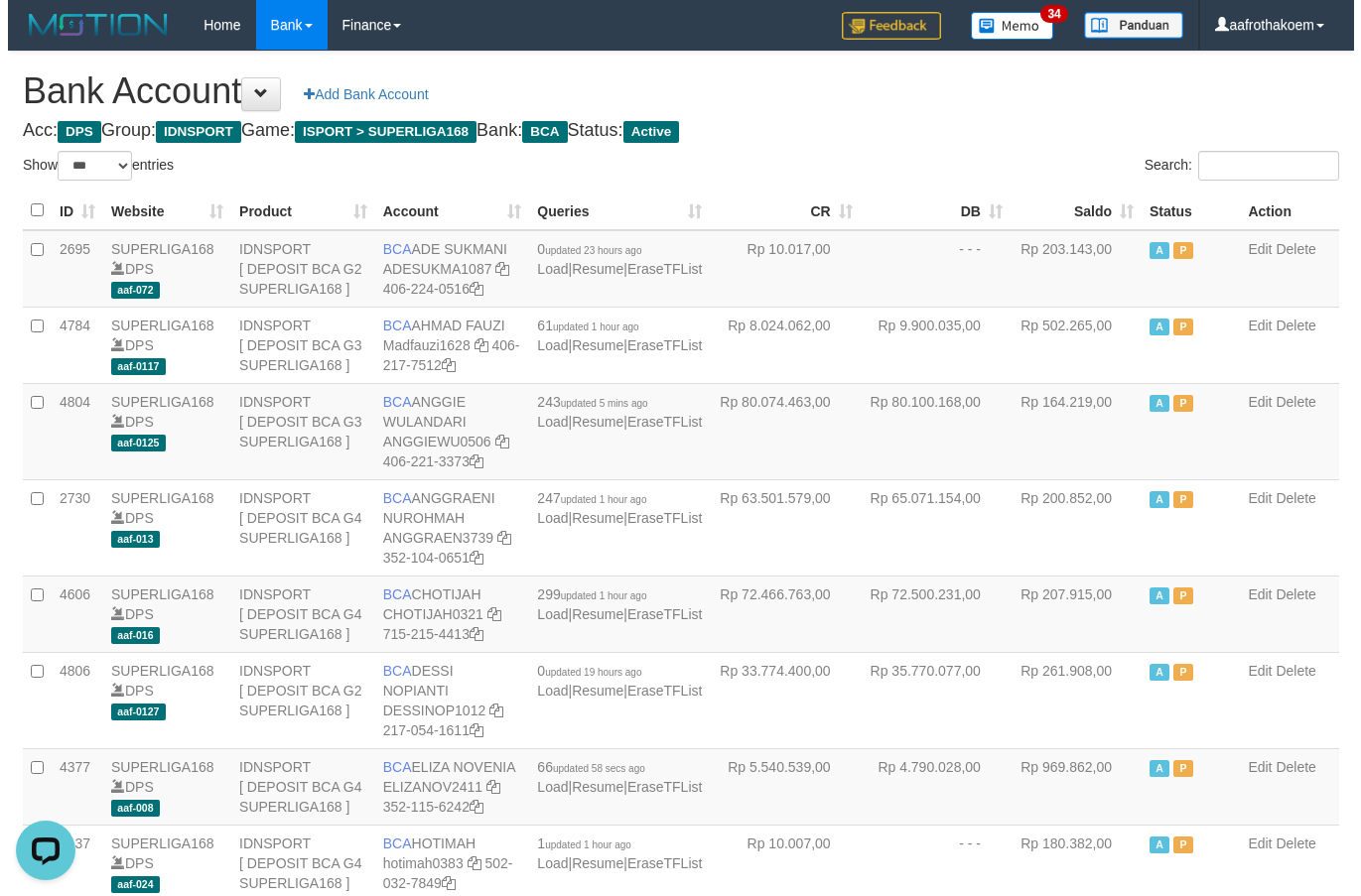 scroll, scrollTop: 0, scrollLeft: 0, axis: both 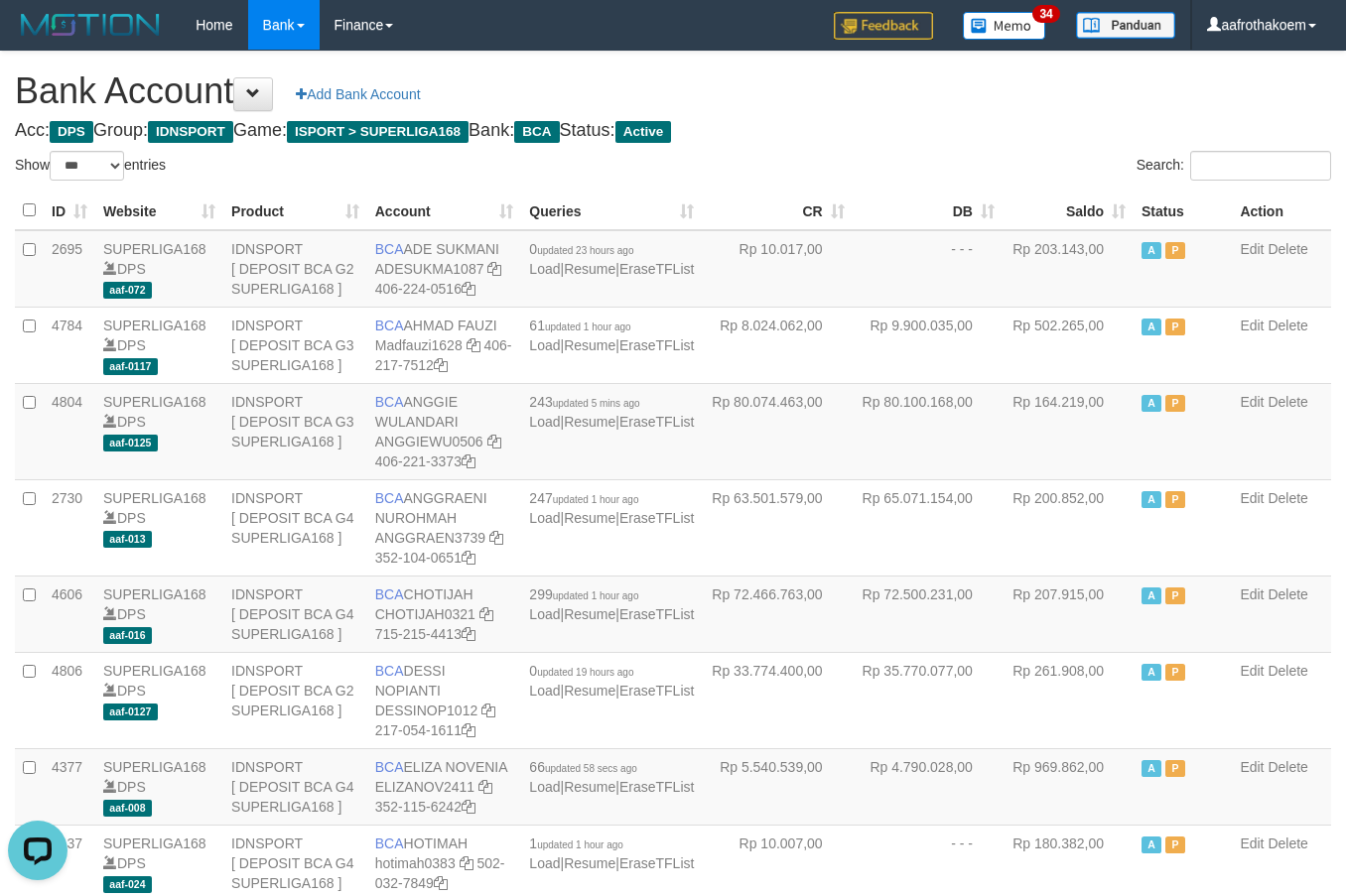 drag, startPoint x: 338, startPoint y: 162, endPoint x: 1355, endPoint y: 212, distance: 1018.2284 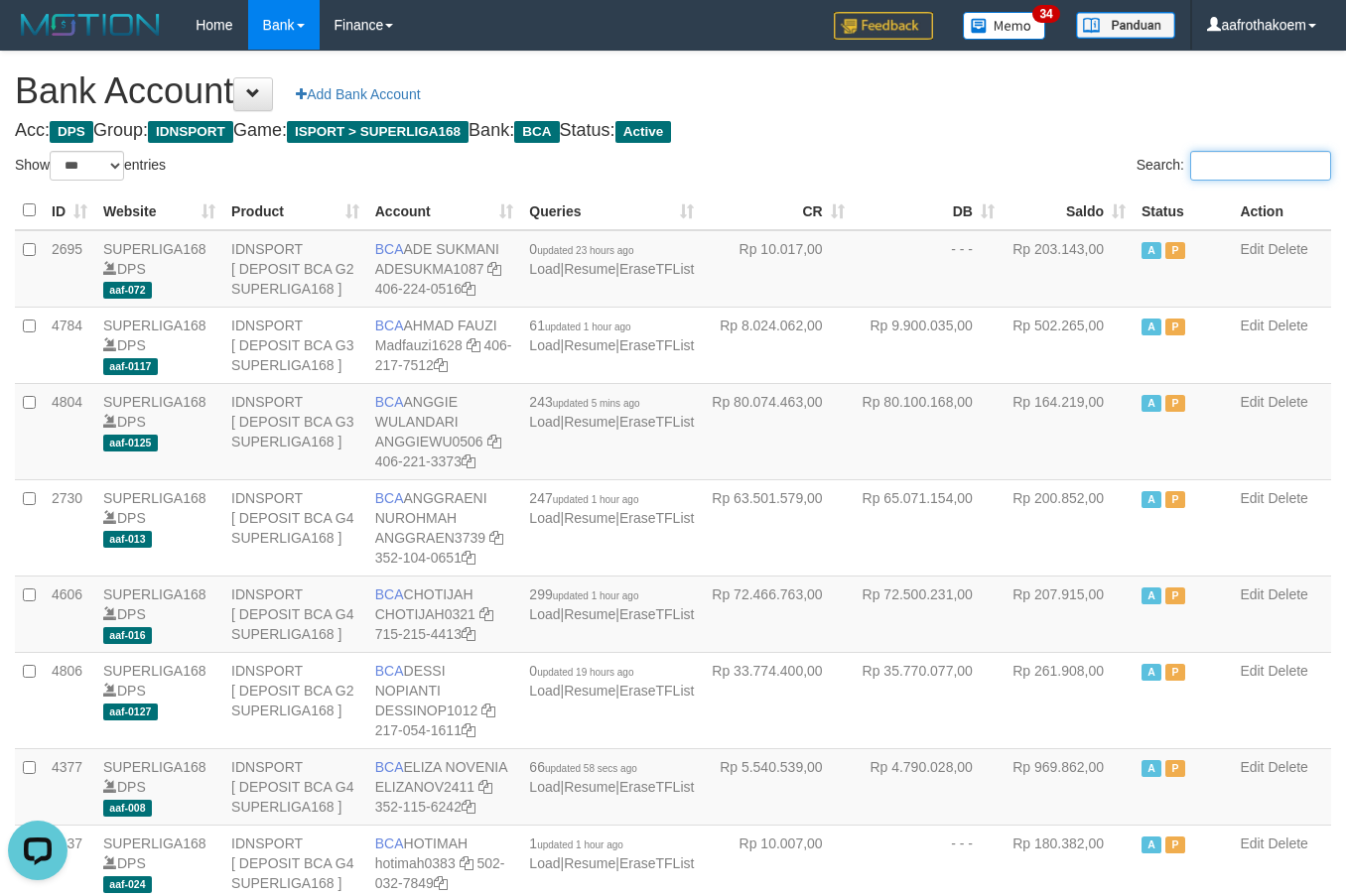 drag, startPoint x: 1241, startPoint y: 169, endPoint x: 1204, endPoint y: 189, distance: 42.059482 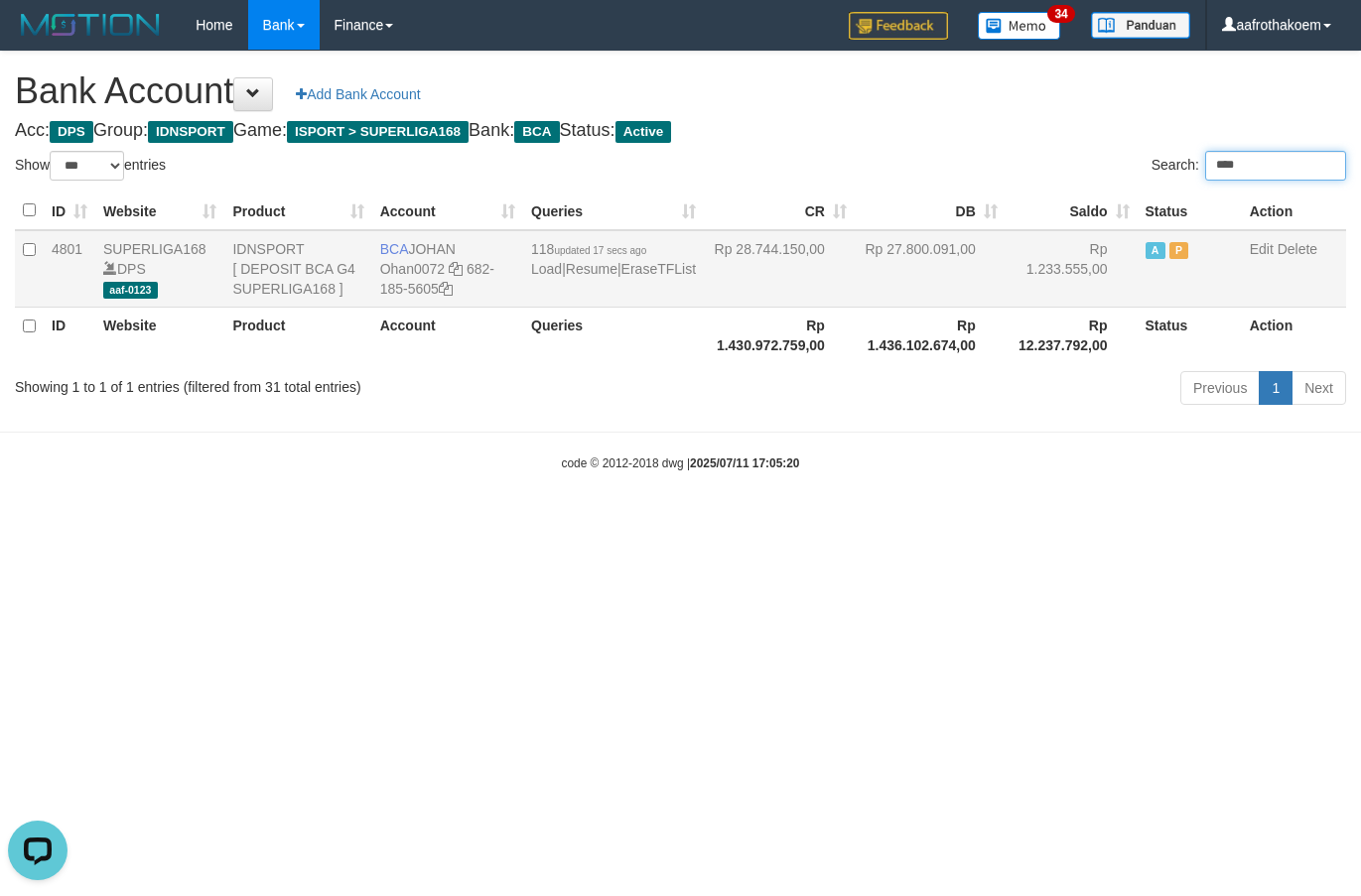 type on "****" 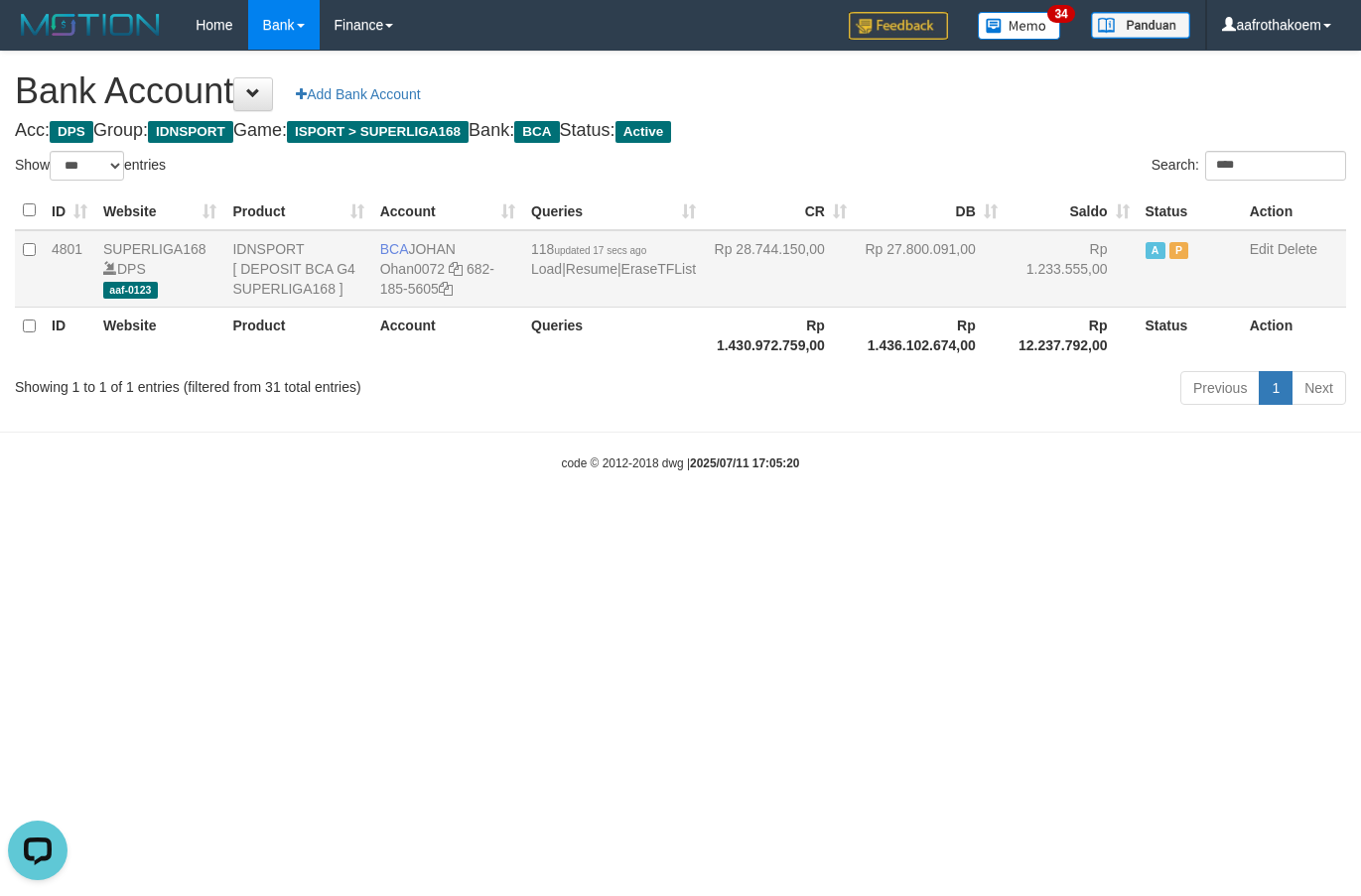 click on "Rp 28.744.150,00" at bounding box center (779, 269) 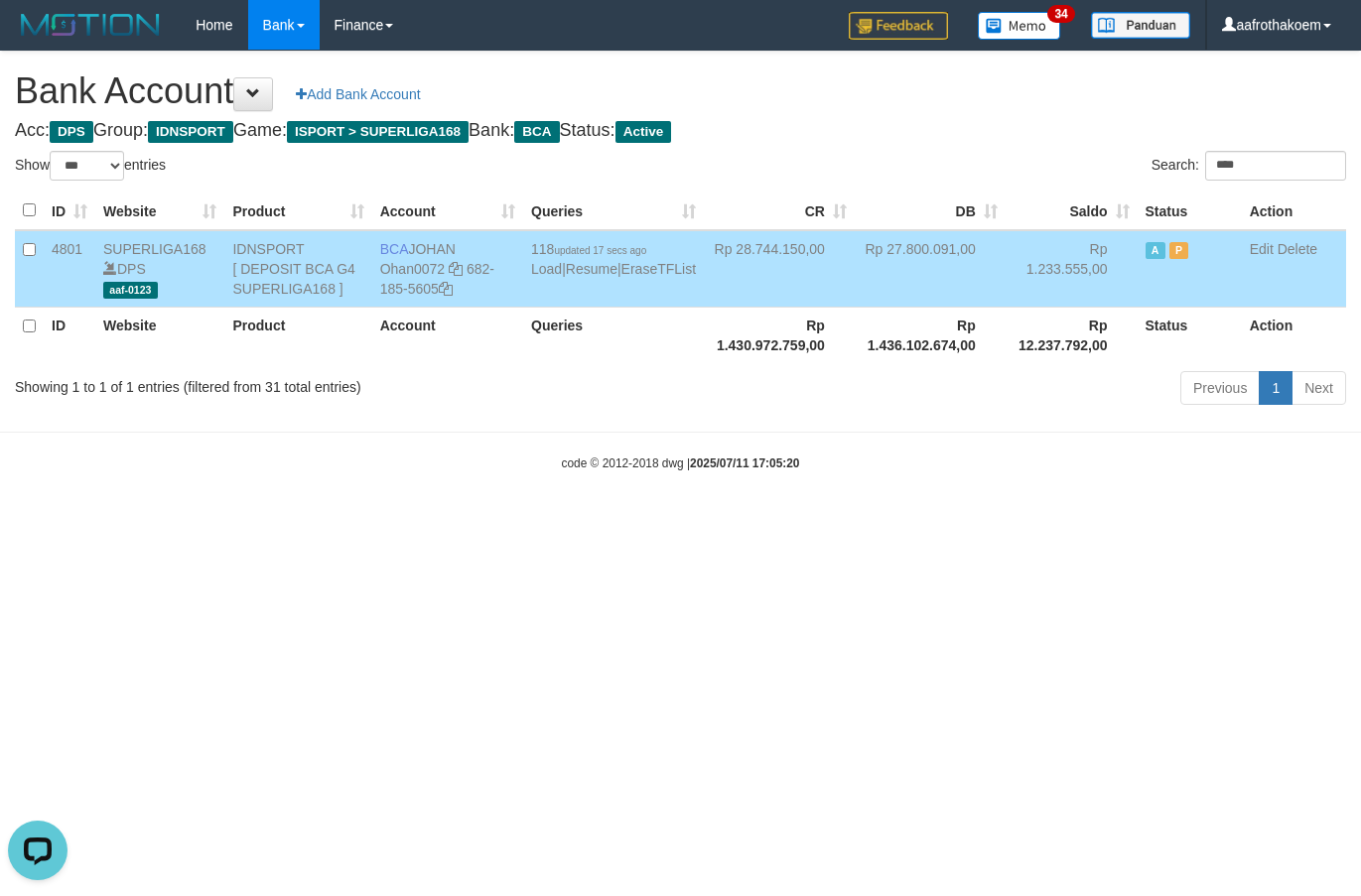 click on "BCA
JOHAN
Ohan0072
682-185-5605" at bounding box center (448, 269) 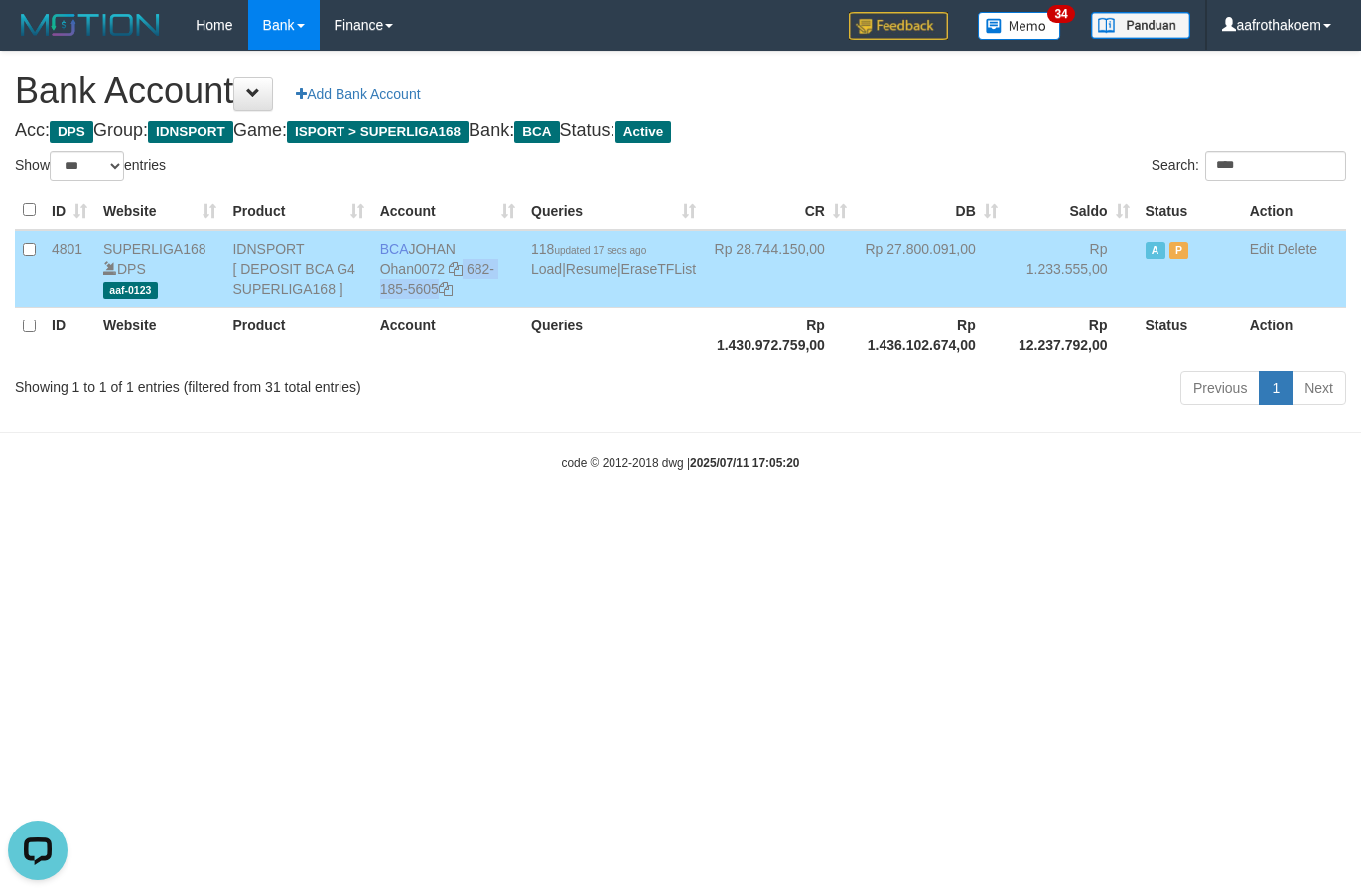 drag, startPoint x: 477, startPoint y: 266, endPoint x: 488, endPoint y: 291, distance: 27.313 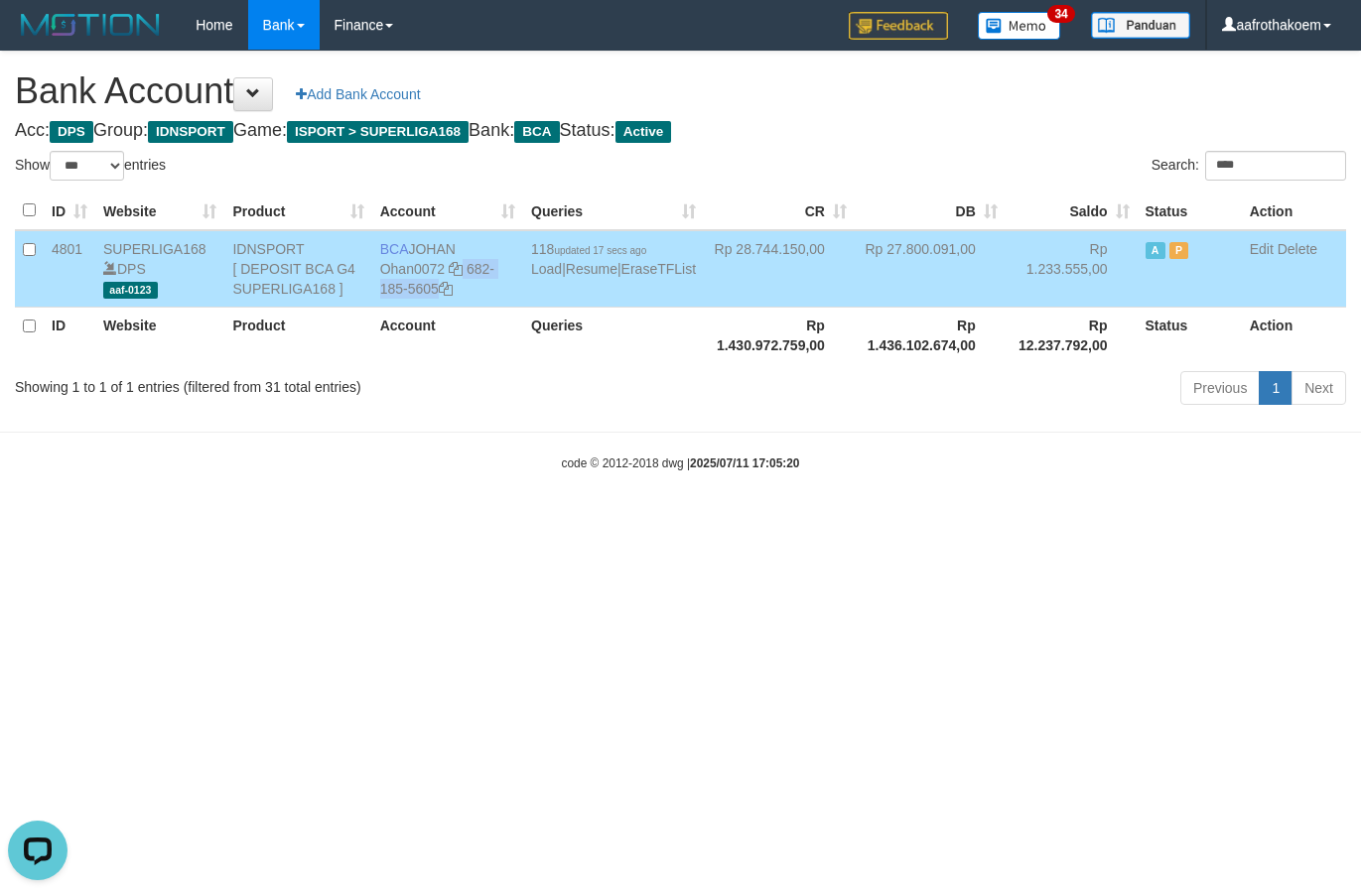 copy on "682-185-5605" 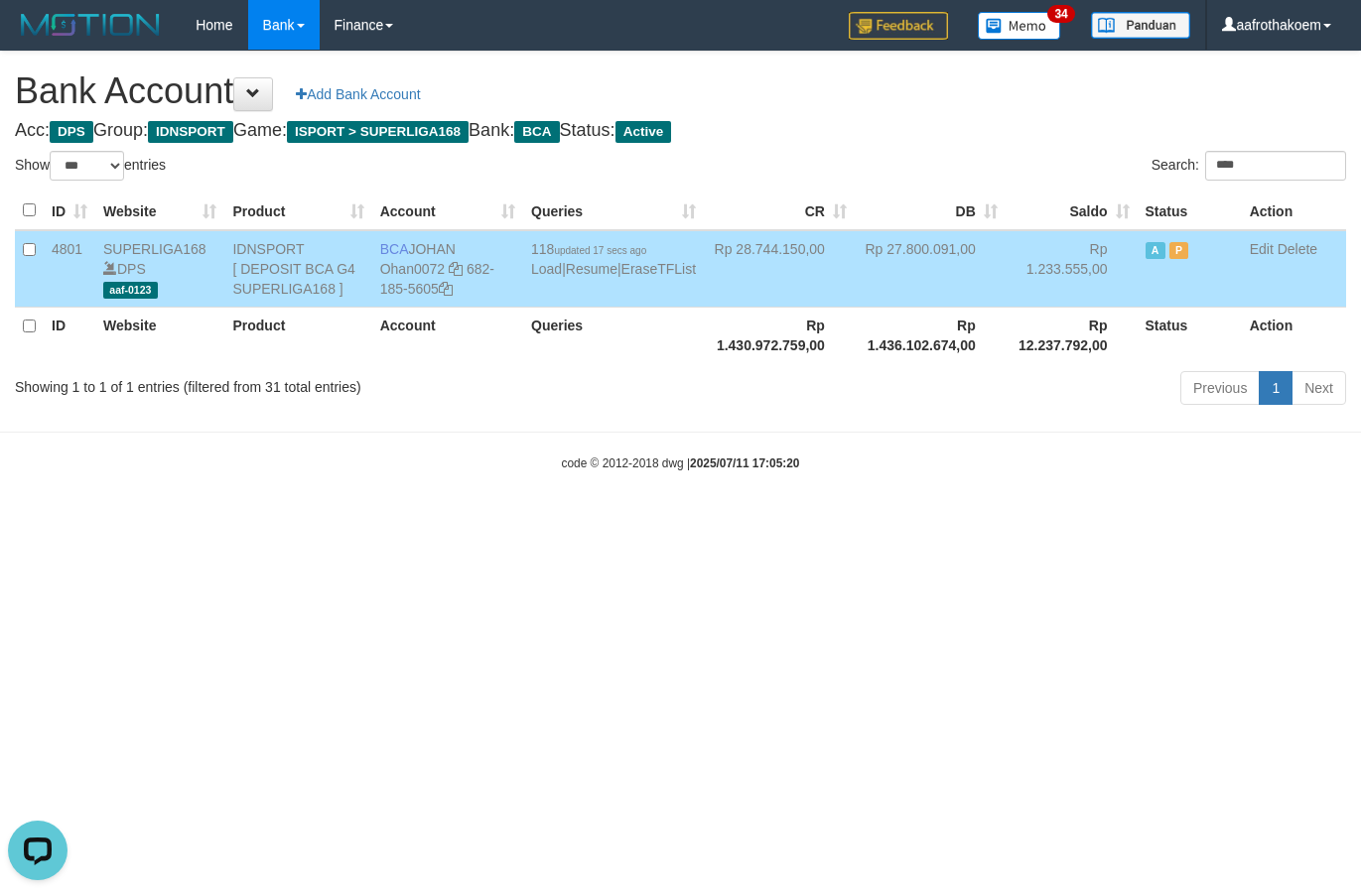 click on "Bank Account
Add Bank Account
Acc: 										 DPS
Group:   IDNSPORT    		Game:   ISPORT > SUPERLIGA168    		Bank:   BCA    		Status:  Active
Filter Account Type
*******
***
**
***
DPS
SELECT ALL  SELECT TYPE  - ALL -
DPS
WD
TMP
Filter Product
*******
******
********
********
*******
********
IDNSPORT
SELECT ALL  SELECT GROUP  - ALL -
BETHUB
IDNPOKER
IDNSPORT
IDNTOTO
LOADONLY
Filter Website
*******" at bounding box center [680, 231] 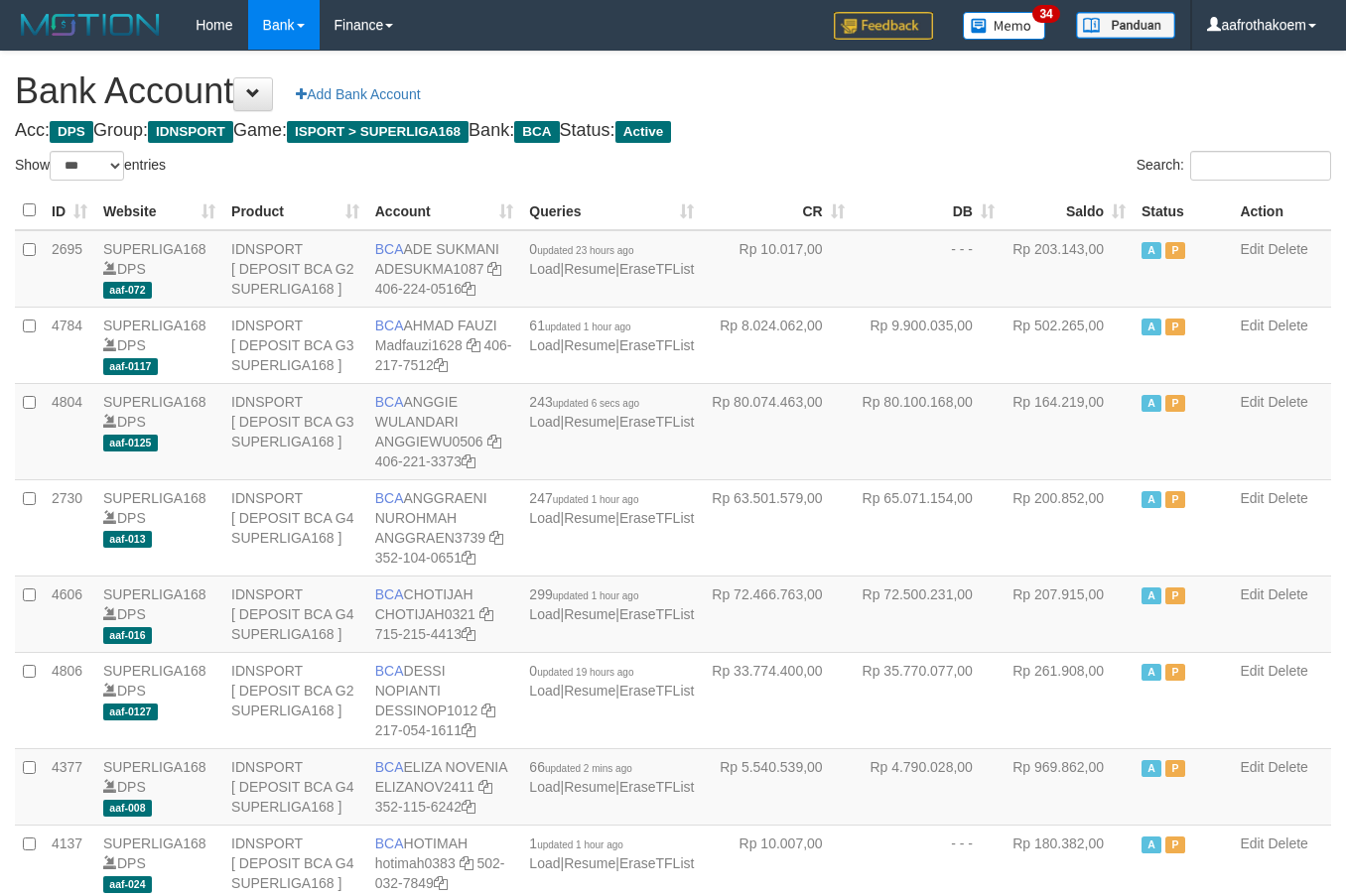 select on "***" 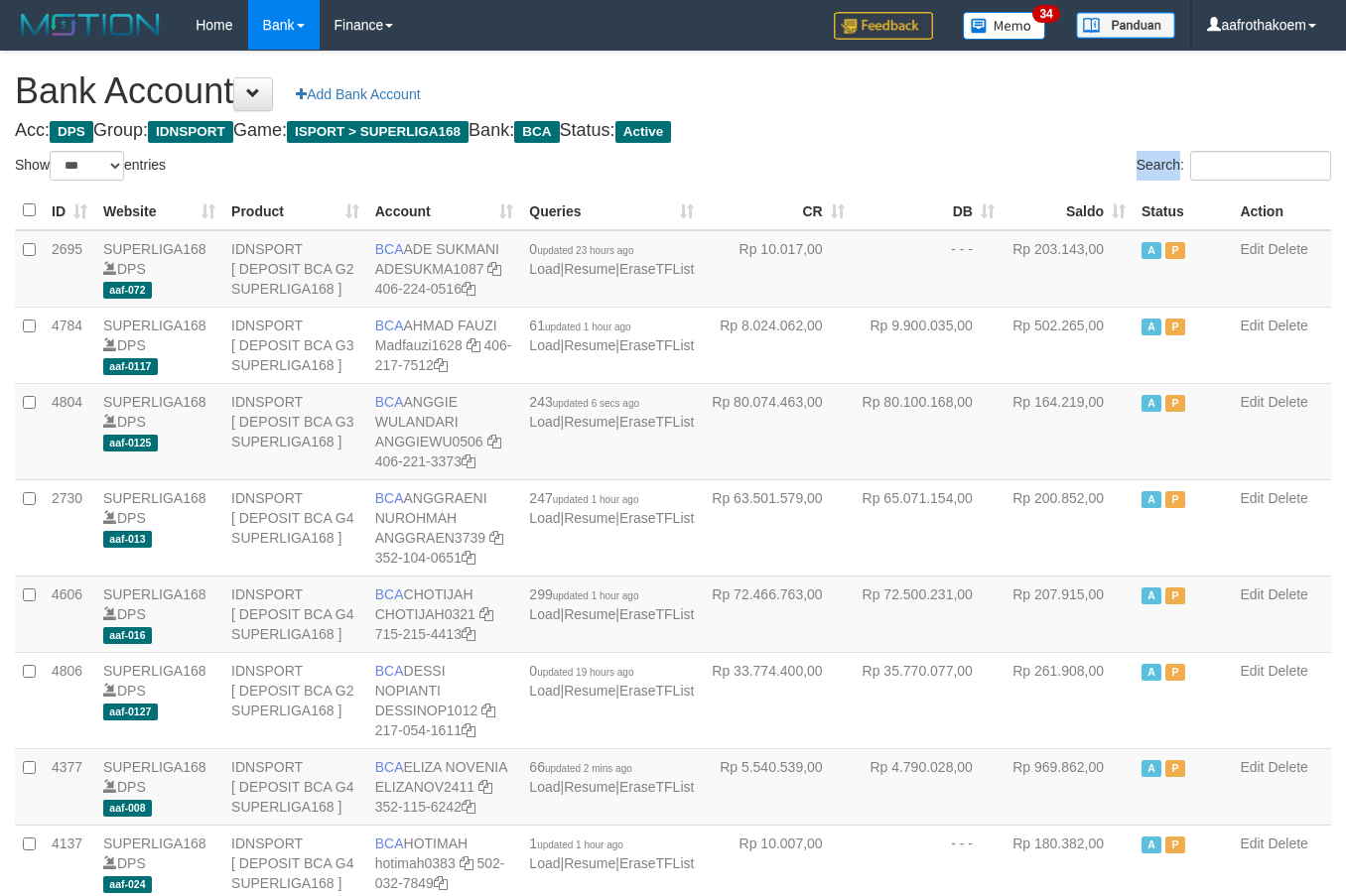 click on "Search:" at bounding box center [1010, 168] 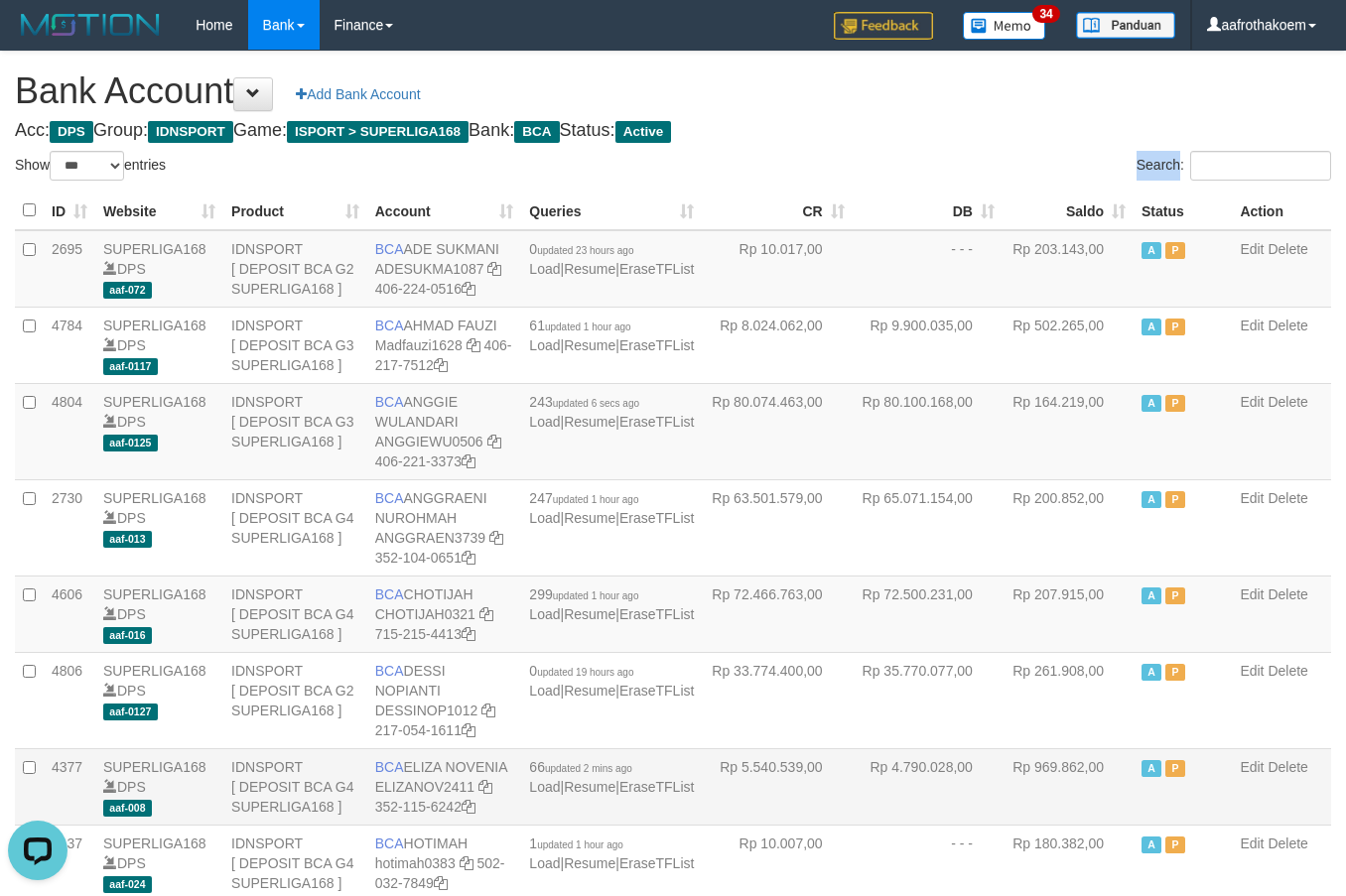 scroll, scrollTop: 0, scrollLeft: 0, axis: both 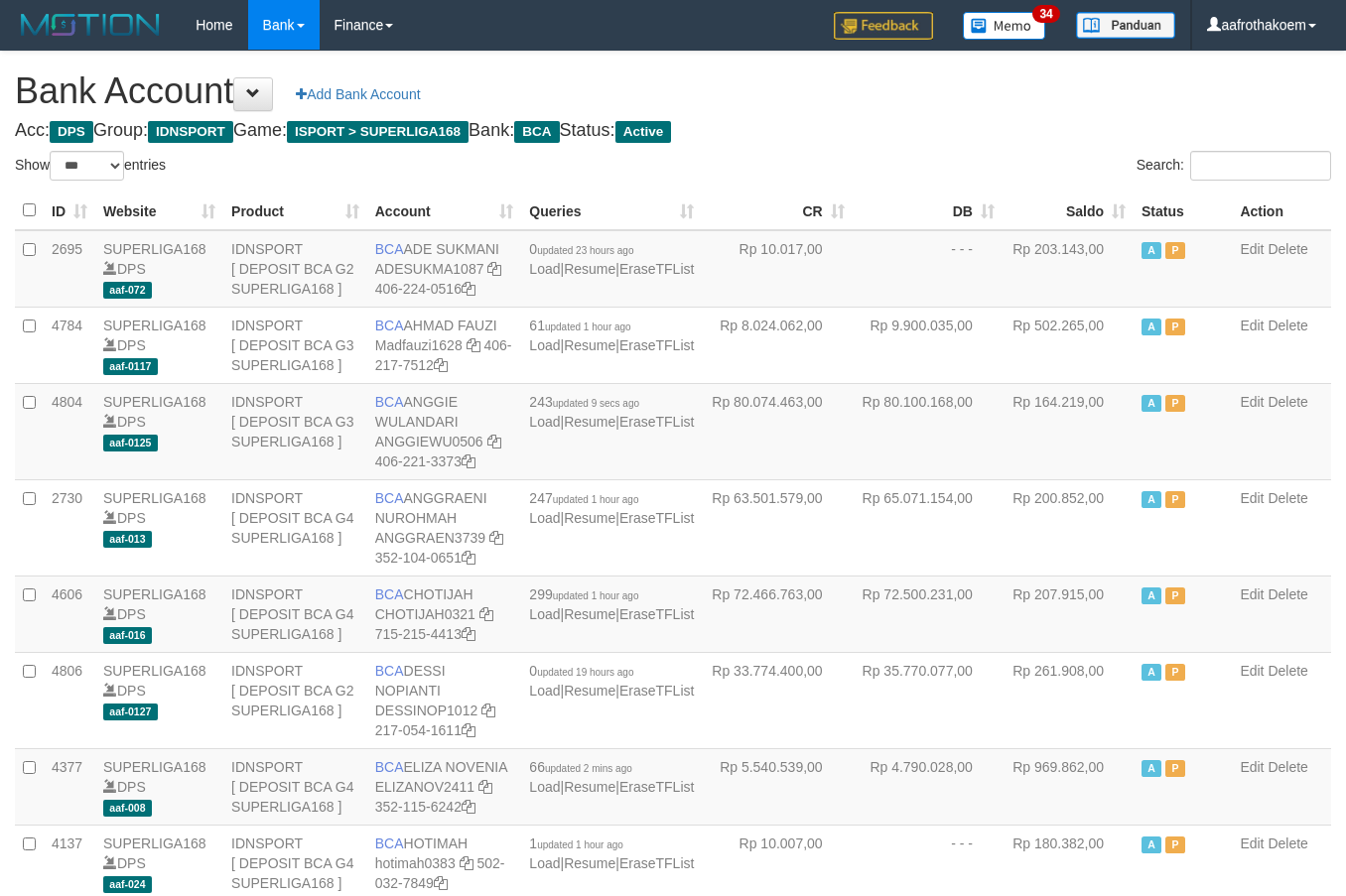 select on "***" 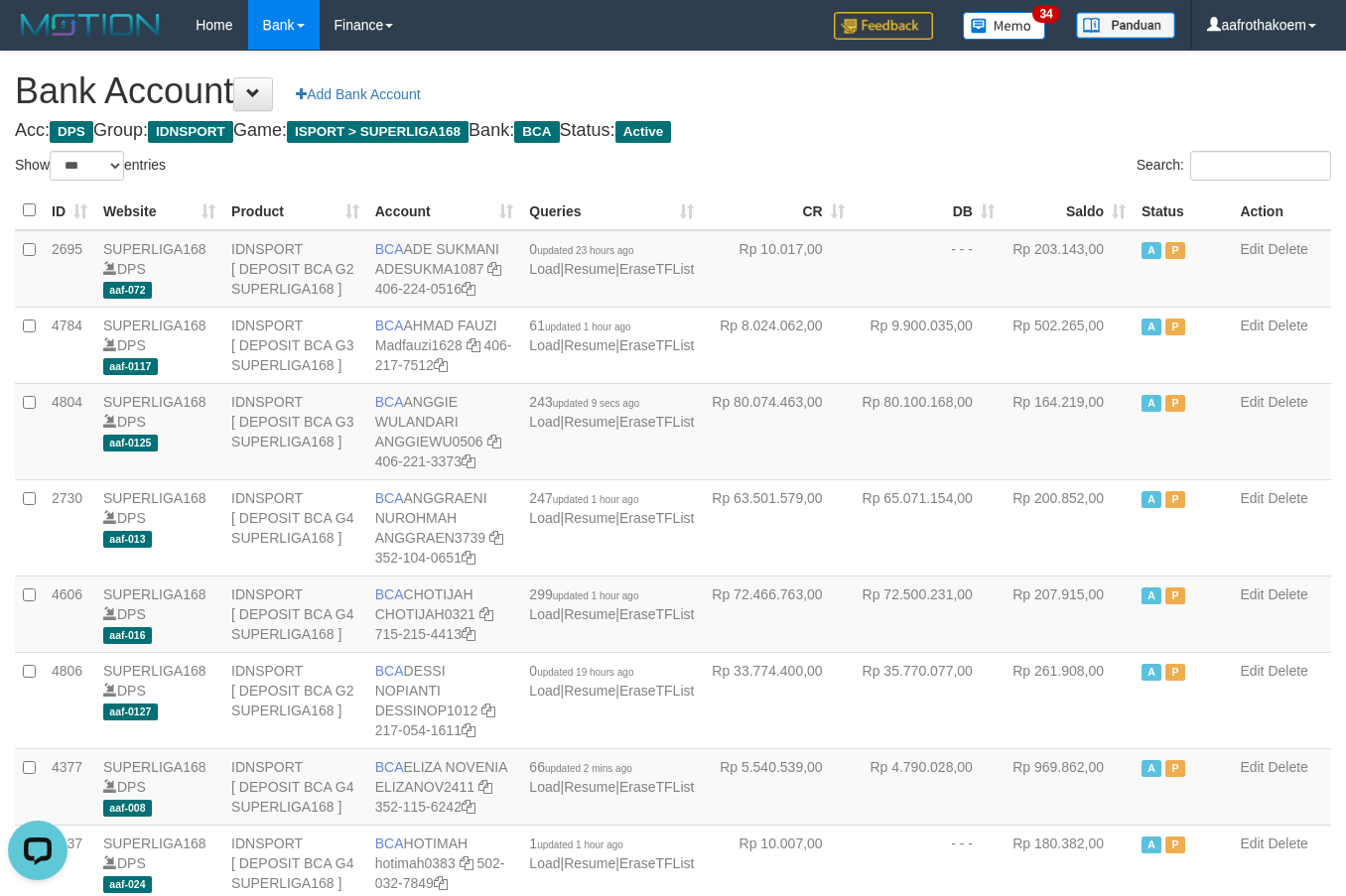 scroll, scrollTop: 0, scrollLeft: 0, axis: both 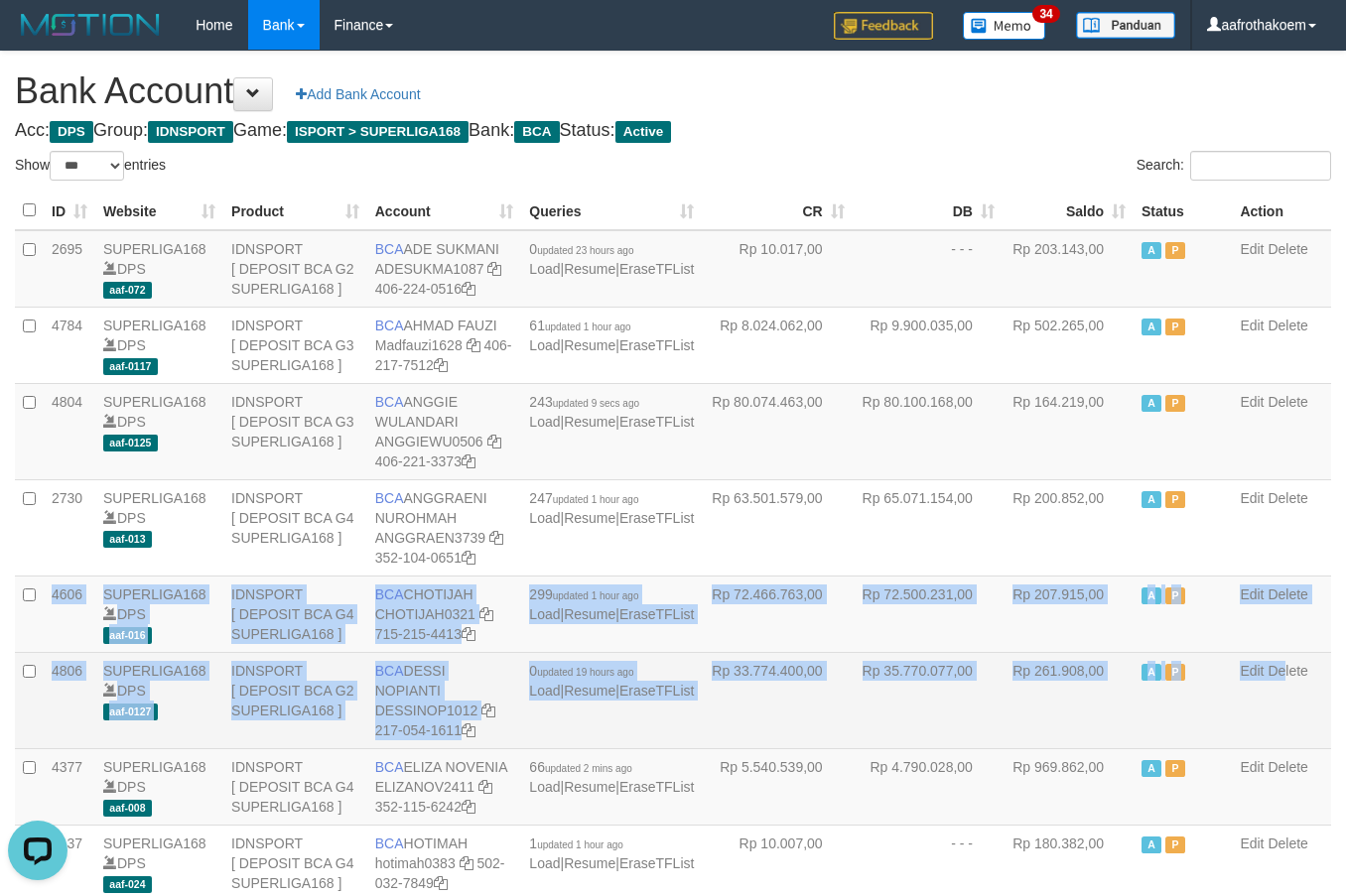 drag, startPoint x: 1306, startPoint y: 537, endPoint x: 1267, endPoint y: 739, distance: 205.73041 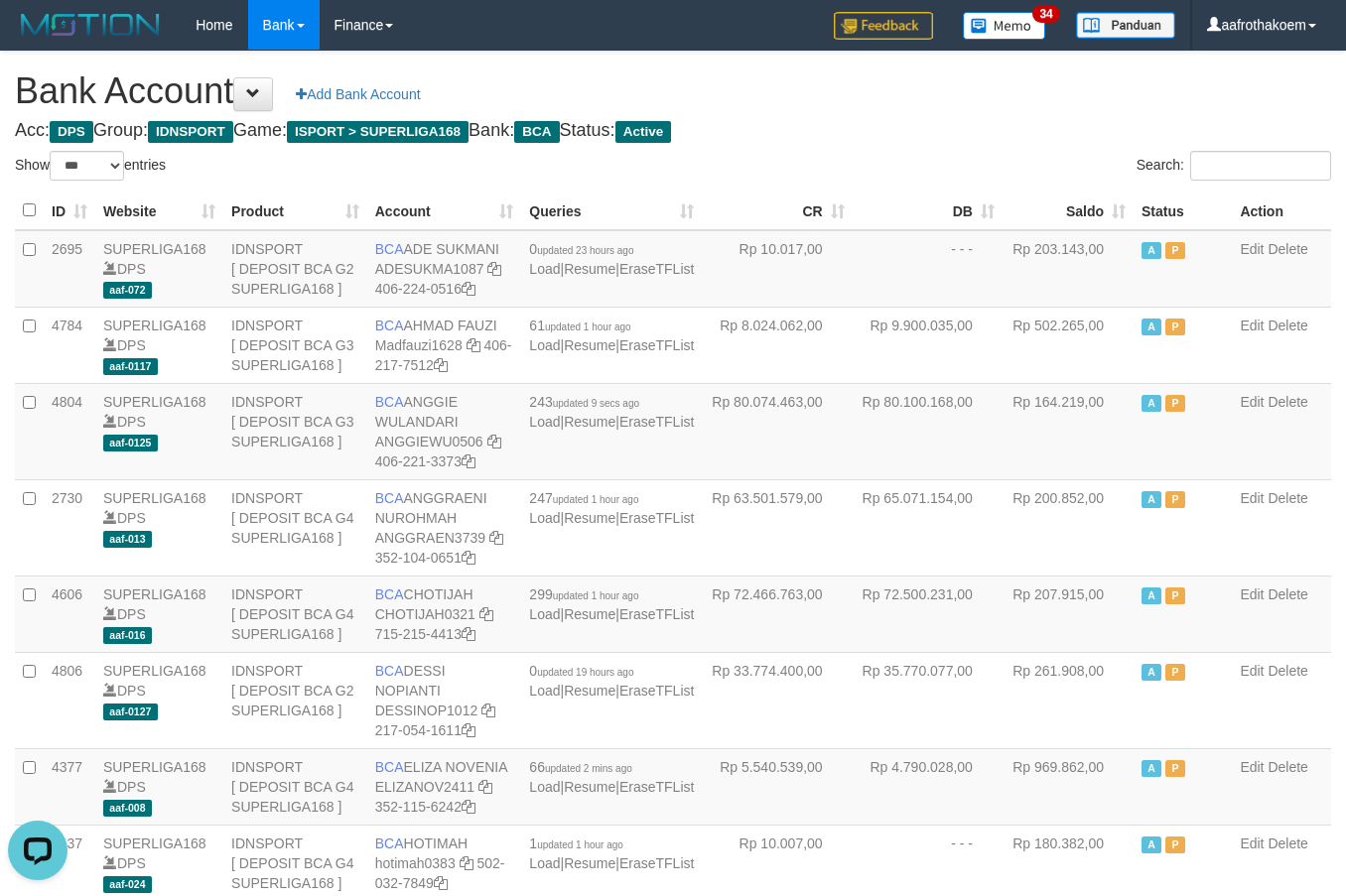 click on "Bank Account
Add Bank Account" at bounding box center (673, 91) 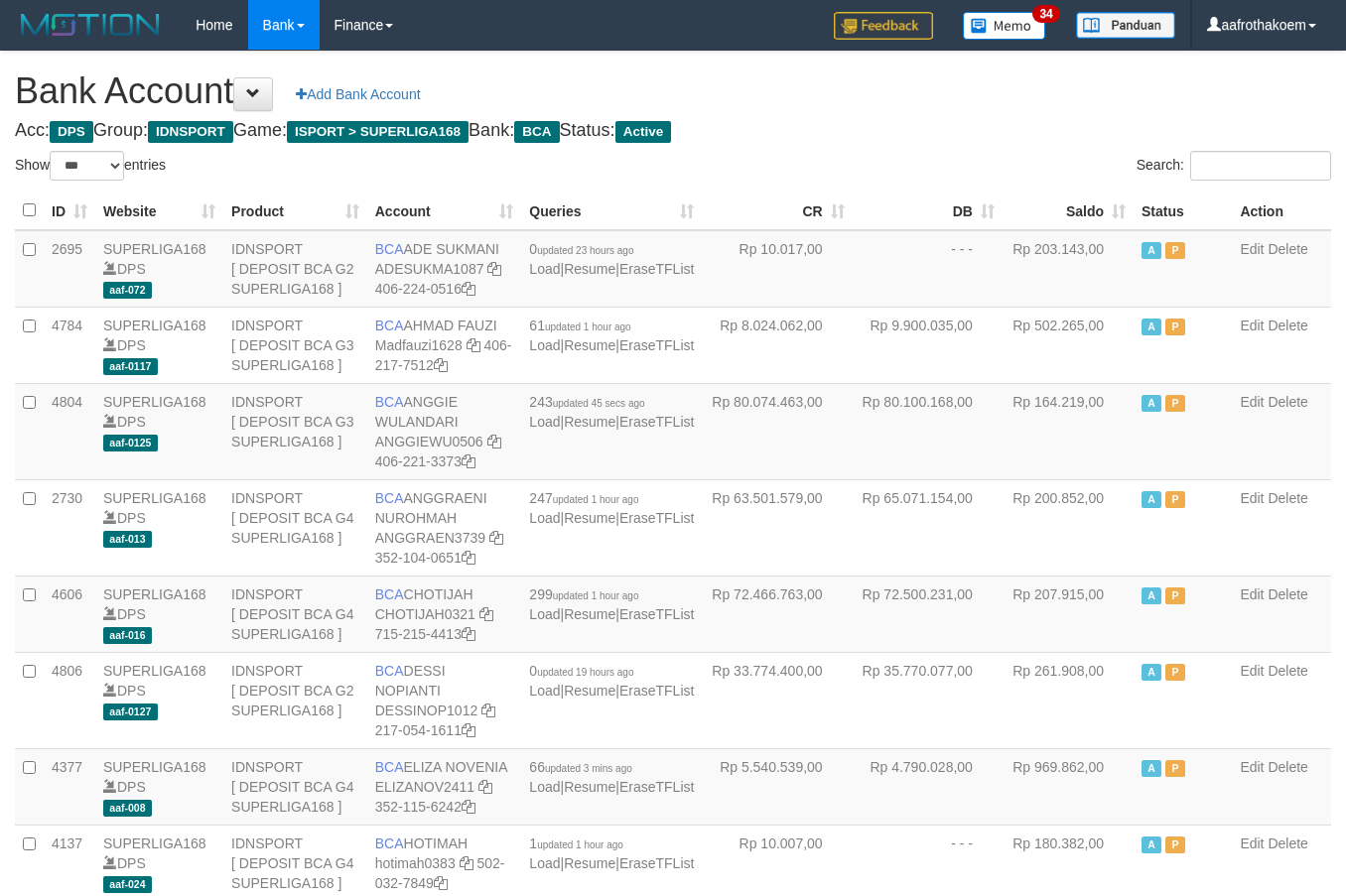 select on "***" 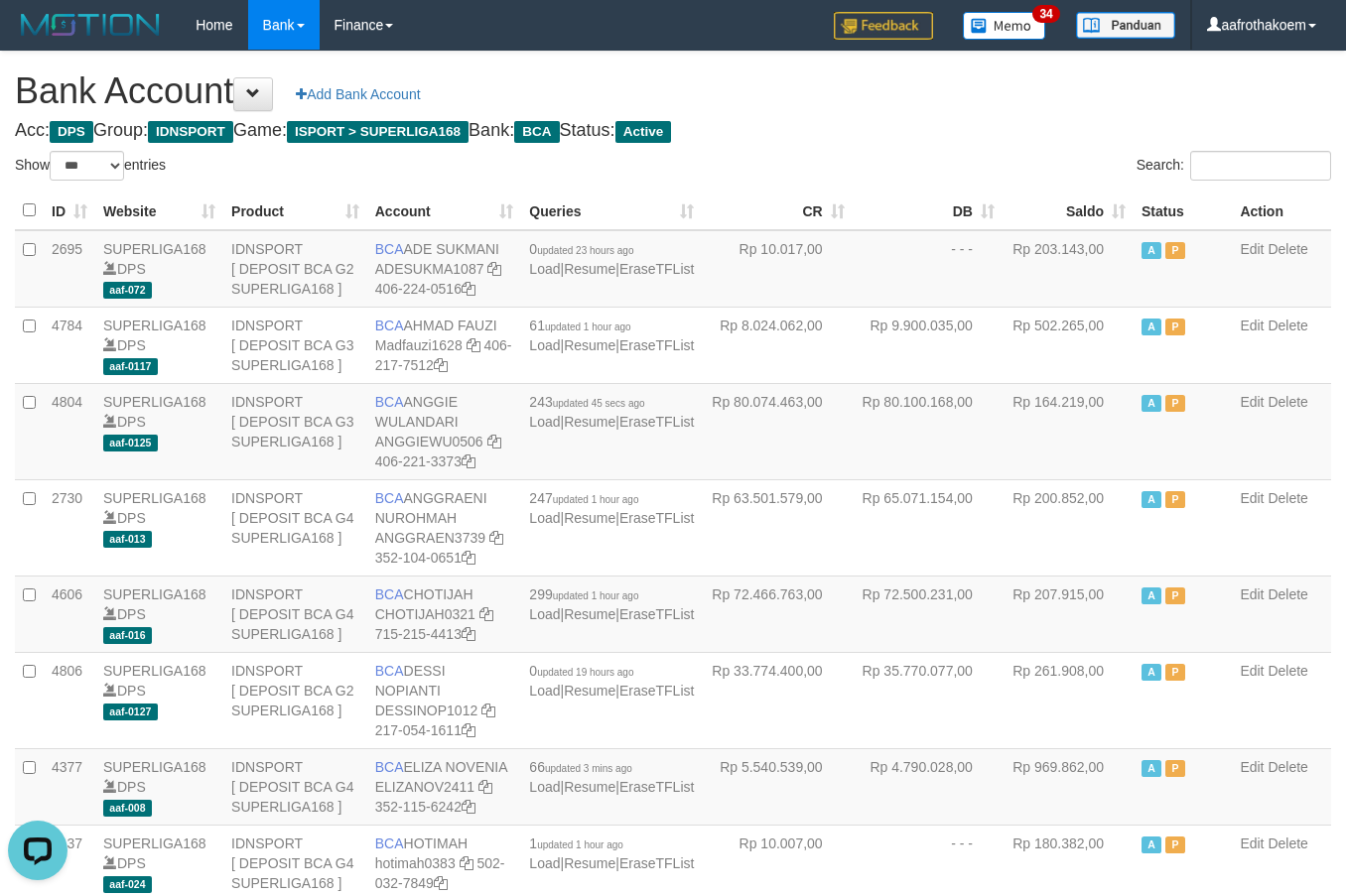 scroll, scrollTop: 0, scrollLeft: 0, axis: both 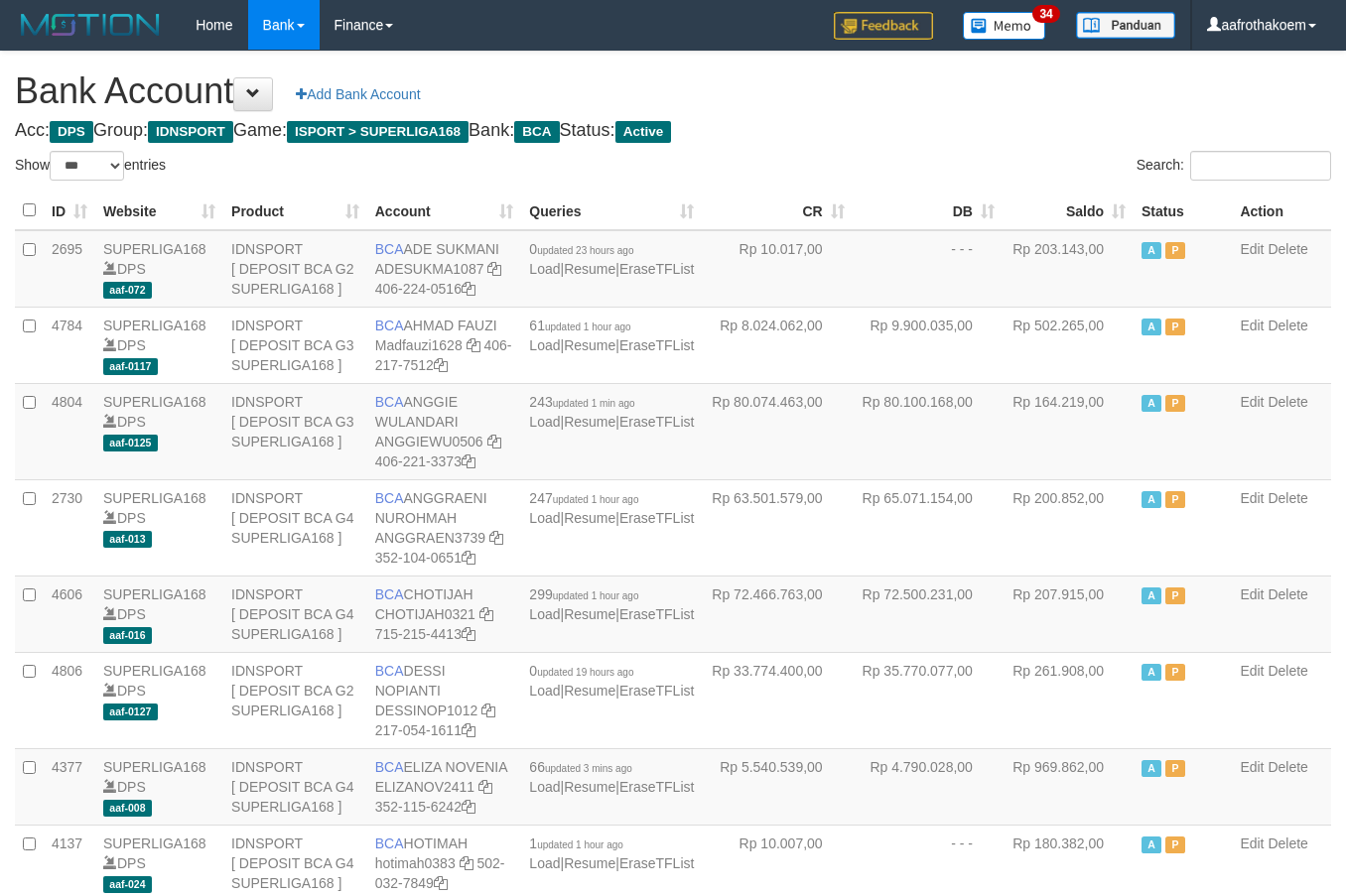 select on "***" 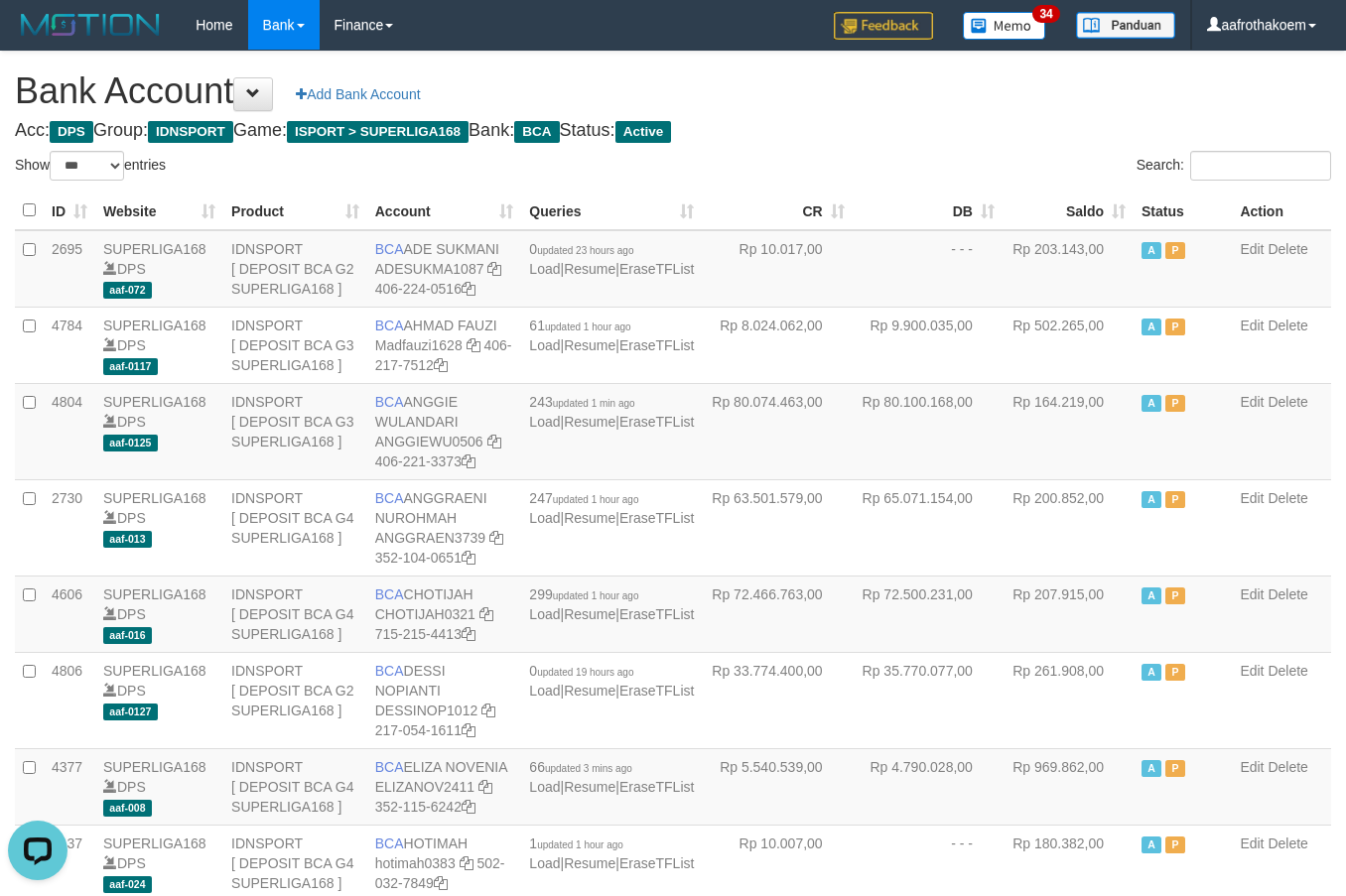 scroll, scrollTop: 0, scrollLeft: 0, axis: both 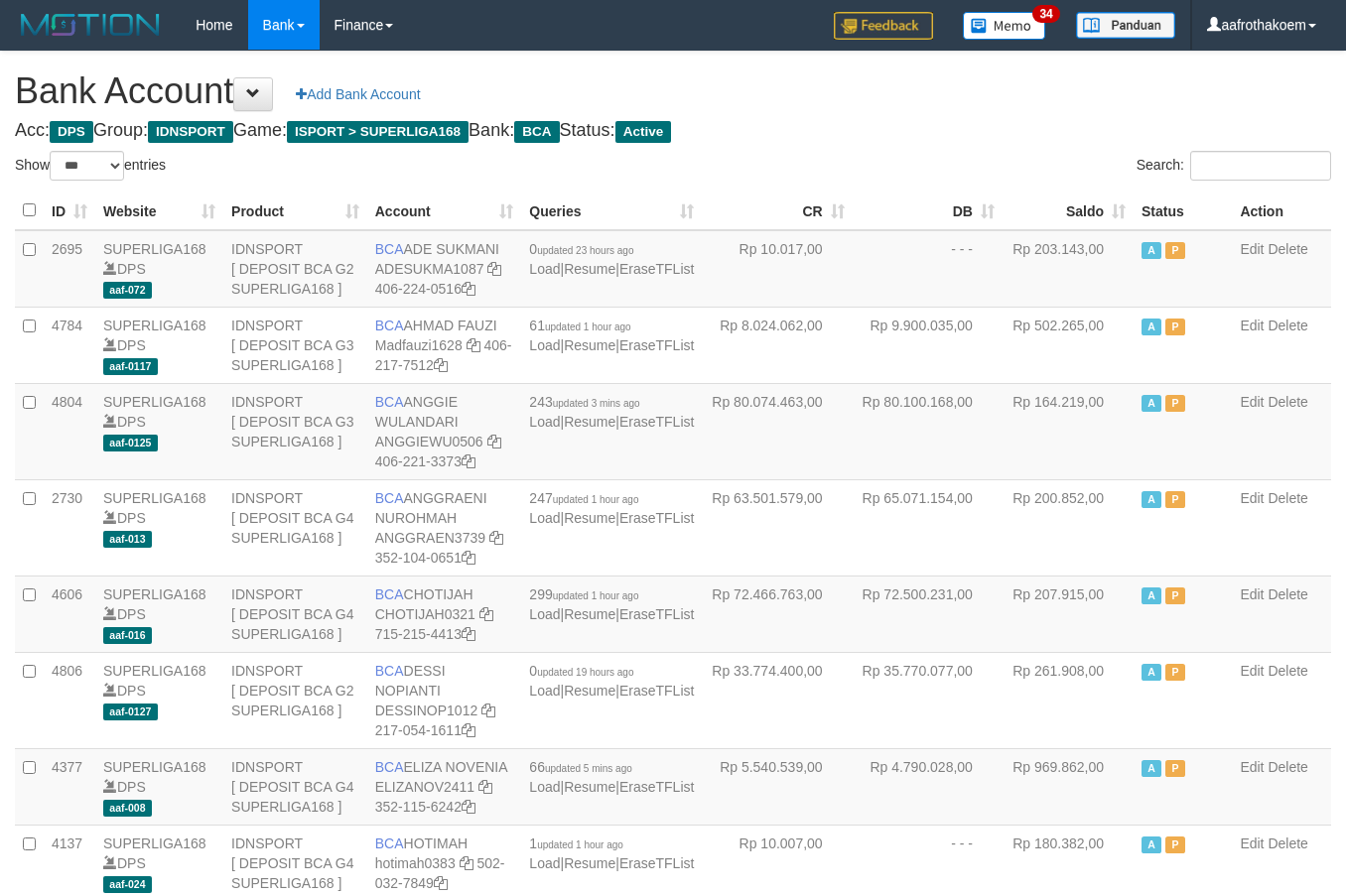 select on "***" 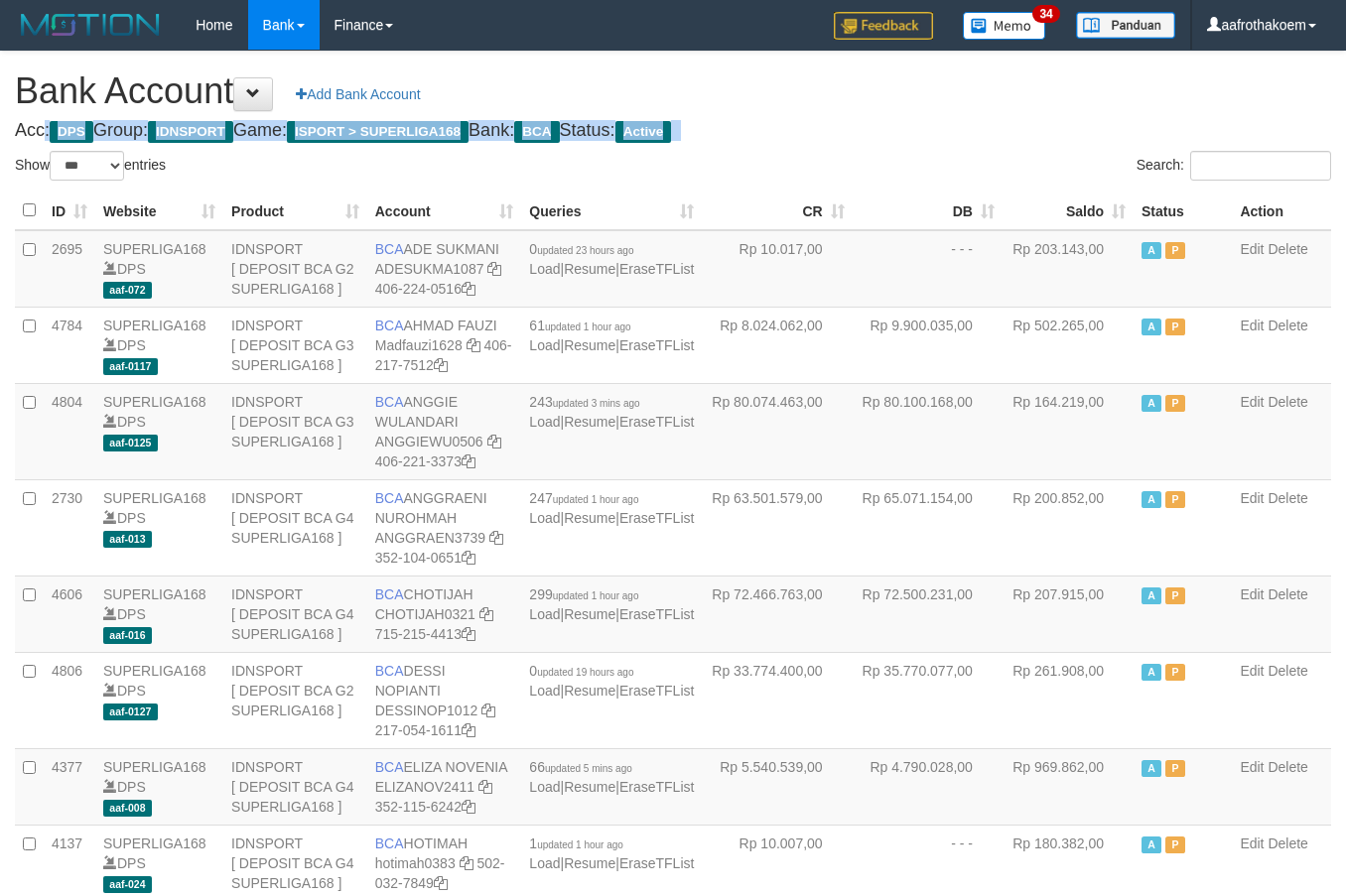 drag, startPoint x: 817, startPoint y: 89, endPoint x: 1353, endPoint y: 288, distance: 571.7491 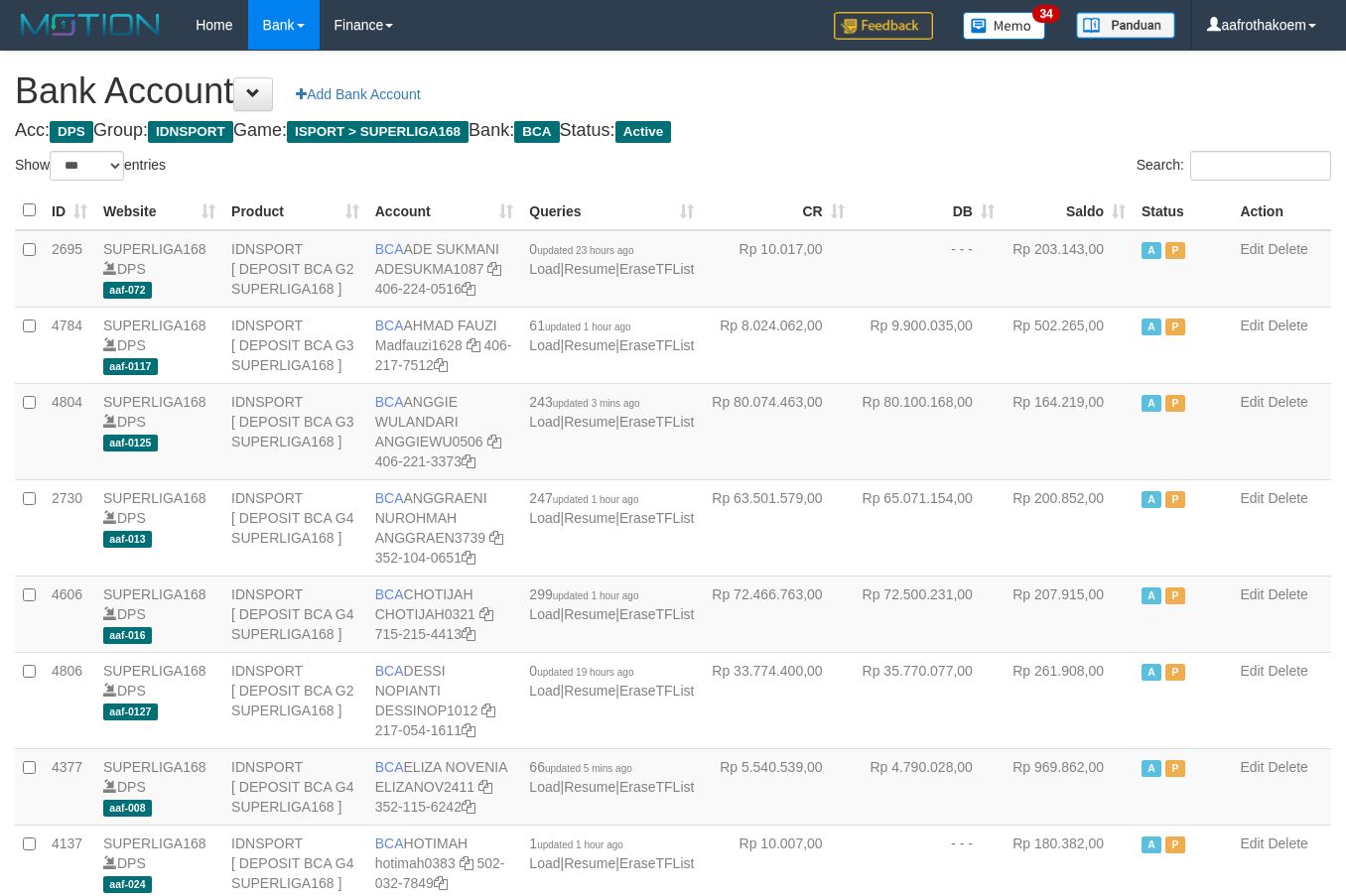 select on "***" 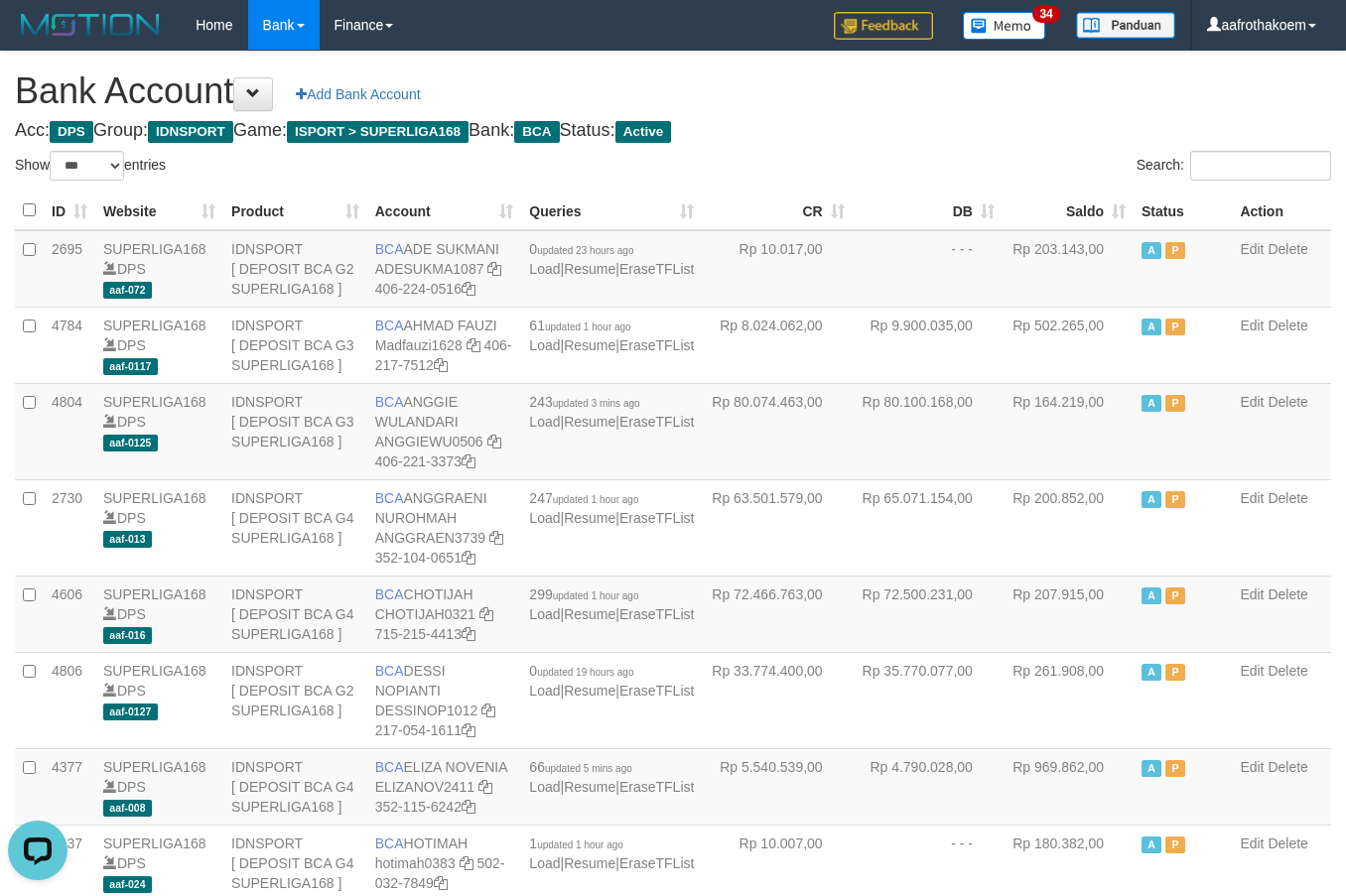 scroll, scrollTop: 0, scrollLeft: 0, axis: both 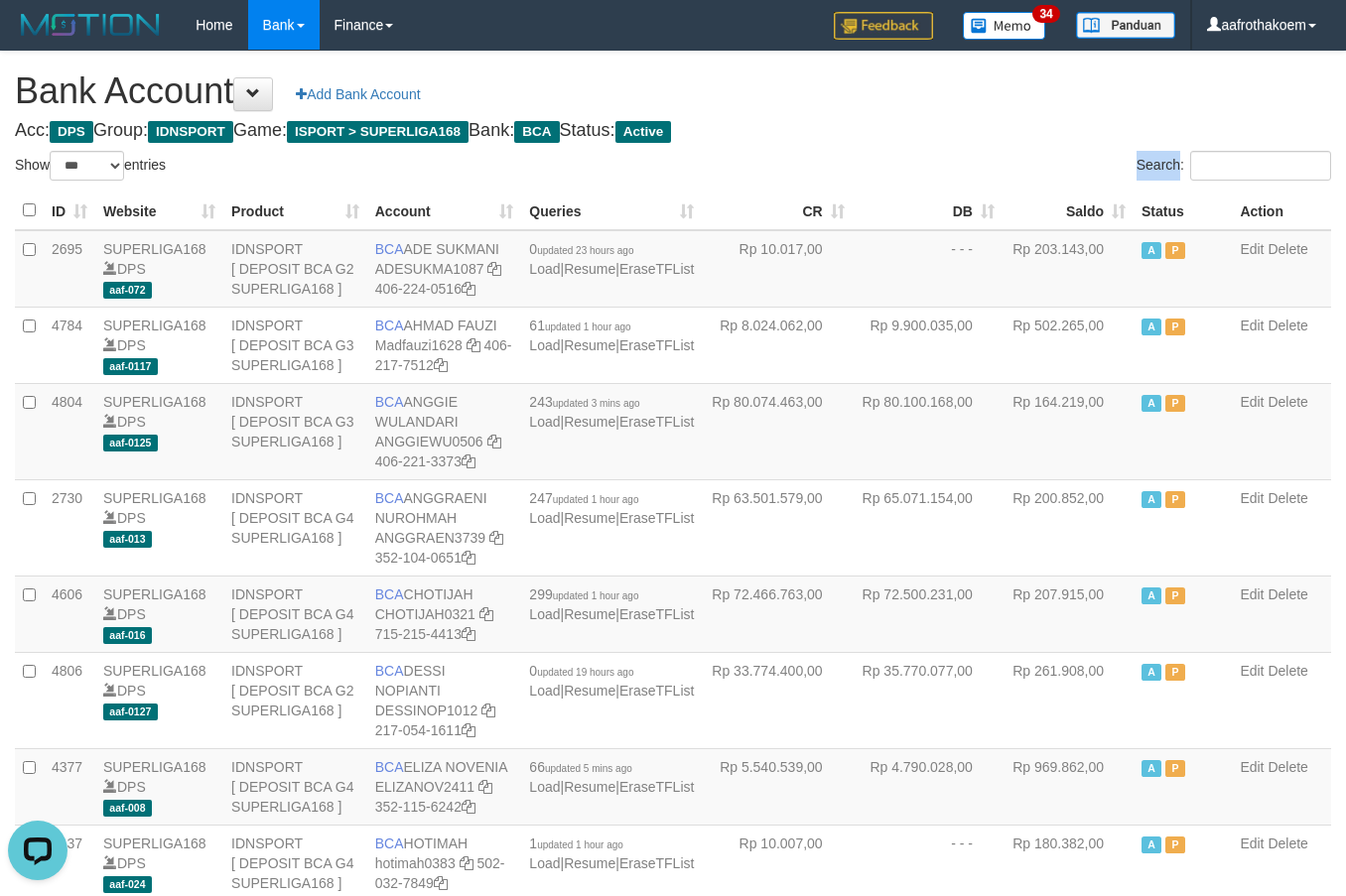 click on "Search:" at bounding box center (1010, 168) 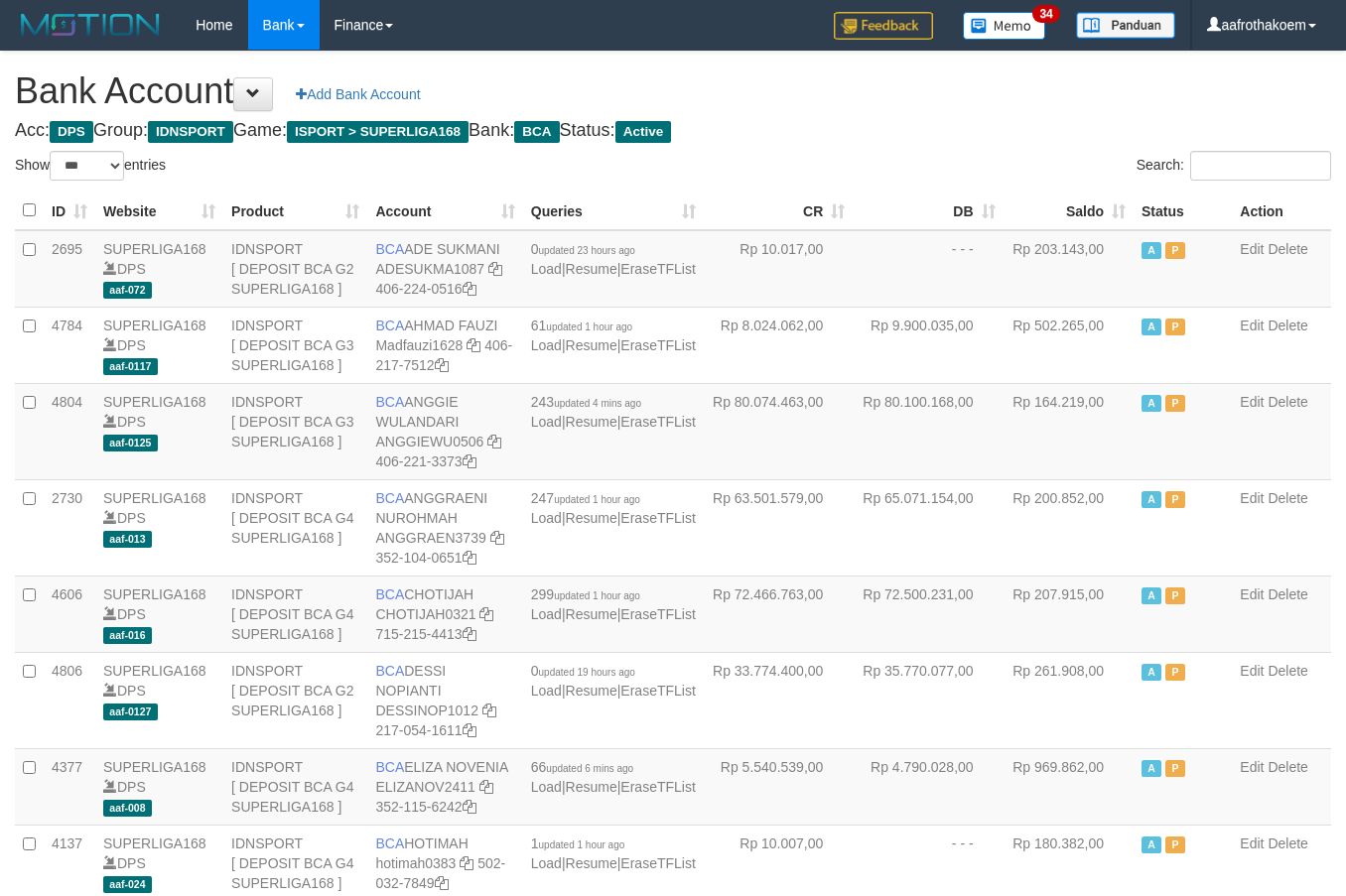 select on "***" 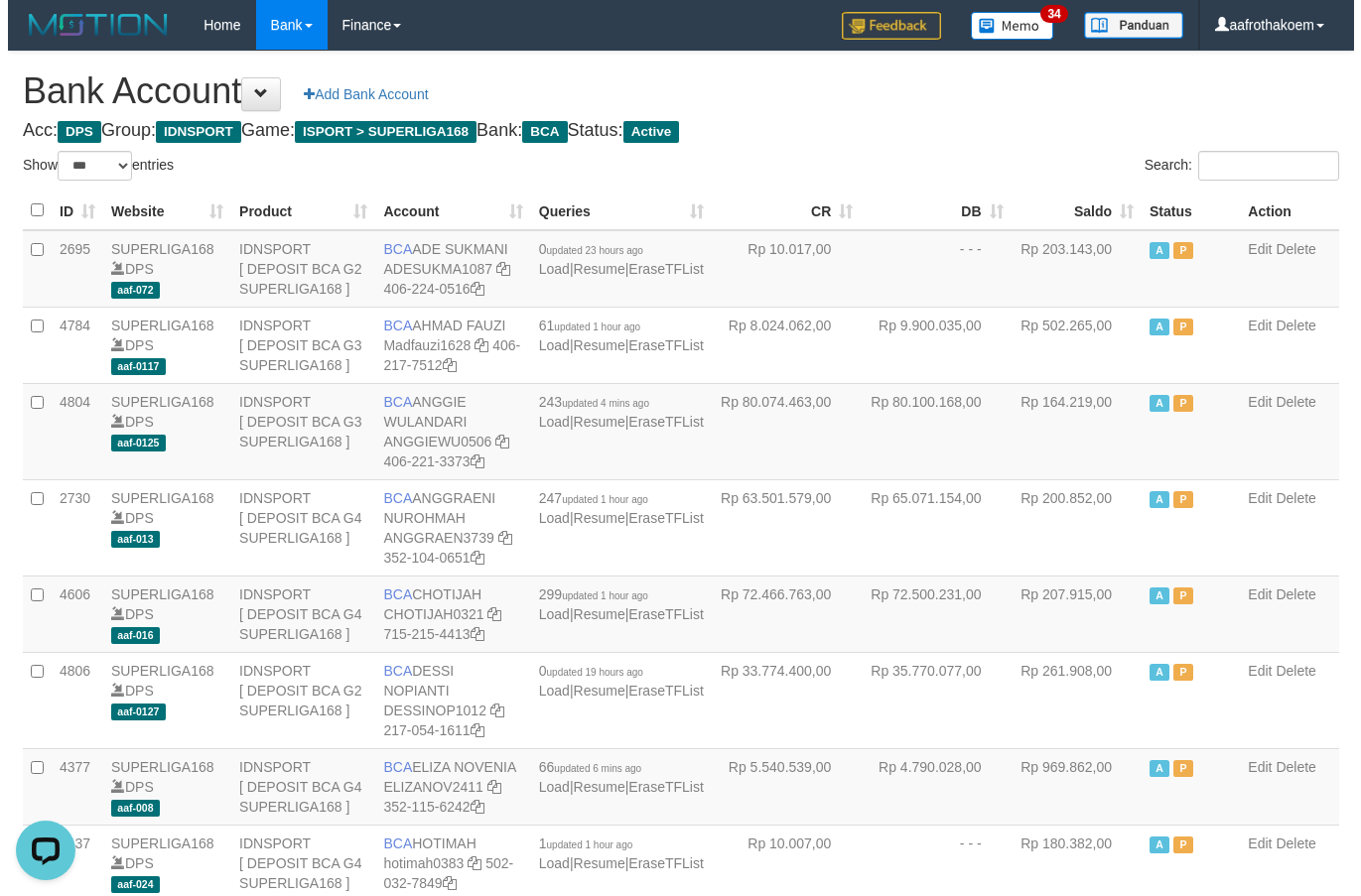 scroll, scrollTop: 0, scrollLeft: 0, axis: both 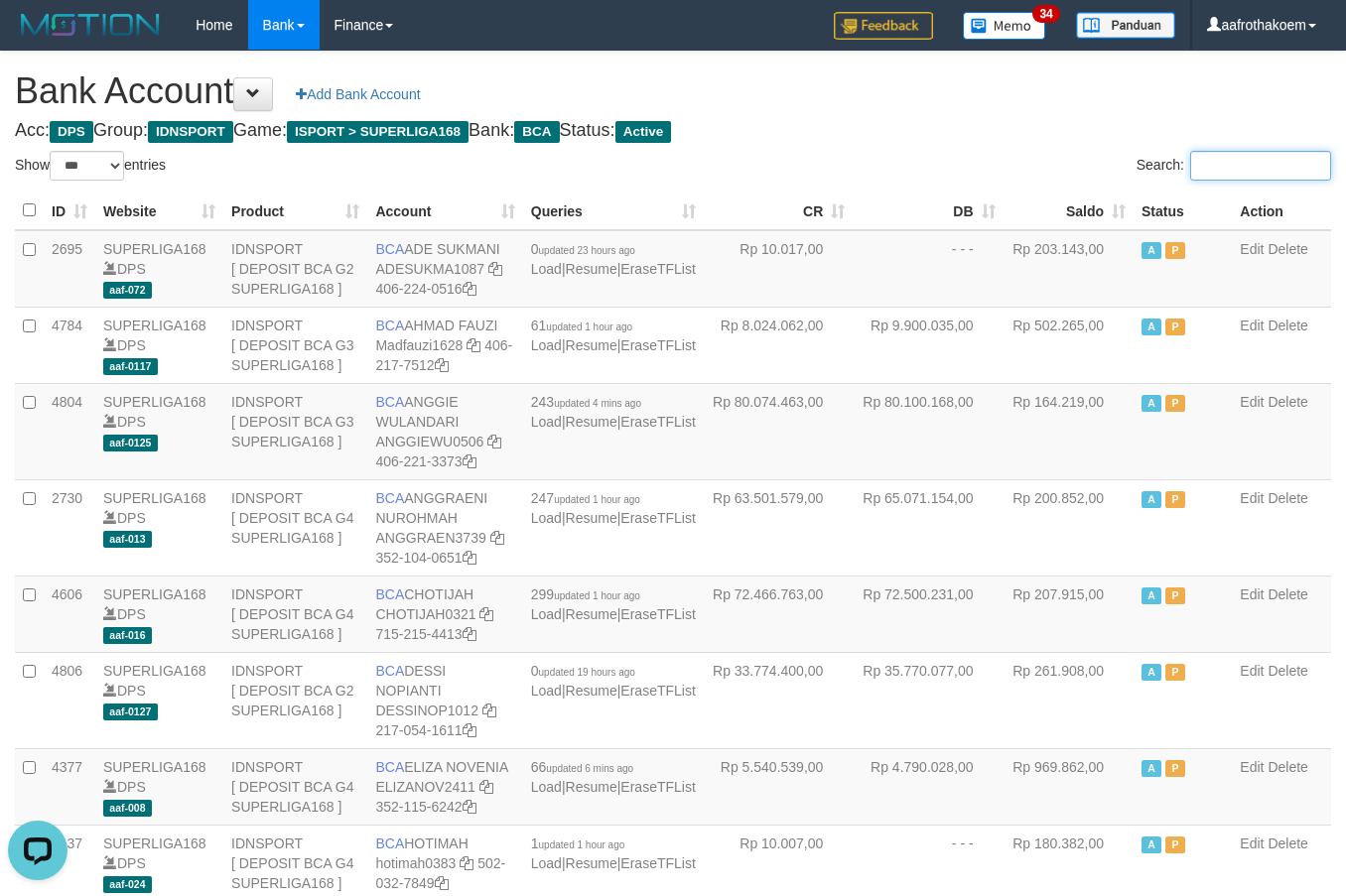 click on "Search:" at bounding box center [1261, 166] 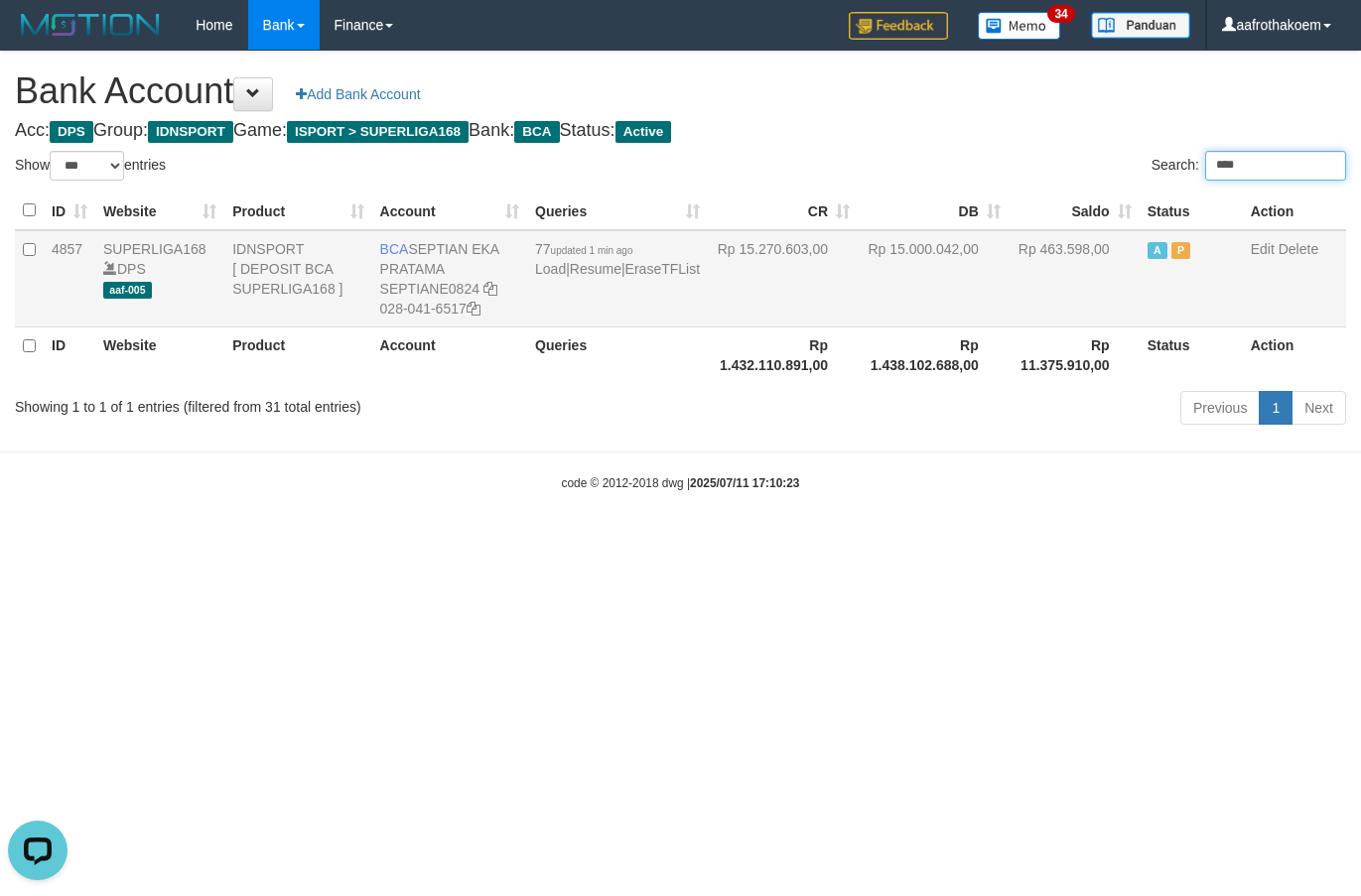 type on "****" 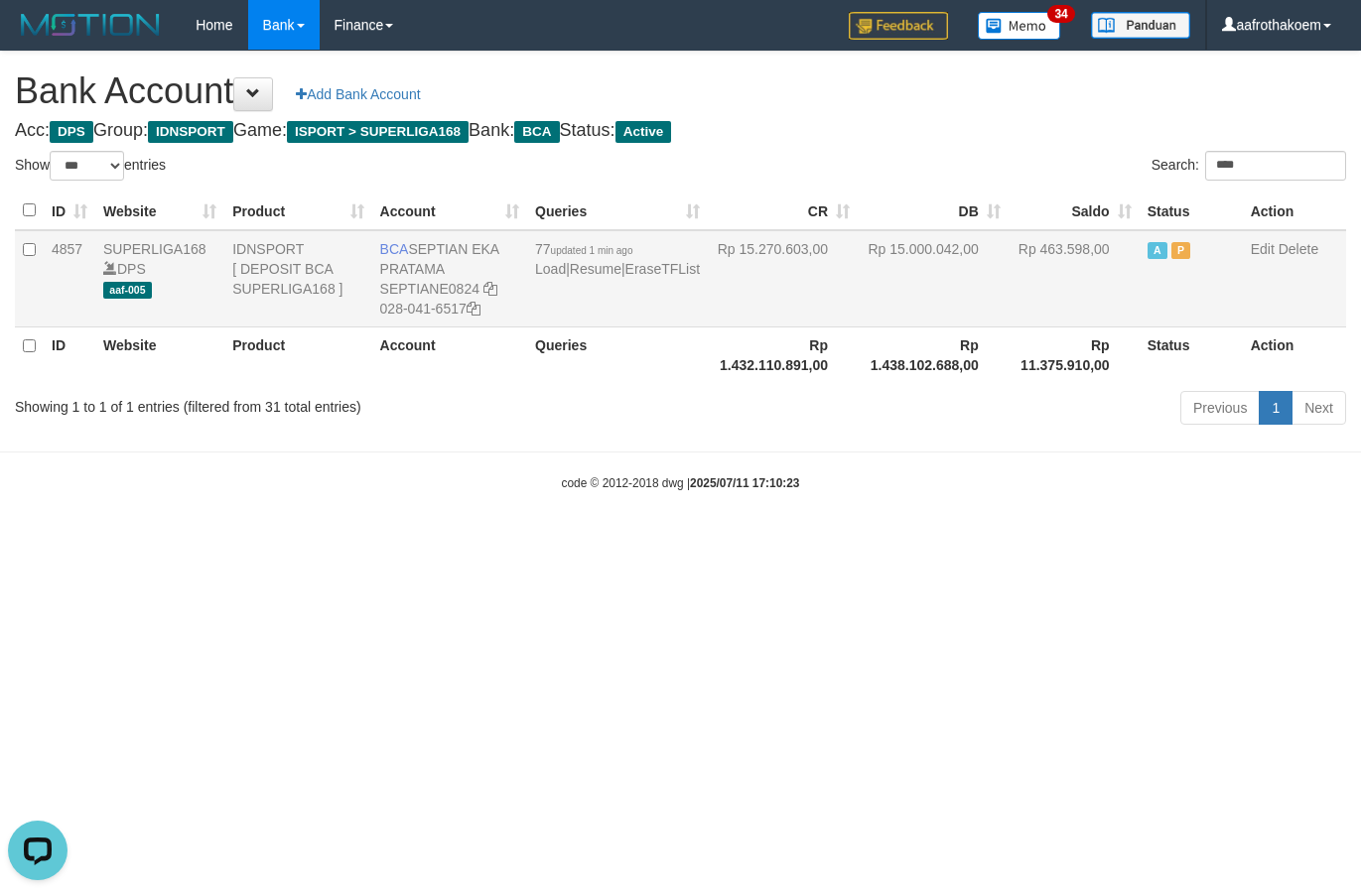 click on "Rp 15.270.603,00" at bounding box center (782, 279) 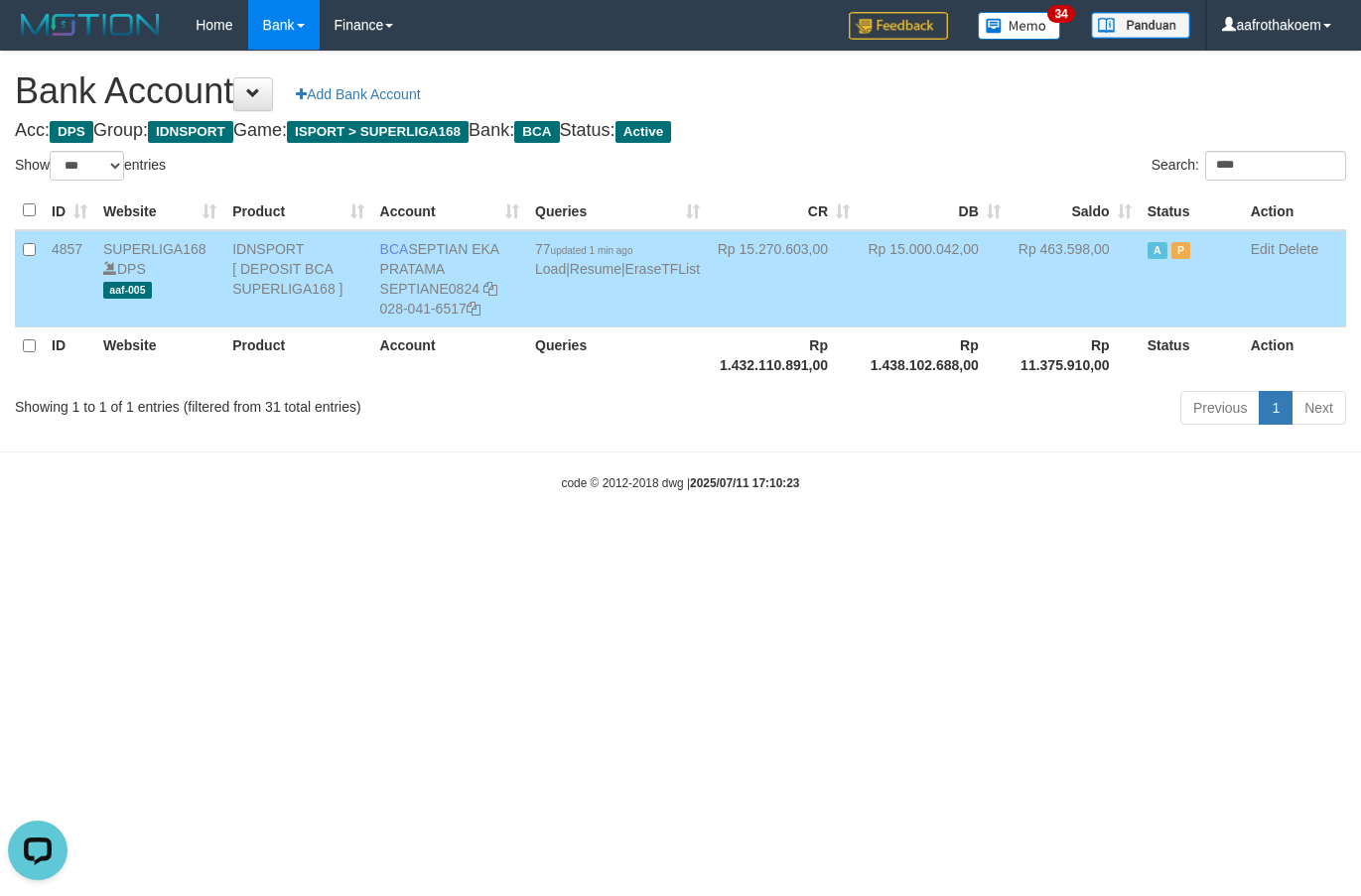 drag, startPoint x: 422, startPoint y: 245, endPoint x: 481, endPoint y: 267, distance: 62.96825 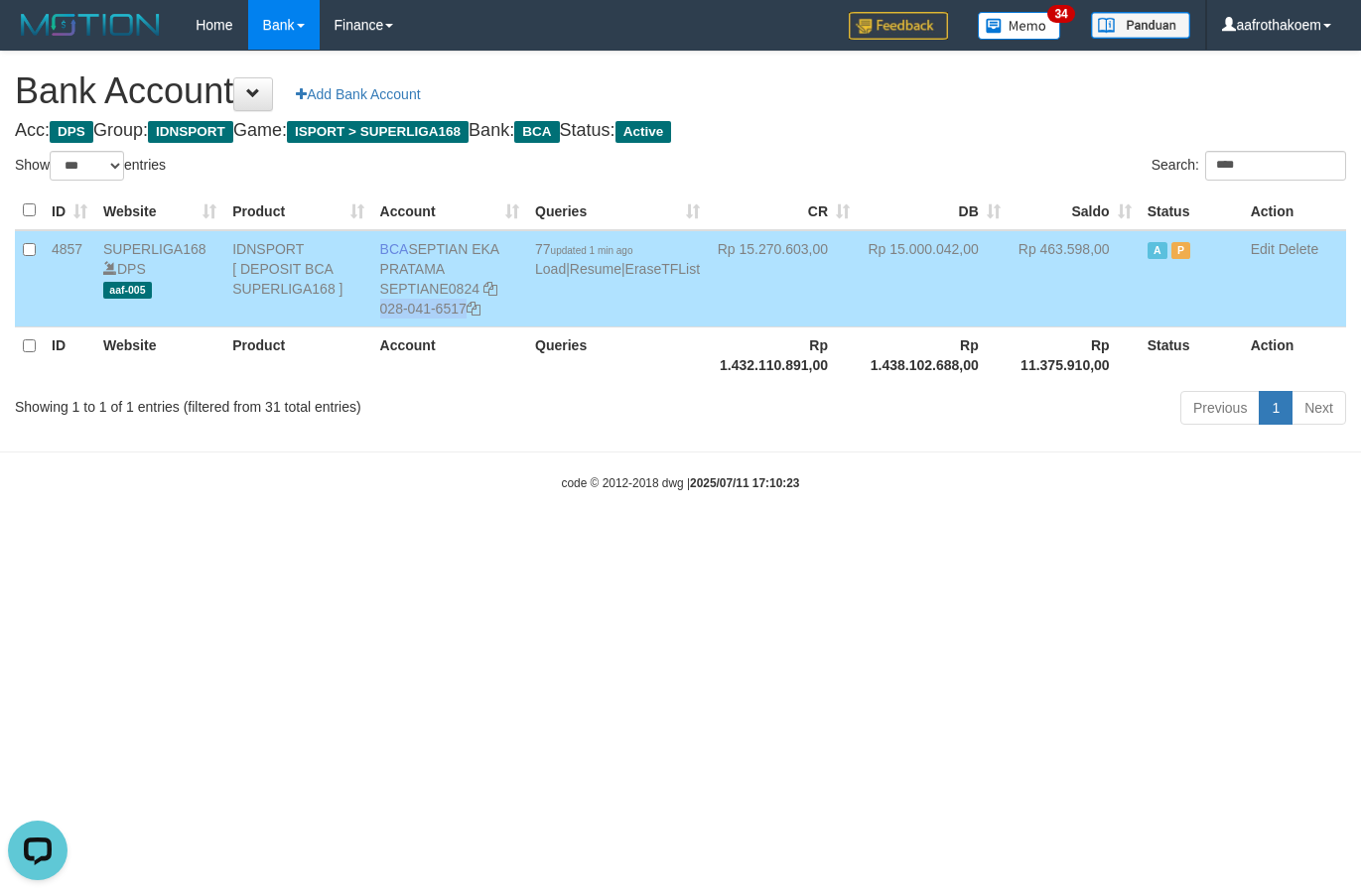 drag, startPoint x: 513, startPoint y: 286, endPoint x: 526, endPoint y: 317, distance: 33.61547 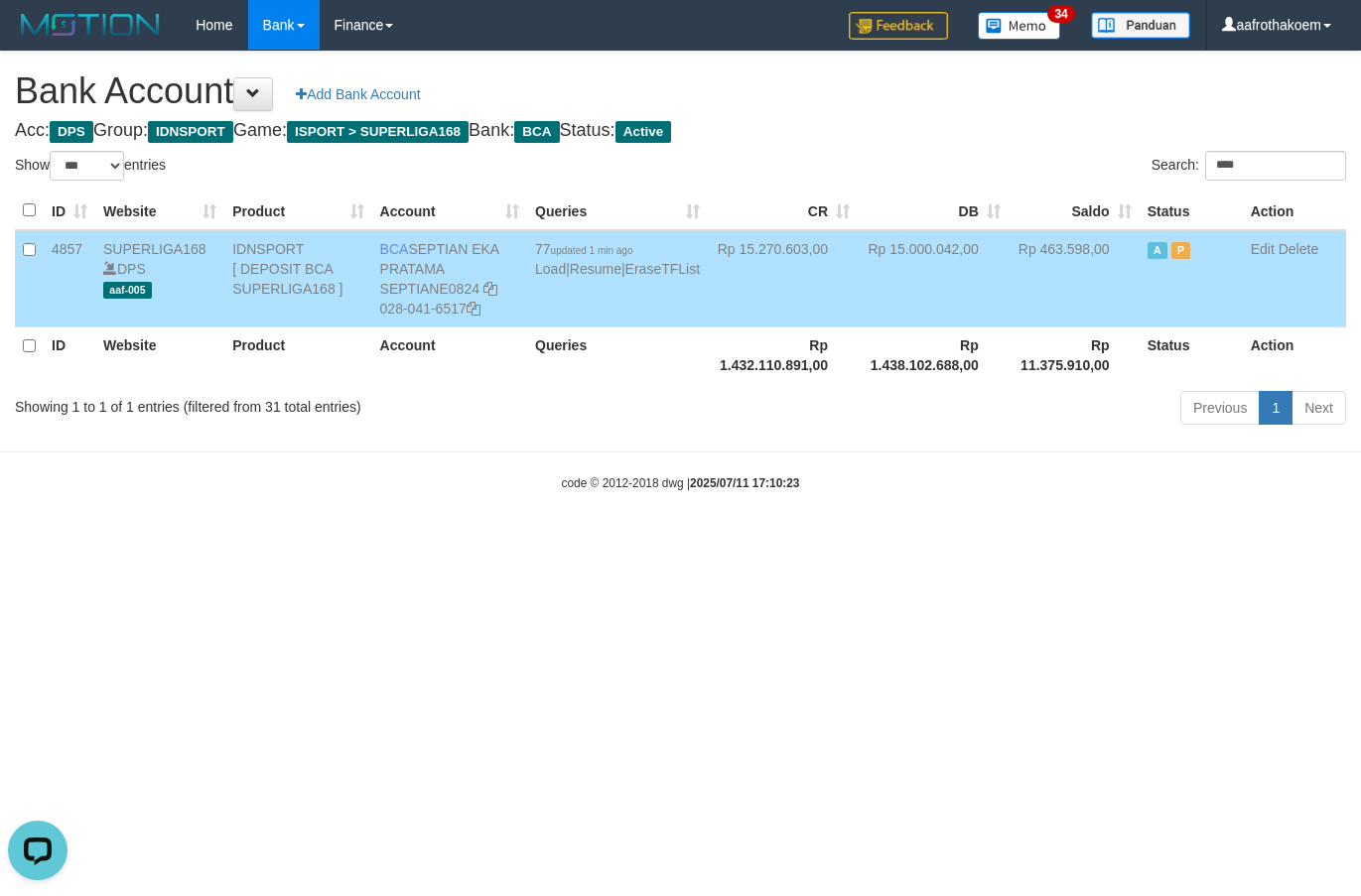 click on "Bank Account
Add Bank Account" at bounding box center [680, 91] 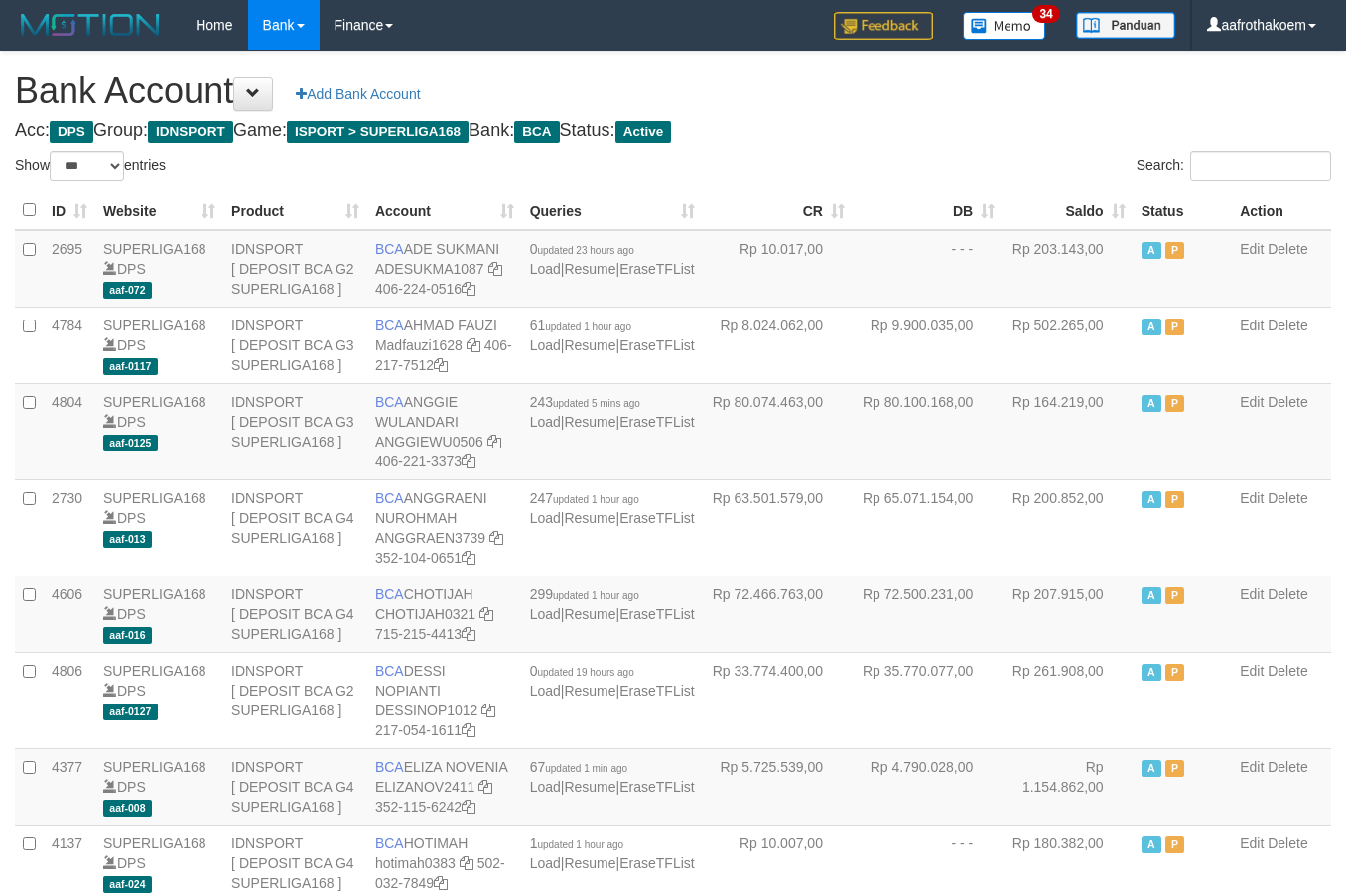 select on "***" 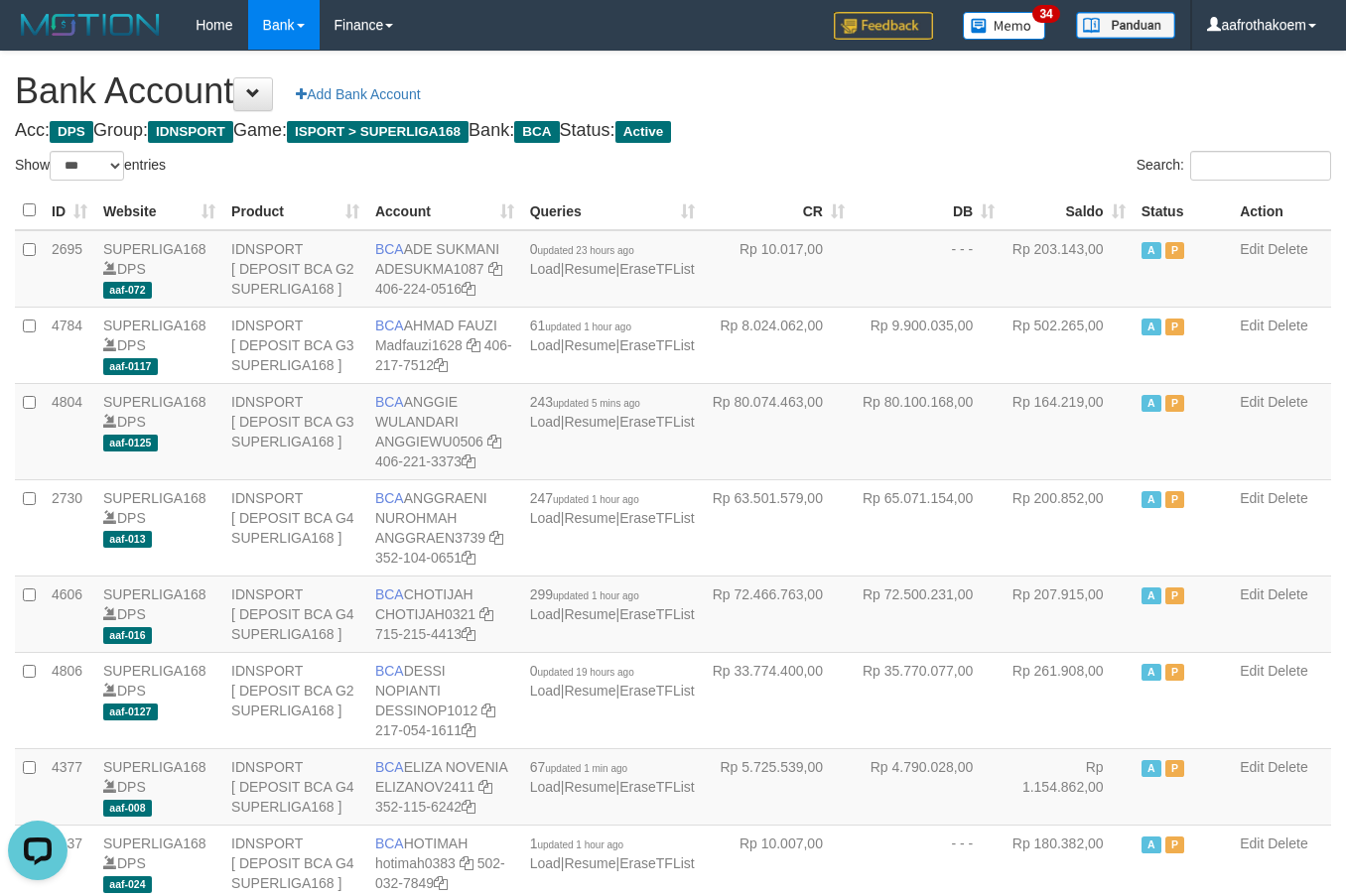 scroll, scrollTop: 0, scrollLeft: 0, axis: both 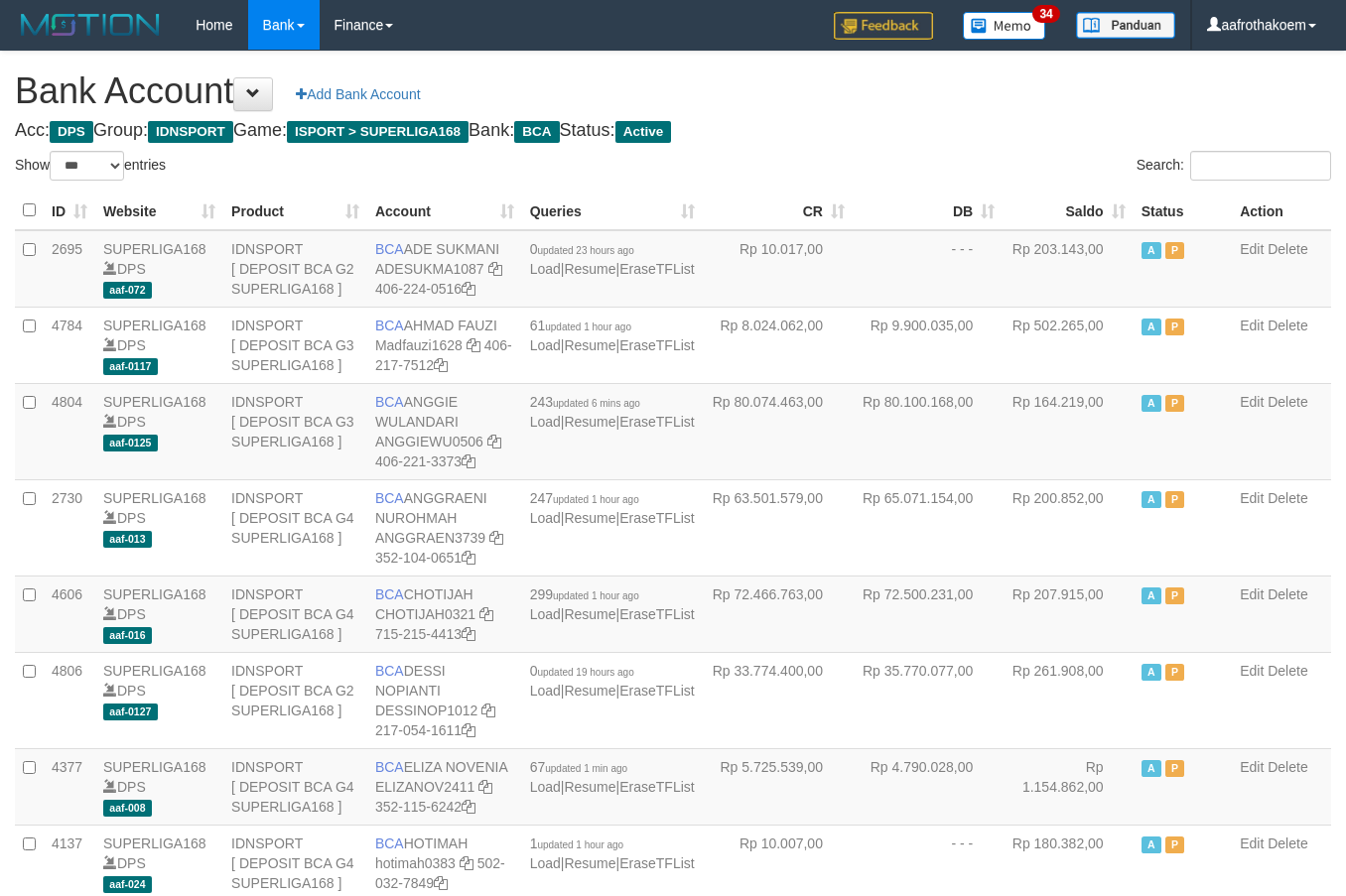 select on "***" 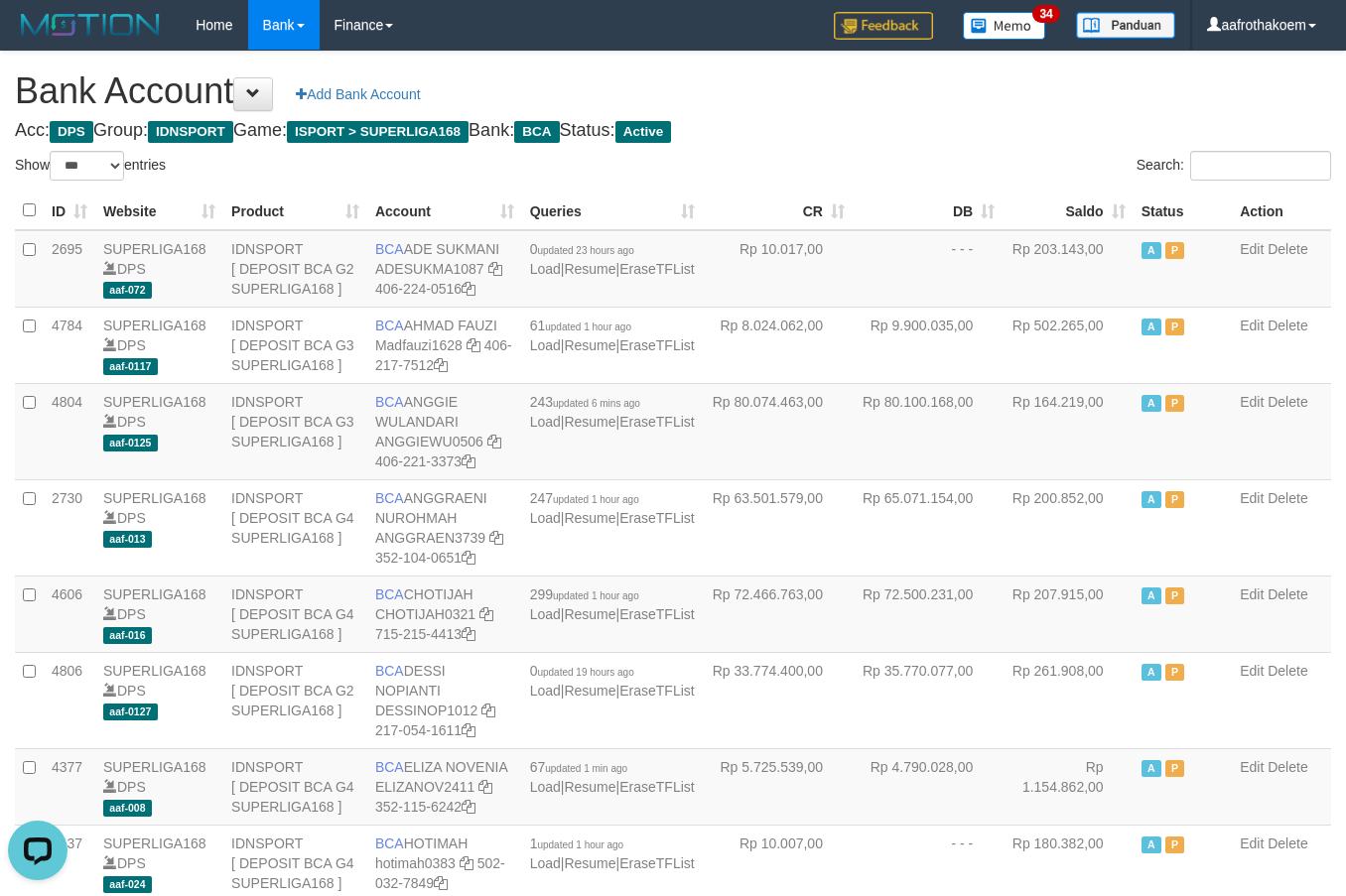 scroll, scrollTop: 0, scrollLeft: 0, axis: both 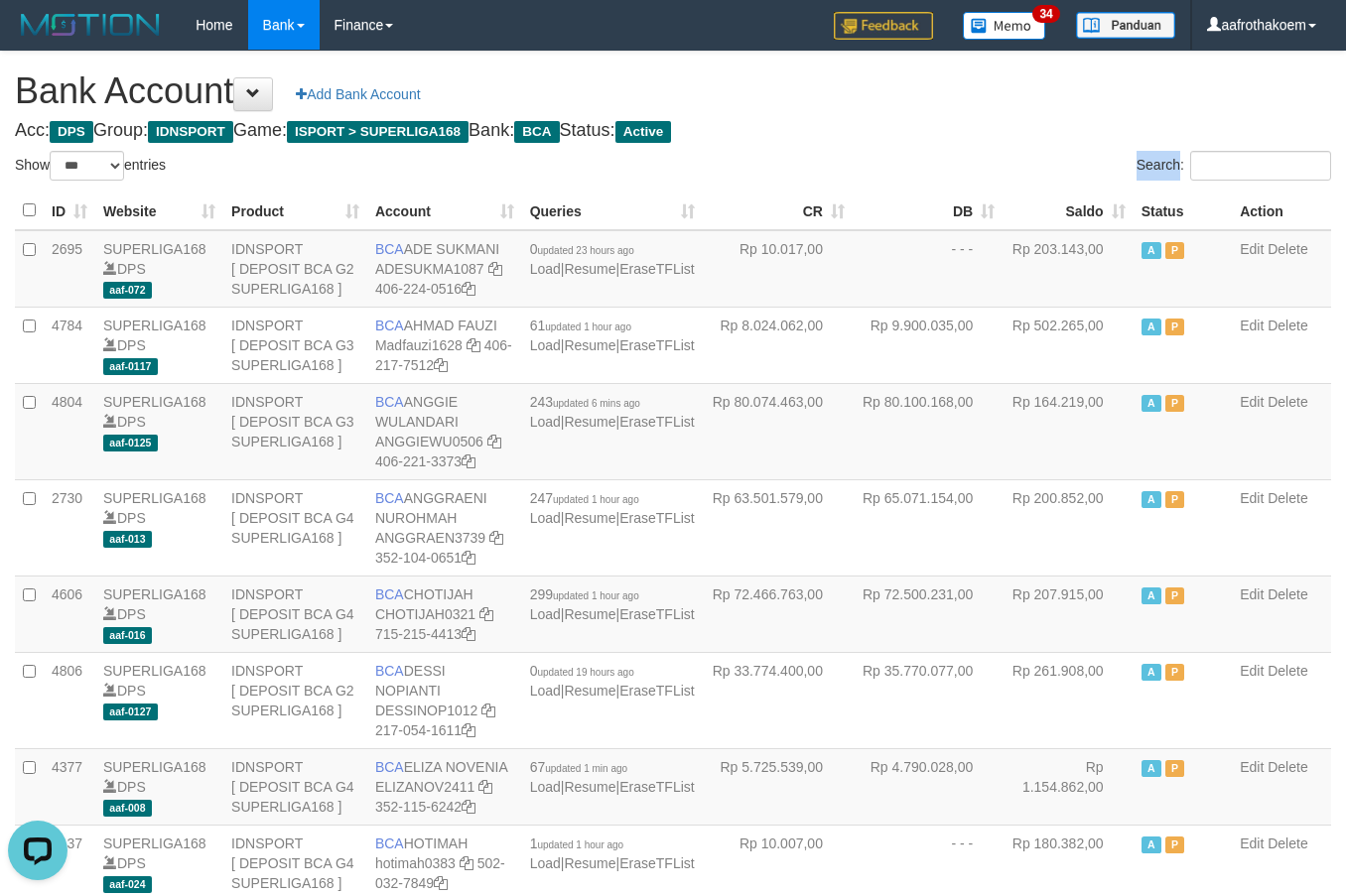 click on "Bank Account
Add Bank Account
Acc: 										 DPS
Group:   IDNSPORT    		Game:   ISPORT > SUPERLIGA168    		Bank:   BCA    		Status:  Active
Filter Account Type
*******
***
**
***
DPS
SELECT ALL  SELECT TYPE  - ALL -
DPS
WD
TMP
Filter Product
*******
******
********
********
*******
********
IDNSPORT
SELECT ALL  SELECT GROUP  - ALL -
BETHUB
IDNPOKER
IDNSPORT
IDNTOTO
LOADONLY
Filter Website
*******" at bounding box center (673, 1506) 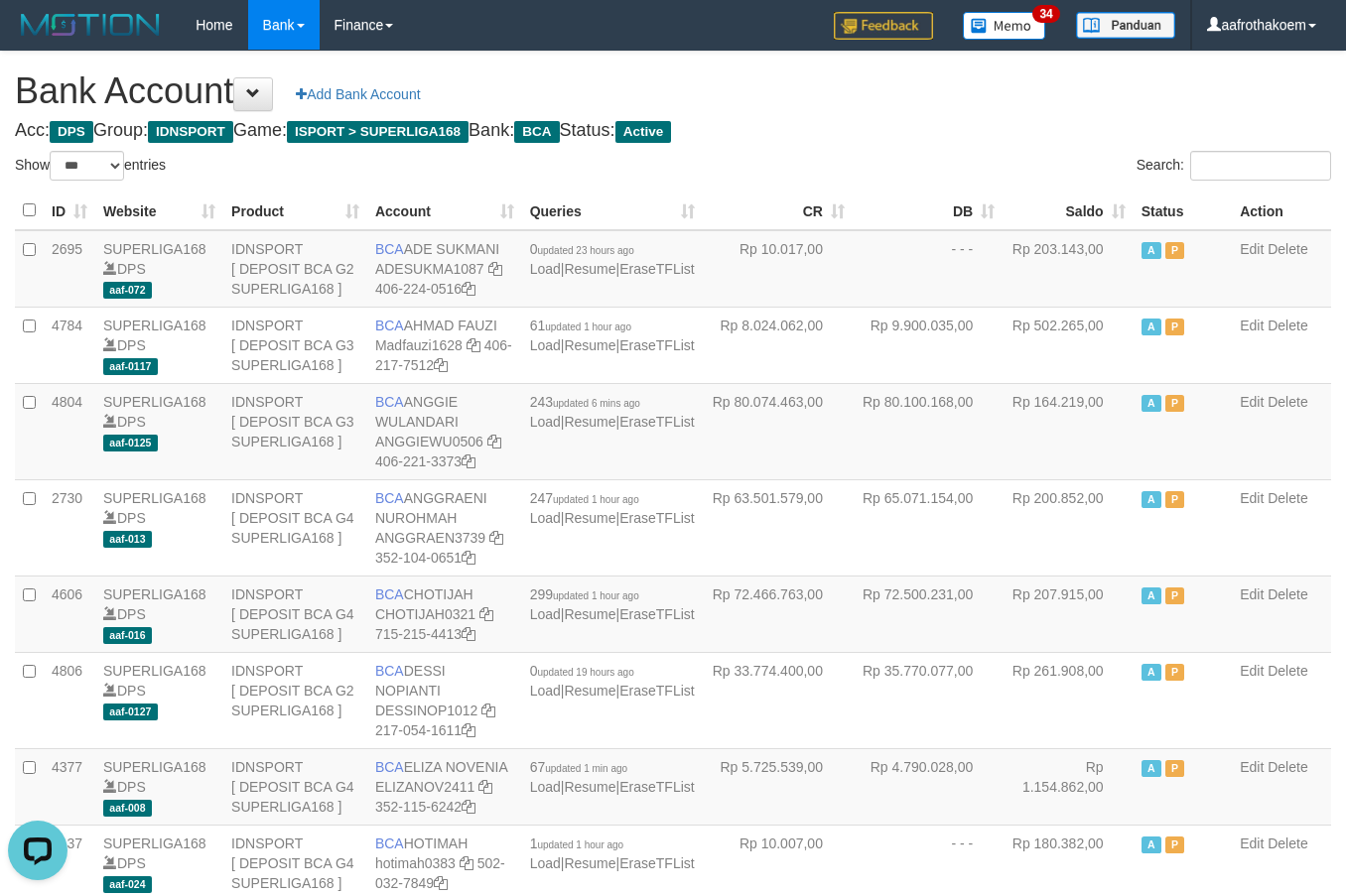 click on "Bank Account
Add Bank Account
Acc: 										 DPS
Group:   IDNSPORT    		Game:   ISPORT > SUPERLIGA168    		Bank:   BCA    		Status:  Active
Filter Account Type
*******
***
**
***
DPS
SELECT ALL  SELECT TYPE  - ALL -
DPS
WD
TMP
Filter Product
*******
******
********
********
*******
********
IDNSPORT
SELECT ALL  SELECT GROUP  - ALL -
BETHUB
IDNPOKER
IDNSPORT
IDNTOTO
LOADONLY
Filter Website
*******" at bounding box center (673, 1506) 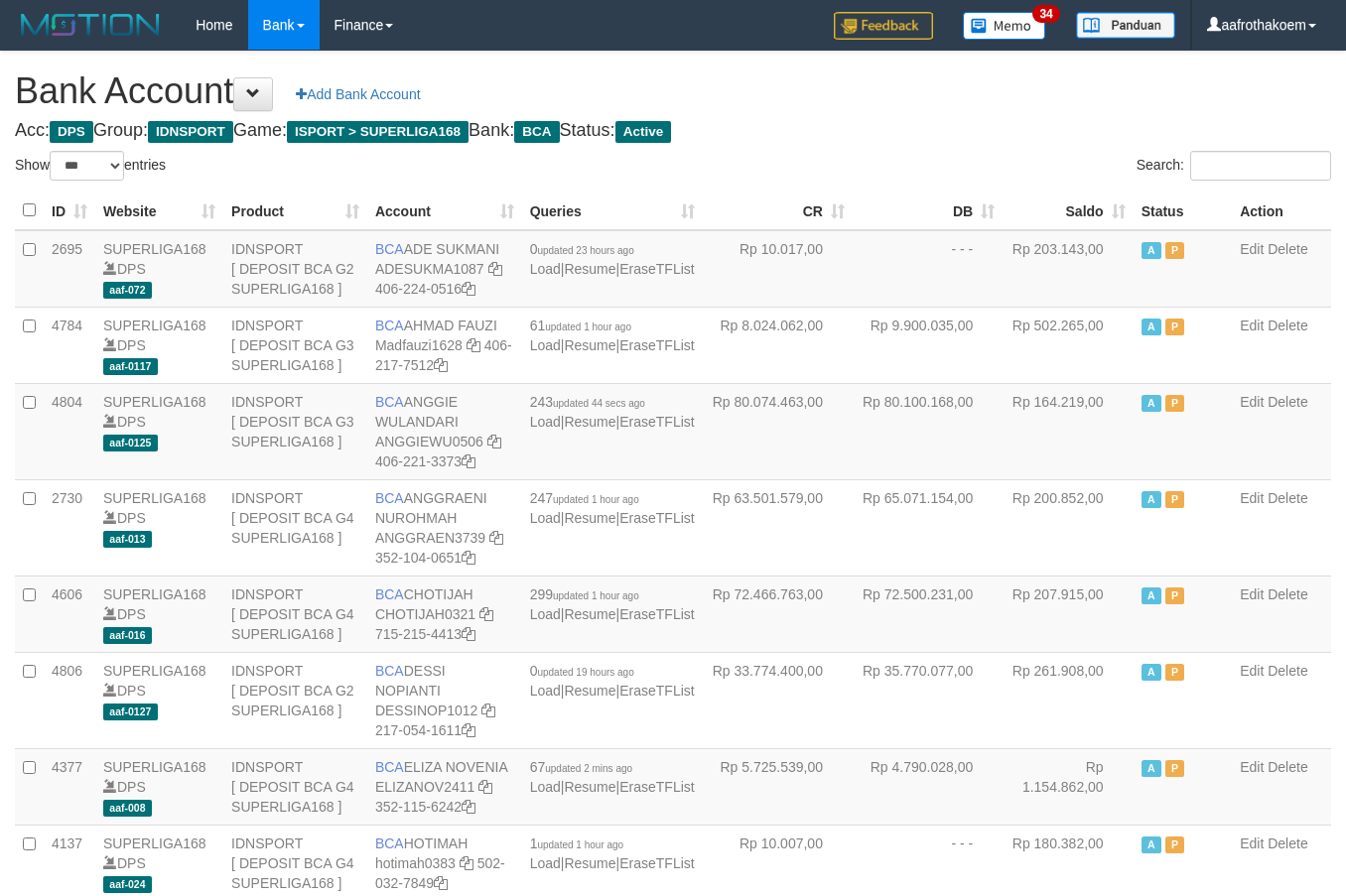 select on "***" 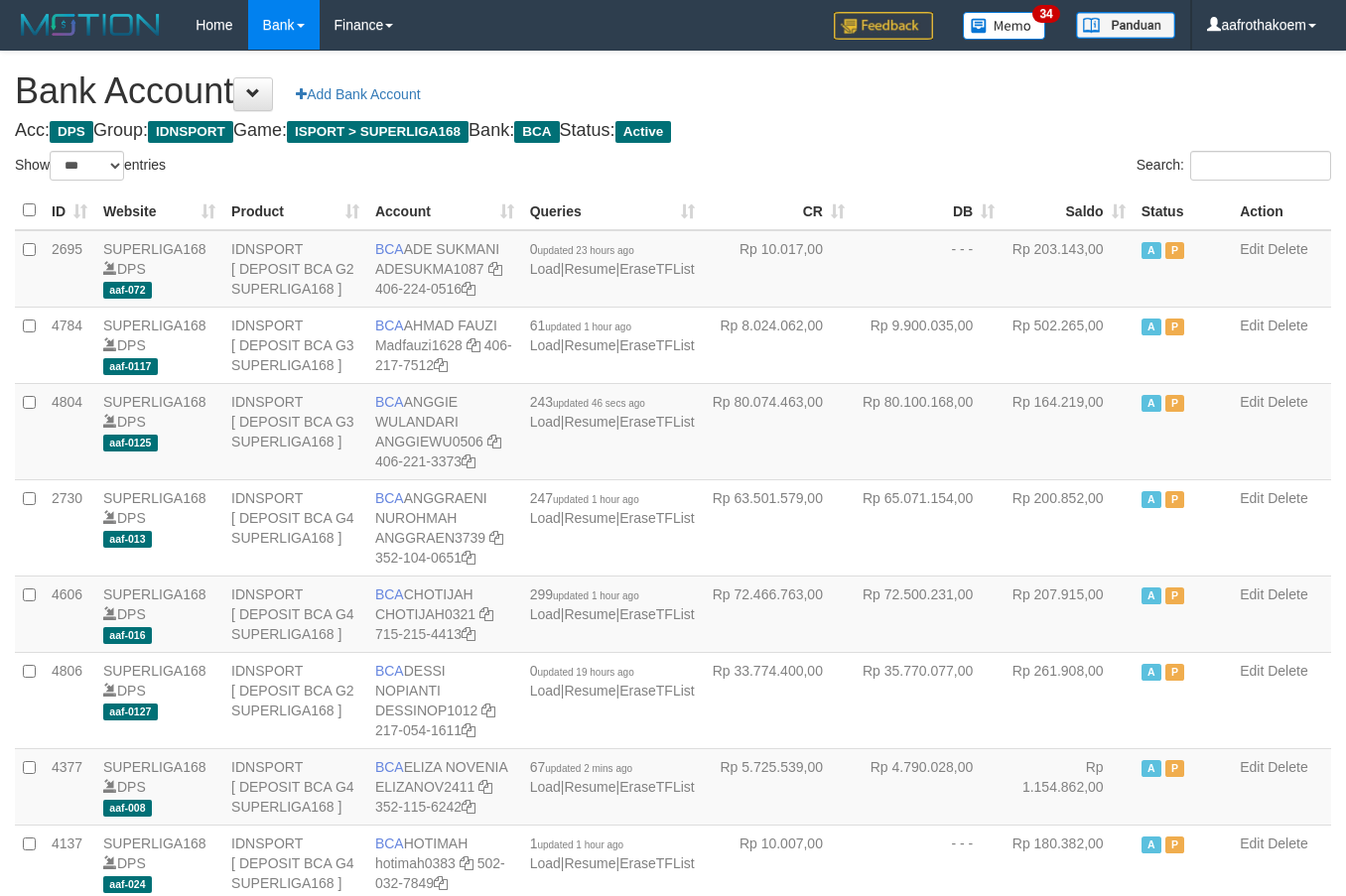 select on "***" 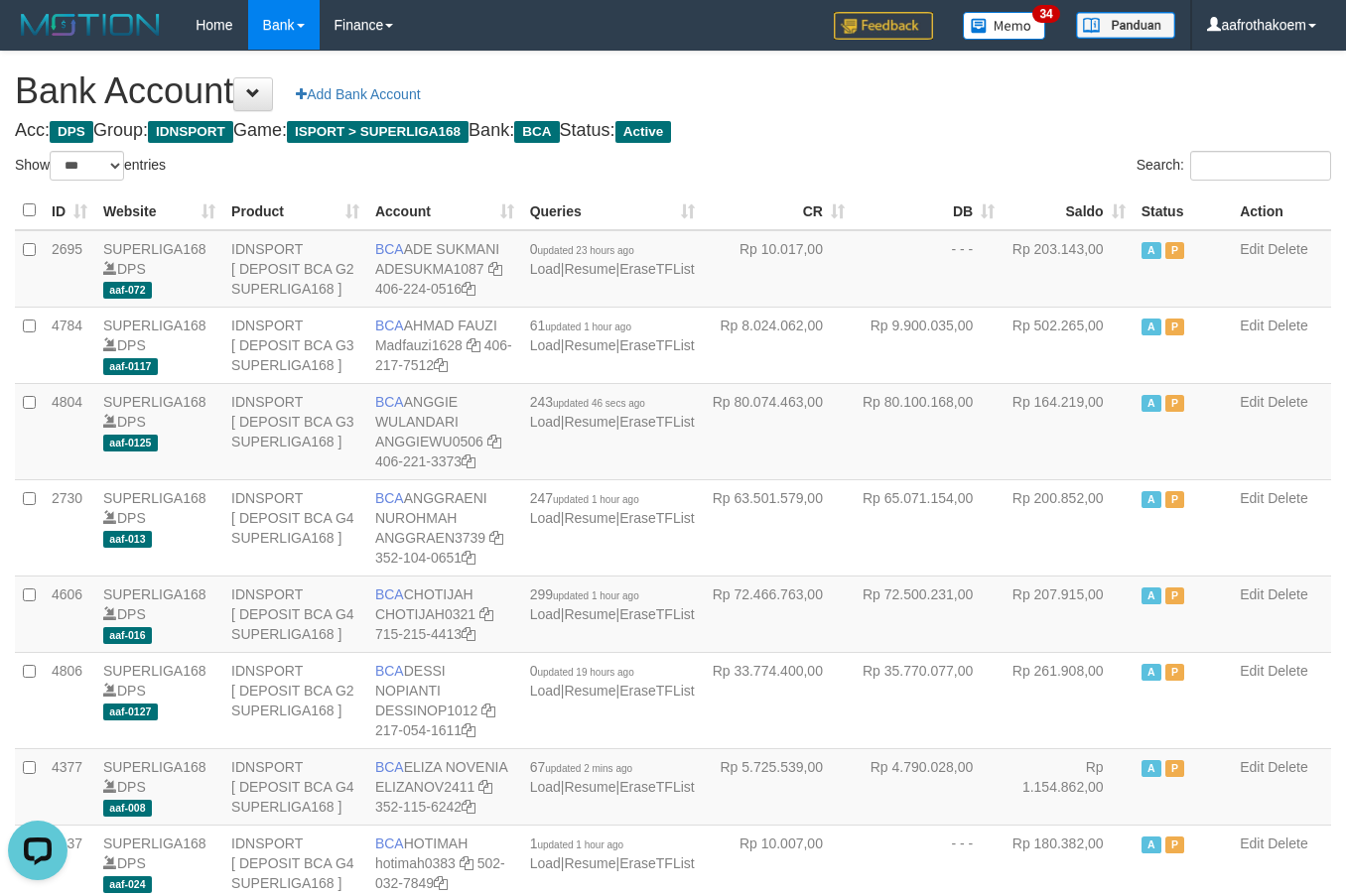 scroll, scrollTop: 0, scrollLeft: 0, axis: both 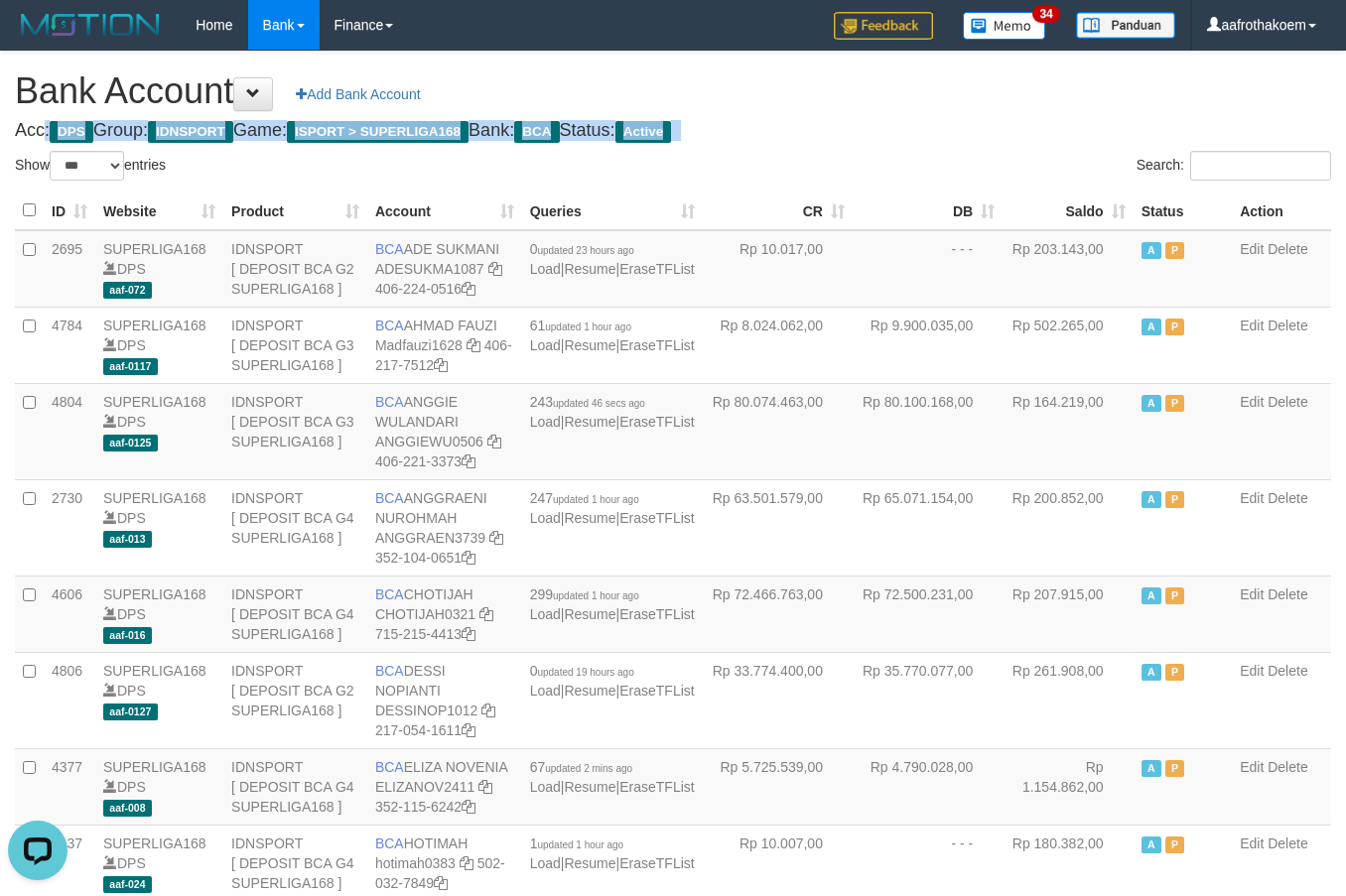 click on "Acc: 										 DPS
Group:   IDNSPORT    		Game:   ISPORT > SUPERLIGA168    		Bank:   BCA    		Status:  Active" at bounding box center (673, 131) 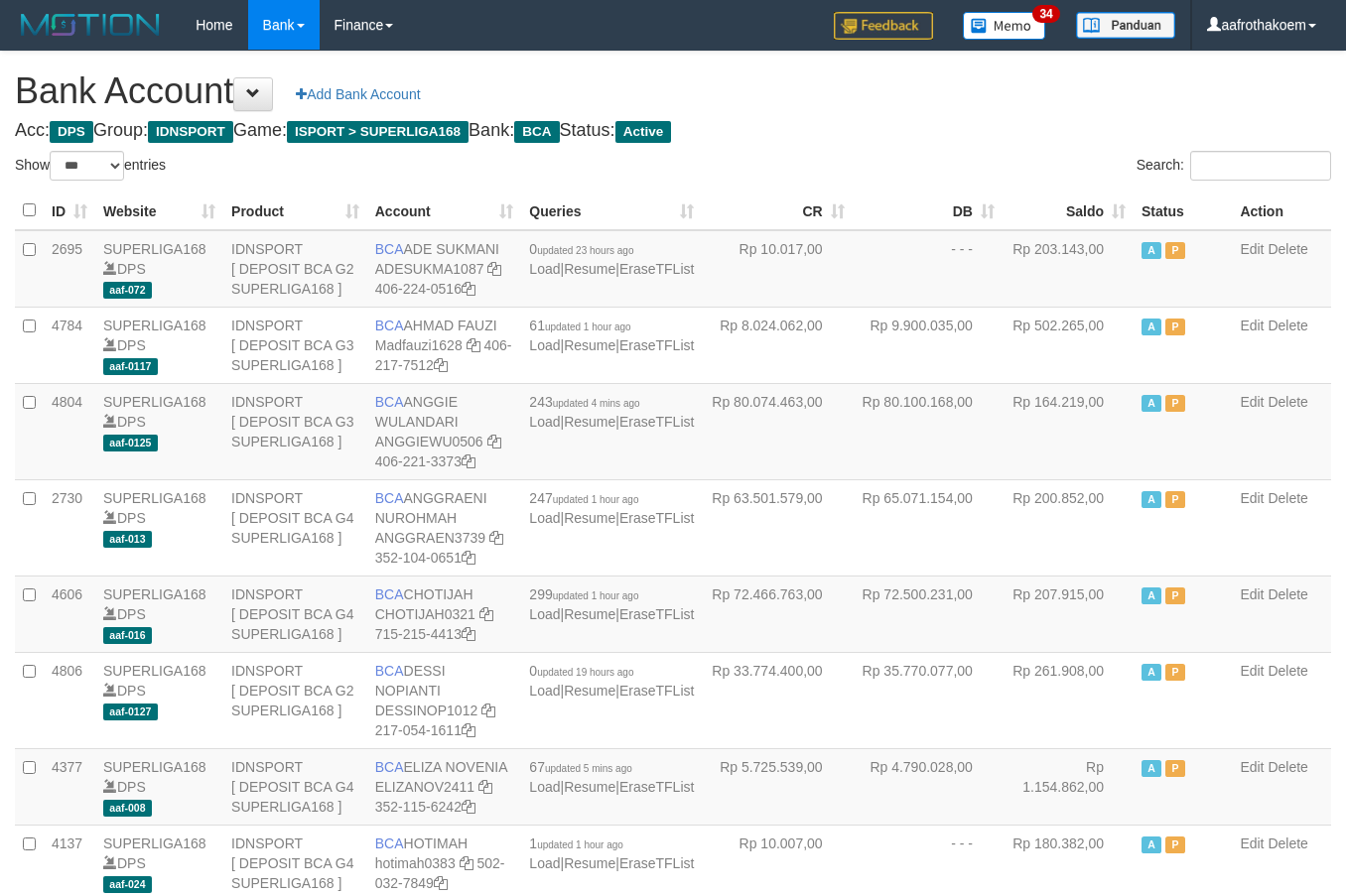 select on "***" 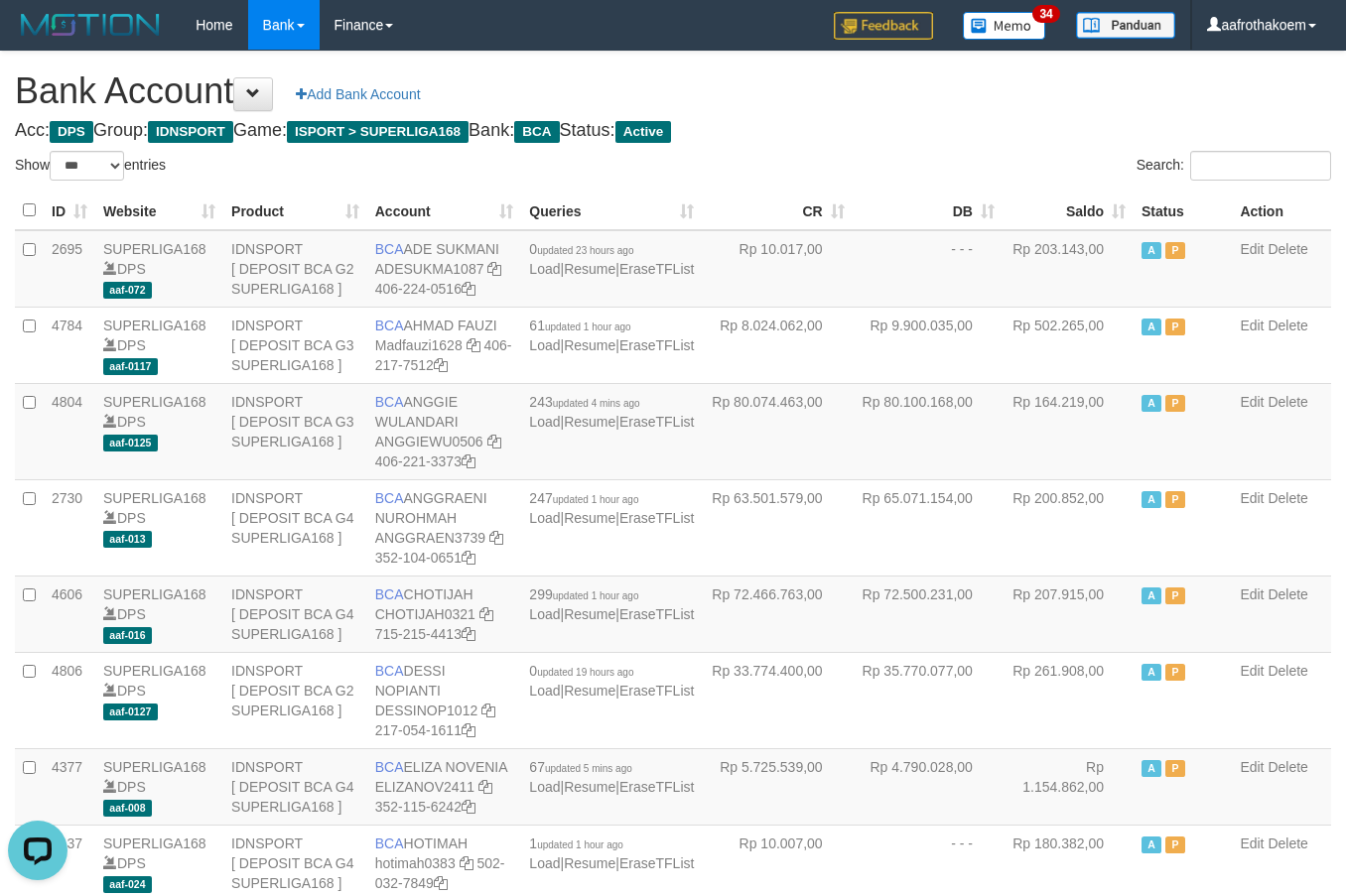 scroll, scrollTop: 0, scrollLeft: 0, axis: both 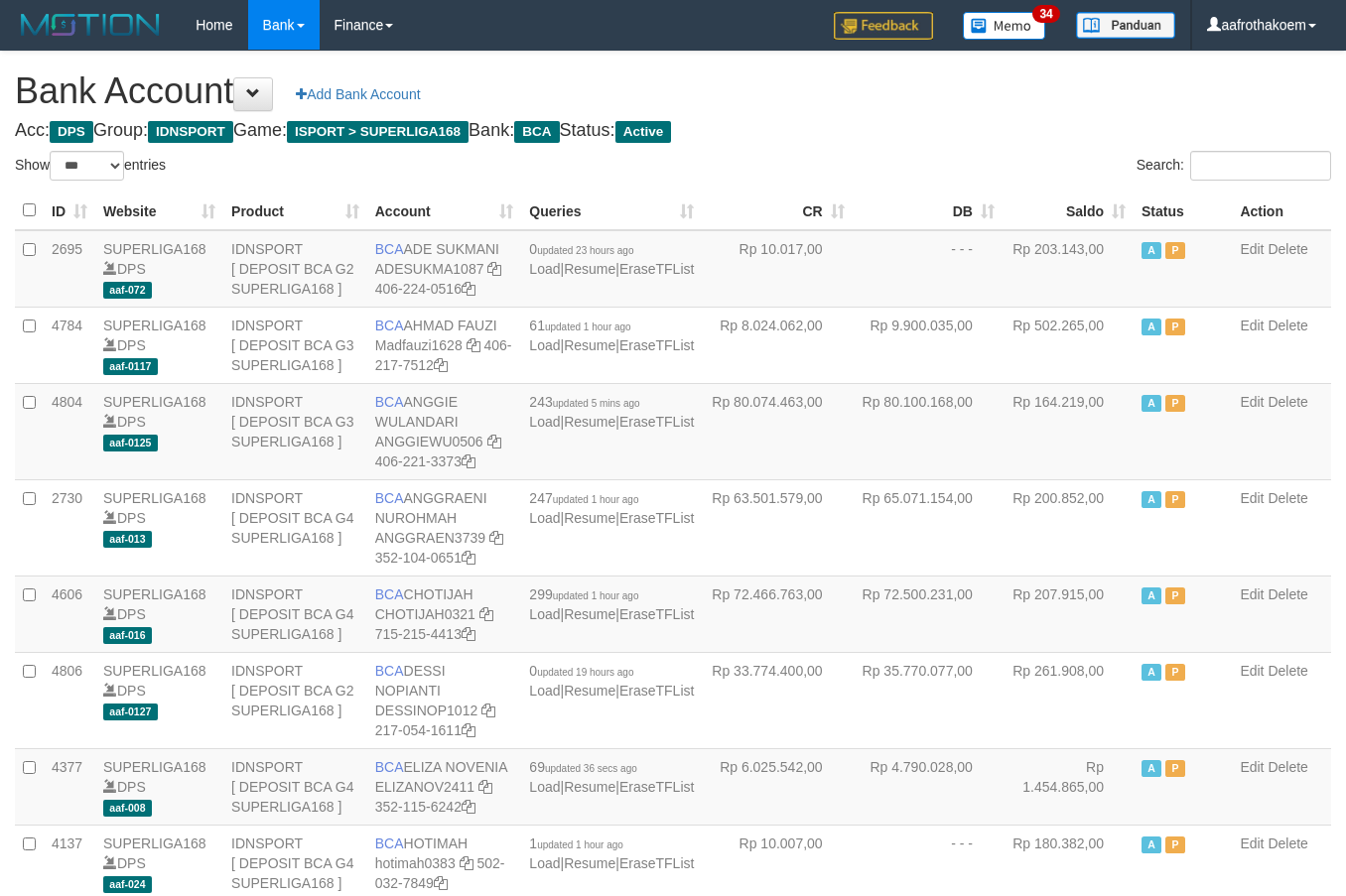 select on "***" 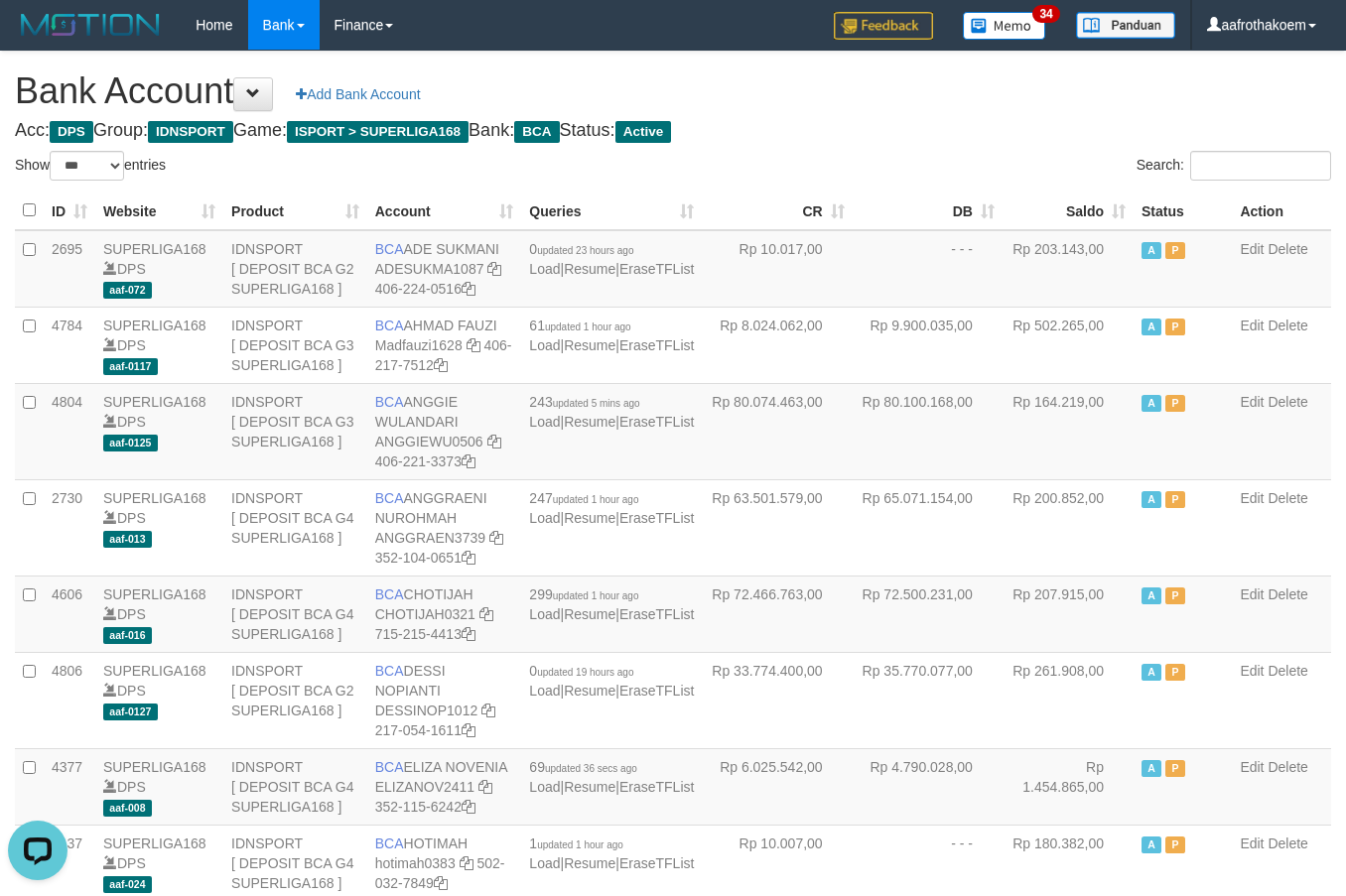scroll, scrollTop: 0, scrollLeft: 0, axis: both 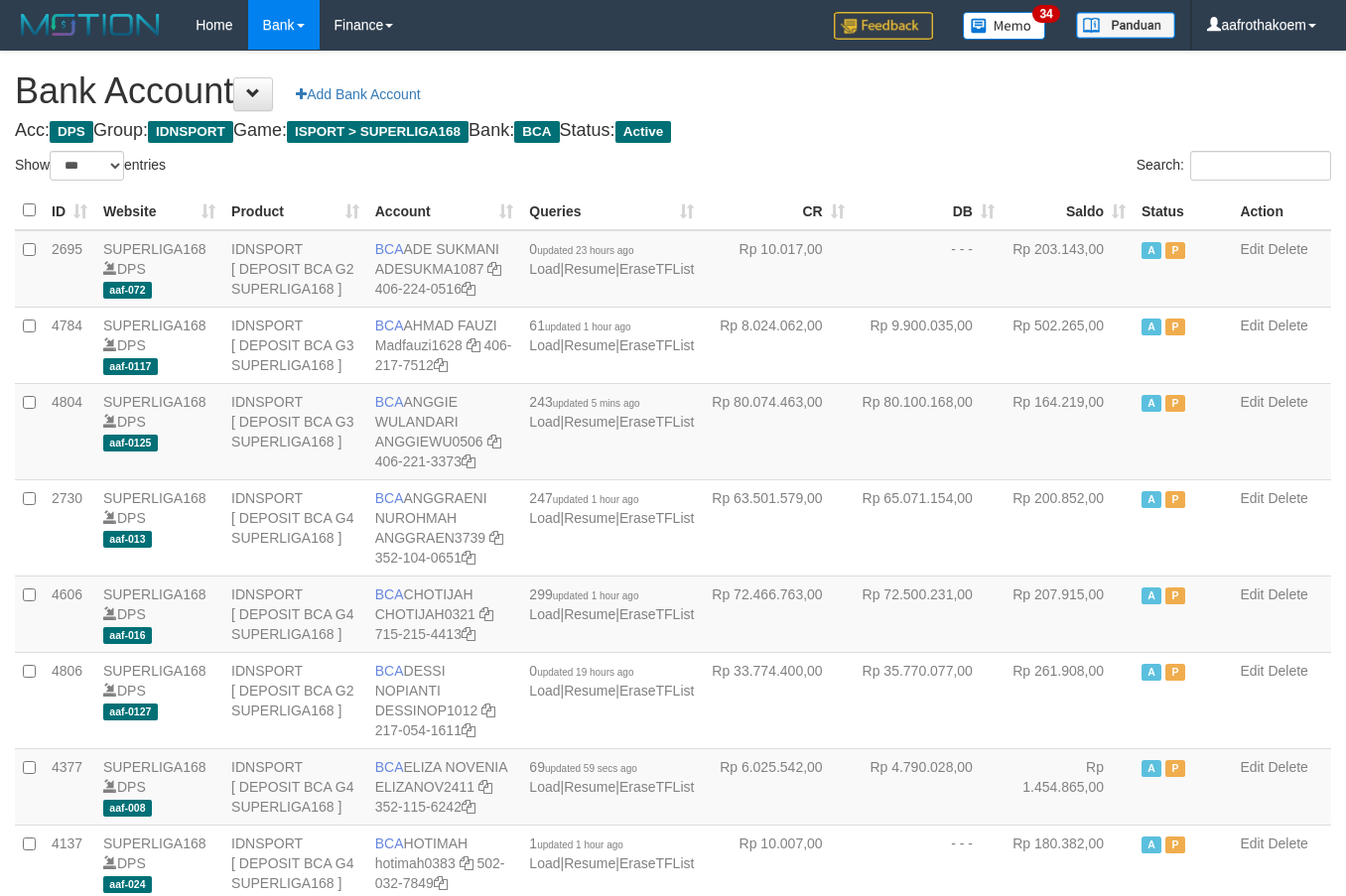 select on "***" 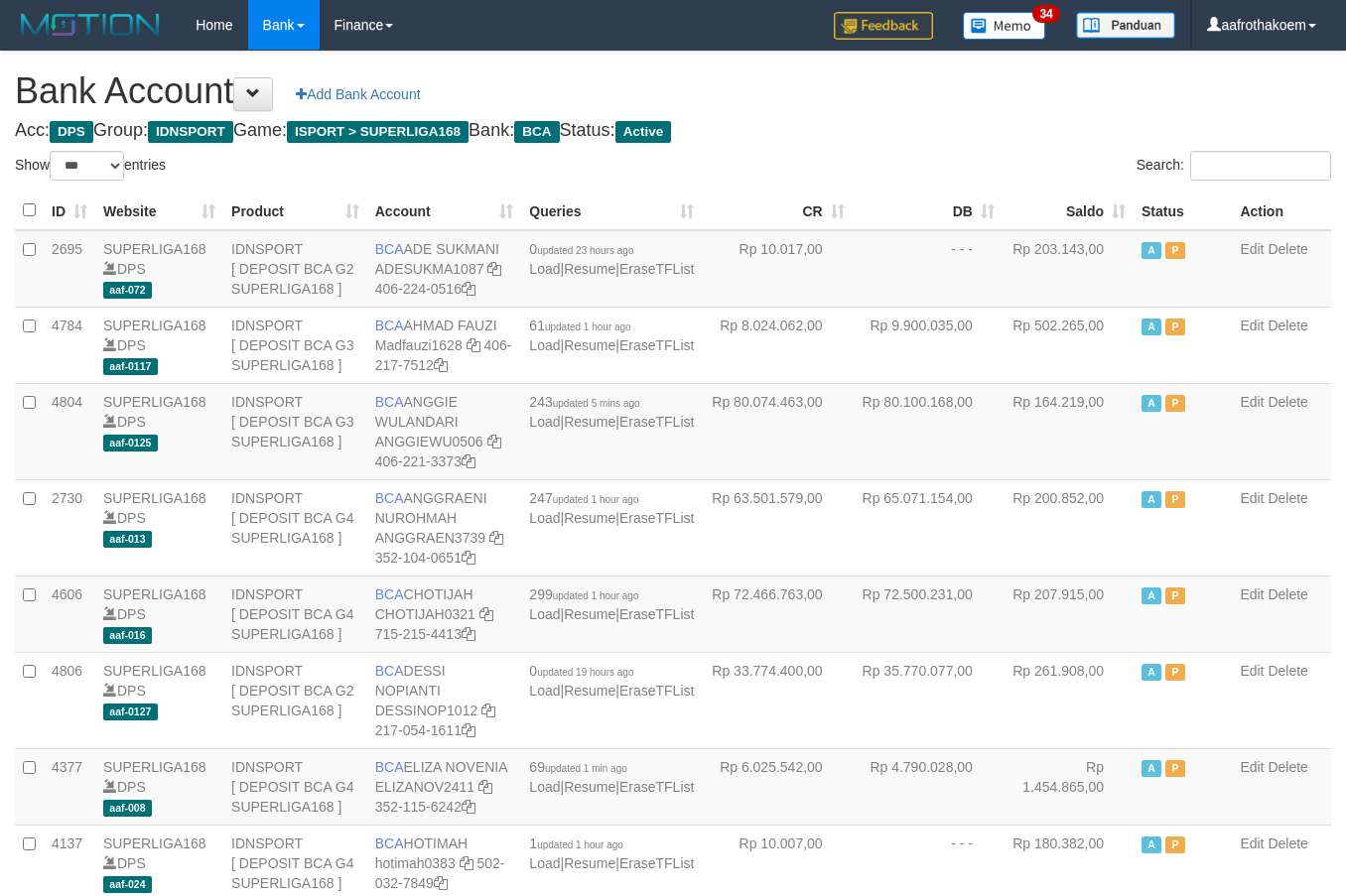 select on "***" 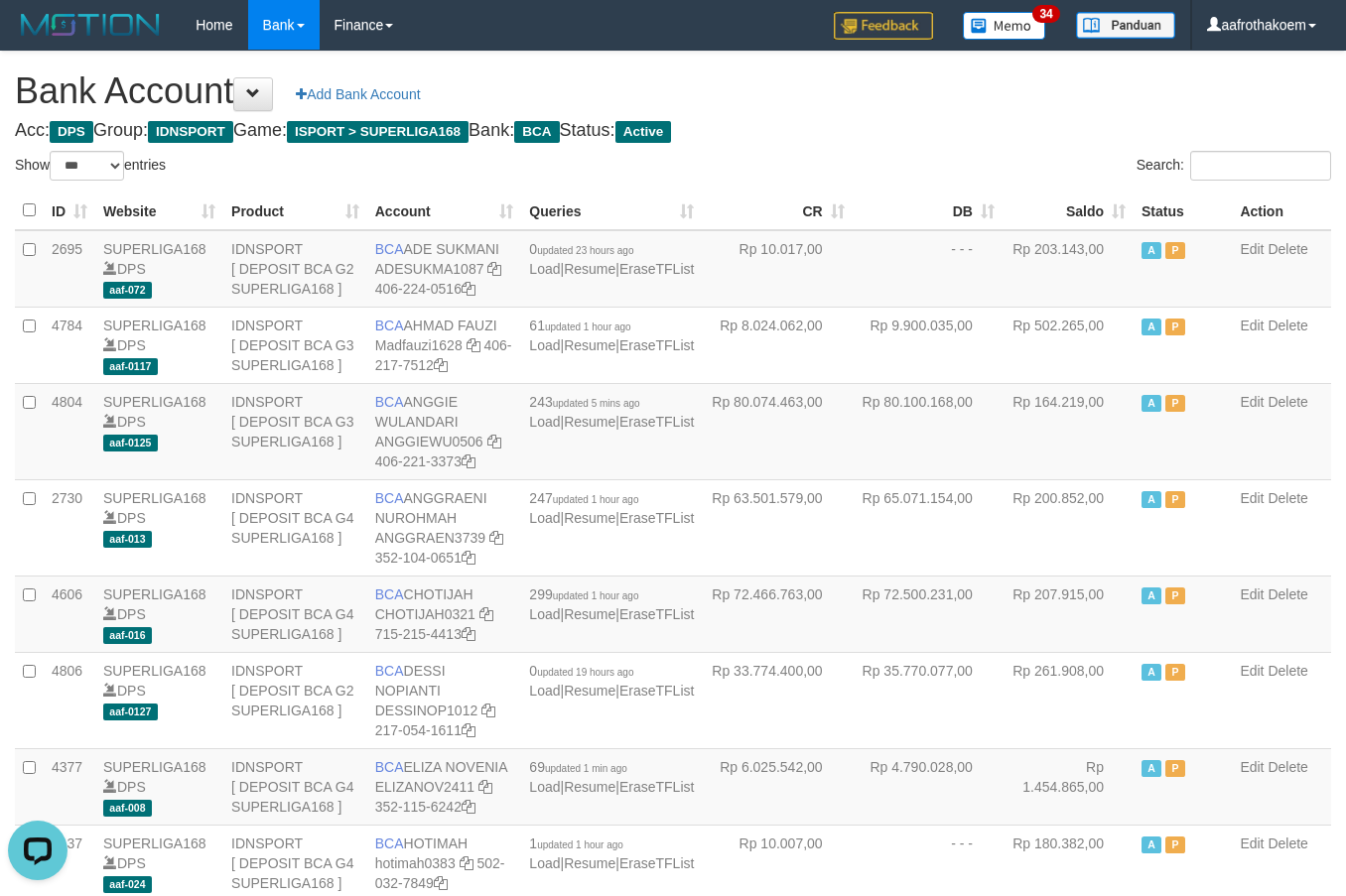 scroll, scrollTop: 0, scrollLeft: 0, axis: both 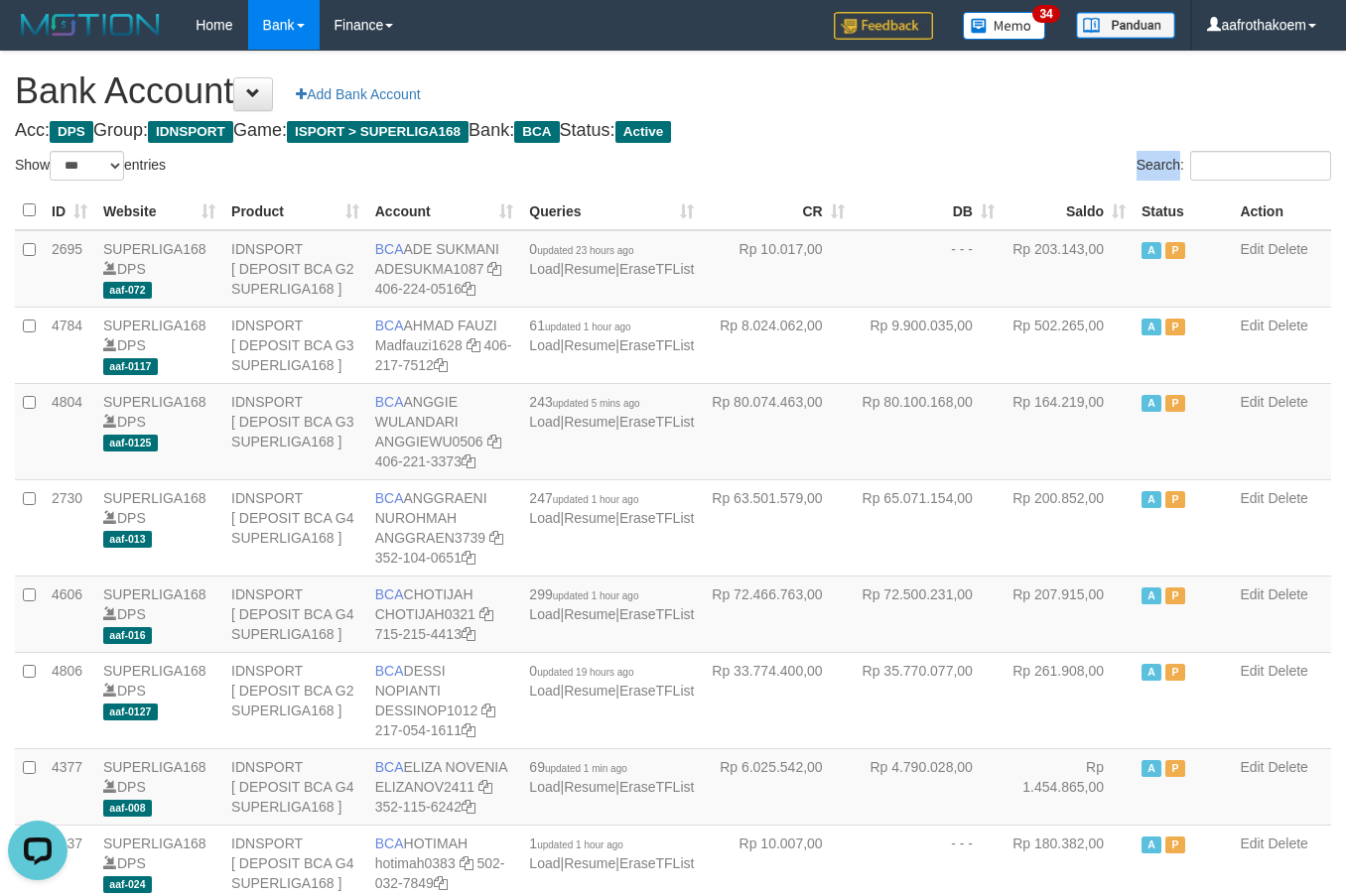 click on "Search:" at bounding box center (1010, 168) 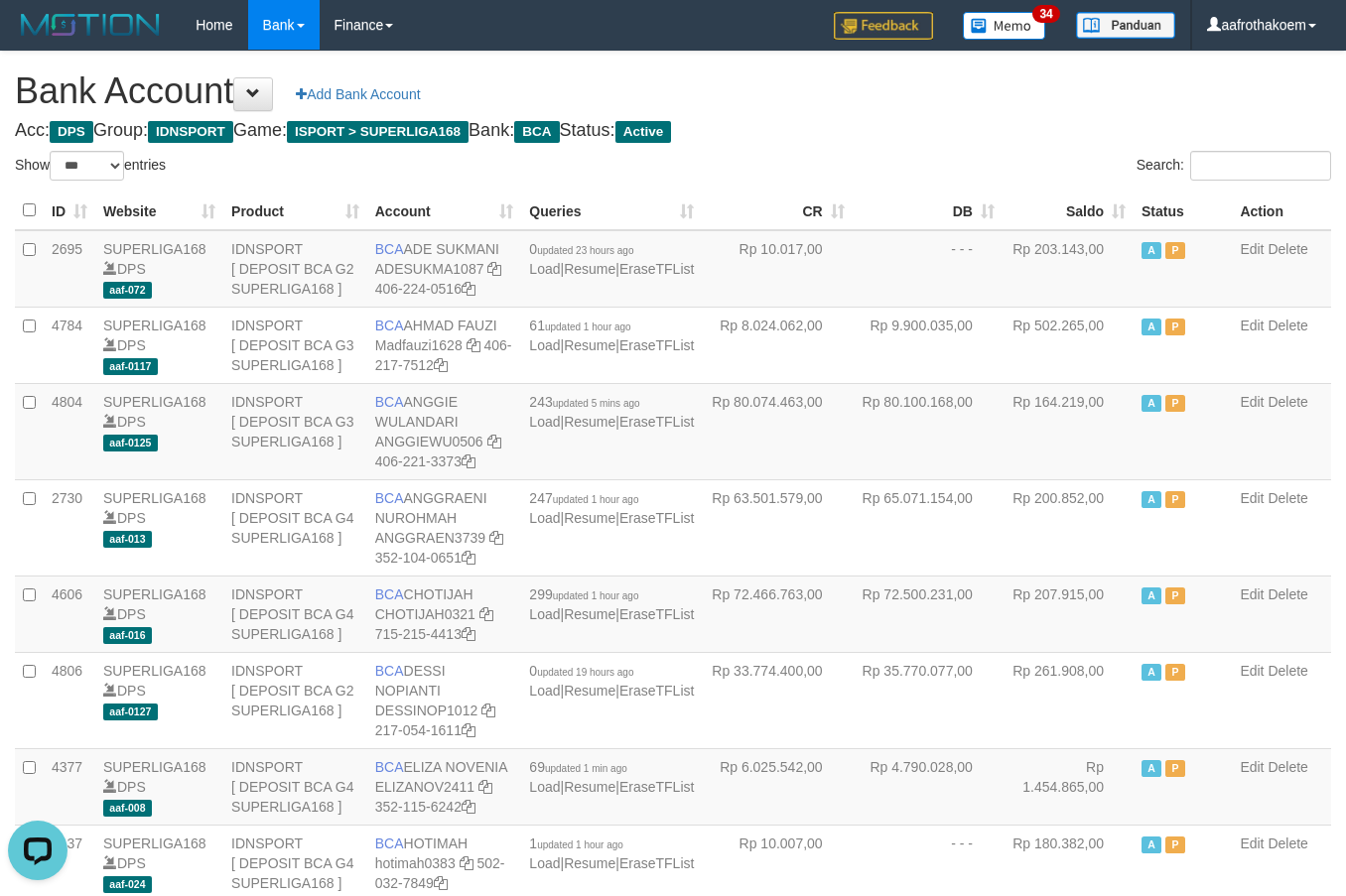 click on "Search:" at bounding box center (1010, 168) 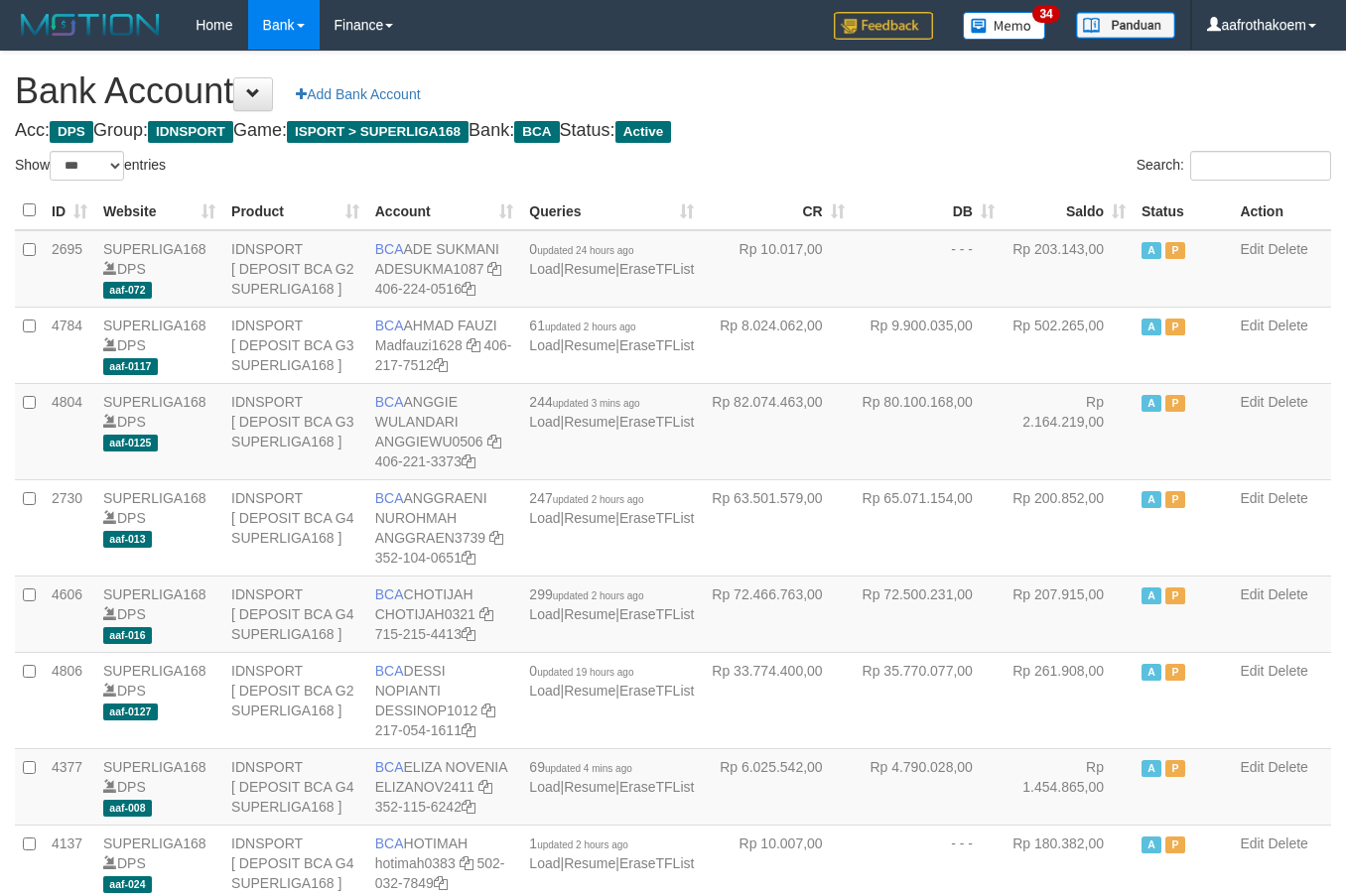 select on "***" 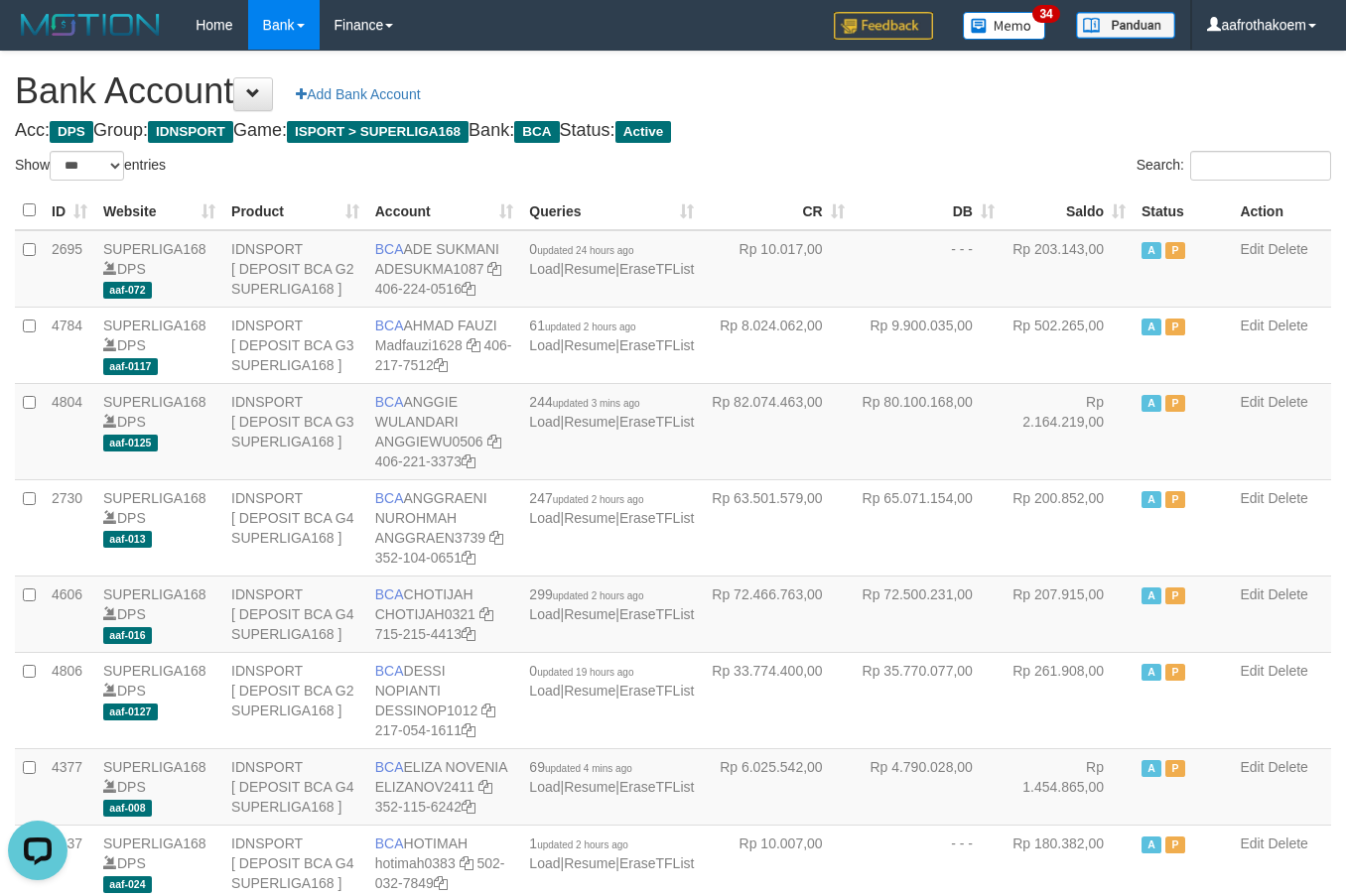 scroll, scrollTop: 0, scrollLeft: 0, axis: both 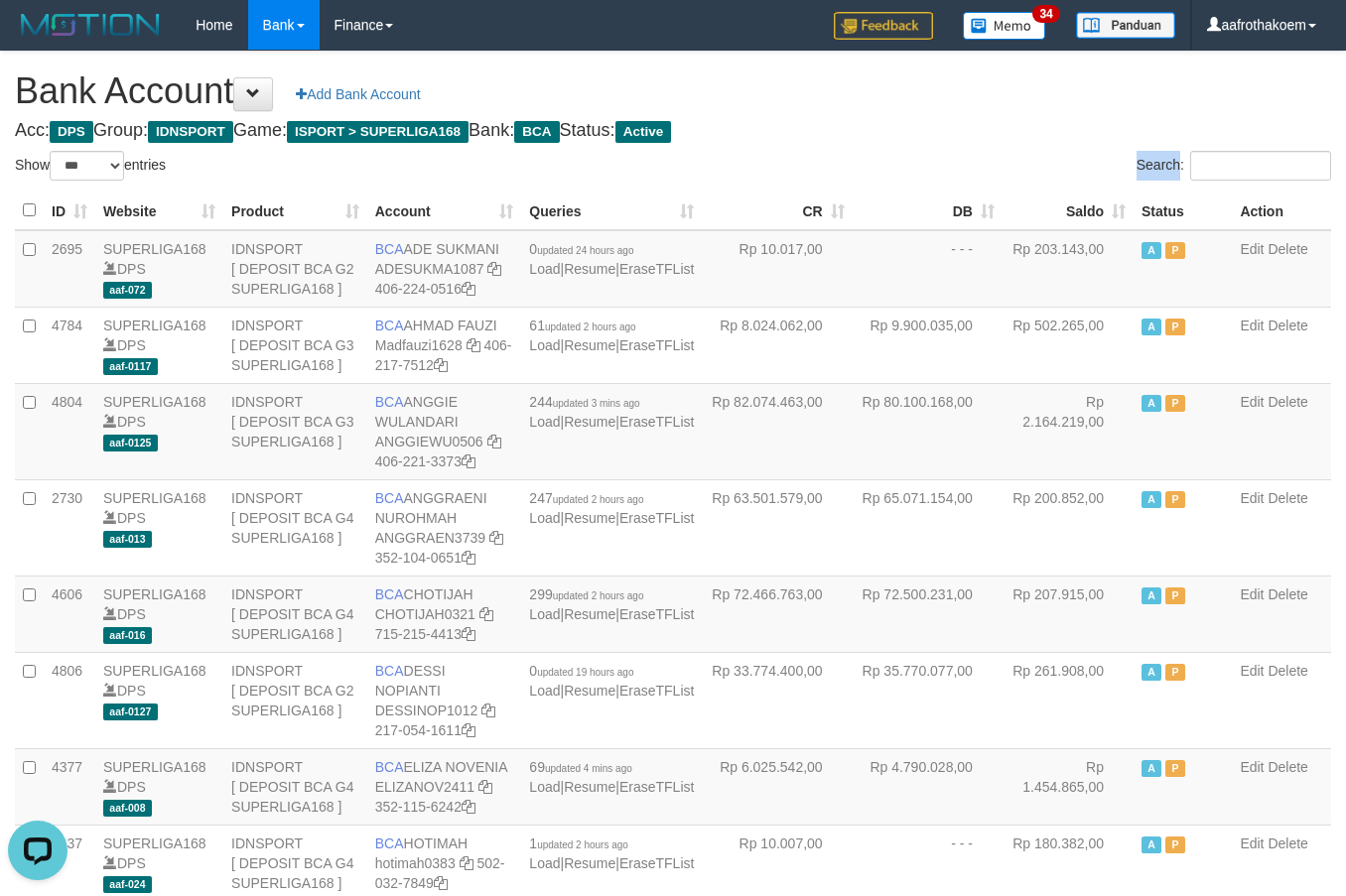 click on "Bank Account
Add Bank Account
Acc: 										 DPS
Group:   IDNSPORT    		Game:   ISPORT > SUPERLIGA168    		Bank:   BCA    		Status:  Active
Filter Account Type
*******
***
**
***
DPS
SELECT ALL  SELECT TYPE  - ALL -
DPS
WD
TMP
Filter Product
*******
******
********
********
*******
********
IDNSPORT
SELECT ALL  SELECT GROUP  - ALL -
BETHUB
IDNPOKER
IDNSPORT
IDNTOTO
LOADONLY
Filter Website
*******" at bounding box center [673, 1506] 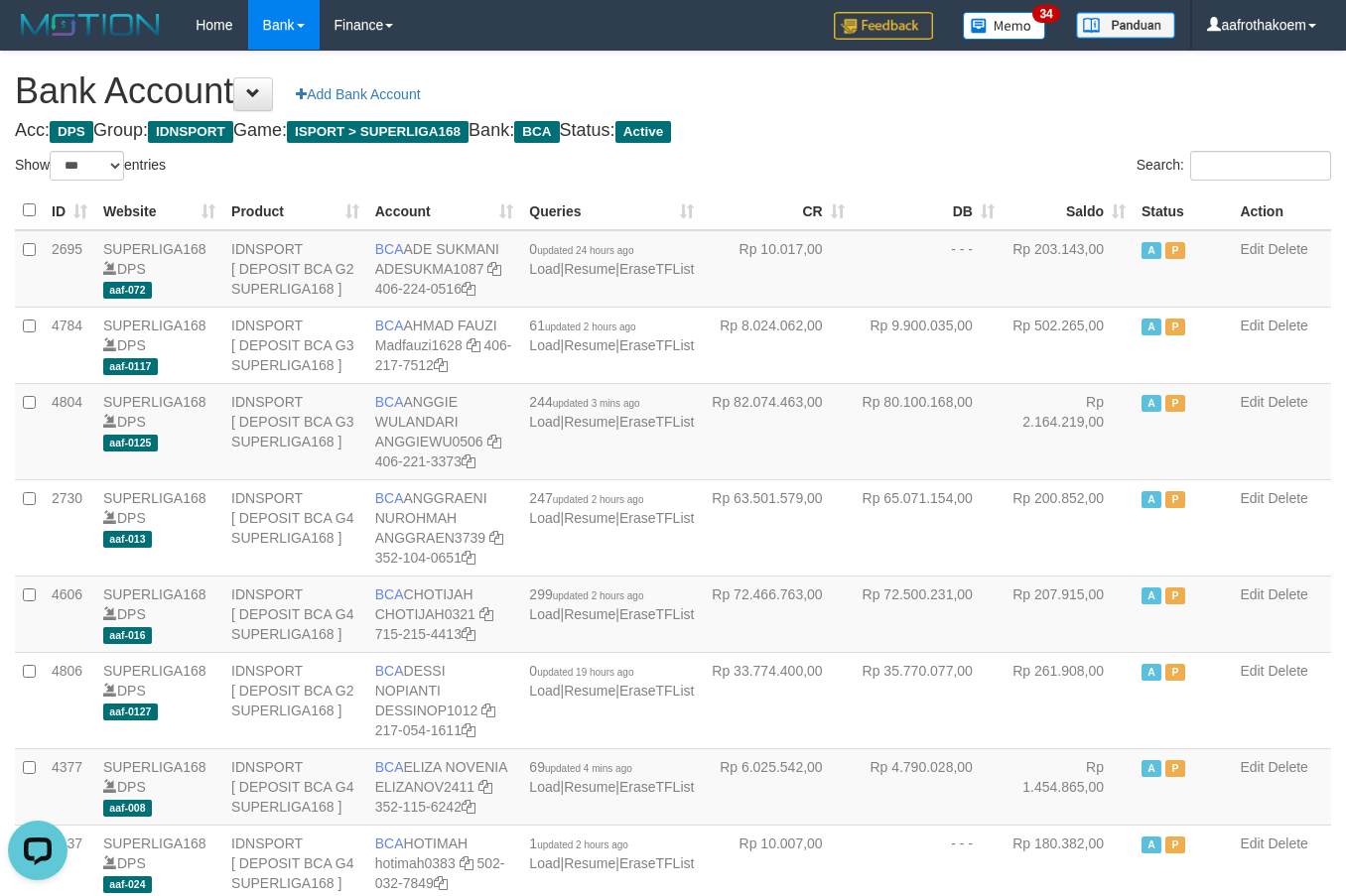click on "Bank Account
Add Bank Account
Acc: 										 DPS
Group:   IDNSPORT    		Game:   ISPORT > SUPERLIGA168    		Bank:   BCA    		Status:  Active
Filter Account Type
*******
***
**
***
DPS
SELECT ALL  SELECT TYPE  - ALL -
DPS
WD
TMP
Filter Product
*******
******
********
********
*******
********
IDNSPORT
SELECT ALL  SELECT GROUP  - ALL -
BETHUB
IDNPOKER
IDNSPORT
IDNTOTO
LOADONLY
Filter Website
*******" at bounding box center (673, 1506) 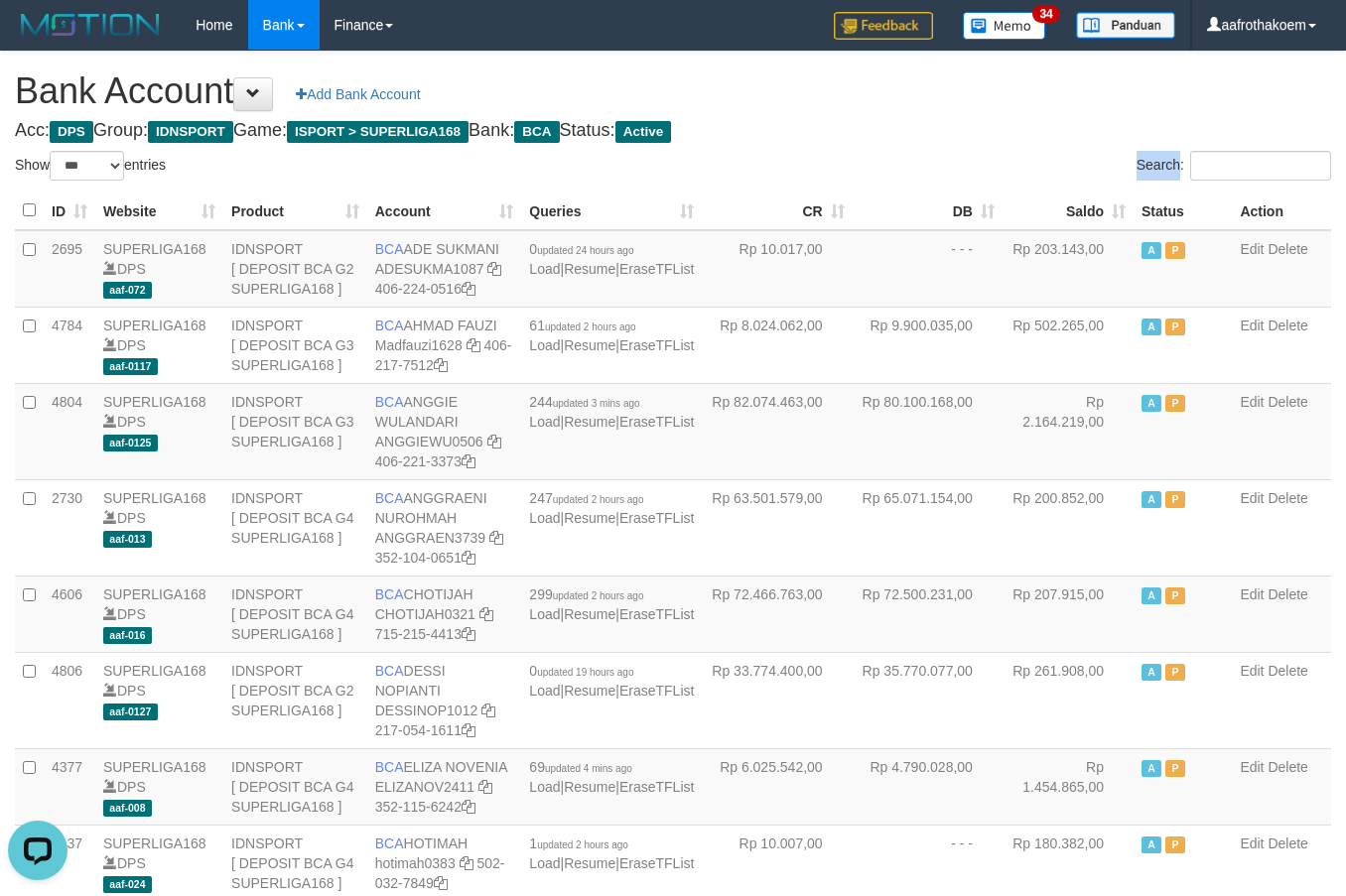 click on "Bank Account
Add Bank Account
Acc: 										 DPS
Group:   IDNSPORT    		Game:   ISPORT > SUPERLIGA168    		Bank:   BCA    		Status:  Active
Filter Account Type
*******
***
**
***
DPS
SELECT ALL  SELECT TYPE  - ALL -
DPS
WD
TMP
Filter Product
*******
******
********
********
*******
********
IDNSPORT
SELECT ALL  SELECT GROUP  - ALL -
BETHUB
IDNPOKER
IDNSPORT
IDNTOTO
LOADONLY
Filter Website
*******" at bounding box center (673, 1506) 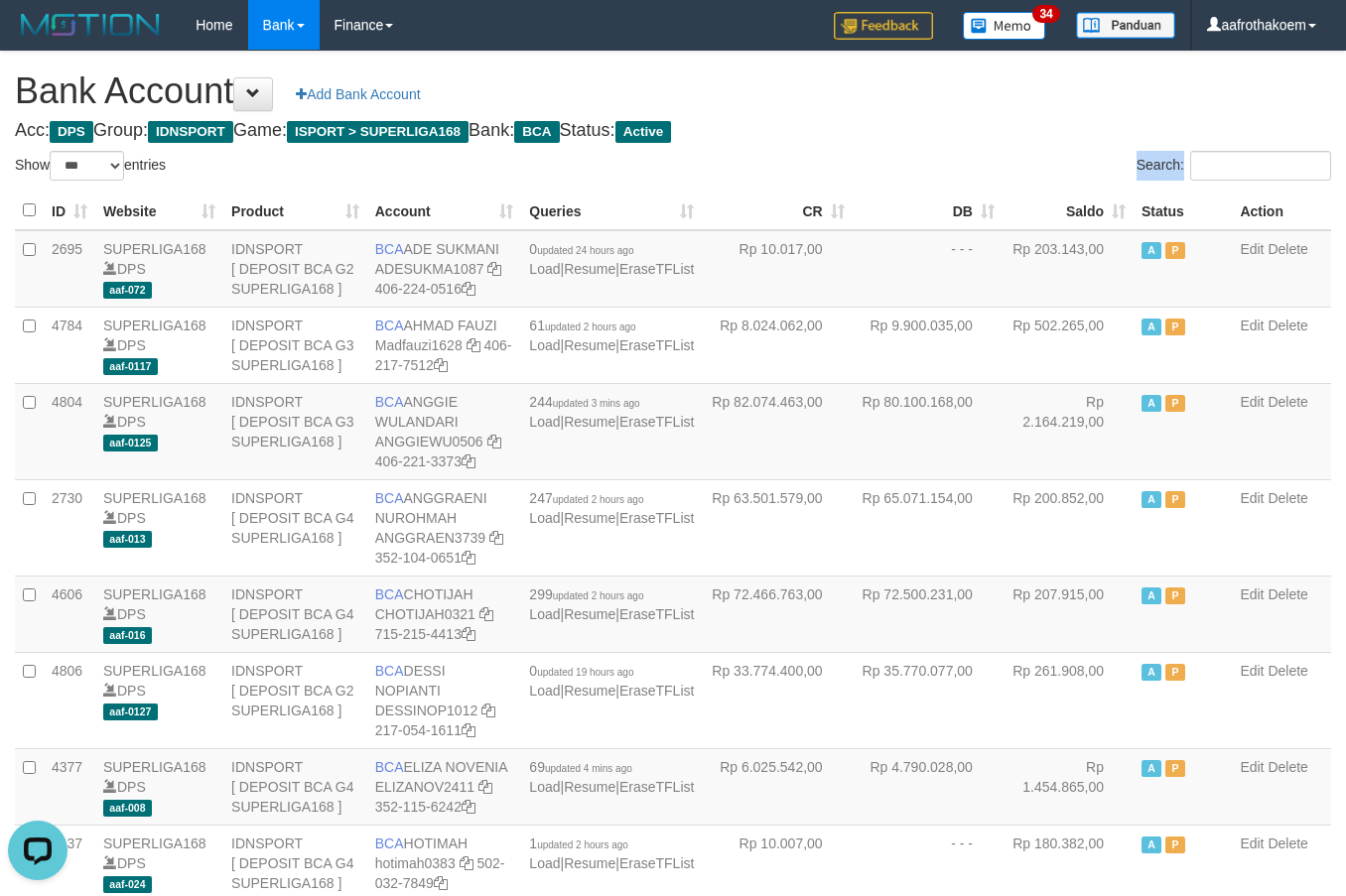 click on "Bank Account
Add Bank Account
Acc: 										 DPS
Group:   IDNSPORT    		Game:   ISPORT > SUPERLIGA168    		Bank:   BCA    		Status:  Active
Filter Account Type
*******
***
**
***
DPS
SELECT ALL  SELECT TYPE  - ALL -
DPS
WD
TMP
Filter Product
*******
******
********
********
*******
********
IDNSPORT
SELECT ALL  SELECT GROUP  - ALL -
BETHUB
IDNPOKER
IDNSPORT
IDNTOTO
LOADONLY
Filter Website
*******" at bounding box center [673, 1506] 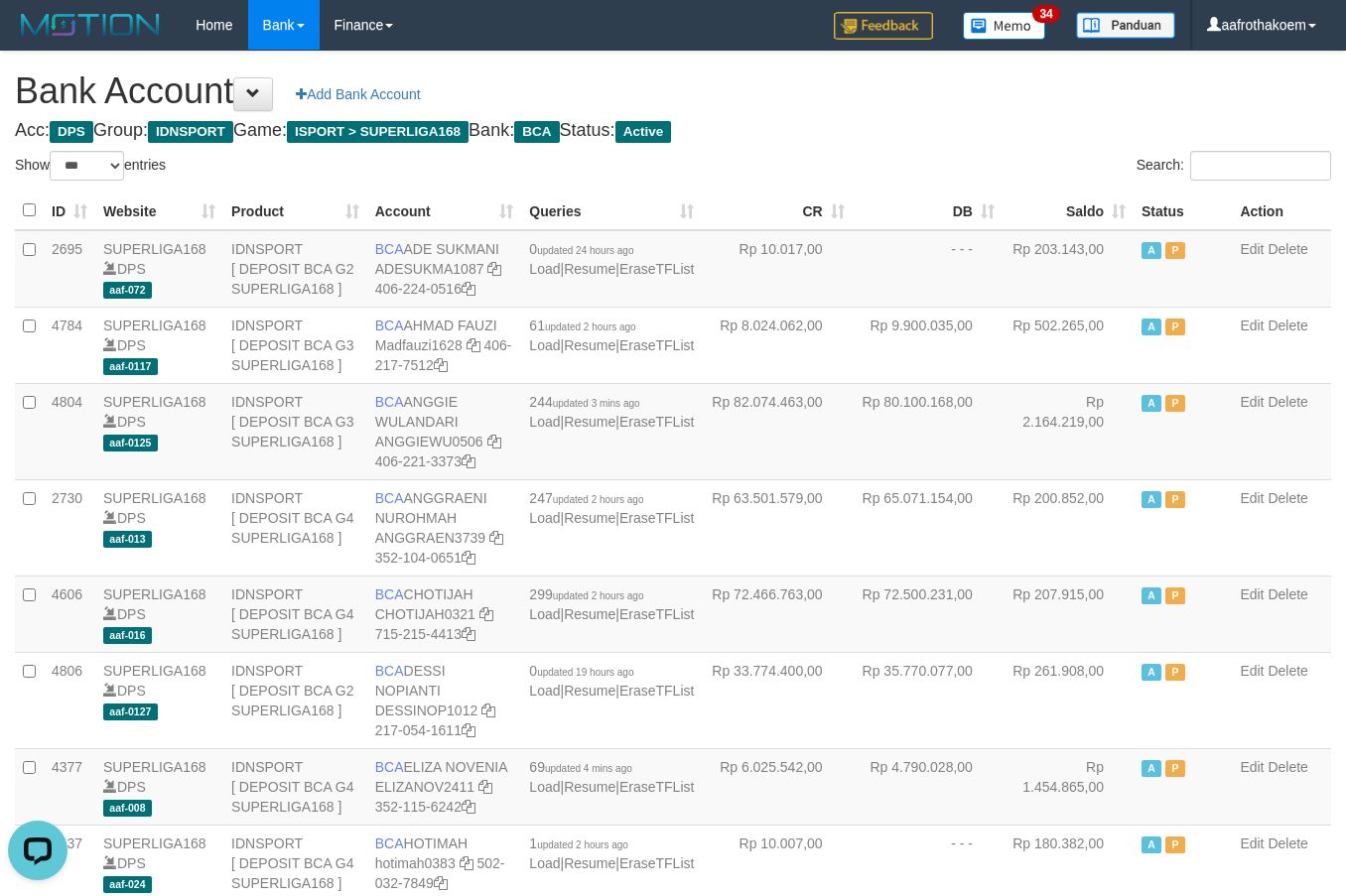 click on "Bank Account
Add Bank Account
Acc: 										 DPS
Group:   IDNSPORT    		Game:   ISPORT > SUPERLIGA168    		Bank:   BCA    		Status:  Active
Filter Account Type
*******
***
**
***
DPS
SELECT ALL  SELECT TYPE  - ALL -
DPS
WD
TMP
Filter Product
*******
******
********
********
*******
********
IDNSPORT
SELECT ALL  SELECT GROUP  - ALL -
BETHUB
IDNPOKER
IDNSPORT
IDNTOTO
LOADONLY
Filter Website
*******" at bounding box center (673, 1506) 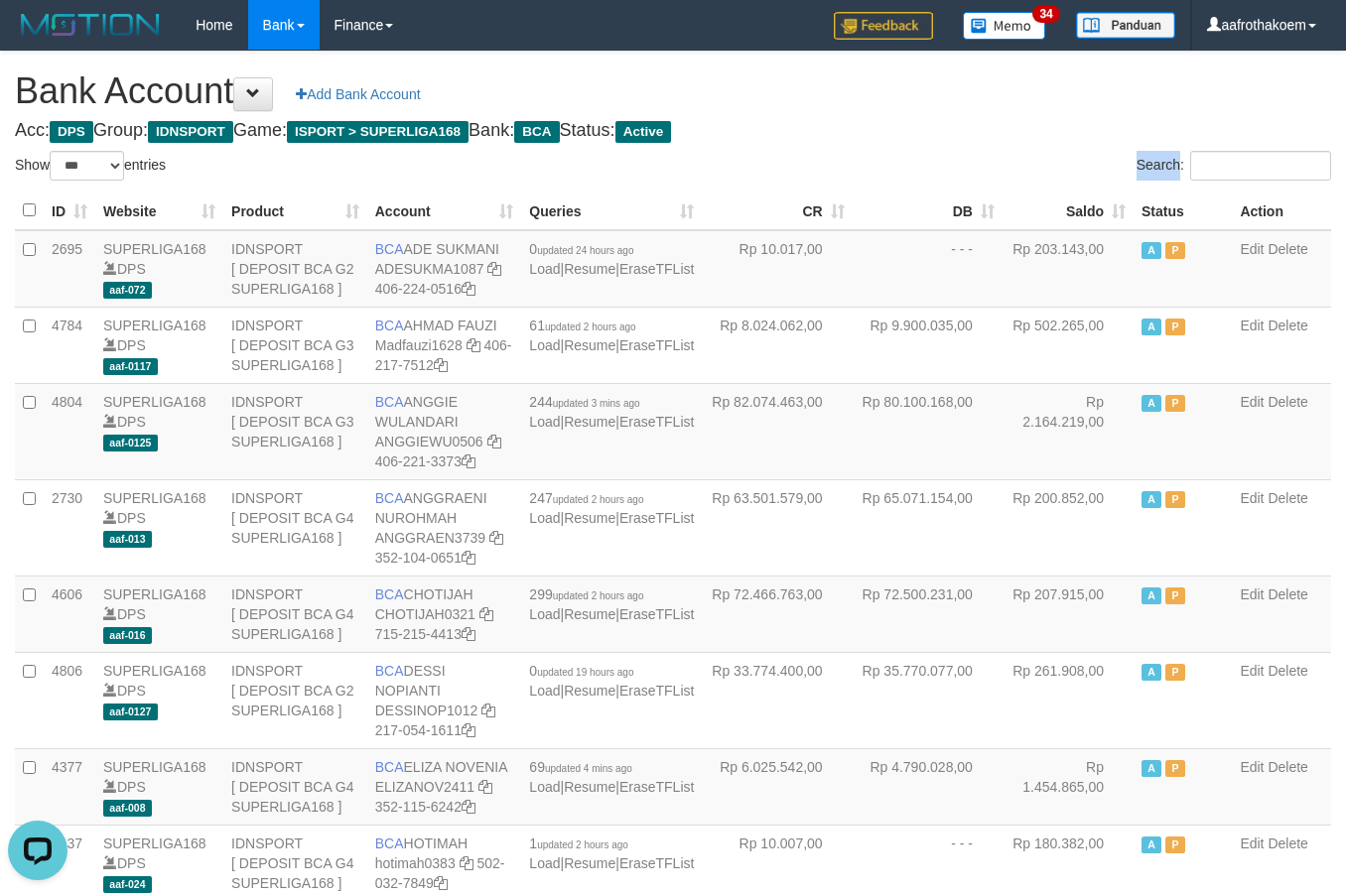 click on "Bank Account
Add Bank Account
Acc: 										 DPS
Group:   IDNSPORT    		Game:   ISPORT > SUPERLIGA168    		Bank:   BCA    		Status:  Active
Filter Account Type
*******
***
**
***
DPS
SELECT ALL  SELECT TYPE  - ALL -
DPS
WD
TMP
Filter Product
*******
******
********
********
*******
********
IDNSPORT
SELECT ALL  SELECT GROUP  - ALL -
BETHUB
IDNPOKER
IDNSPORT
IDNTOTO
LOADONLY
Filter Website
*******" at bounding box center [673, 1506] 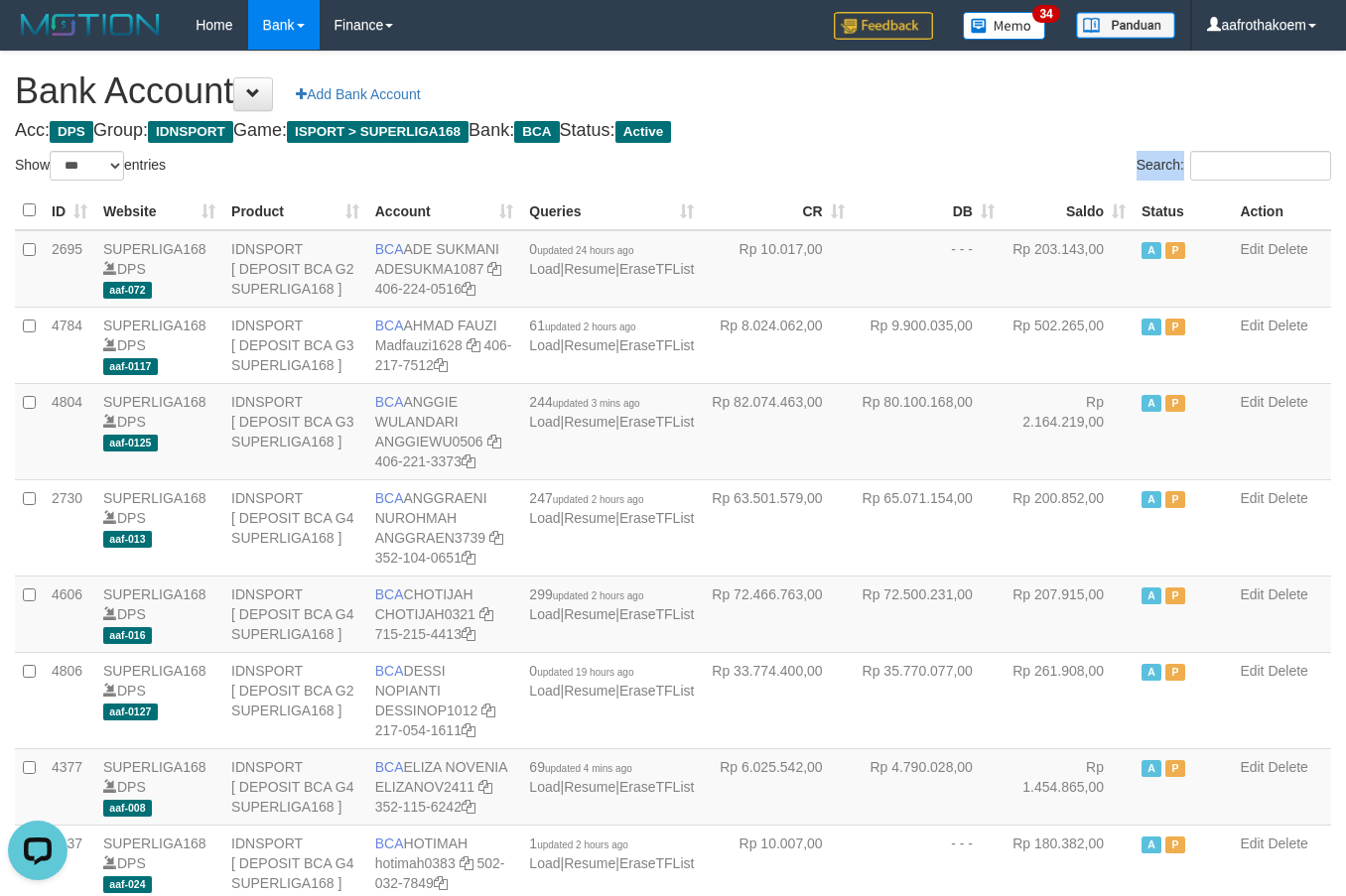click on "Bank Account
Add Bank Account
Acc: 										 DPS
Group:   IDNSPORT    		Game:   ISPORT > SUPERLIGA168    		Bank:   BCA    		Status:  Active
Filter Account Type
*******
***
**
***
DPS
SELECT ALL  SELECT TYPE  - ALL -
DPS
WD
TMP
Filter Product
*******
******
********
********
*******
********
IDNSPORT
SELECT ALL  SELECT GROUP  - ALL -
BETHUB
IDNPOKER
IDNSPORT
IDNTOTO
LOADONLY
Filter Website
*******" at bounding box center (673, 1506) 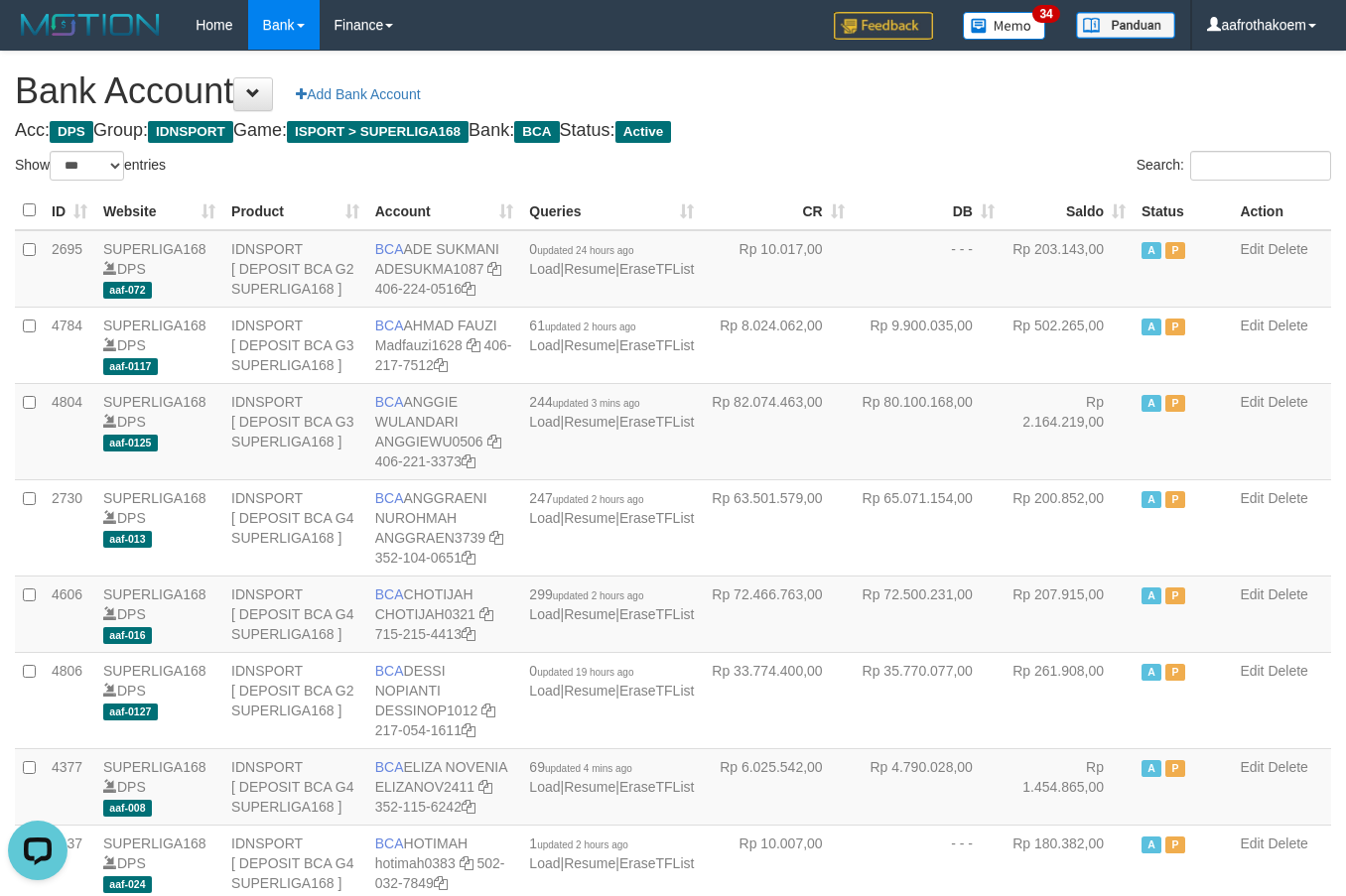 click on "Bank Account
Add Bank Account
Acc: 										 DPS
Group:   IDNSPORT    		Game:   ISPORT > SUPERLIGA168    		Bank:   BCA    		Status:  Active
Filter Account Type
*******
***
**
***
DPS
SELECT ALL  SELECT TYPE  - ALL -
DPS
WD
TMP
Filter Product
*******
******
********
********
*******
********
IDNSPORT
SELECT ALL  SELECT GROUP  - ALL -
BETHUB
IDNPOKER
IDNSPORT
IDNTOTO
LOADONLY
Filter Website
*******" at bounding box center (673, 1506) 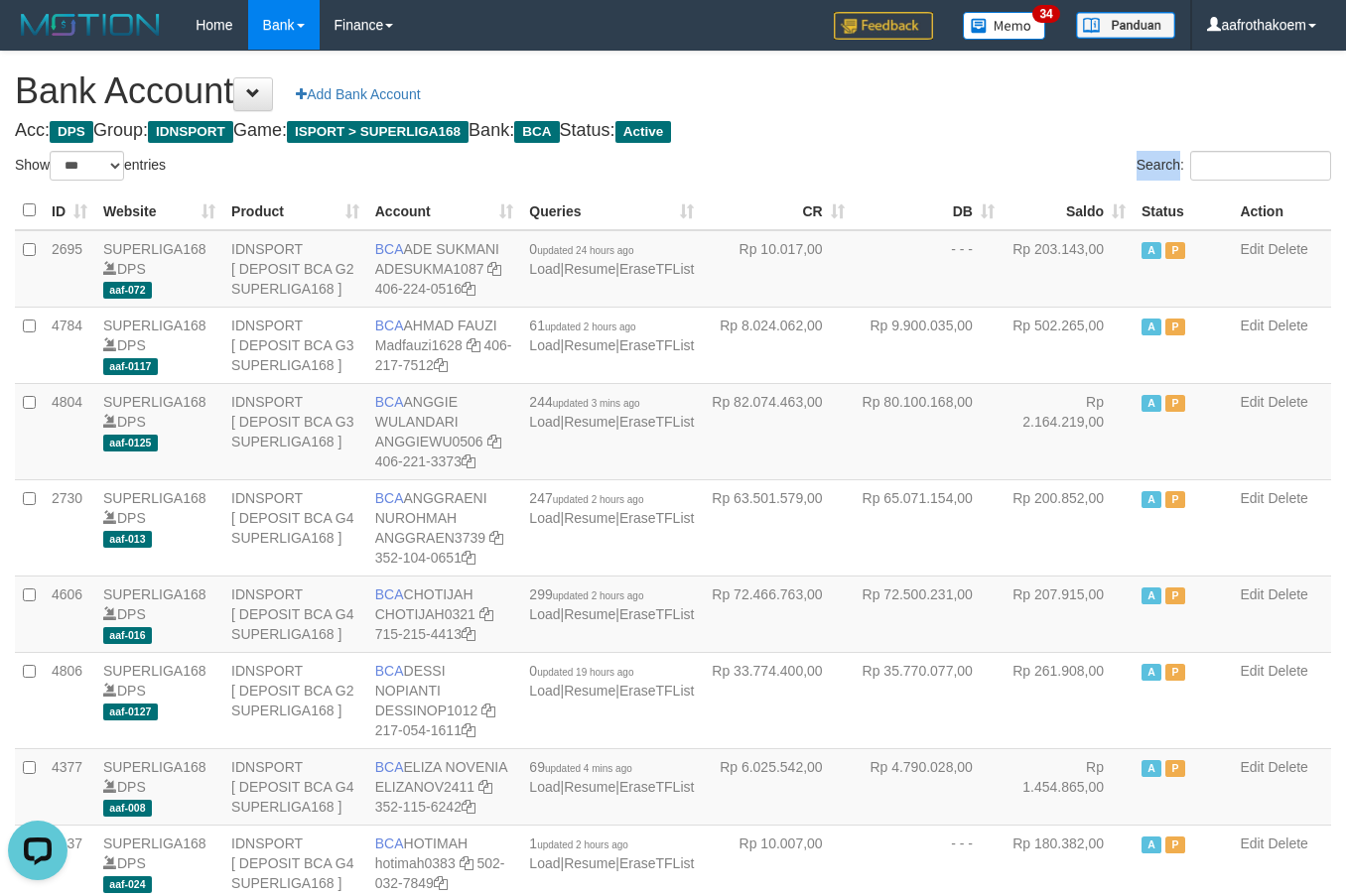 drag, startPoint x: 880, startPoint y: 148, endPoint x: 870, endPoint y: 145, distance: 10.440307 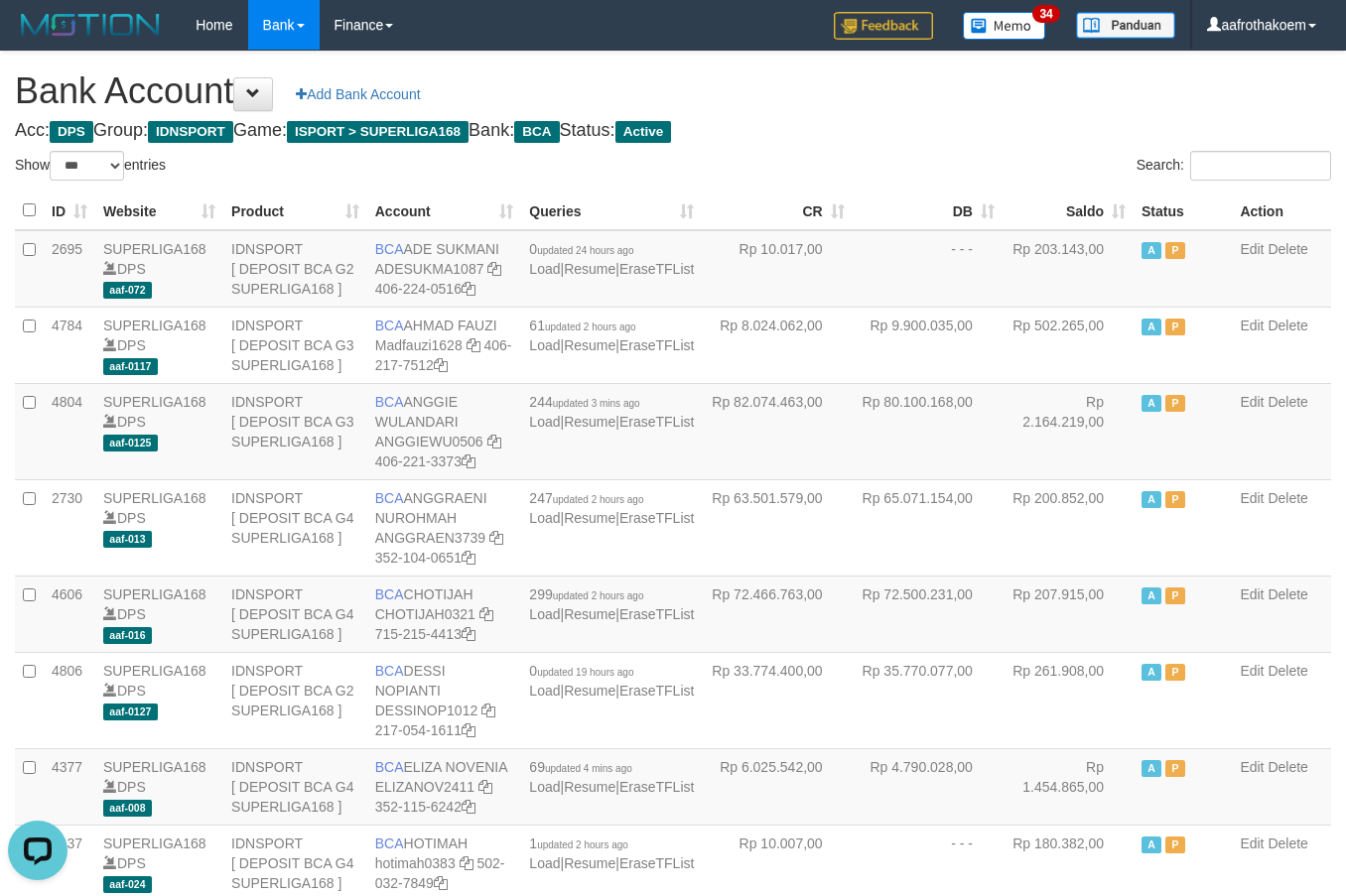 click on "Bank Account
Add Bank Account
Acc: 										 DPS
Group:   IDNSPORT    		Game:   ISPORT > SUPERLIGA168    		Bank:   BCA    		Status:  Active
Filter Account Type
*******
***
**
***
DPS
SELECT ALL  SELECT TYPE  - ALL -
DPS
WD
TMP
Filter Product
*******
******
********
********
*******
********
IDNSPORT
SELECT ALL  SELECT GROUP  - ALL -
BETHUB
IDNPOKER
IDNSPORT
IDNTOTO
LOADONLY
Filter Website
*******" at bounding box center (673, 1506) 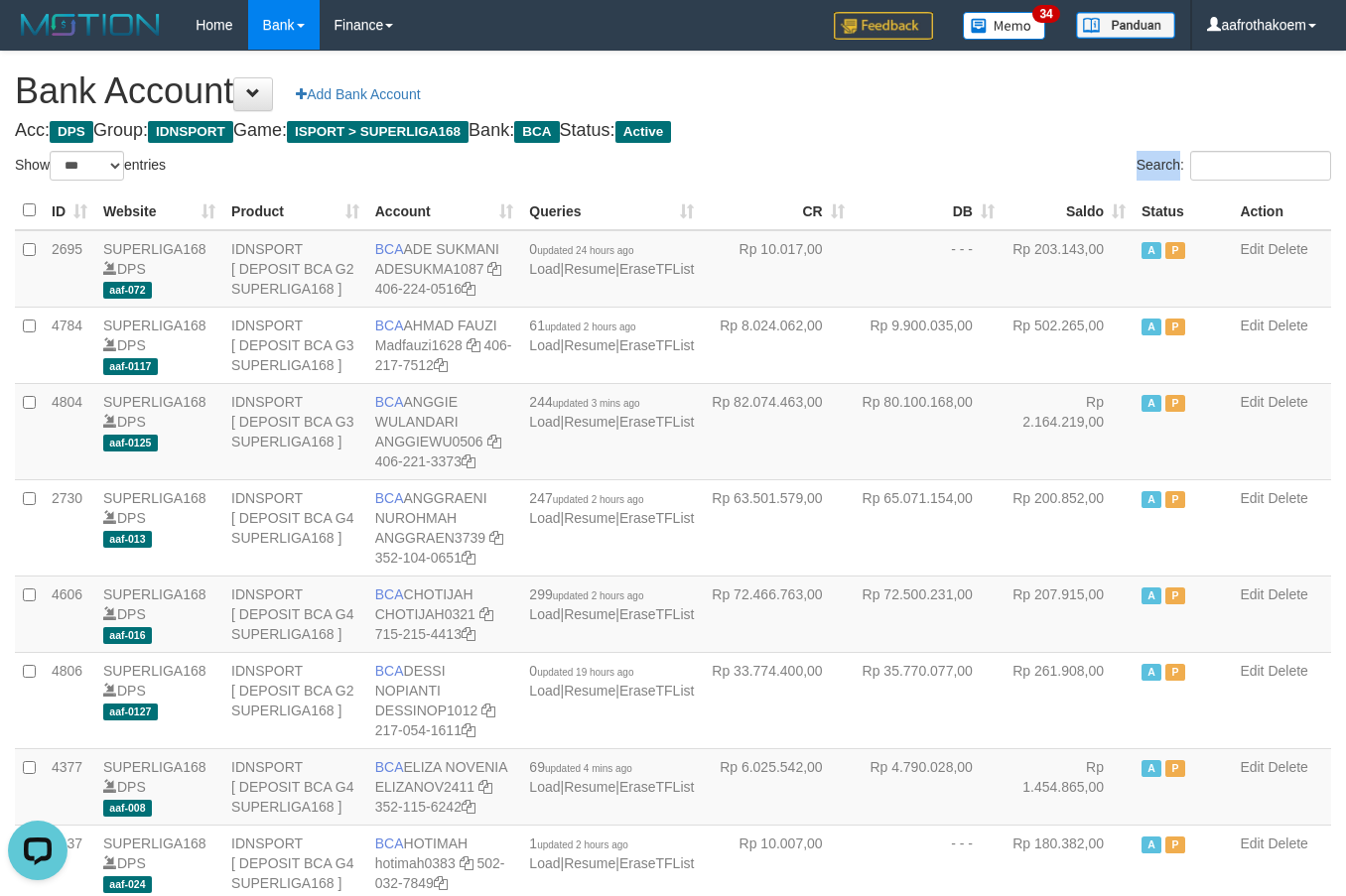 click on "Bank Account
Add Bank Account
Acc: 										 DPS
Group:   IDNSPORT    		Game:   ISPORT > SUPERLIGA168    		Bank:   BCA    		Status:  Active
Filter Account Type
*******
***
**
***
DPS
SELECT ALL  SELECT TYPE  - ALL -
DPS
WD
TMP
Filter Product
*******
******
********
********
*******
********
IDNSPORT
SELECT ALL  SELECT GROUP  - ALL -
BETHUB
IDNPOKER
IDNSPORT
IDNTOTO
LOADONLY
Filter Website
*******" at bounding box center [673, 1506] 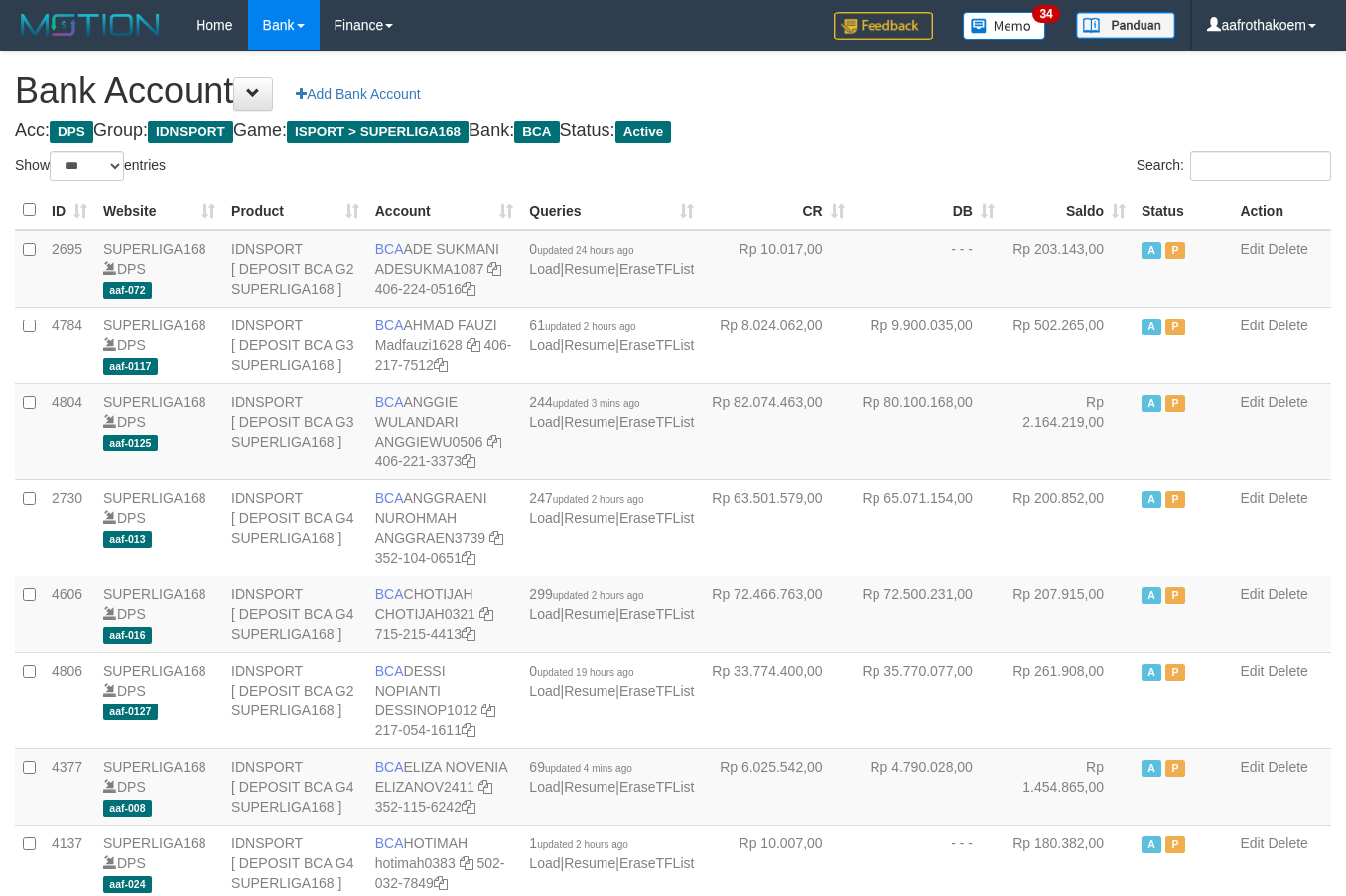 select on "***" 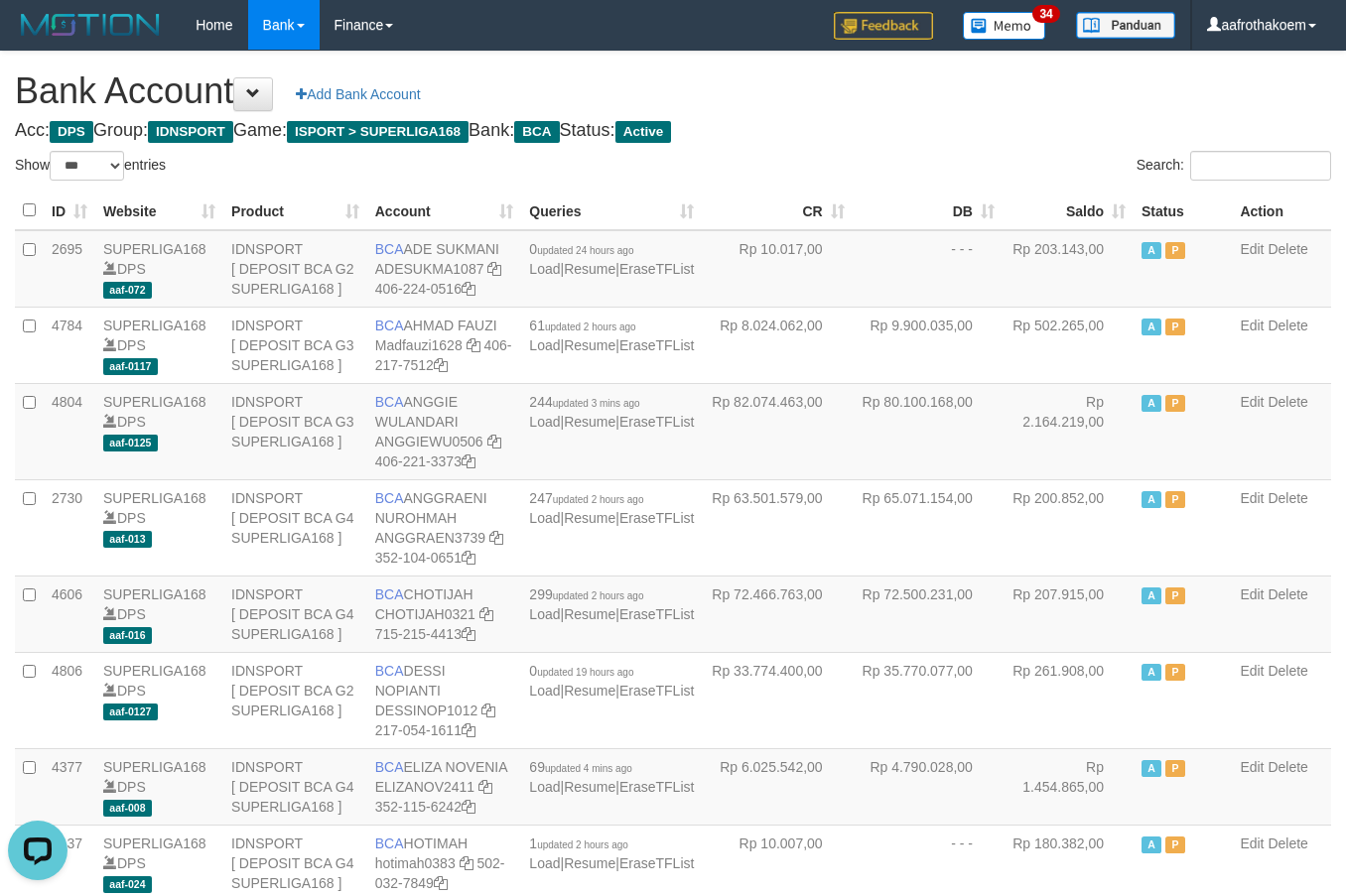 scroll, scrollTop: 0, scrollLeft: 0, axis: both 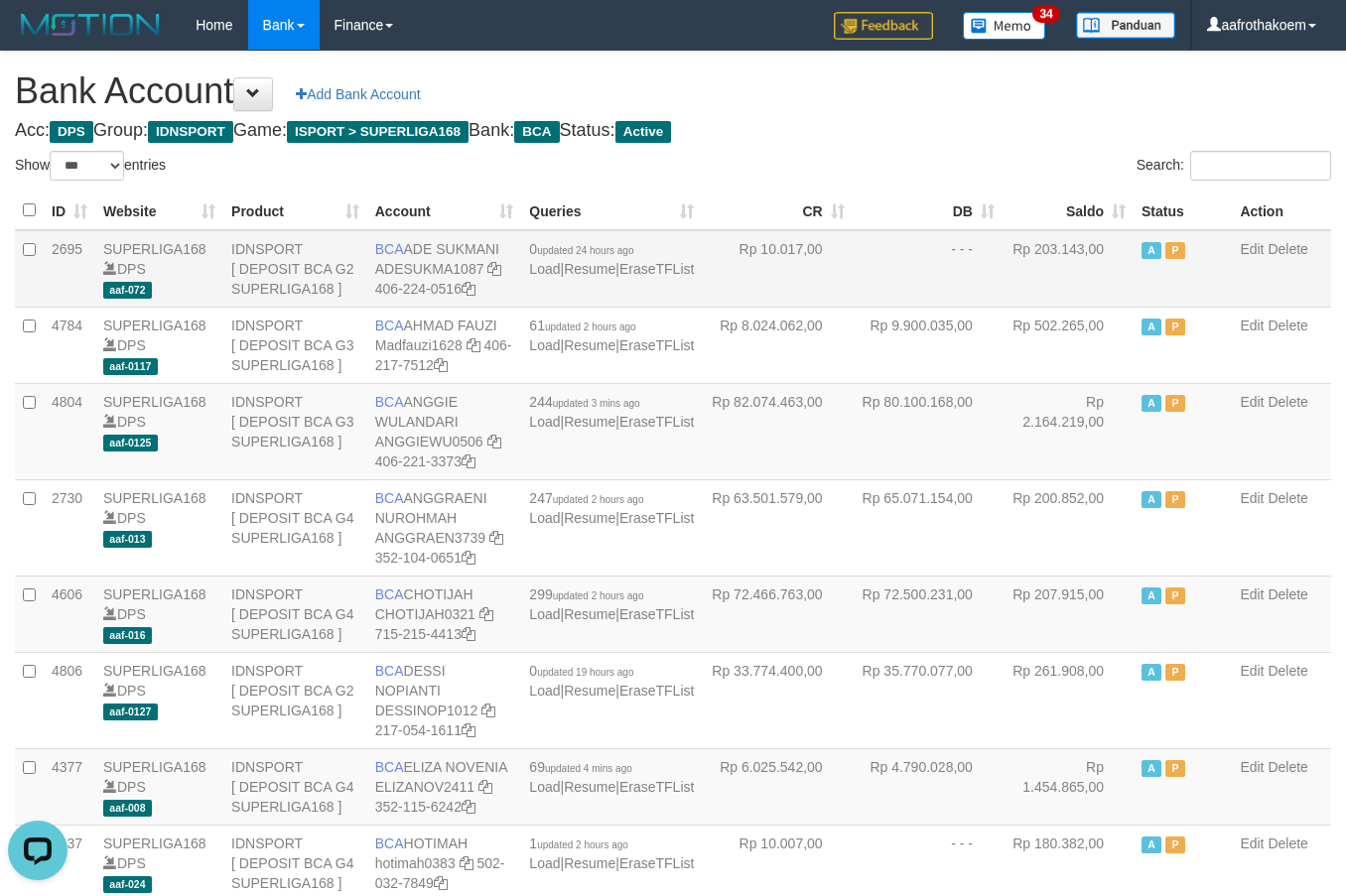 drag, startPoint x: 850, startPoint y: 129, endPoint x: 941, endPoint y: 315, distance: 207.06762 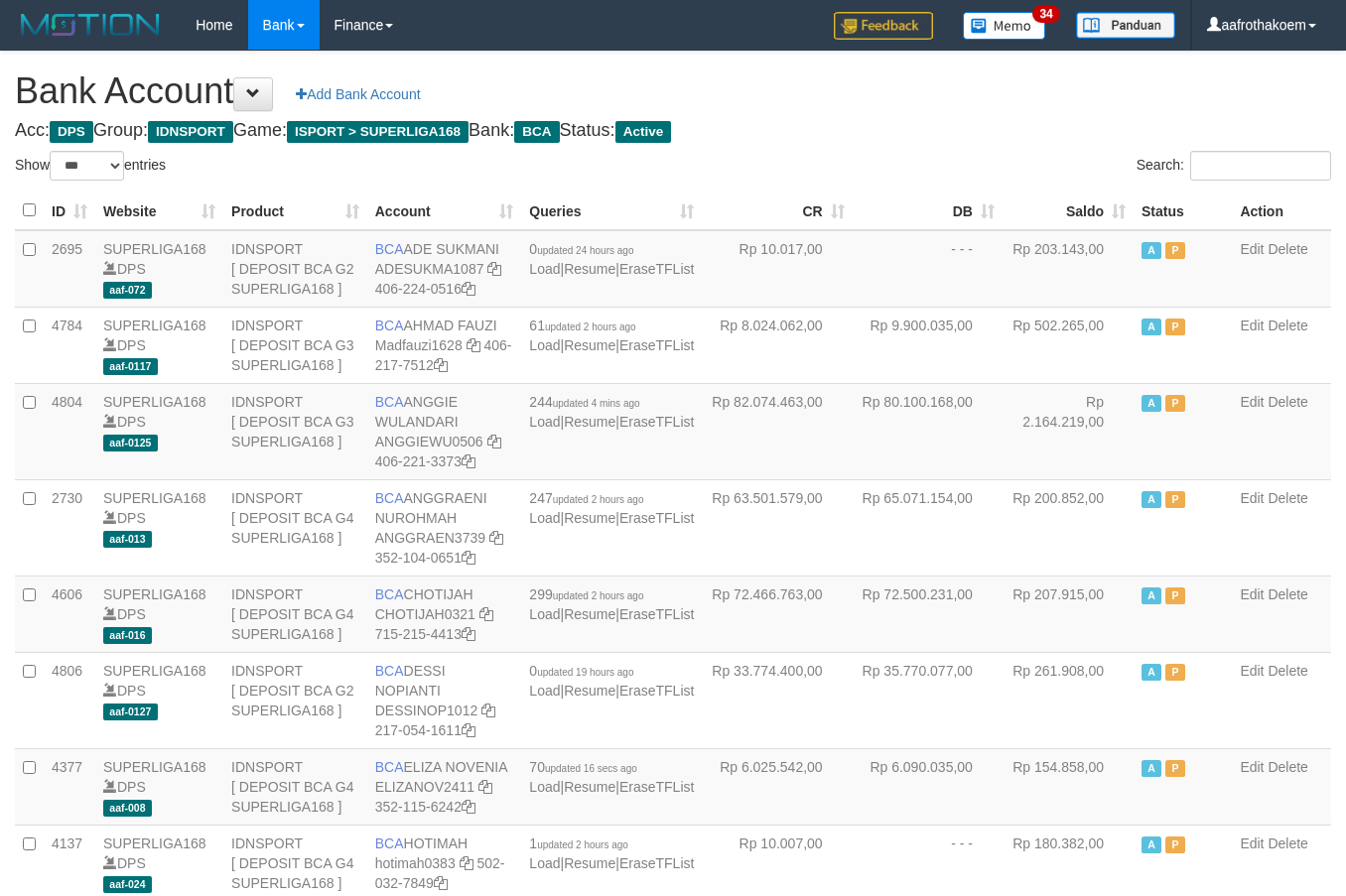 select on "***" 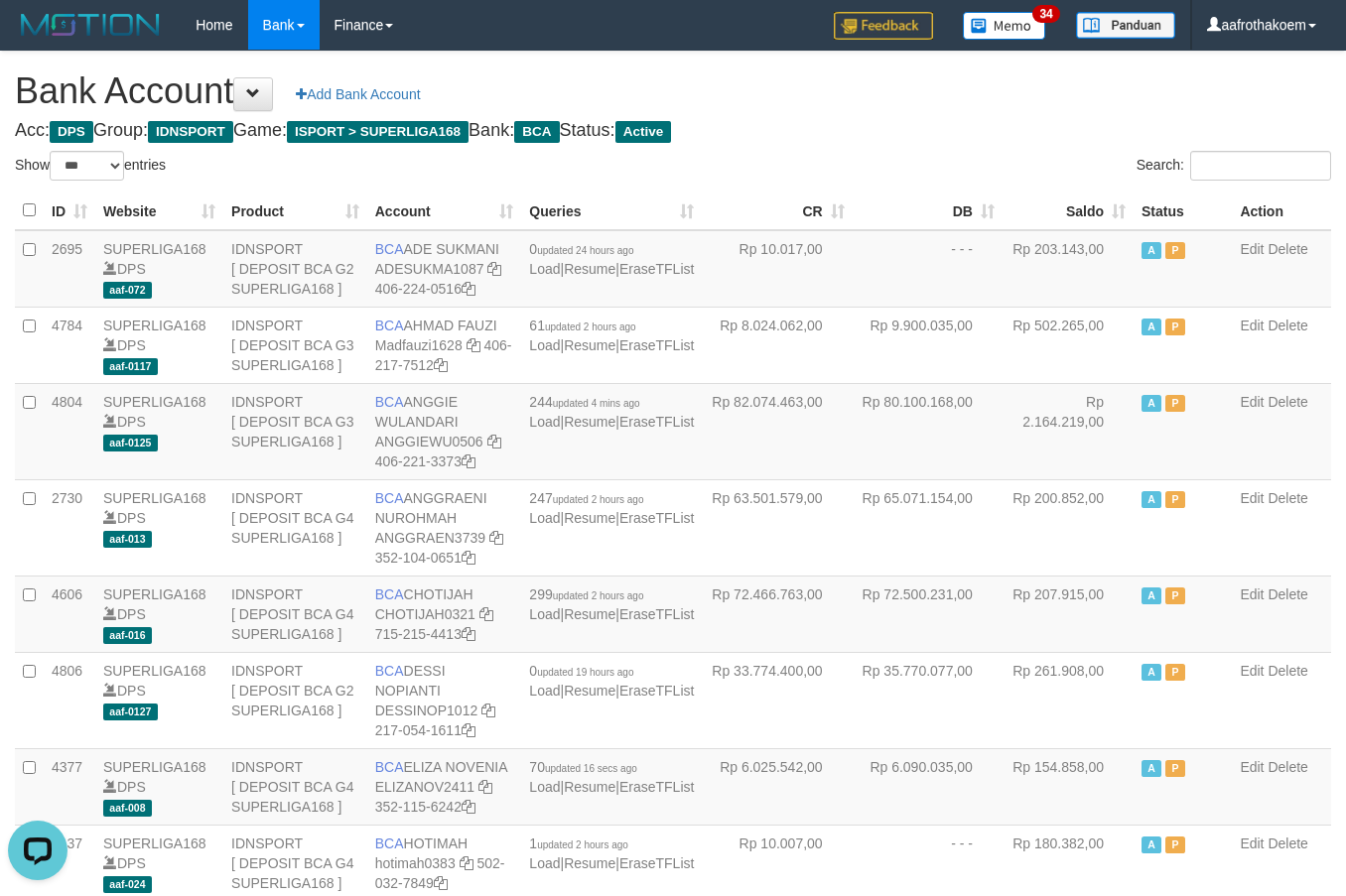 scroll, scrollTop: 0, scrollLeft: 0, axis: both 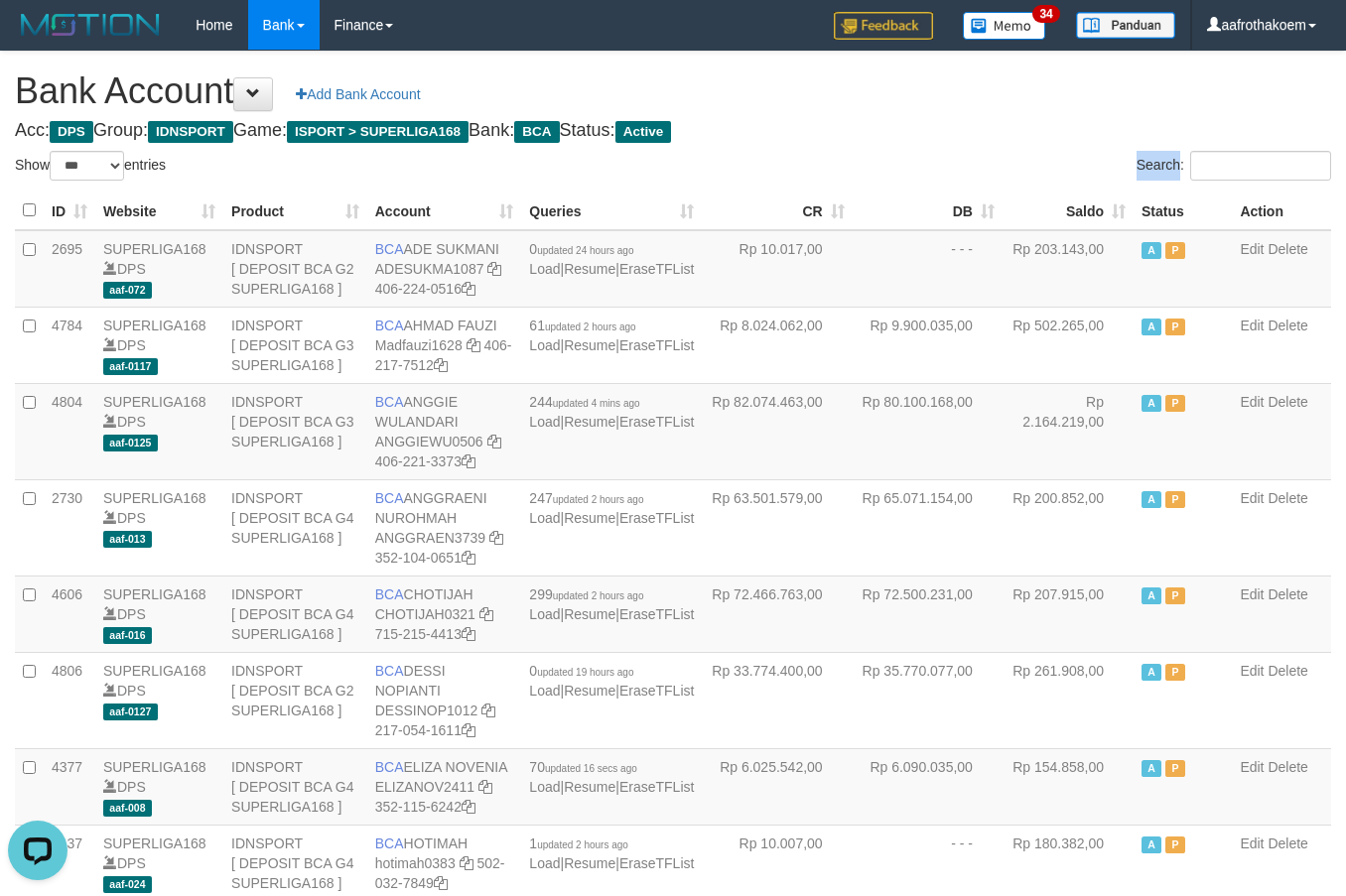 click on "Bank Account
Add Bank Account
Acc: 										 DPS
Group:   IDNSPORT    		Game:   ISPORT > SUPERLIGA168    		Bank:   BCA    		Status:  Active
Filter Account Type
*******
***
**
***
DPS
SELECT ALL  SELECT TYPE  - ALL -
DPS
WD
TMP
Filter Product
*******
******
********
********
*******
********
IDNSPORT
SELECT ALL  SELECT GROUP  - ALL -
BETHUB
IDNPOKER
IDNSPORT
IDNTOTO
LOADONLY
Filter Website
*******" at bounding box center (673, 1506) 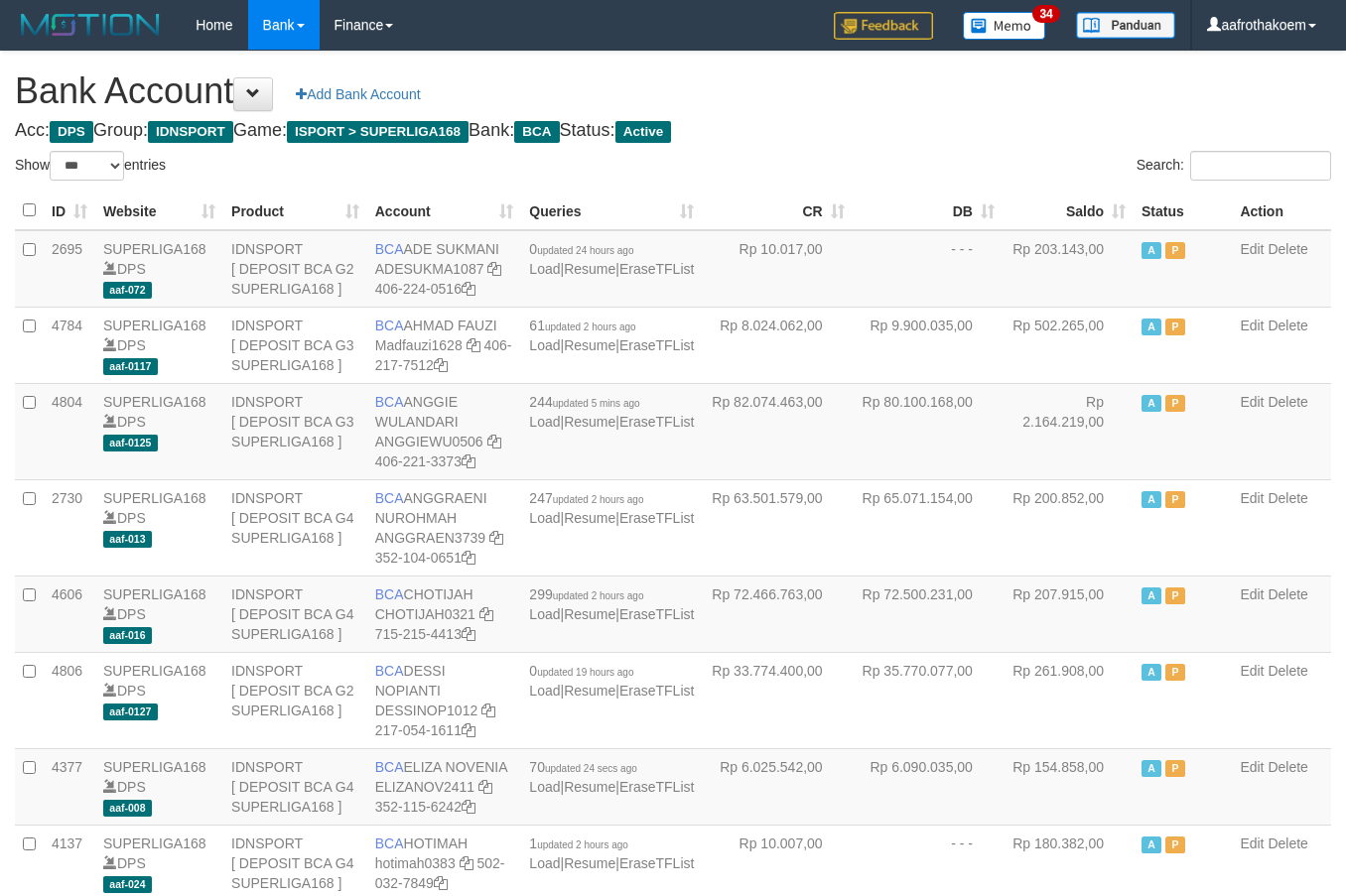 select on "***" 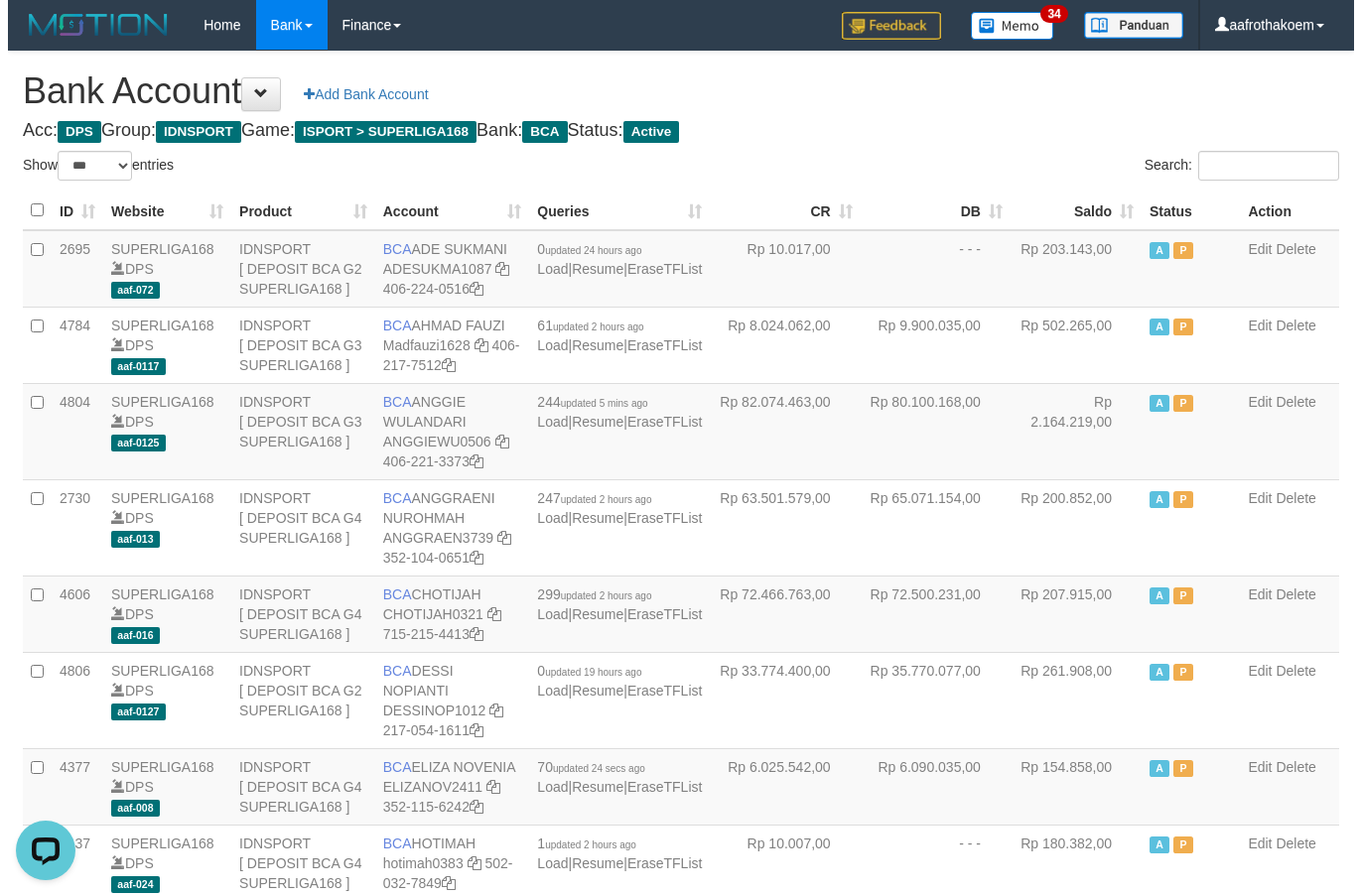 scroll, scrollTop: 0, scrollLeft: 0, axis: both 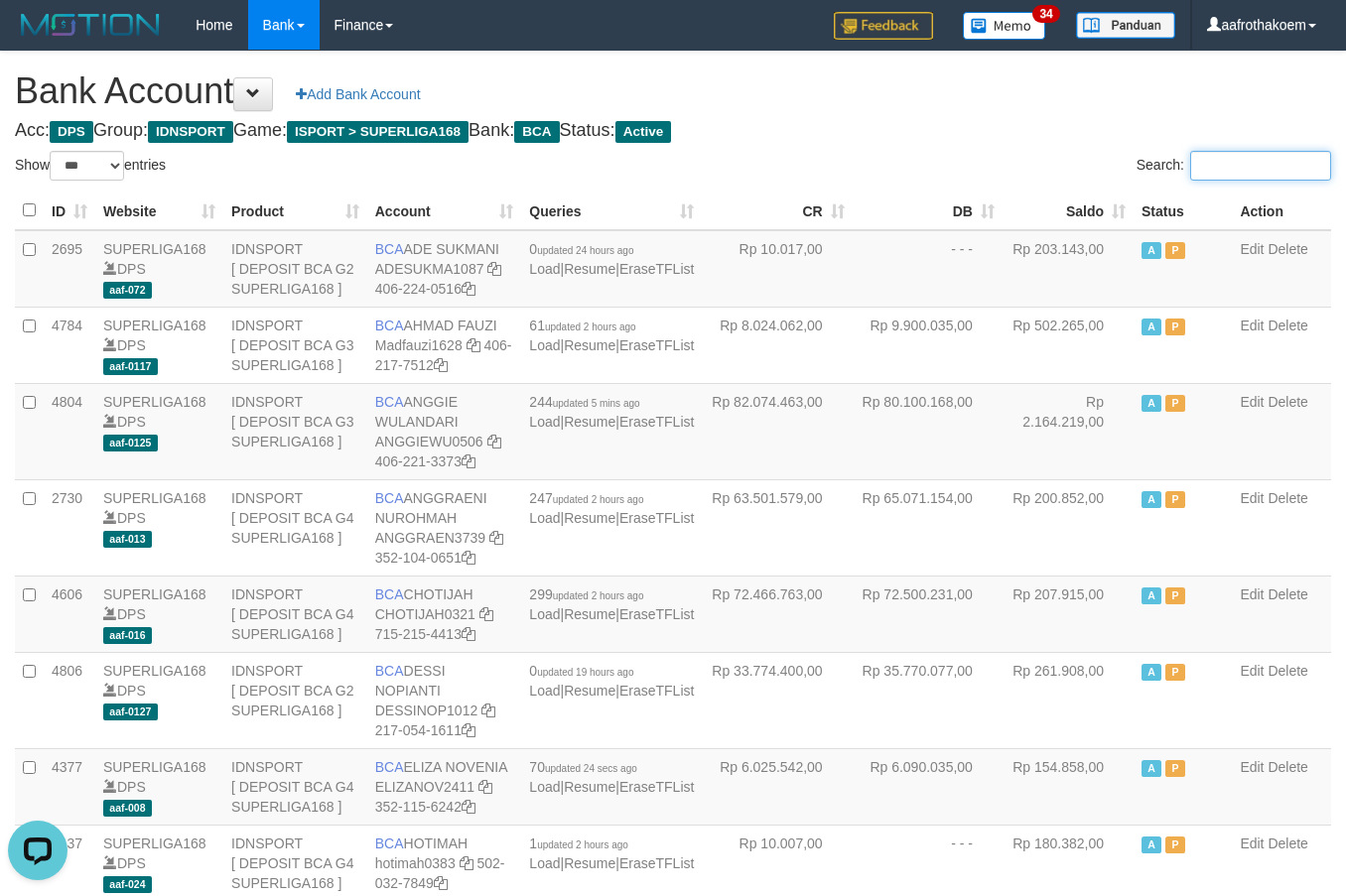 click on "Search:" at bounding box center (1261, 166) 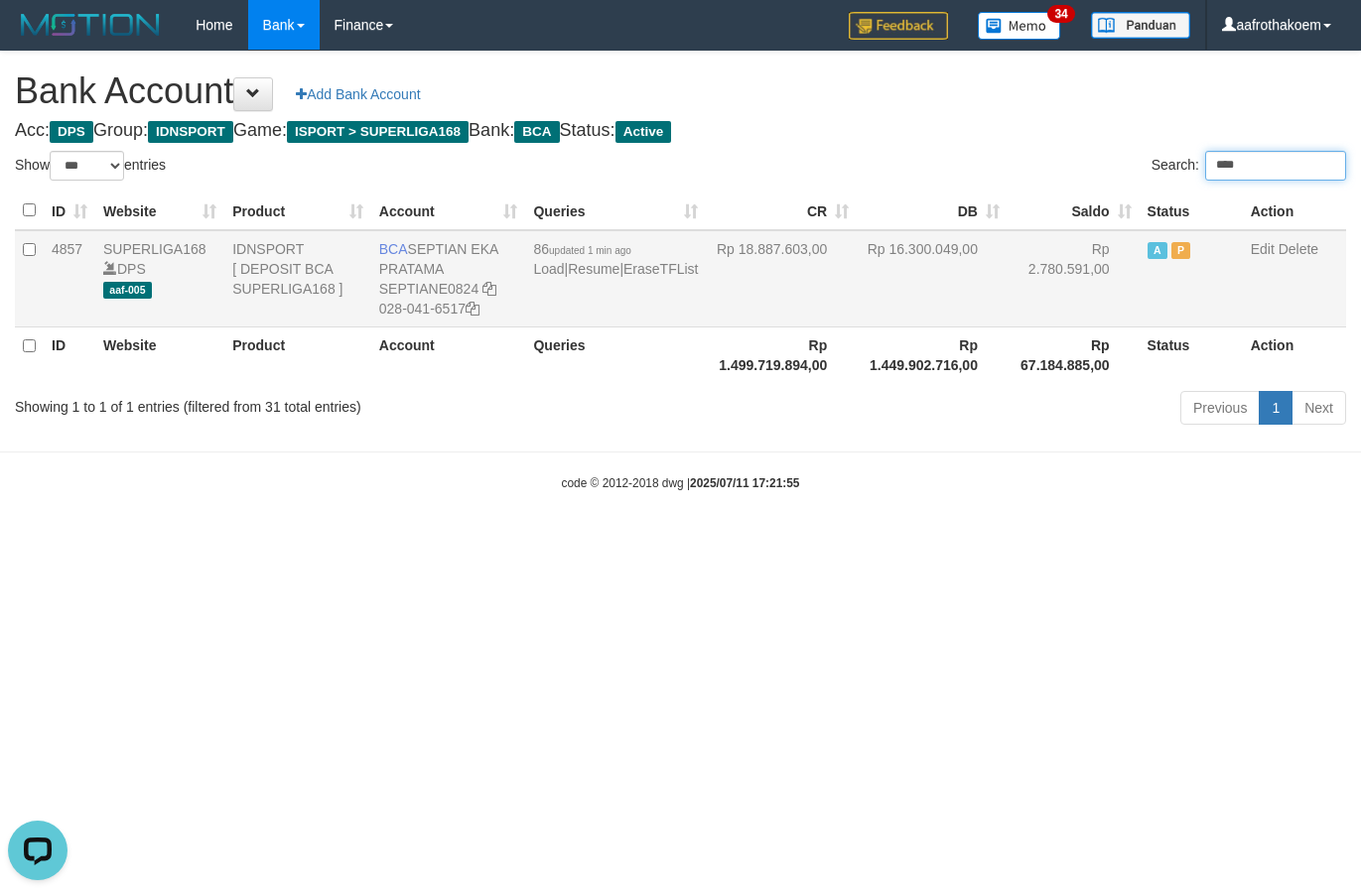 type on "****" 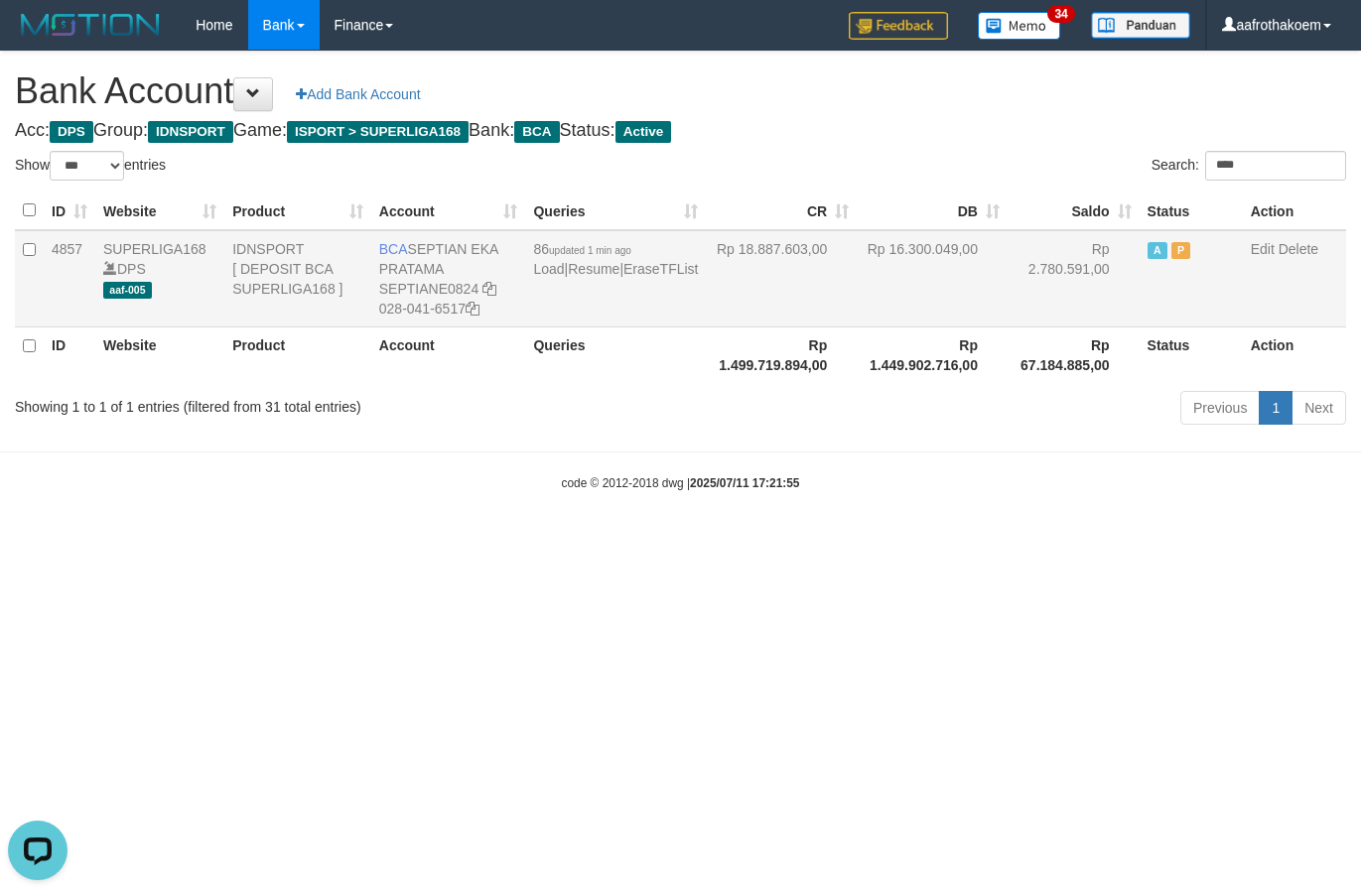 click on "Rp 16.300.049,00" at bounding box center [932, 279] 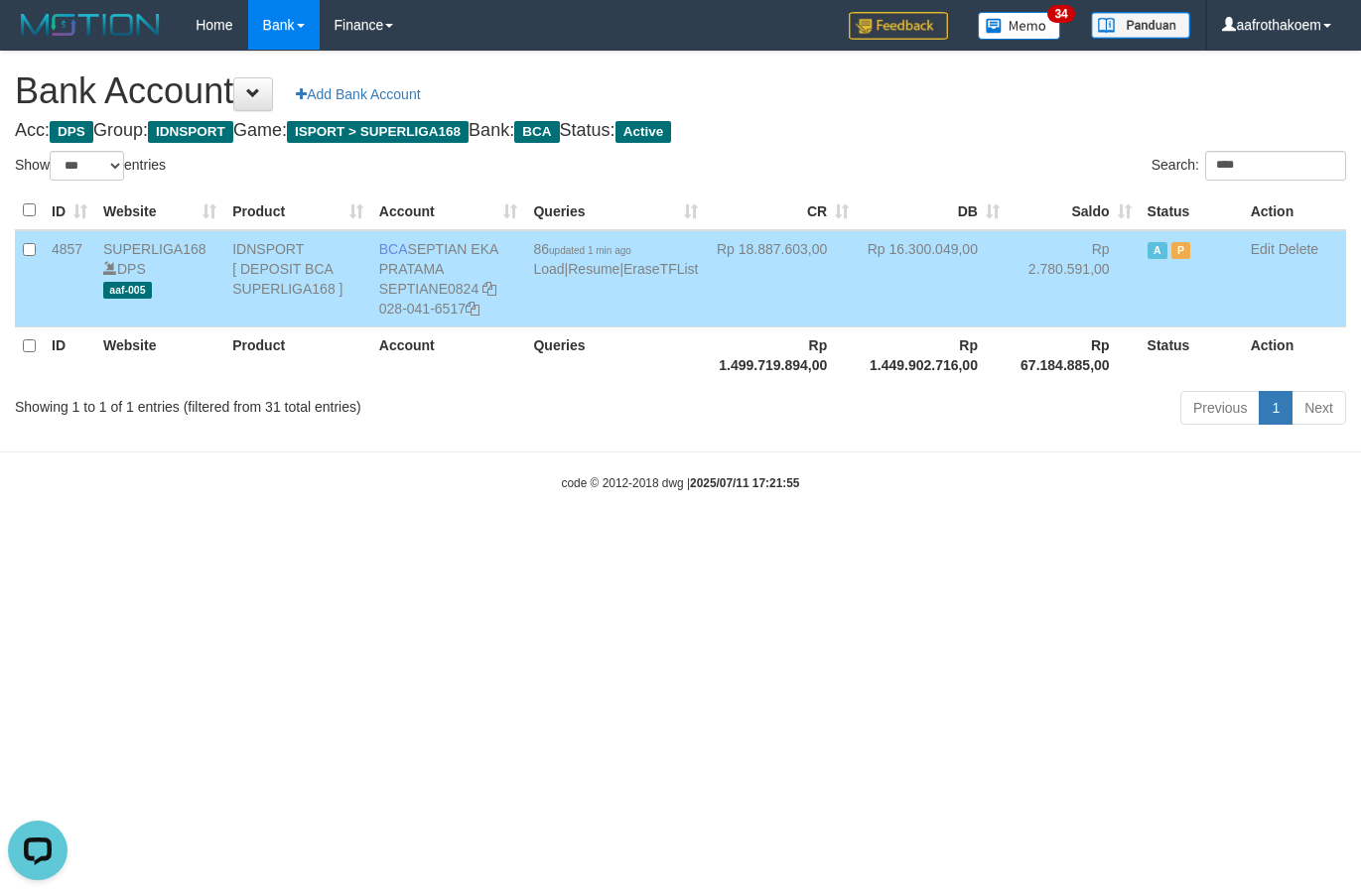 drag, startPoint x: 451, startPoint y: 261, endPoint x: 482, endPoint y: 273, distance: 33.24154 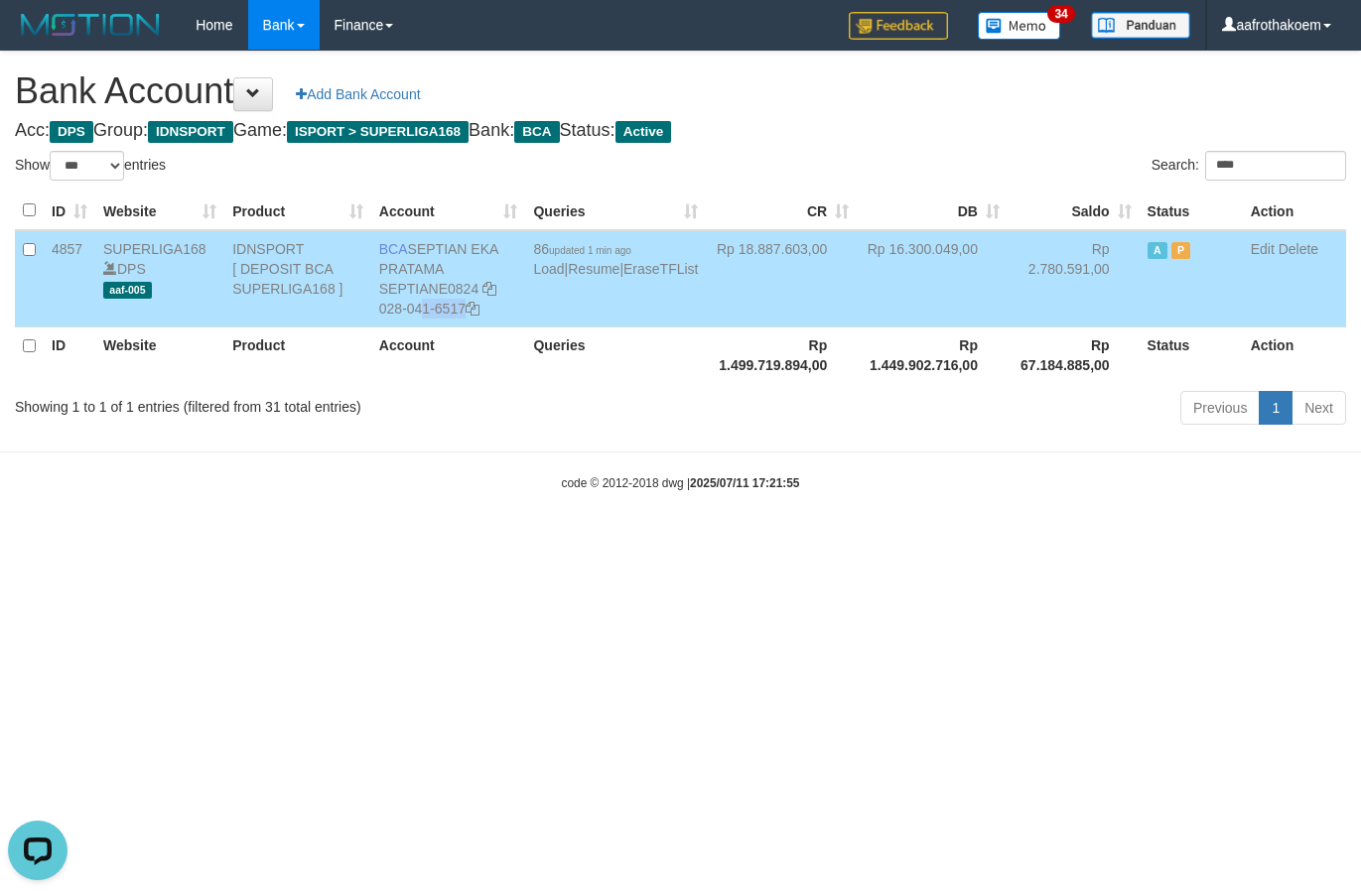 drag, startPoint x: 516, startPoint y: 285, endPoint x: 522, endPoint y: 307, distance: 22.803509 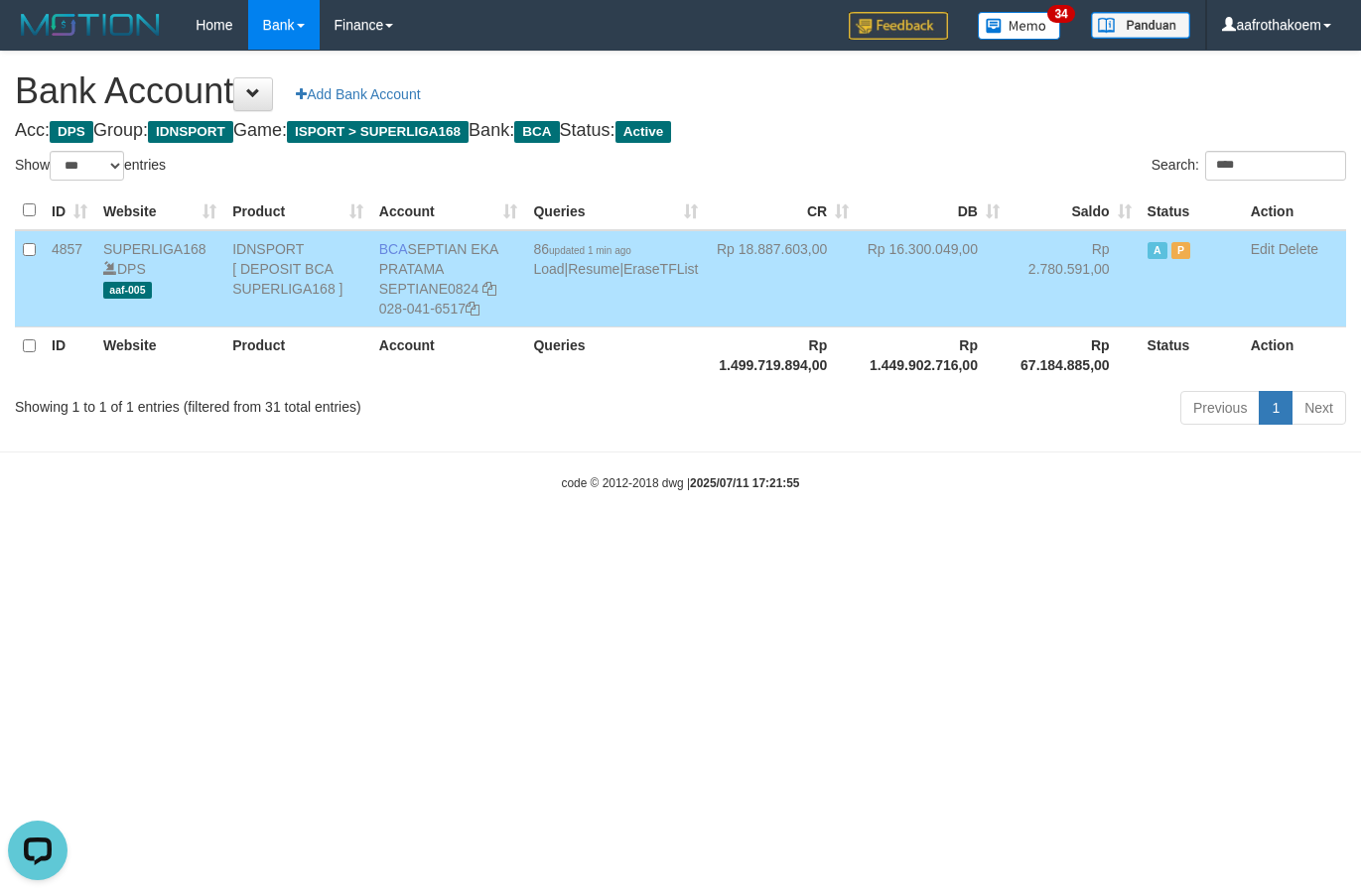 click on "Bank Account
Add Bank Account
Acc: 										 DPS
Group:   IDNSPORT    		Game:   ISPORT > SUPERLIGA168    		Bank:   BCA    		Status:  Active
Filter Account Type
*******
***
**
***
DPS
SELECT ALL  SELECT TYPE  - ALL -
DPS
WD
TMP
Filter Product
*******
******
********
********
*******
********
IDNSPORT
SELECT ALL  SELECT GROUP  - ALL -
BETHUB
IDNPOKER
IDNSPORT
IDNTOTO
LOADONLY
Filter Website
*******" at bounding box center (680, 241) 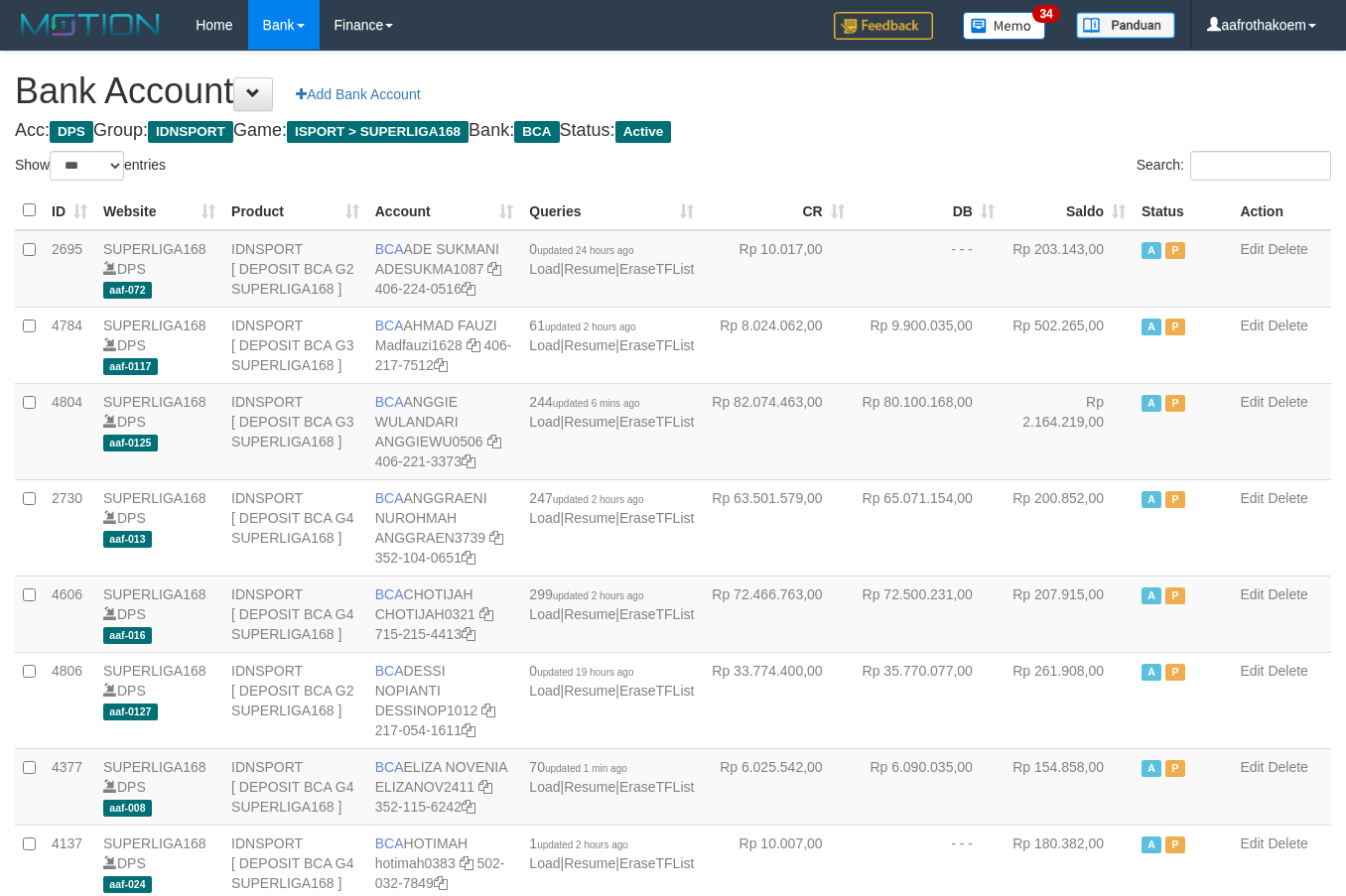 select on "***" 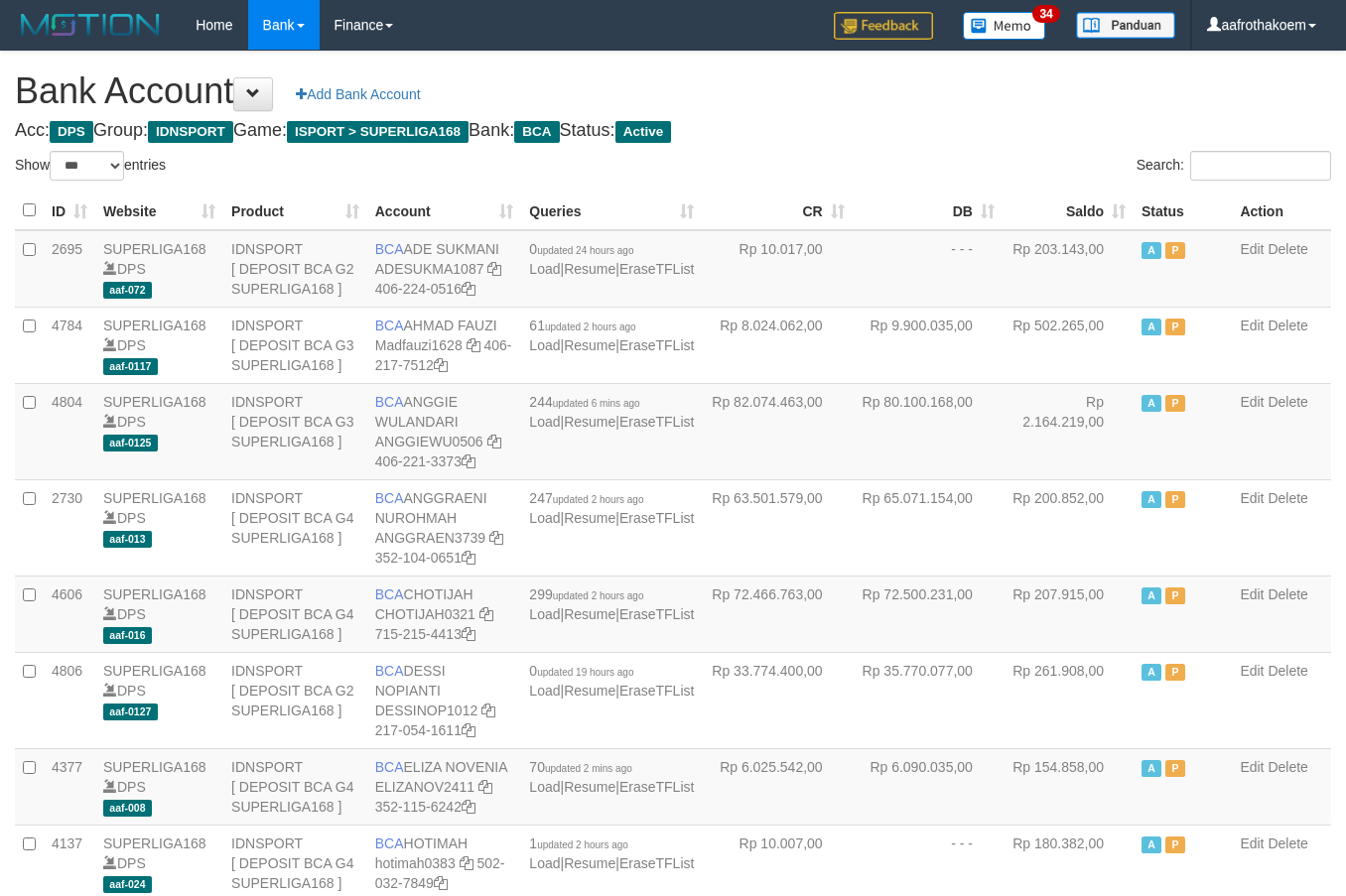 select on "***" 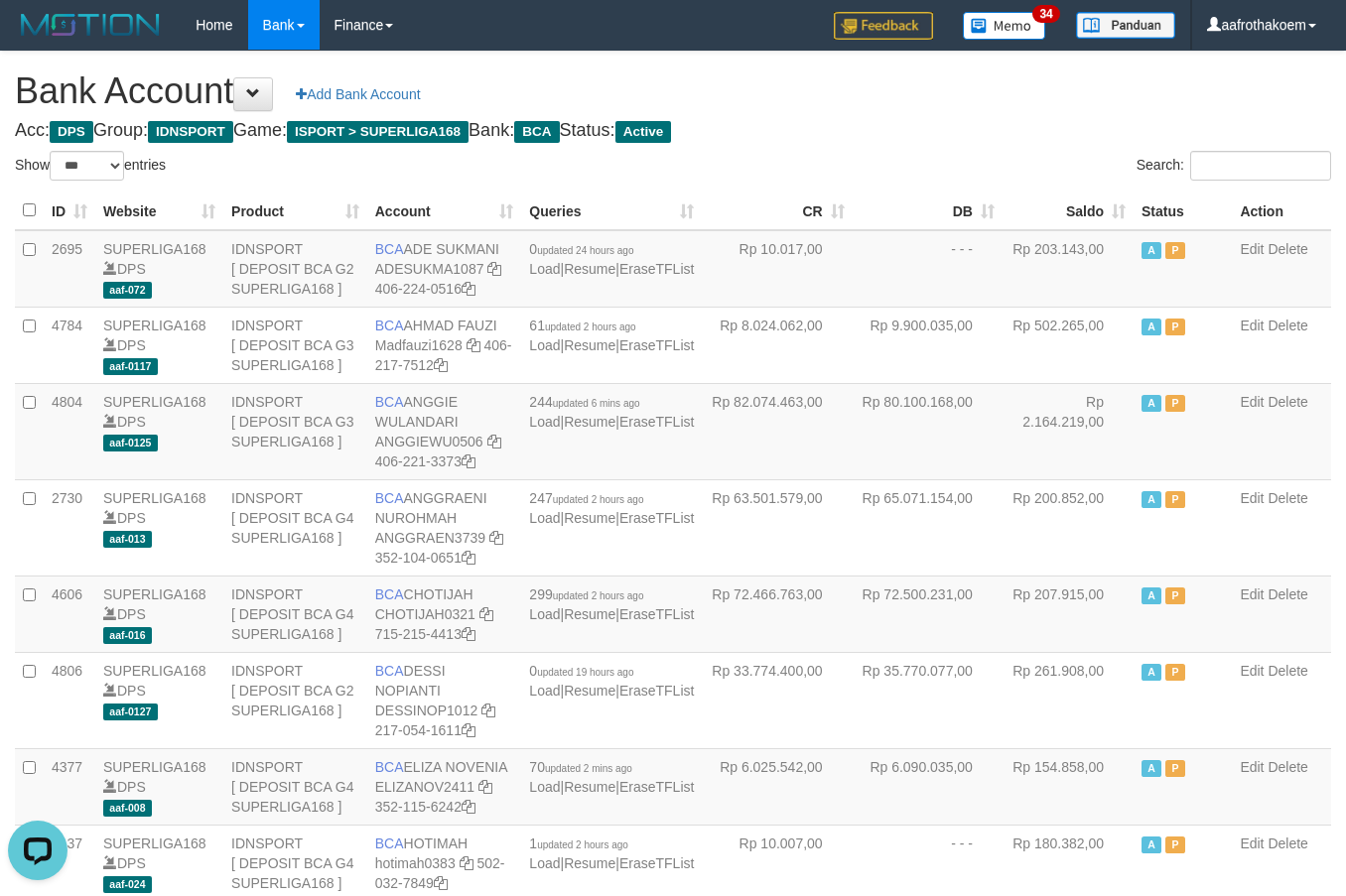 scroll, scrollTop: 0, scrollLeft: 0, axis: both 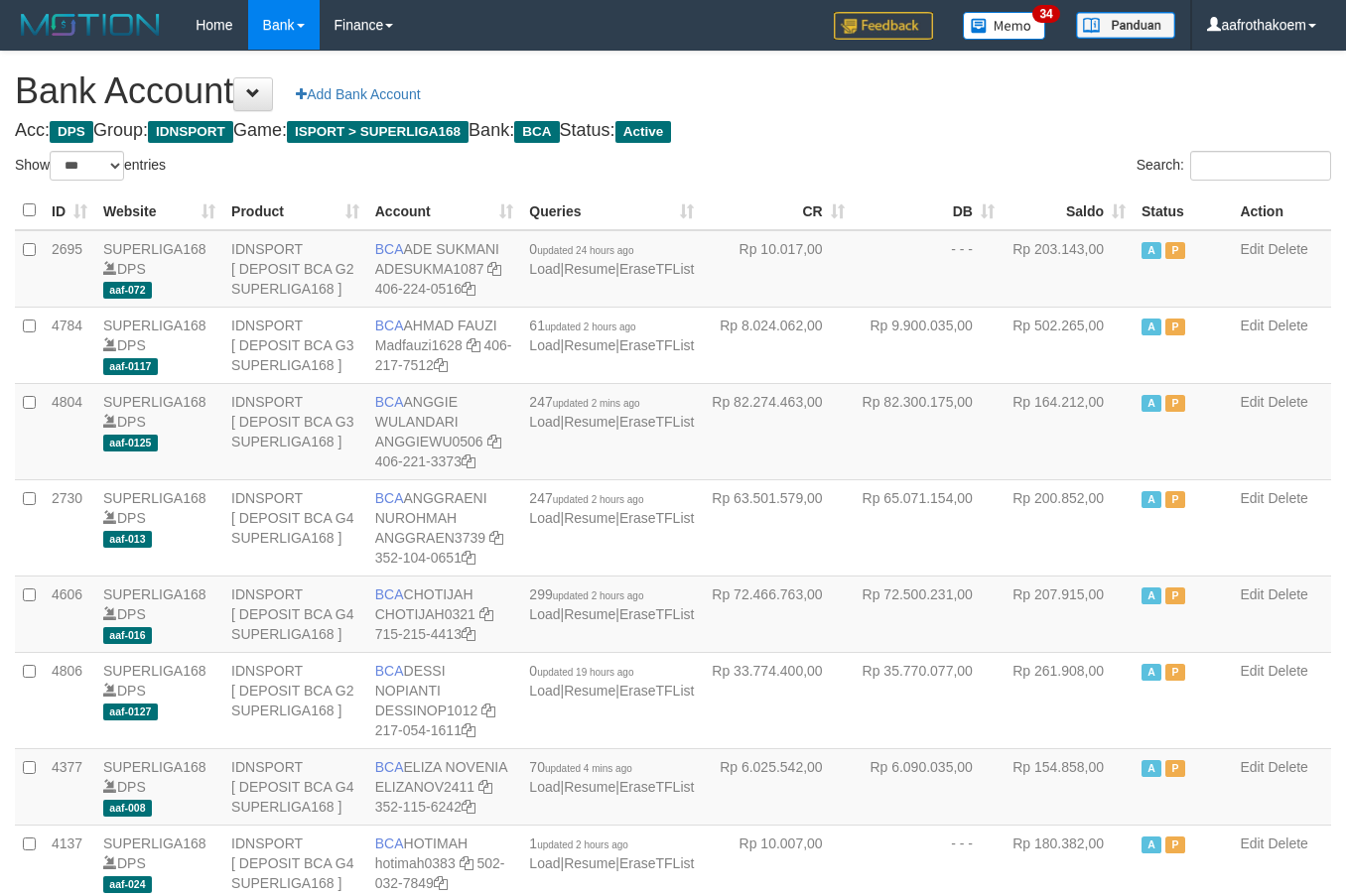 select on "***" 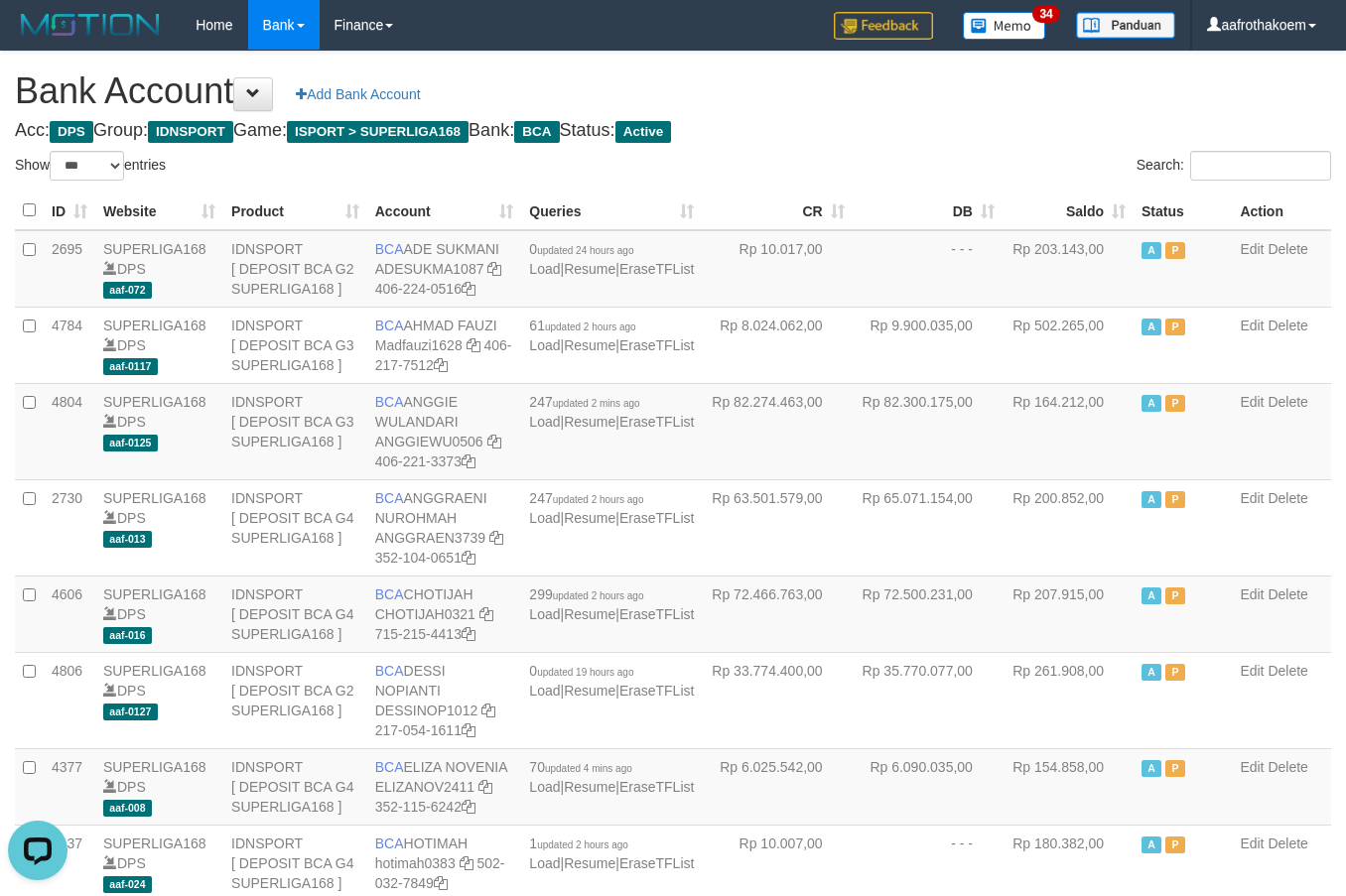 scroll, scrollTop: 0, scrollLeft: 0, axis: both 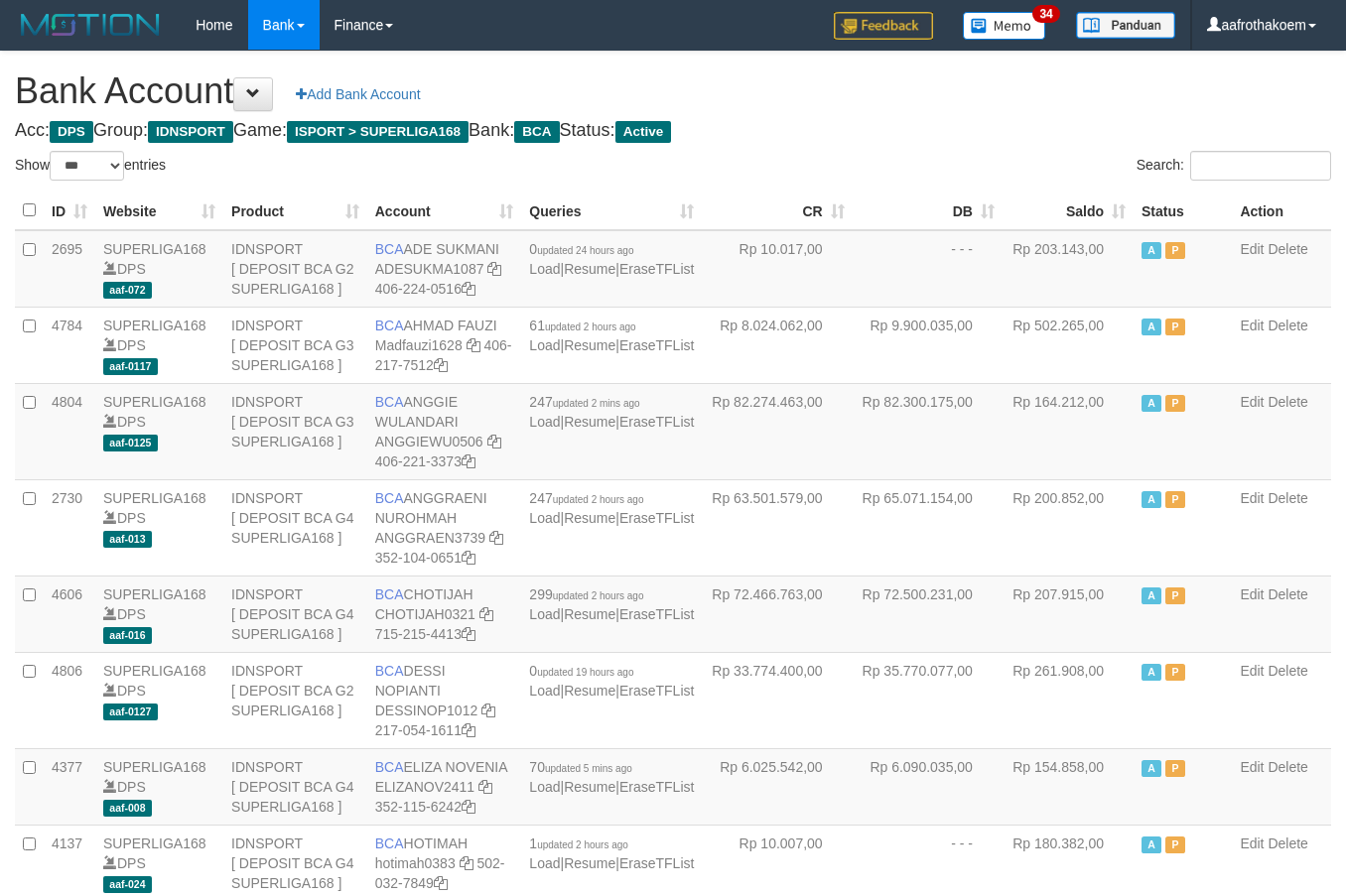 select on "***" 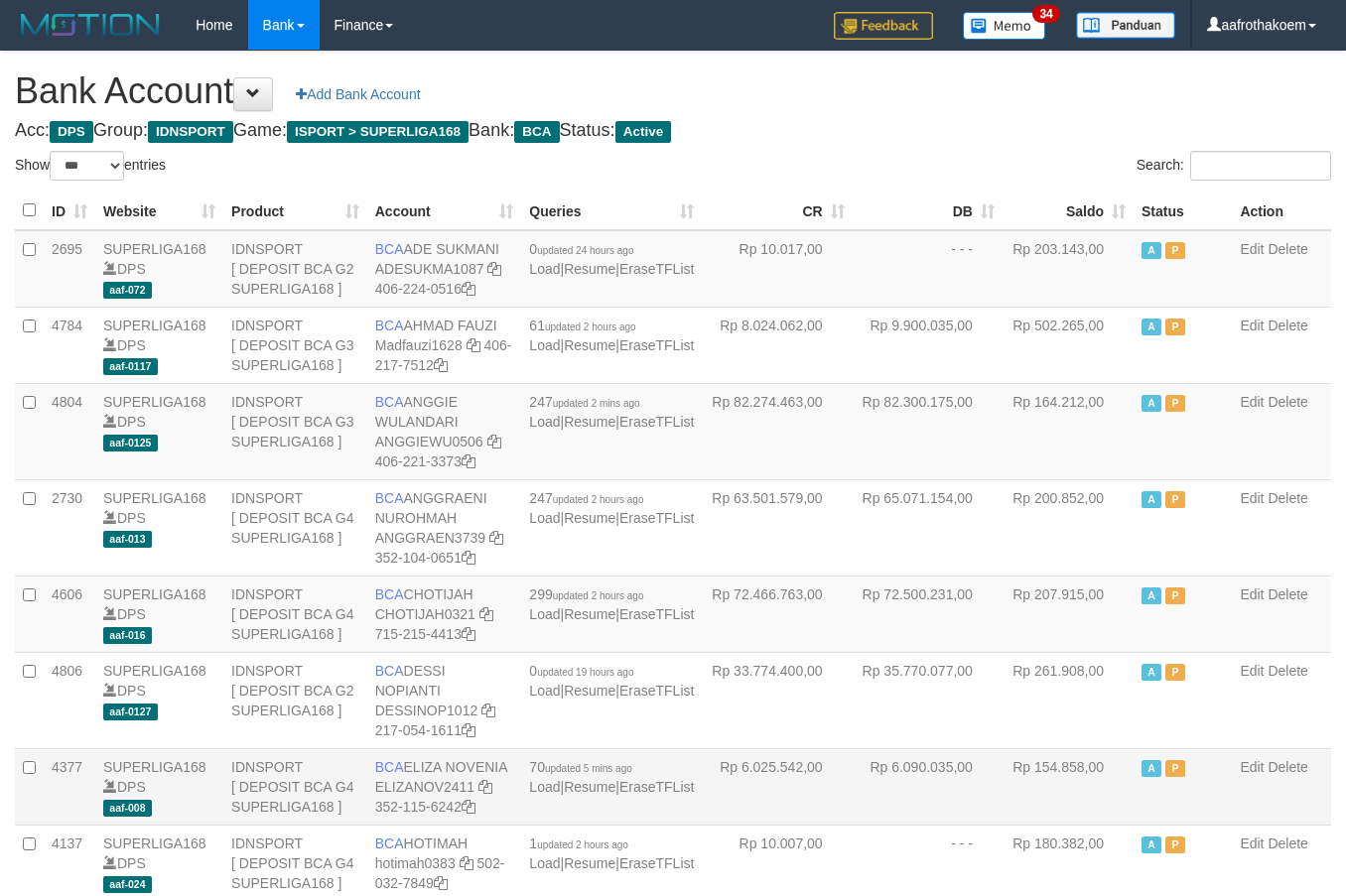 scroll, scrollTop: 0, scrollLeft: 0, axis: both 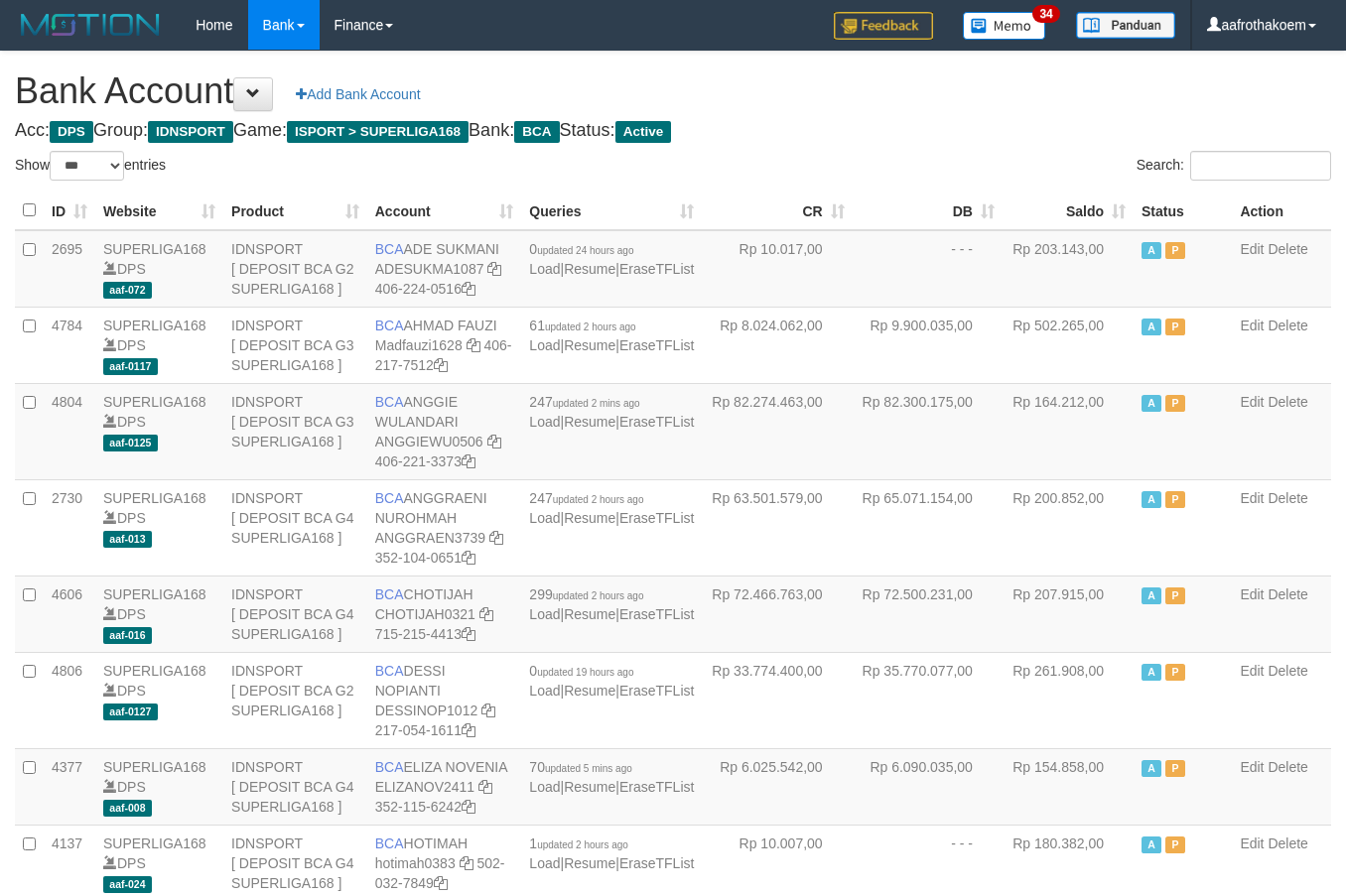 select on "***" 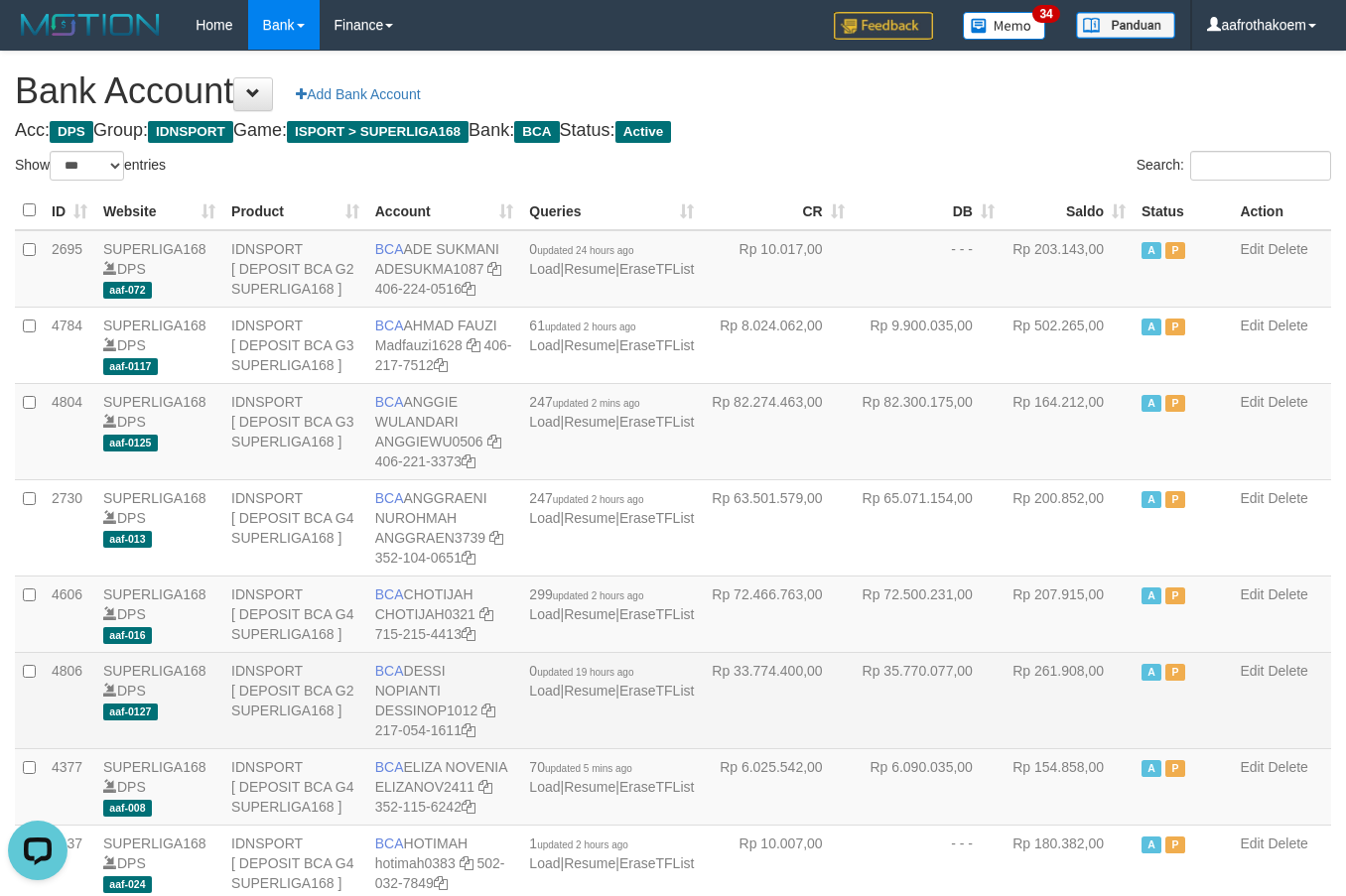scroll, scrollTop: 0, scrollLeft: 0, axis: both 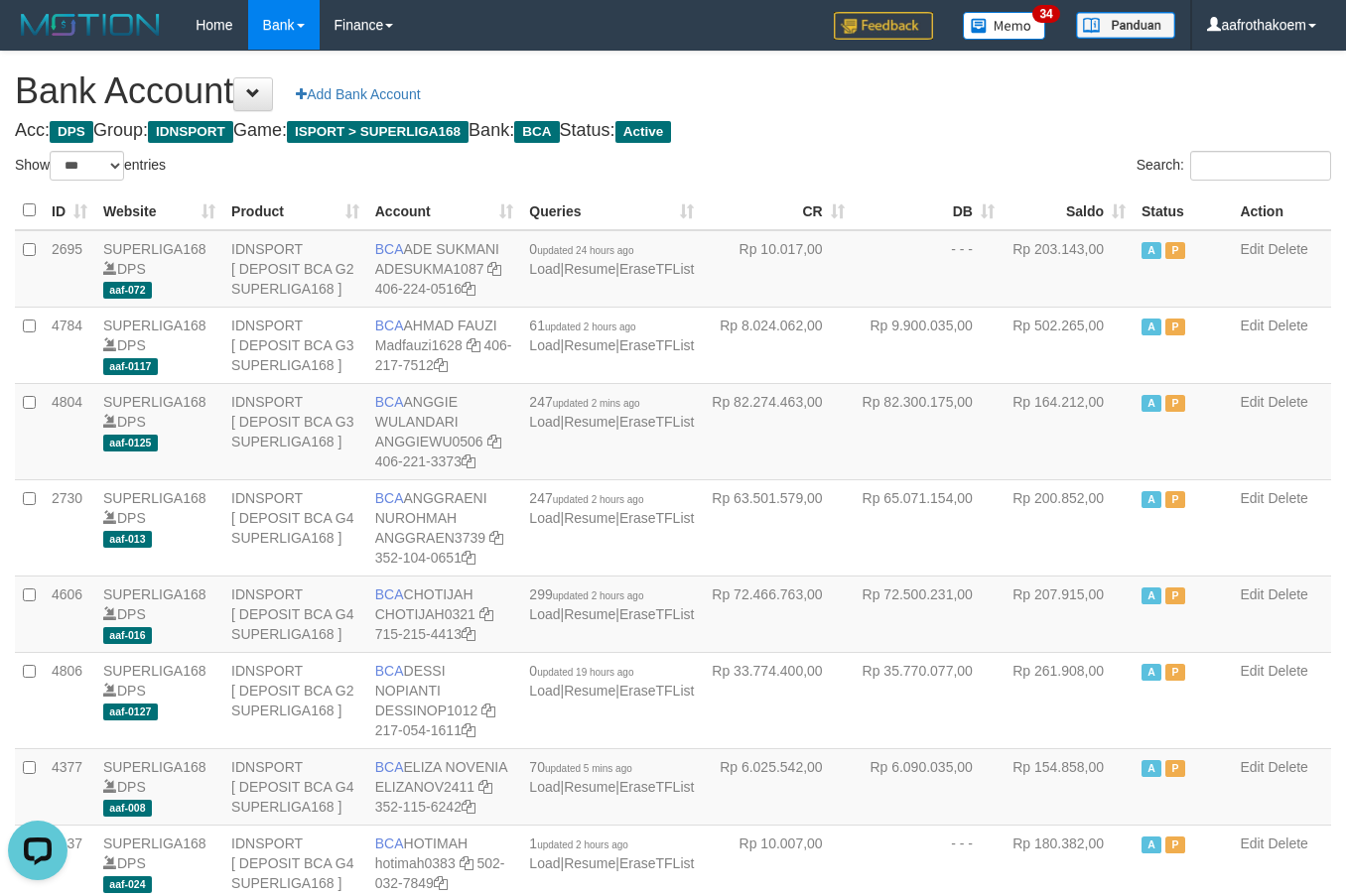 drag, startPoint x: 686, startPoint y: 99, endPoint x: 839, endPoint y: 64, distance: 156.9522 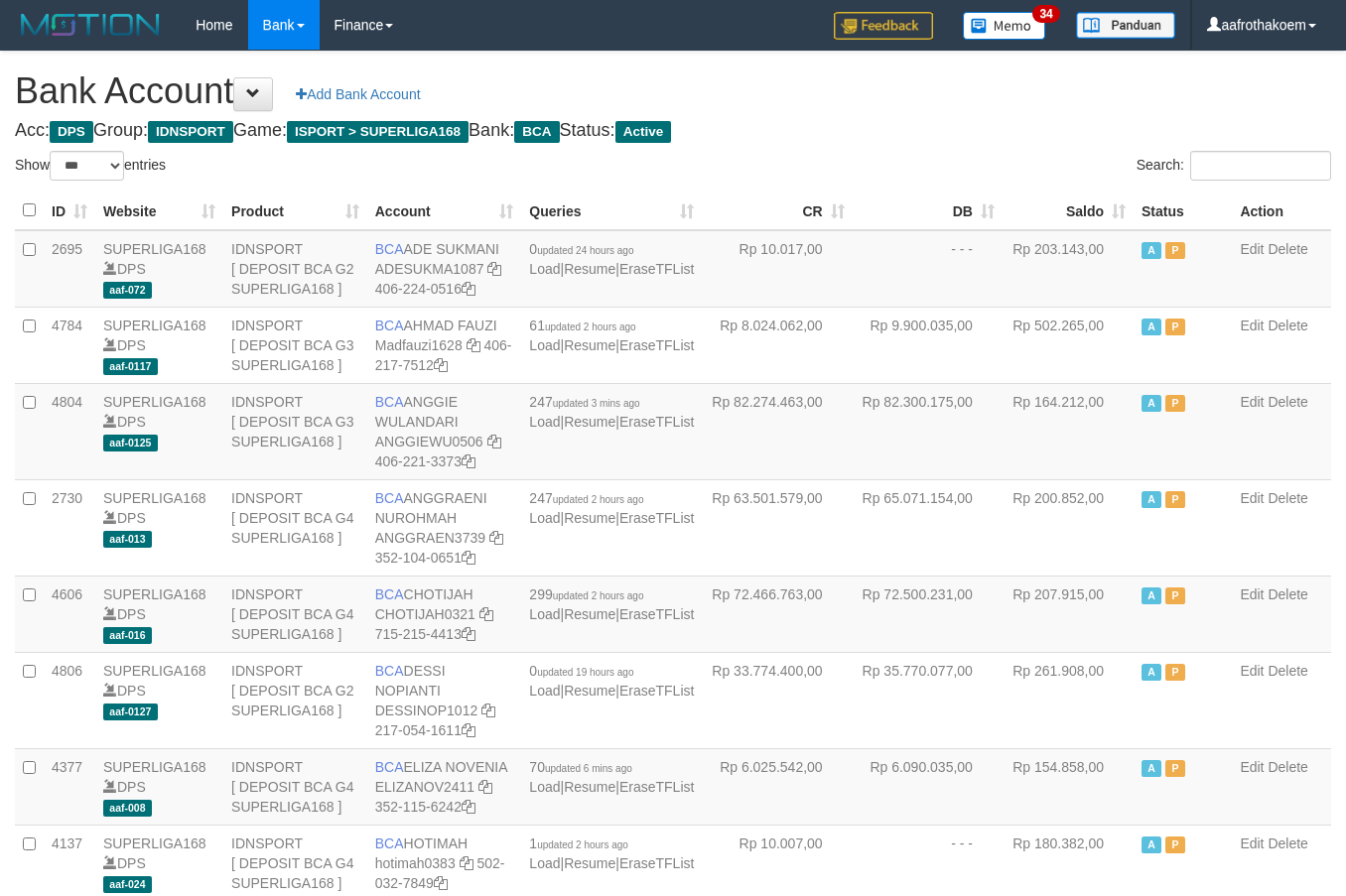 select on "***" 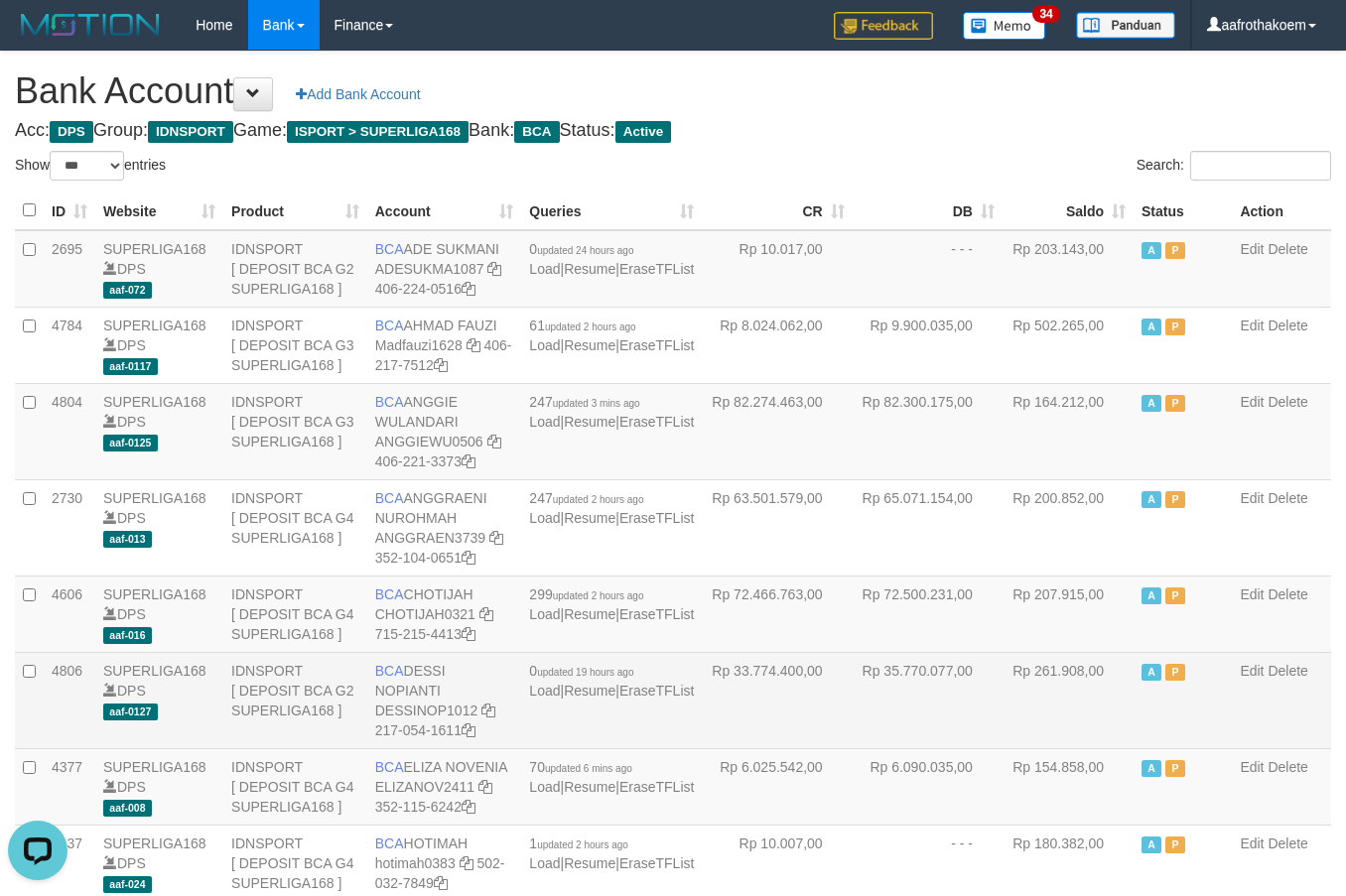 scroll, scrollTop: 0, scrollLeft: 0, axis: both 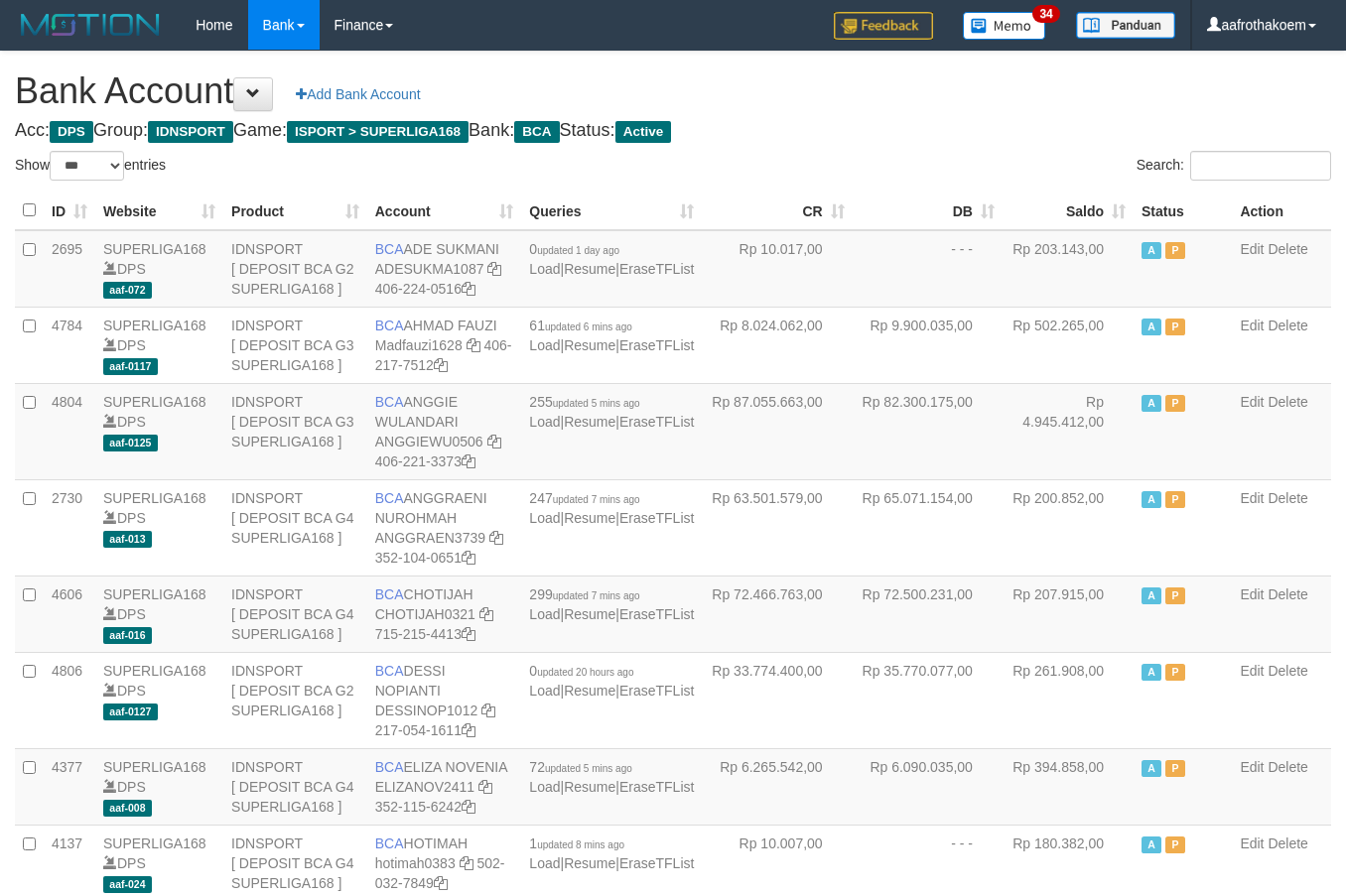 select on "***" 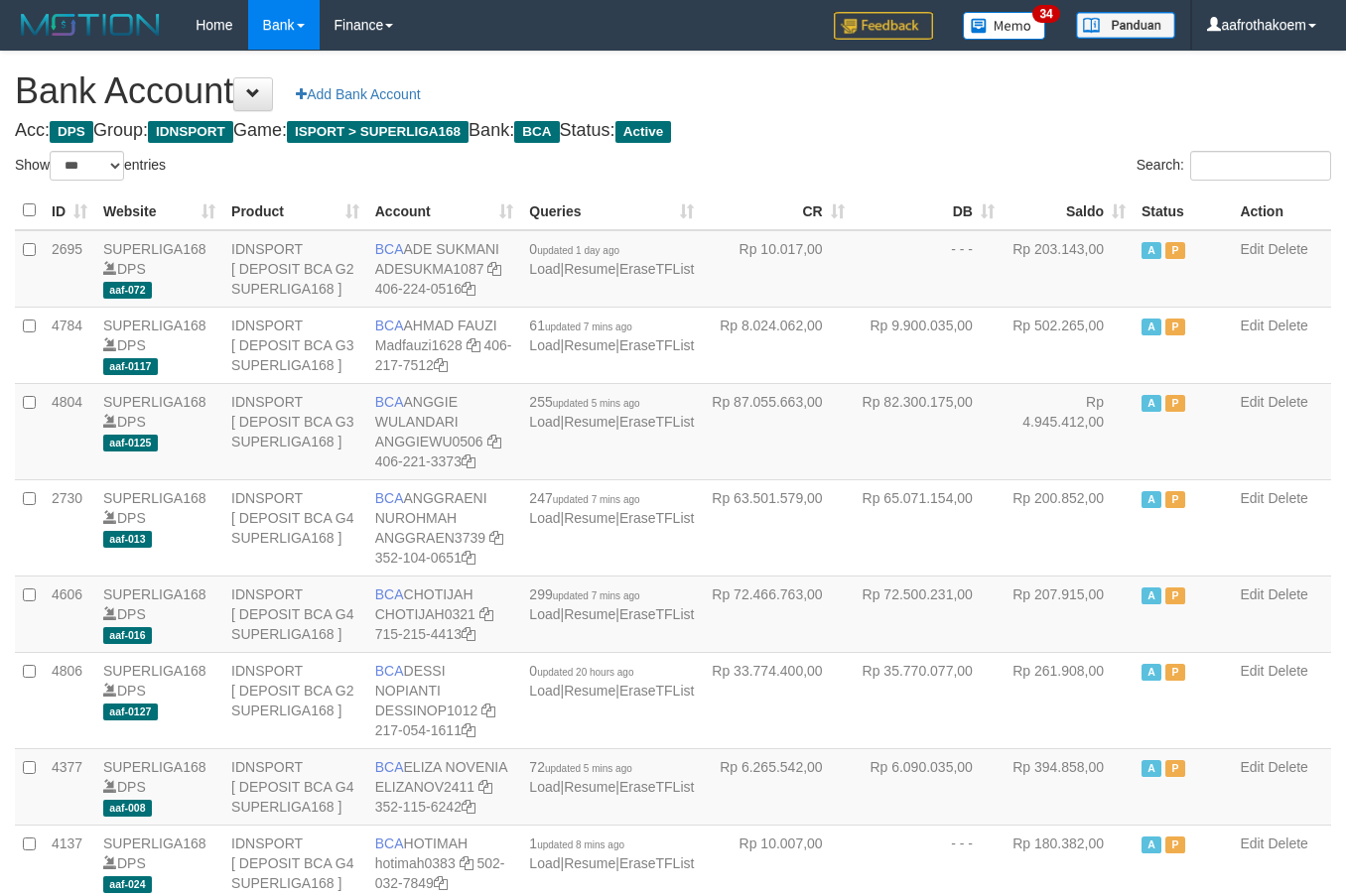 select on "***" 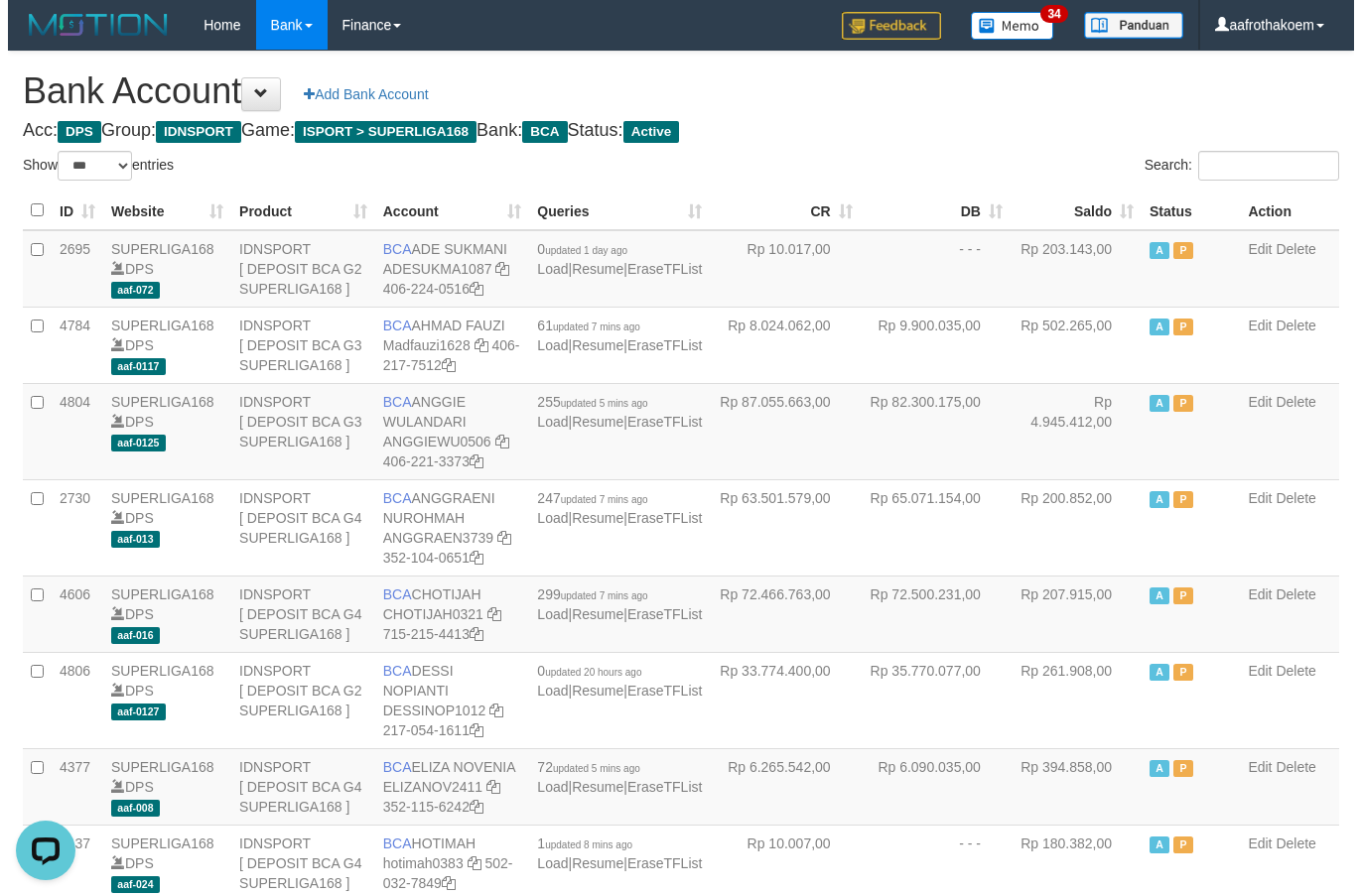 scroll, scrollTop: 0, scrollLeft: 0, axis: both 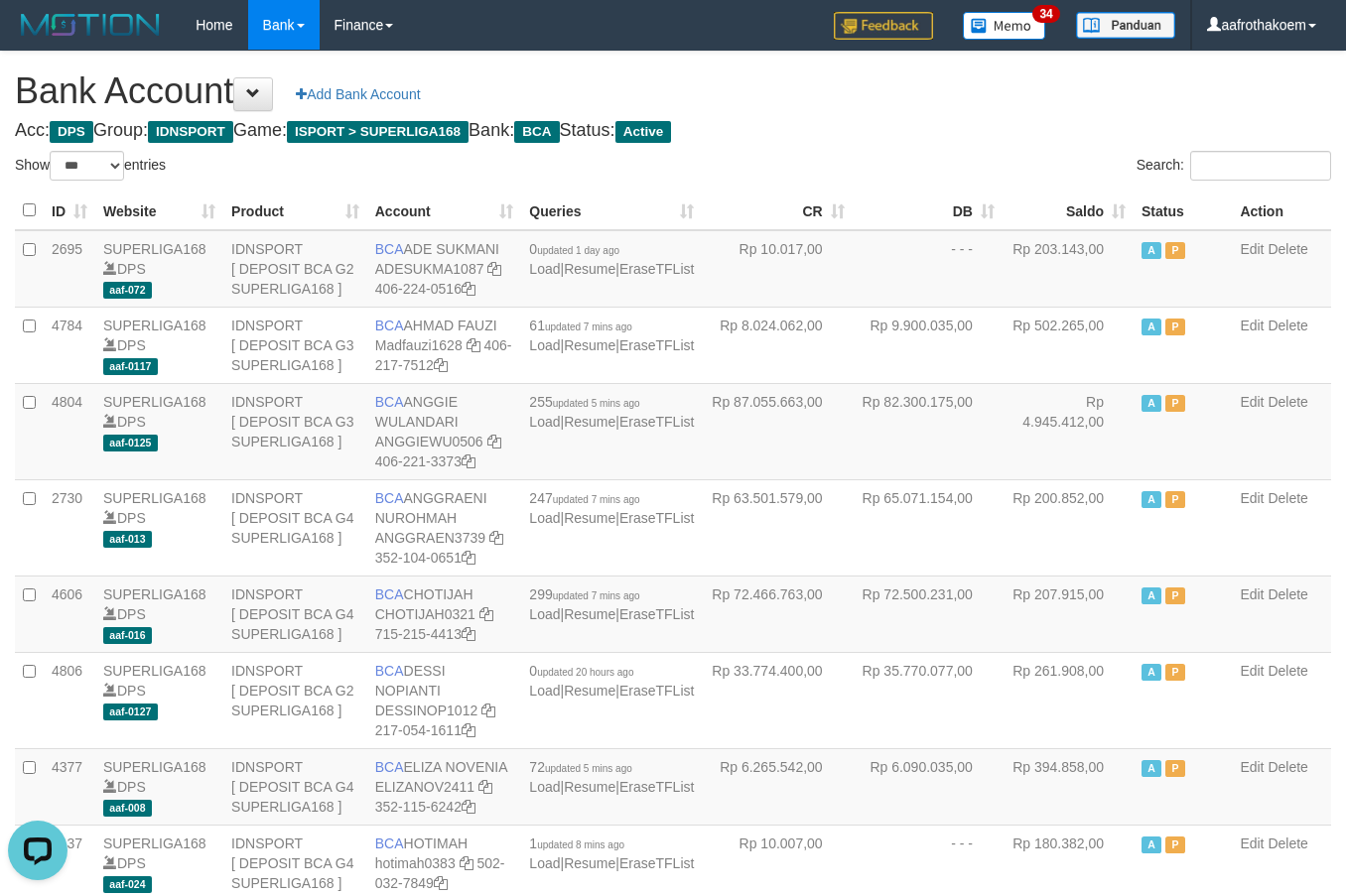 click on "ID Website Product Account Queries CR DB Saldo Status Action
2695
SUPERLIGA168
DPS
aaf-072
IDNSPORT
[ DEPOSIT BCA G2 SUPERLIGA168 ]
BCA
ADE SUKMANI
ADESUKMA1087
406-224-0516
0  updated 1 day ago
Load
|
Resume
|
EraseTFList
Rp 10.017,00
- - -
Rp 203.143,00
A P A" at bounding box center [673, 1552] 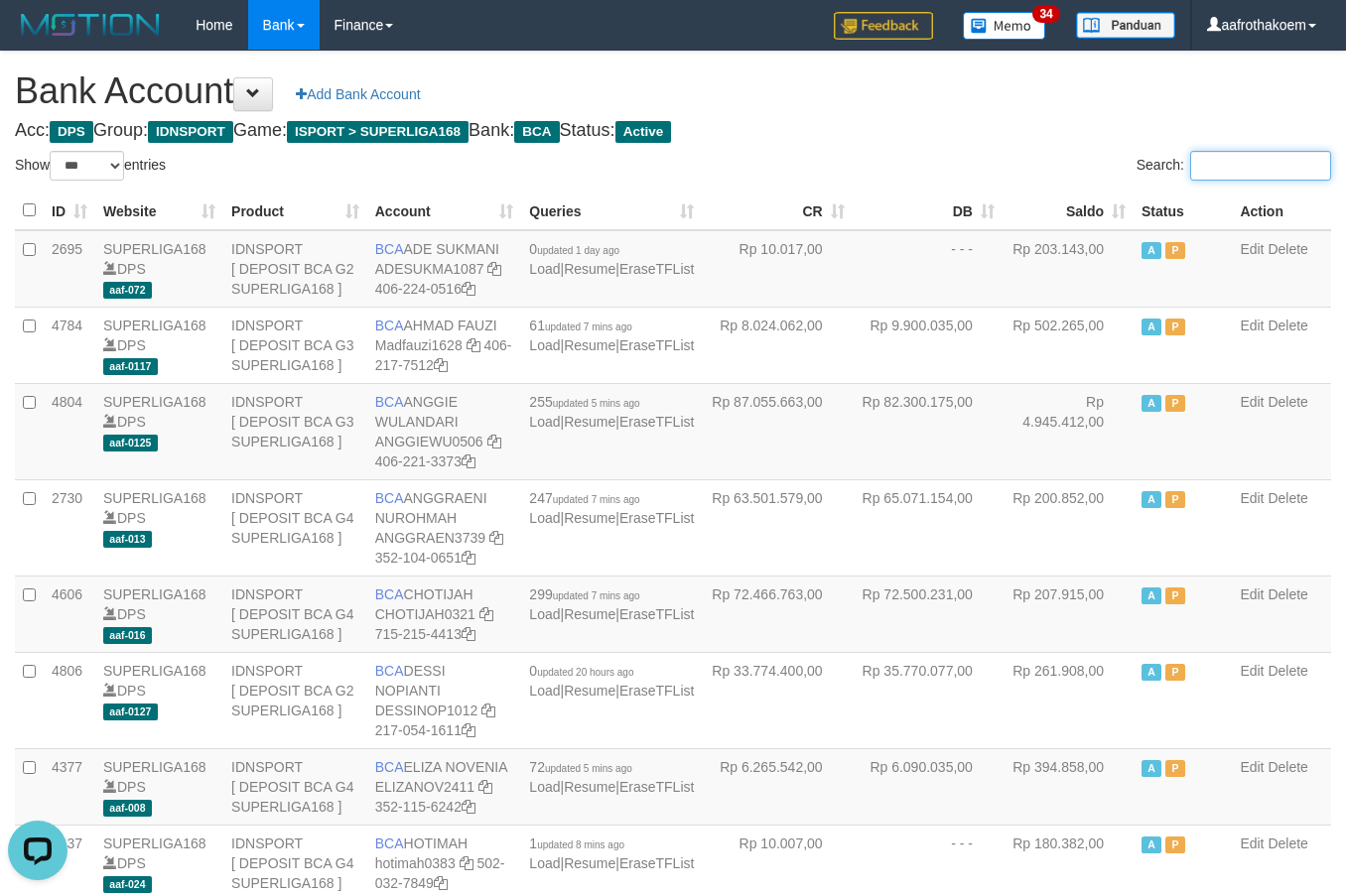 click on "Search:" at bounding box center (1261, 166) 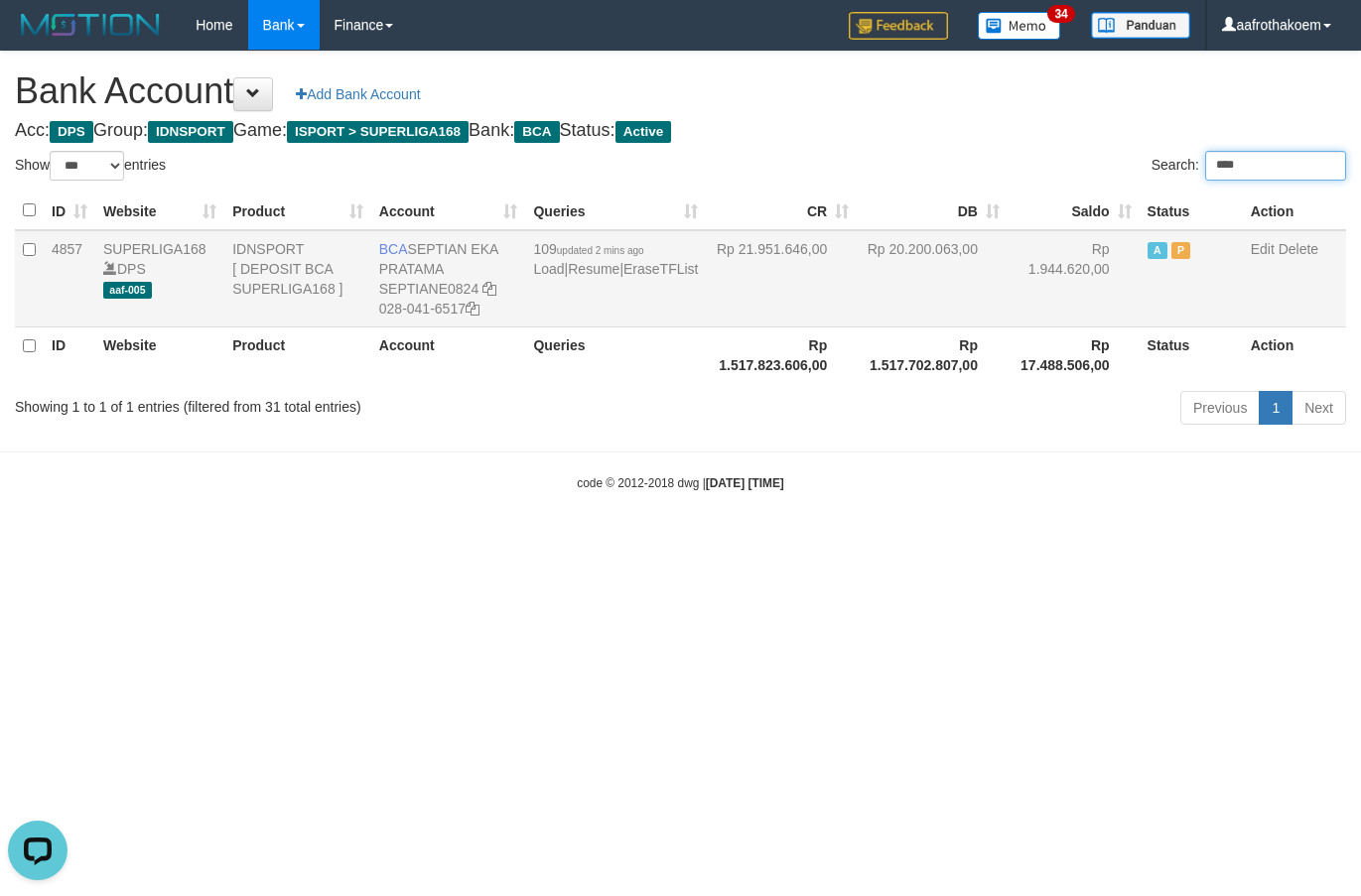 type on "****" 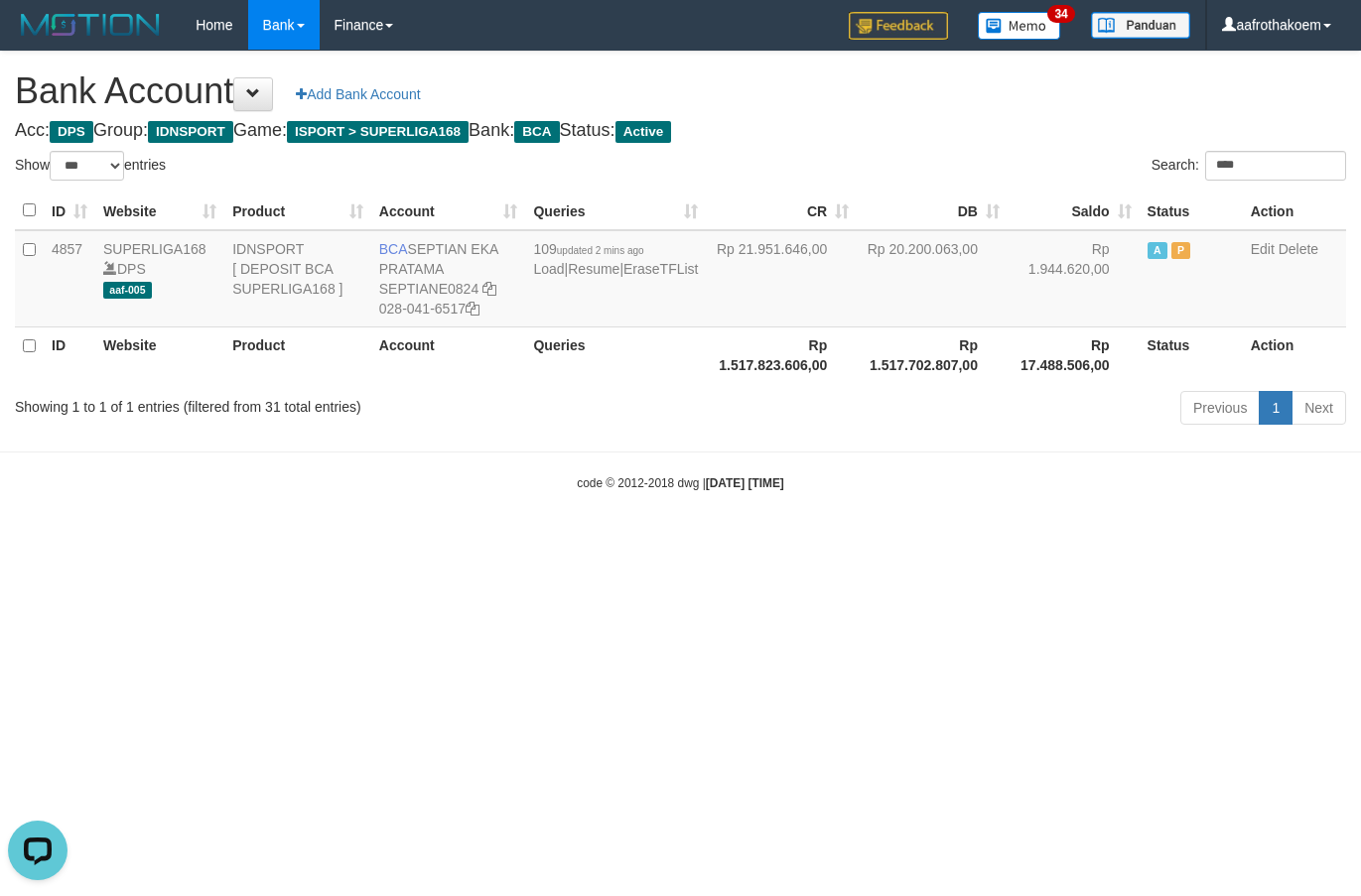 drag, startPoint x: 940, startPoint y: 293, endPoint x: 863, endPoint y: 340, distance: 90.21086 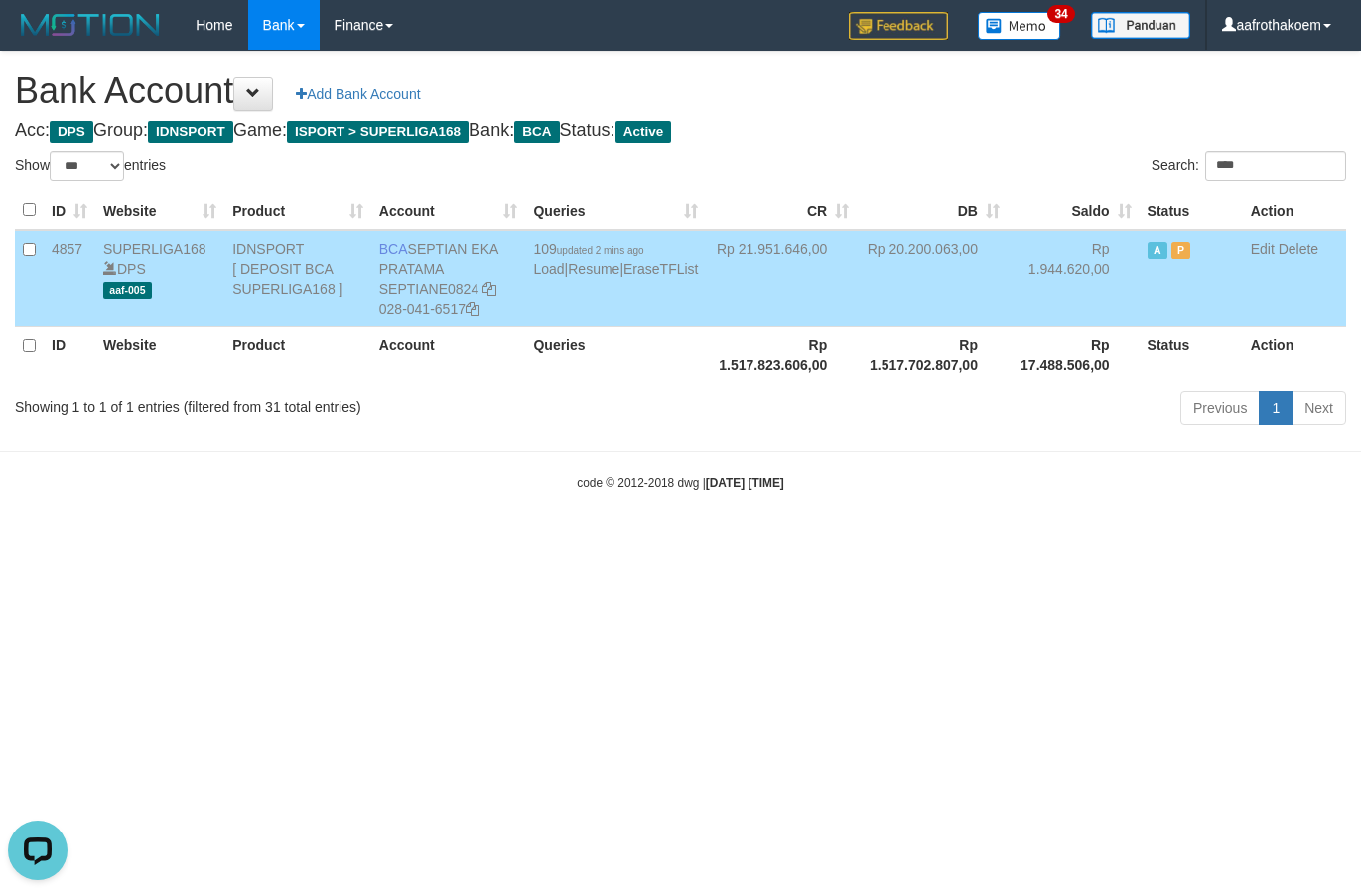 drag, startPoint x: 444, startPoint y: 256, endPoint x: 465, endPoint y: 259, distance: 21.213203 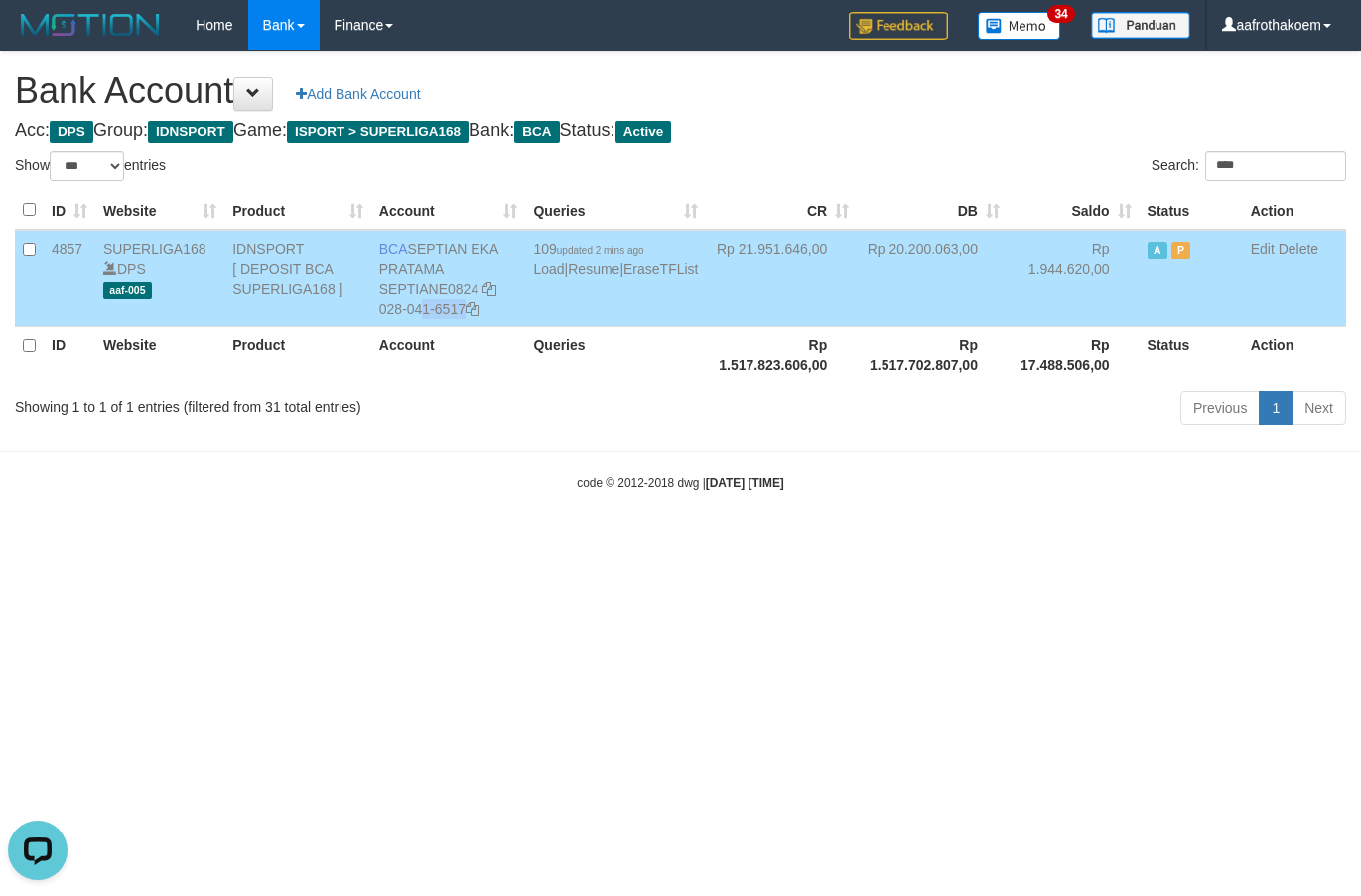copy on "028-041-6517" 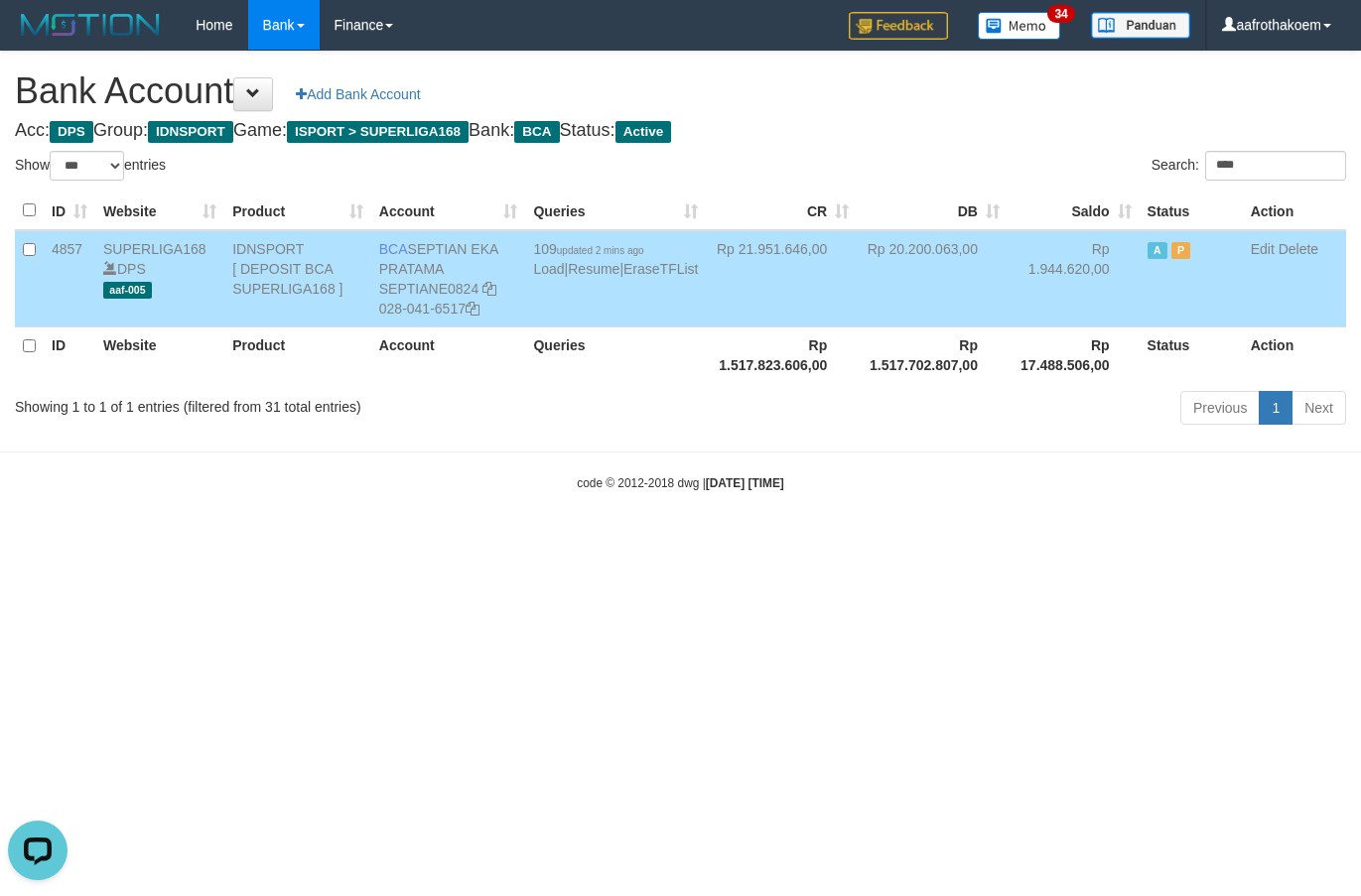 click on "Bank Account
Add Bank Account" at bounding box center [680, 91] 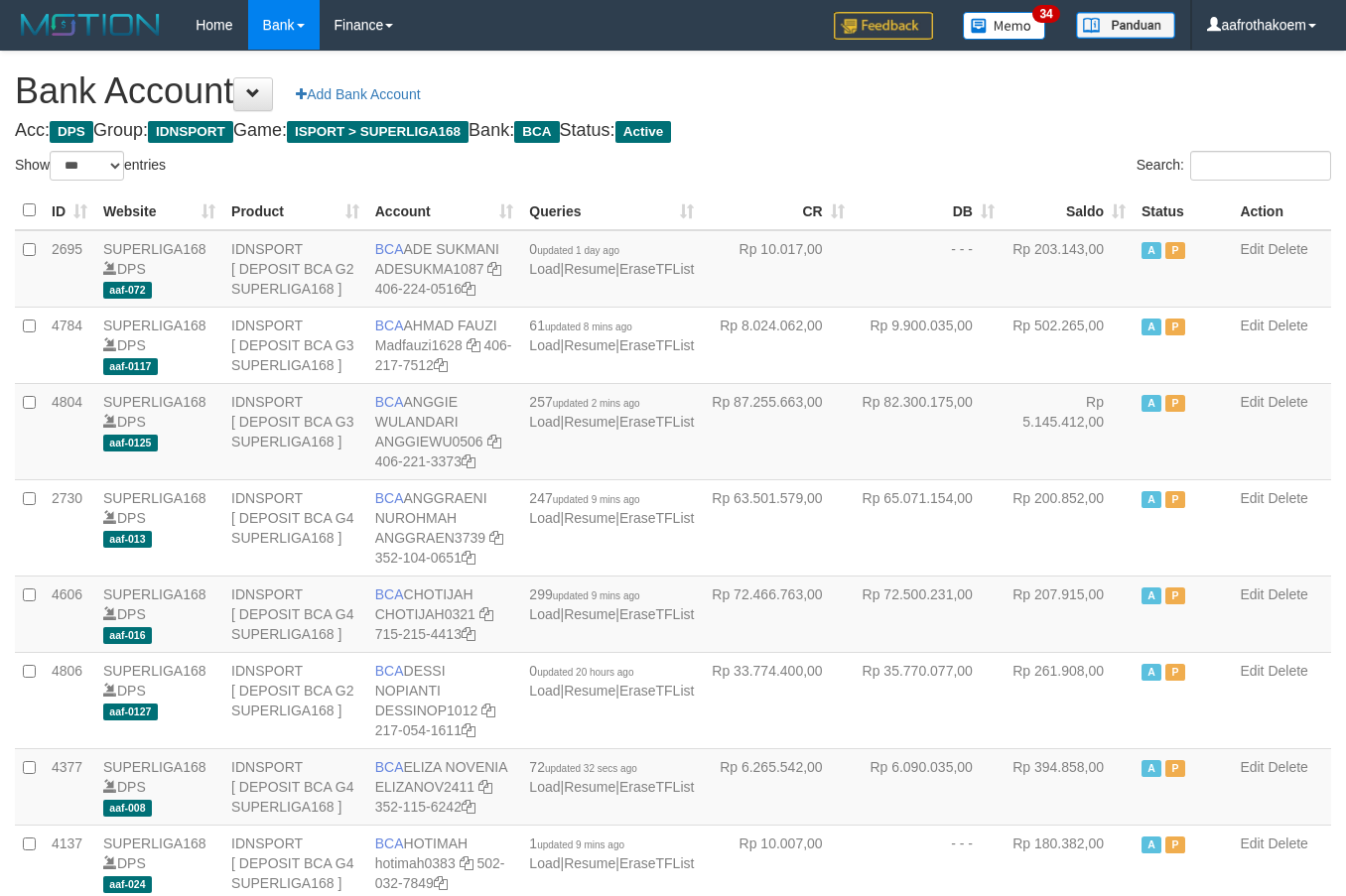 select on "***" 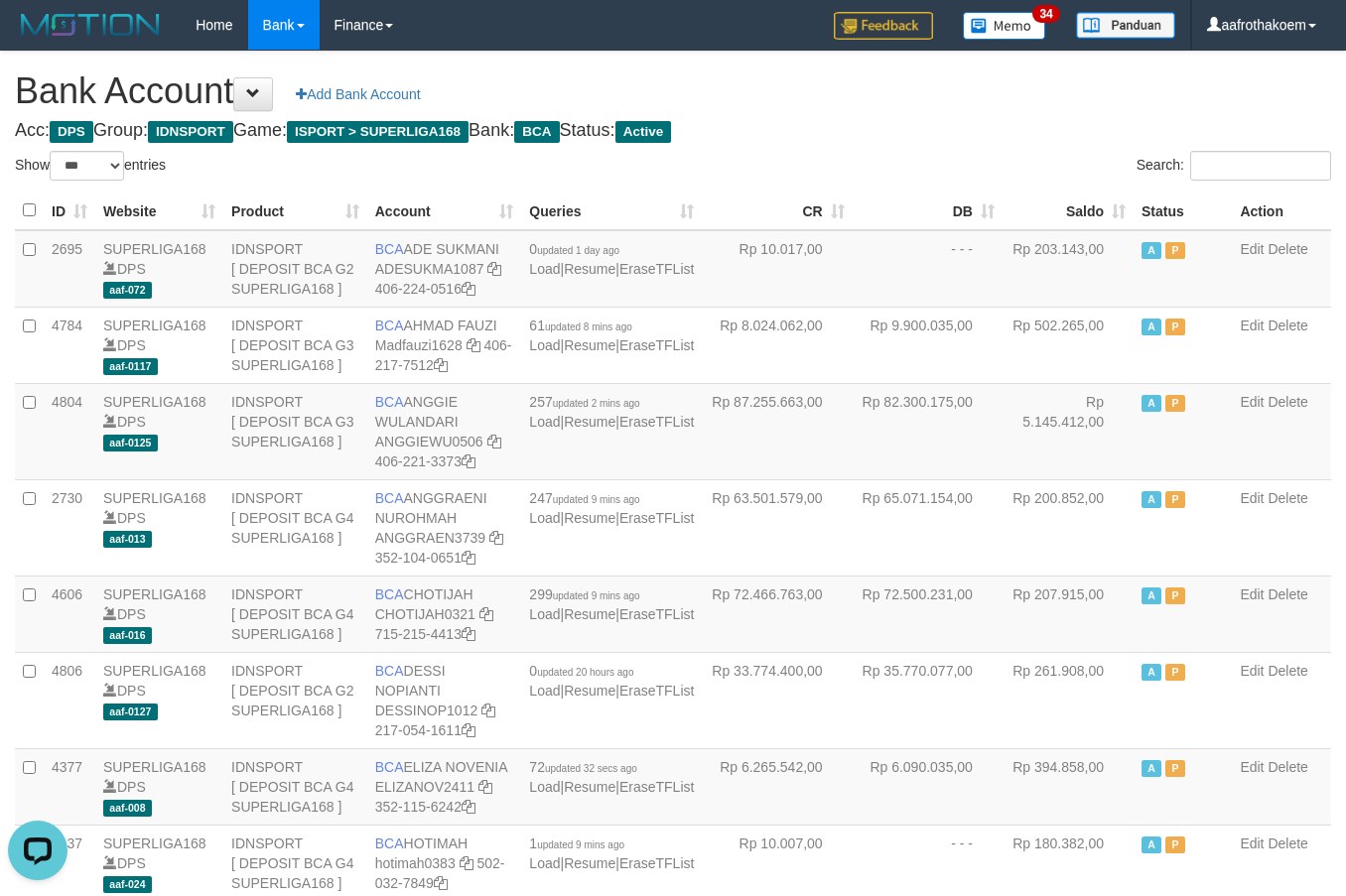 scroll, scrollTop: 0, scrollLeft: 0, axis: both 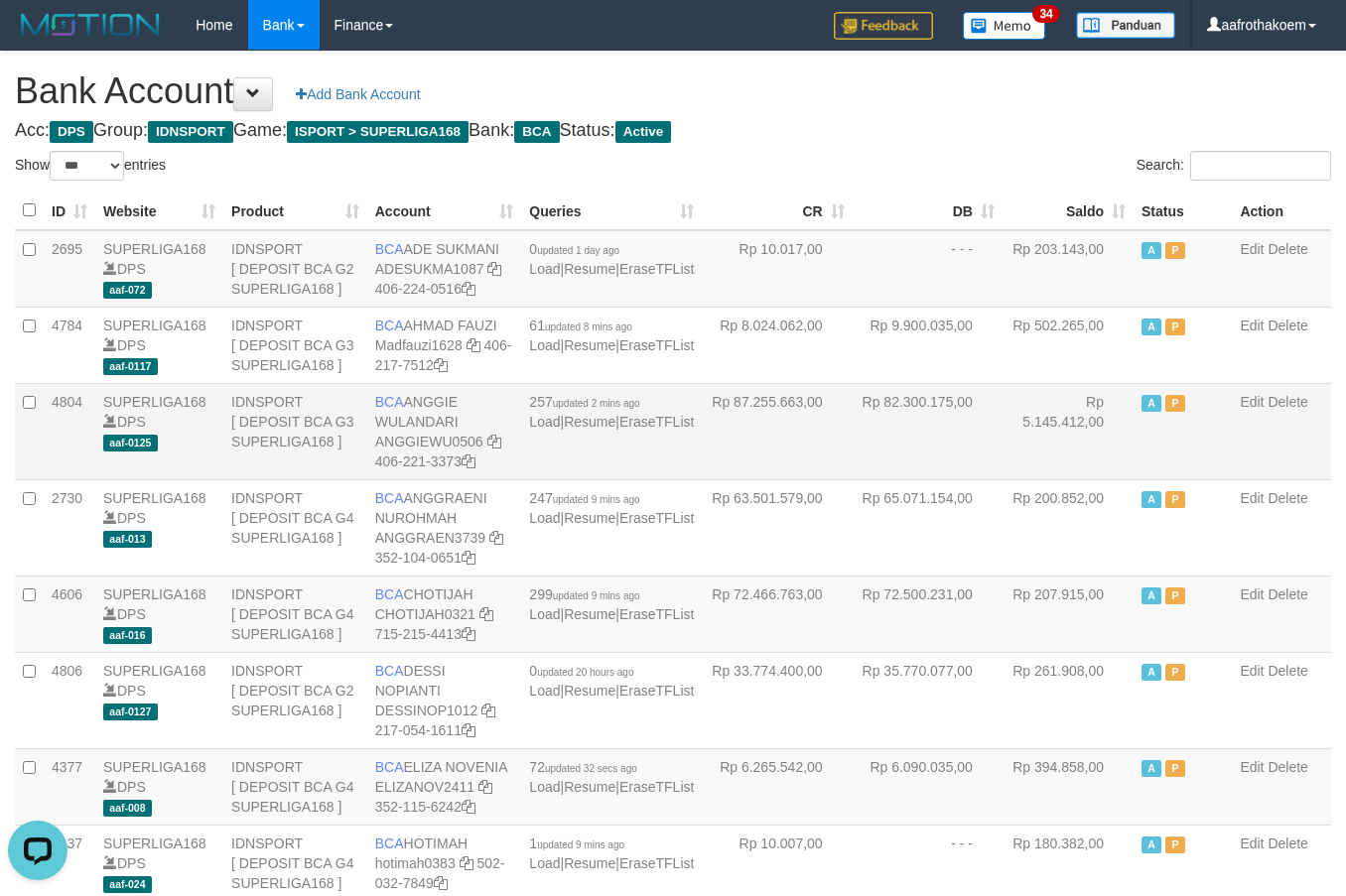drag, startPoint x: 852, startPoint y: 130, endPoint x: 1124, endPoint y: 436, distance: 409.4142 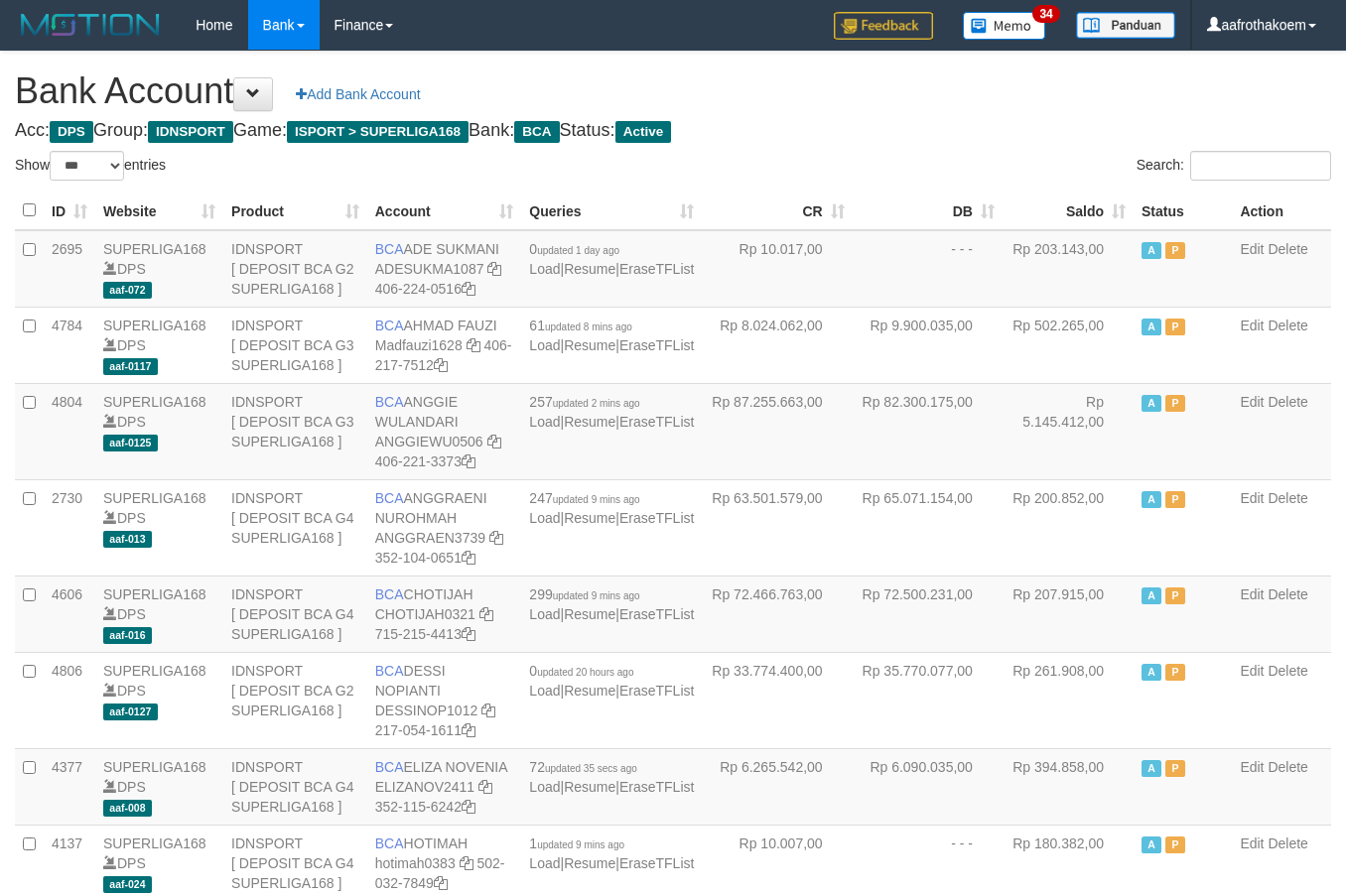 select on "***" 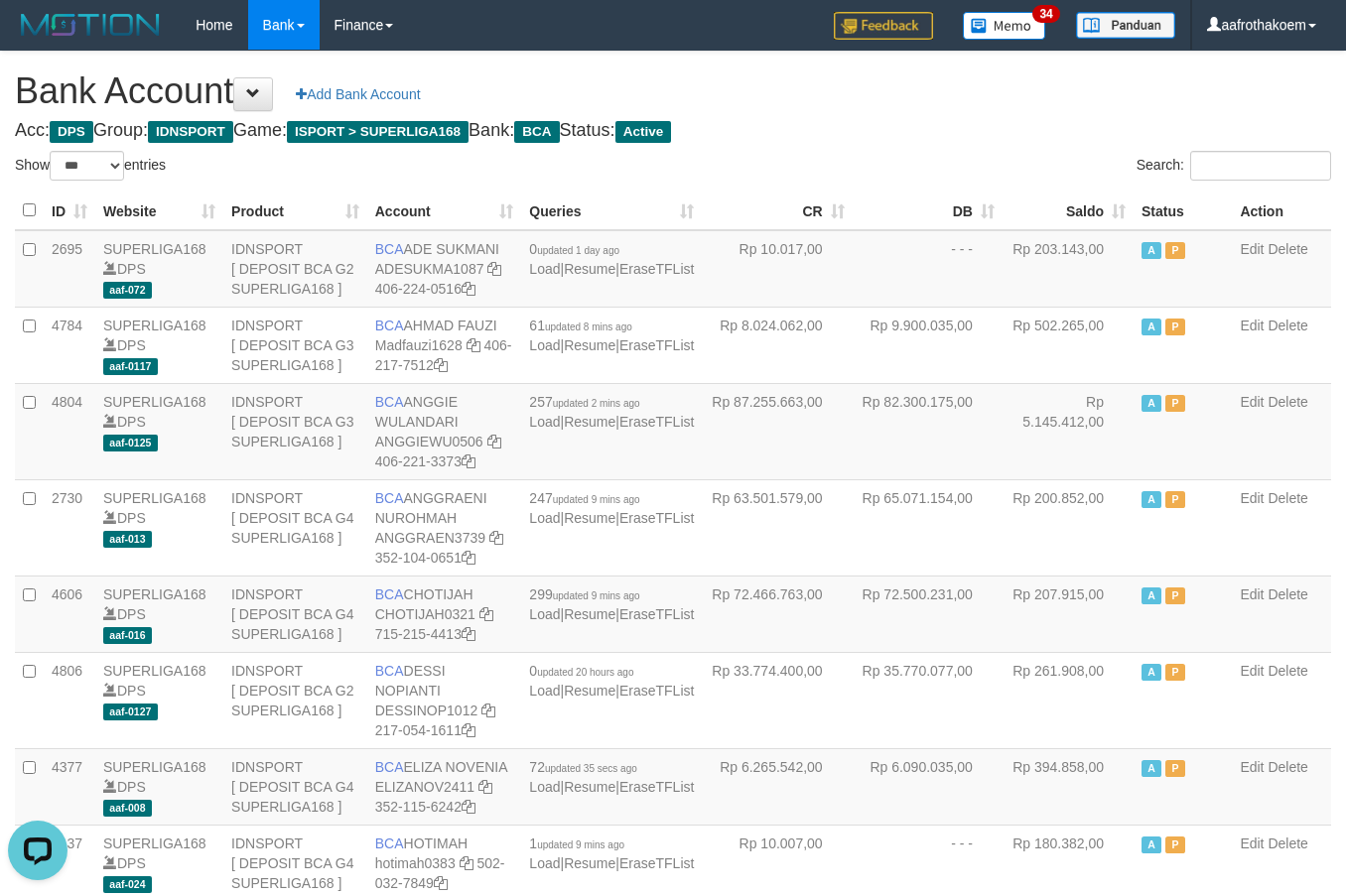 scroll, scrollTop: 0, scrollLeft: 0, axis: both 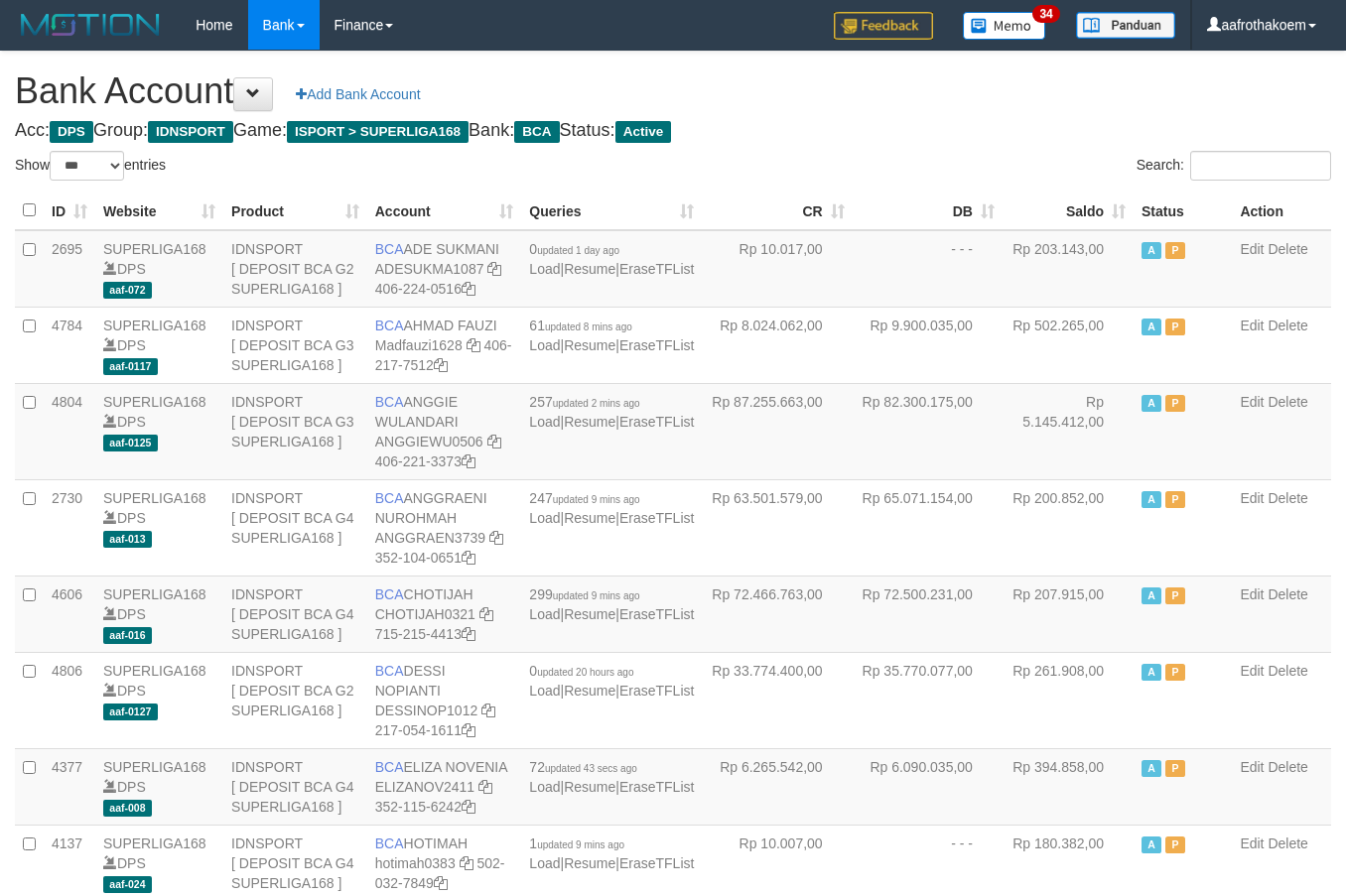 select on "***" 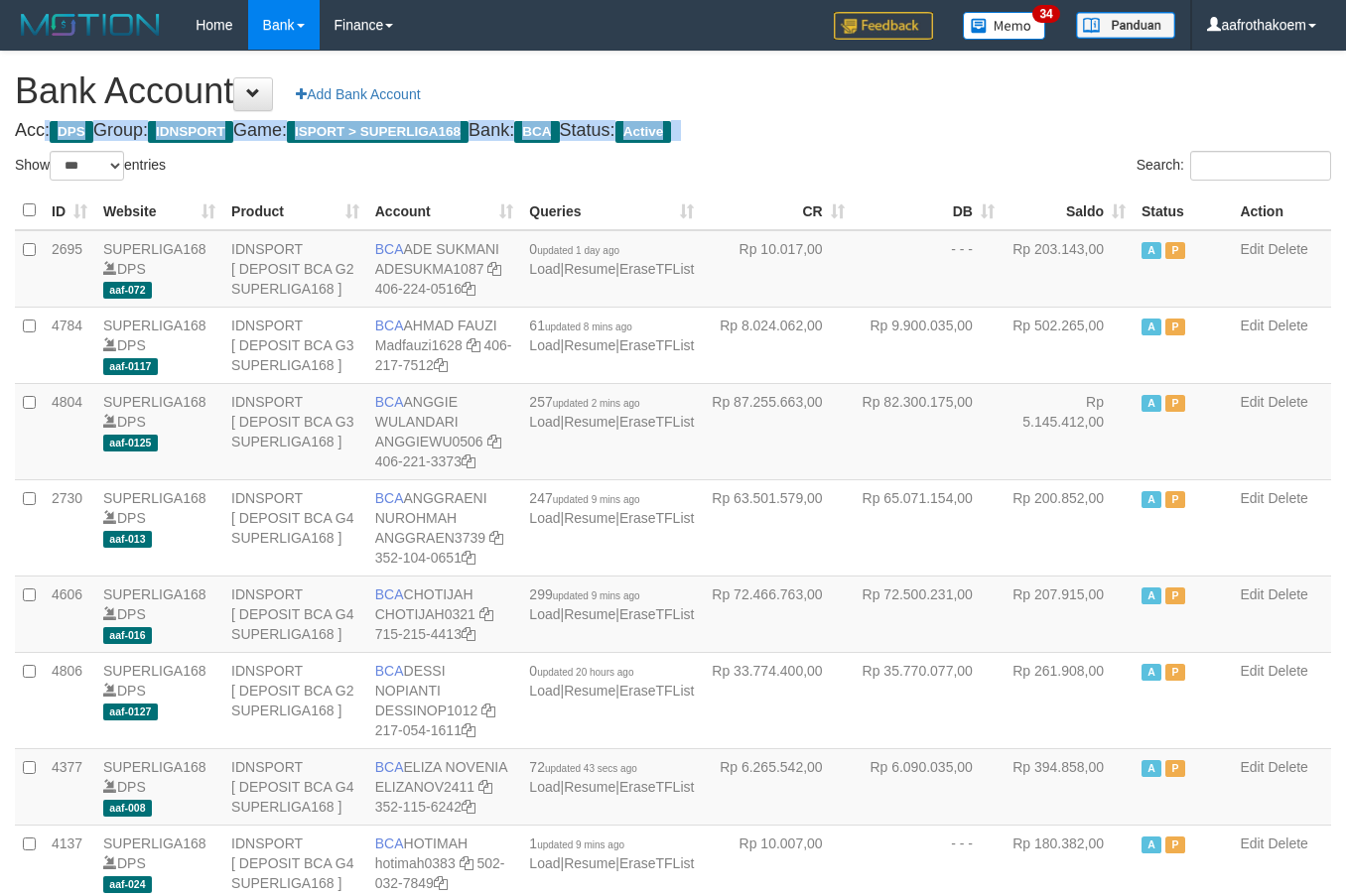click on "Bank Account
Add Bank Account" at bounding box center (673, 91) 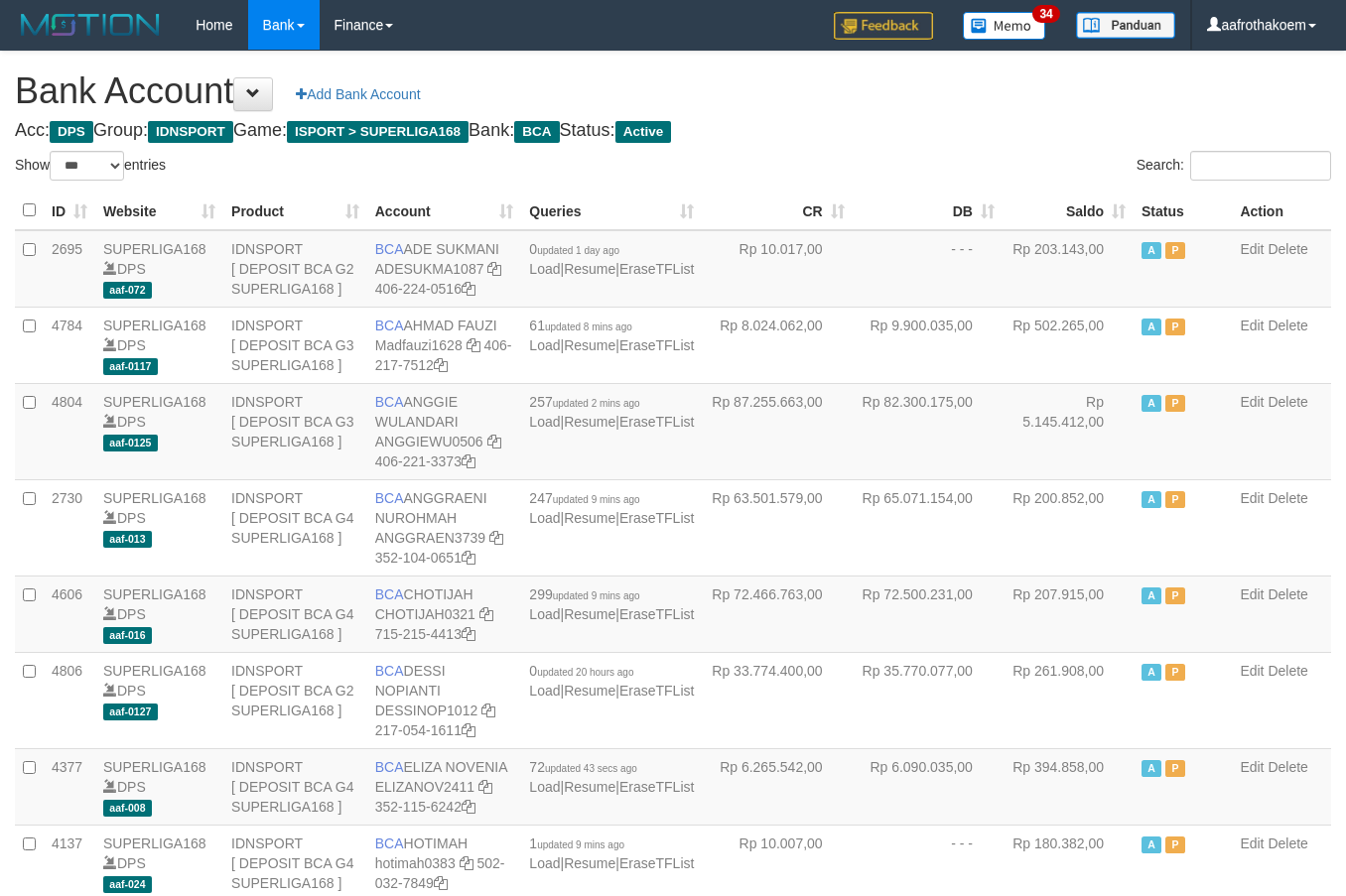 click on "Bank Account
Add Bank Account" at bounding box center (673, 91) 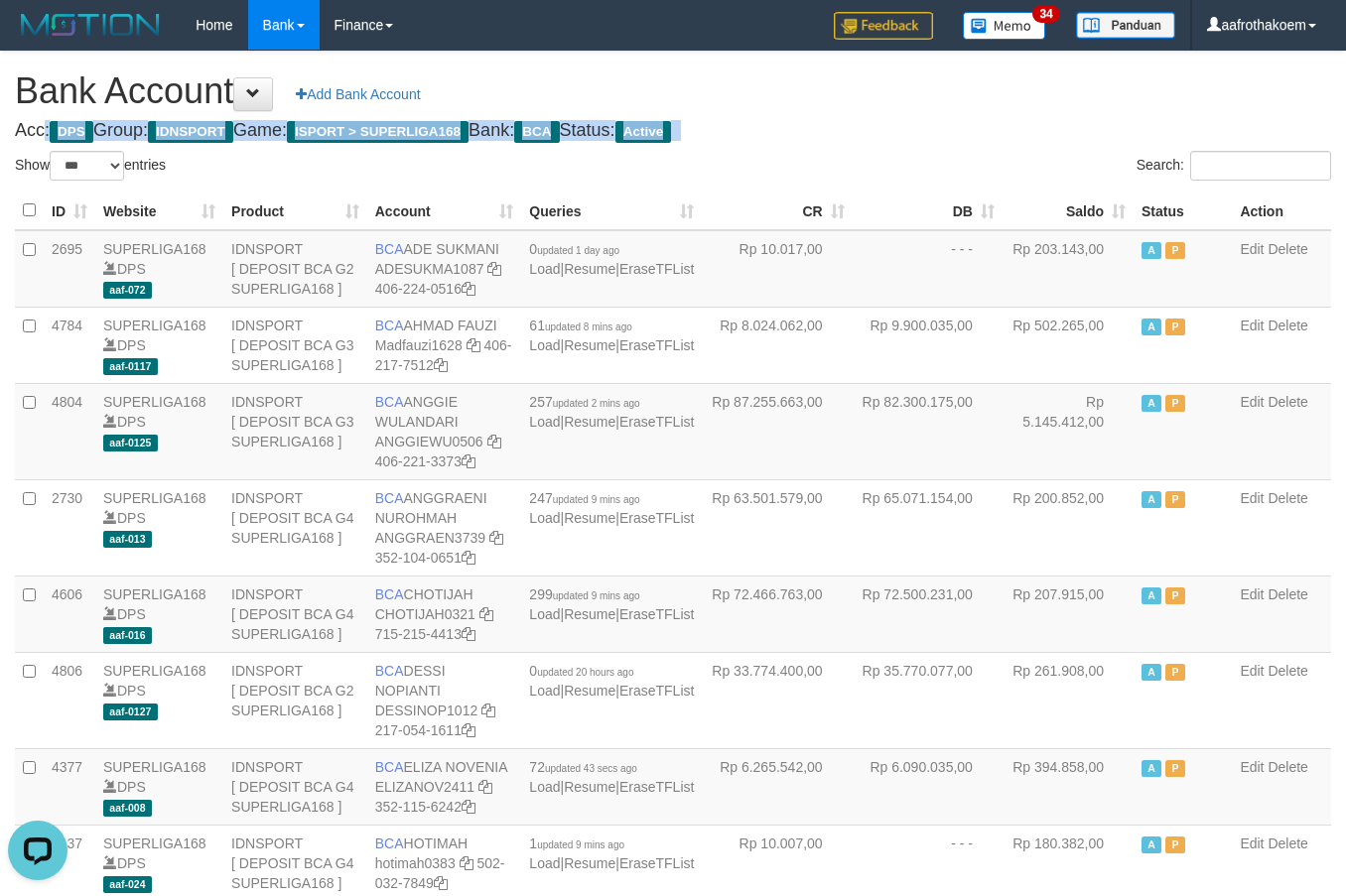 scroll, scrollTop: 0, scrollLeft: 0, axis: both 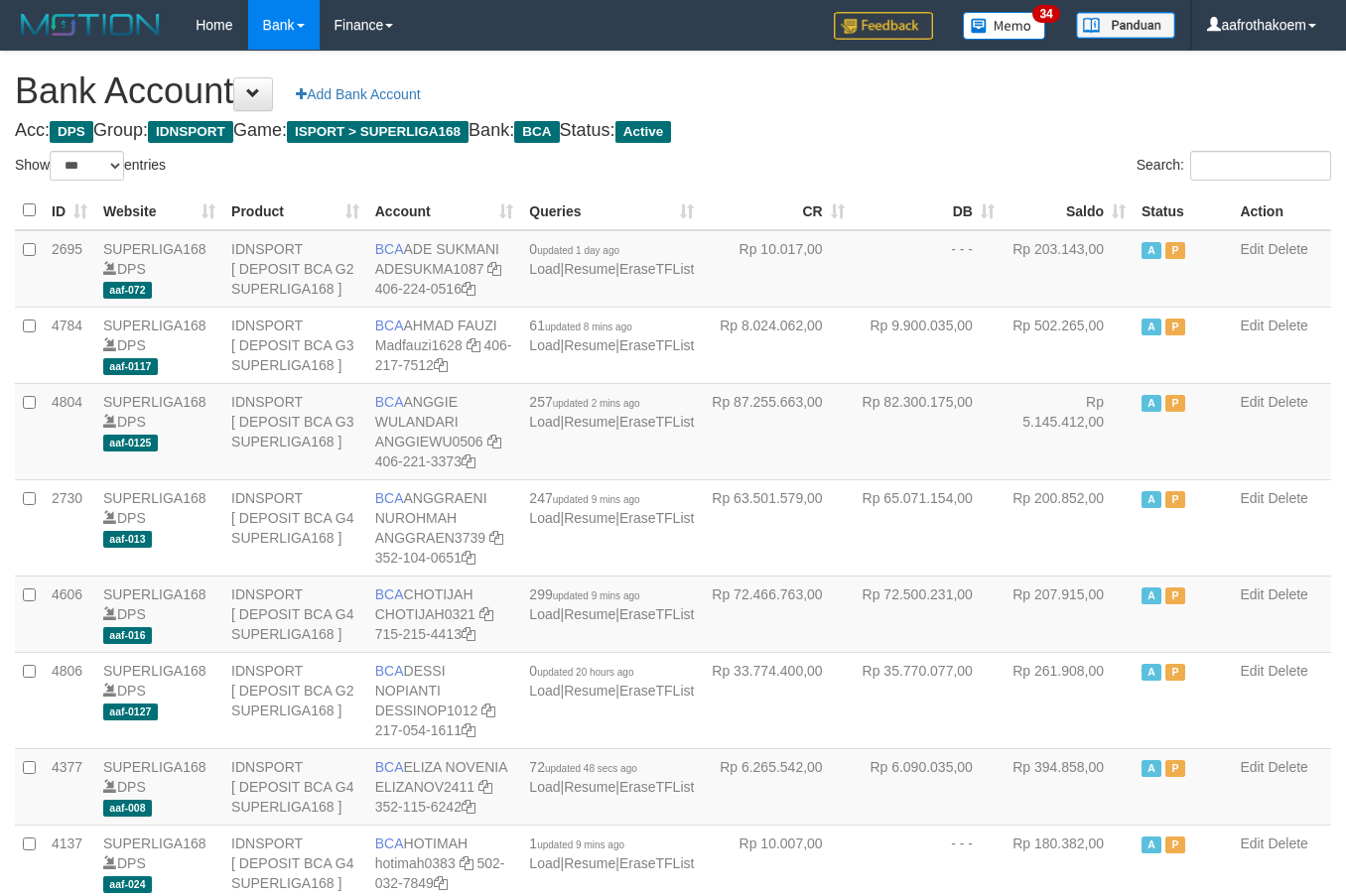 select on "***" 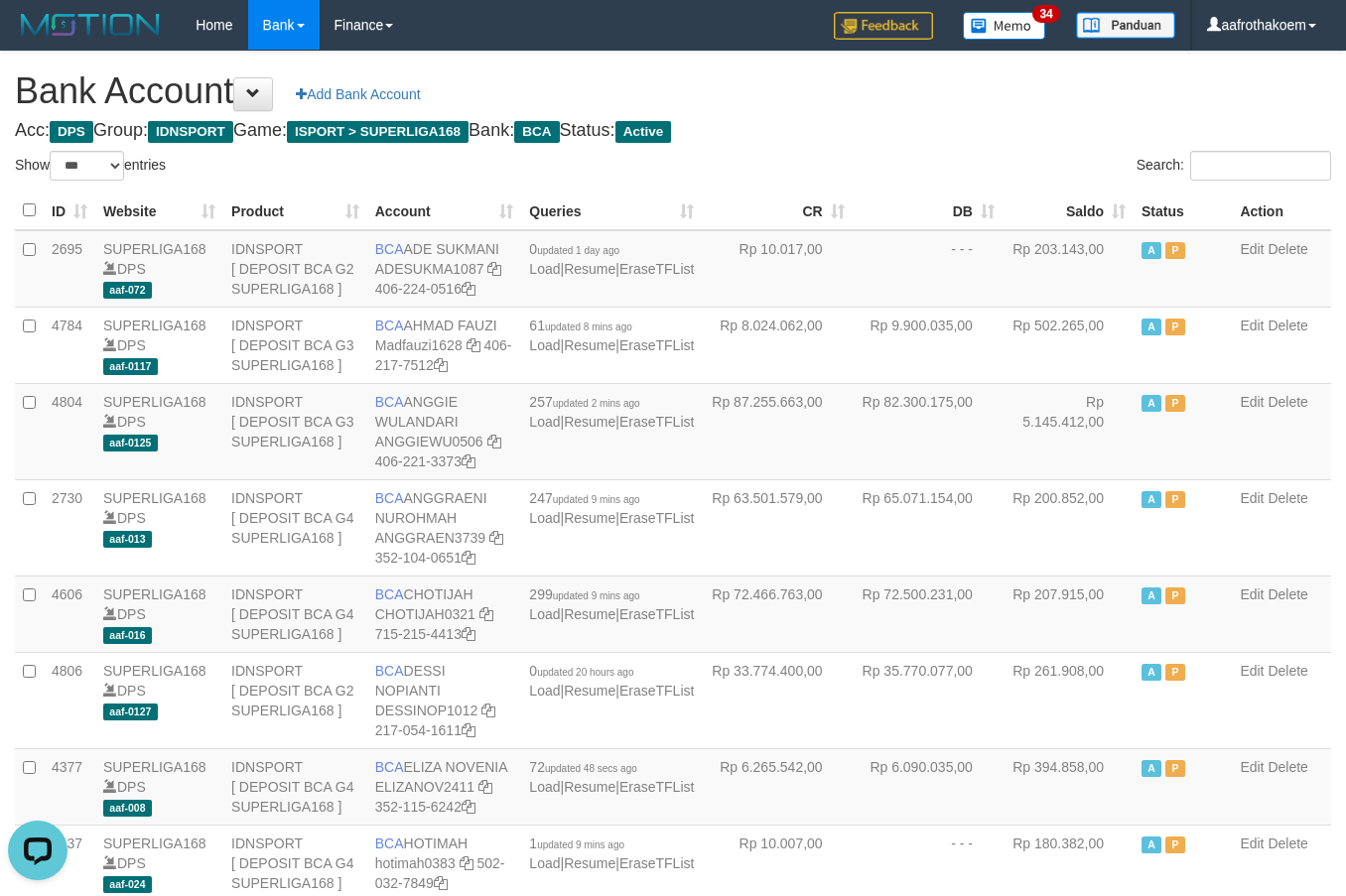 scroll, scrollTop: 0, scrollLeft: 0, axis: both 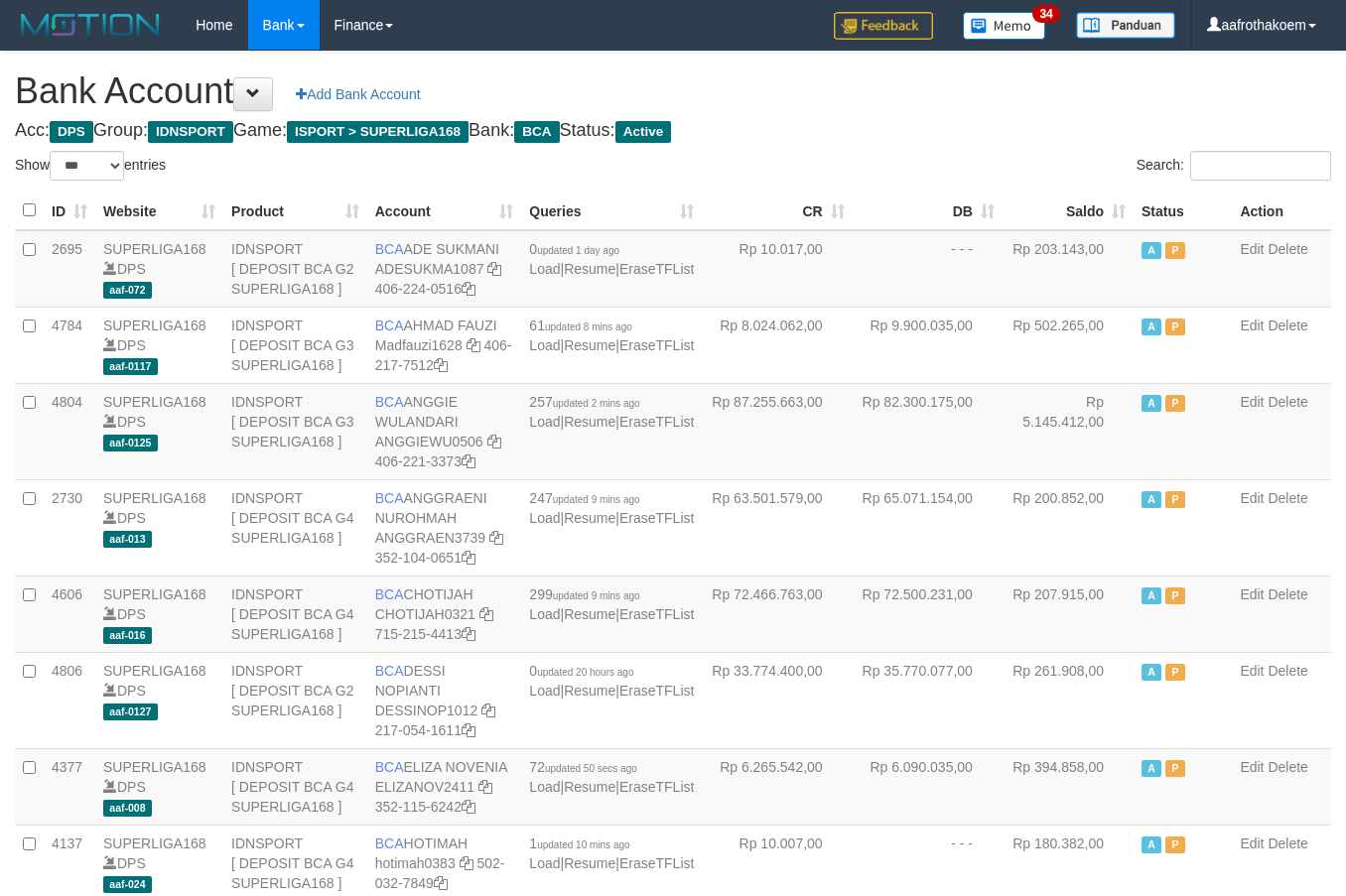 select on "***" 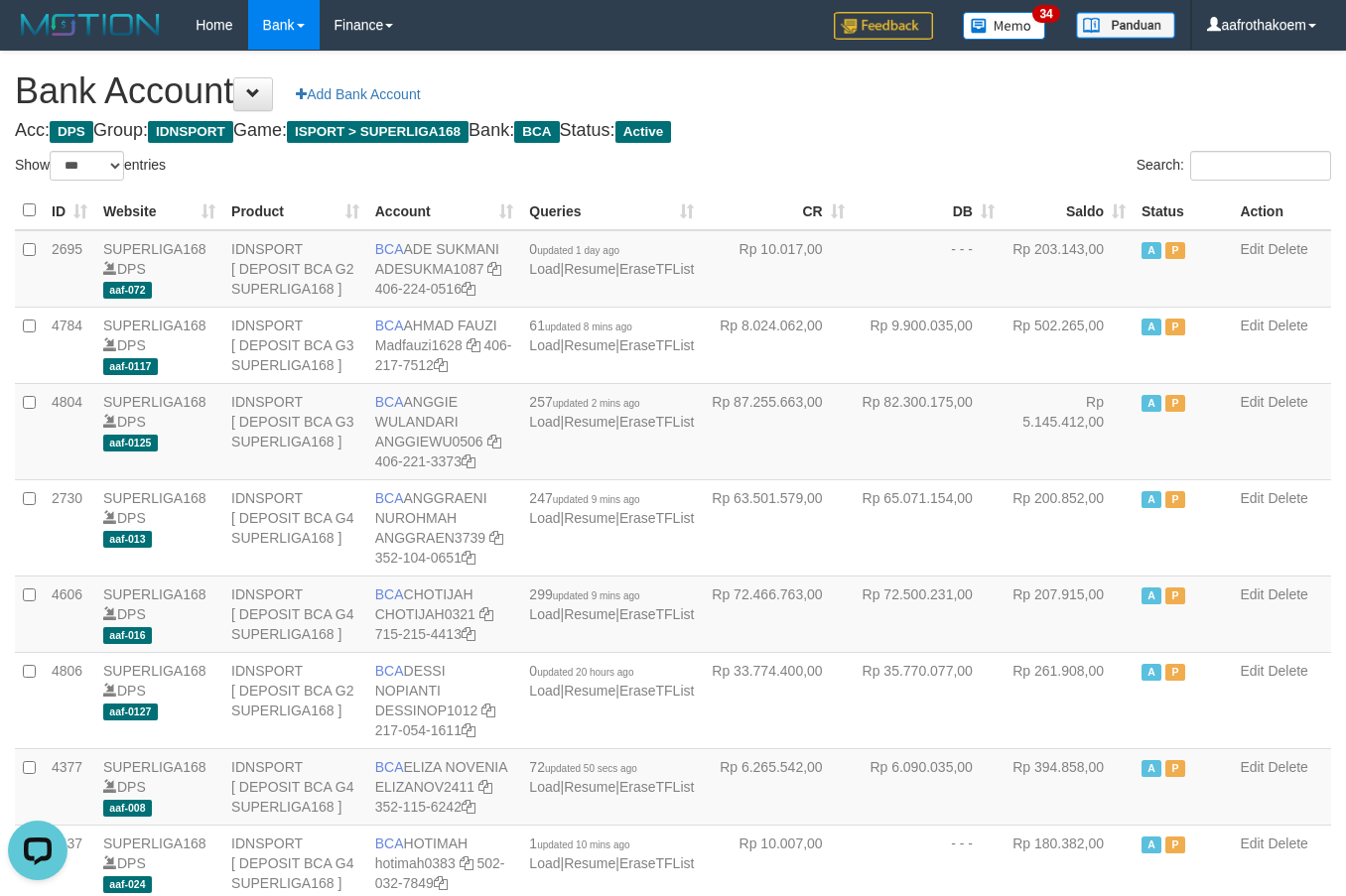 scroll, scrollTop: 0, scrollLeft: 0, axis: both 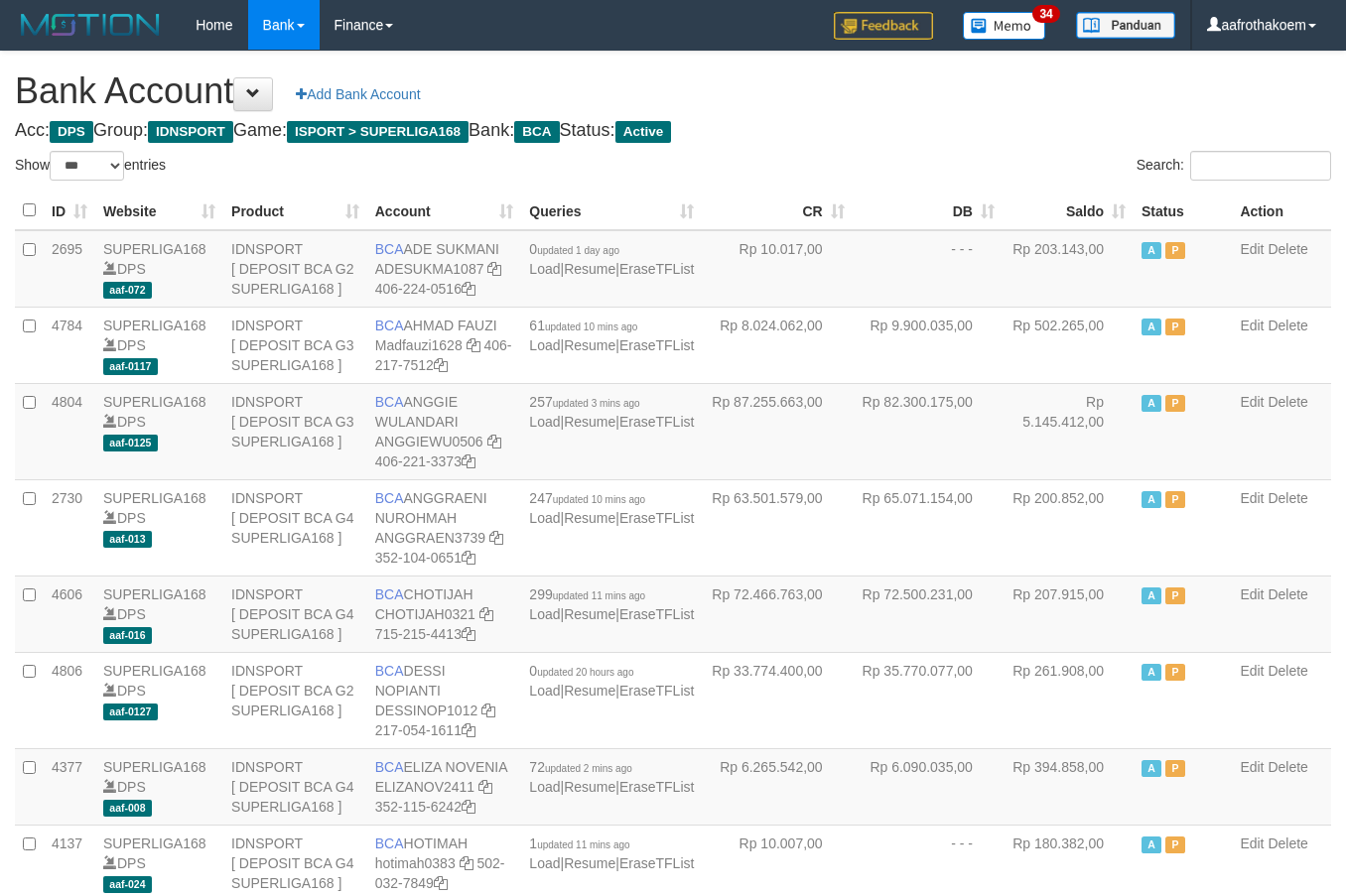 select on "***" 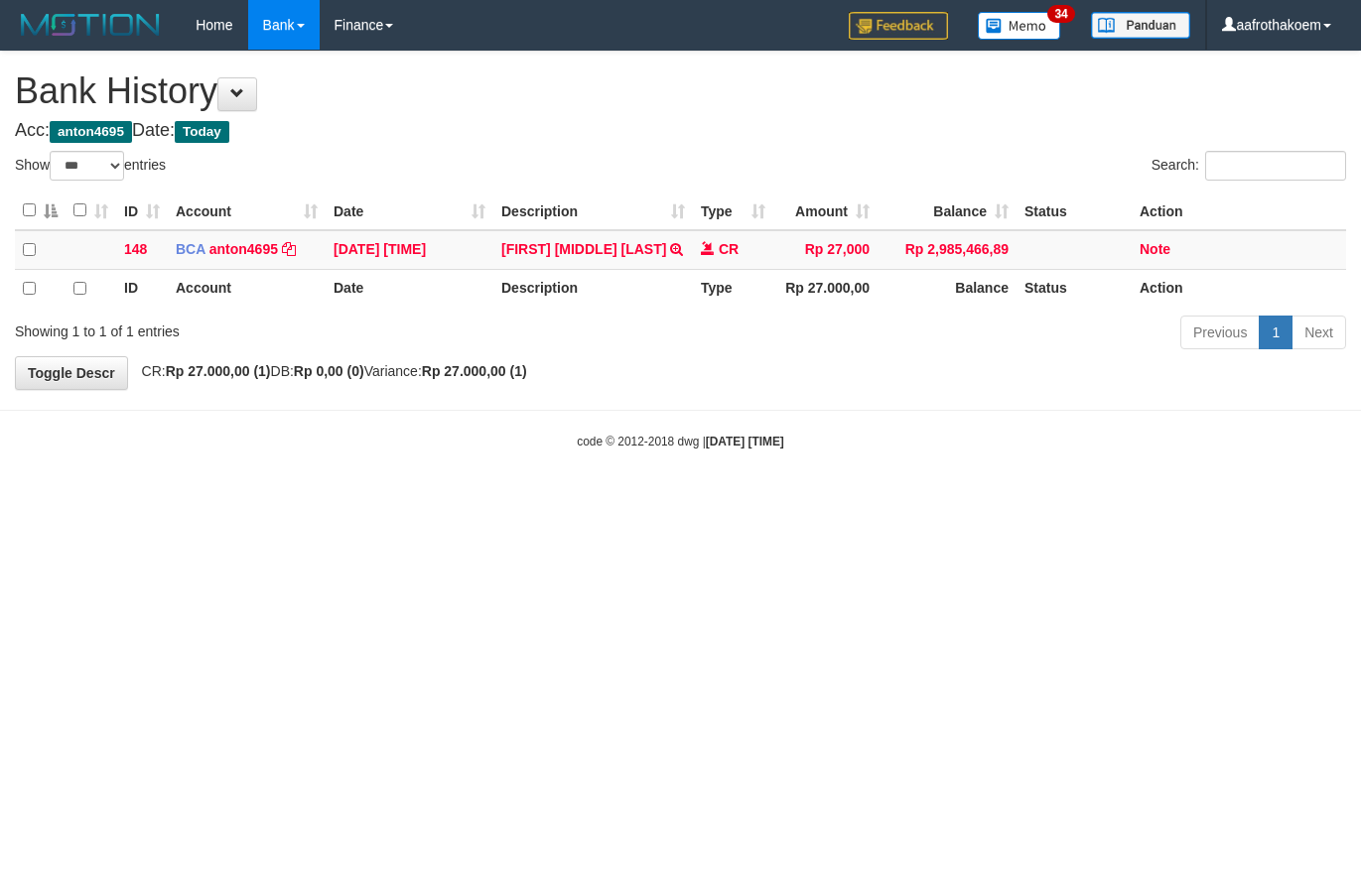 select on "***" 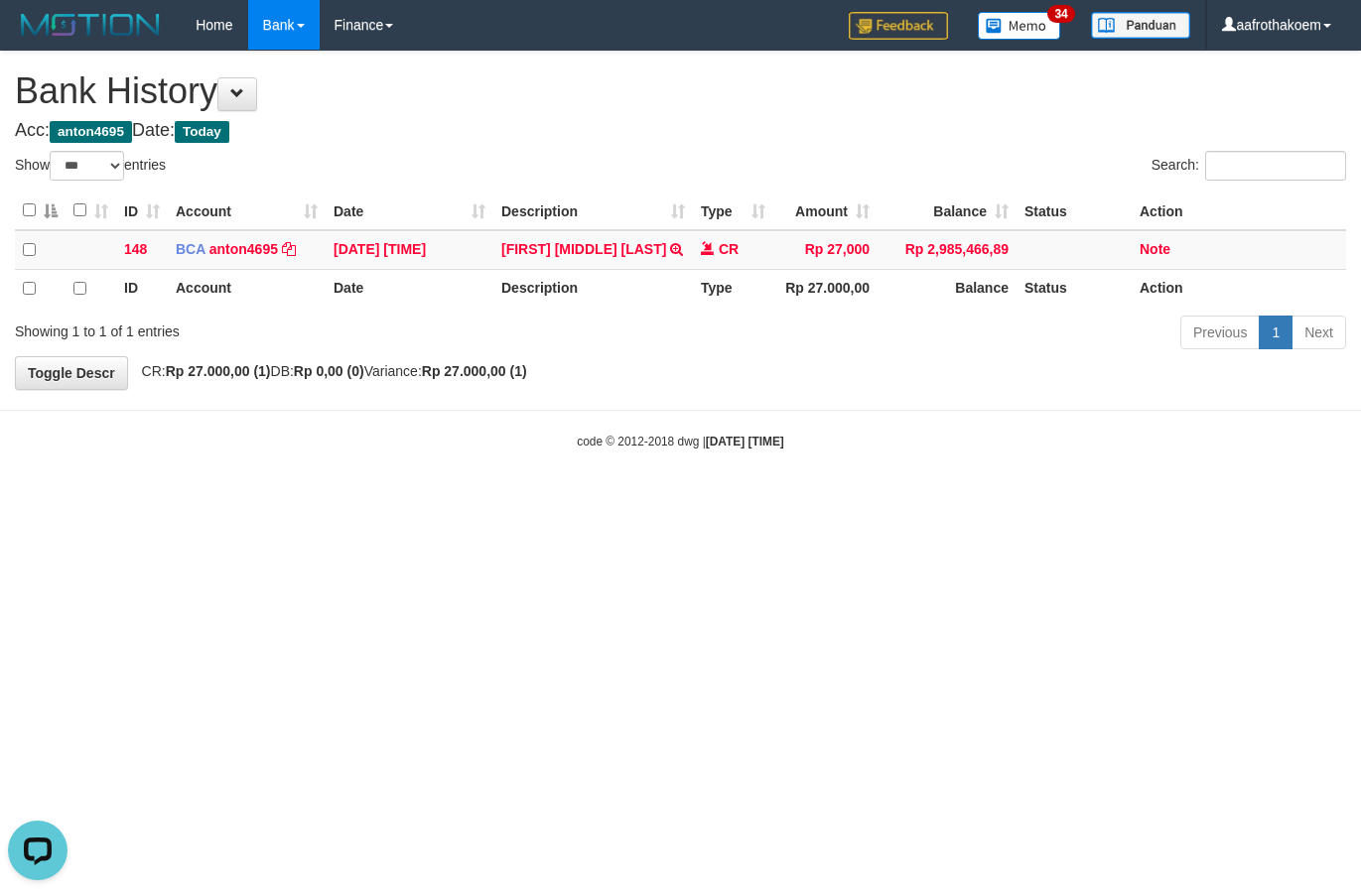 scroll, scrollTop: 0, scrollLeft: 0, axis: both 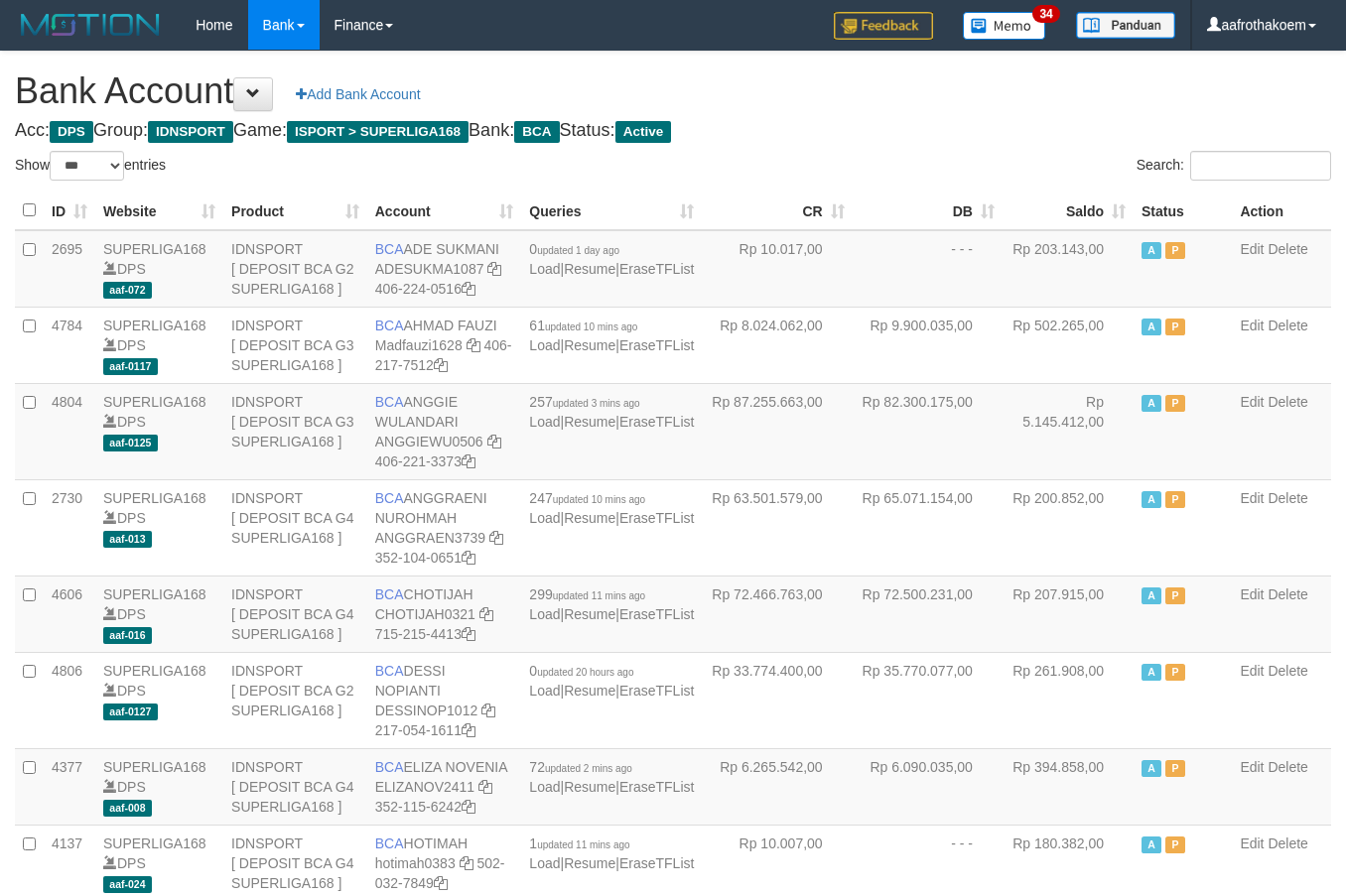 select on "***" 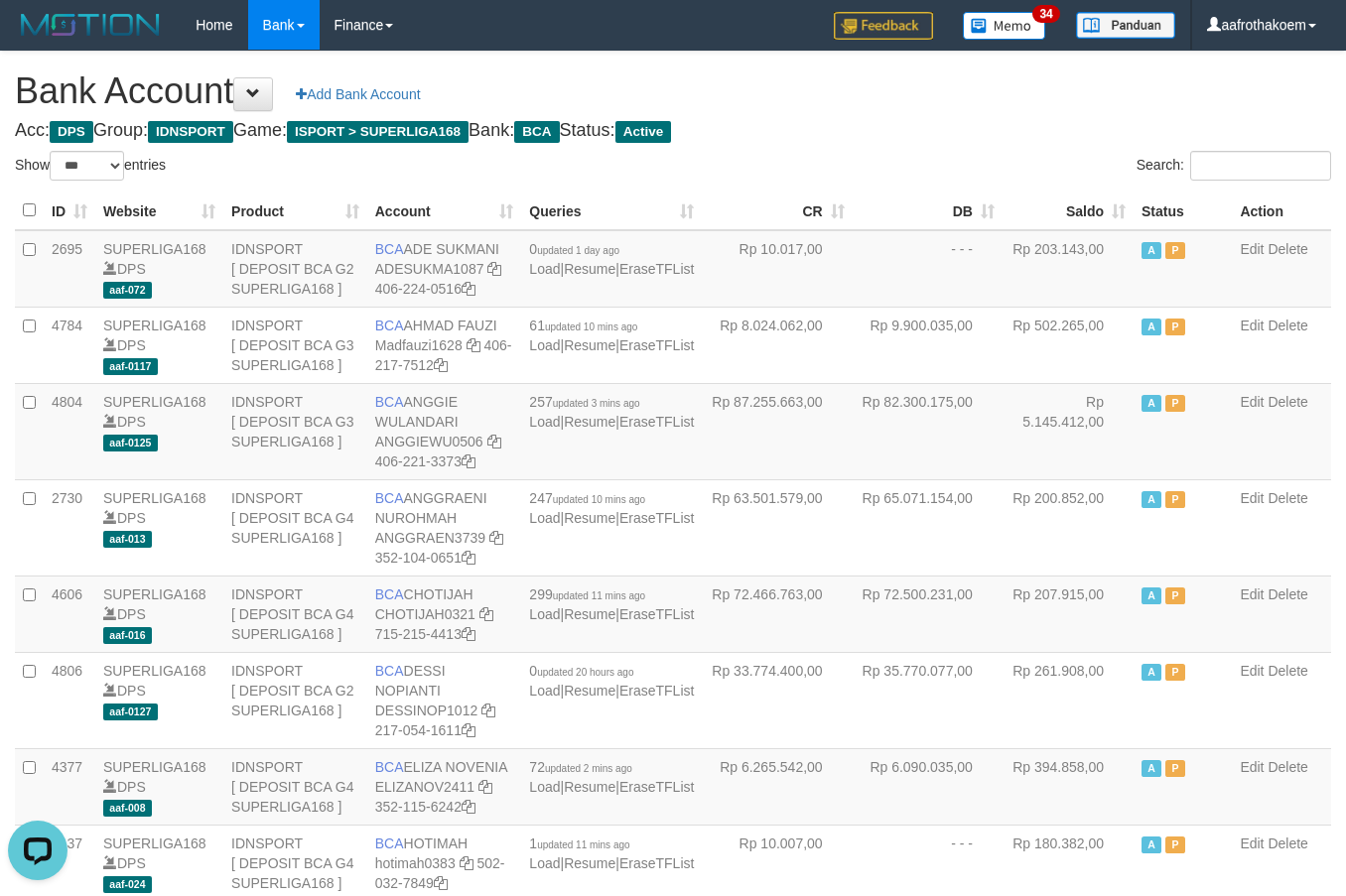 scroll, scrollTop: 0, scrollLeft: 0, axis: both 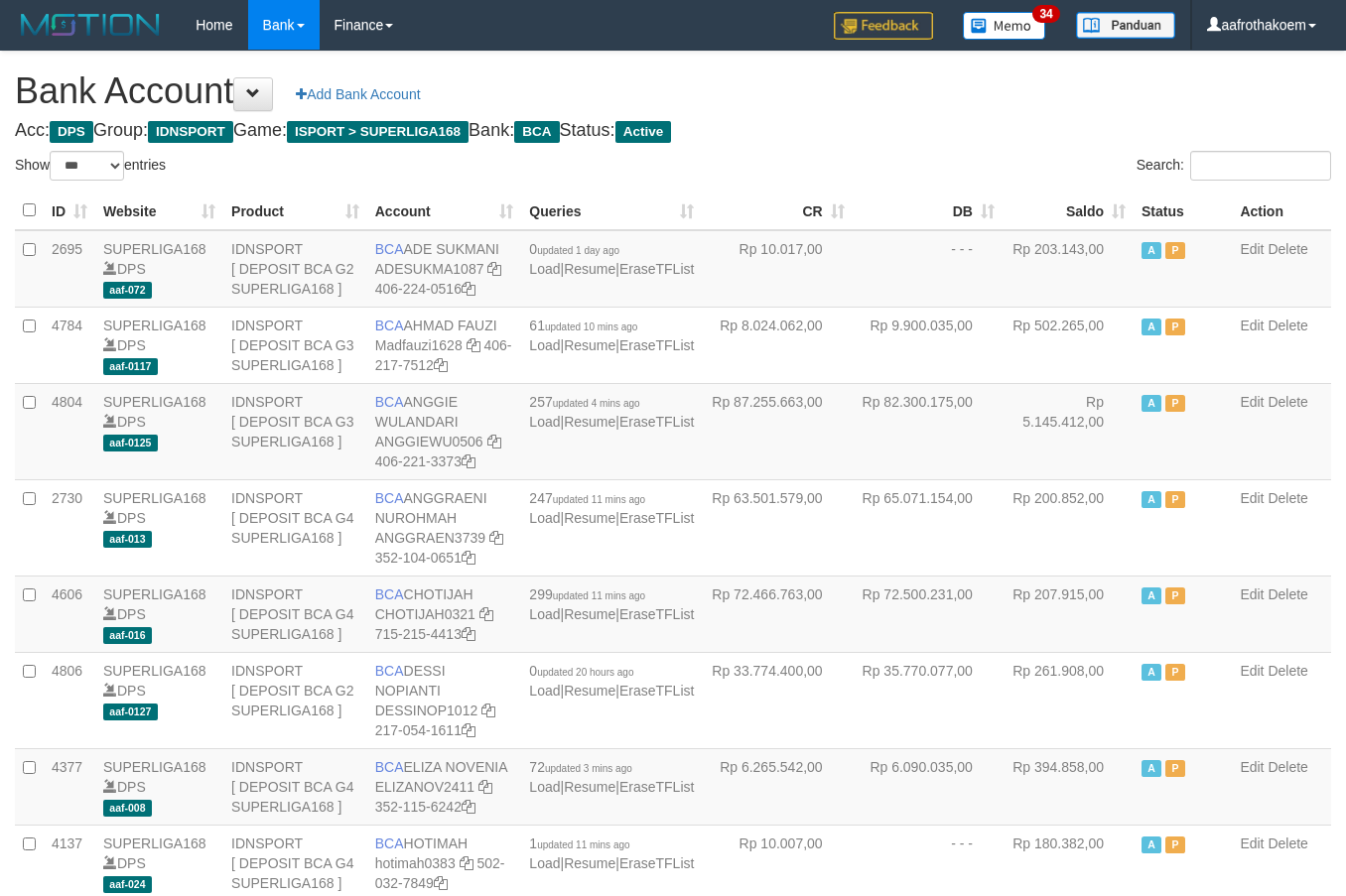 select on "***" 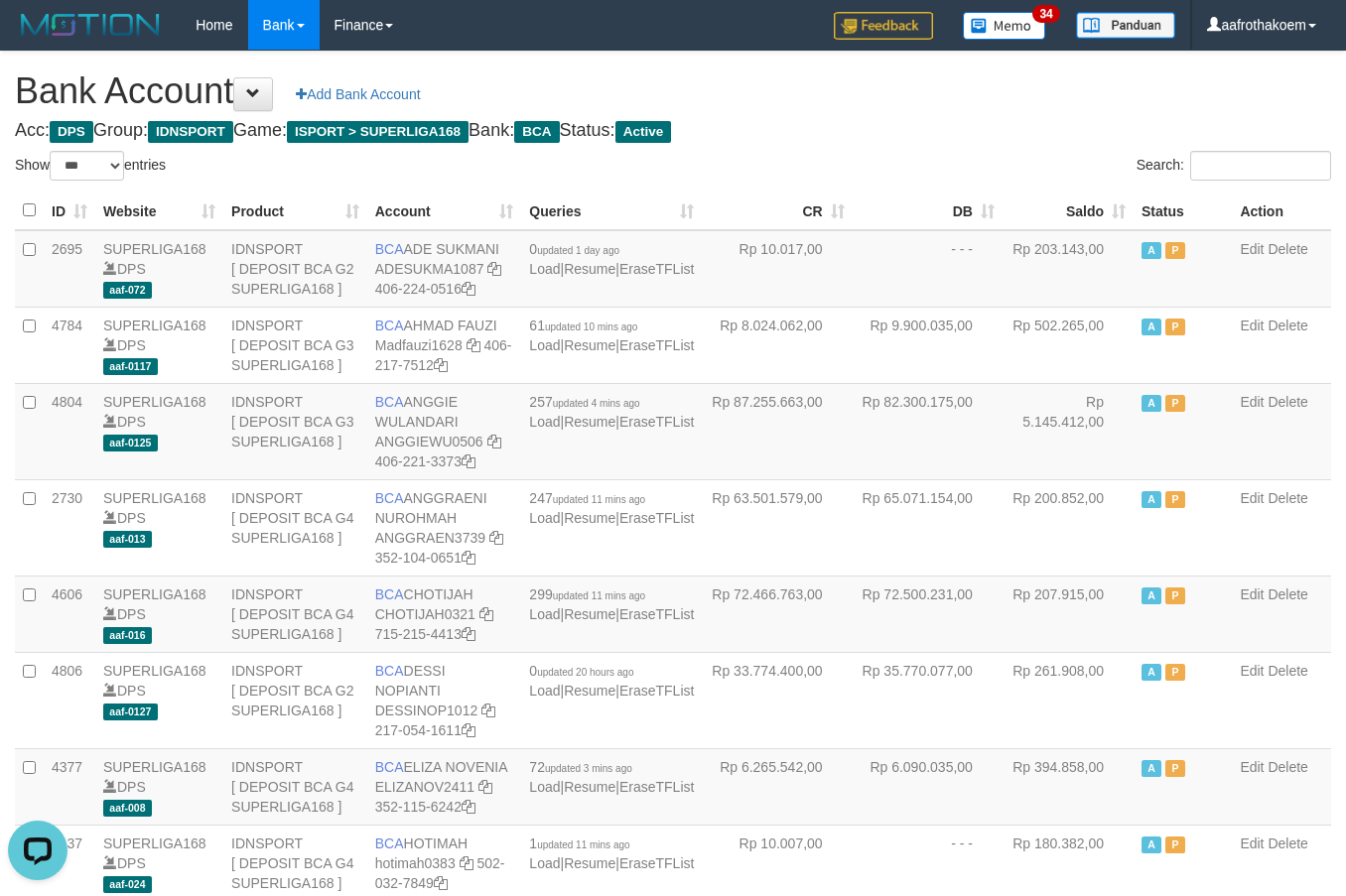 scroll, scrollTop: 0, scrollLeft: 0, axis: both 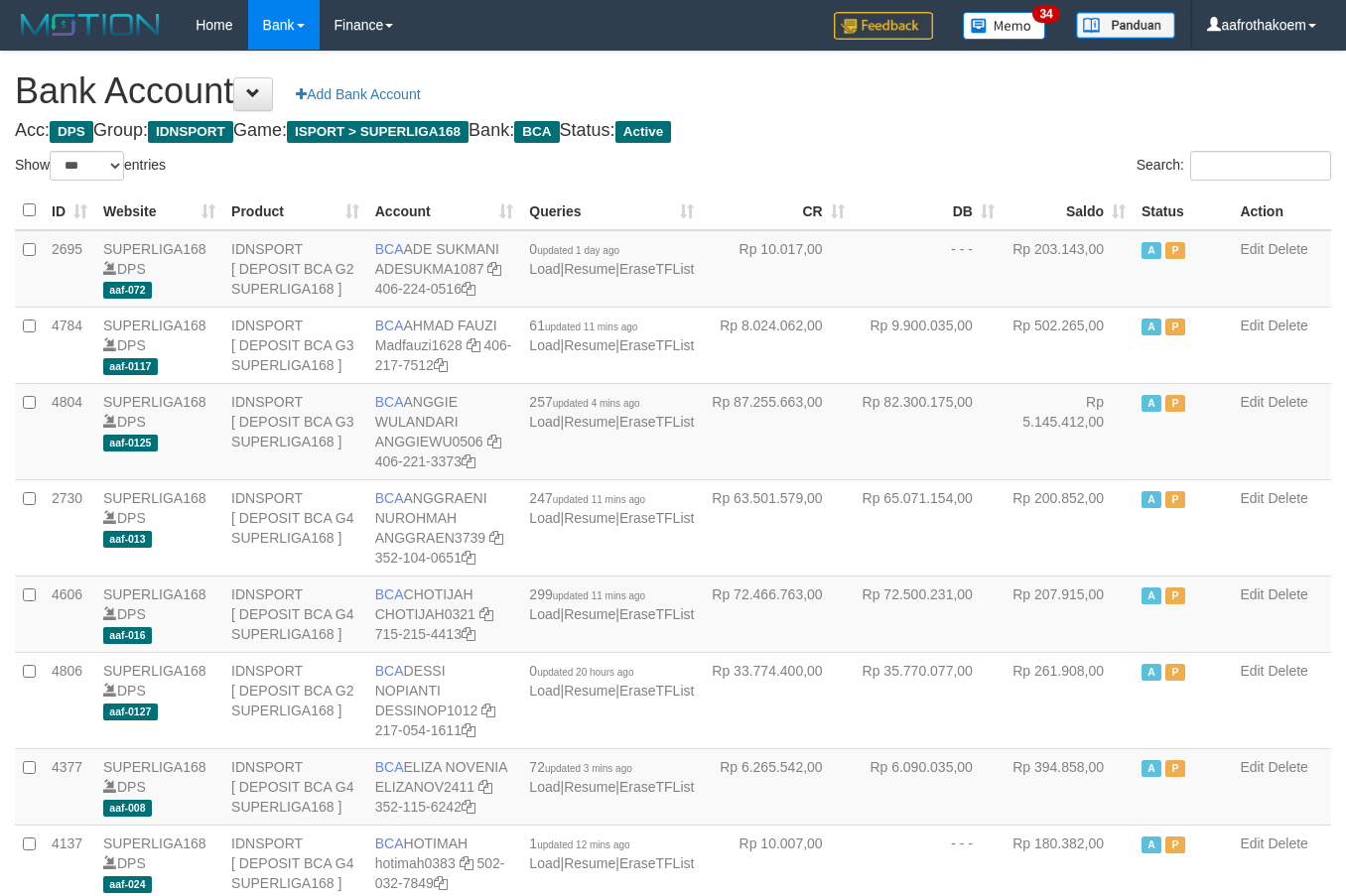 select on "***" 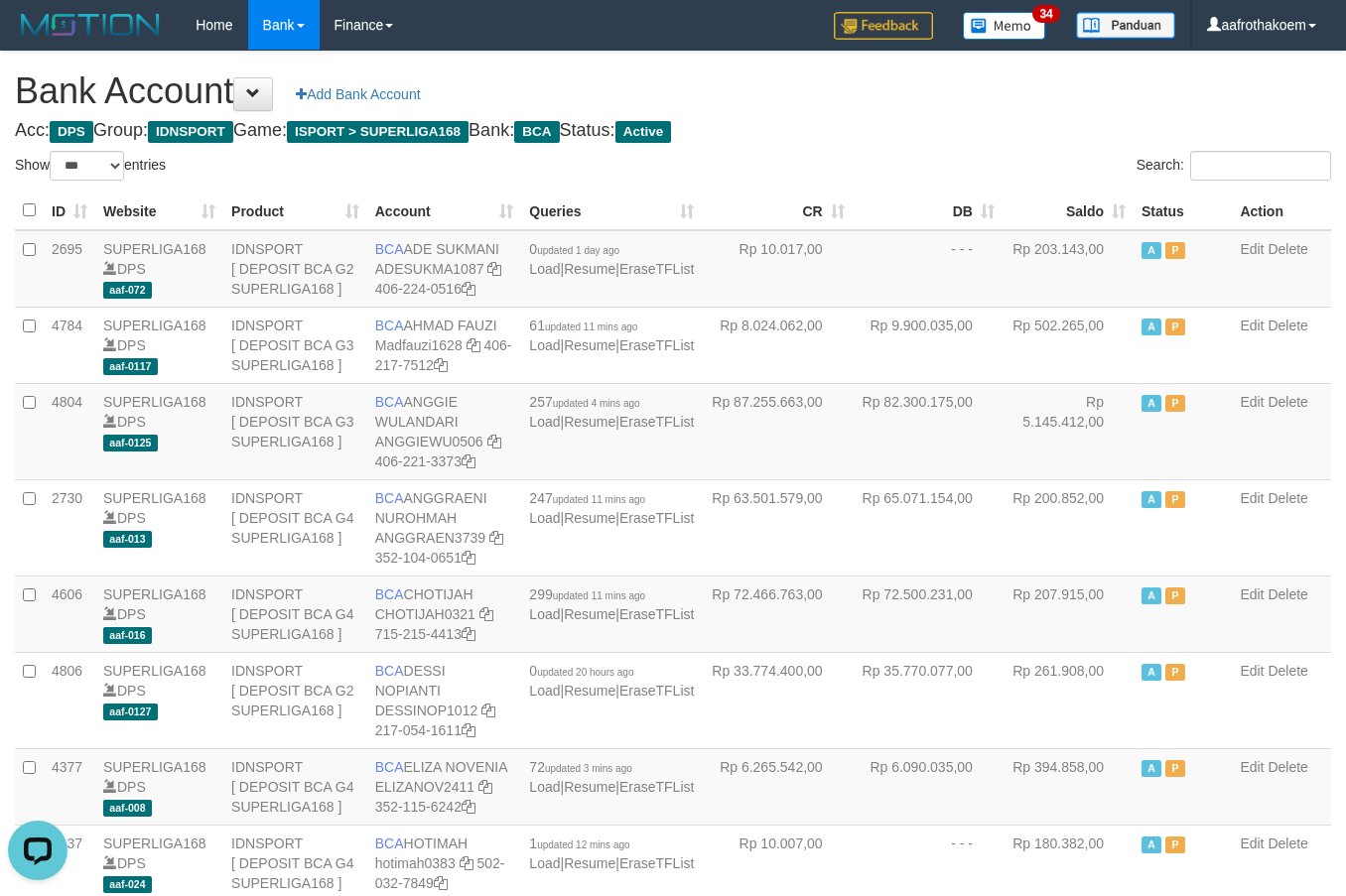scroll, scrollTop: 0, scrollLeft: 0, axis: both 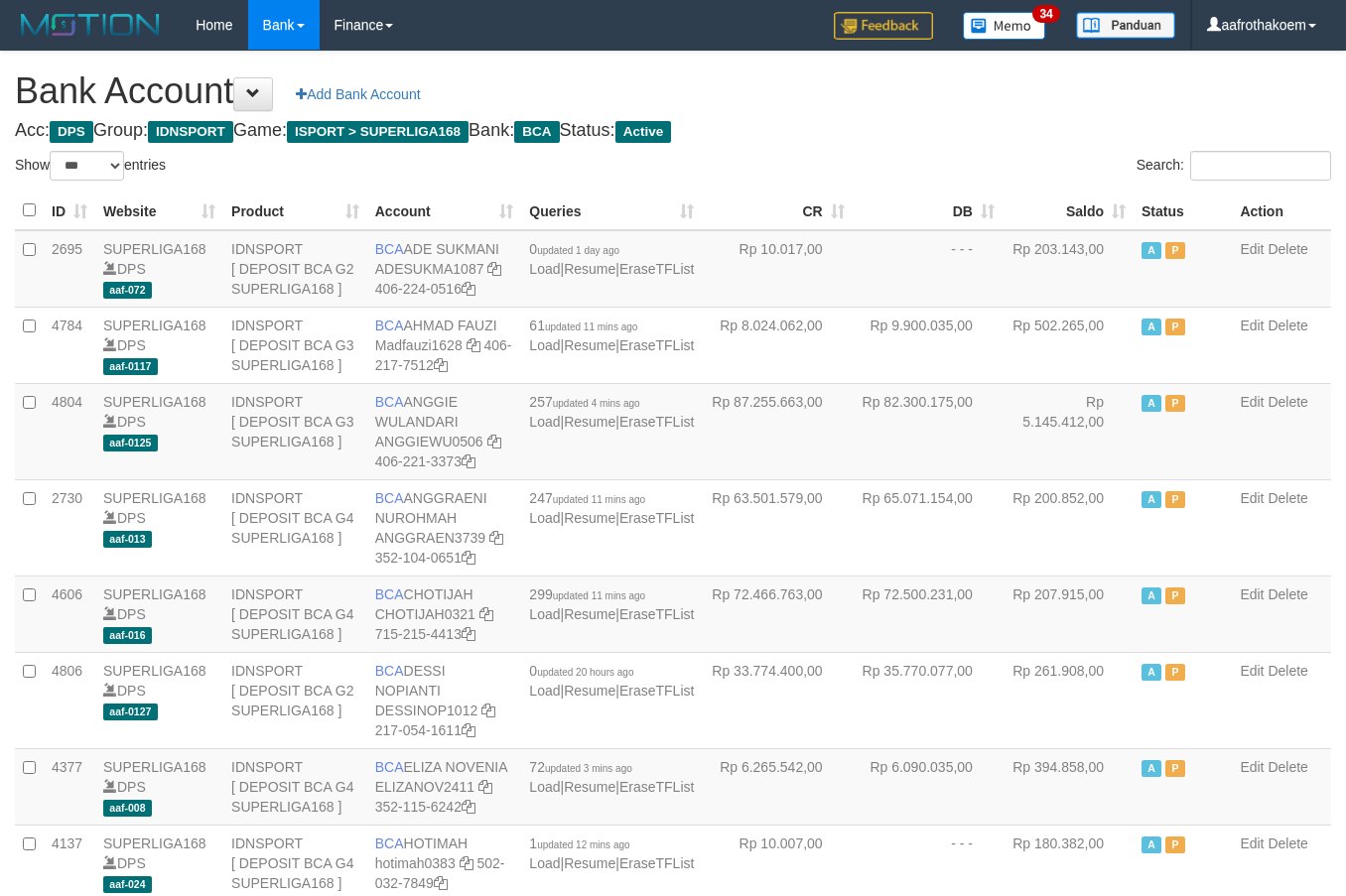 select on "***" 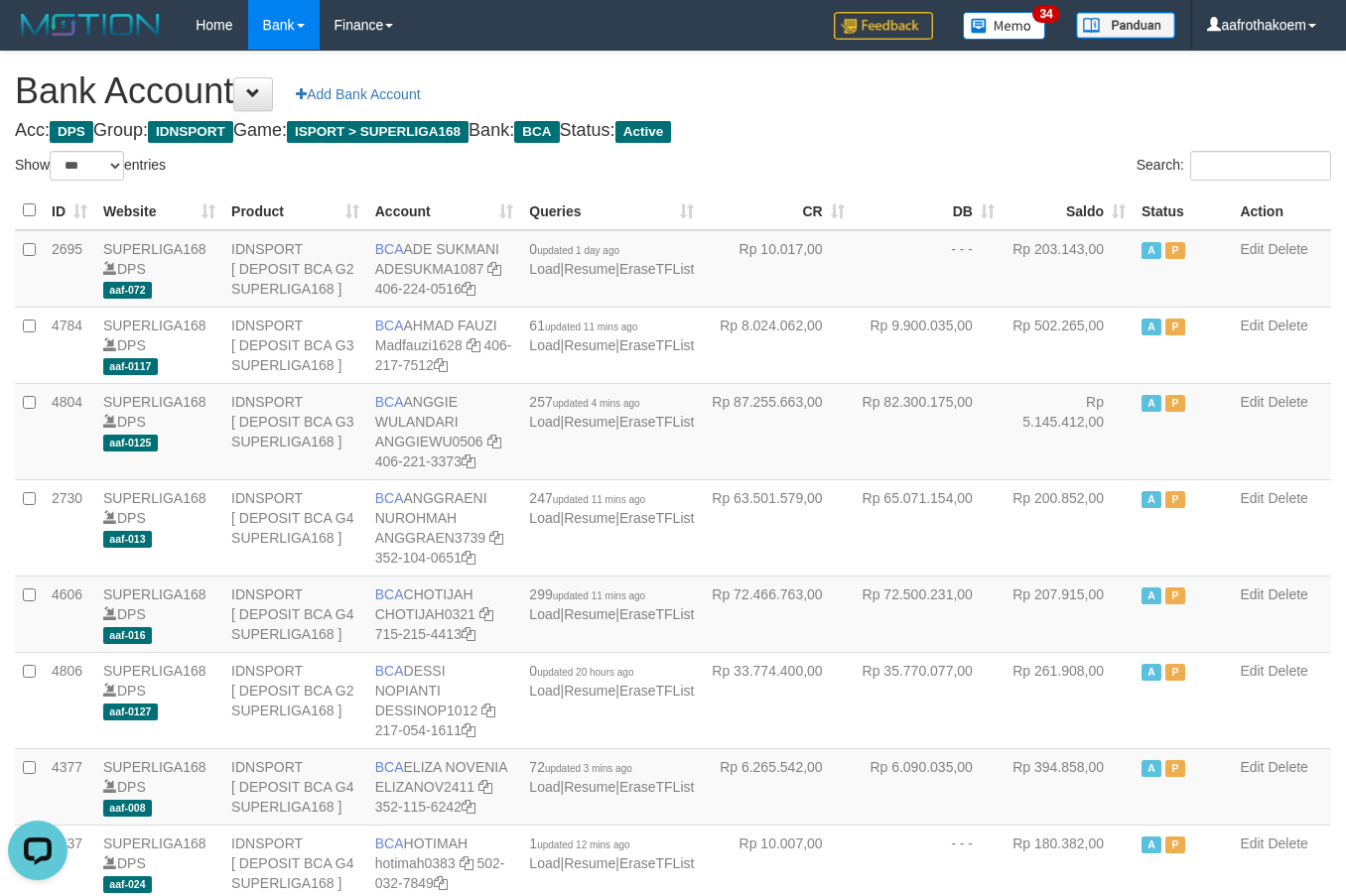scroll, scrollTop: 0, scrollLeft: 0, axis: both 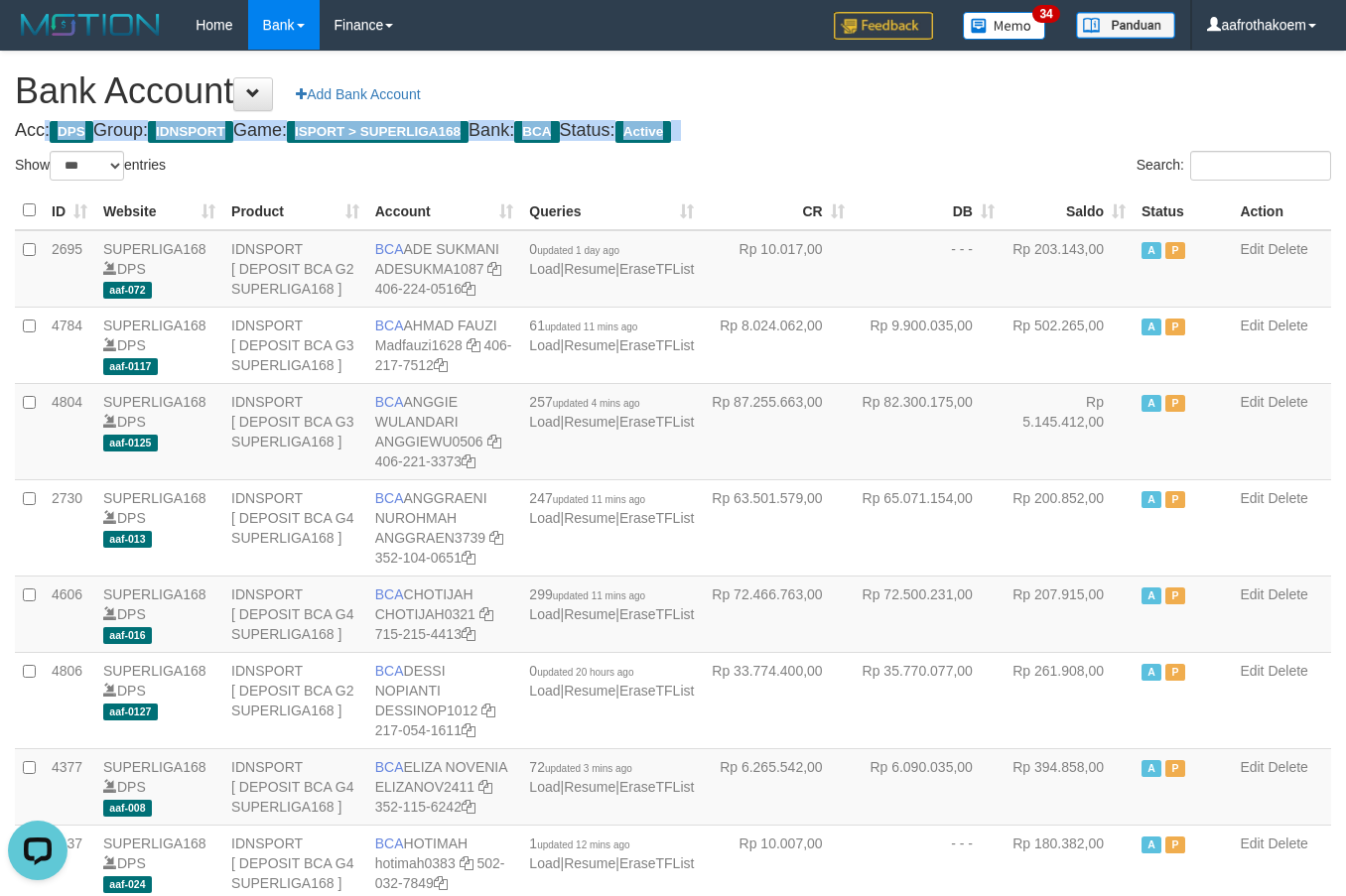 click on "Acc: 										 DPS
Group:   IDNSPORT    		Game:   ISPORT > SUPERLIGA168    		Bank:   BCA    		Status:  Active" at bounding box center [673, 131] 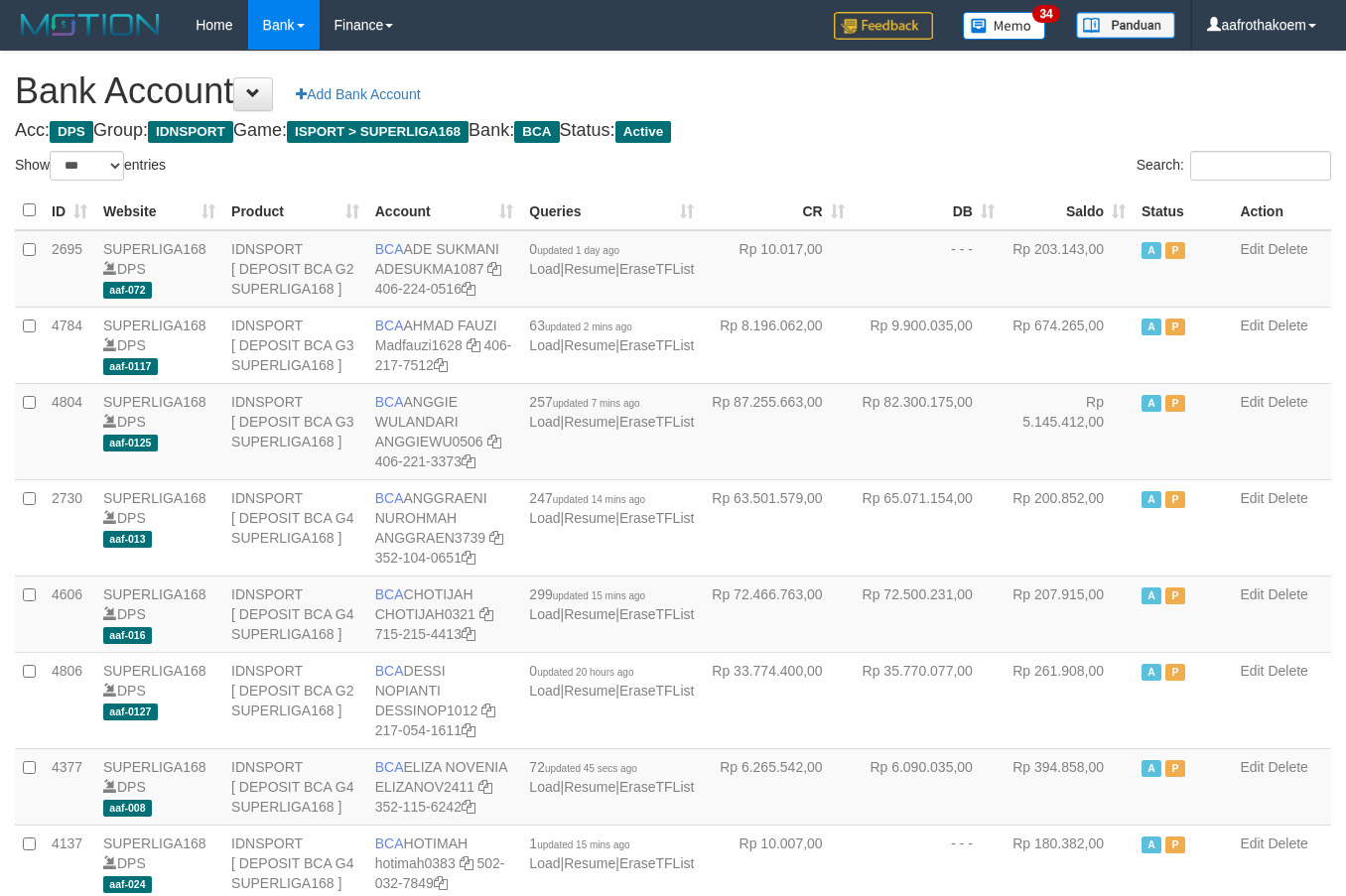 select on "***" 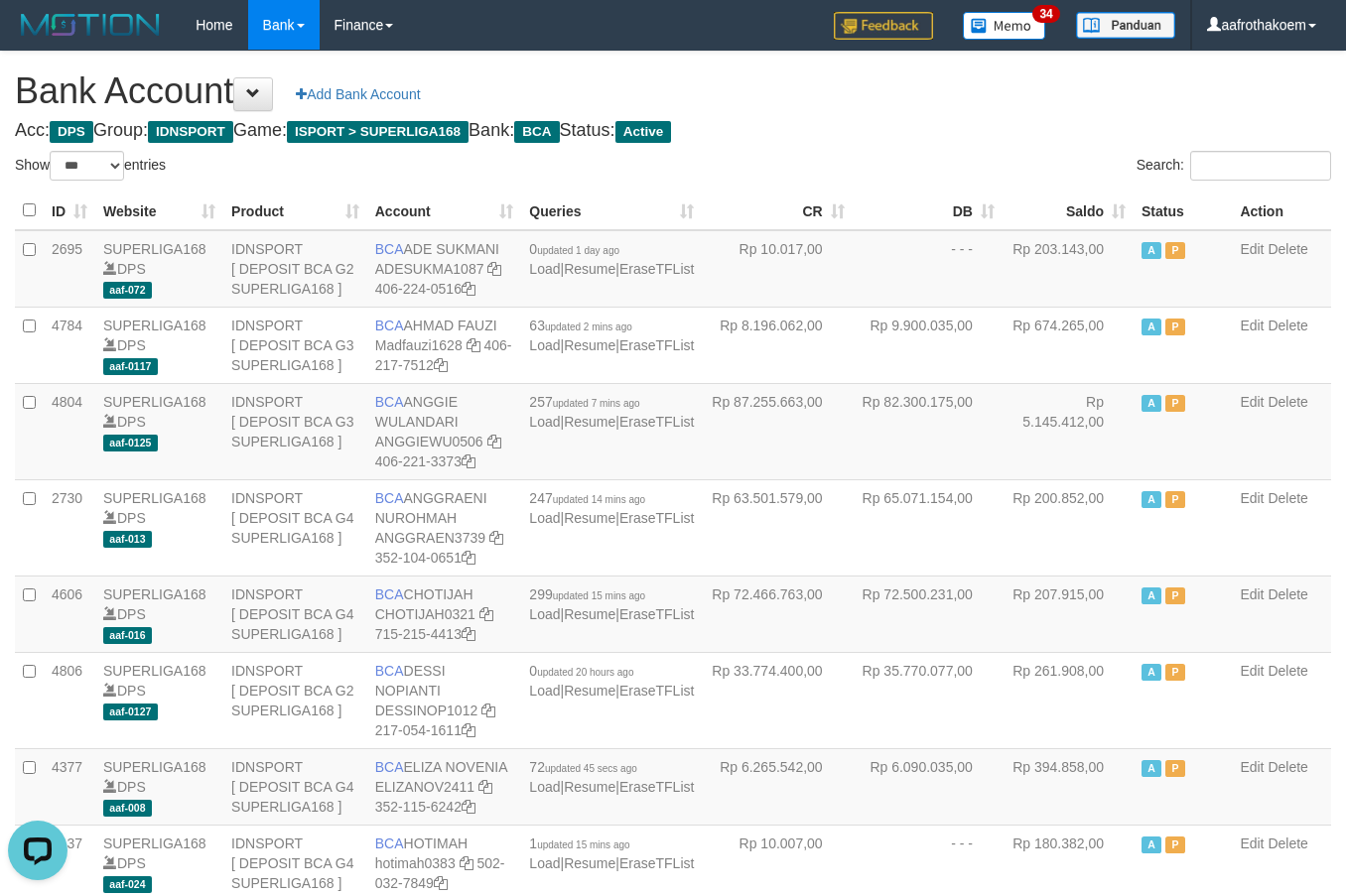 scroll, scrollTop: 0, scrollLeft: 0, axis: both 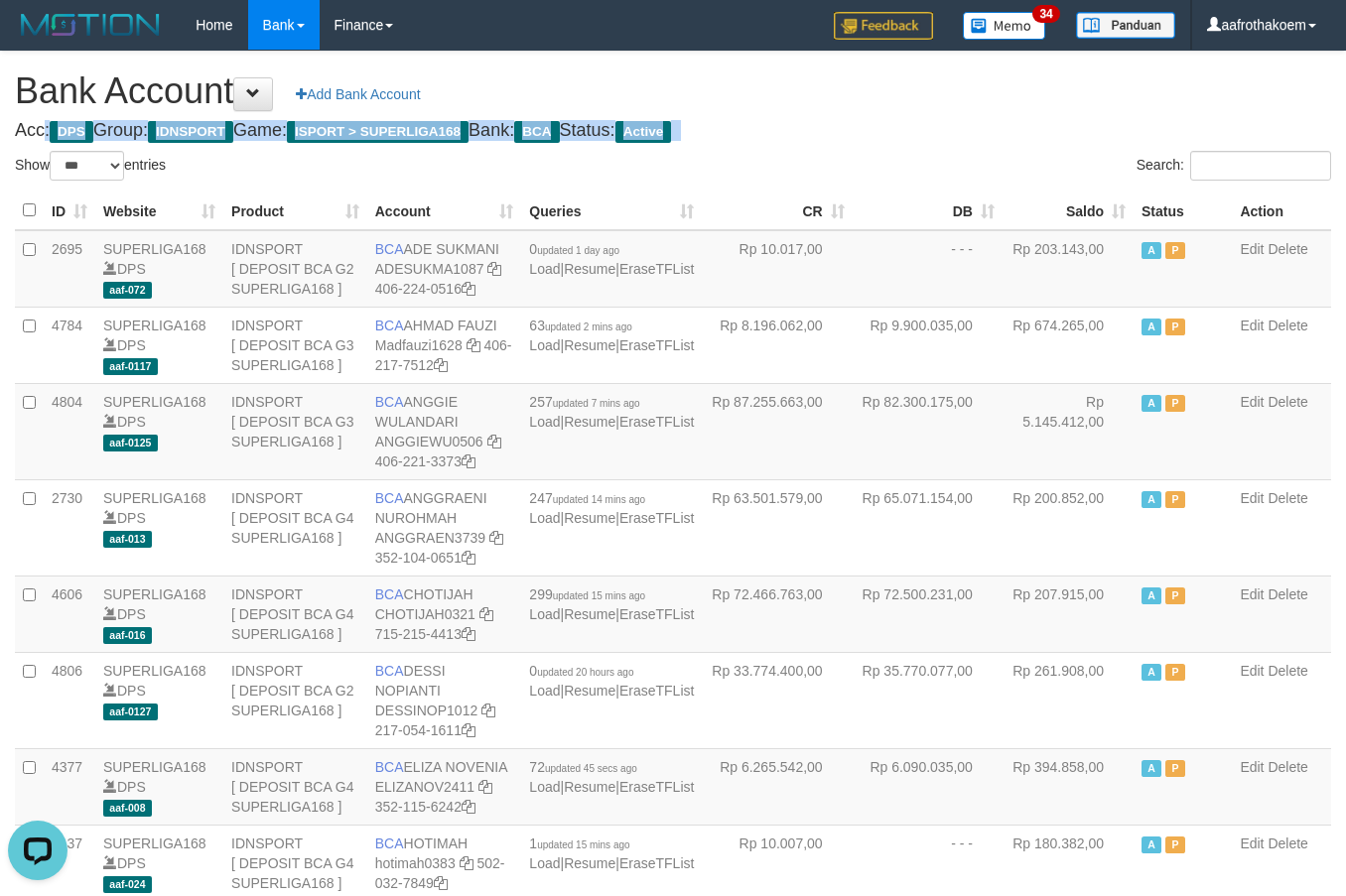 click on "Bank Account
Add Bank Account
Acc: 										 DPS
Group:   IDNSPORT    		Game:   ISPORT > SUPERLIGA168    		Bank:   BCA    		Status:  Active
Filter Account Type
*******
***
**
***
DPS
SELECT ALL  SELECT TYPE  - ALL -
DPS
WD
TMP
Filter Product
*******
******
********
********
*******
********
IDNSPORT
SELECT ALL  SELECT GROUP  - ALL -
BETHUB
IDNPOKER
IDNSPORT
IDNTOTO
LOADONLY
Filter Website
*******" at bounding box center [673, 1506] 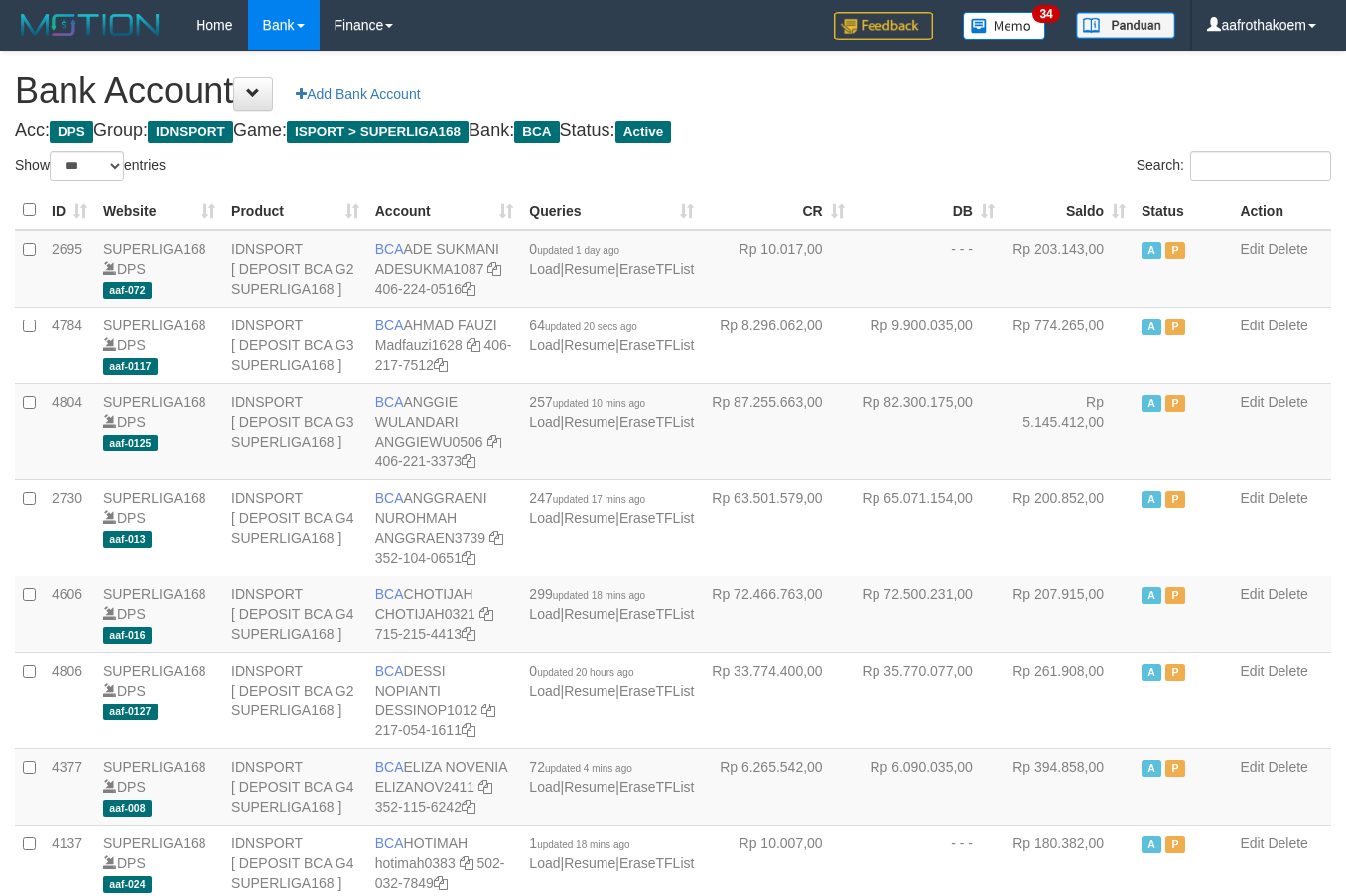 select on "***" 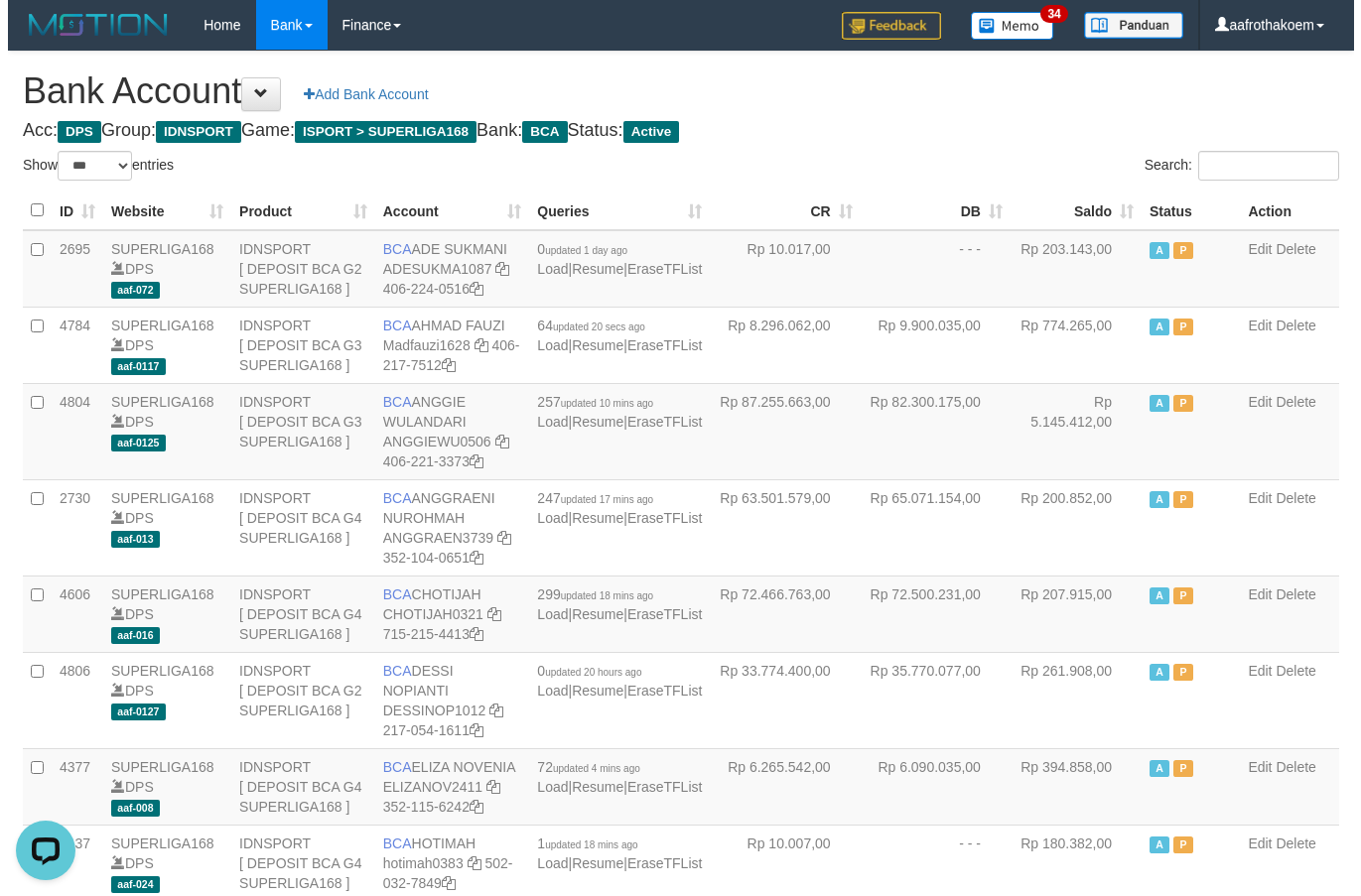 scroll, scrollTop: 0, scrollLeft: 0, axis: both 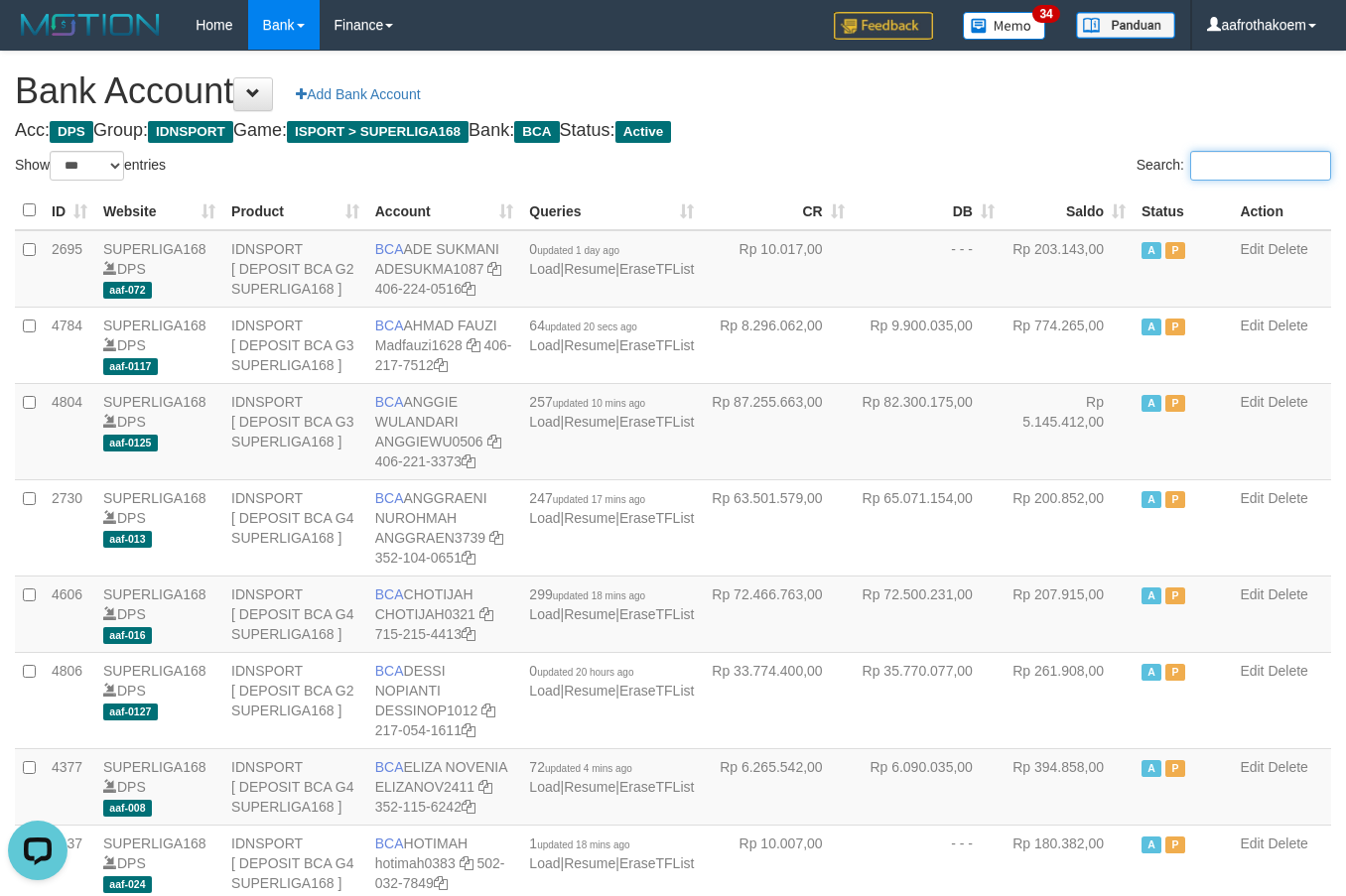 click on "Search:" at bounding box center [1261, 166] 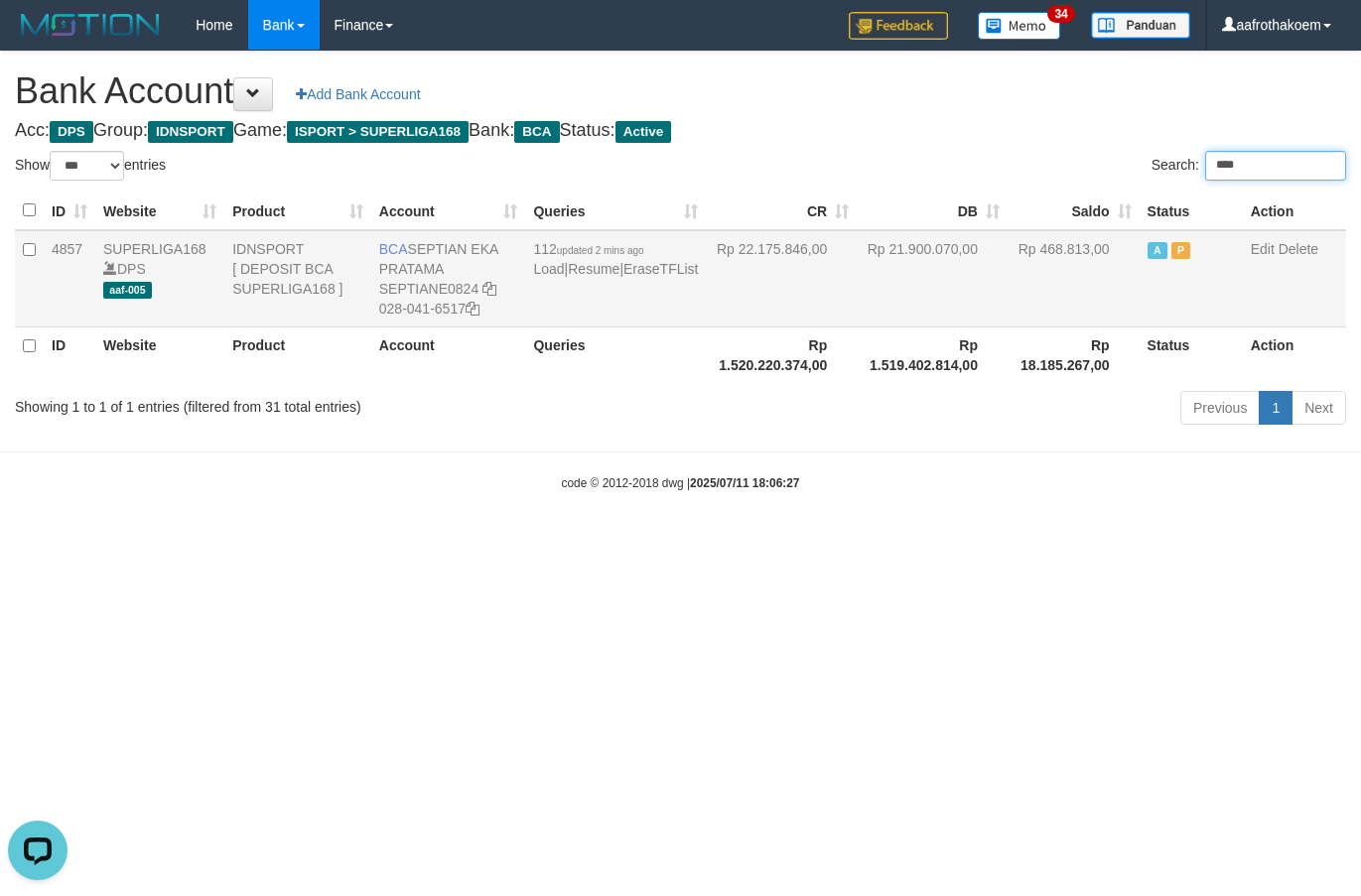 type on "****" 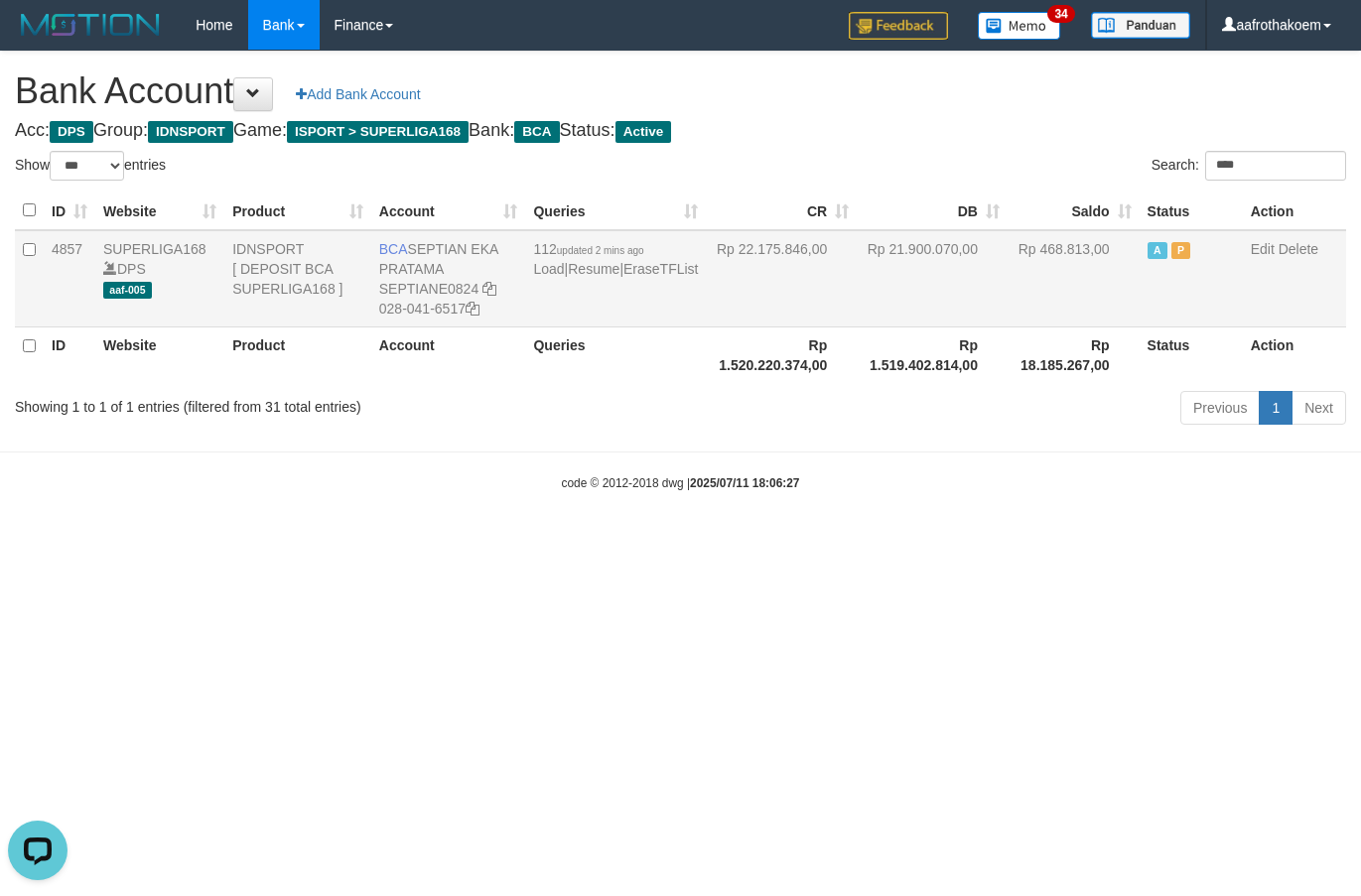 click on "Rp 21.900.070,00" at bounding box center (932, 279) 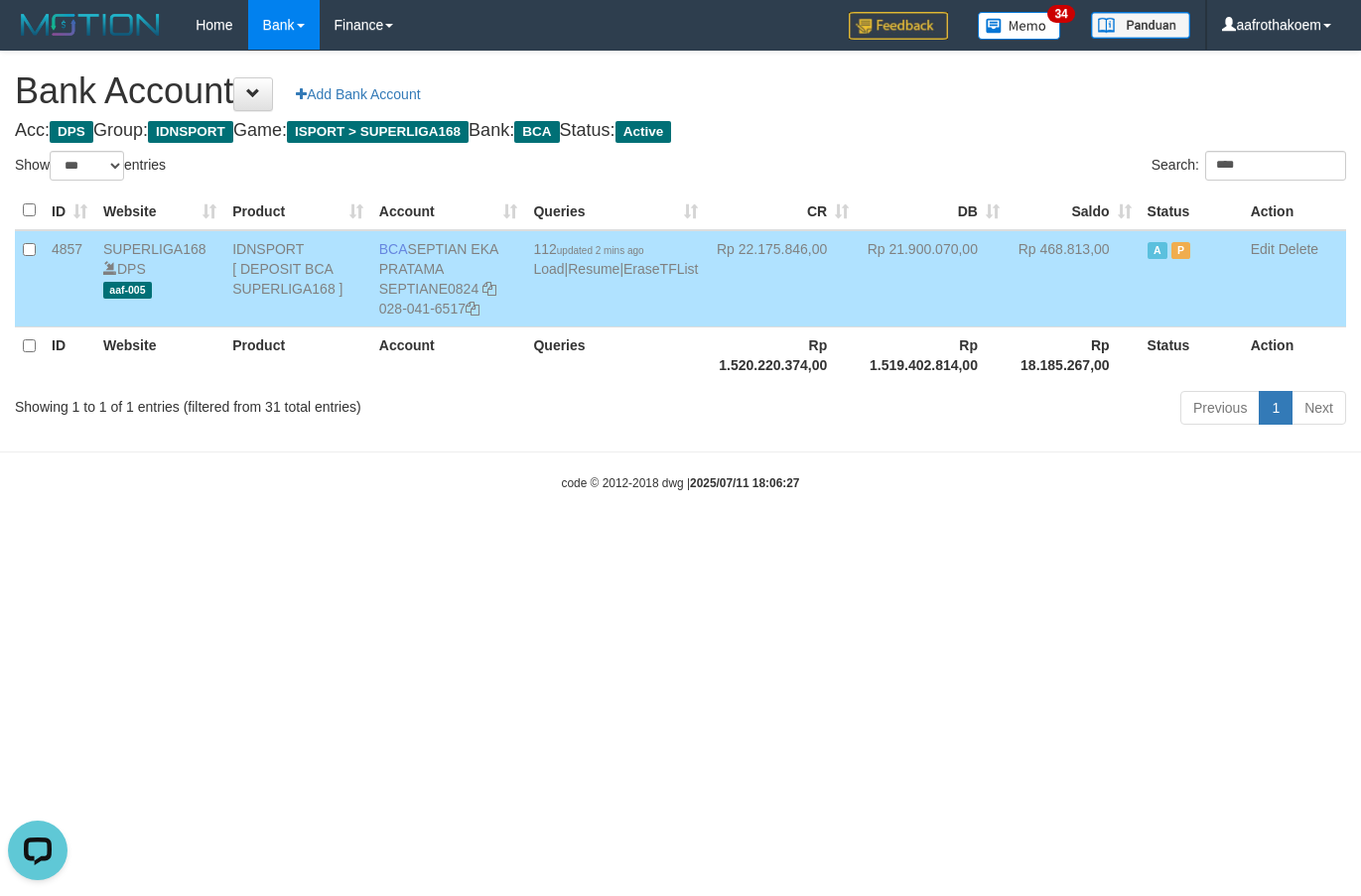 drag, startPoint x: 424, startPoint y: 247, endPoint x: 466, endPoint y: 266, distance: 46.09772 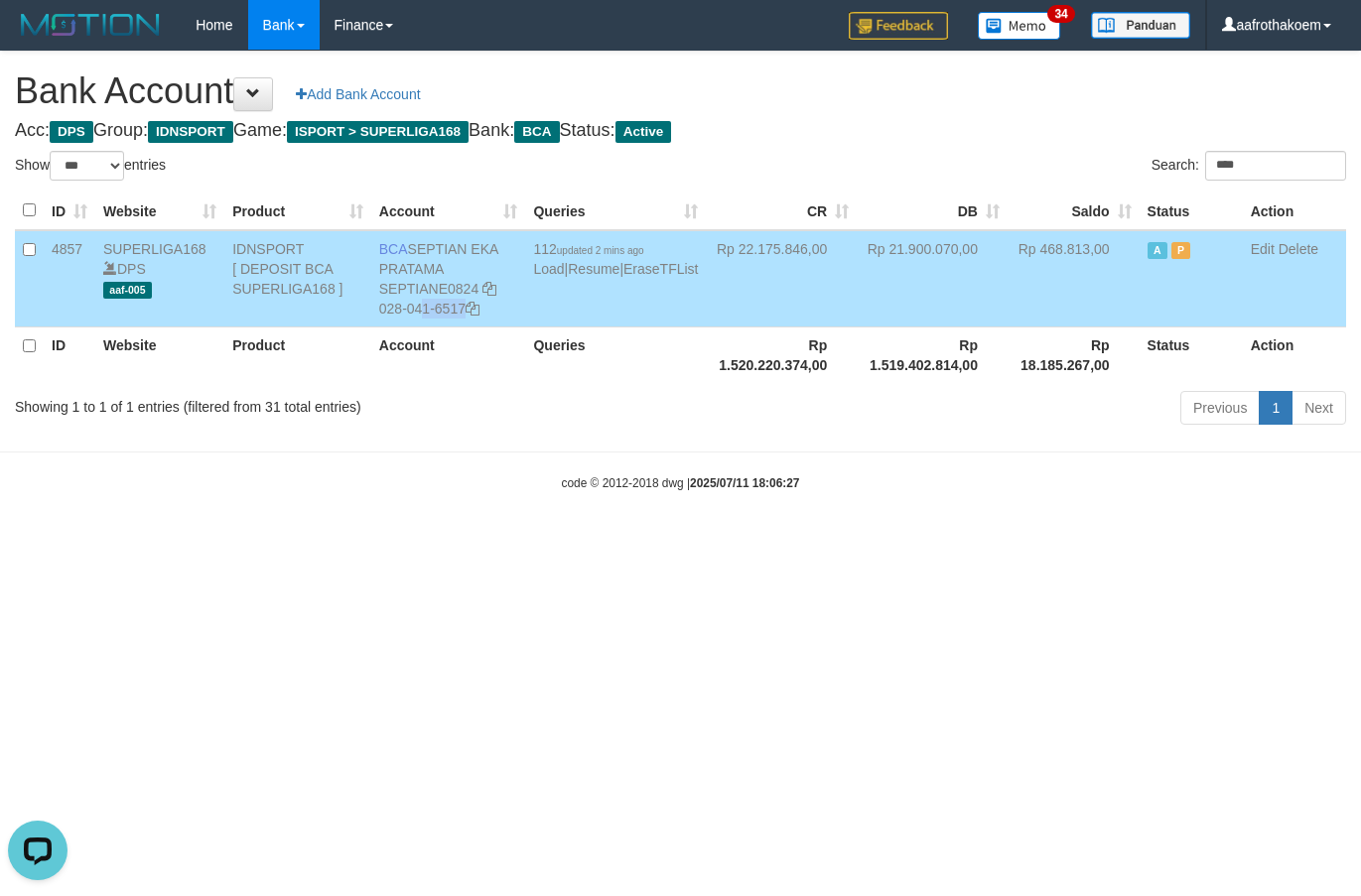 copy on "028-041-6517" 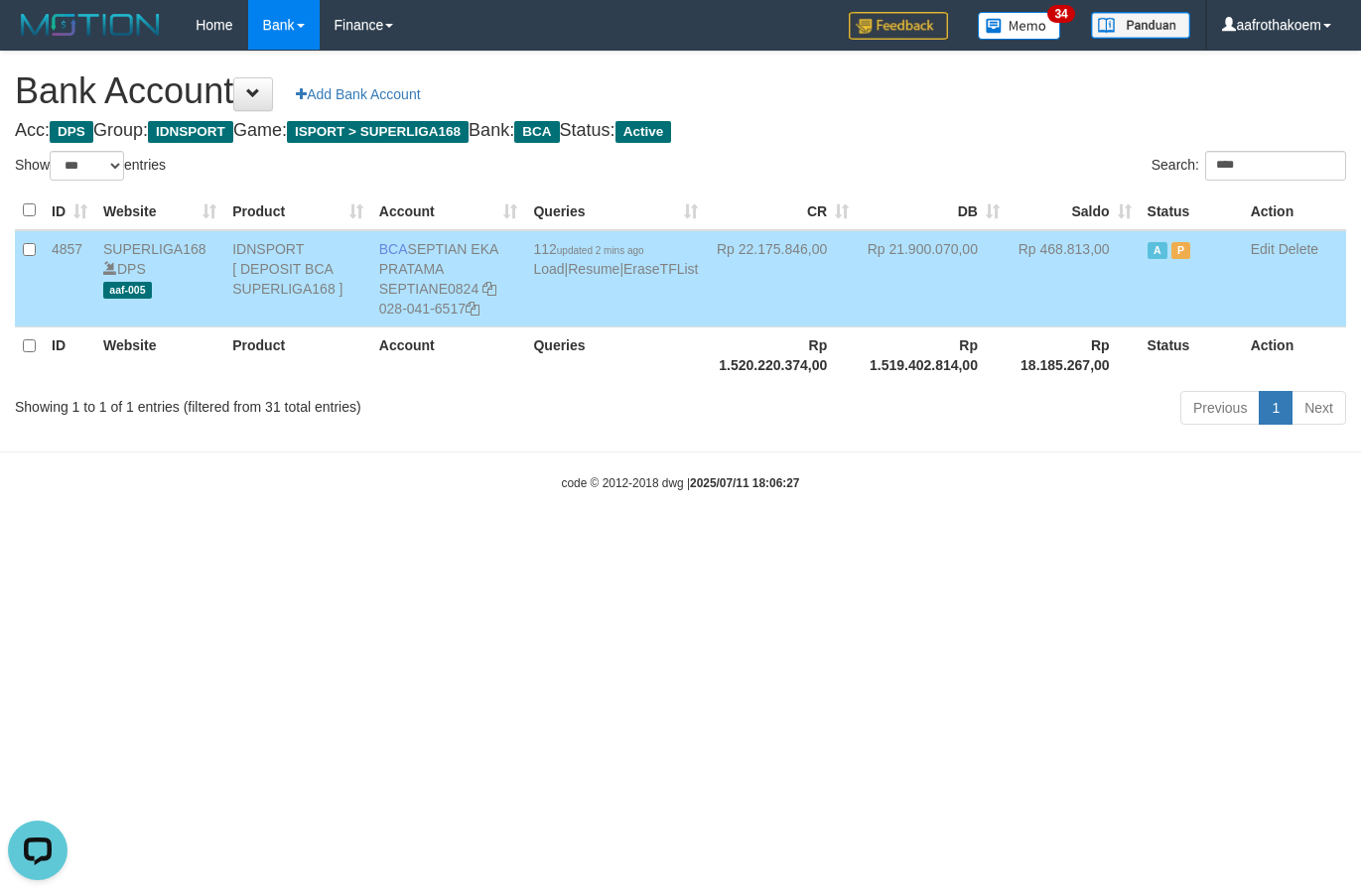click on "Acc: 										 DPS
Group:   IDNSPORT    		Game:   ISPORT > SUPERLIGA168    		Bank:   BCA    		Status:  Active" at bounding box center [680, 131] 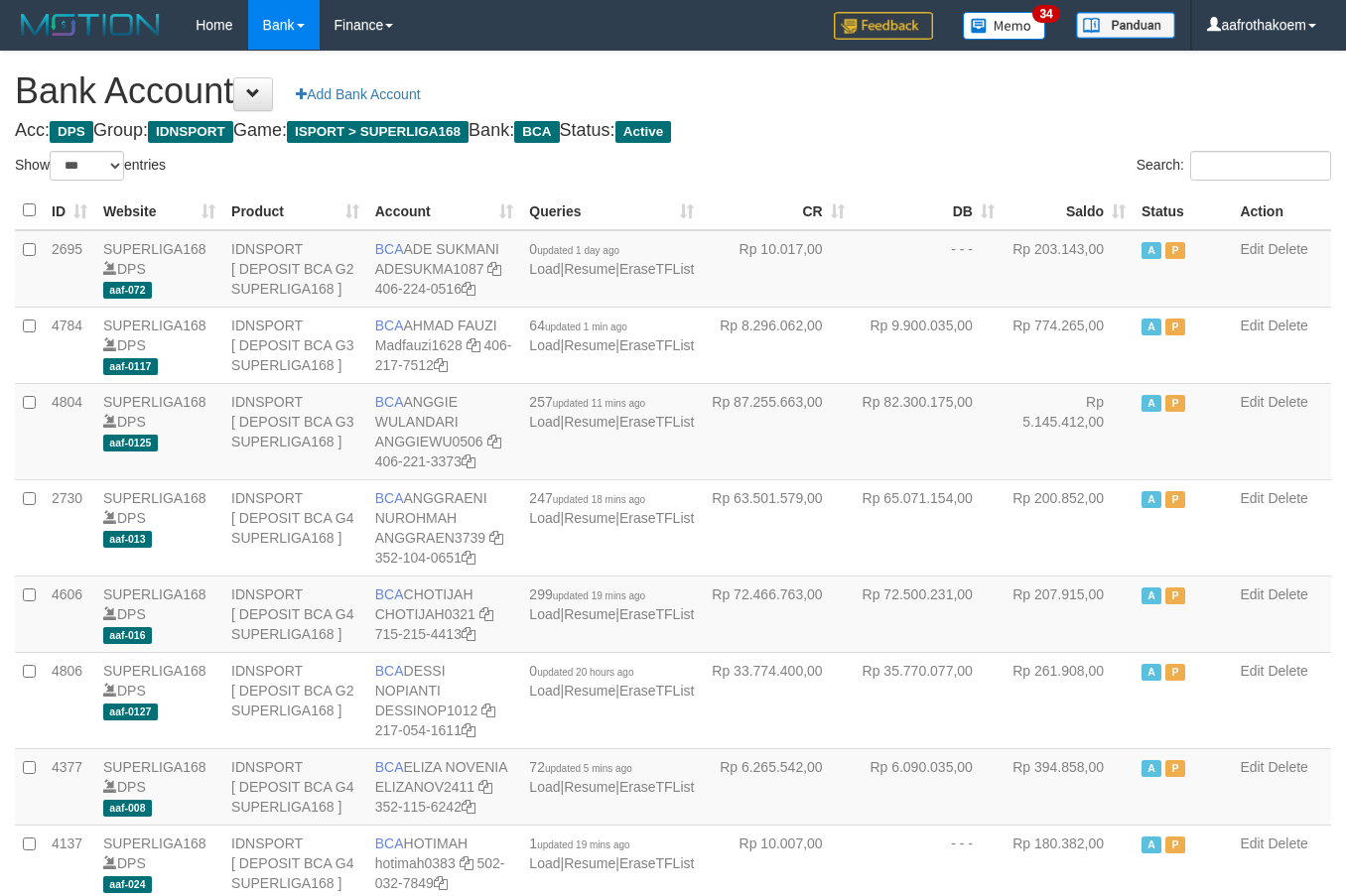 select on "***" 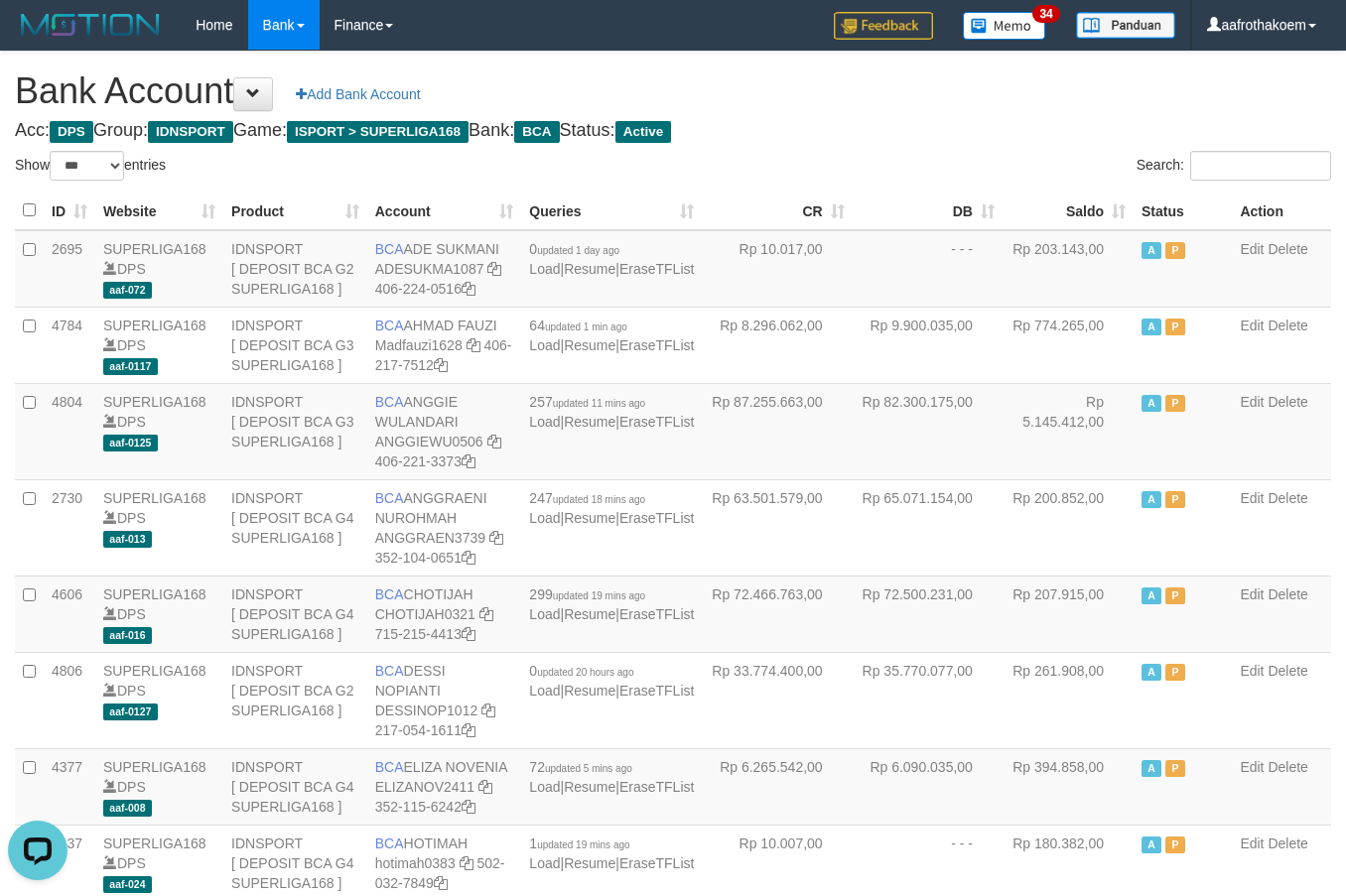 scroll, scrollTop: 0, scrollLeft: 0, axis: both 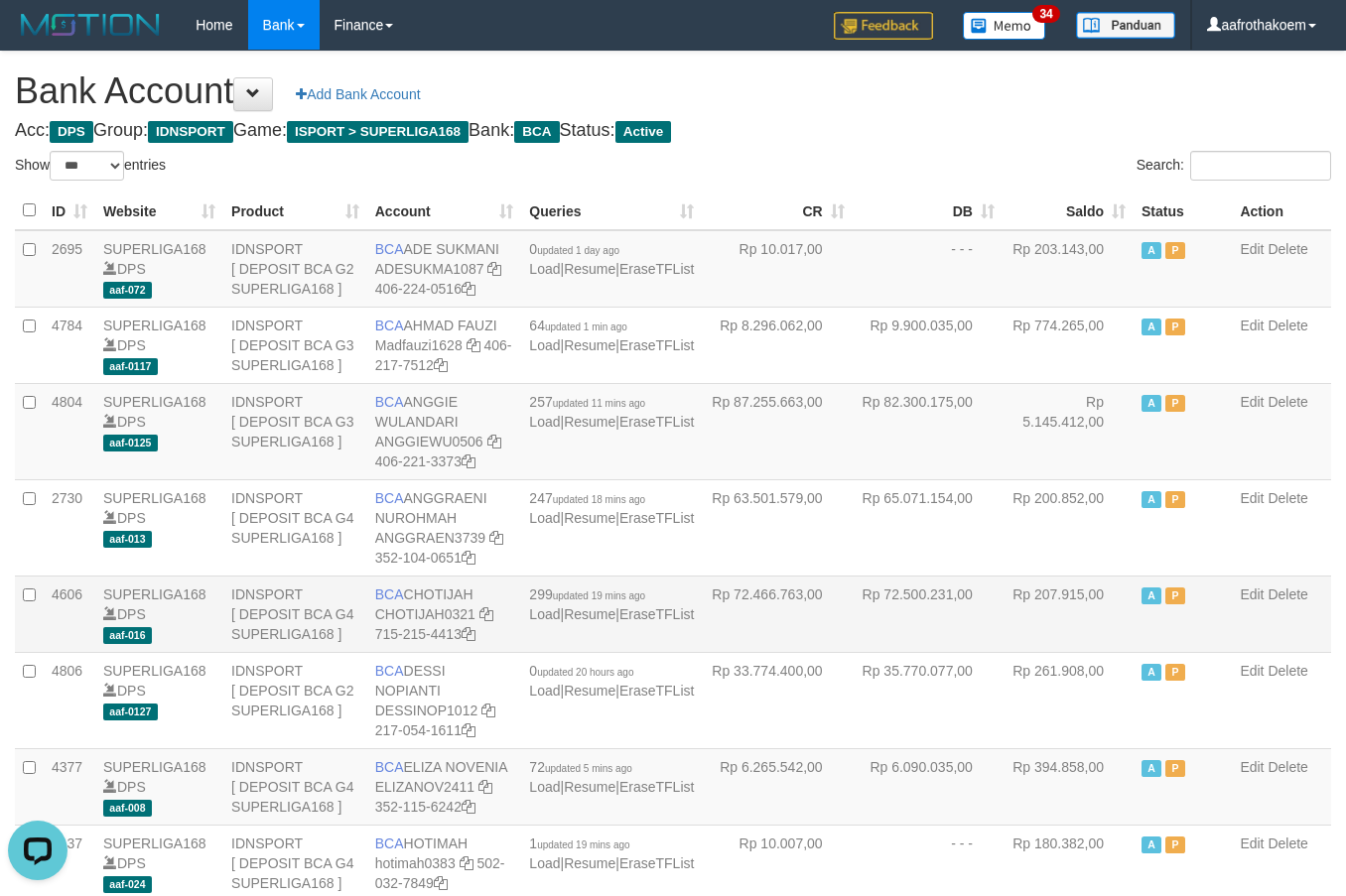 drag, startPoint x: 913, startPoint y: 127, endPoint x: 1149, endPoint y: 623, distance: 549.28317 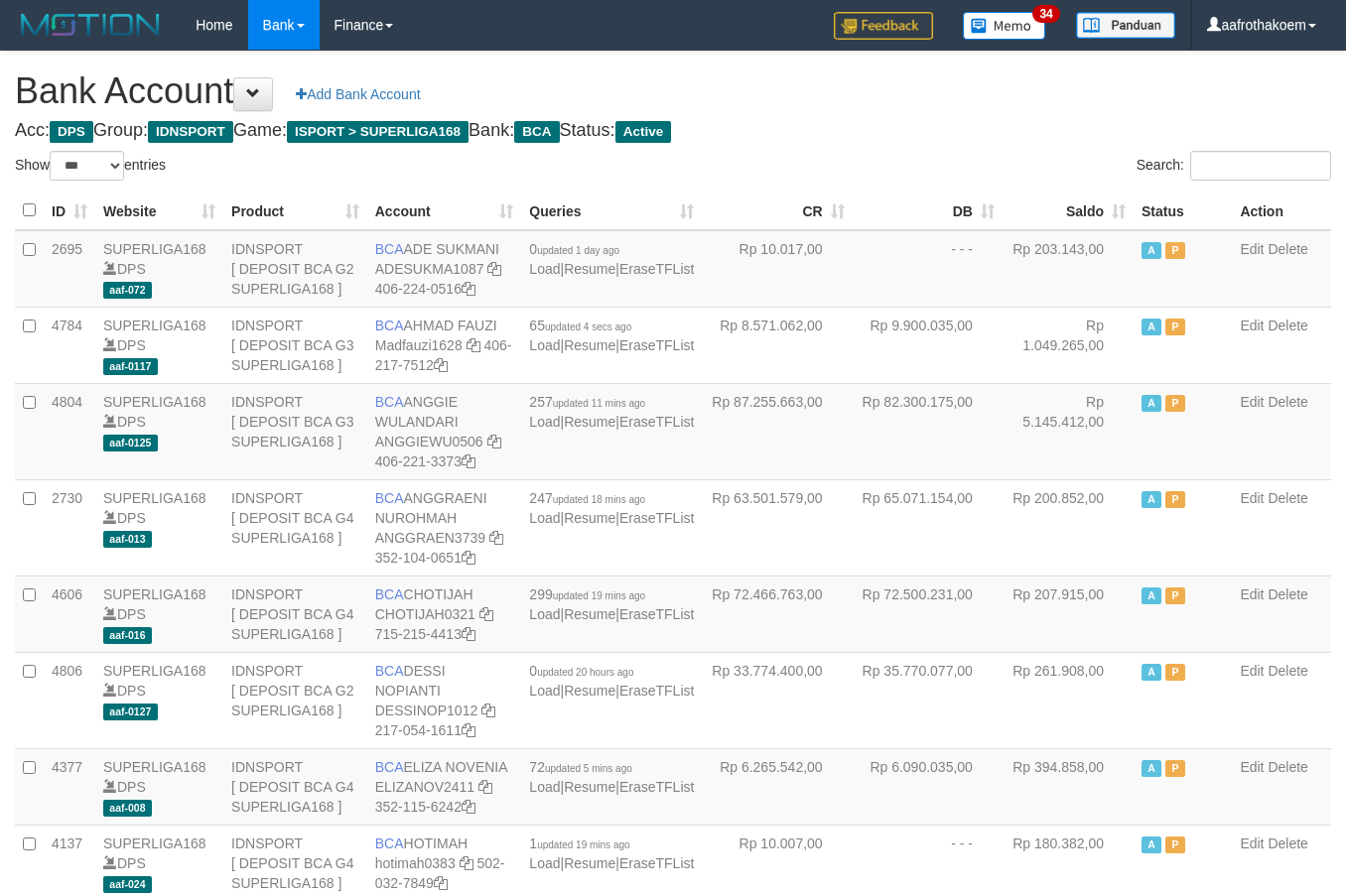 select on "***" 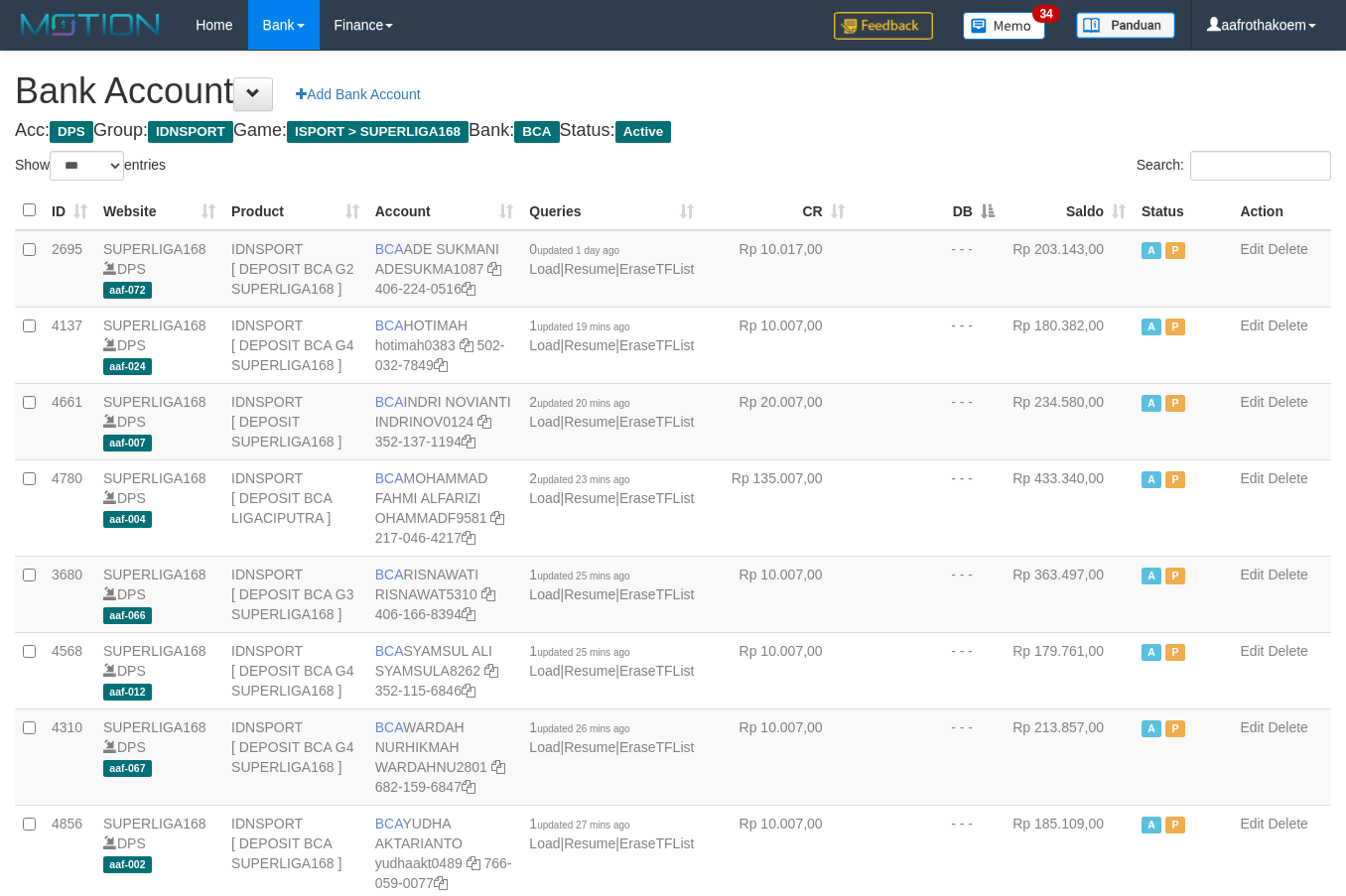 click on "DB" at bounding box center (927, 210) 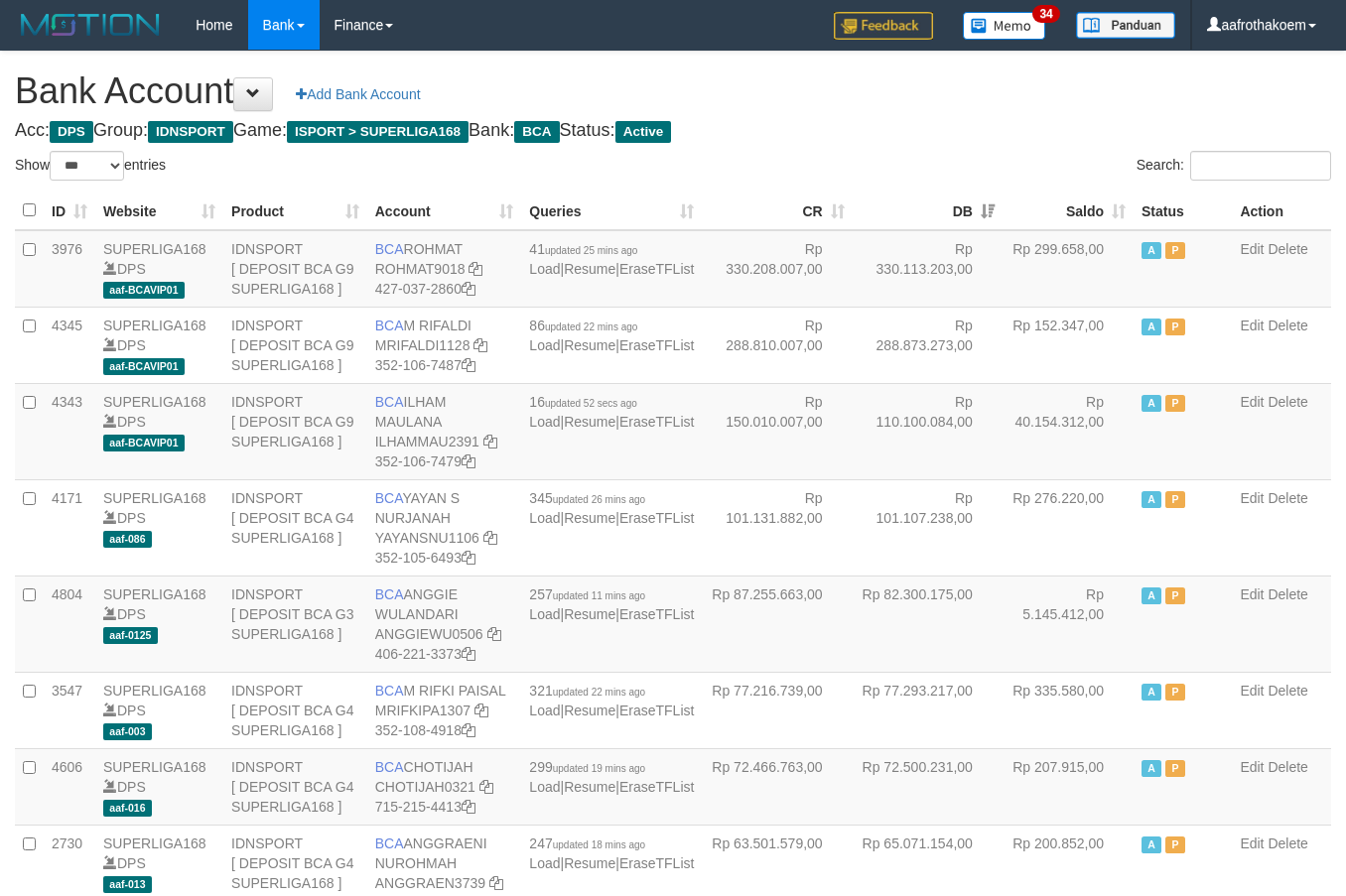 click on "ID Website Product Account Queries CR DB Saldo Status Action
3976
SUPERLIGA168
DPS
aaf-BCAVIP01
IDNSPORT
[ DEPOSIT BCA G9 SUPERLIGA168 ]
BCA
ROHMAT
ROHMAT9018
427-037-2860
41  updated 25 mins ago
Load
|
Resume
|
EraseTFList
Rp 330.208.007,00
Rp 330.113.203,00
A
P" at bounding box center (673, 1552) 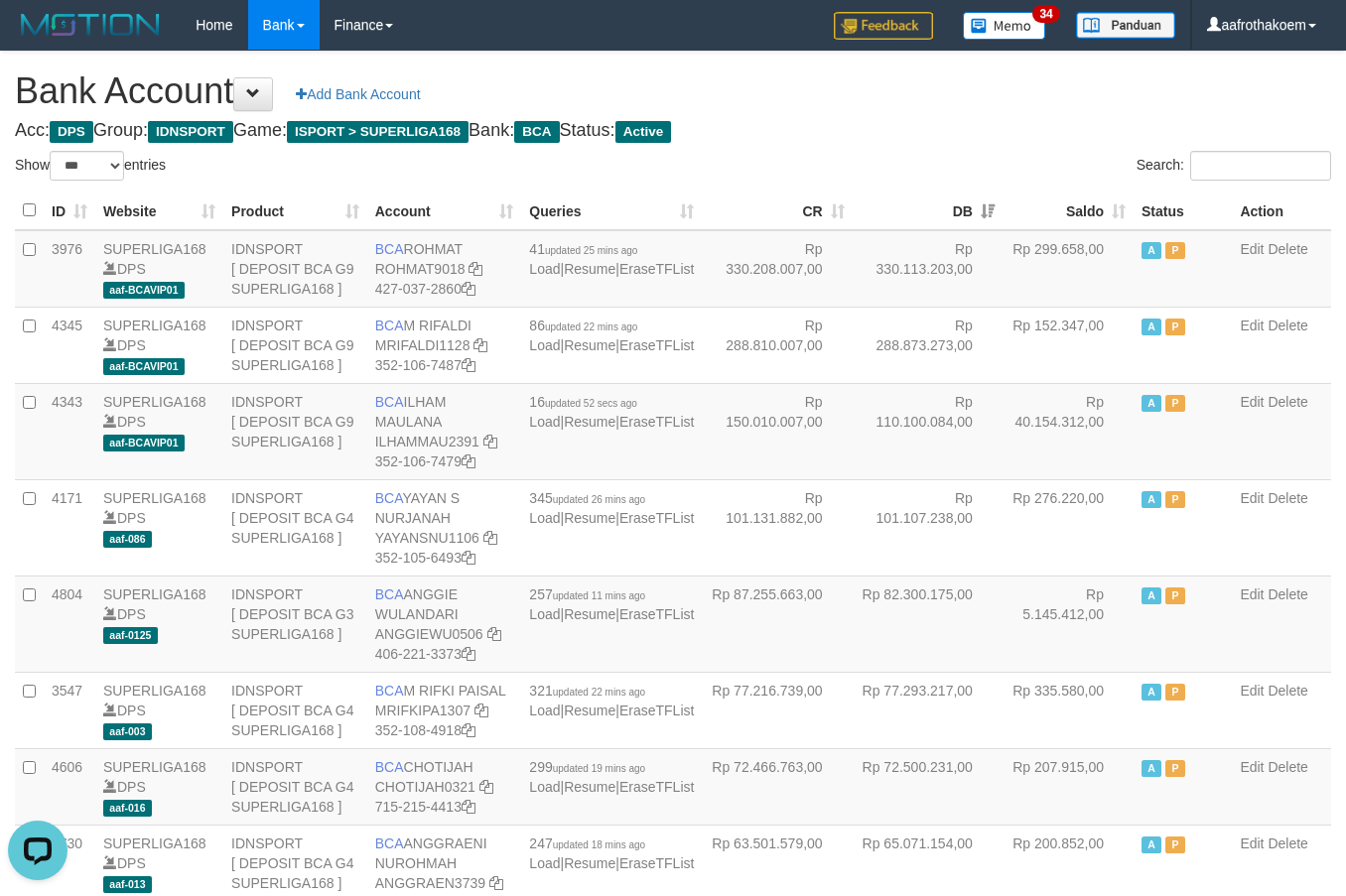 scroll, scrollTop: 0, scrollLeft: 0, axis: both 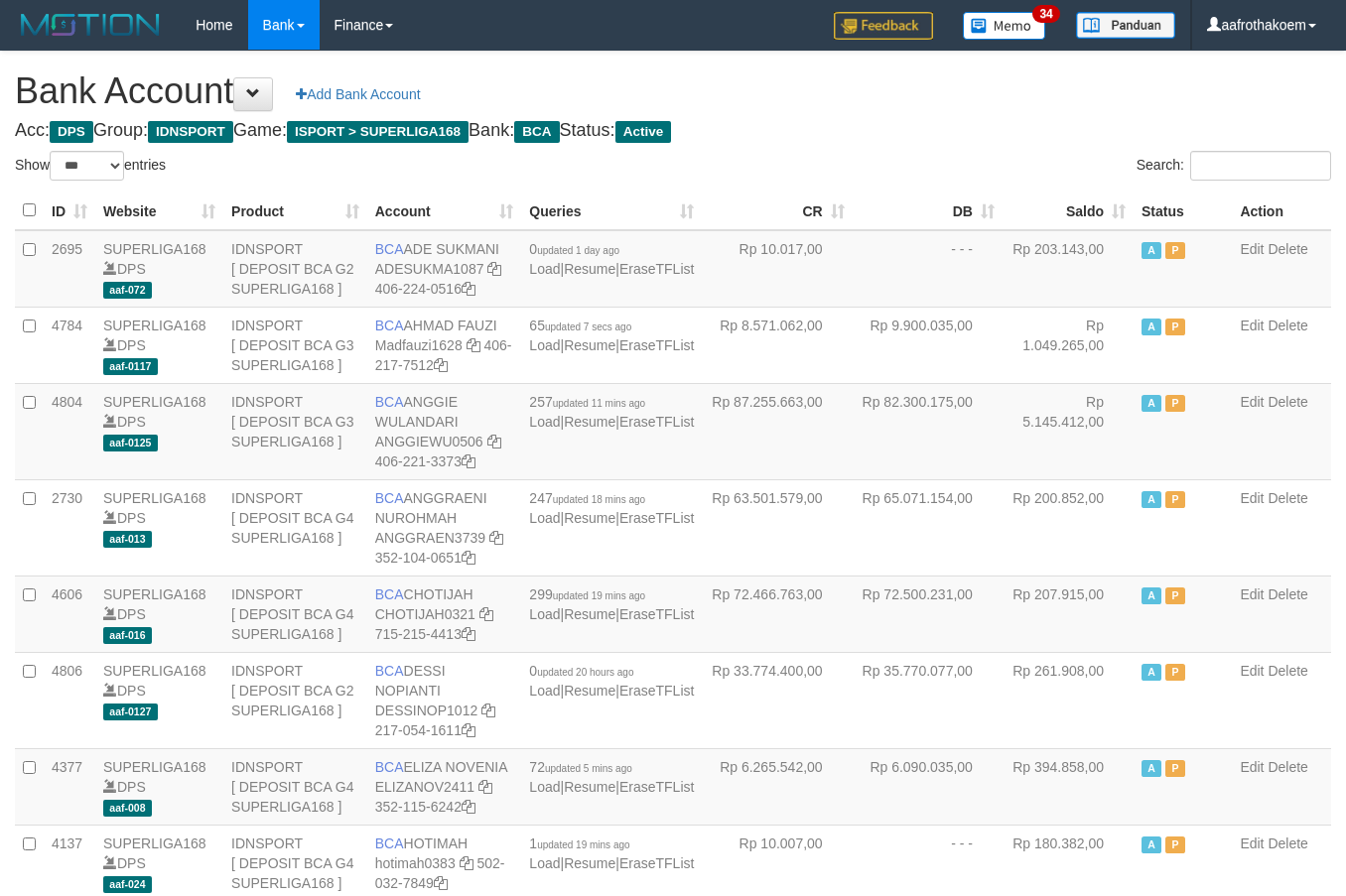 select on "***" 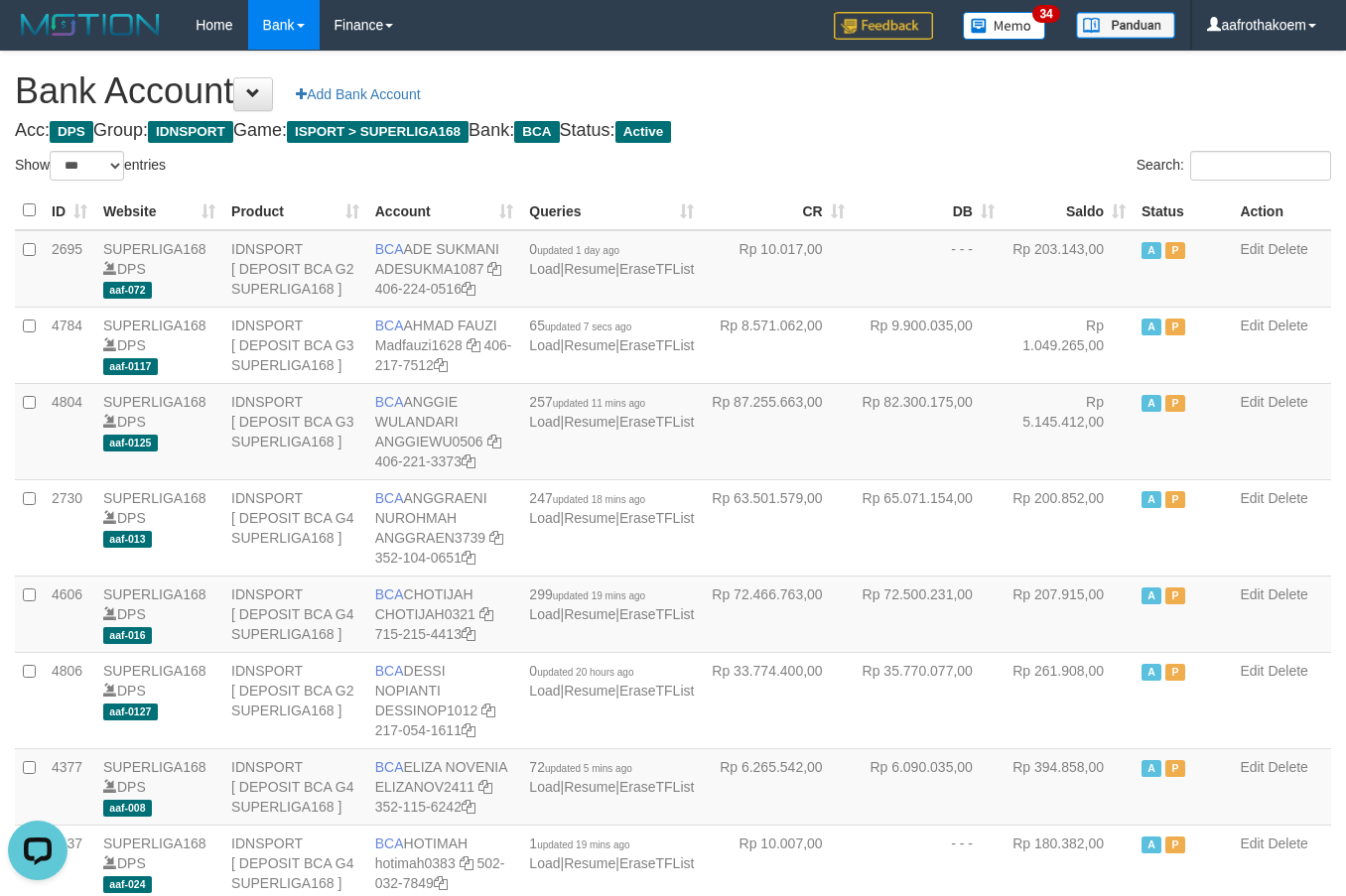 scroll, scrollTop: 0, scrollLeft: 0, axis: both 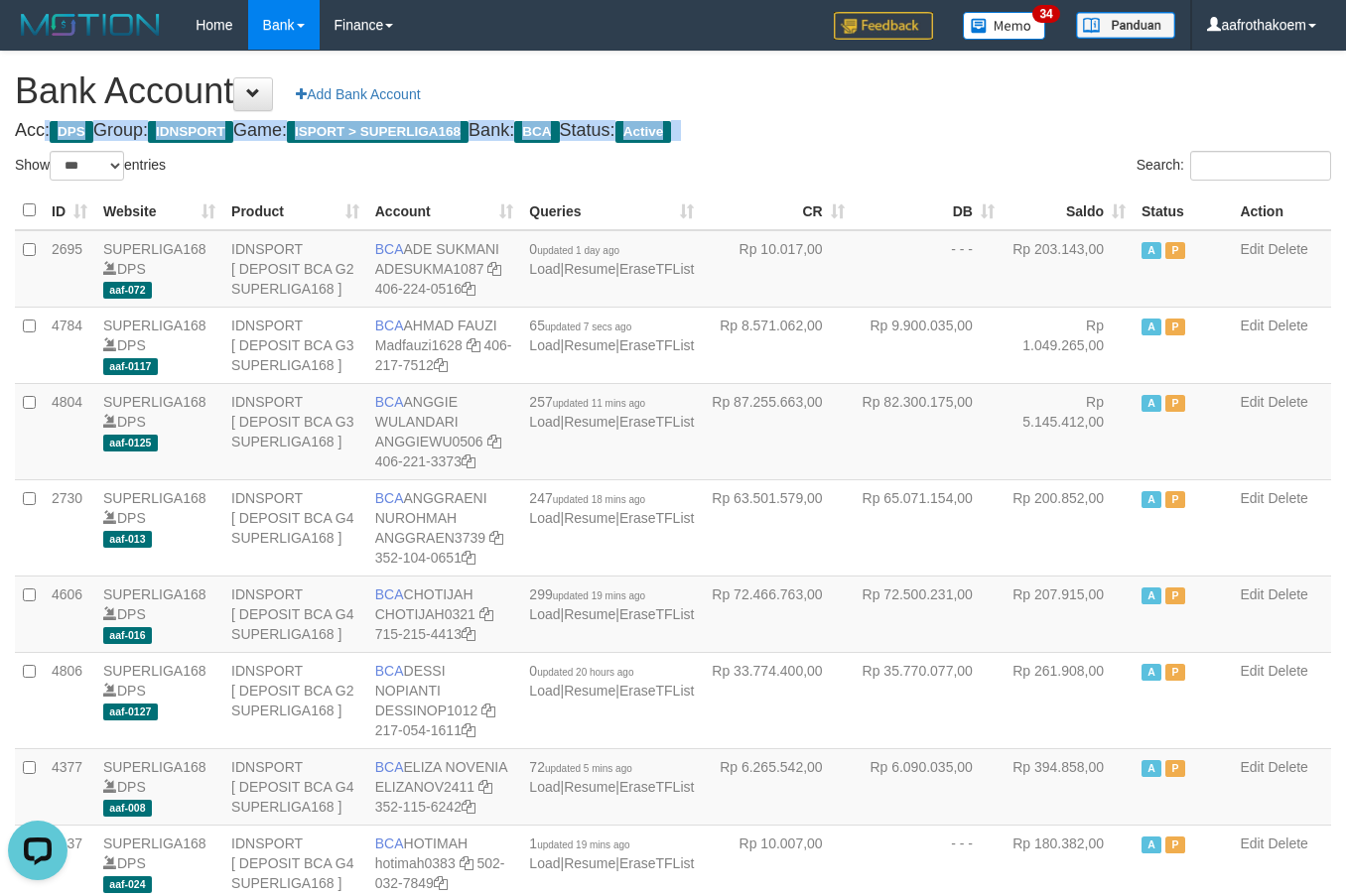 click on "Bank Account
Add Bank Account
Acc: 										 DPS
Group:   IDNSPORT    		Game:   ISPORT > SUPERLIGA168    		Bank:   BCA    		Status:  Active
Filter Account Type
*******
***
**
***
DPS
SELECT ALL  SELECT TYPE  - ALL -
DPS
WD
TMP
Filter Product
*******
******
********
********
*******
********
IDNSPORT
SELECT ALL  SELECT GROUP  - ALL -
BETHUB
IDNPOKER
IDNSPORT
IDNTOTO
LOADONLY
Filter Website
*******" at bounding box center [673, 1506] 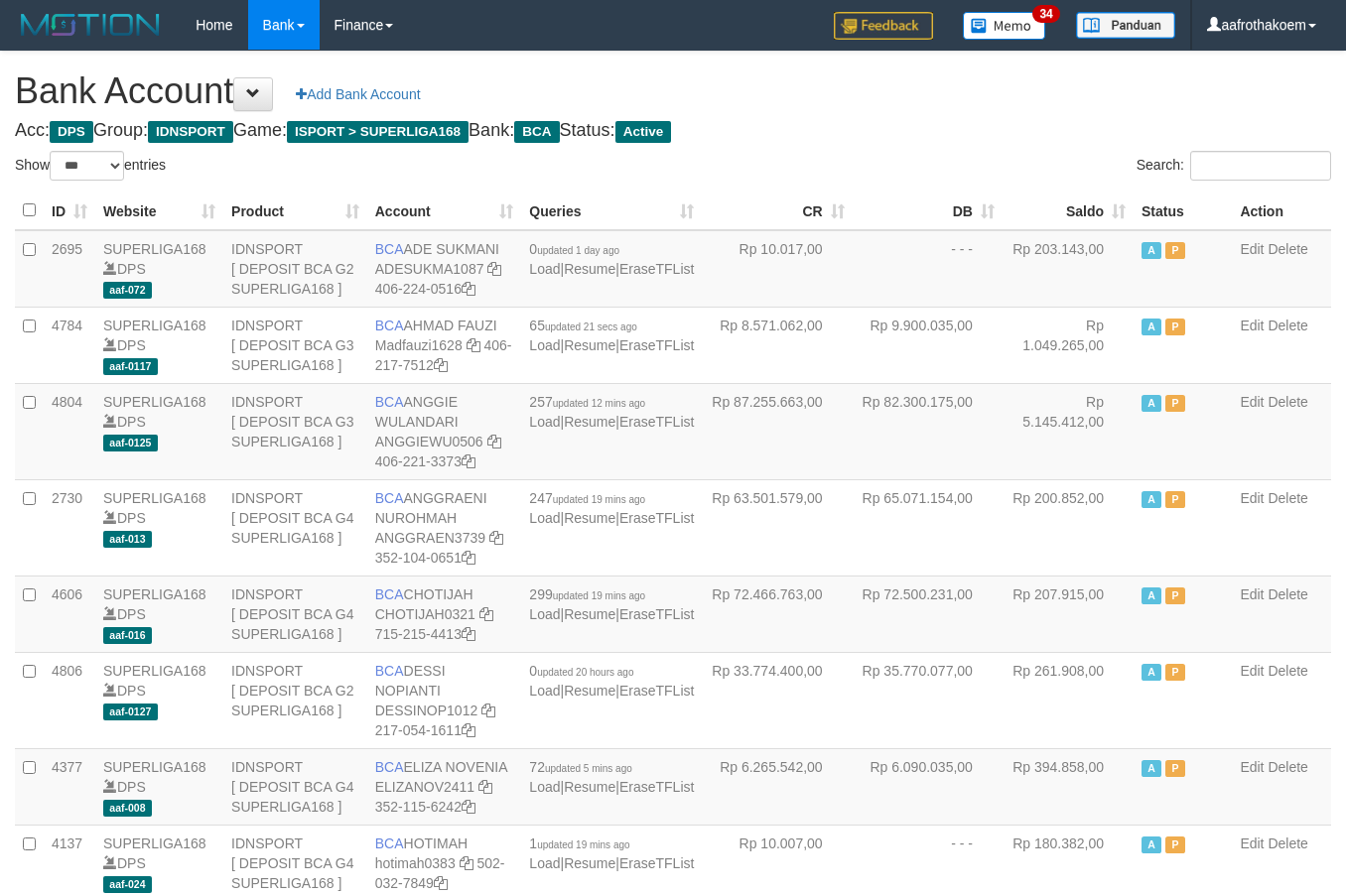 select on "***" 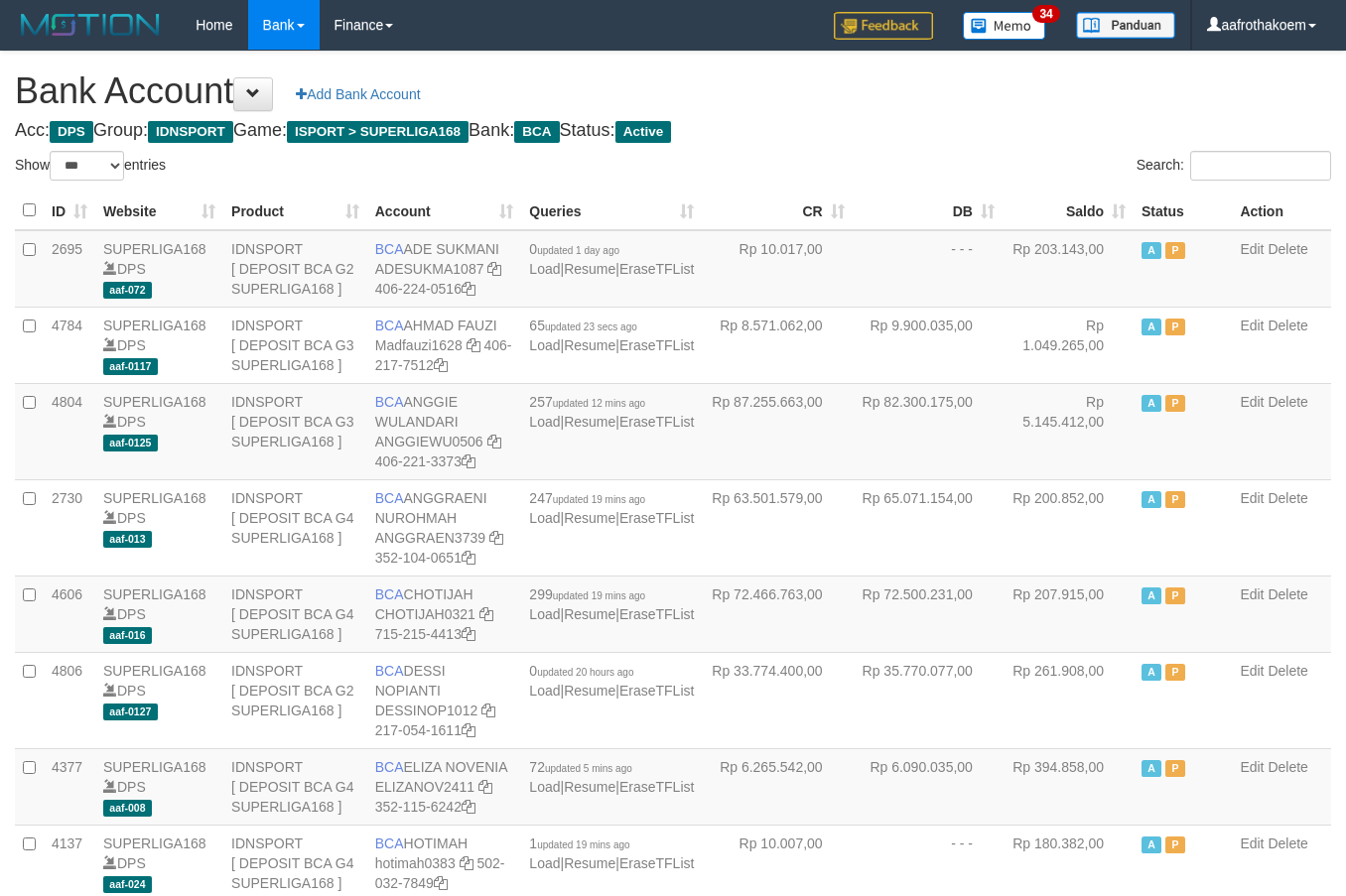 select on "***" 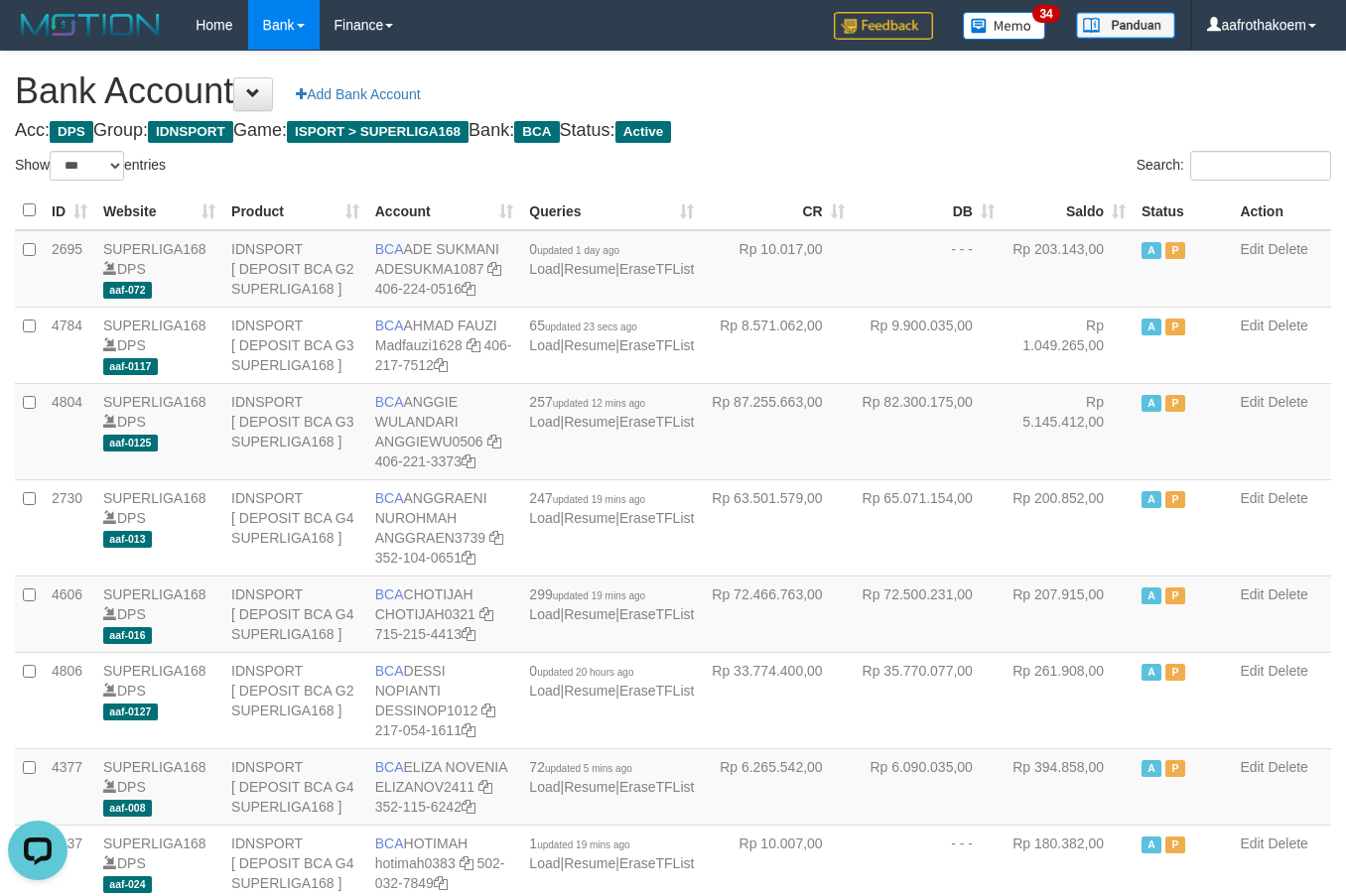 scroll, scrollTop: 0, scrollLeft: 0, axis: both 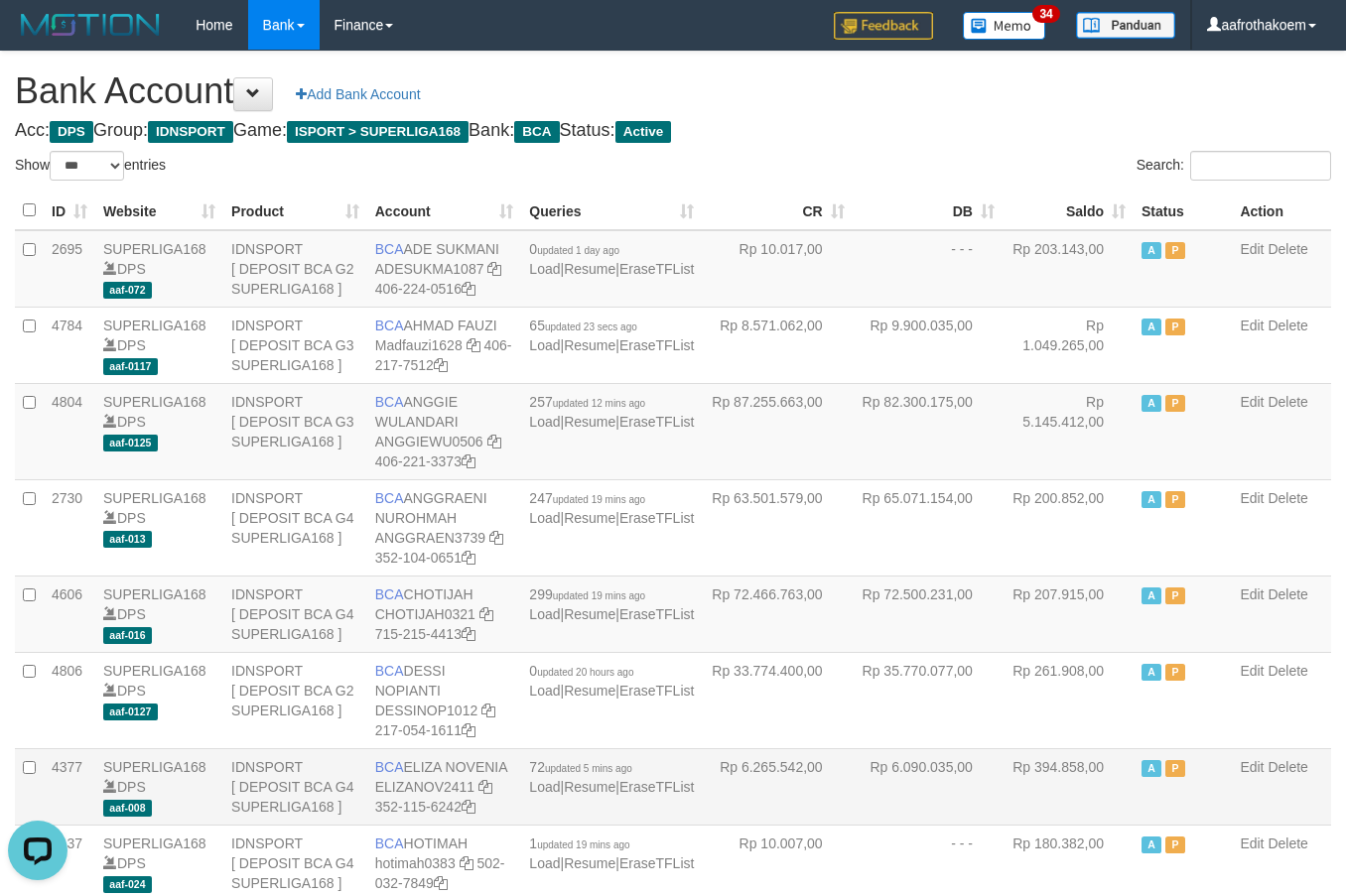 drag, startPoint x: 913, startPoint y: 142, endPoint x: 1224, endPoint y: 838, distance: 762.3234 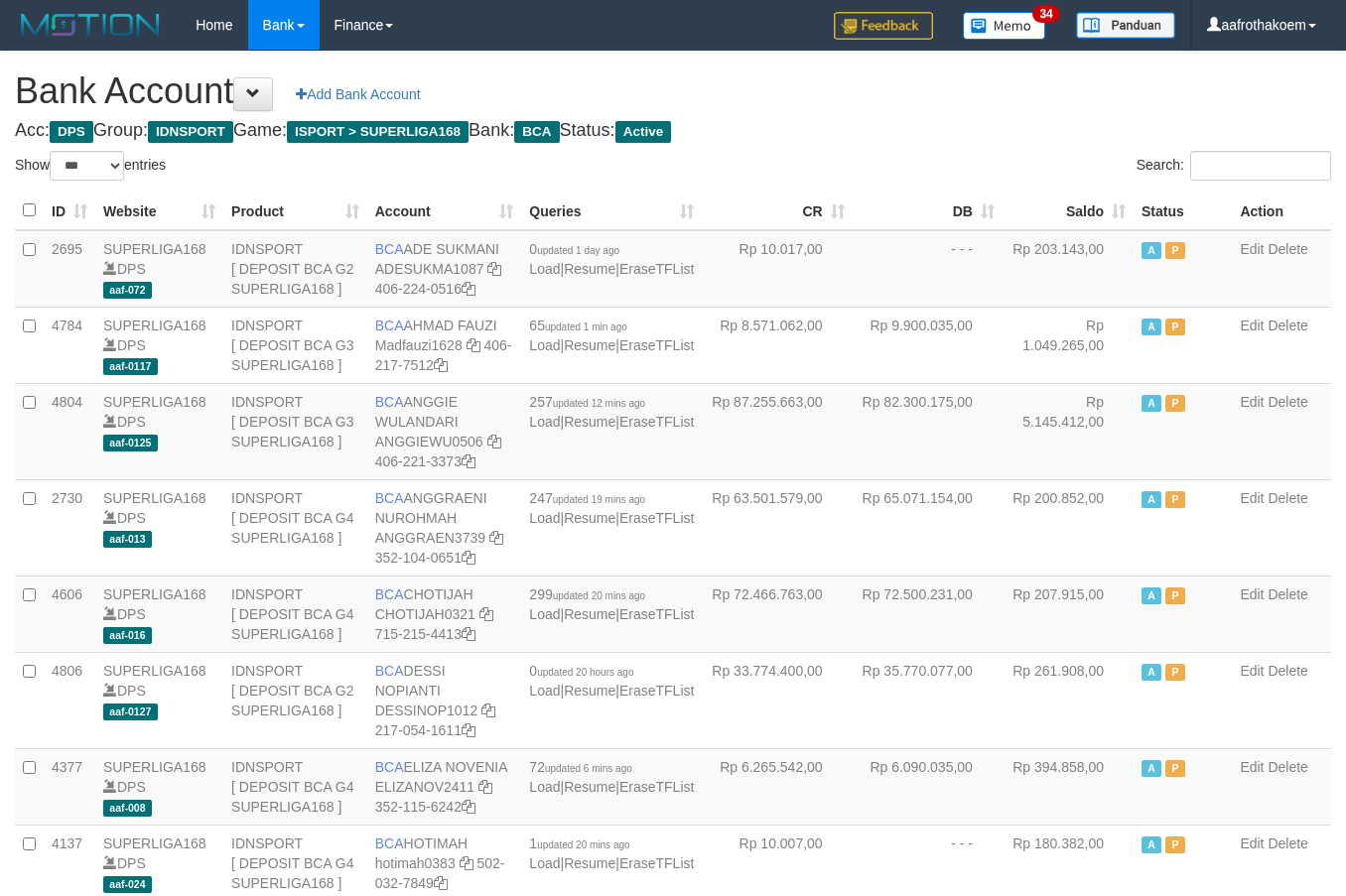 select on "***" 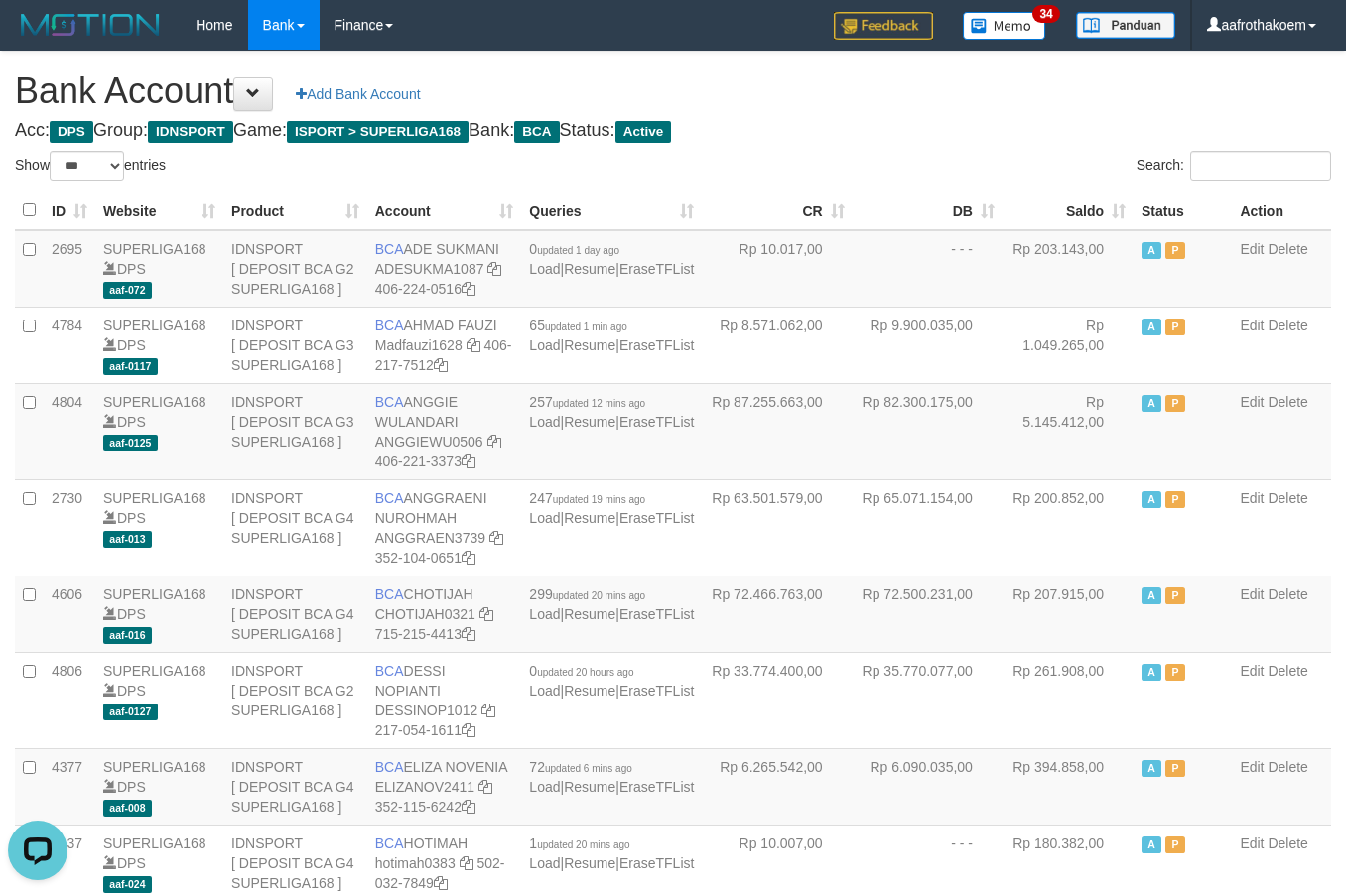 scroll, scrollTop: 0, scrollLeft: 0, axis: both 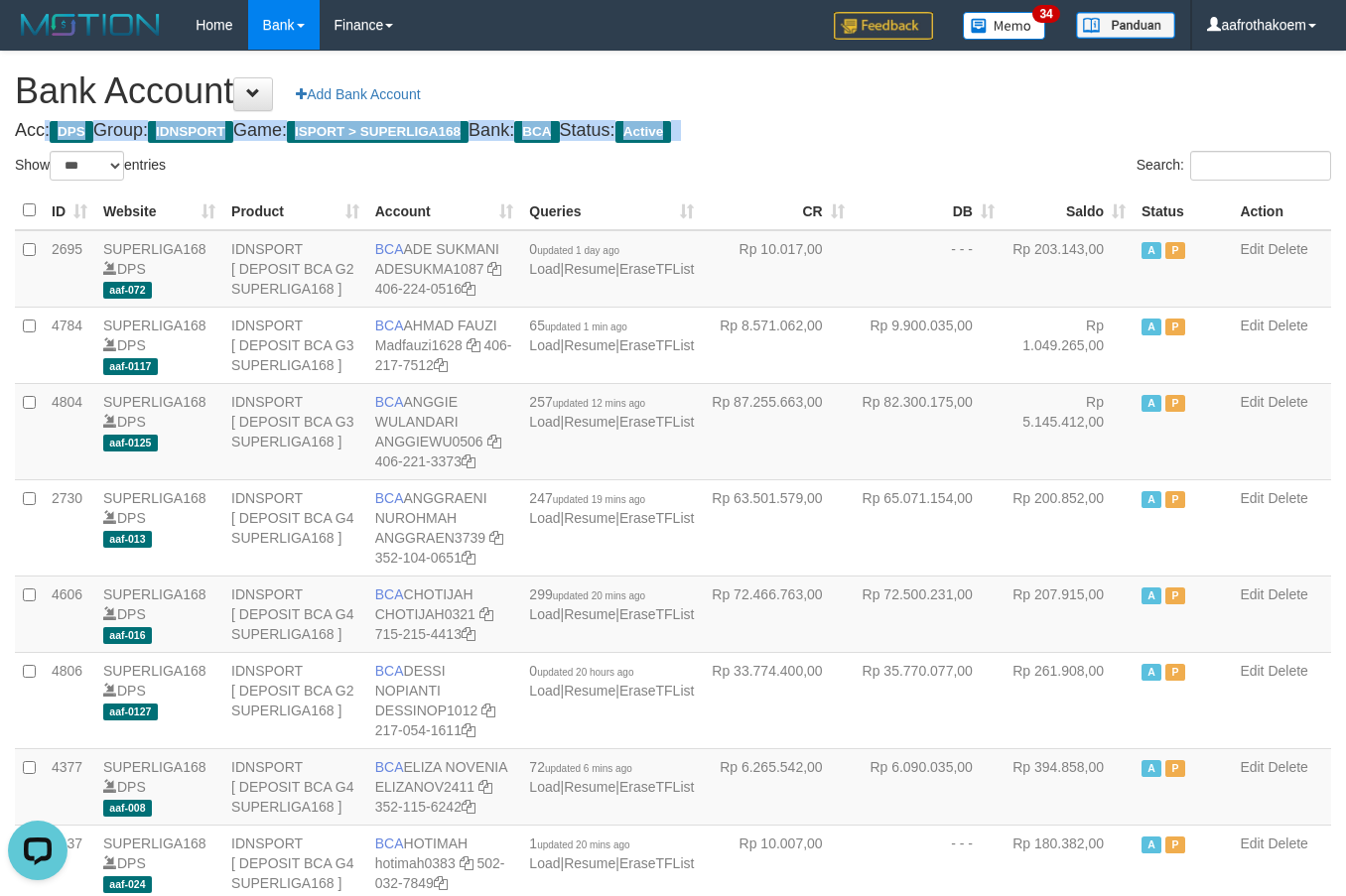 click on "Acc: 										 DPS
Group:   IDNSPORT    		Game:   ISPORT > SUPERLIGA168    		Bank:   BCA    		Status:  Active" at bounding box center (673, 131) 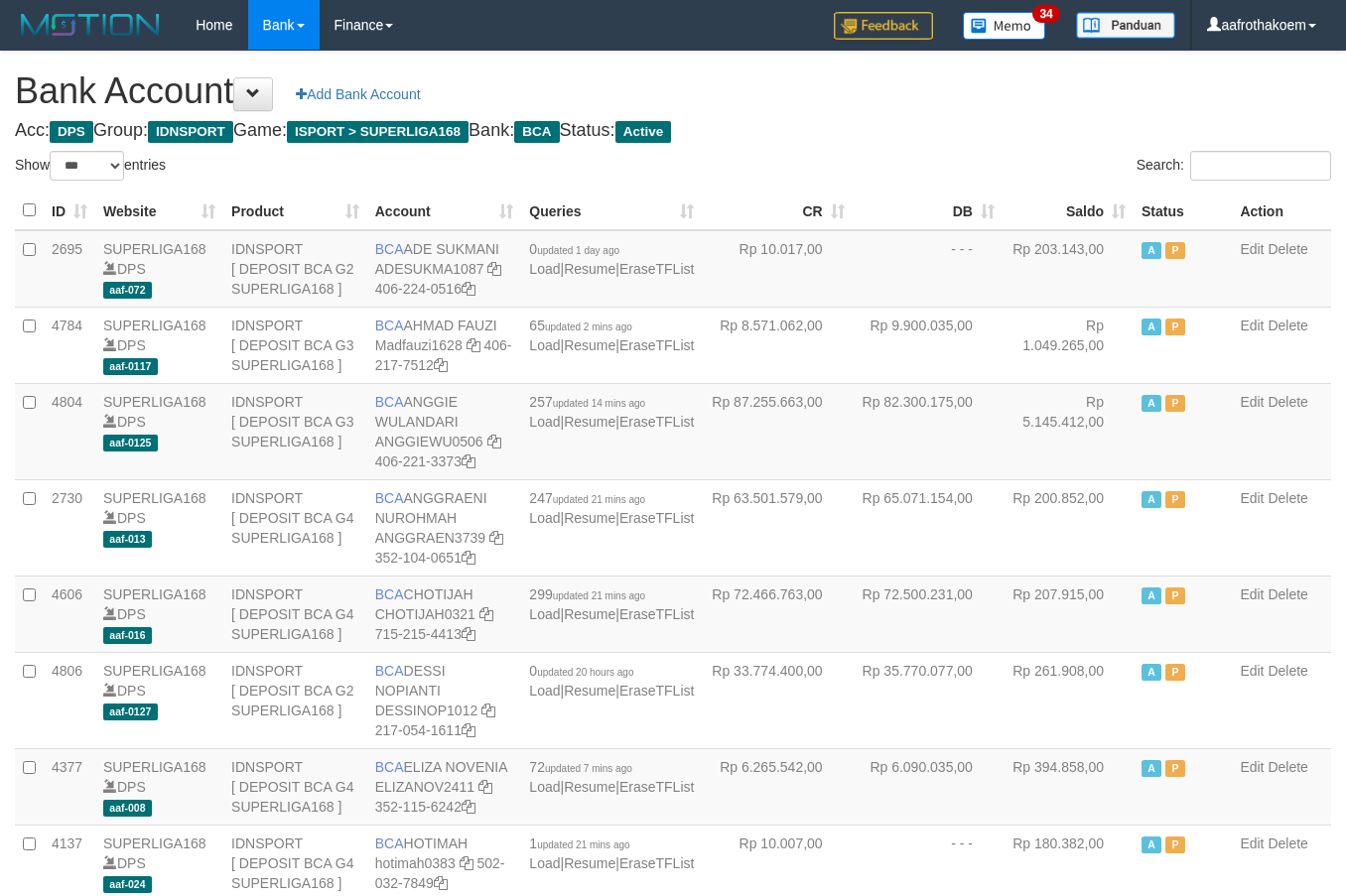 select on "***" 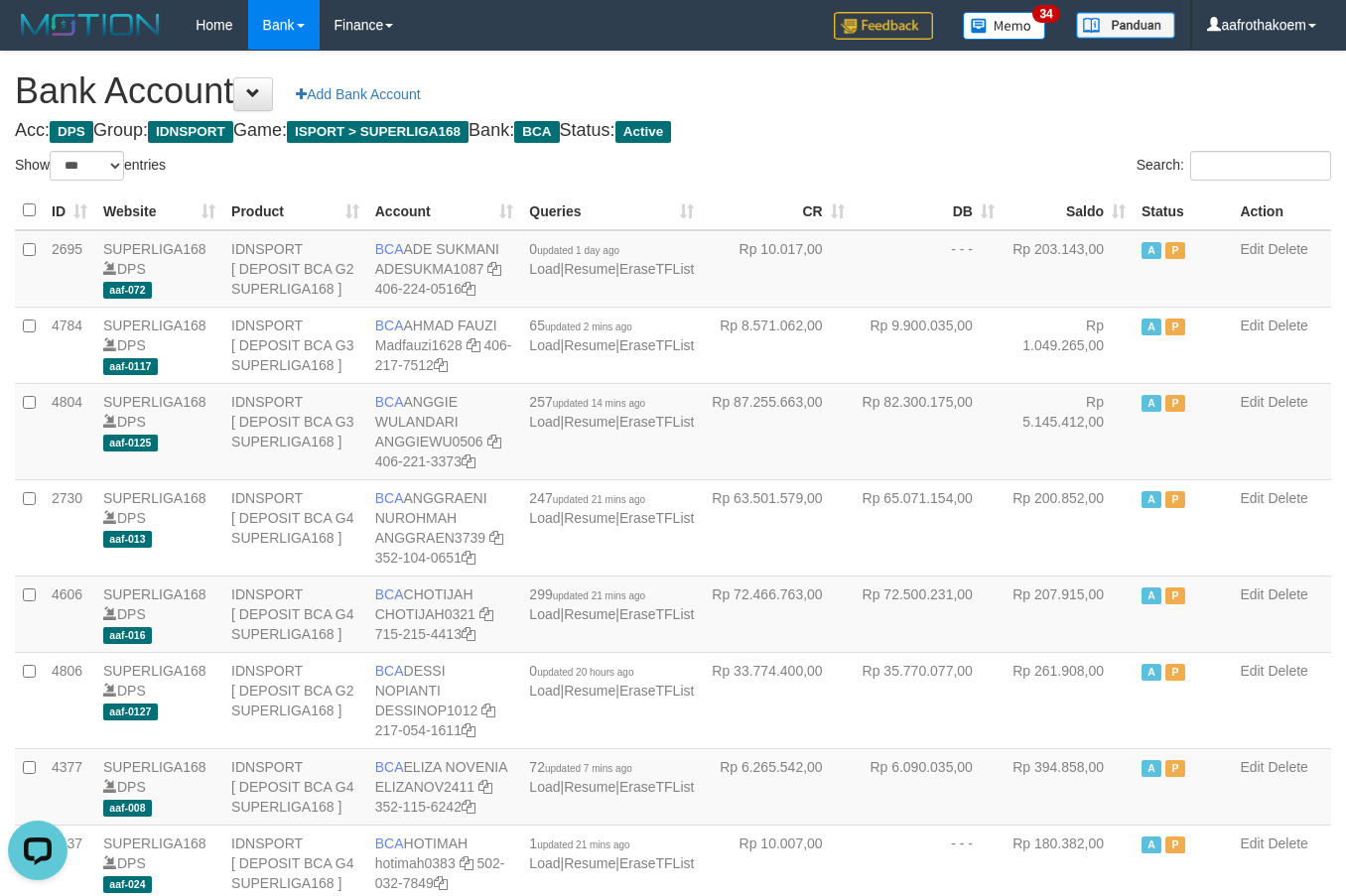 scroll, scrollTop: 0, scrollLeft: 0, axis: both 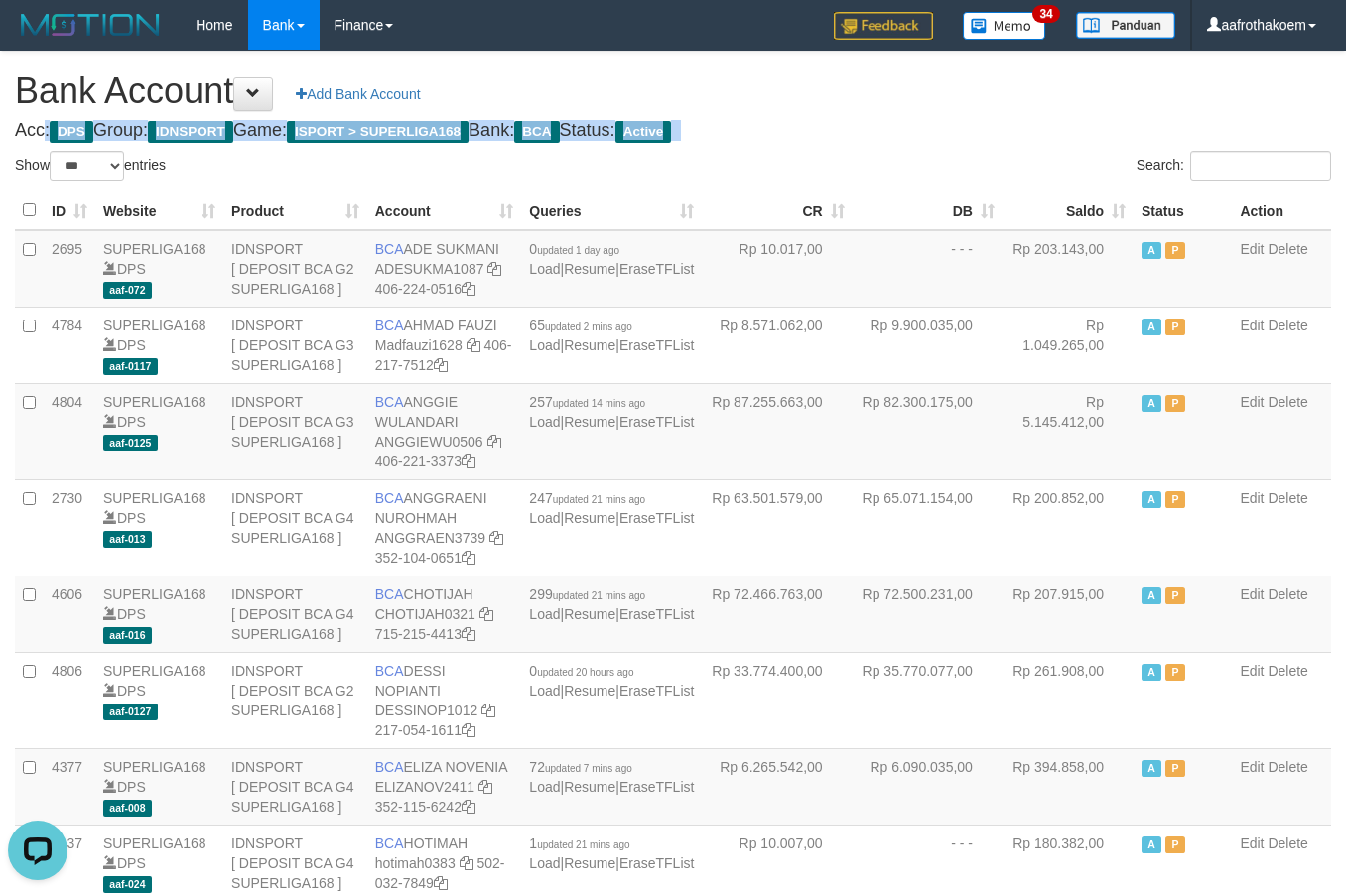 click on "Bank Account
Add Bank Account
Acc: 										 DPS
Group:   IDNSPORT    		Game:   ISPORT > SUPERLIGA168    		Bank:   BCA    		Status:  Active
Filter Account Type
*******
***
**
***
DPS
SELECT ALL  SELECT TYPE  - ALL -
DPS
WD
TMP
Filter Product
*******
******
********
********
*******
********
IDNSPORT
SELECT ALL  SELECT GROUP  - ALL -
BETHUB
IDNPOKER
IDNSPORT
IDNTOTO
LOADONLY
Filter Website
*******" at bounding box center (673, 1506) 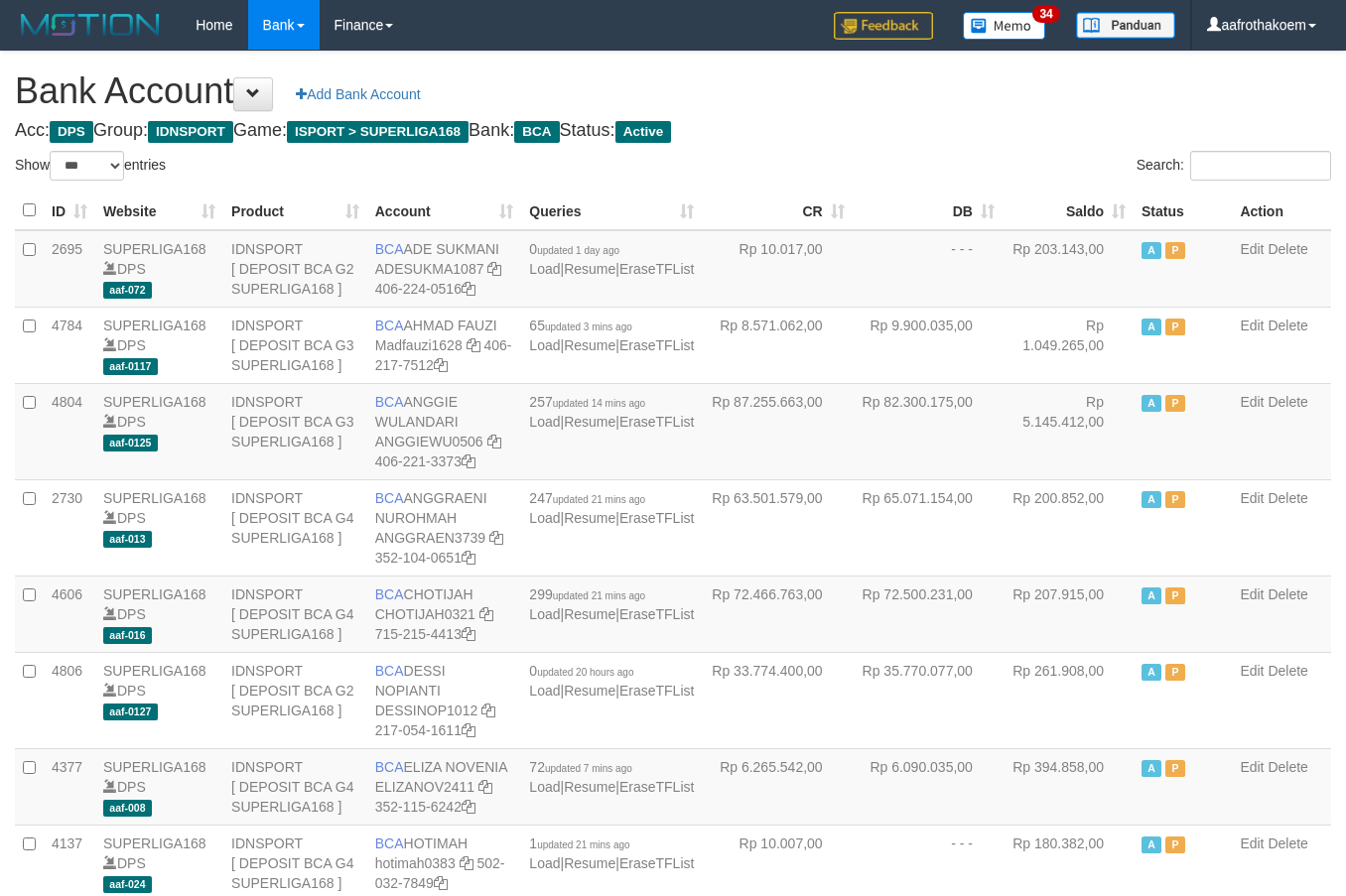 select on "***" 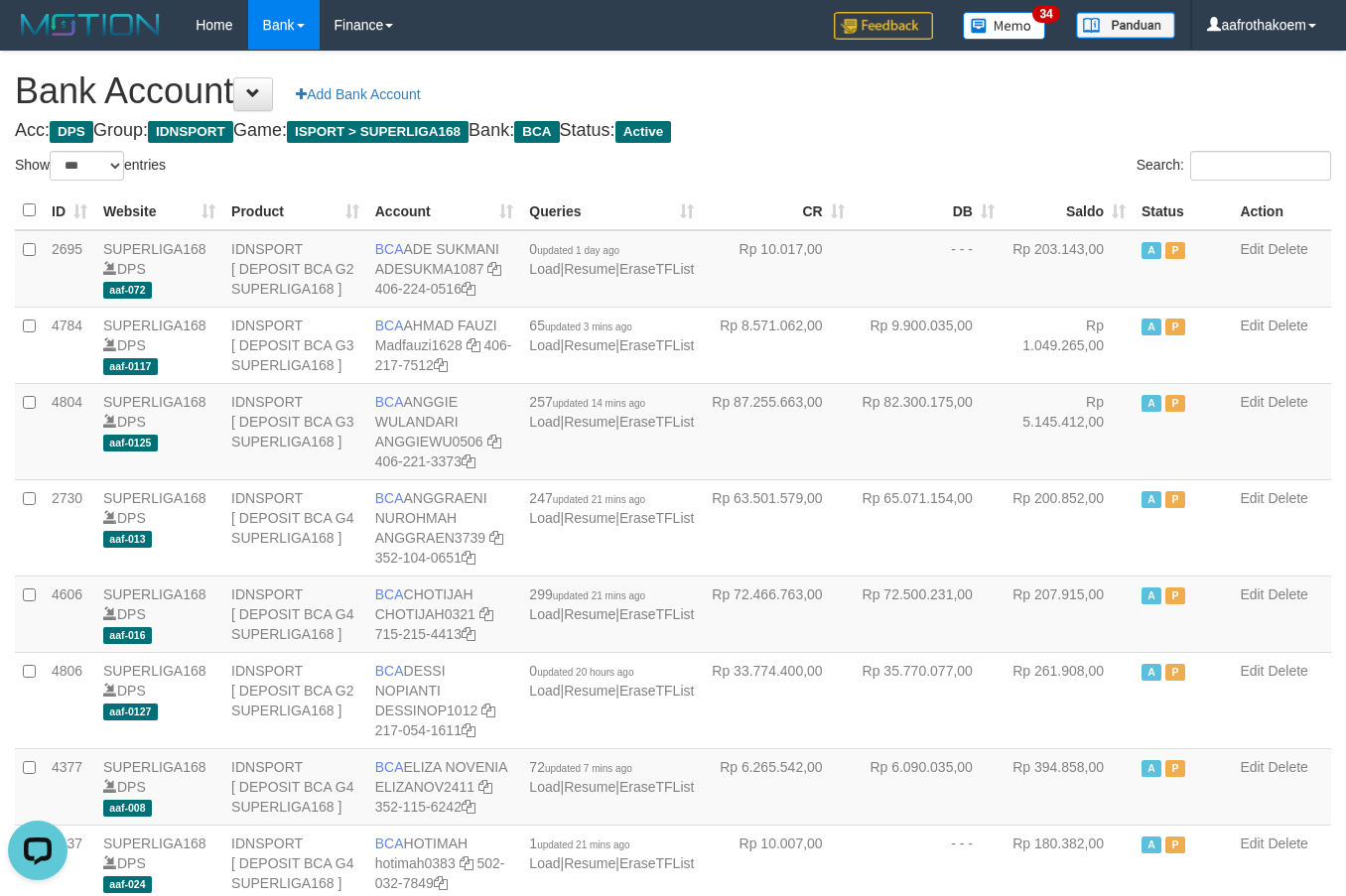 scroll, scrollTop: 0, scrollLeft: 0, axis: both 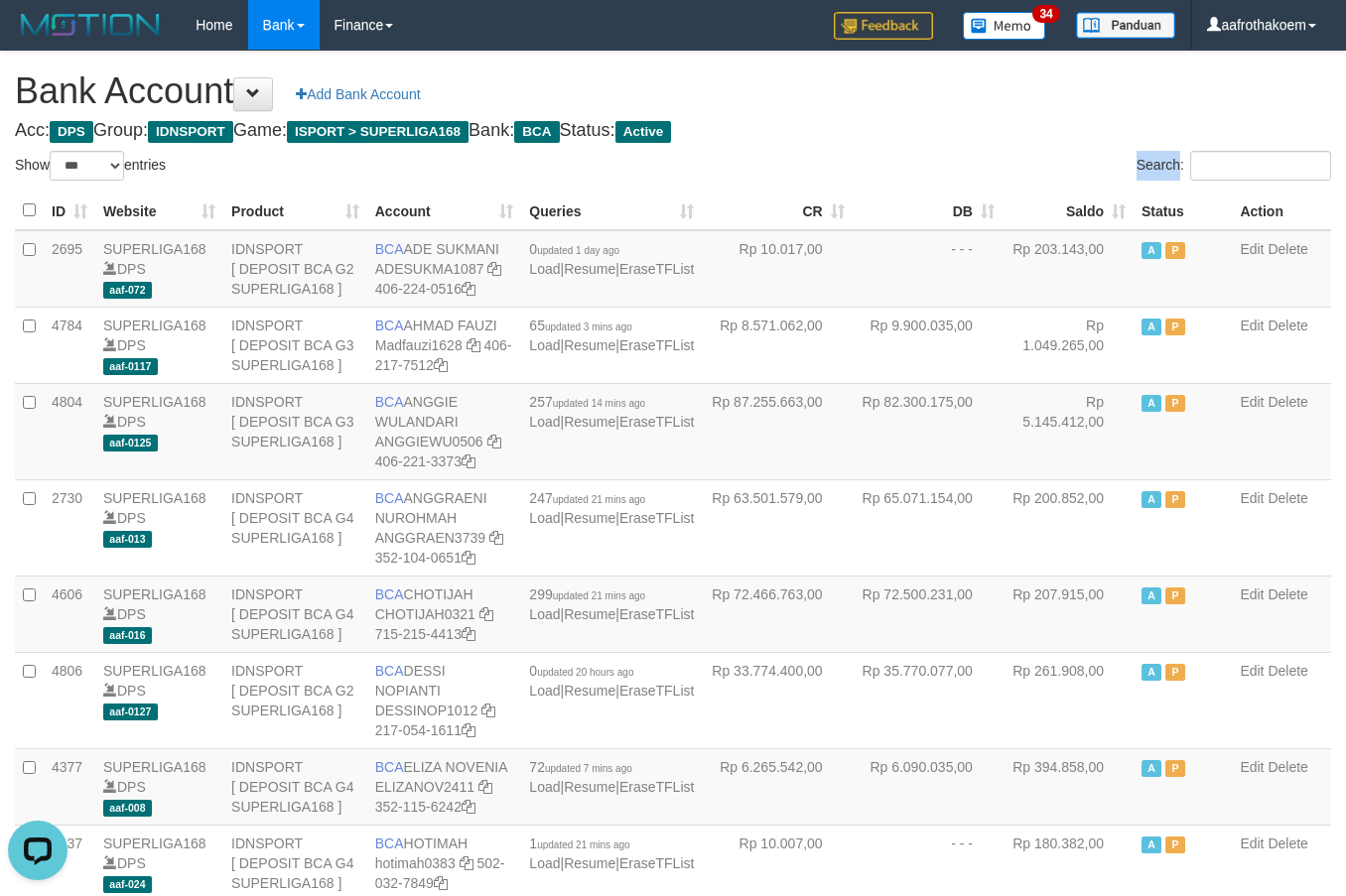 click on "Search:" at bounding box center [1010, 168] 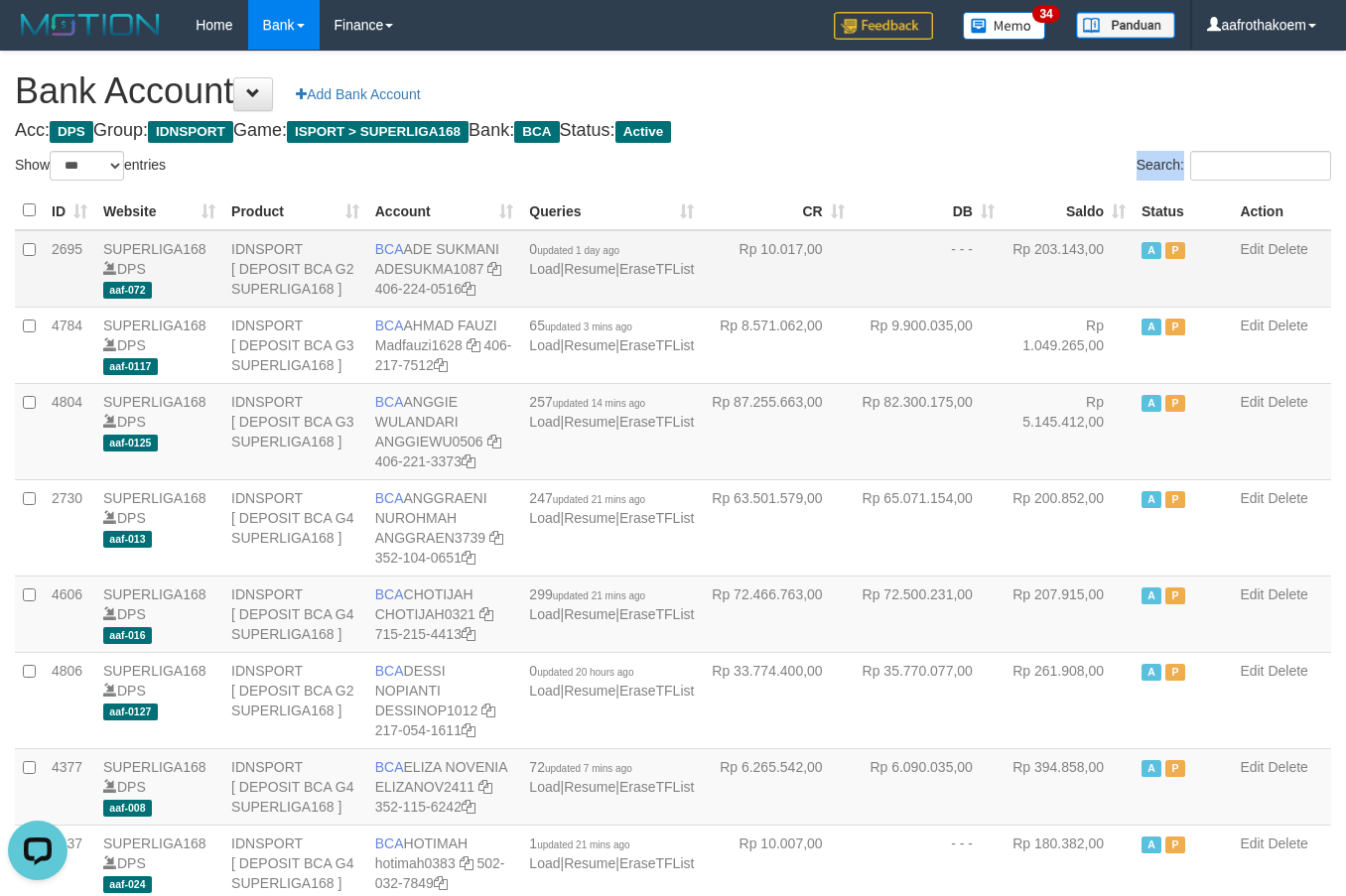 click on "Search:" at bounding box center (1010, 168) 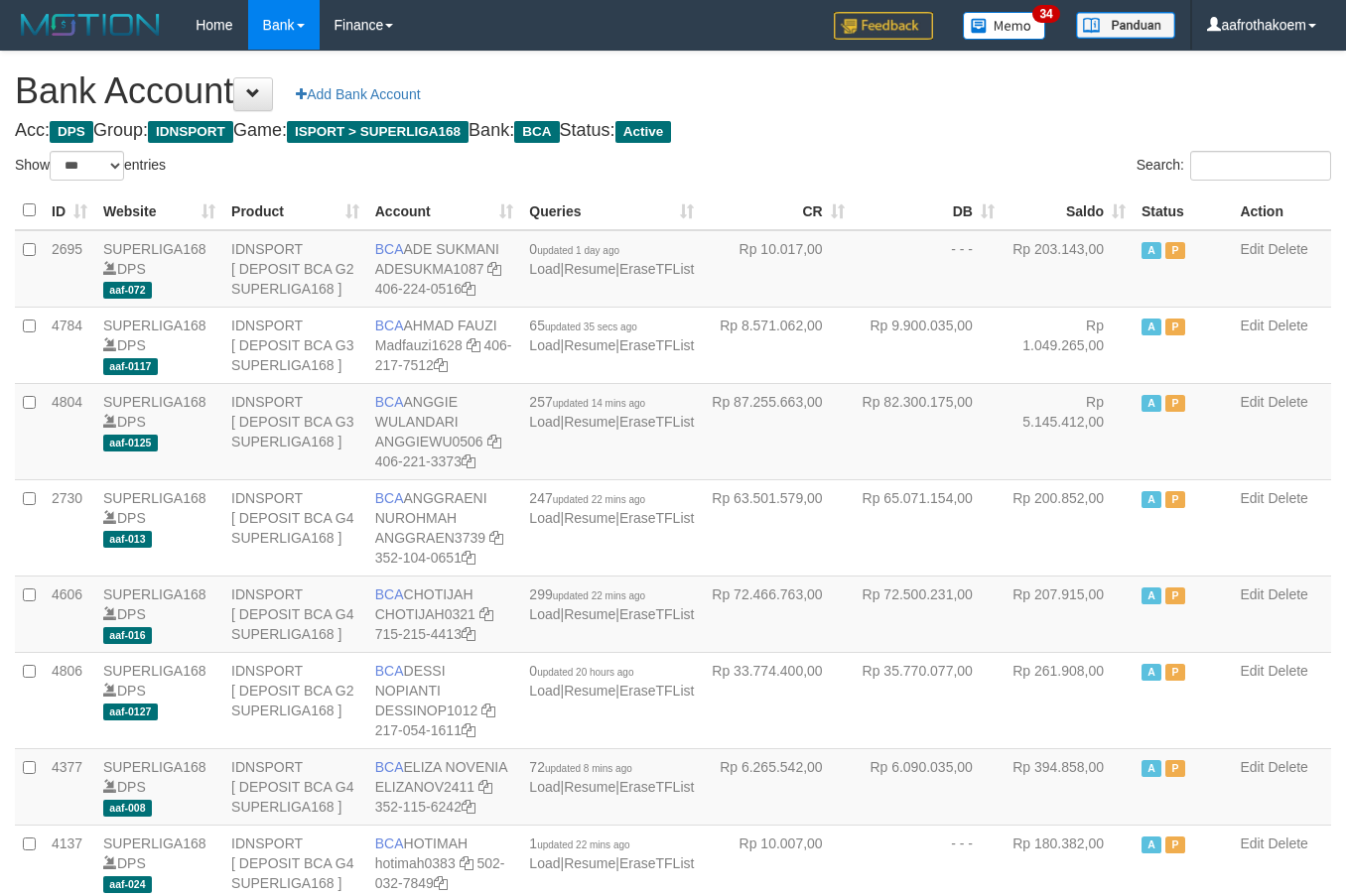select on "***" 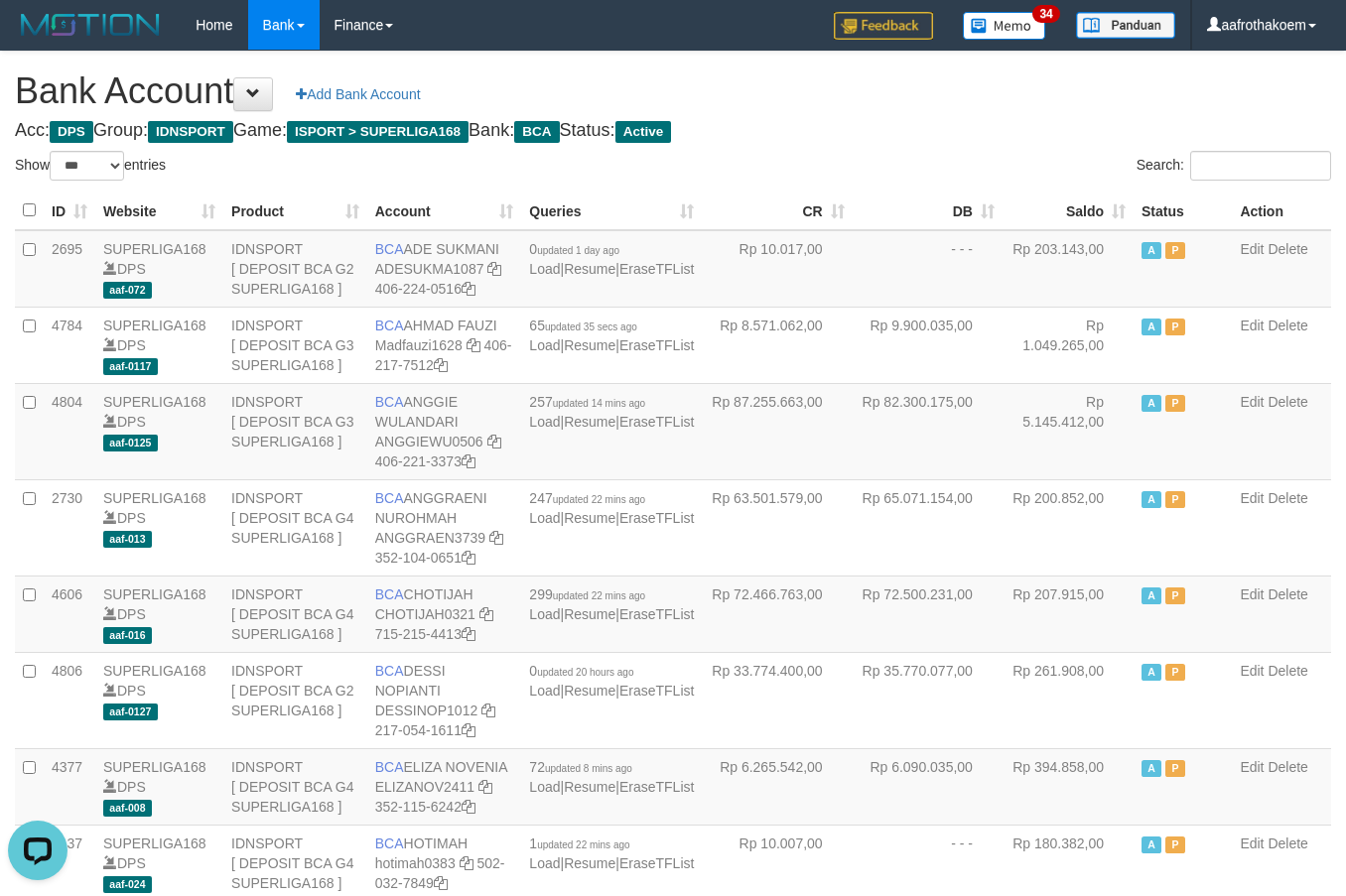 scroll, scrollTop: 0, scrollLeft: 0, axis: both 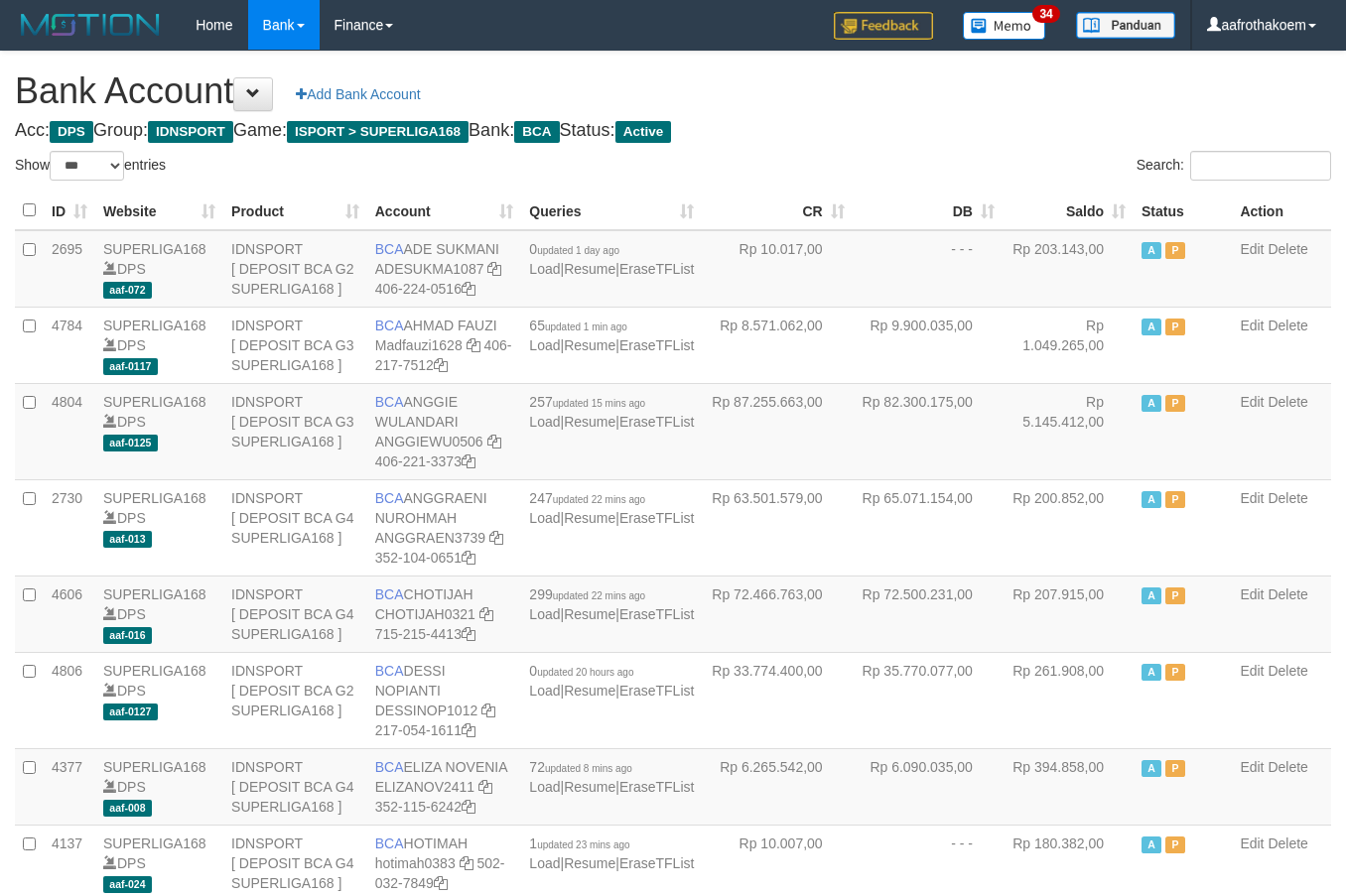 select on "***" 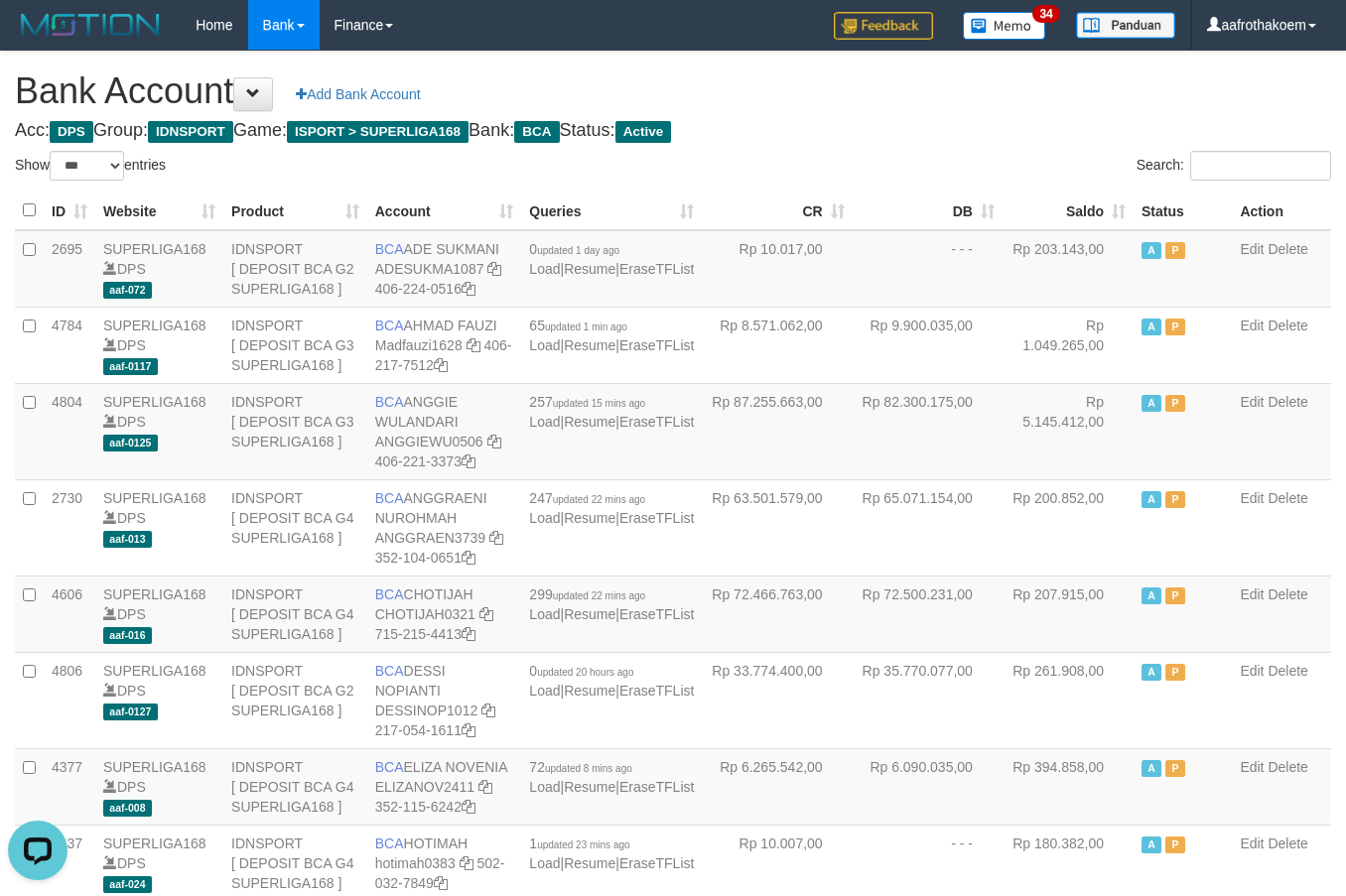 scroll, scrollTop: 0, scrollLeft: 0, axis: both 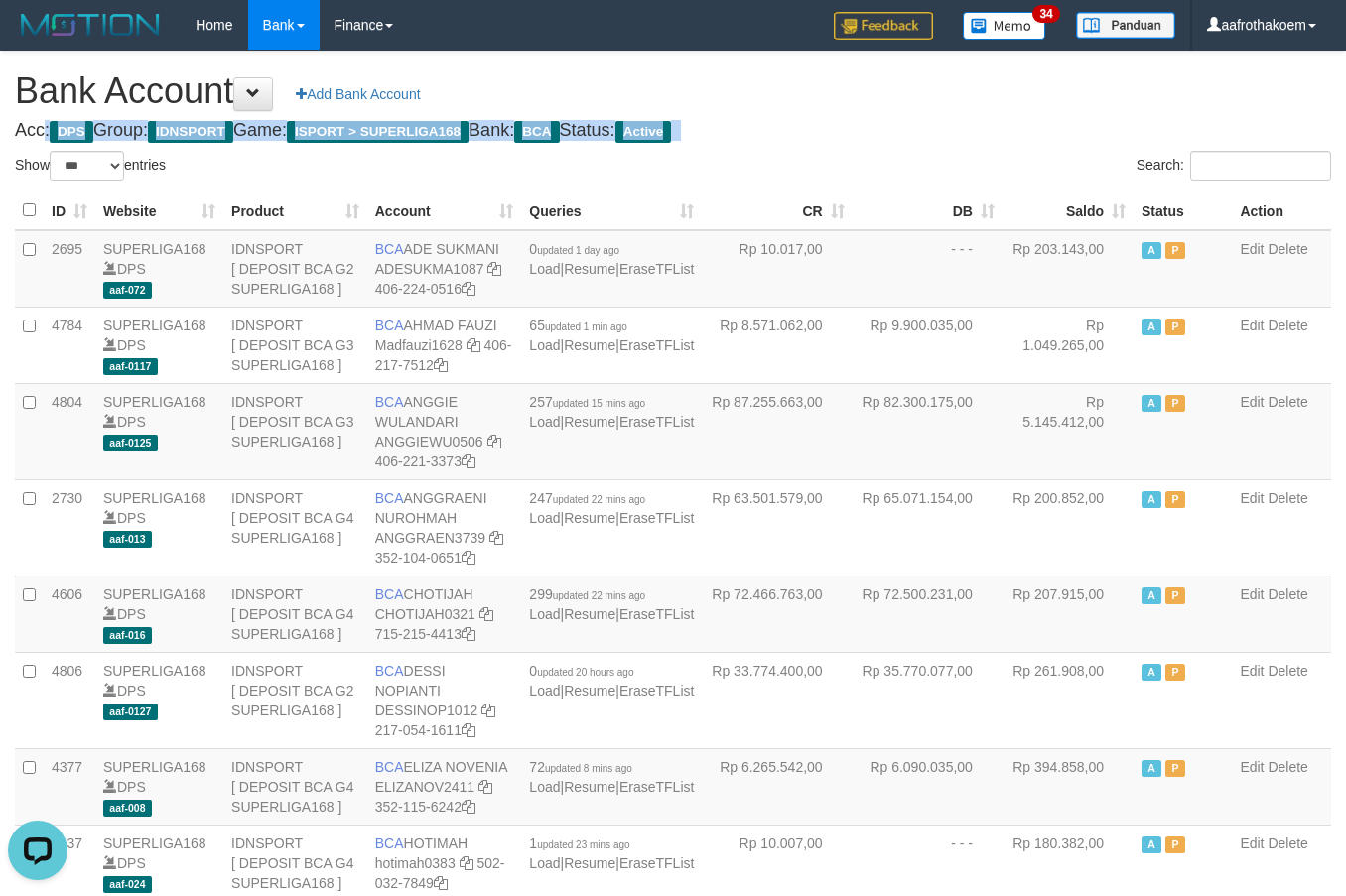 click on "Acc: 										 DPS
Group:   IDNSPORT    		Game:   ISPORT > SUPERLIGA168    		Bank:   BCA    		Status:  Active" at bounding box center (673, 131) 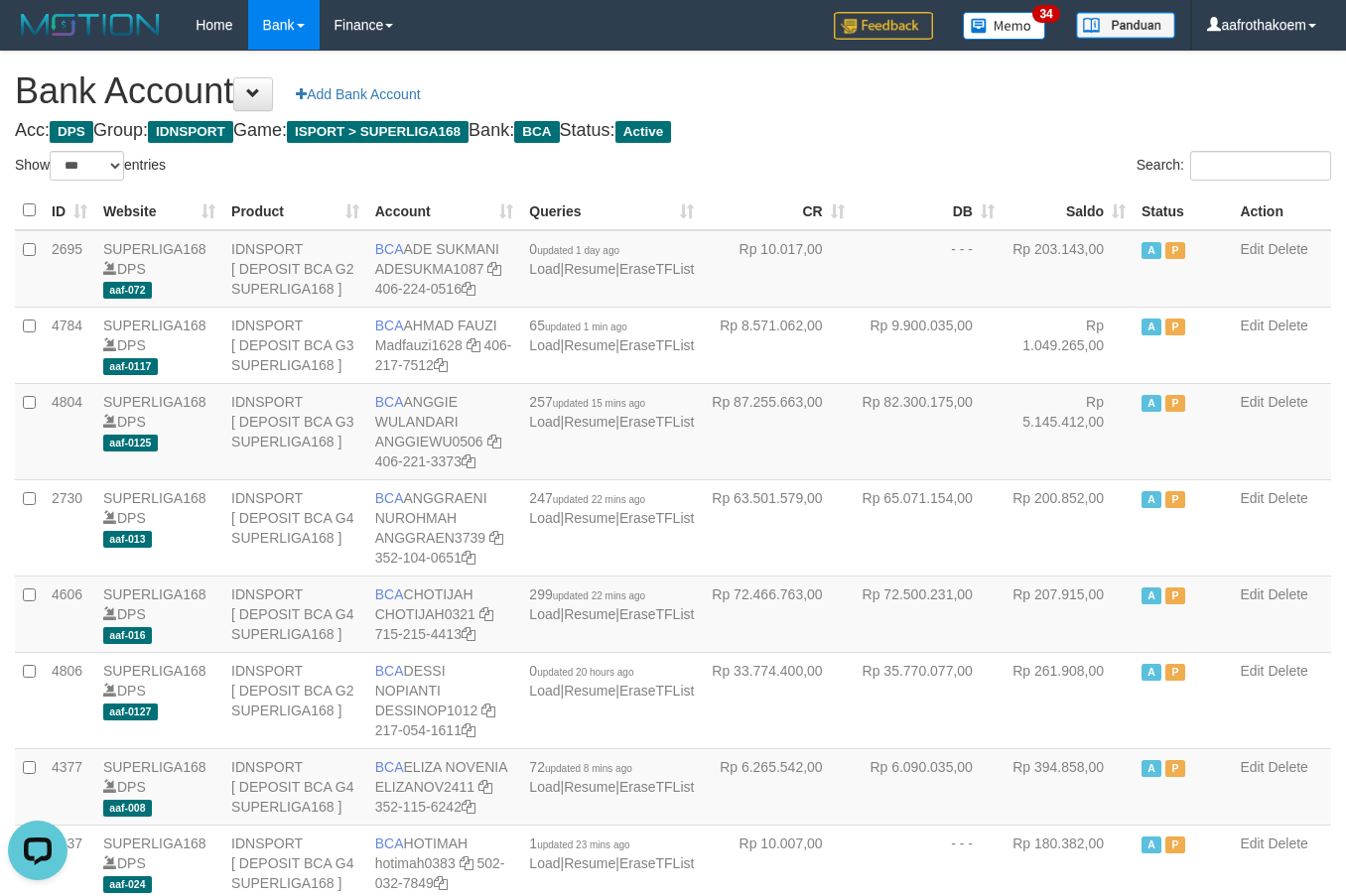 click on "Acc: 										 DPS
Group:   IDNSPORT    		Game:   ISPORT > SUPERLIGA168    		Bank:   BCA    		Status:  Active" at bounding box center (673, 131) 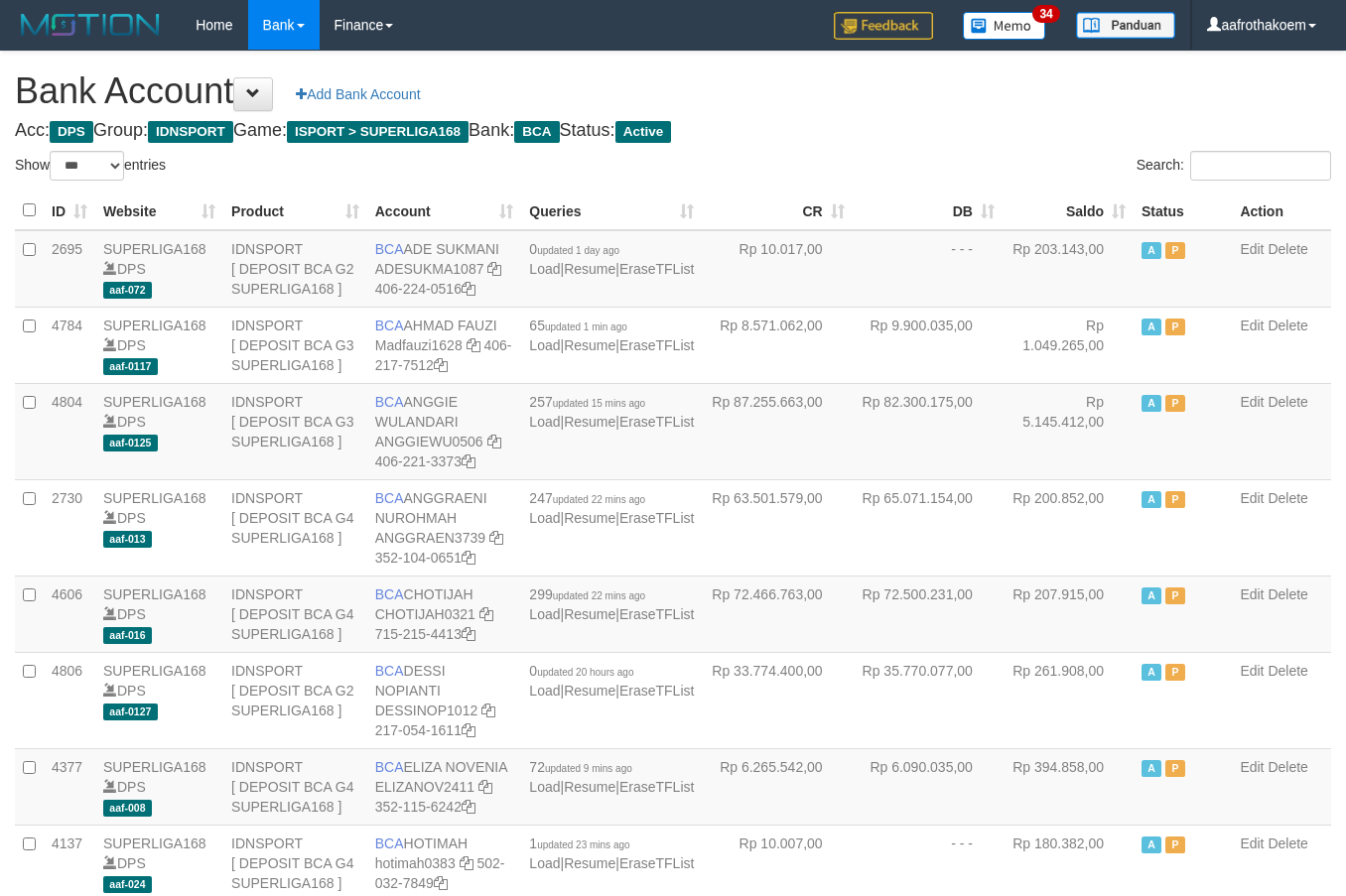 select on "***" 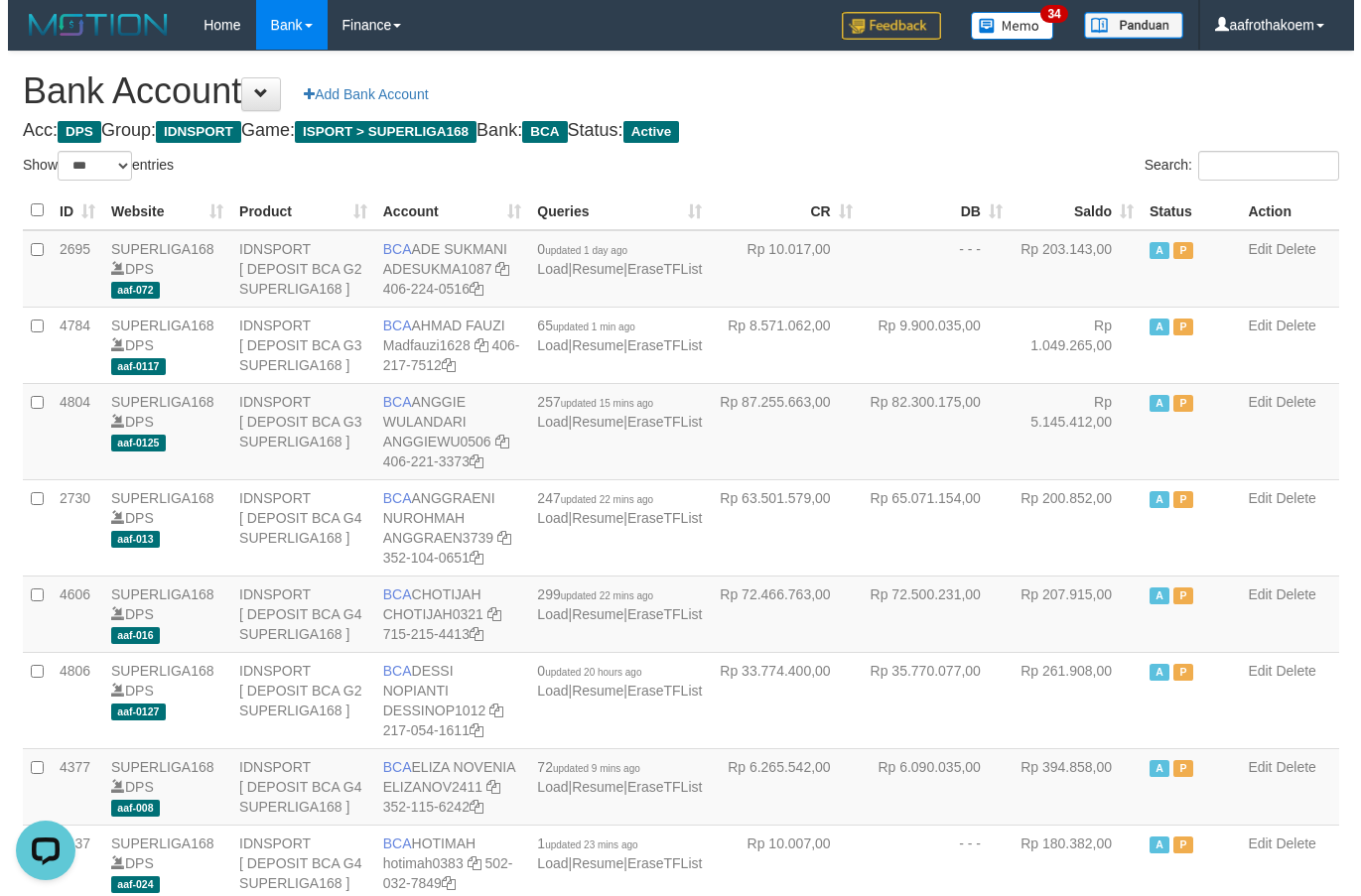 scroll, scrollTop: 0, scrollLeft: 0, axis: both 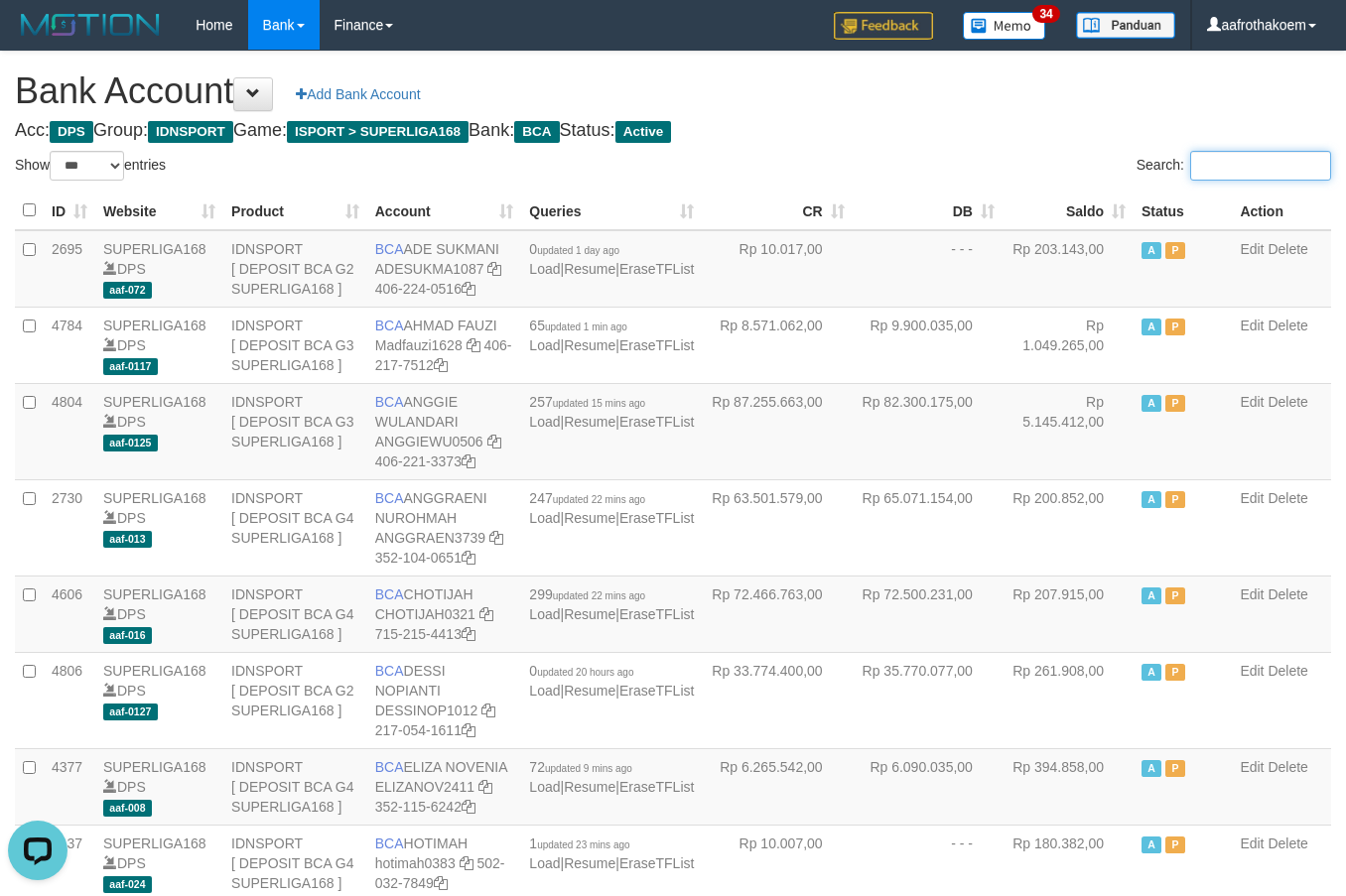 click on "Search:" at bounding box center (1261, 166) 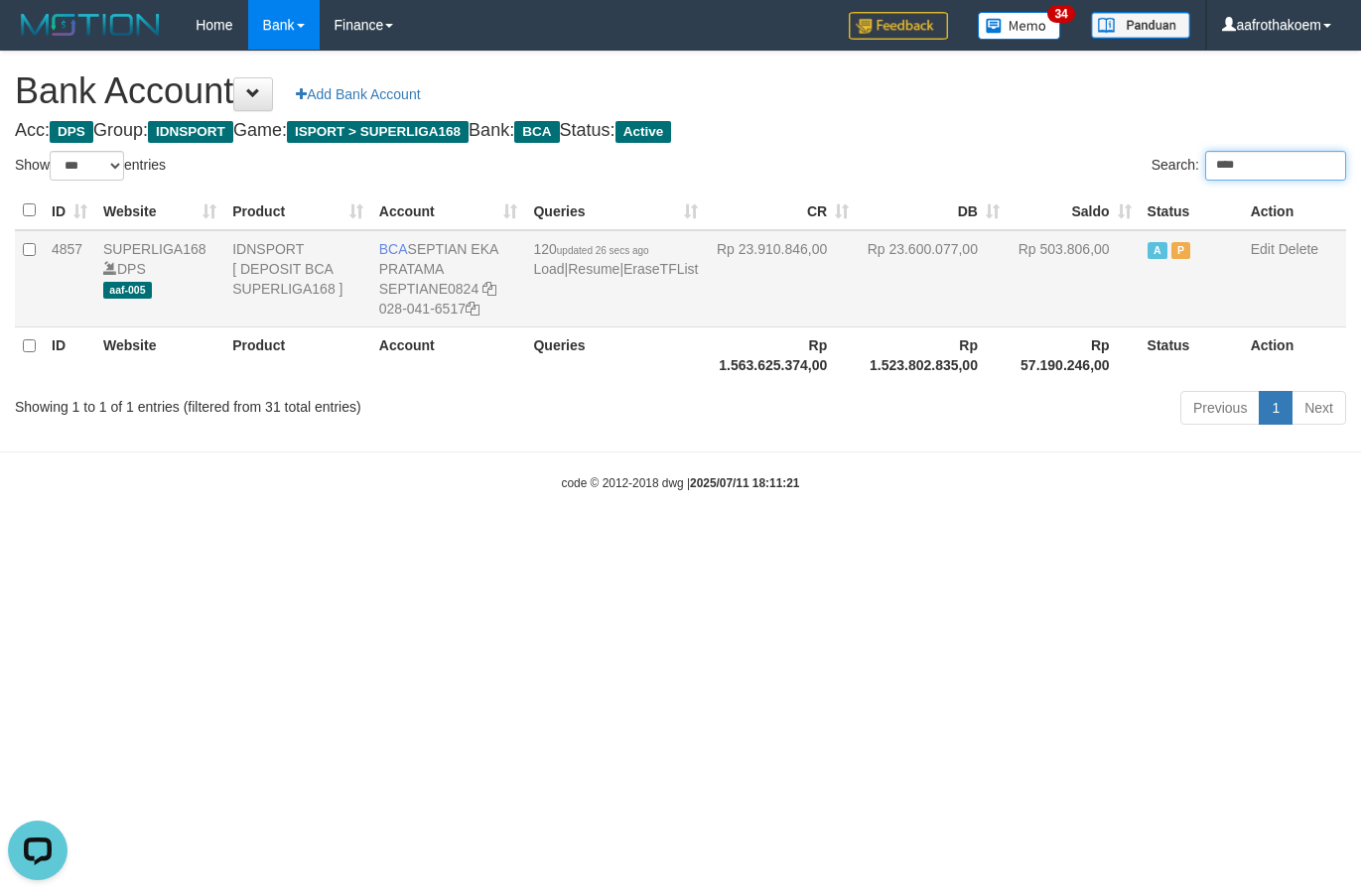 type on "****" 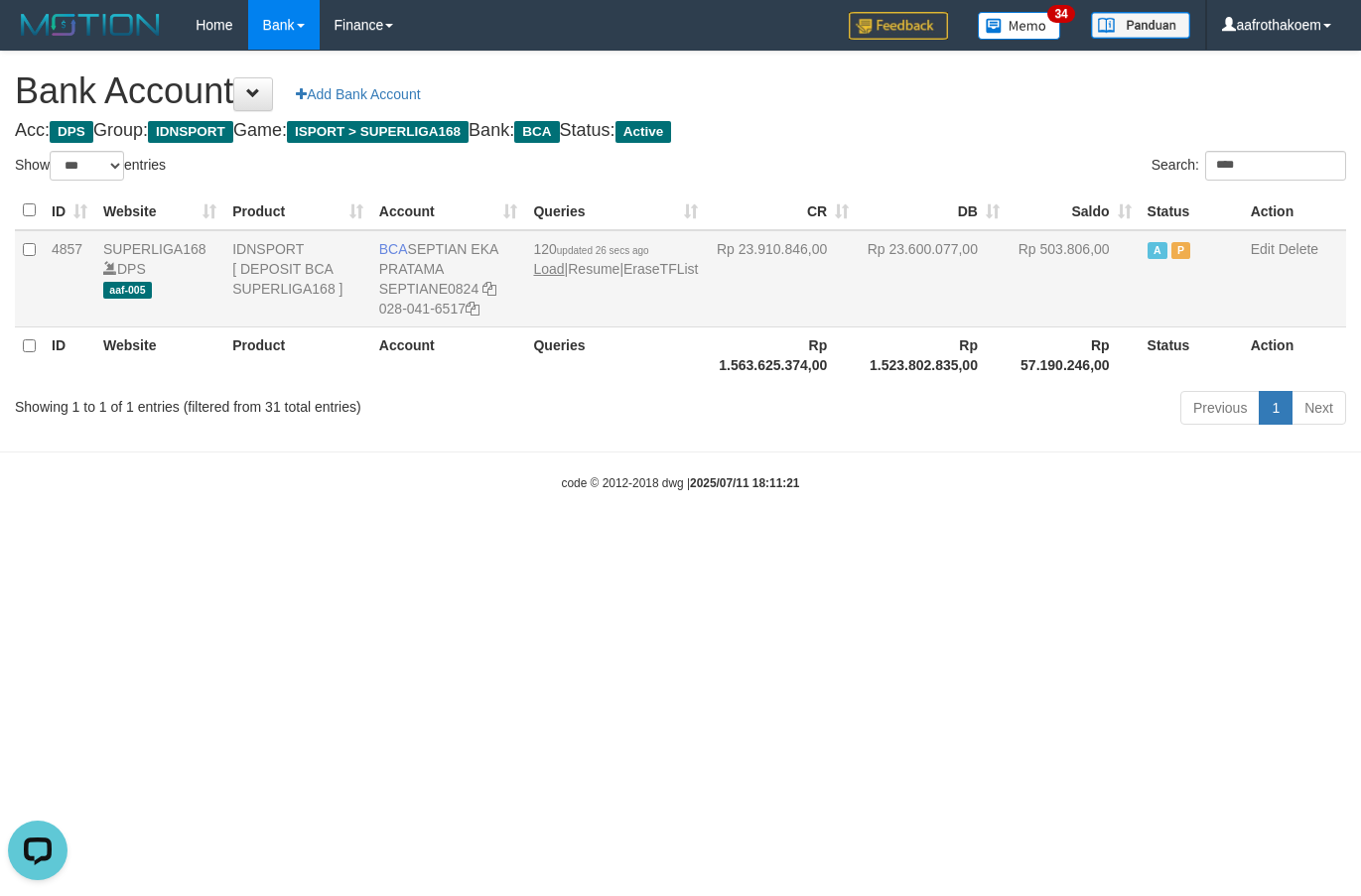 drag, startPoint x: 802, startPoint y: 288, endPoint x: 590, endPoint y: 290, distance: 212.00943 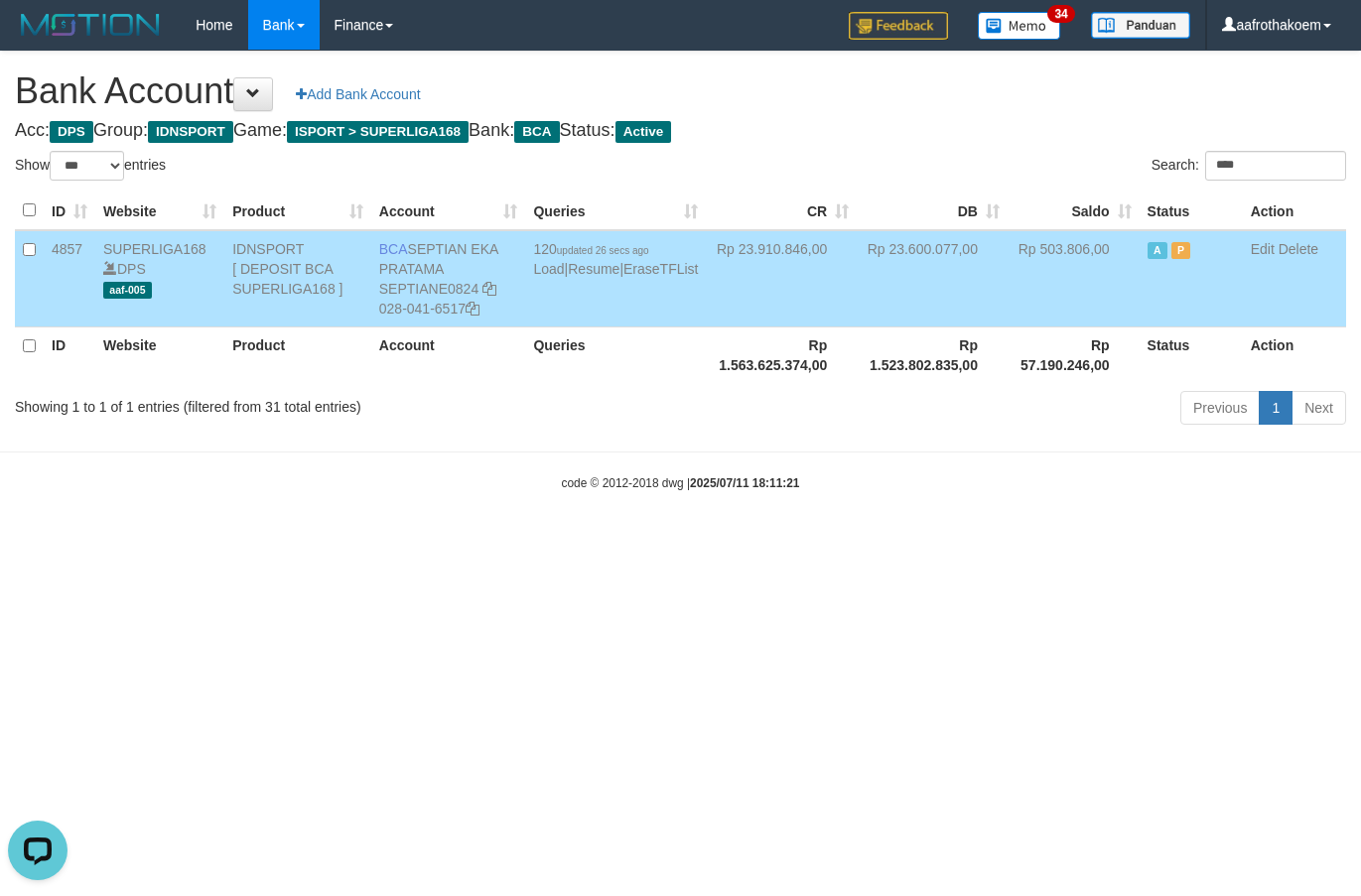 drag, startPoint x: 426, startPoint y: 251, endPoint x: 492, endPoint y: 269, distance: 68.410526 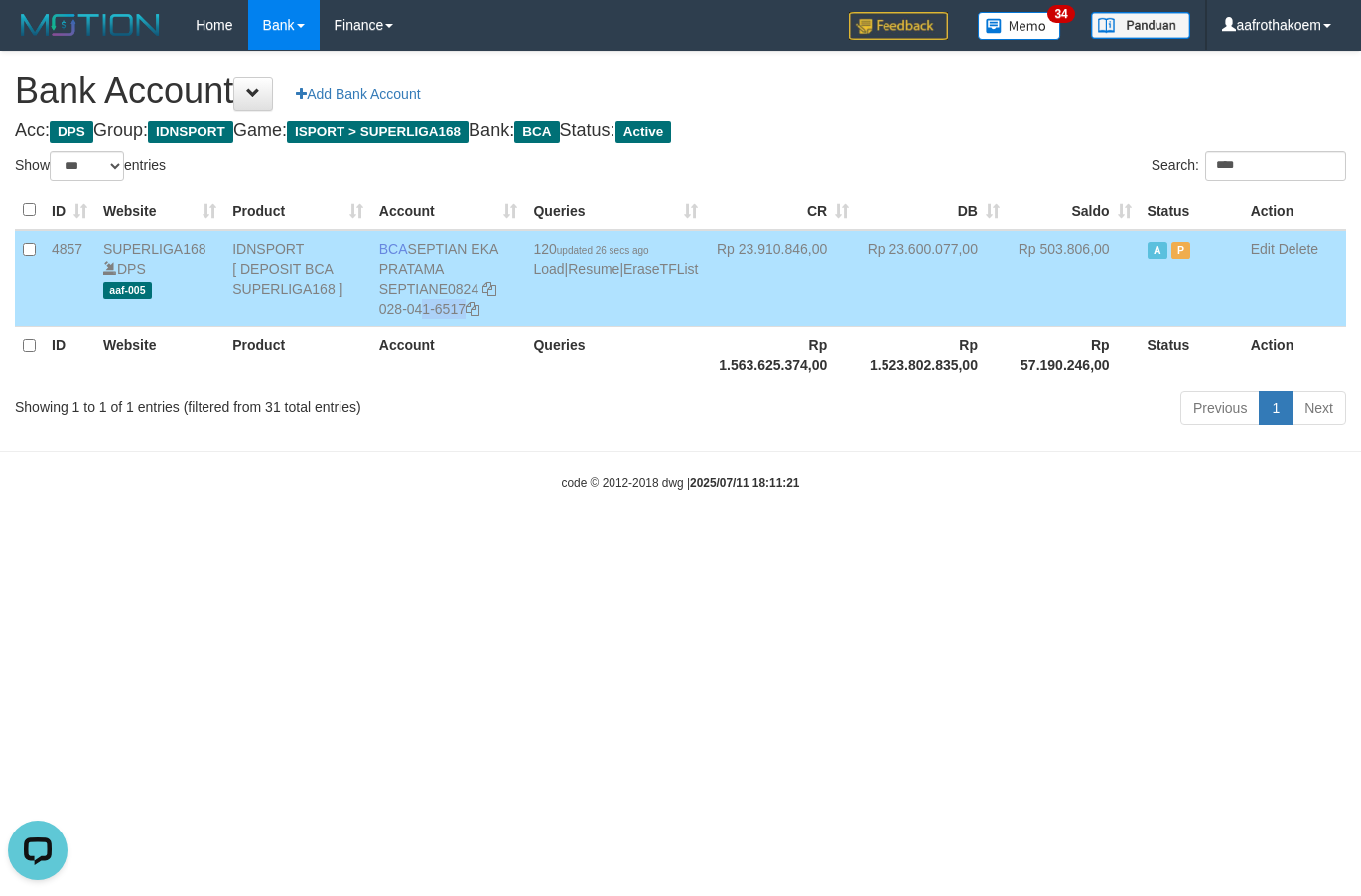 drag, startPoint x: 514, startPoint y: 287, endPoint x: 520, endPoint y: 307, distance: 20.880613 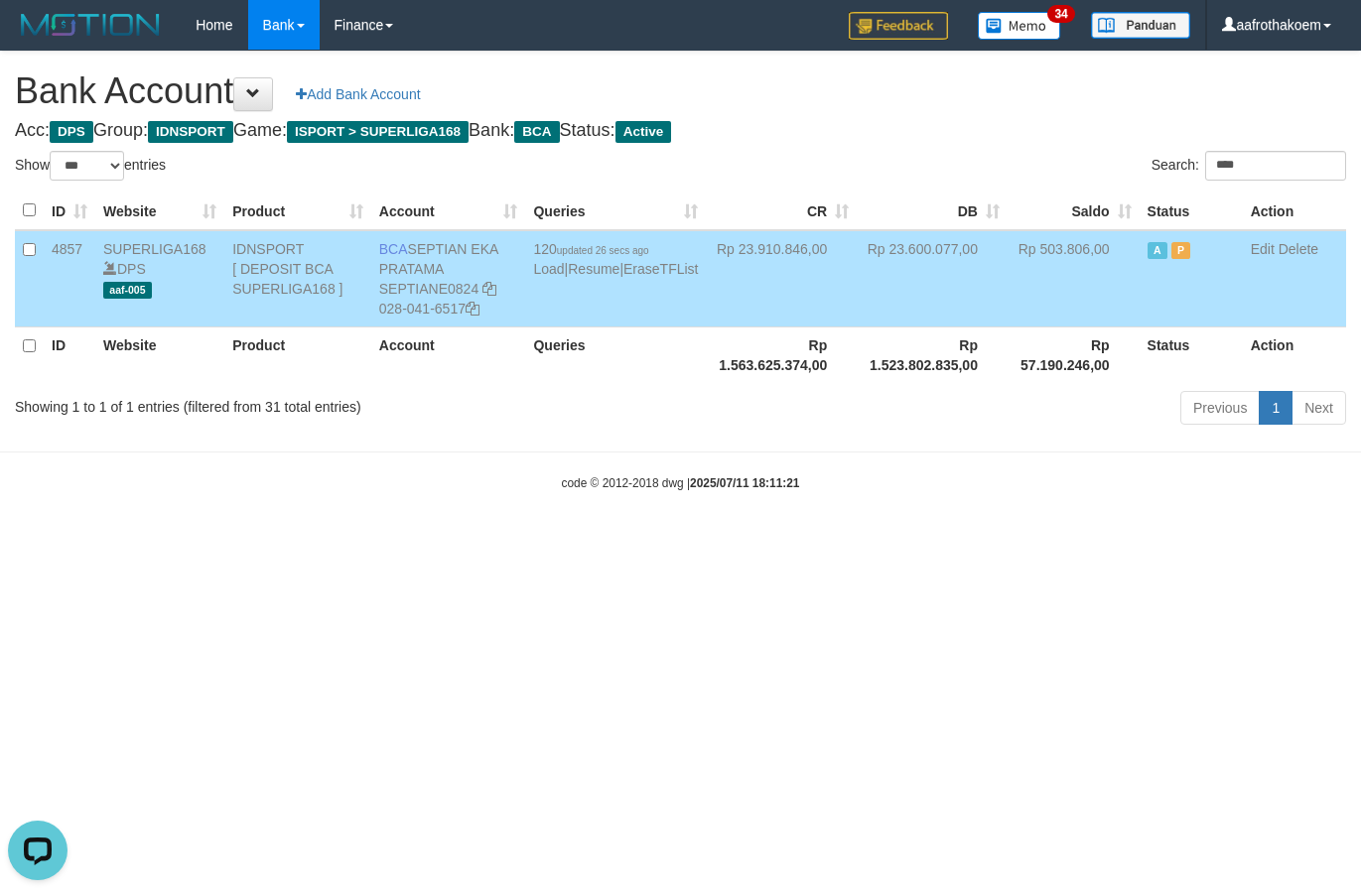 click on "Acc: 										 DPS
Group:   IDNSPORT    		Game:   ISPORT > SUPERLIGA168    		Bank:   BCA    		Status:  Active" at bounding box center (680, 131) 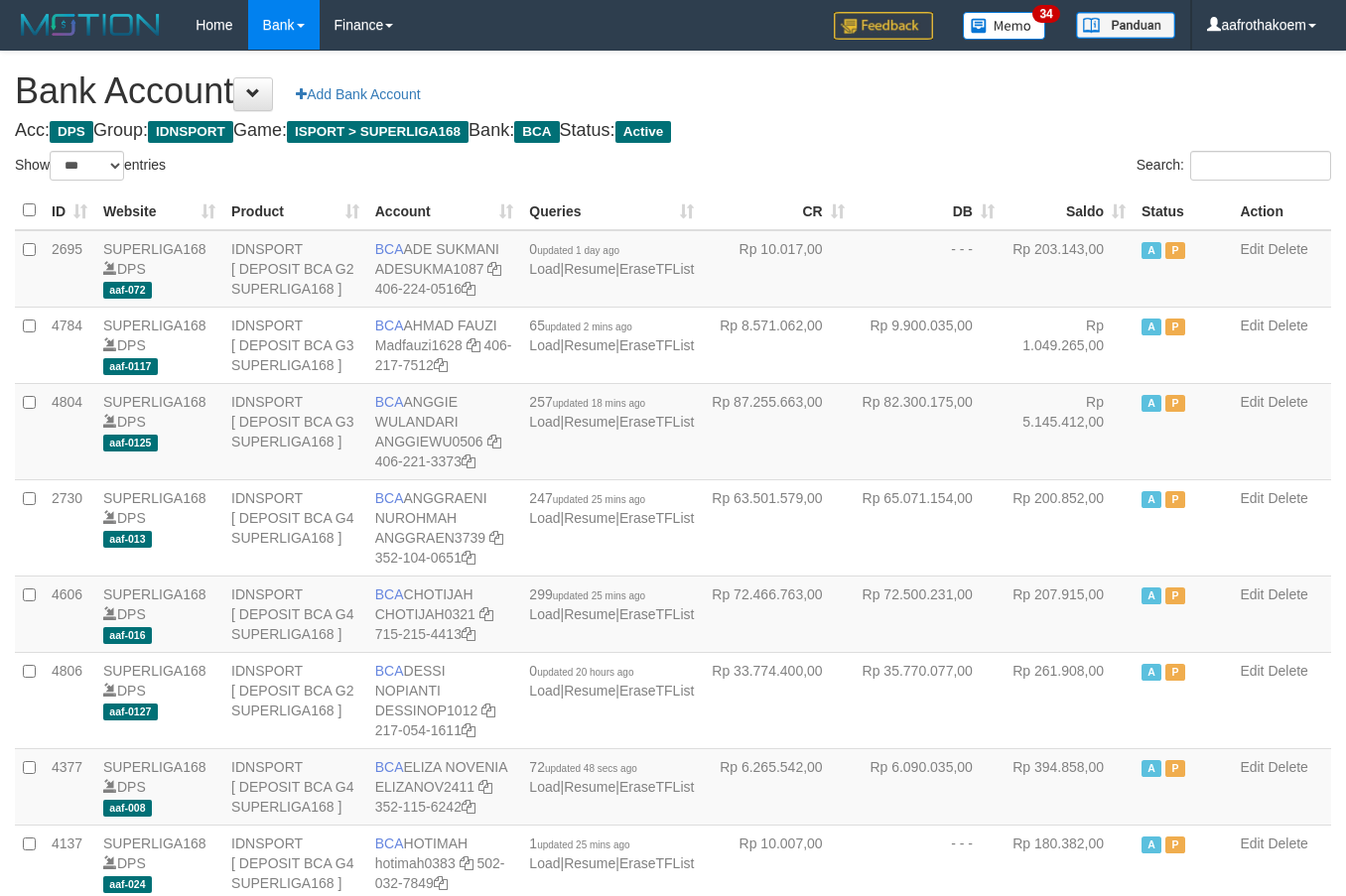 select on "***" 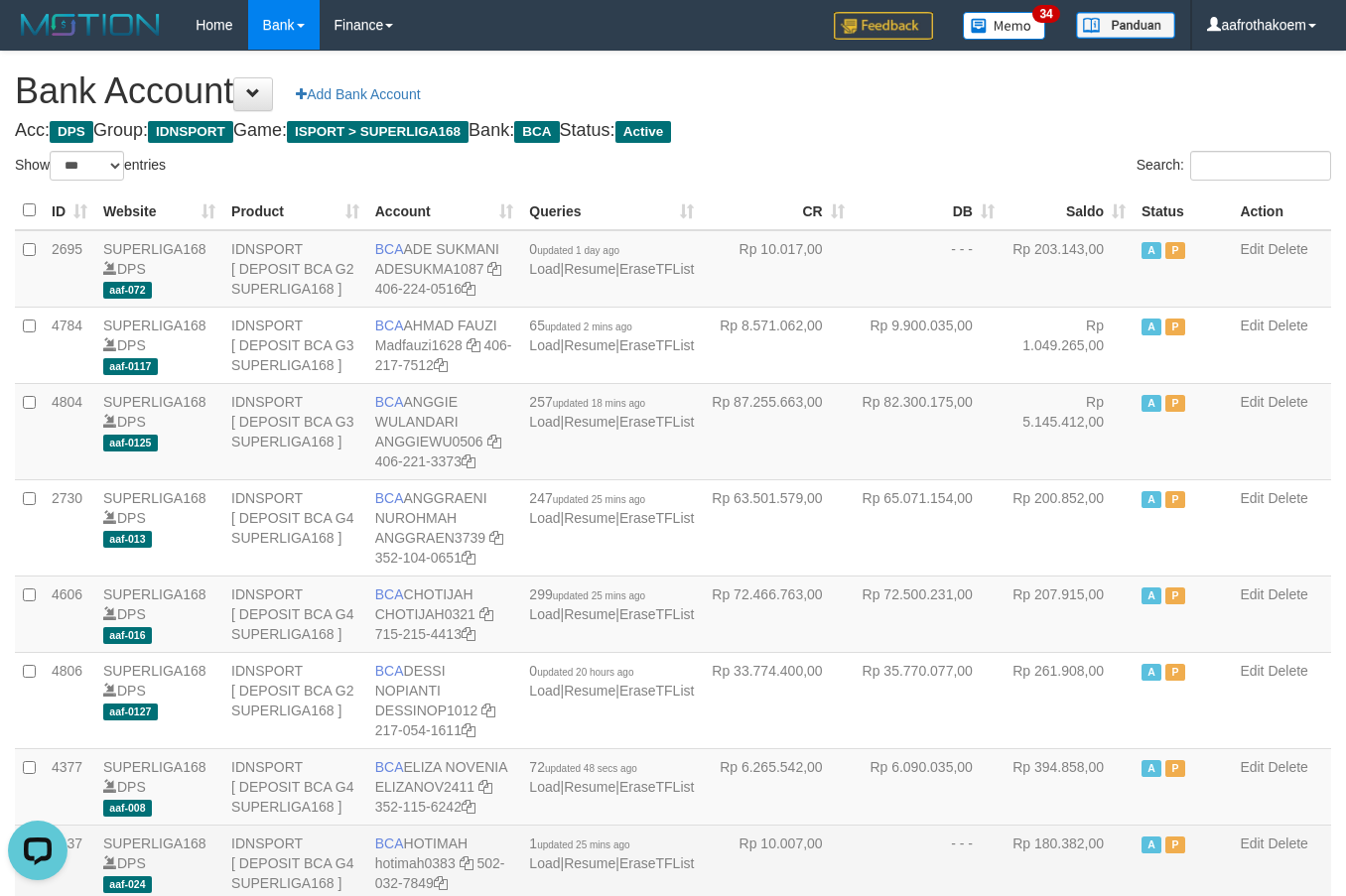 scroll, scrollTop: 0, scrollLeft: 0, axis: both 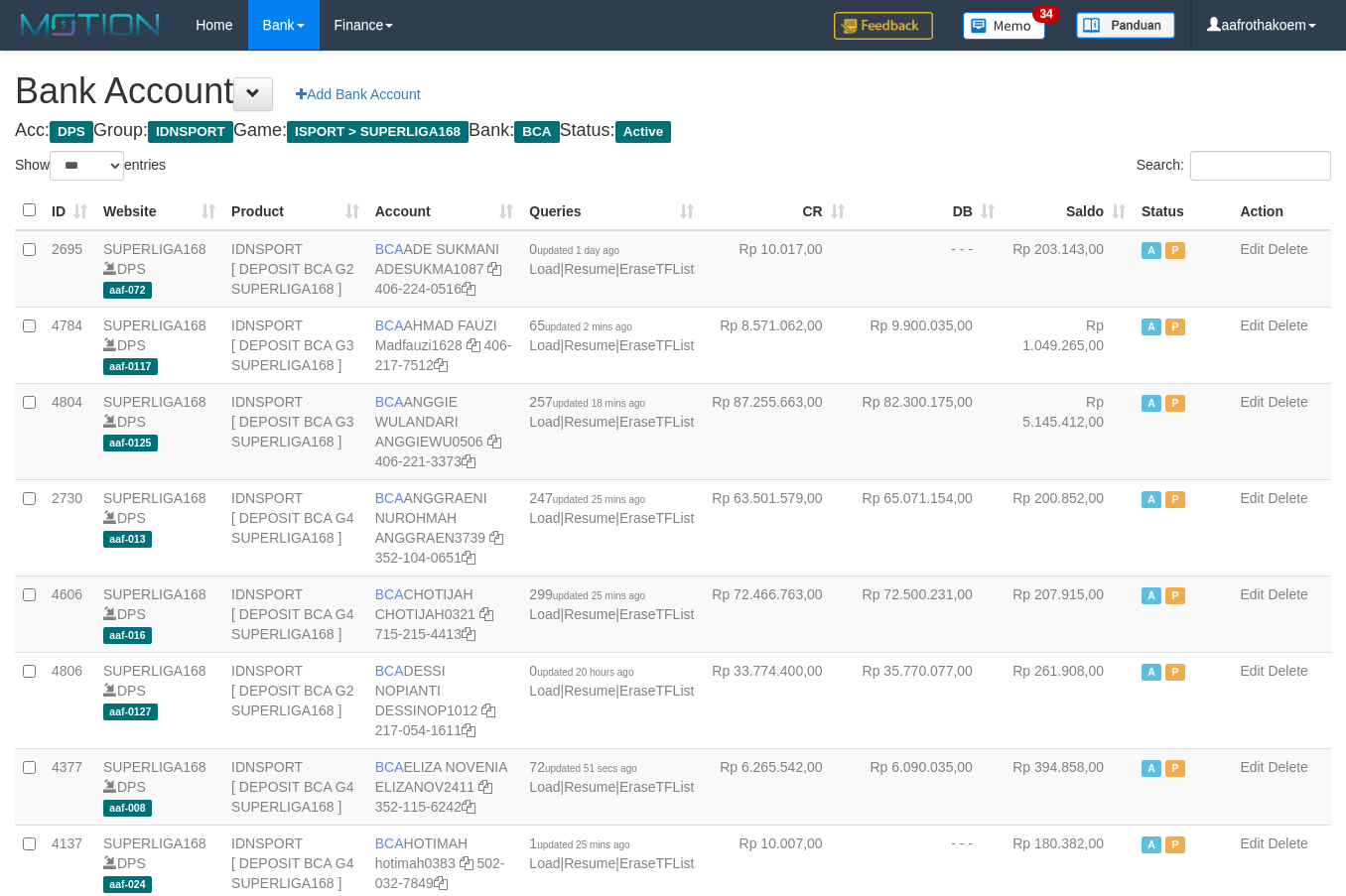 select on "***" 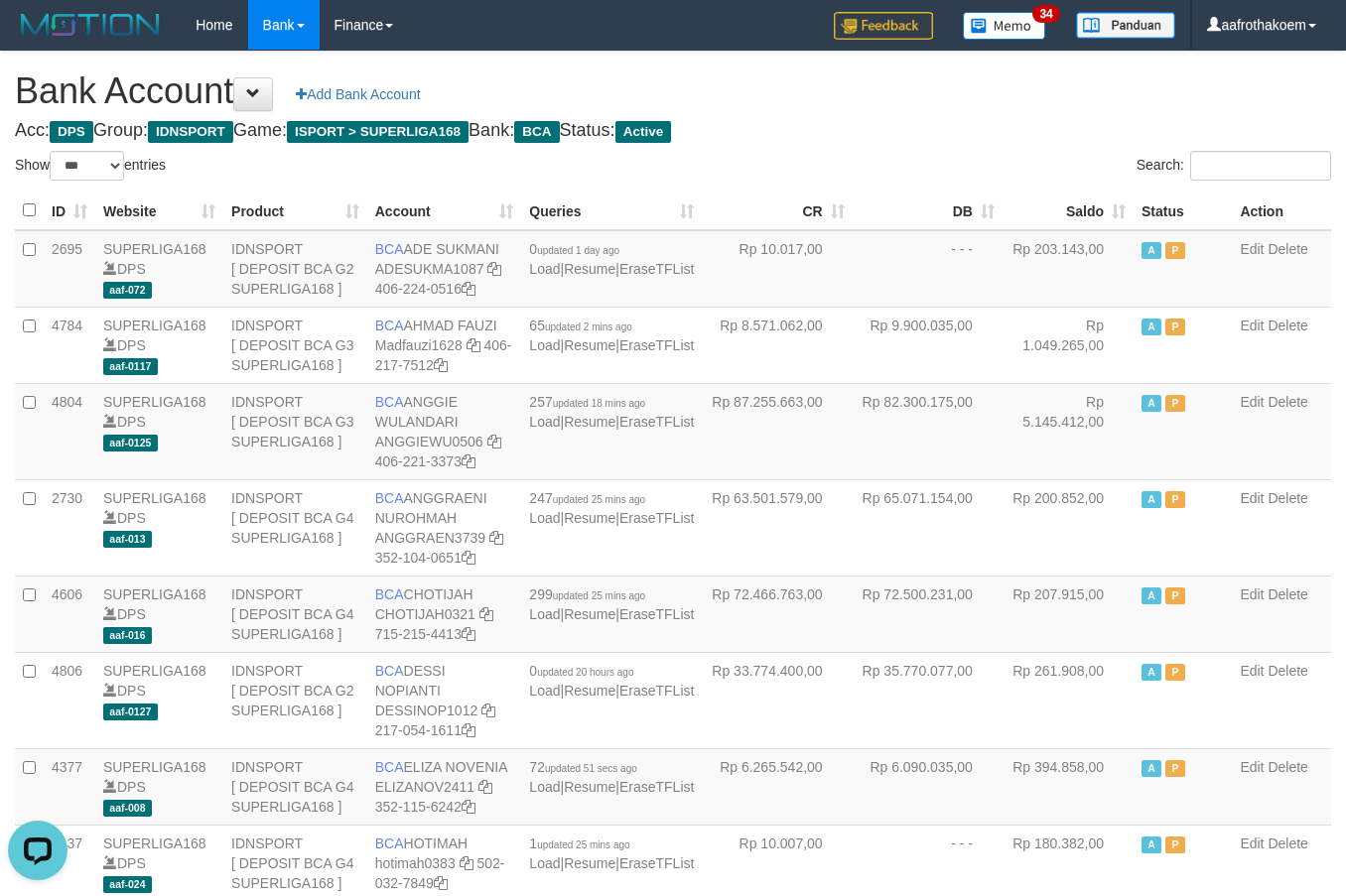 scroll, scrollTop: 0, scrollLeft: 0, axis: both 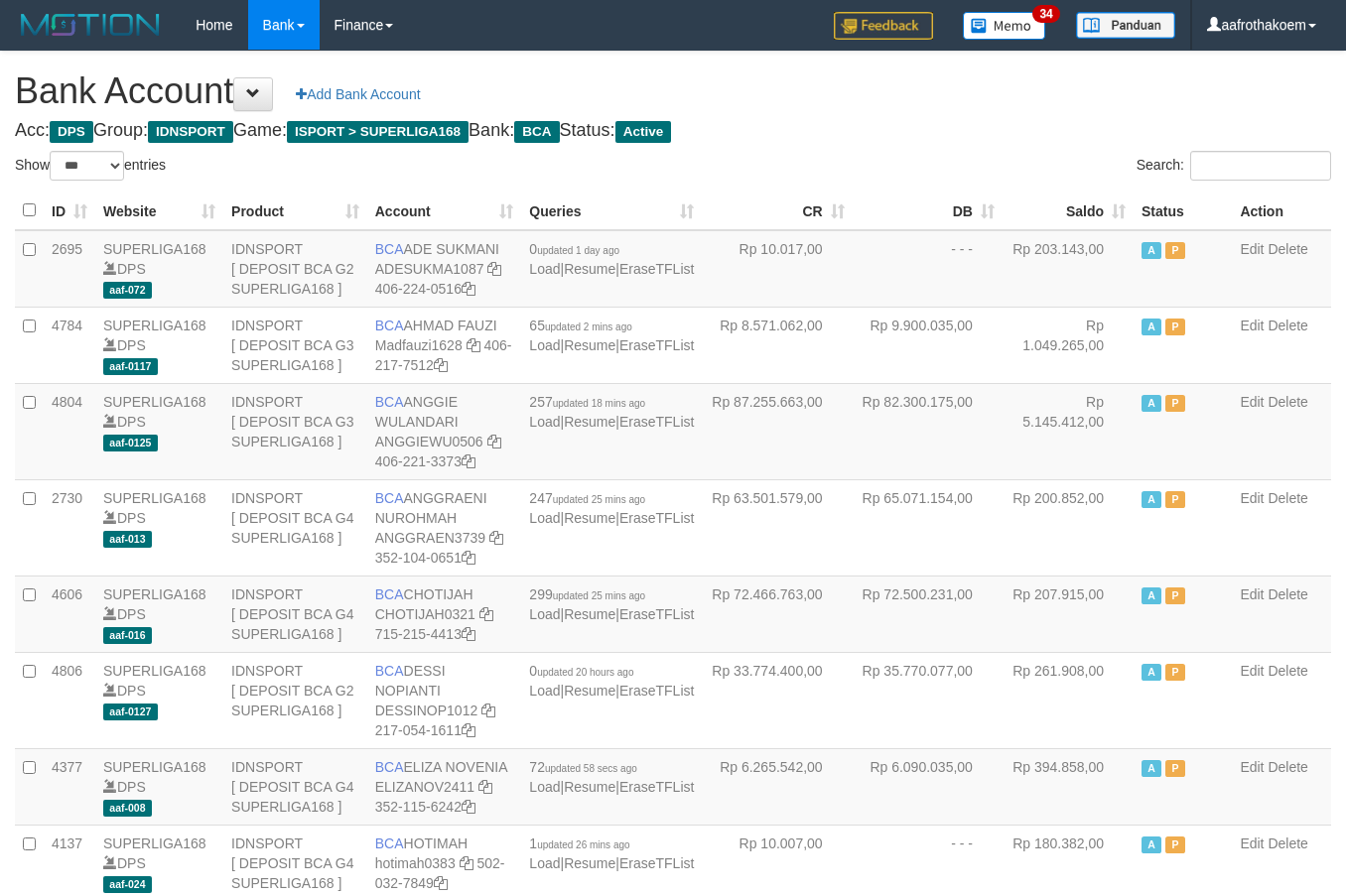select on "***" 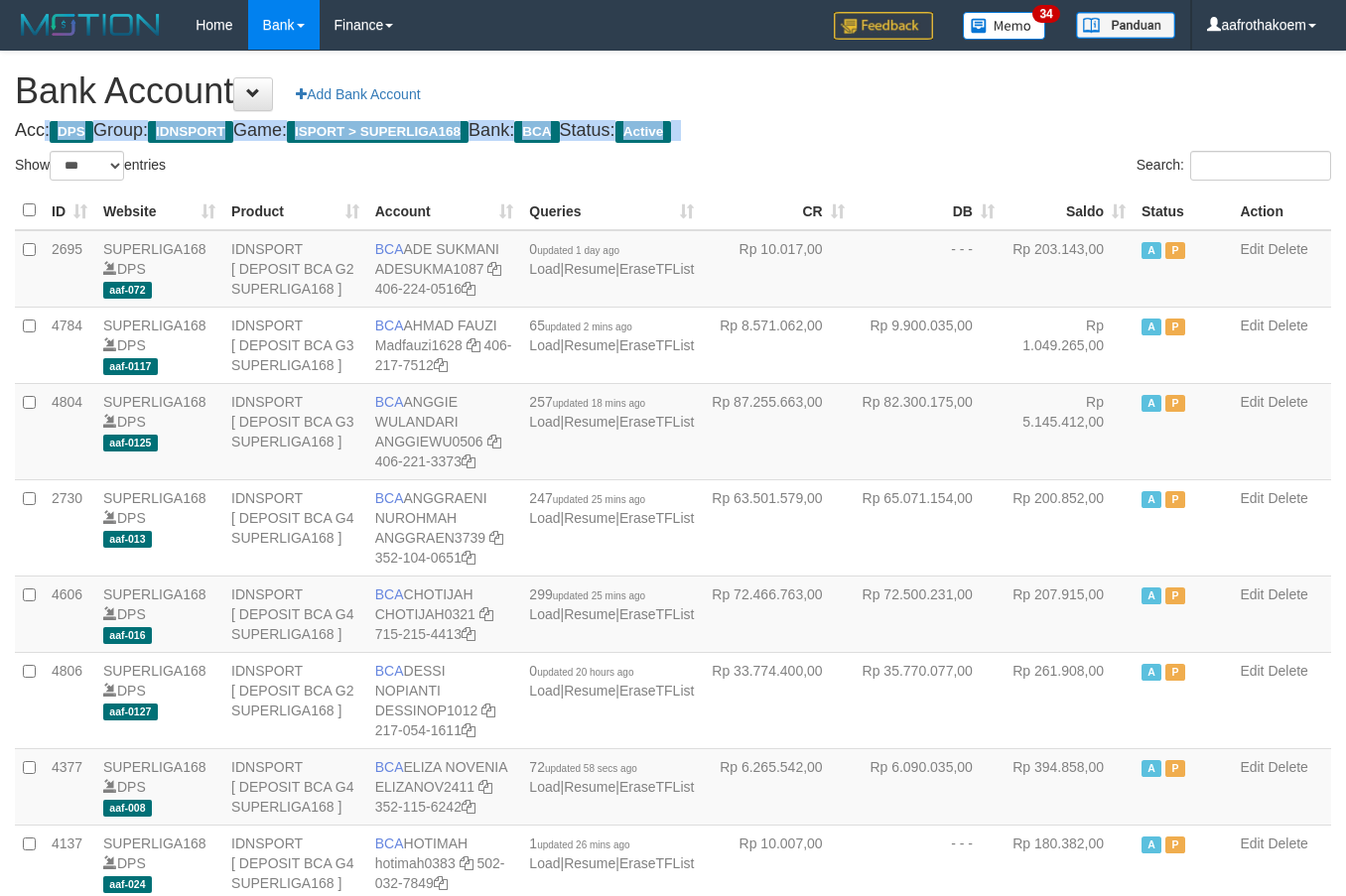 click on "Bank Account
Add Bank Account
Acc: 										 DPS
Group:   IDNSPORT    		Game:   ISPORT > SUPERLIGA168    		Bank:   BCA    		Status:  Active
Filter Account Type
*******
***
**
***
DPS
SELECT ALL  SELECT TYPE  - ALL -
DPS
WD
TMP
Filter Product
*******
******
********
********
*******
********
IDNSPORT
SELECT ALL  SELECT GROUP  - ALL -
BETHUB
IDNPOKER
IDNSPORT
IDNTOTO
LOADONLY
Filter Website
*******" at bounding box center [673, 1506] 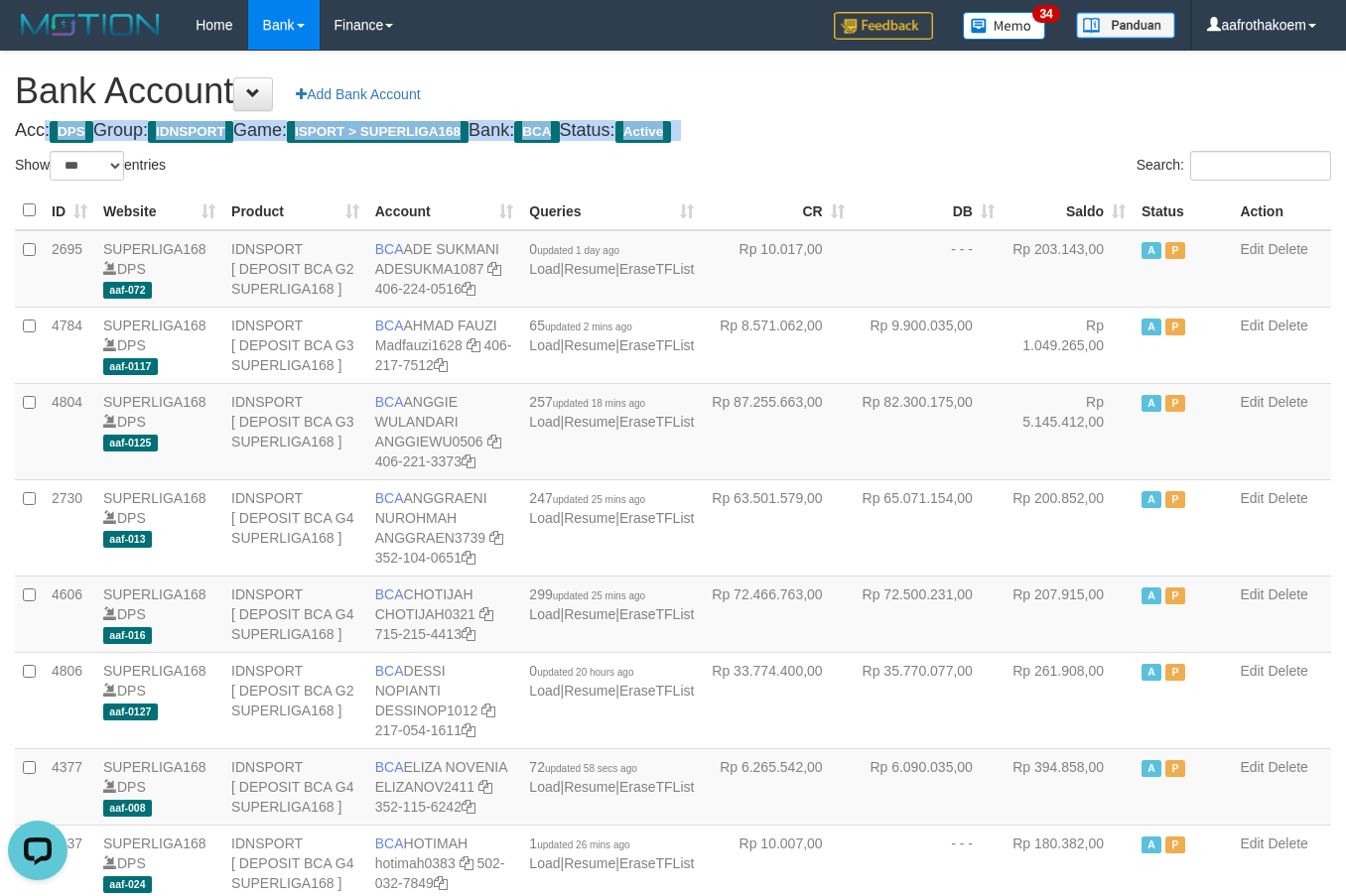 scroll, scrollTop: 0, scrollLeft: 0, axis: both 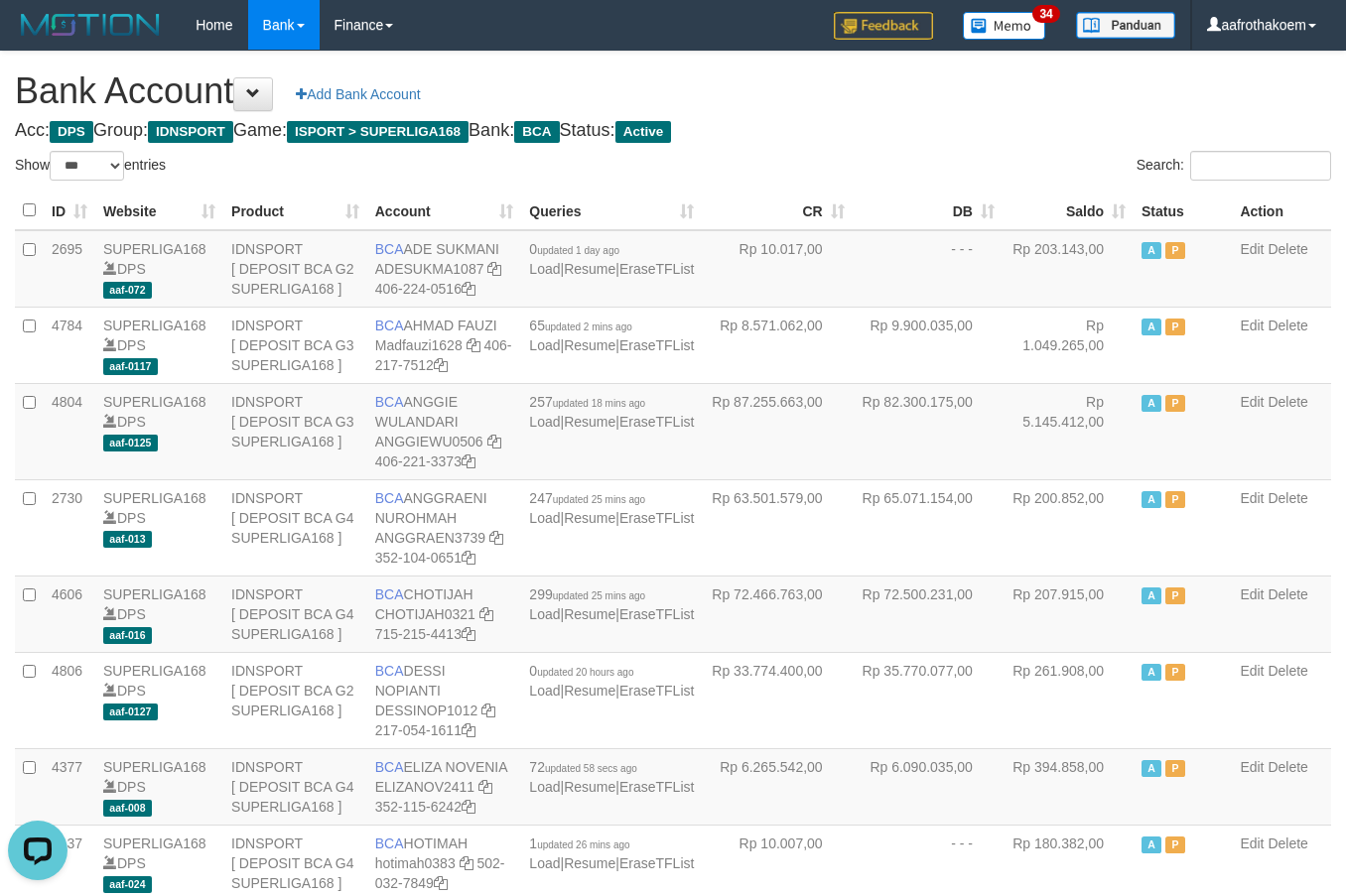 click on "Bank Account
Add Bank Account
Acc: 										 DPS
Group:   IDNSPORT    		Game:   ISPORT > SUPERLIGA168    		Bank:   BCA    		Status:  Active
Filter Account Type
*******
***
**
***
DPS
SELECT ALL  SELECT TYPE  - ALL -
DPS
WD
TMP
Filter Product
*******
******
********
********
*******
********
IDNSPORT
SELECT ALL  SELECT GROUP  - ALL -
BETHUB
IDNPOKER
IDNSPORT
IDNTOTO
LOADONLY
Filter Website
*******" at bounding box center (673, 1506) 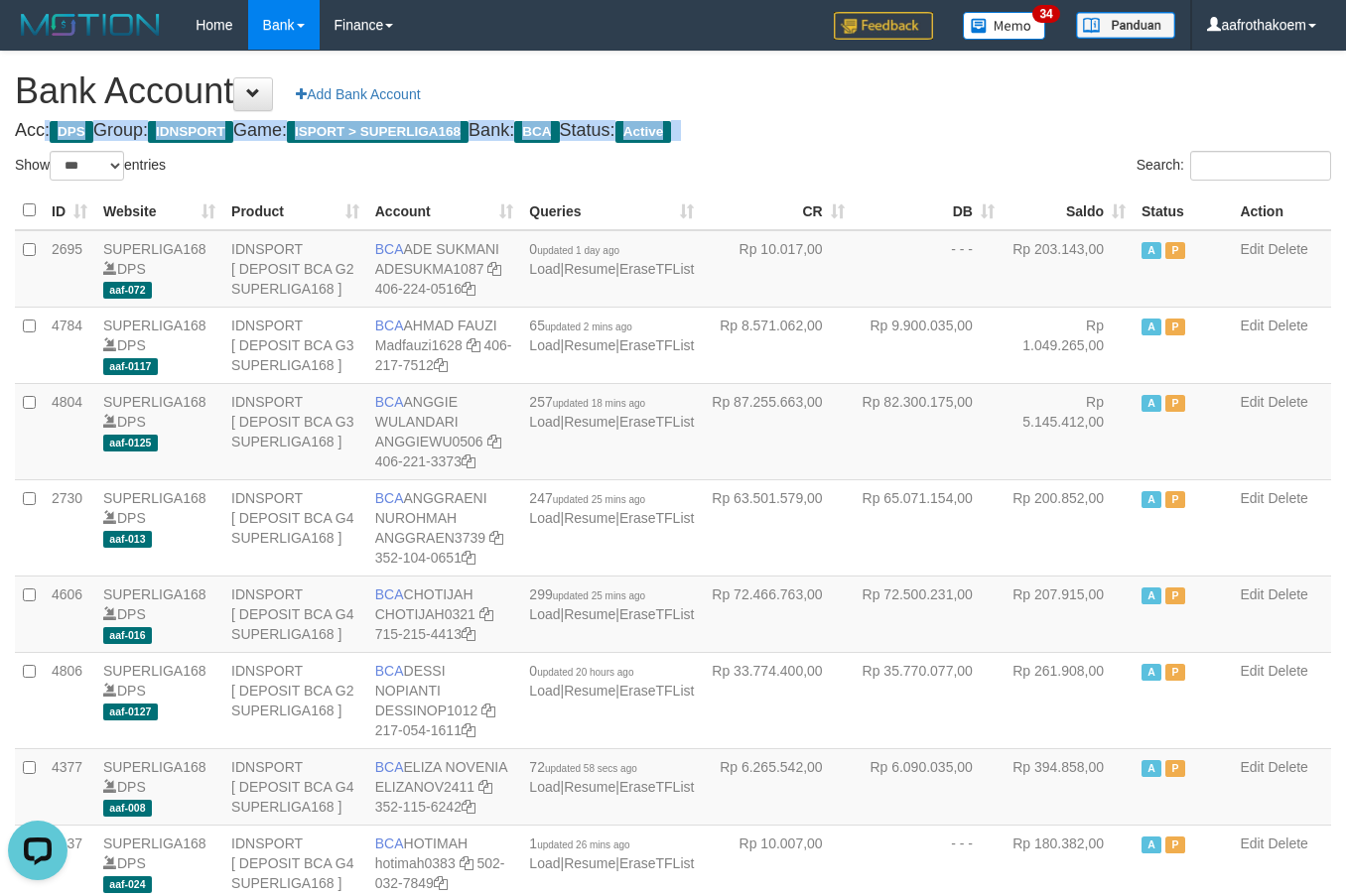 click on "Bank Account
Add Bank Account
Acc: 										 DPS
Group:   IDNSPORT    		Game:   ISPORT > SUPERLIGA168    		Bank:   BCA    		Status:  Active
Filter Account Type
*******
***
**
***
DPS
SELECT ALL  SELECT TYPE  - ALL -
DPS
WD
TMP
Filter Product
*******
******
********
********
*******
********
IDNSPORT
SELECT ALL  SELECT GROUP  - ALL -
BETHUB
IDNPOKER
IDNSPORT
IDNTOTO
LOADONLY
Filter Website
*******" at bounding box center (673, 1506) 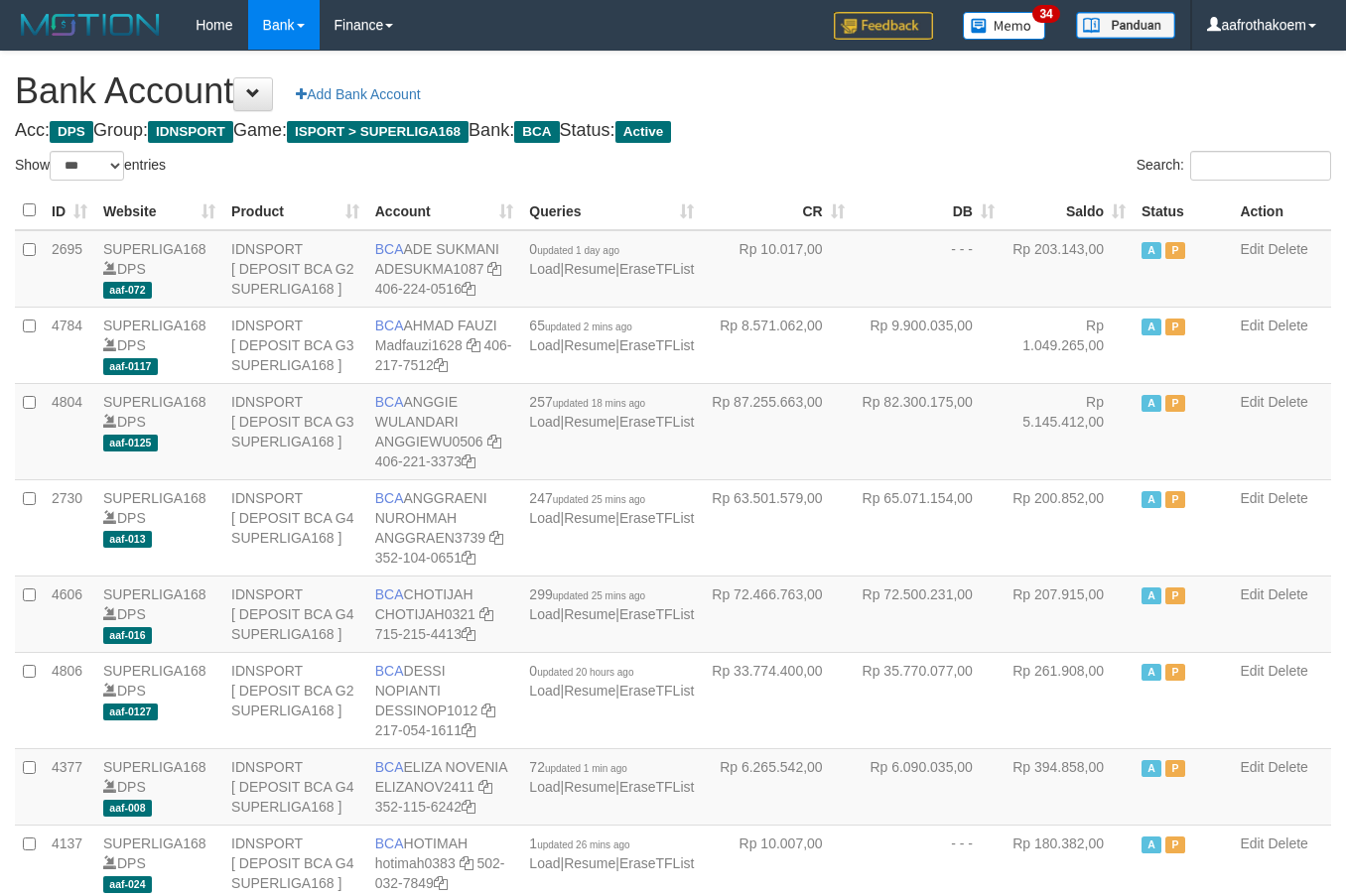 select on "***" 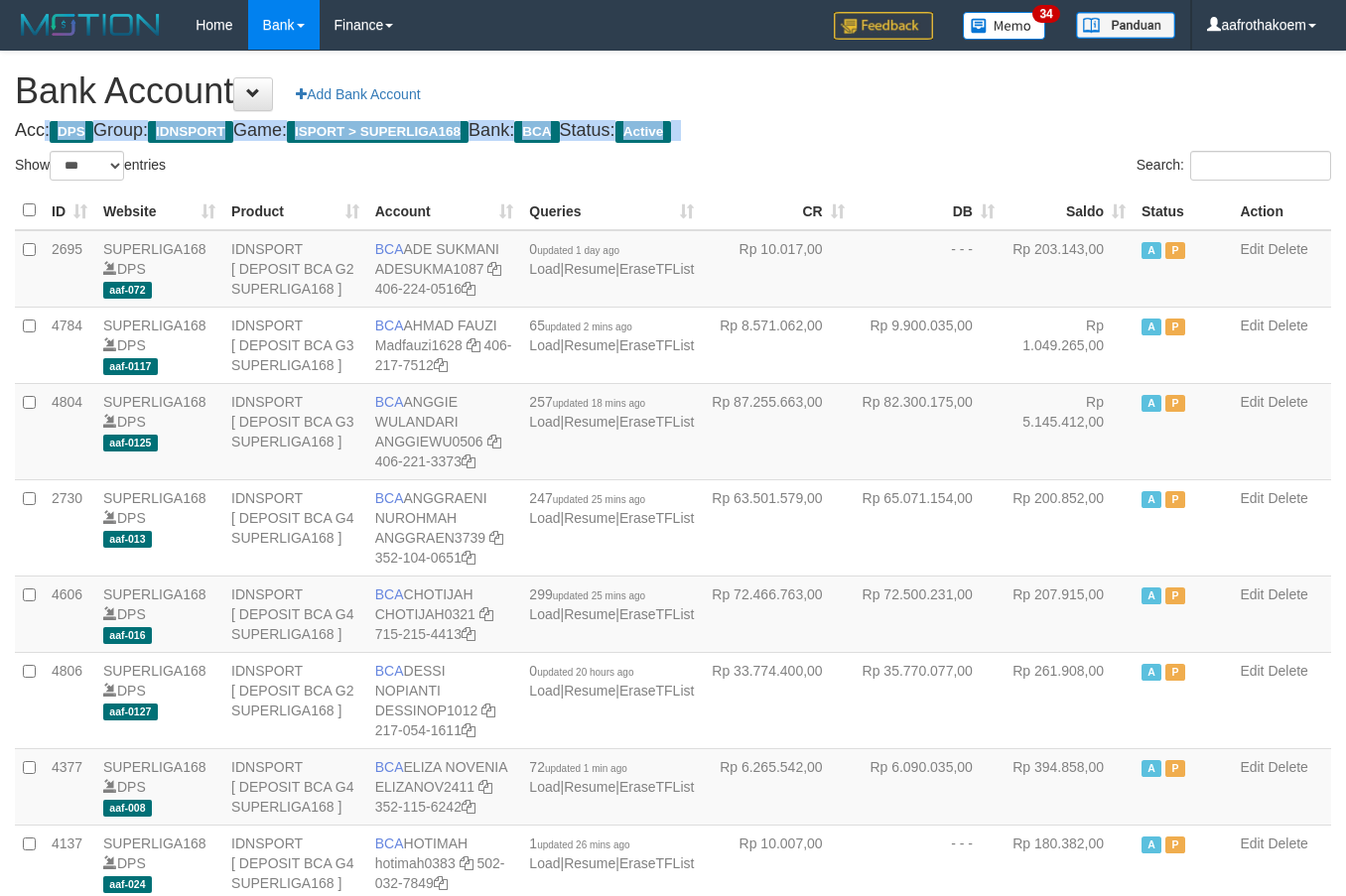 click on "Bank Account
Add Bank Account
Acc: 										 DPS
Group:   IDNSPORT    		Game:   ISPORT > SUPERLIGA168    		Bank:   BCA    		Status:  Active
Filter Account Type
*******
***
**
***
DPS
SELECT ALL  SELECT TYPE  - ALL -
DPS
WD
TMP
Filter Product
*******
******
********
********
*******
********
IDNSPORT
SELECT ALL  SELECT GROUP  - ALL -
BETHUB
IDNPOKER
IDNSPORT
IDNTOTO
LOADONLY
Filter Website
*******" at bounding box center (673, 1506) 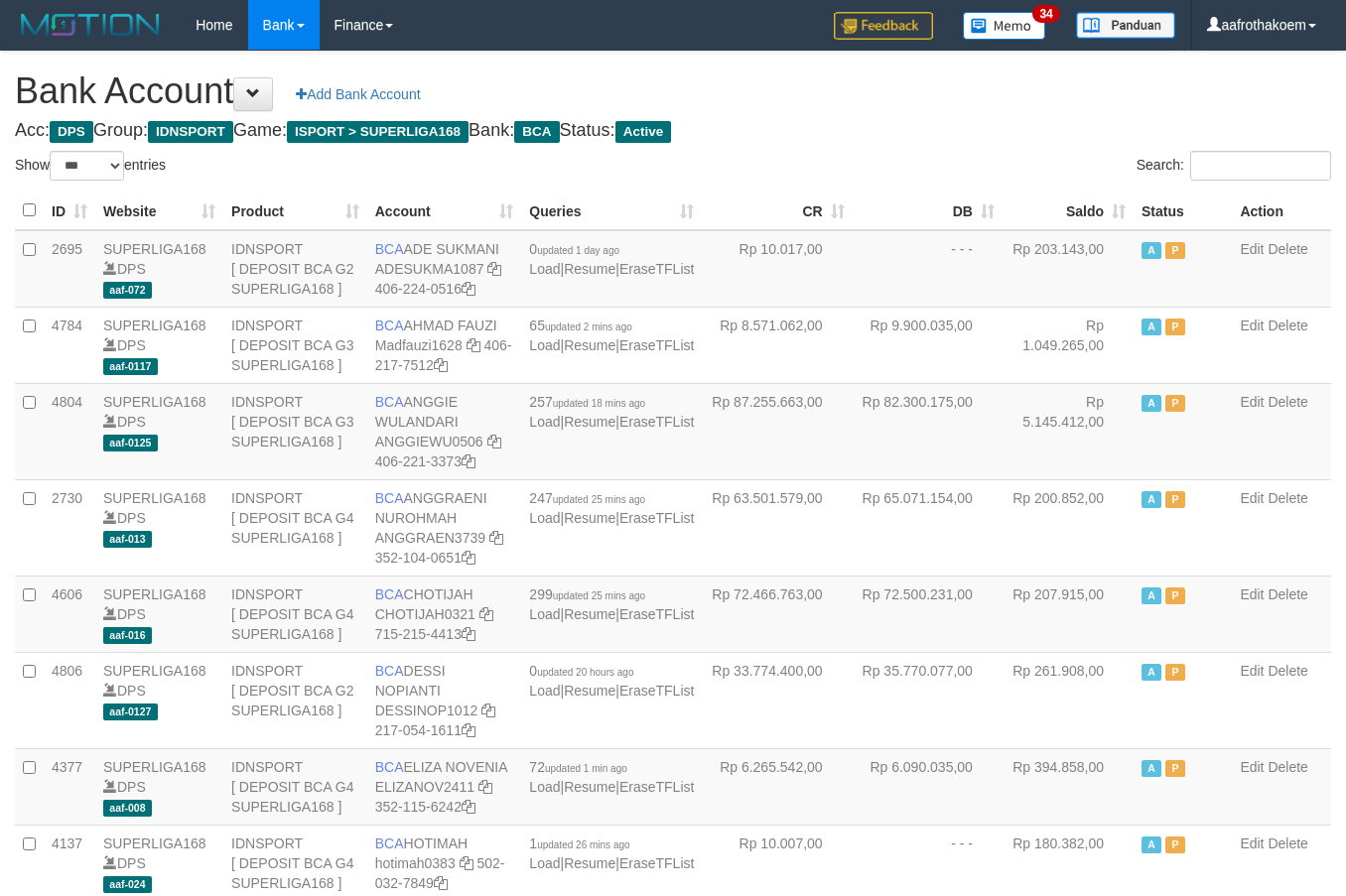 select on "***" 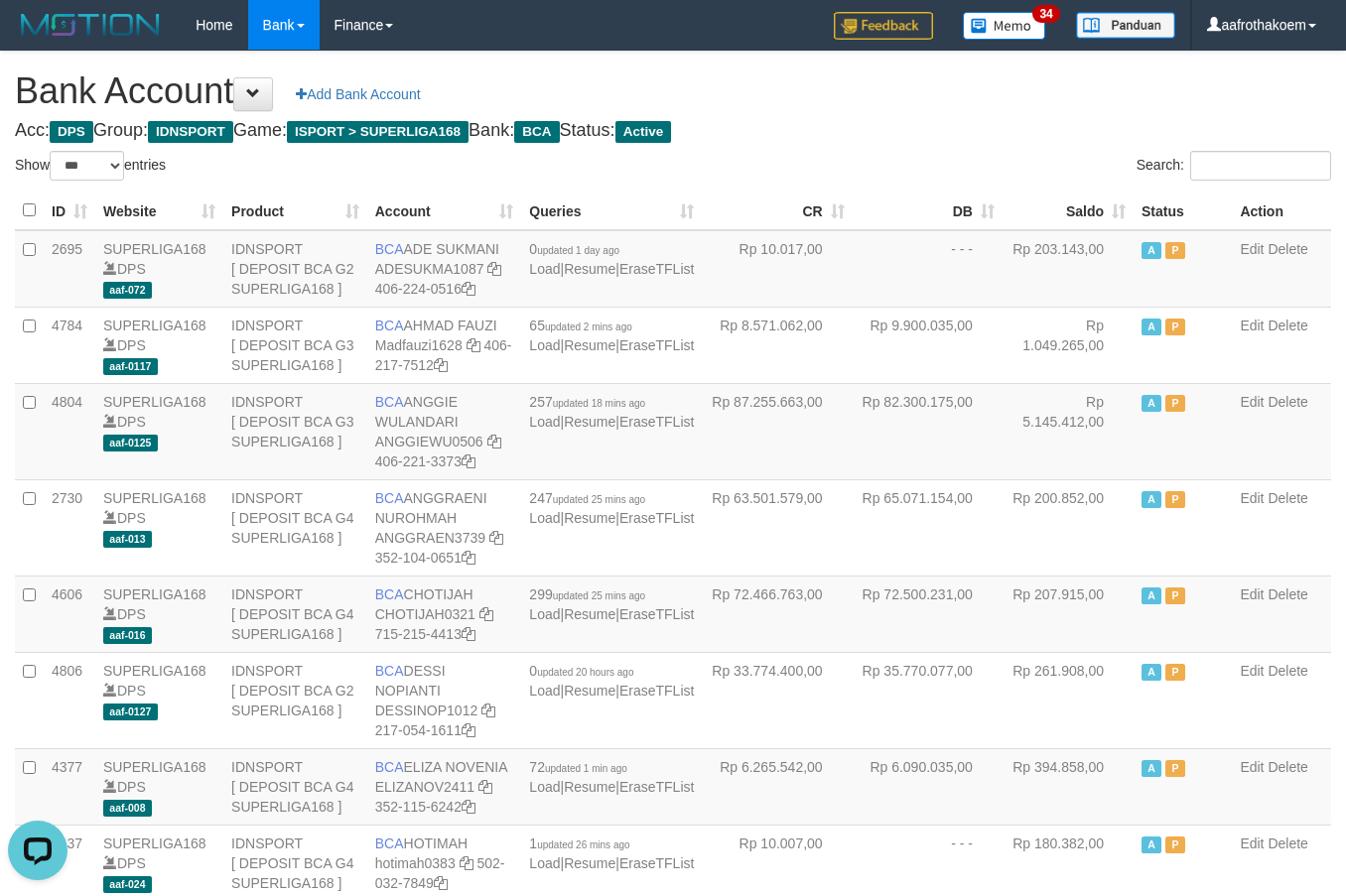 scroll, scrollTop: 0, scrollLeft: 0, axis: both 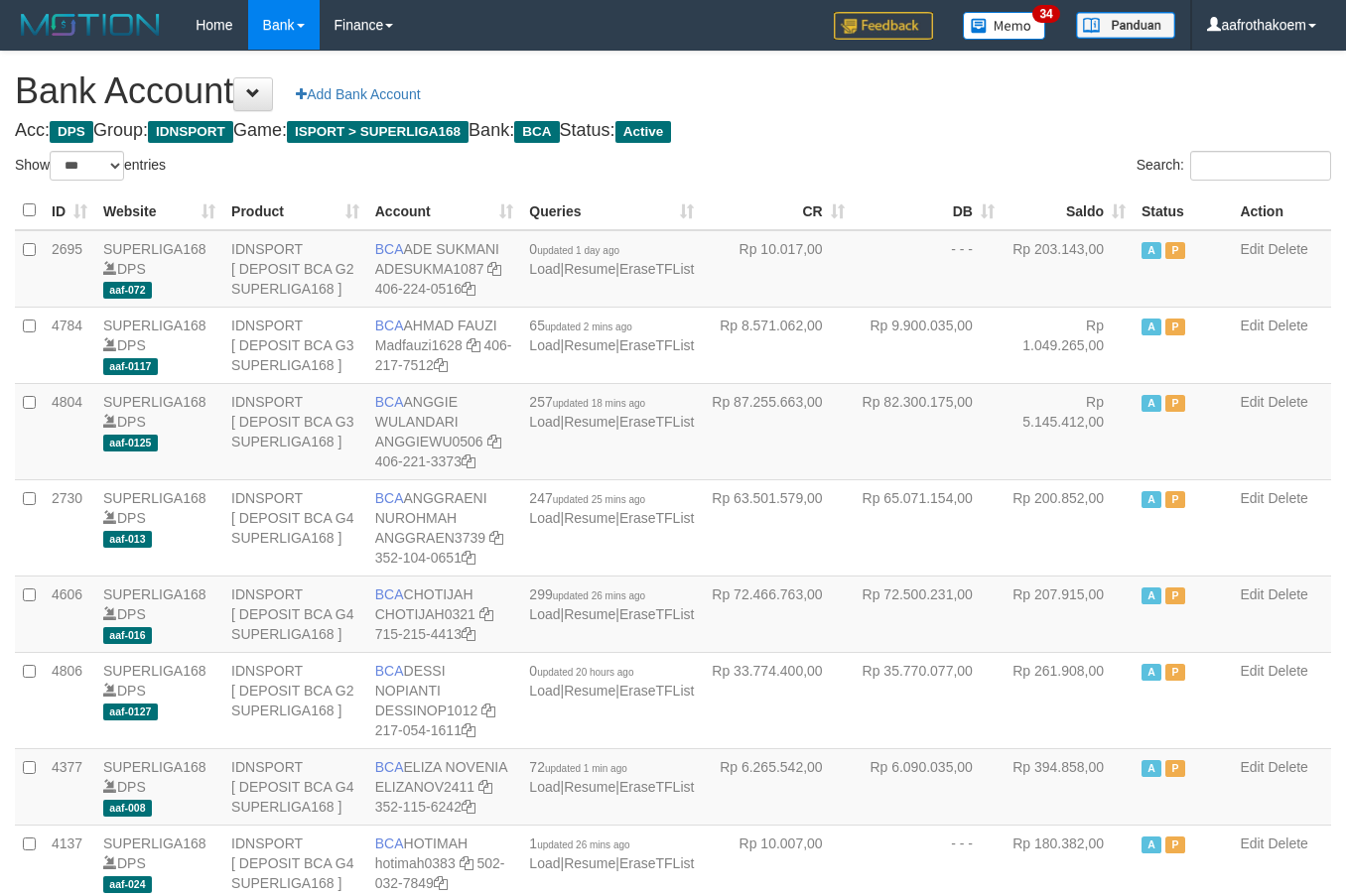 select on "***" 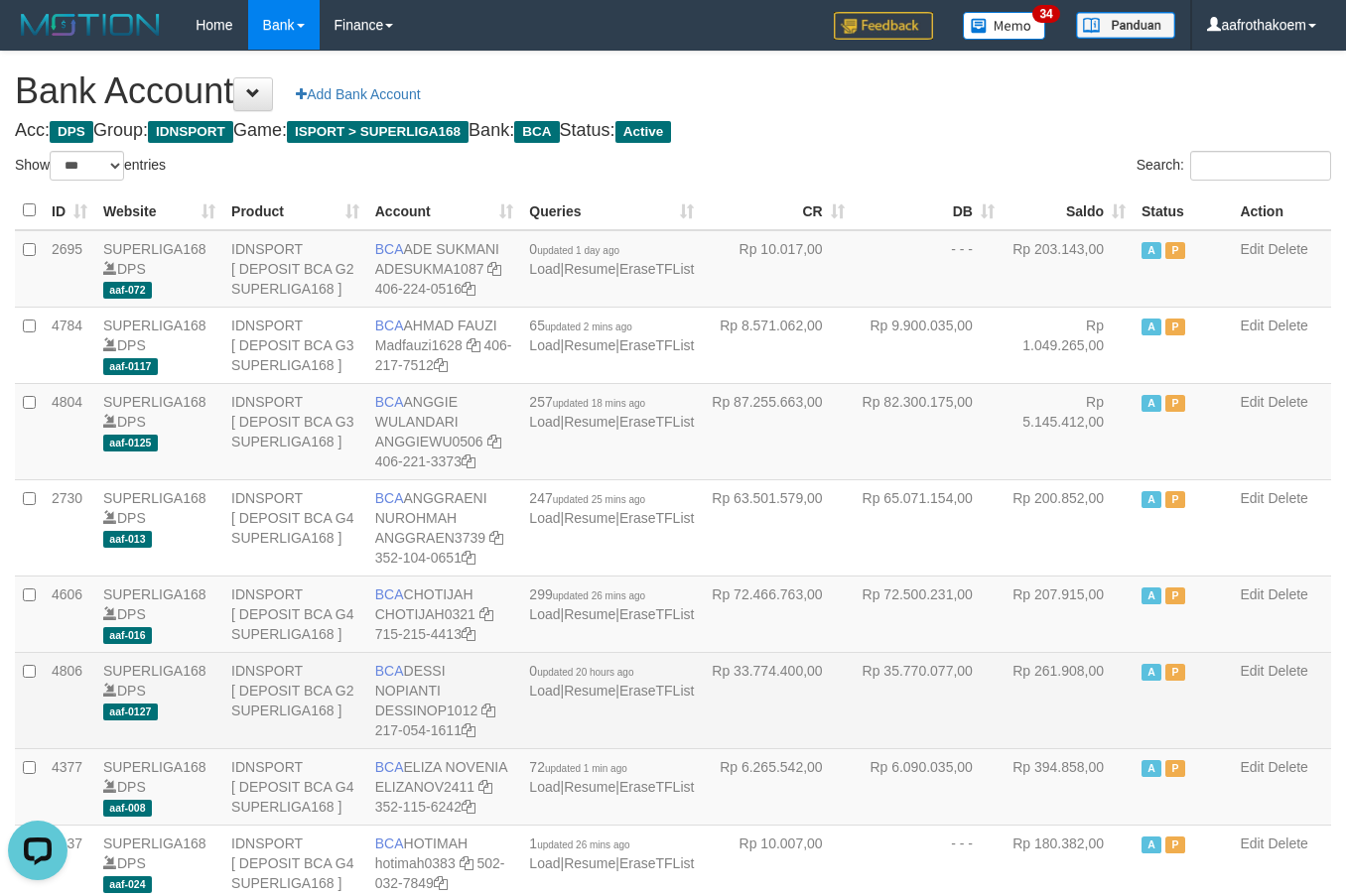 scroll, scrollTop: 0, scrollLeft: 0, axis: both 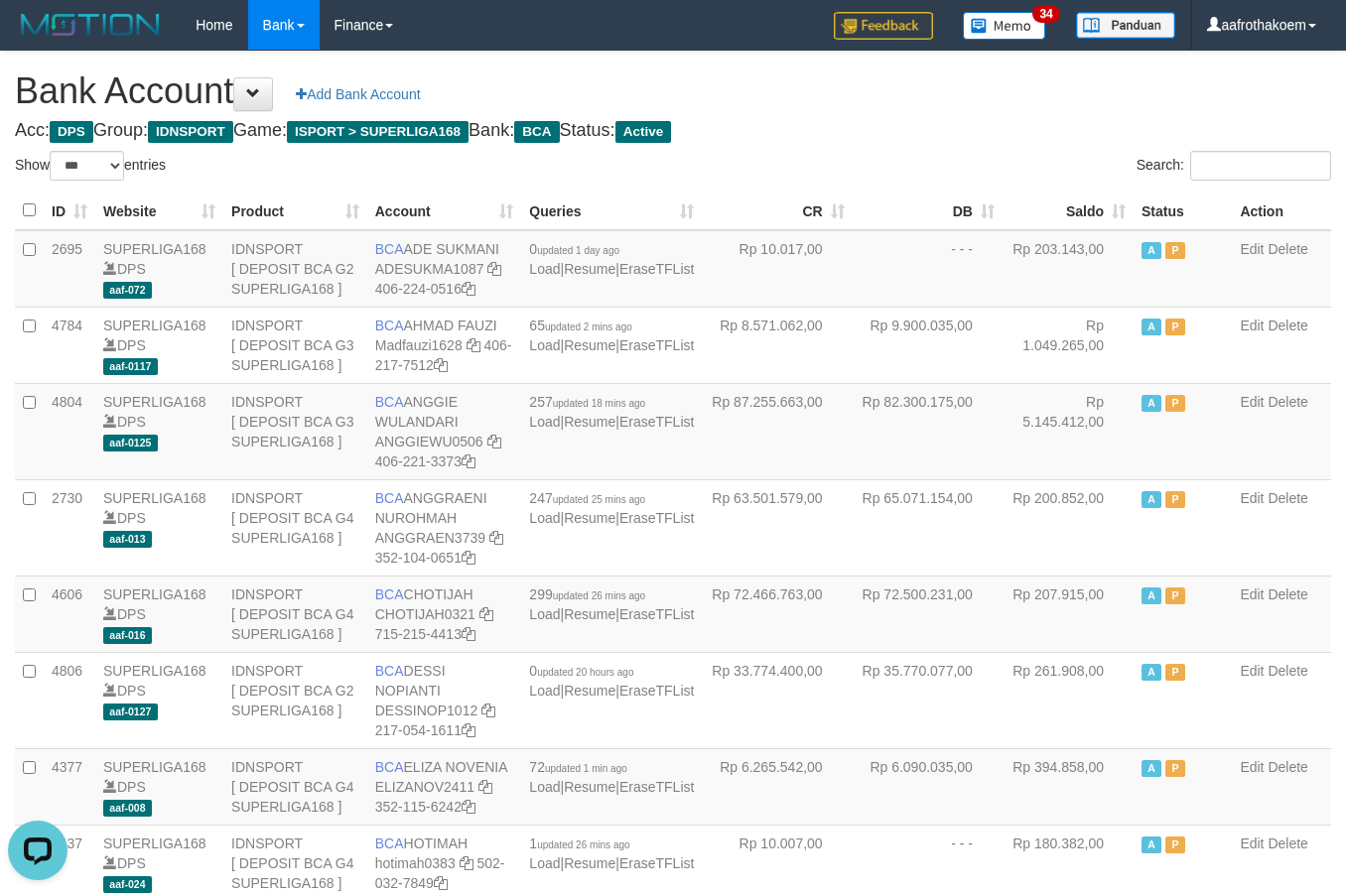 click on "Search:" at bounding box center (1010, 168) 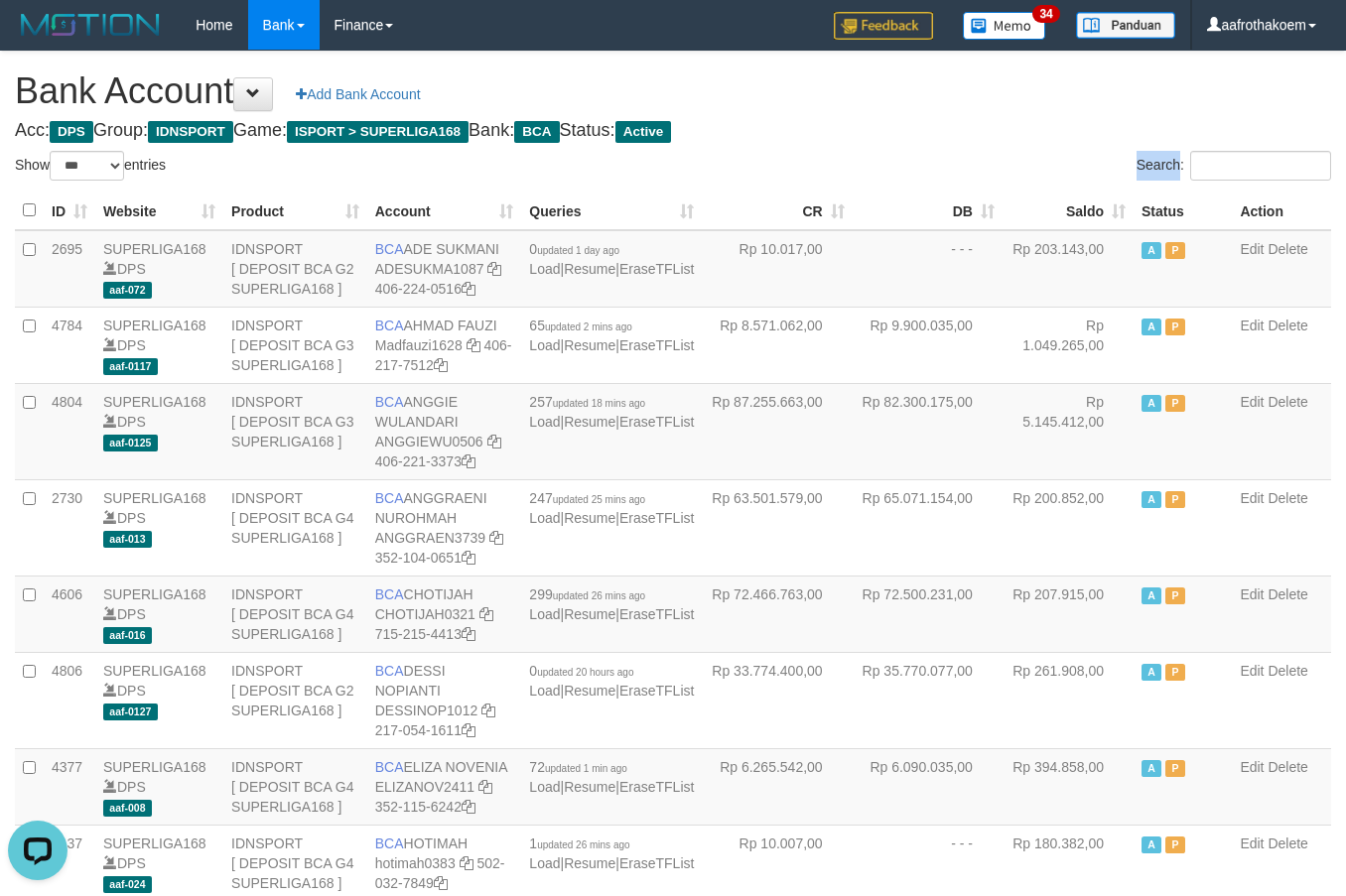 click on "Search:" at bounding box center [1010, 168] 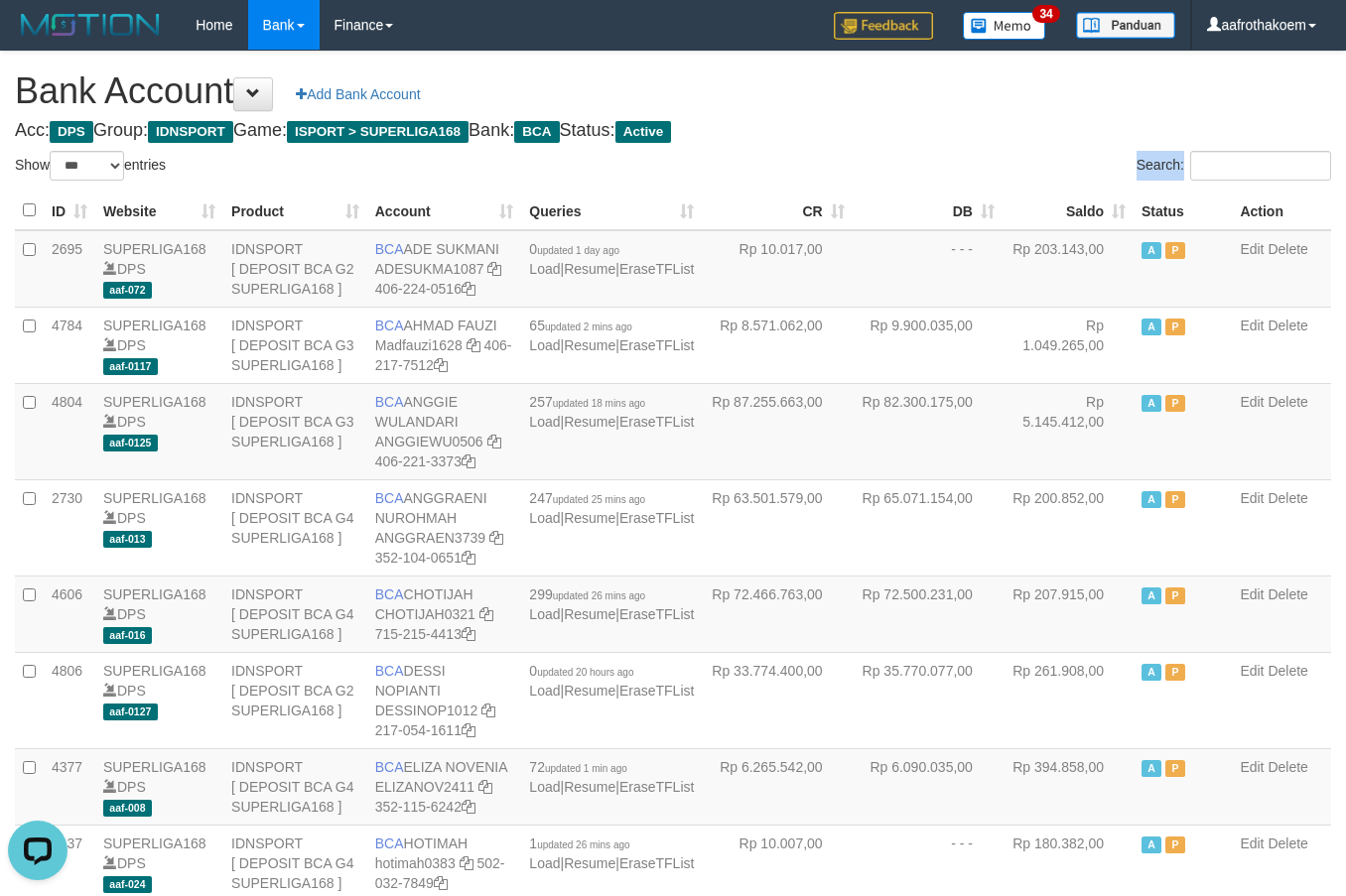 click on "Search:" at bounding box center [1010, 168] 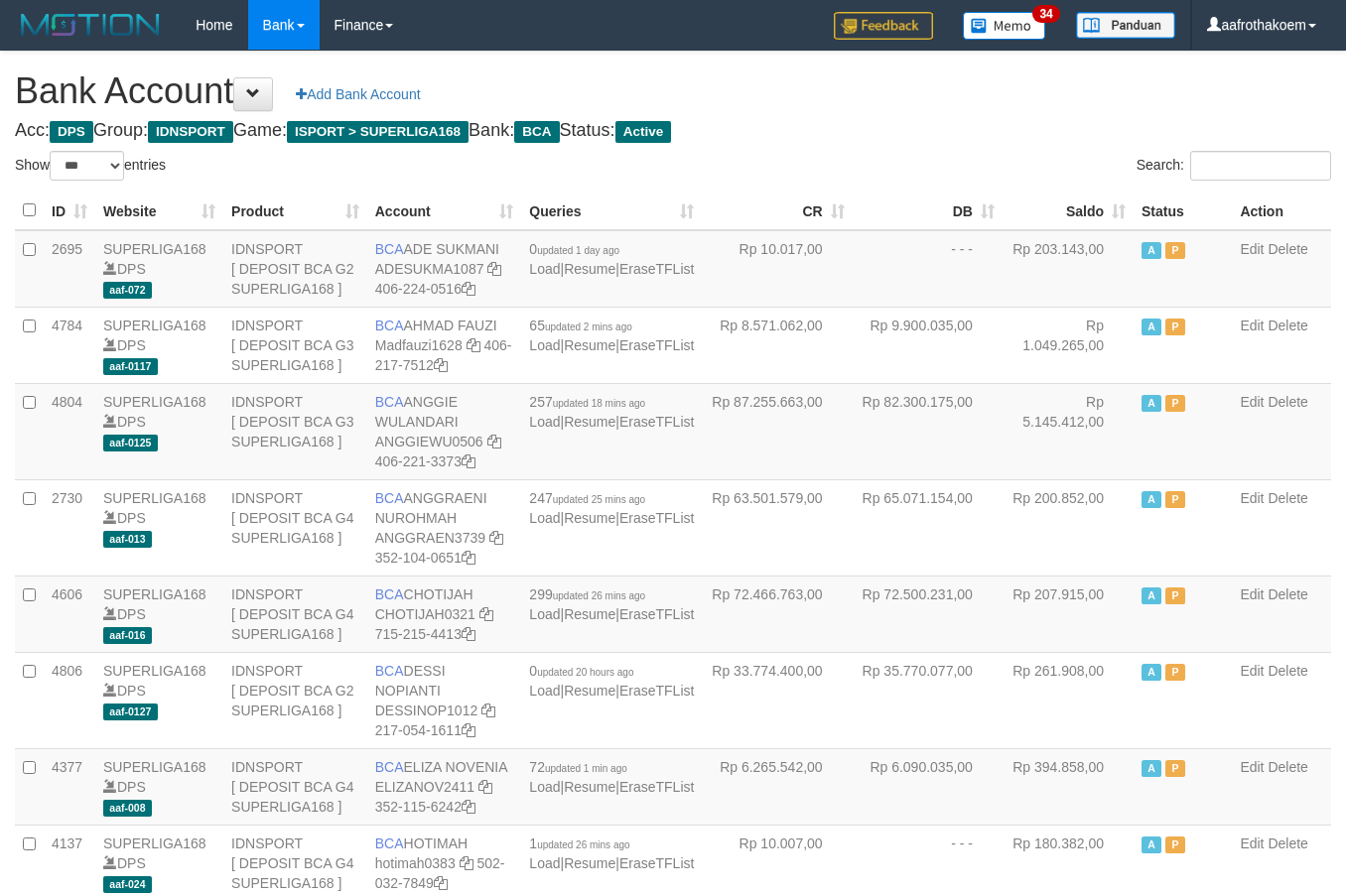 select on "***" 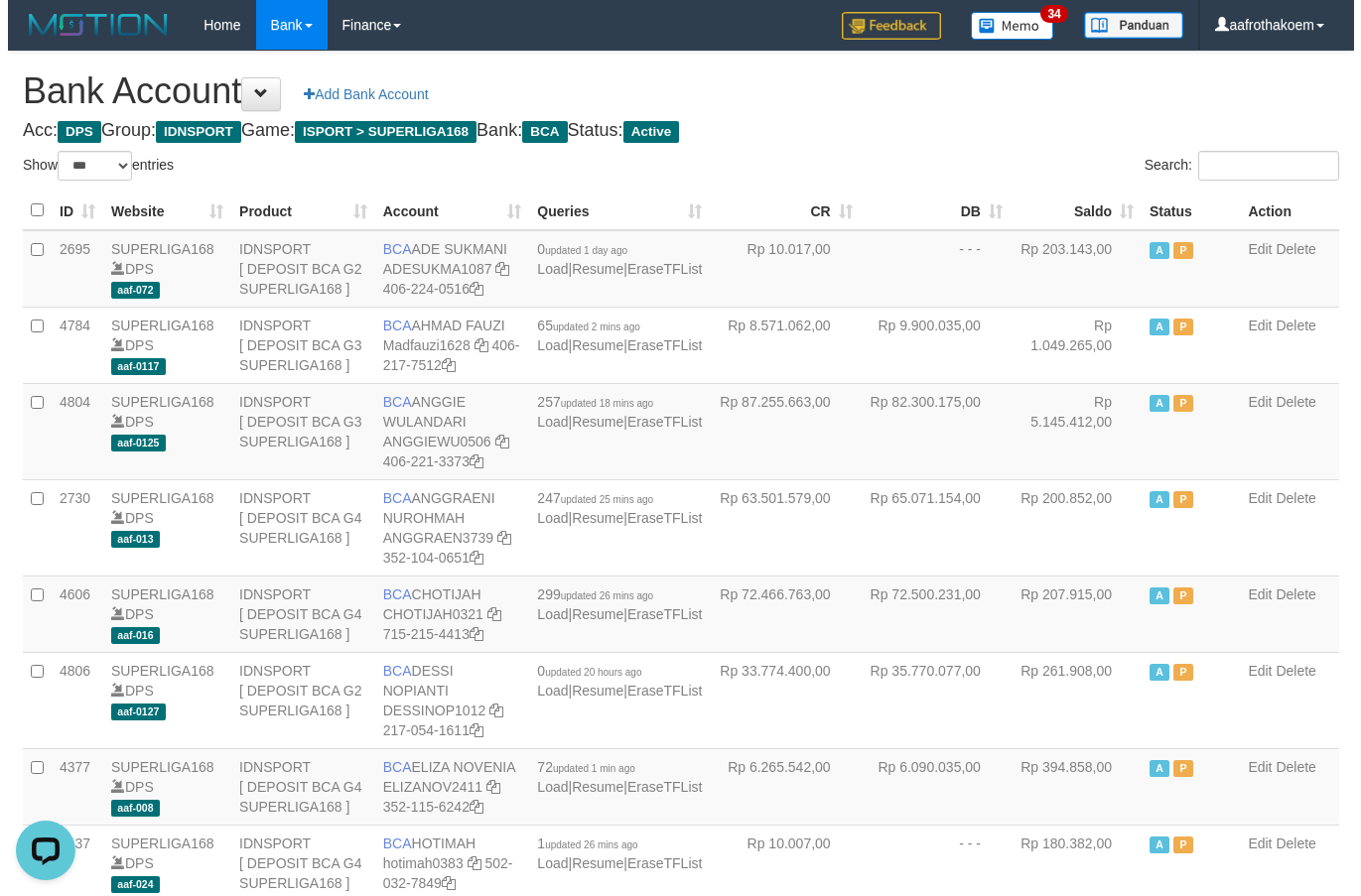 scroll, scrollTop: 0, scrollLeft: 0, axis: both 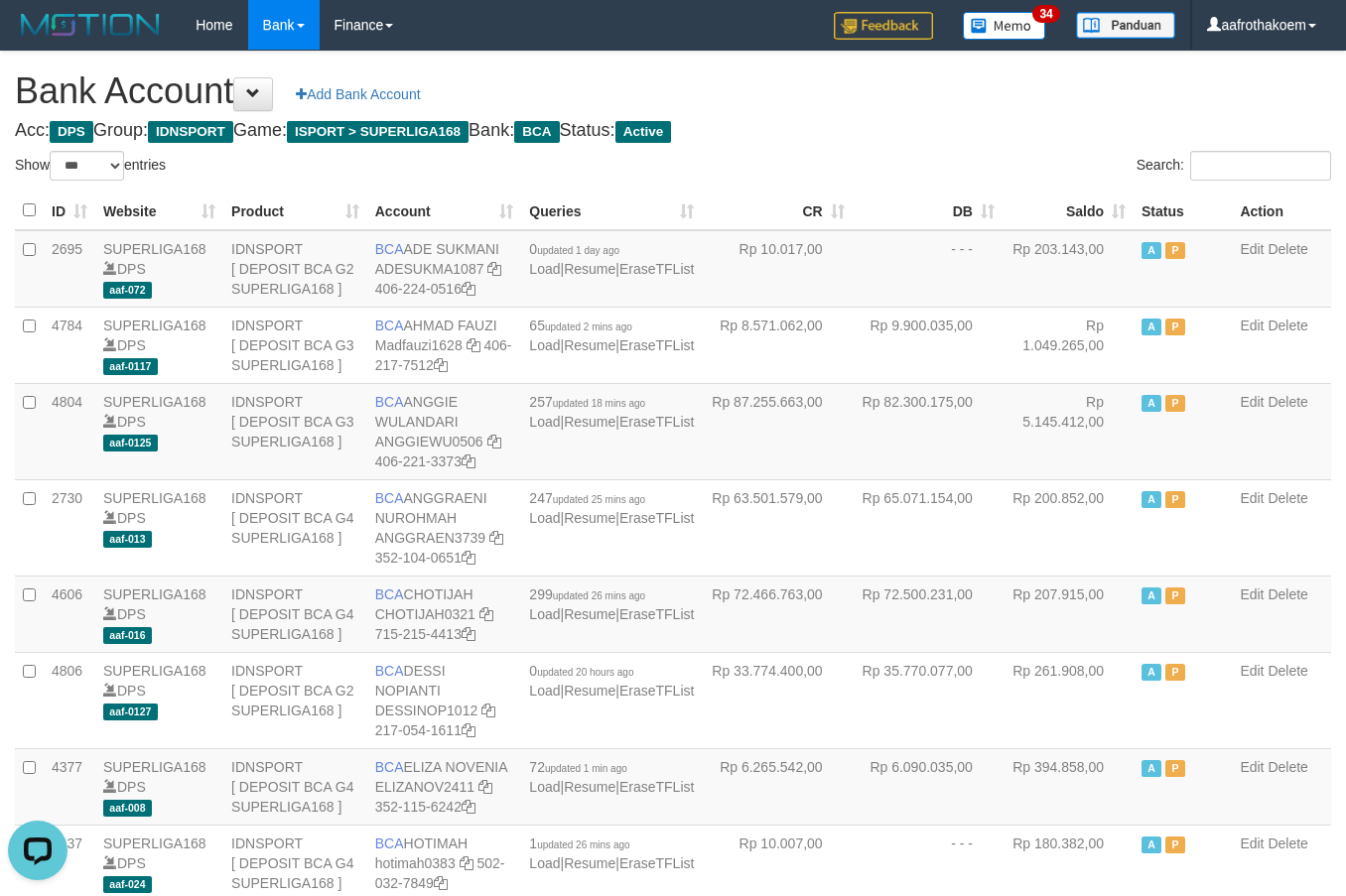 drag, startPoint x: 894, startPoint y: 133, endPoint x: 1180, endPoint y: 160, distance: 287.27165 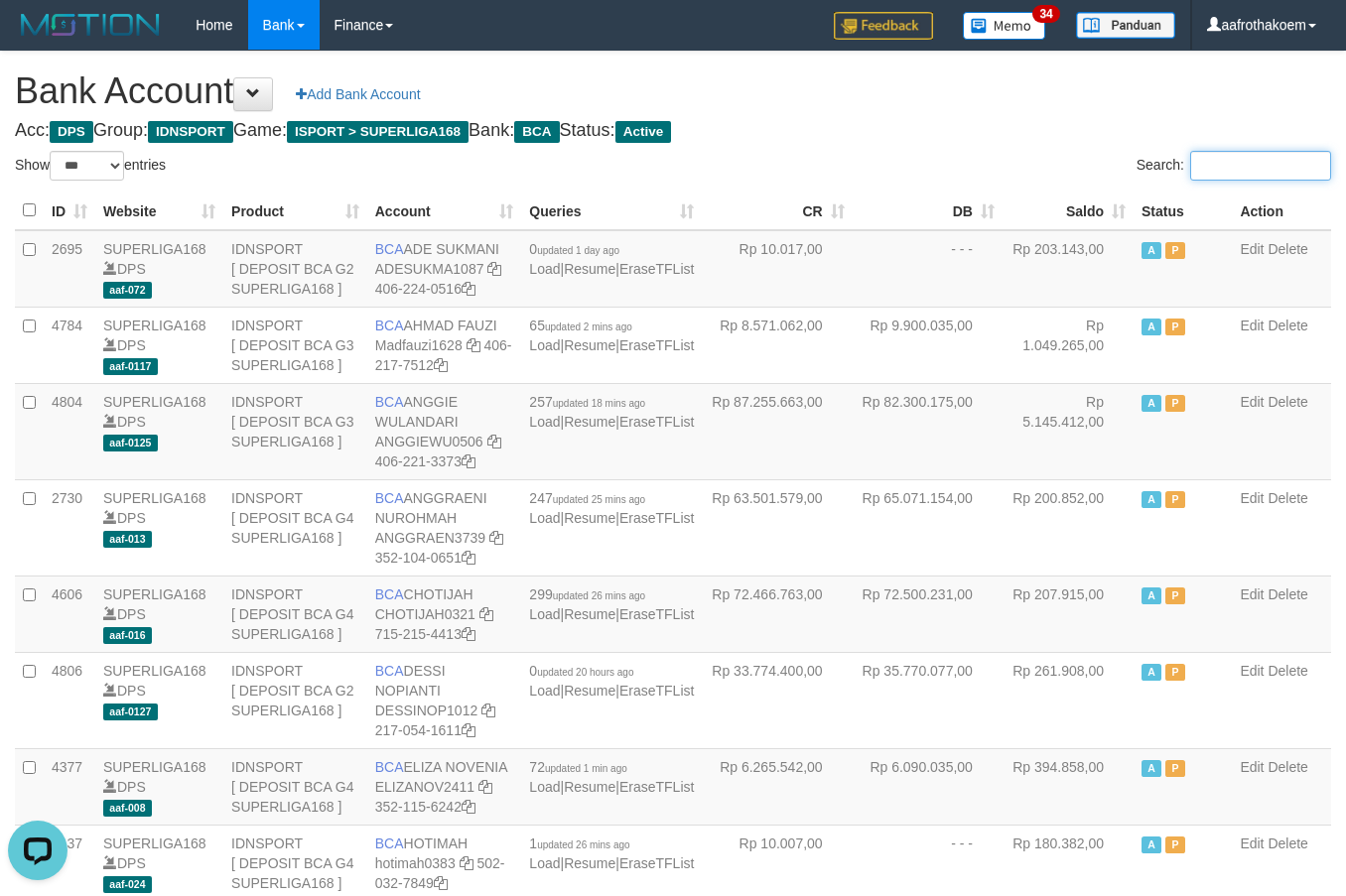 click on "Search:" at bounding box center [1261, 166] 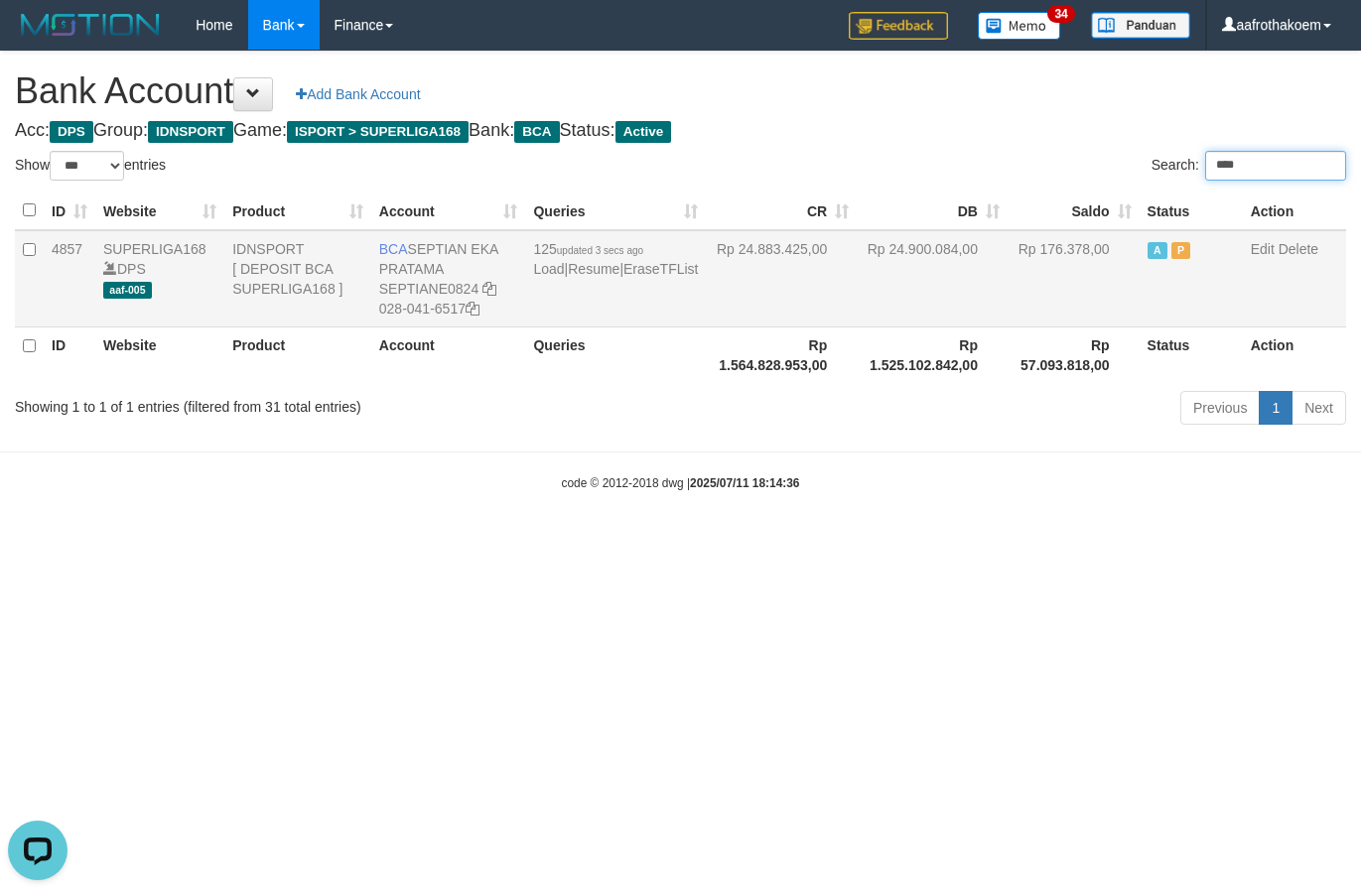 type on "****" 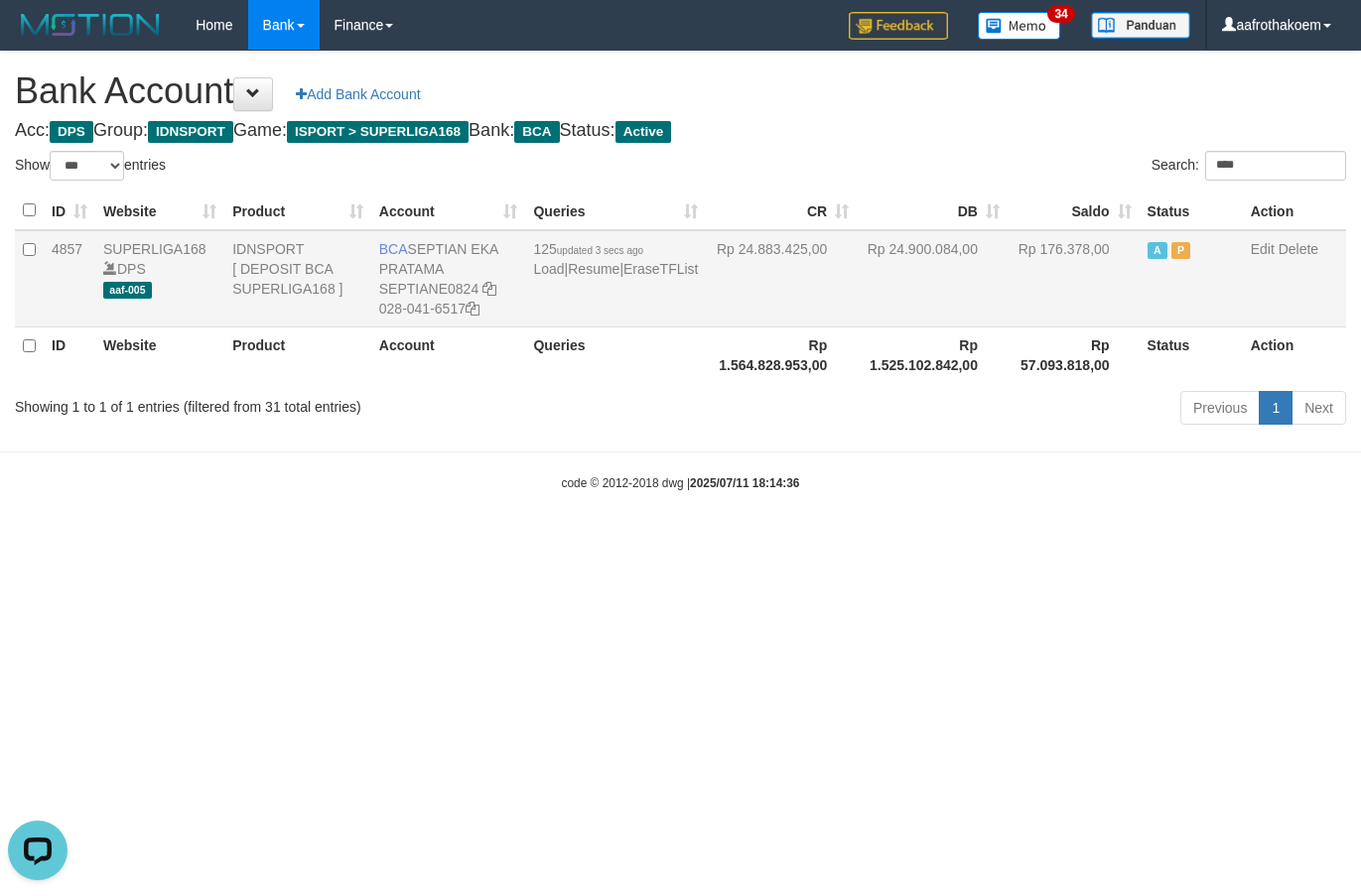 click on "Rp 24.900.084,00" at bounding box center [932, 279] 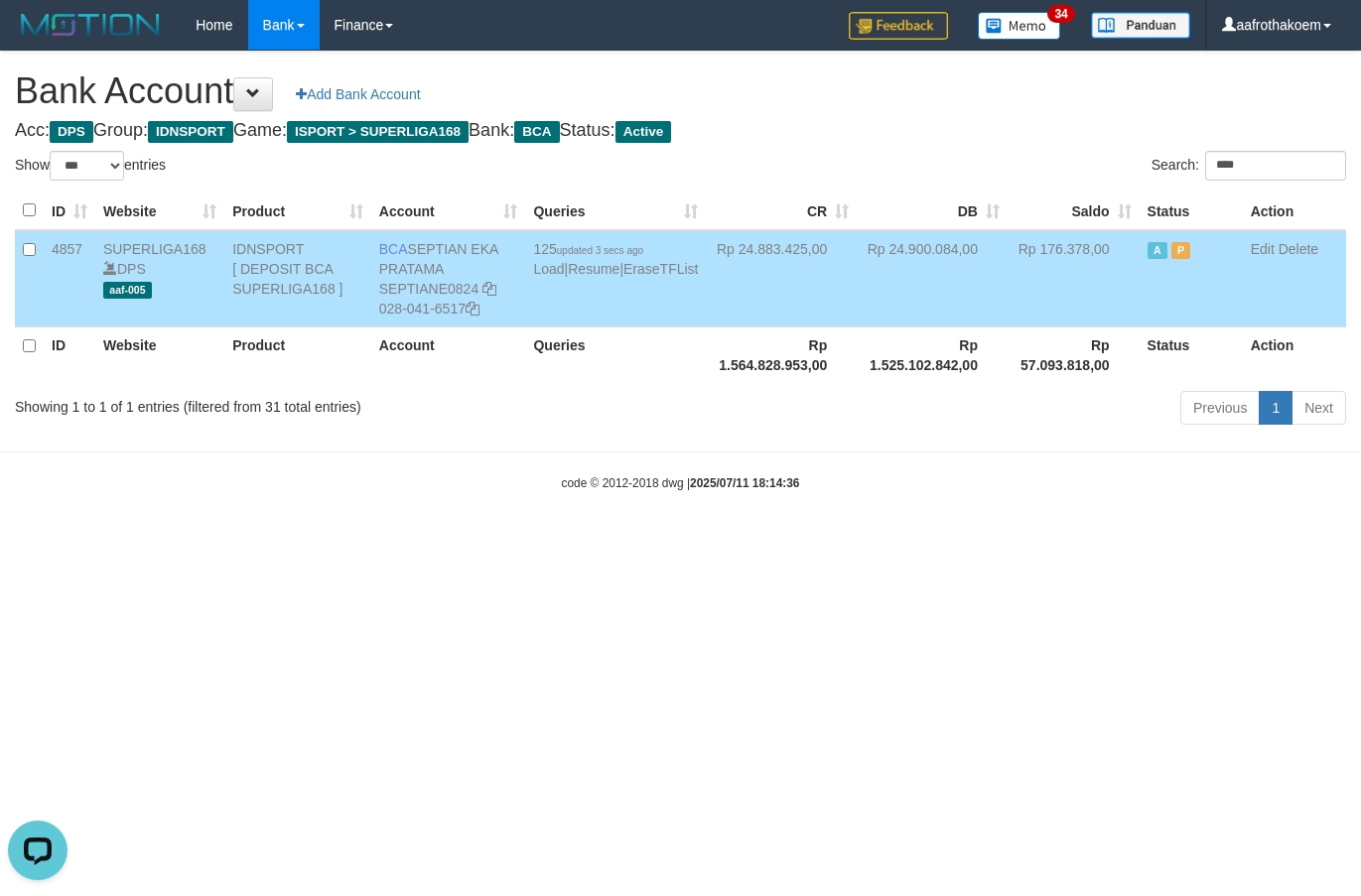 drag, startPoint x: 426, startPoint y: 249, endPoint x: 1330, endPoint y: 338, distance: 908.3705 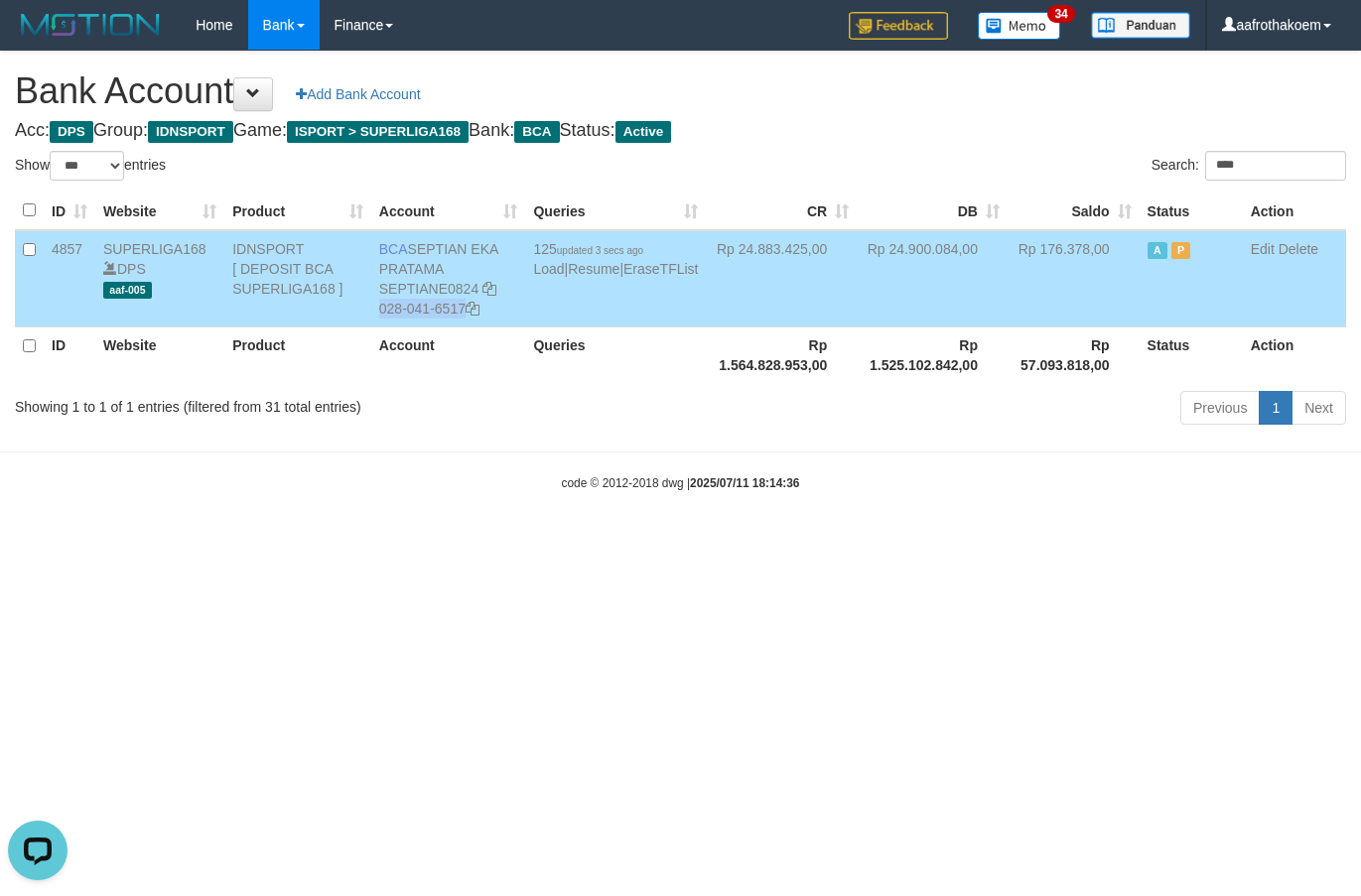 copy on "028-041-6517" 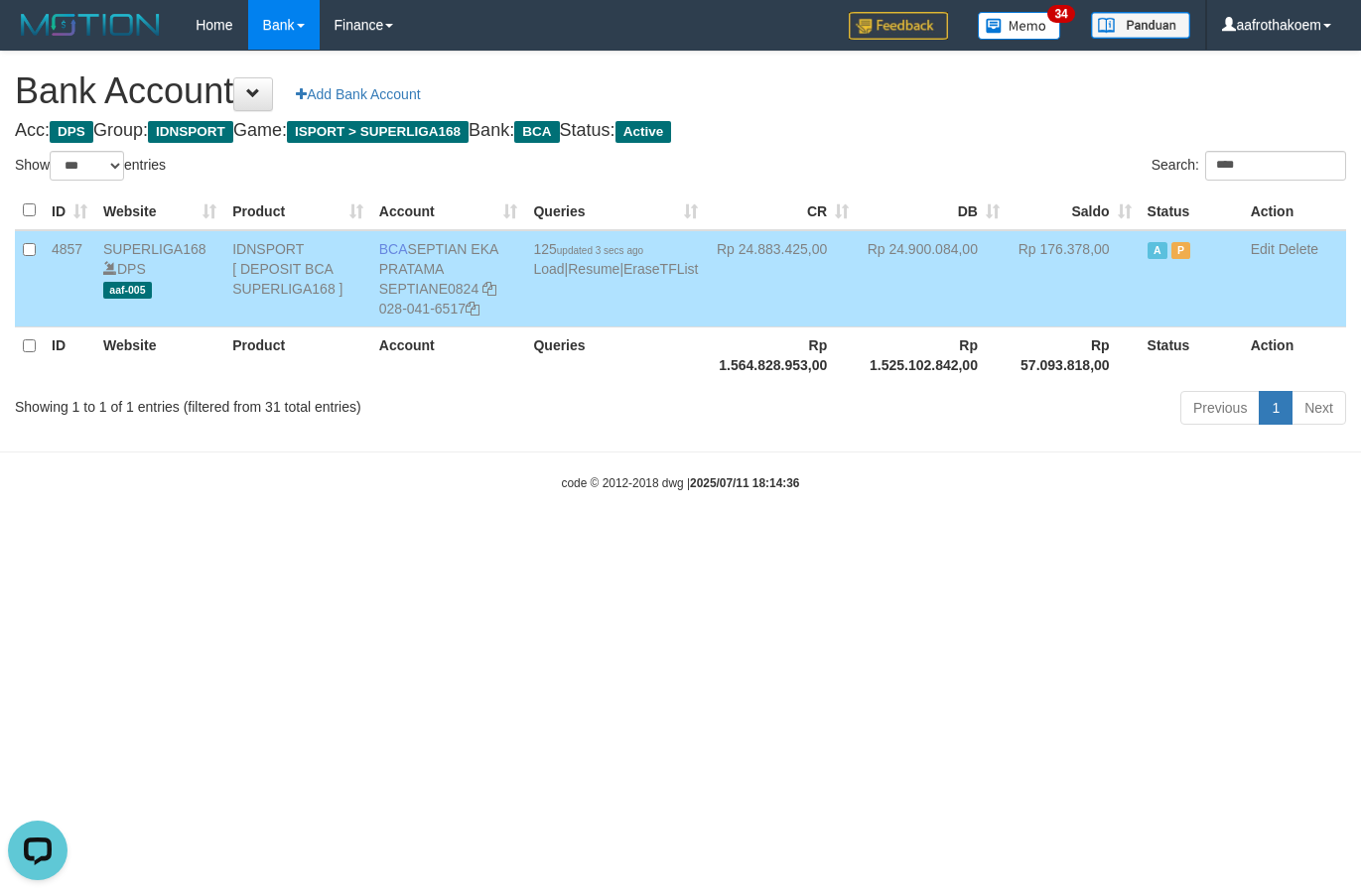 click on "Bank Account
Add Bank Account
Acc: 										 DPS
Group:   IDNSPORT    		Game:   ISPORT > SUPERLIGA168    		Bank:   BCA    		Status:  Active
Filter Account Type
*******
***
**
***
DPS
SELECT ALL  SELECT TYPE  - ALL -
DPS
WD
TMP
Filter Product
*******
******
********
********
*******
********
IDNSPORT
SELECT ALL  SELECT GROUP  - ALL -
BETHUB
IDNPOKER
IDNSPORT
IDNTOTO
LOADONLY
Filter Website
*******" at bounding box center [680, 241] 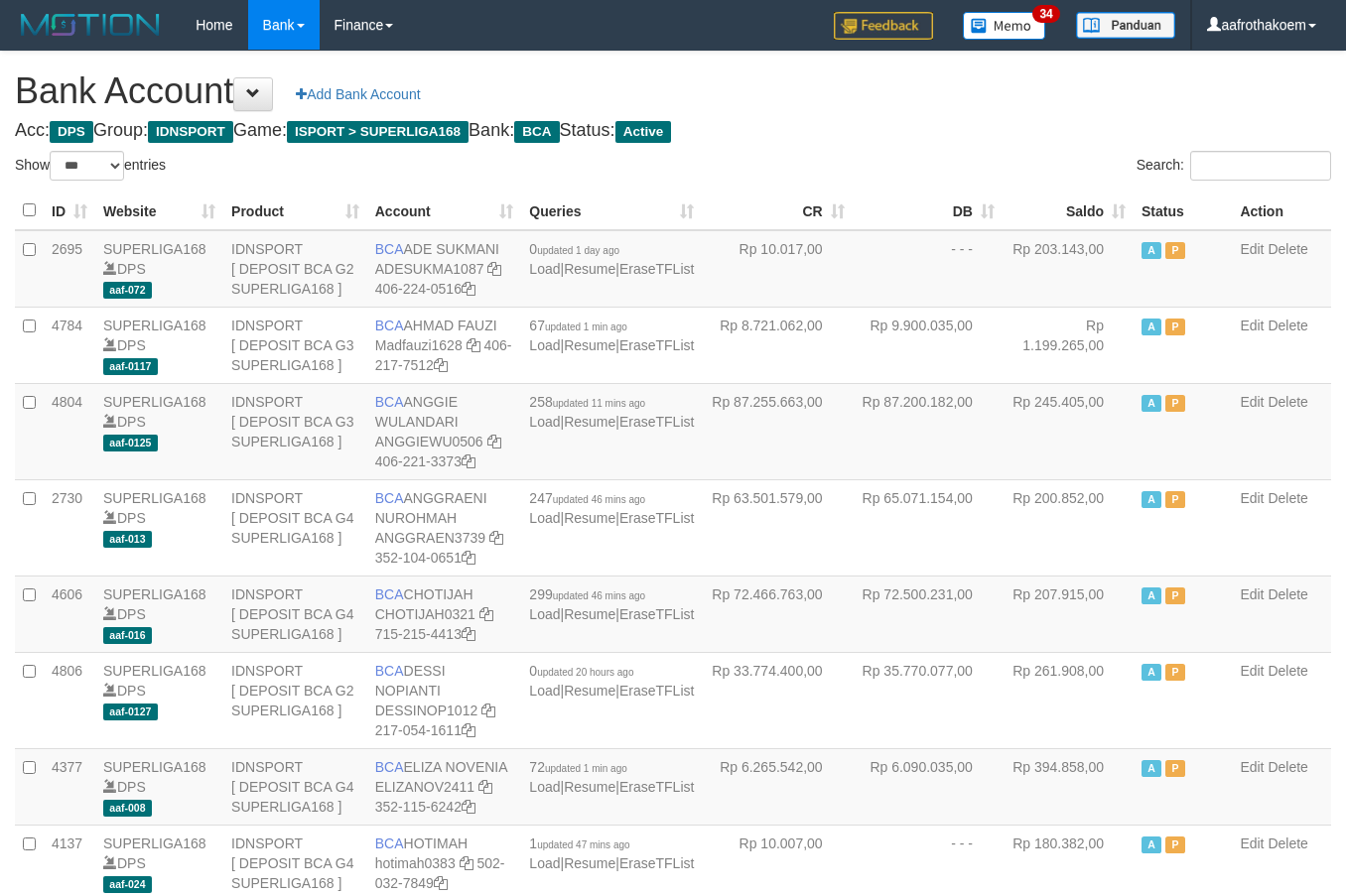 select on "***" 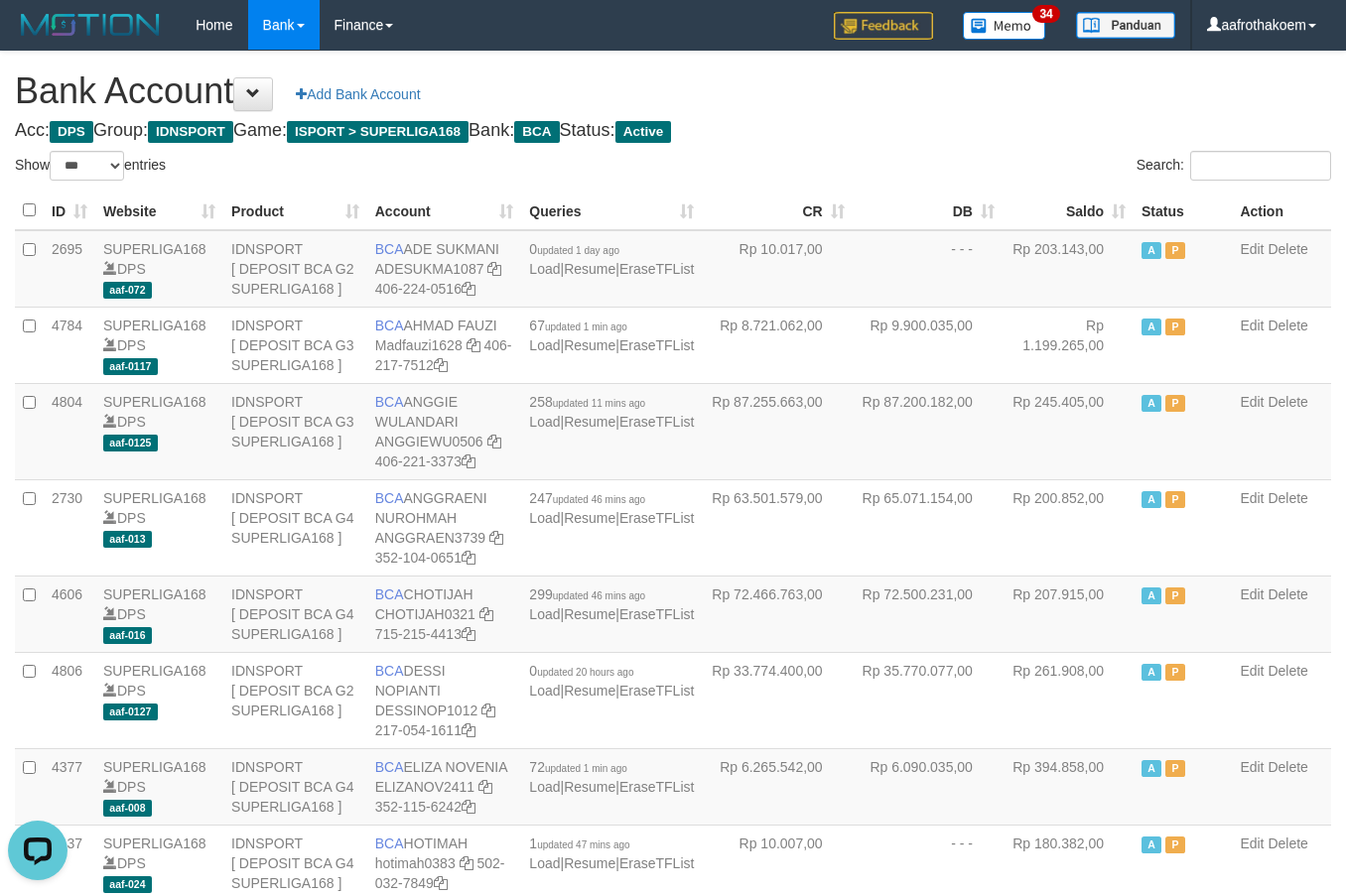 scroll, scrollTop: 0, scrollLeft: 0, axis: both 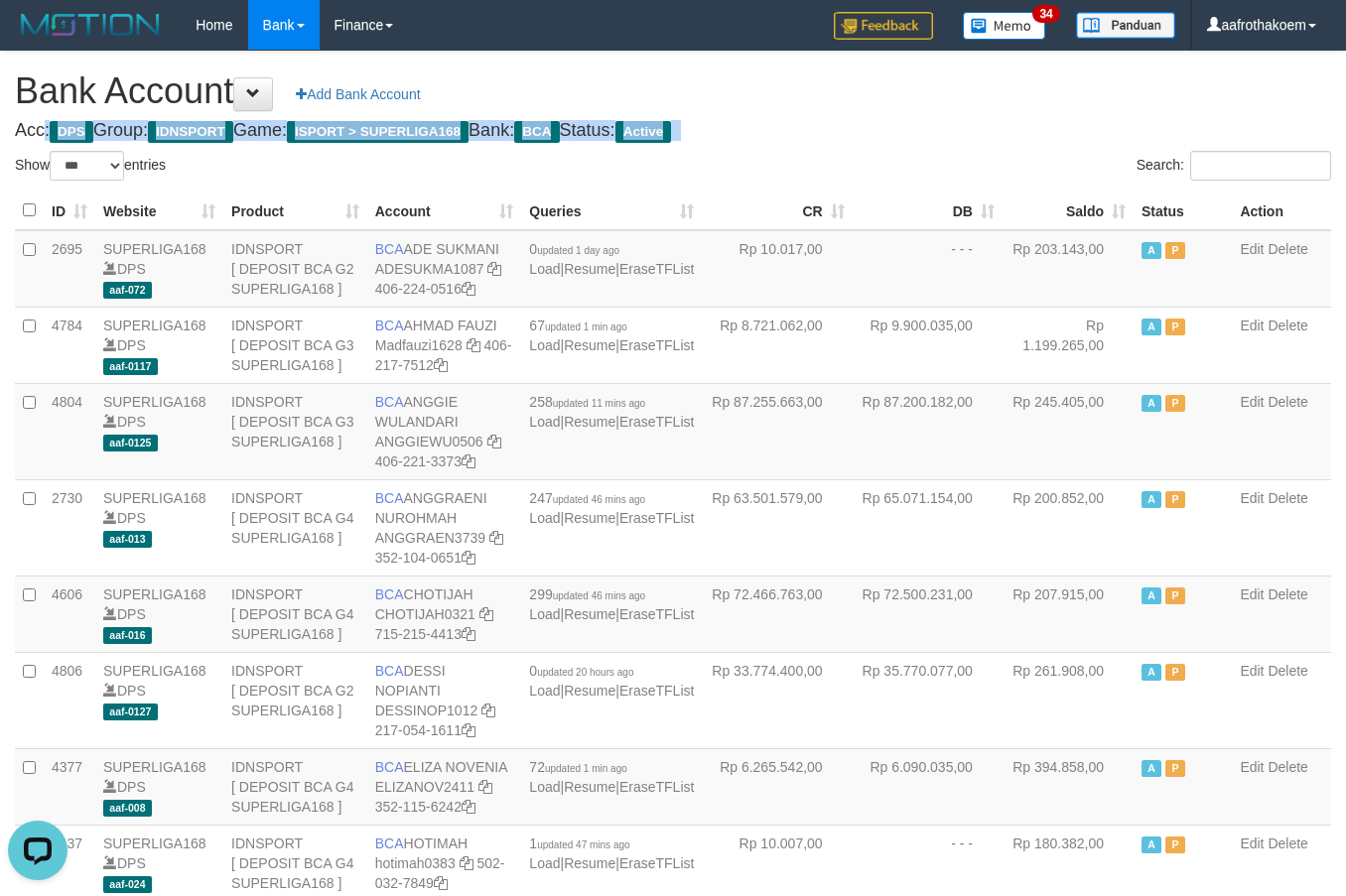 click on "Acc: 										 DPS
Group:   IDNSPORT    		Game:   ISPORT > SUPERLIGA168    		Bank:   BCA    		Status:  Active" at bounding box center [673, 131] 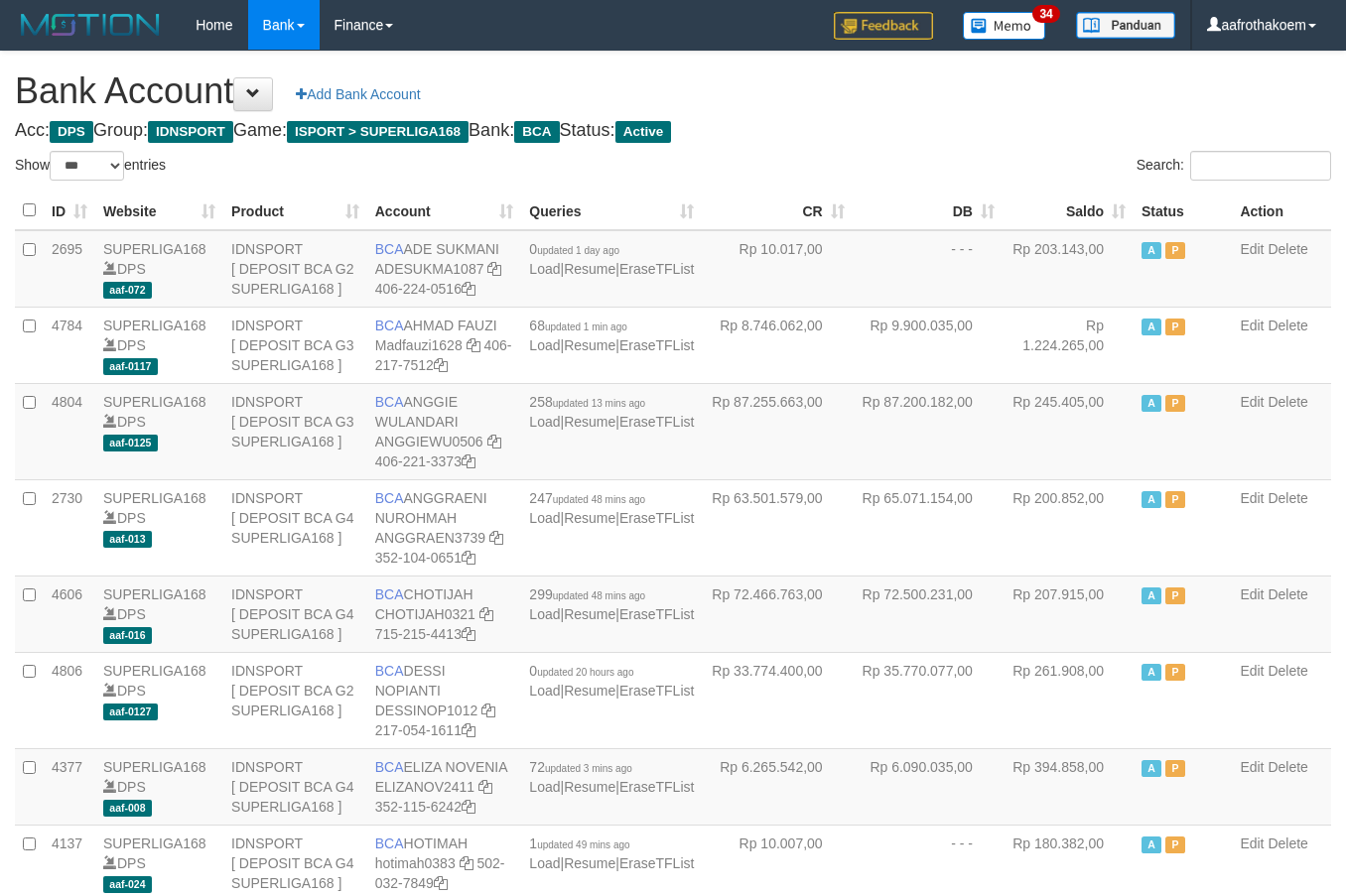 select on "***" 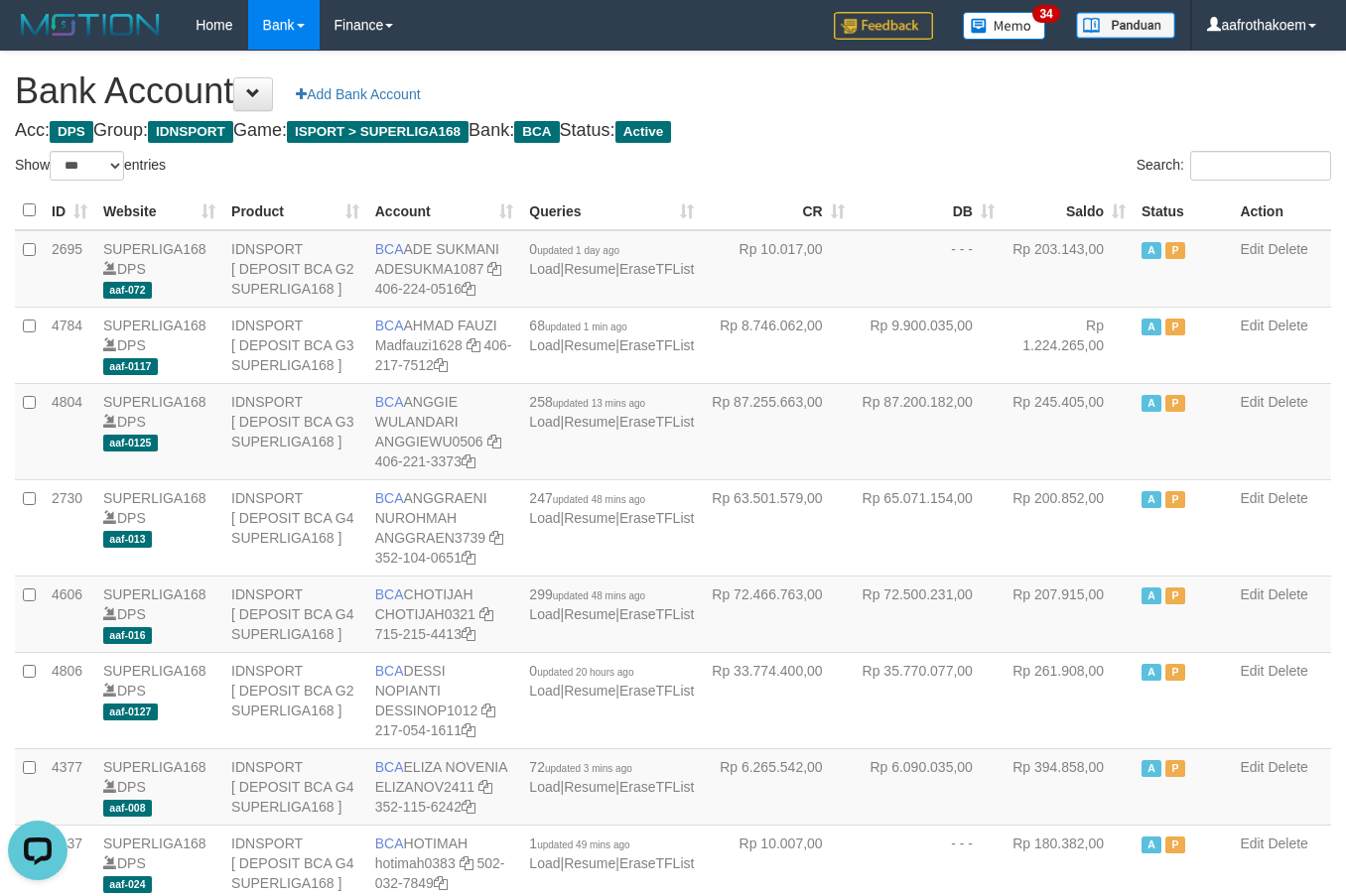 scroll, scrollTop: 0, scrollLeft: 0, axis: both 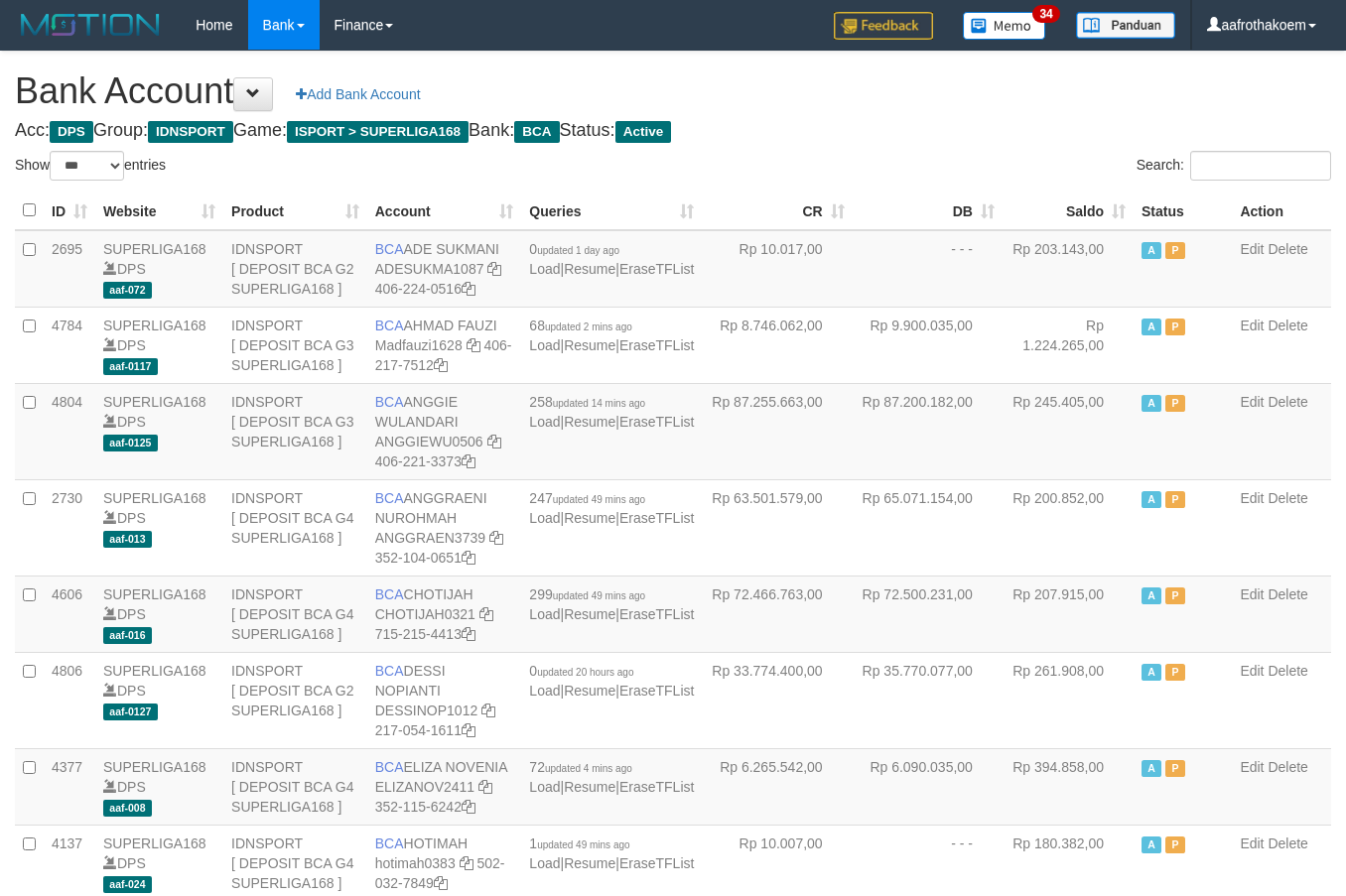 select on "***" 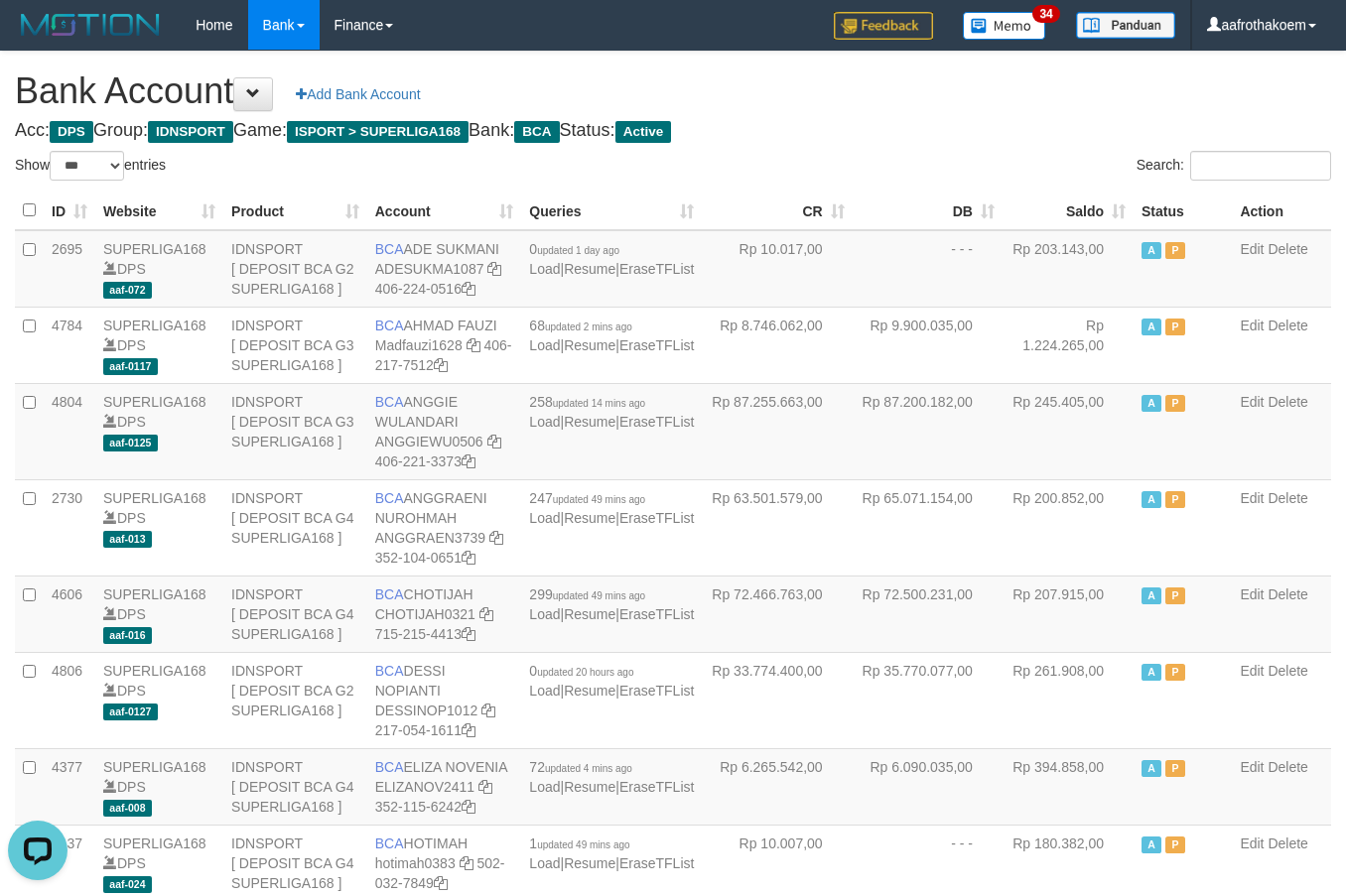 scroll, scrollTop: 0, scrollLeft: 0, axis: both 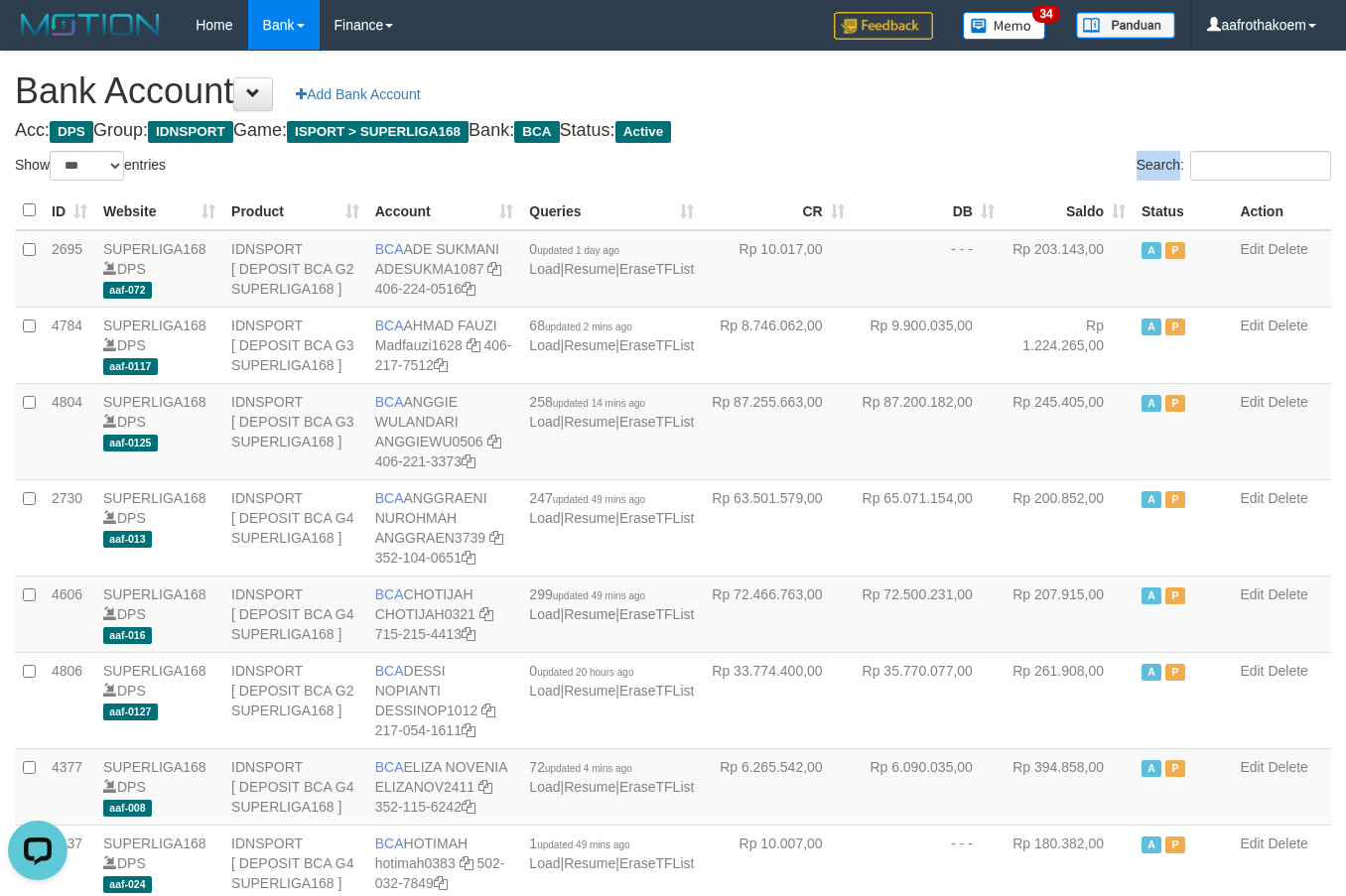 click on "Search:" at bounding box center [1010, 168] 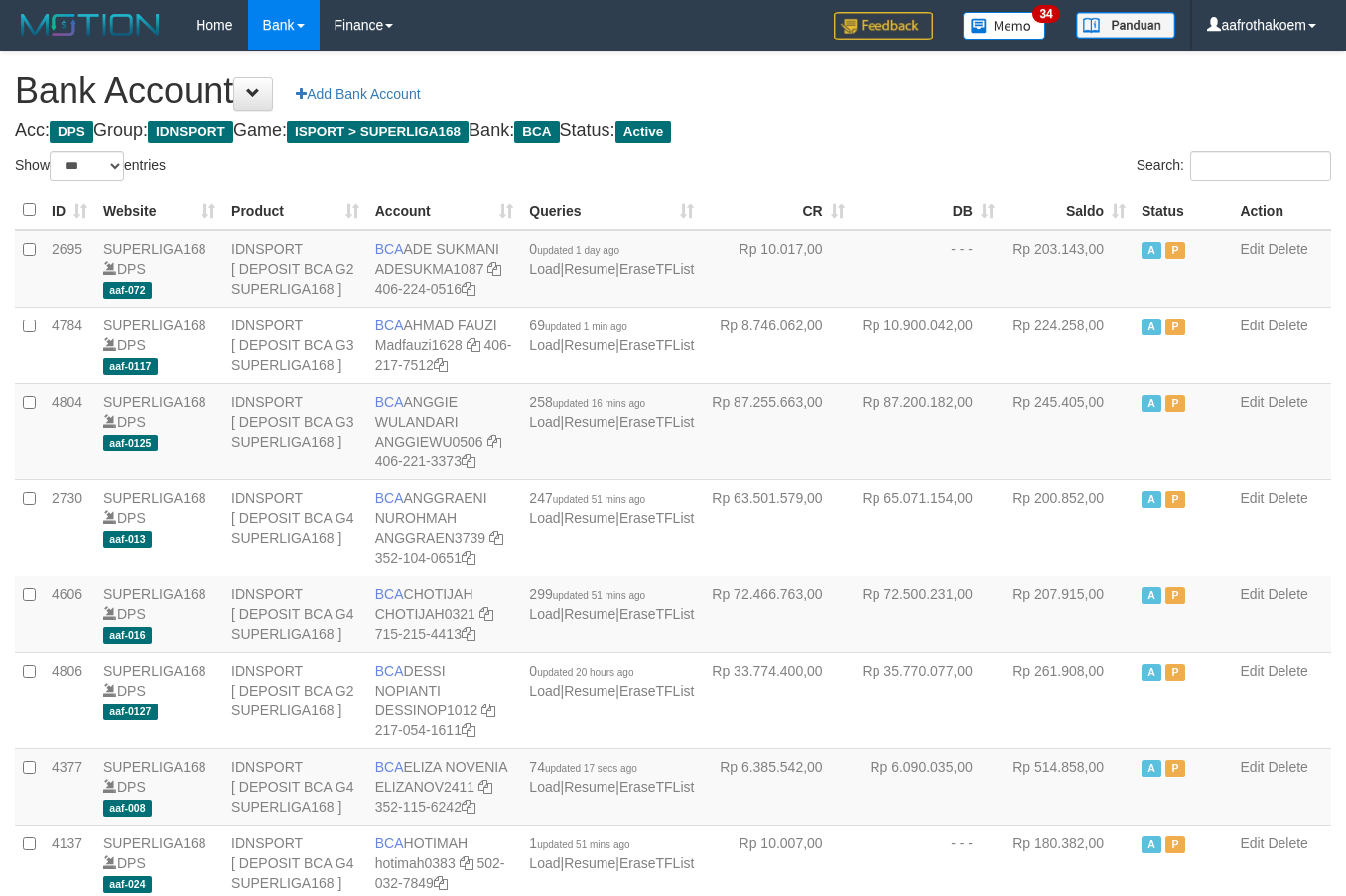 select on "***" 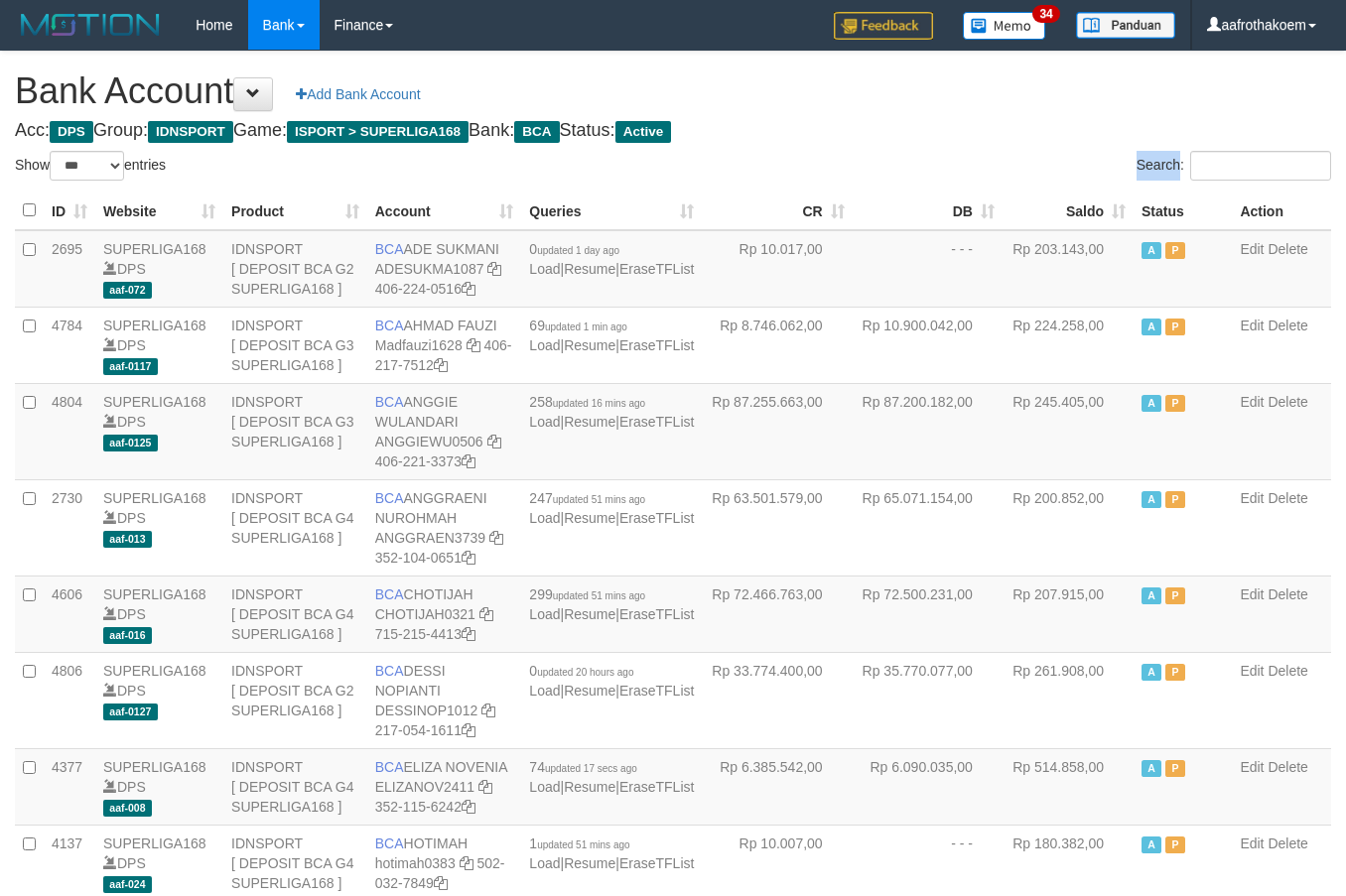click on "Search:" at bounding box center [1010, 168] 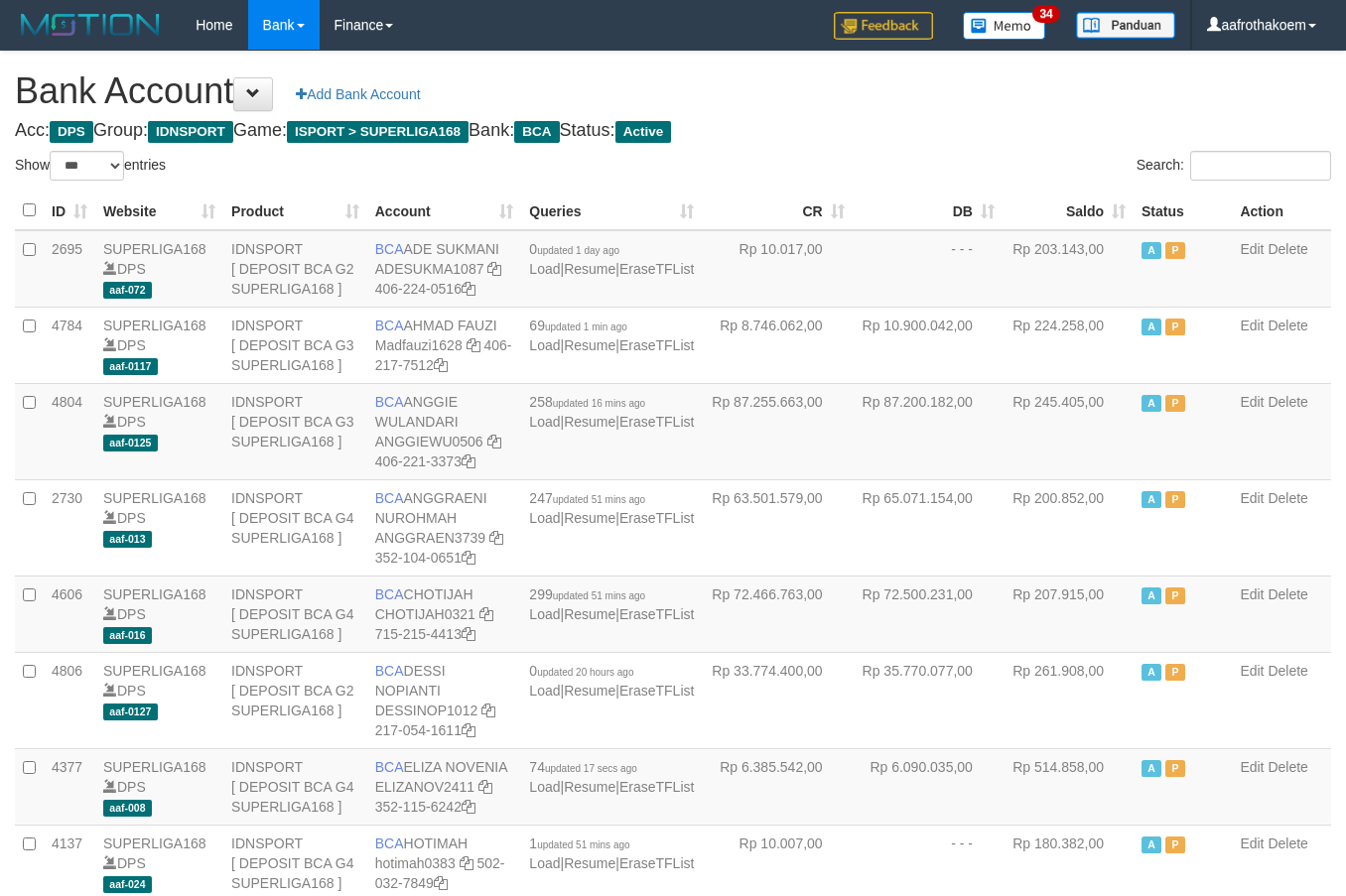 click on "Search:" at bounding box center (1010, 168) 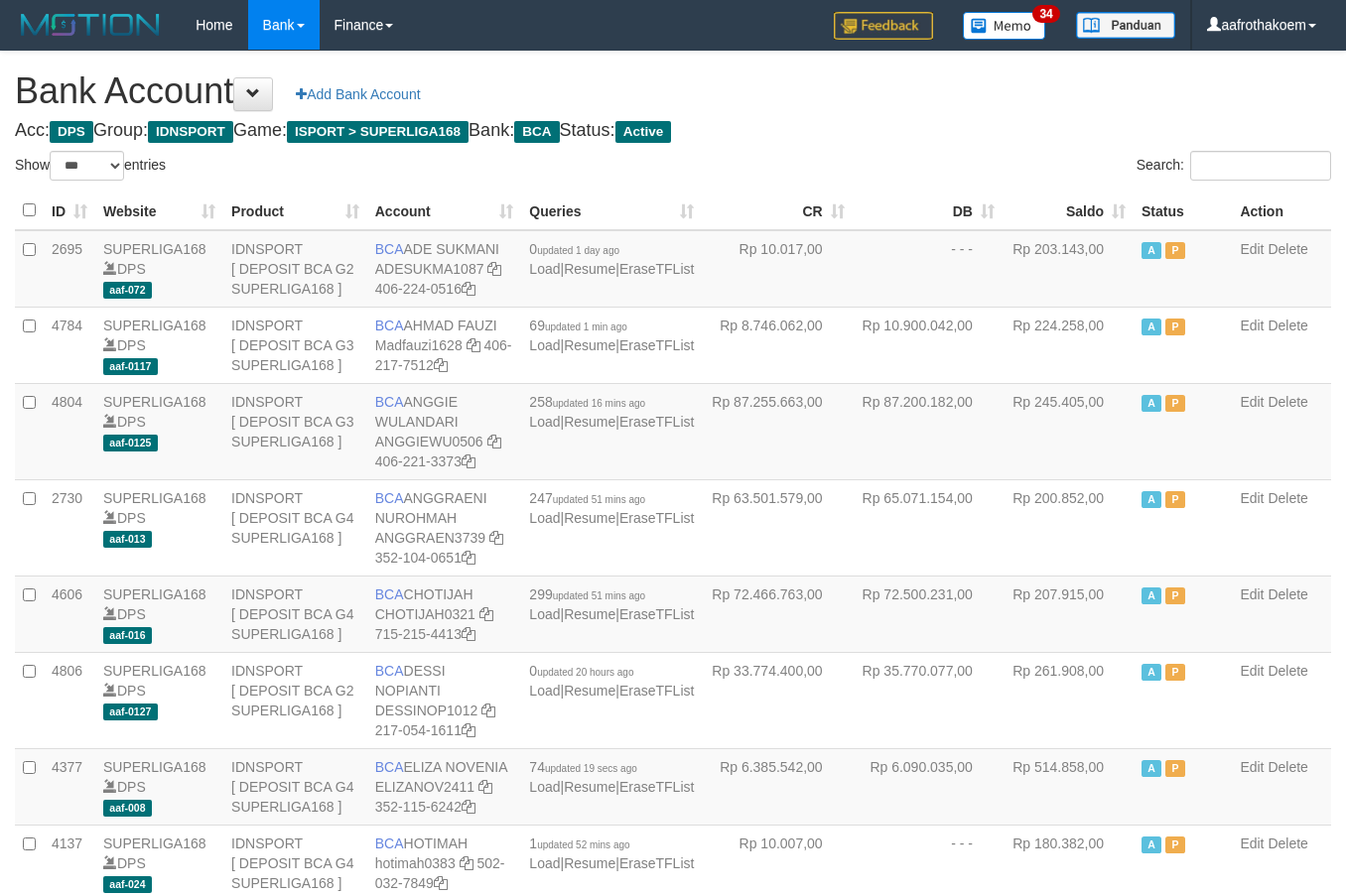 select on "***" 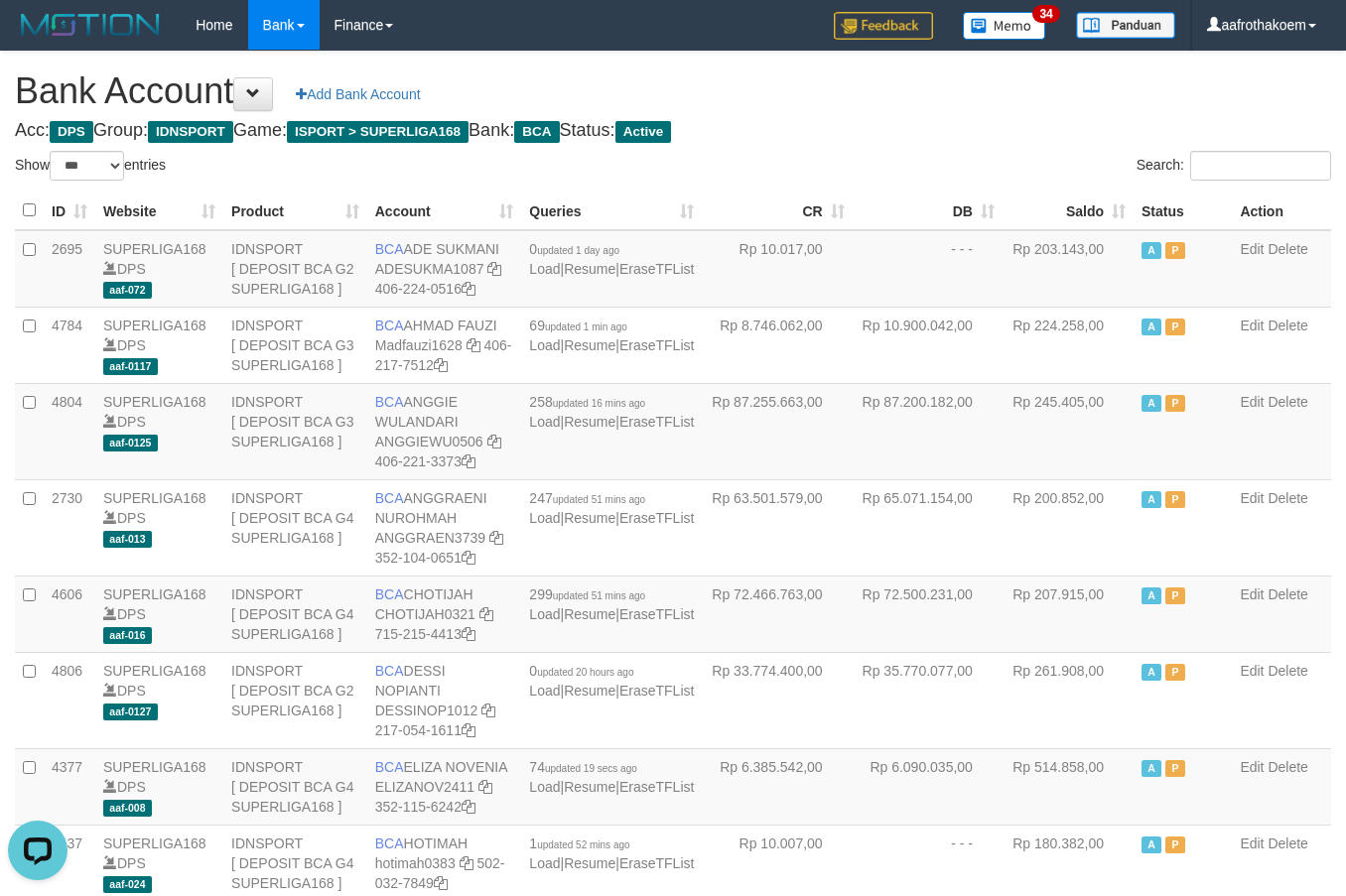 scroll, scrollTop: 0, scrollLeft: 0, axis: both 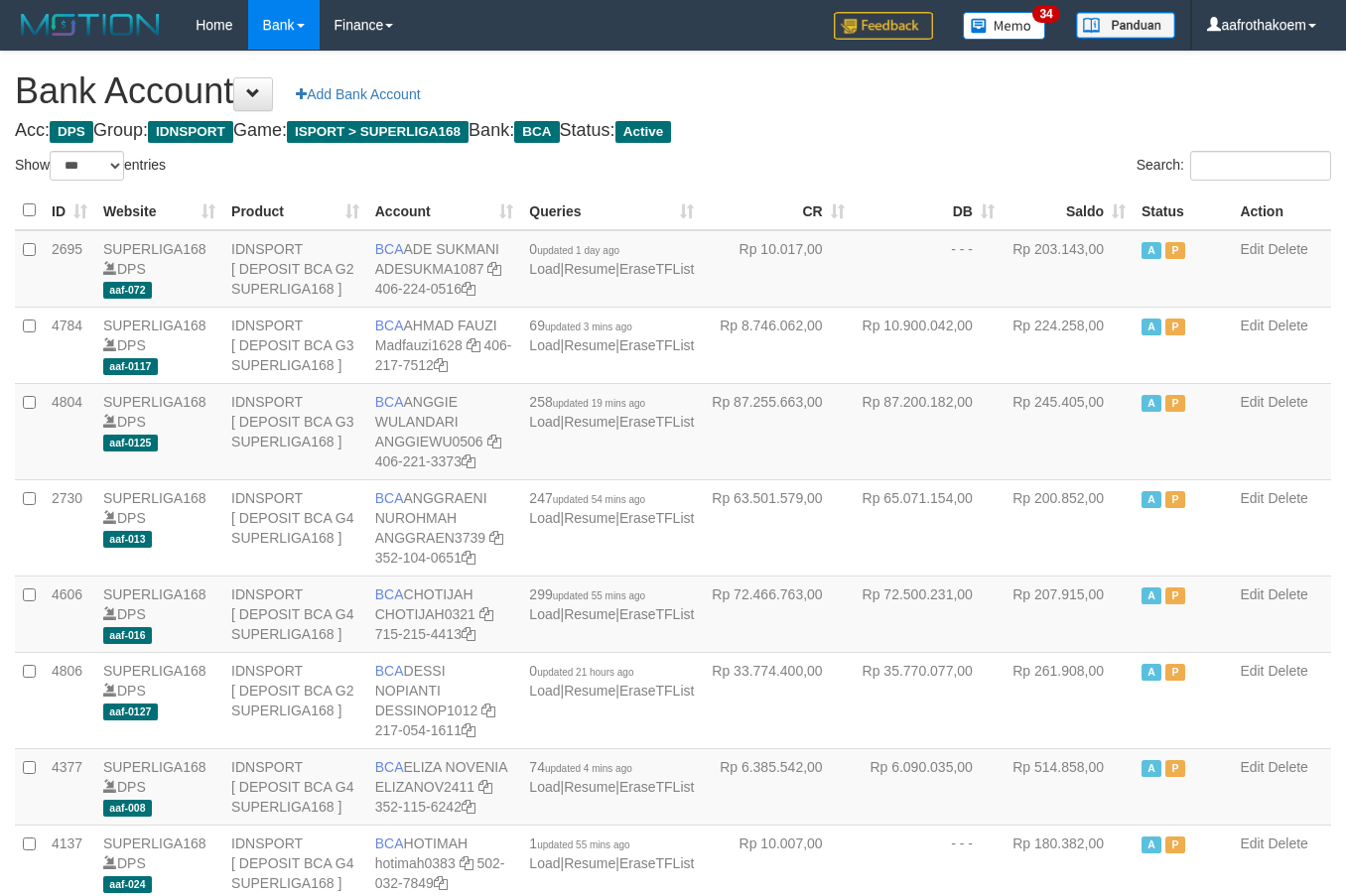 select on "***" 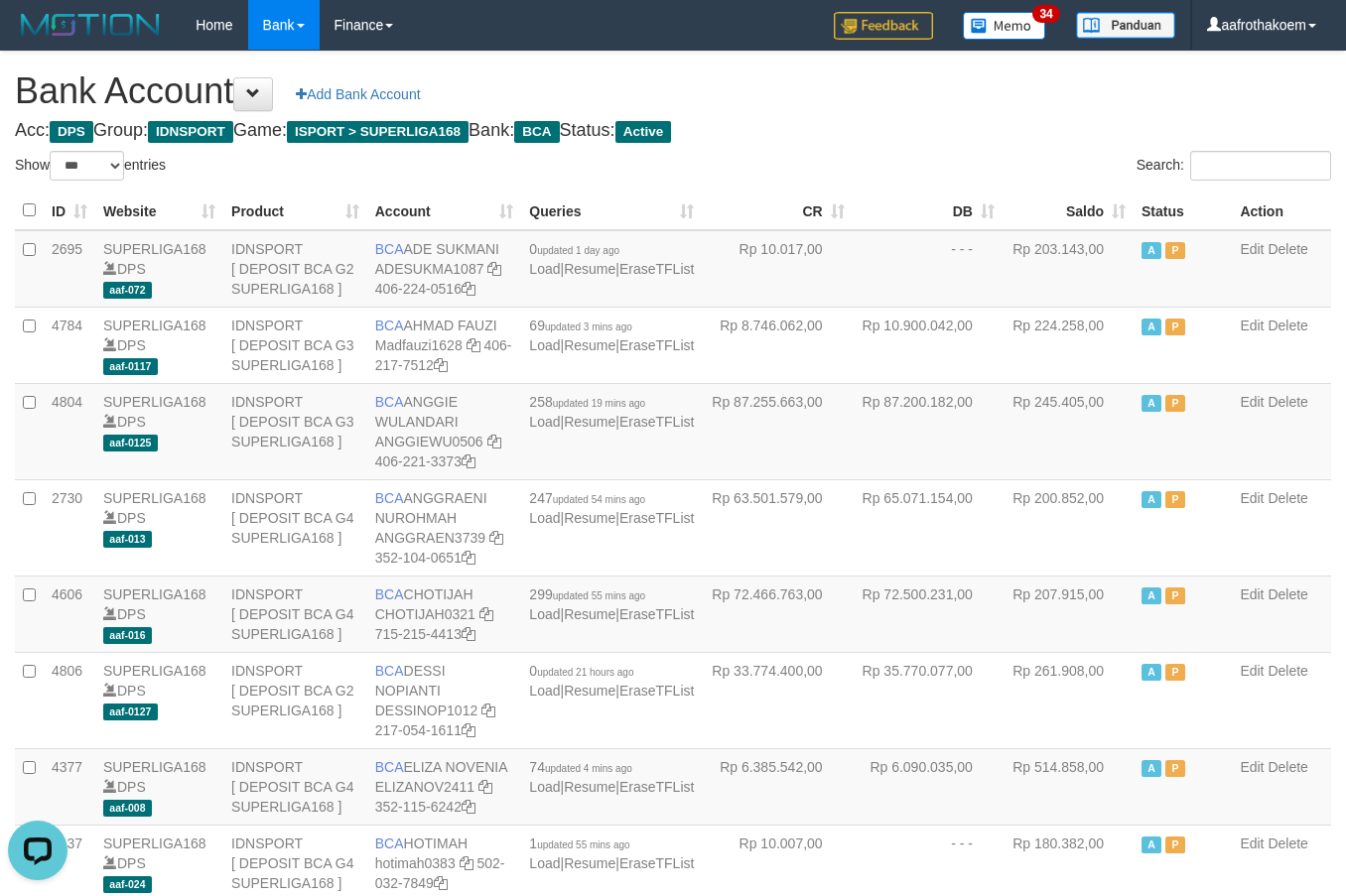 scroll, scrollTop: 0, scrollLeft: 0, axis: both 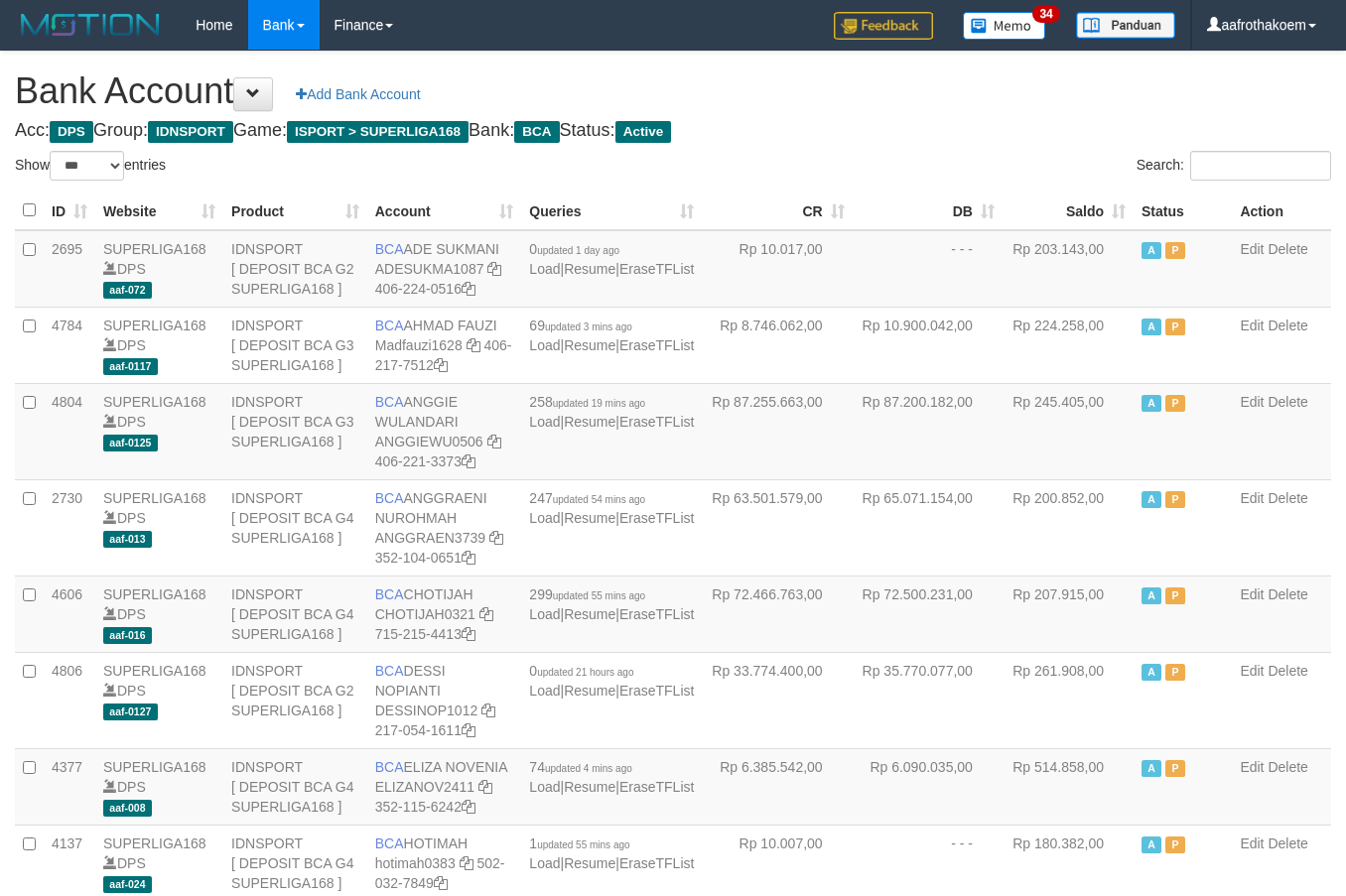 select on "***" 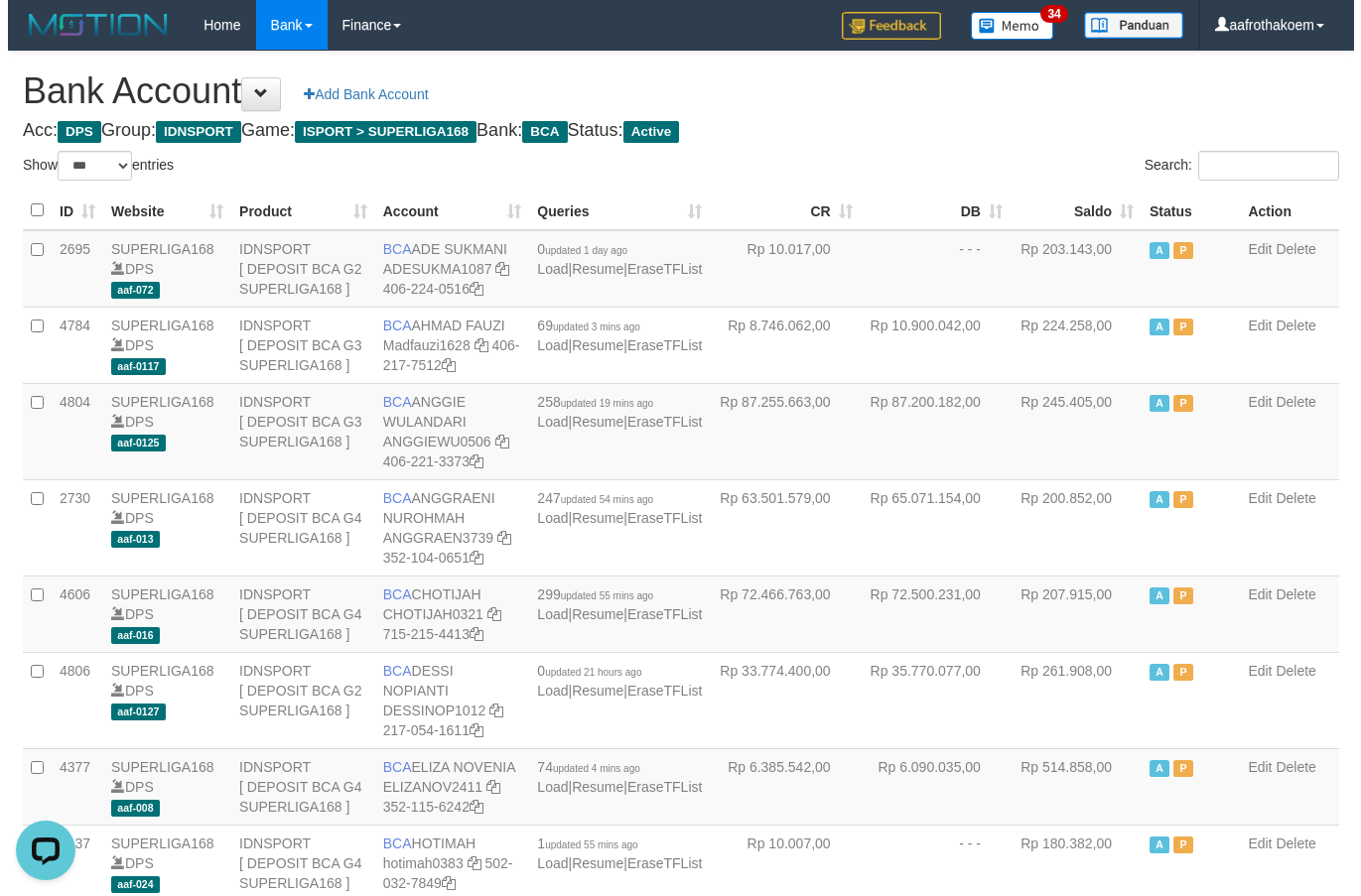 scroll, scrollTop: 0, scrollLeft: 0, axis: both 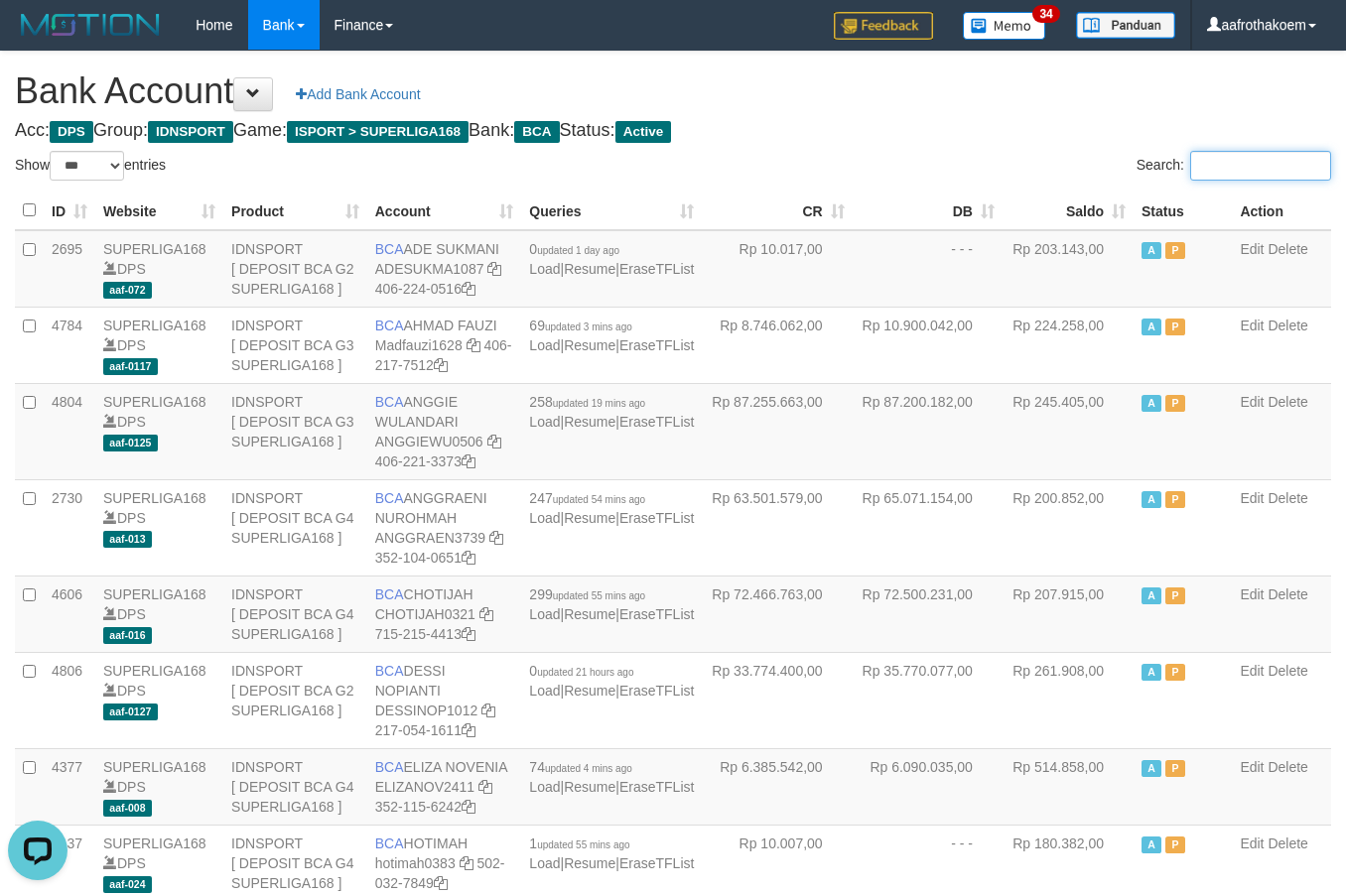 click on "Search:" at bounding box center (1261, 166) 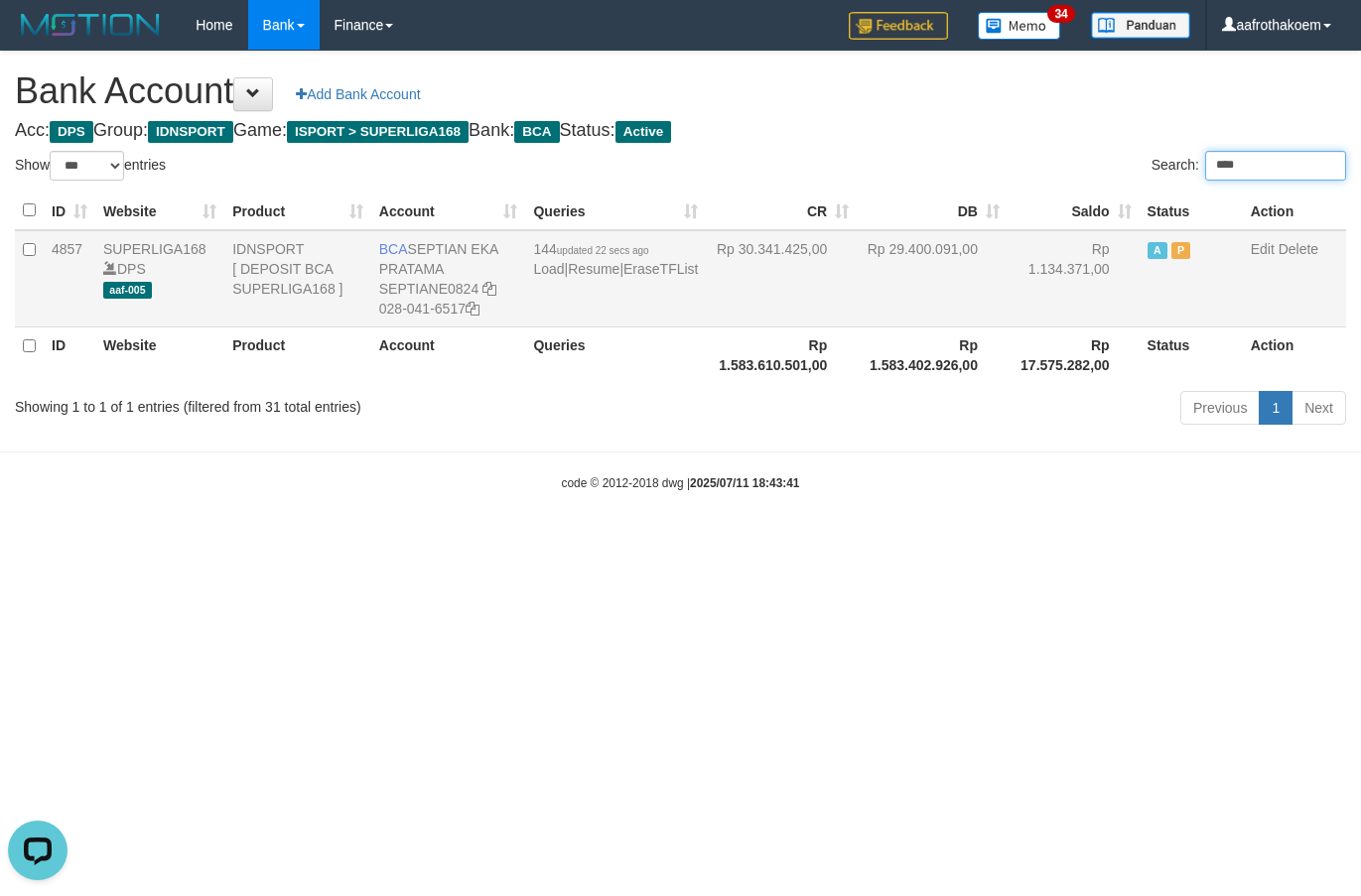 type on "****" 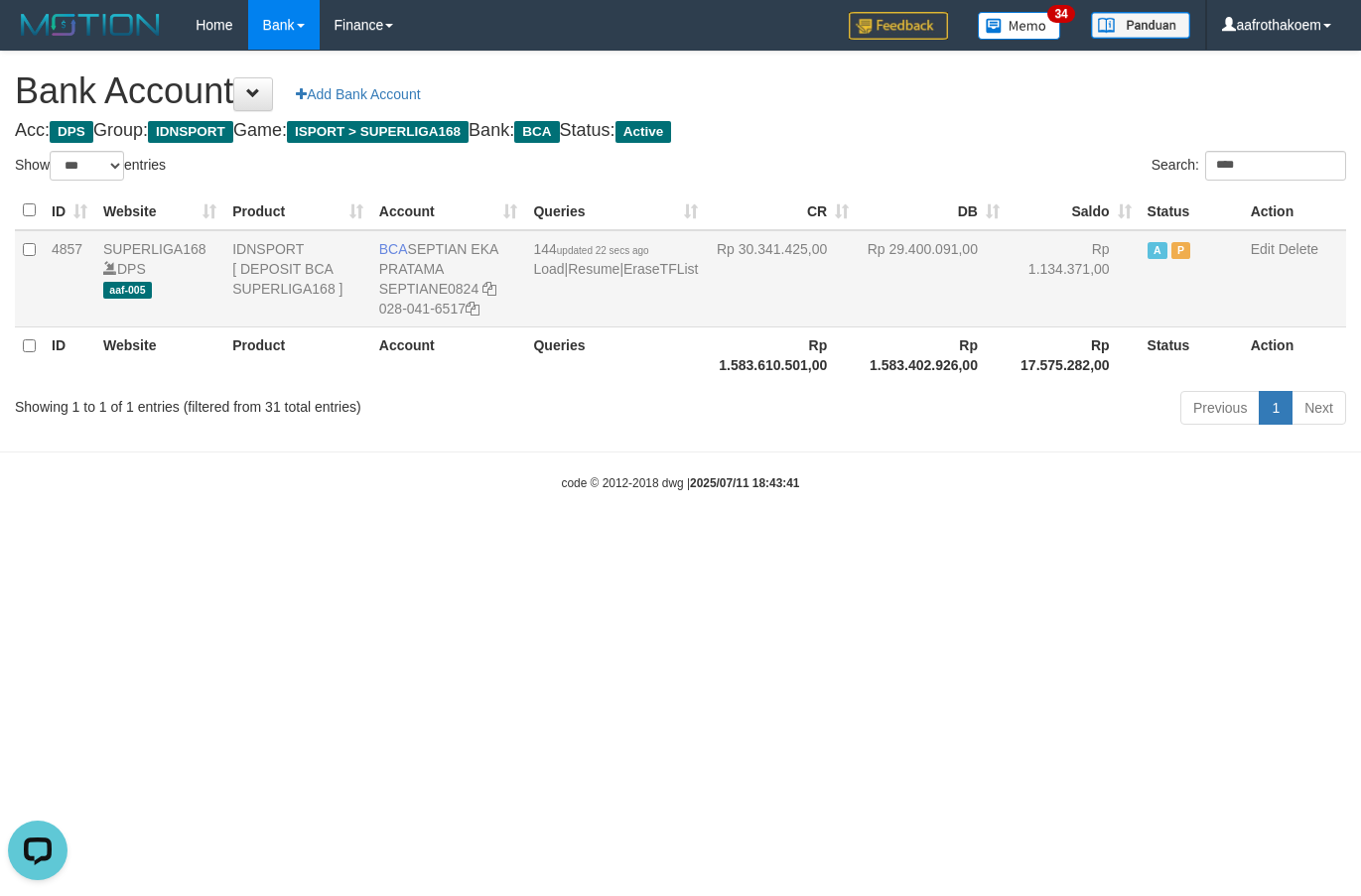 click on "Rp 30.341.425,00" at bounding box center (781, 279) 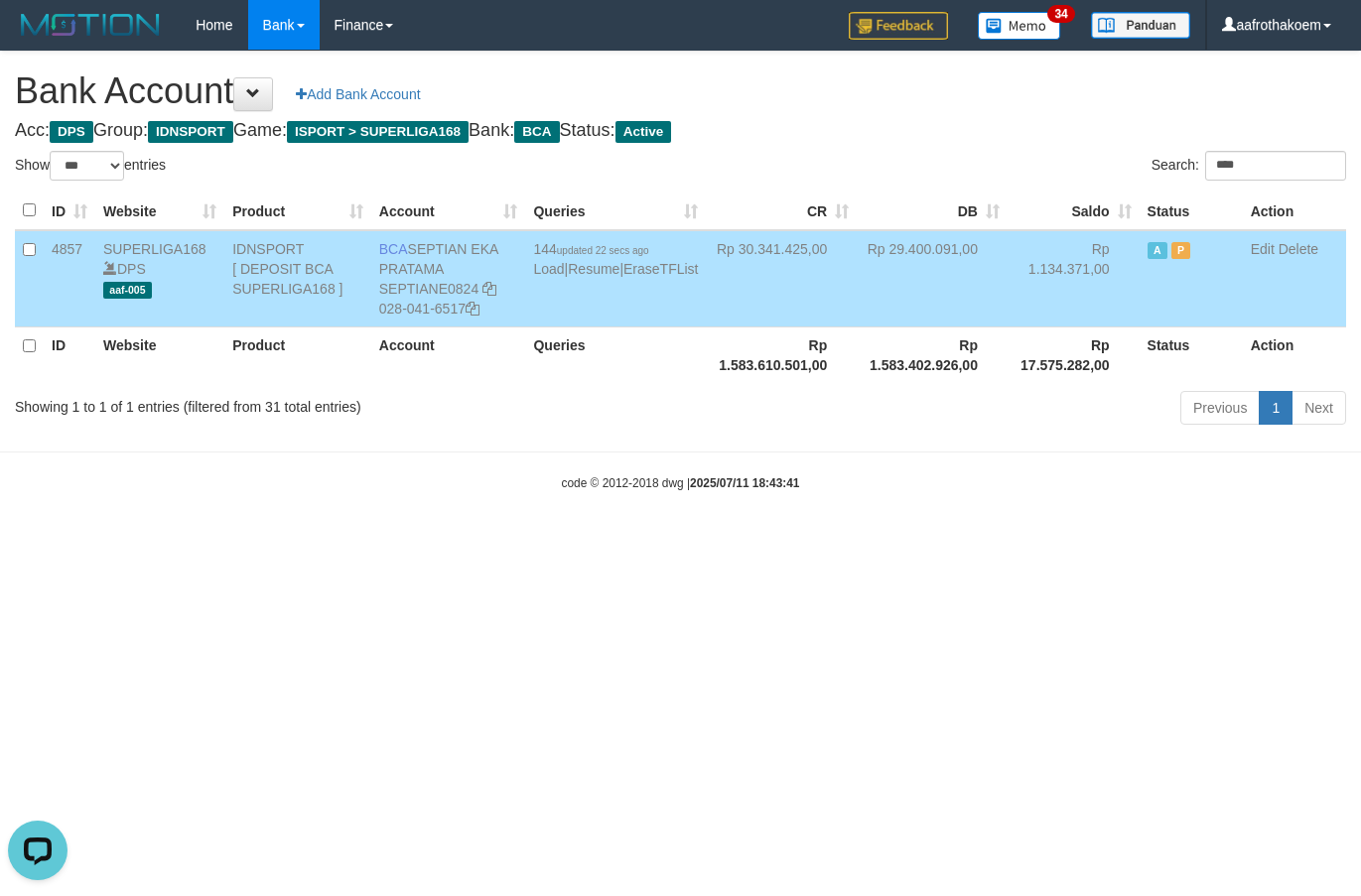 drag, startPoint x: 425, startPoint y: 244, endPoint x: 1352, endPoint y: 372, distance: 935.7954 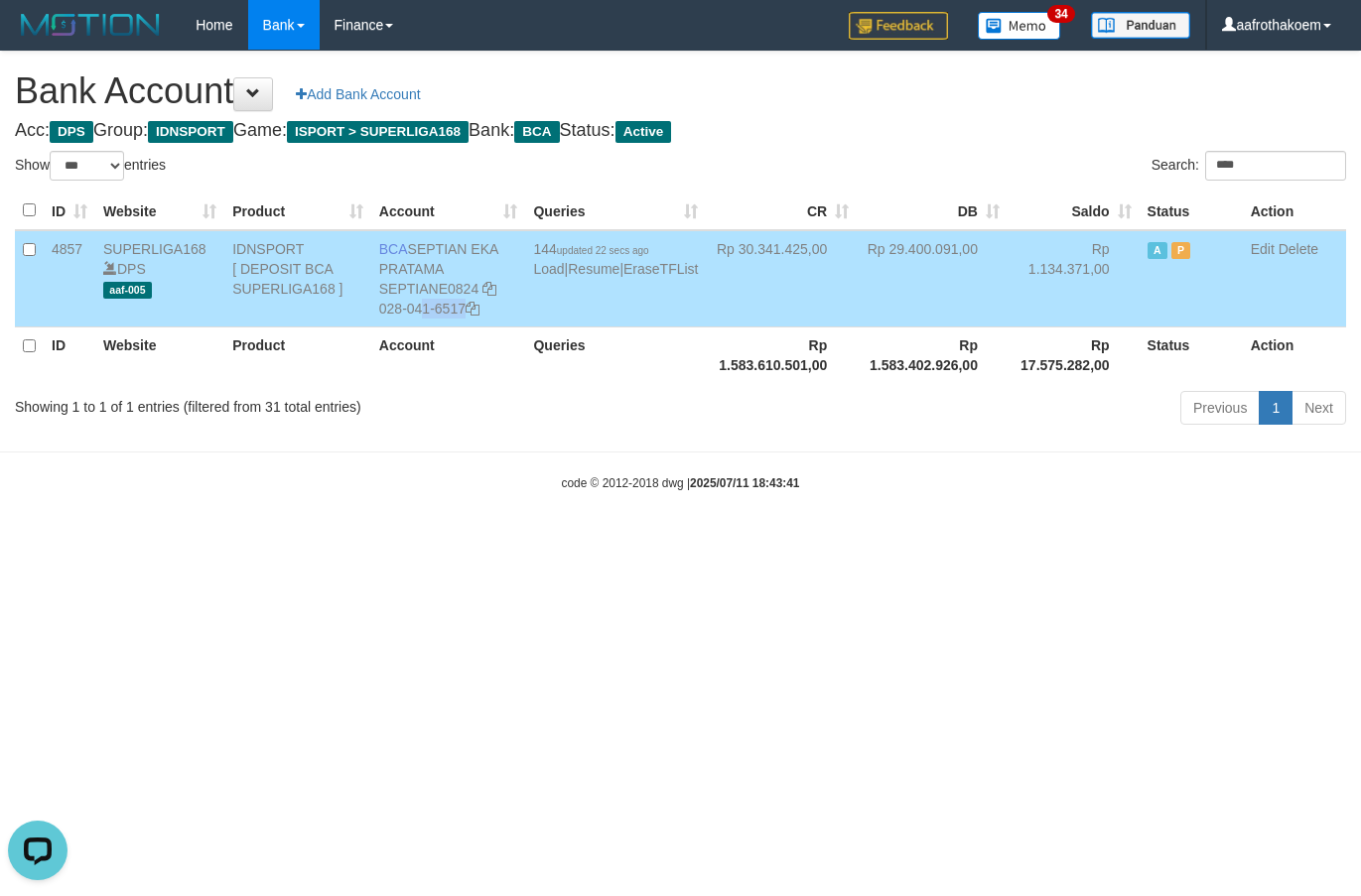 copy on "028-041-6517" 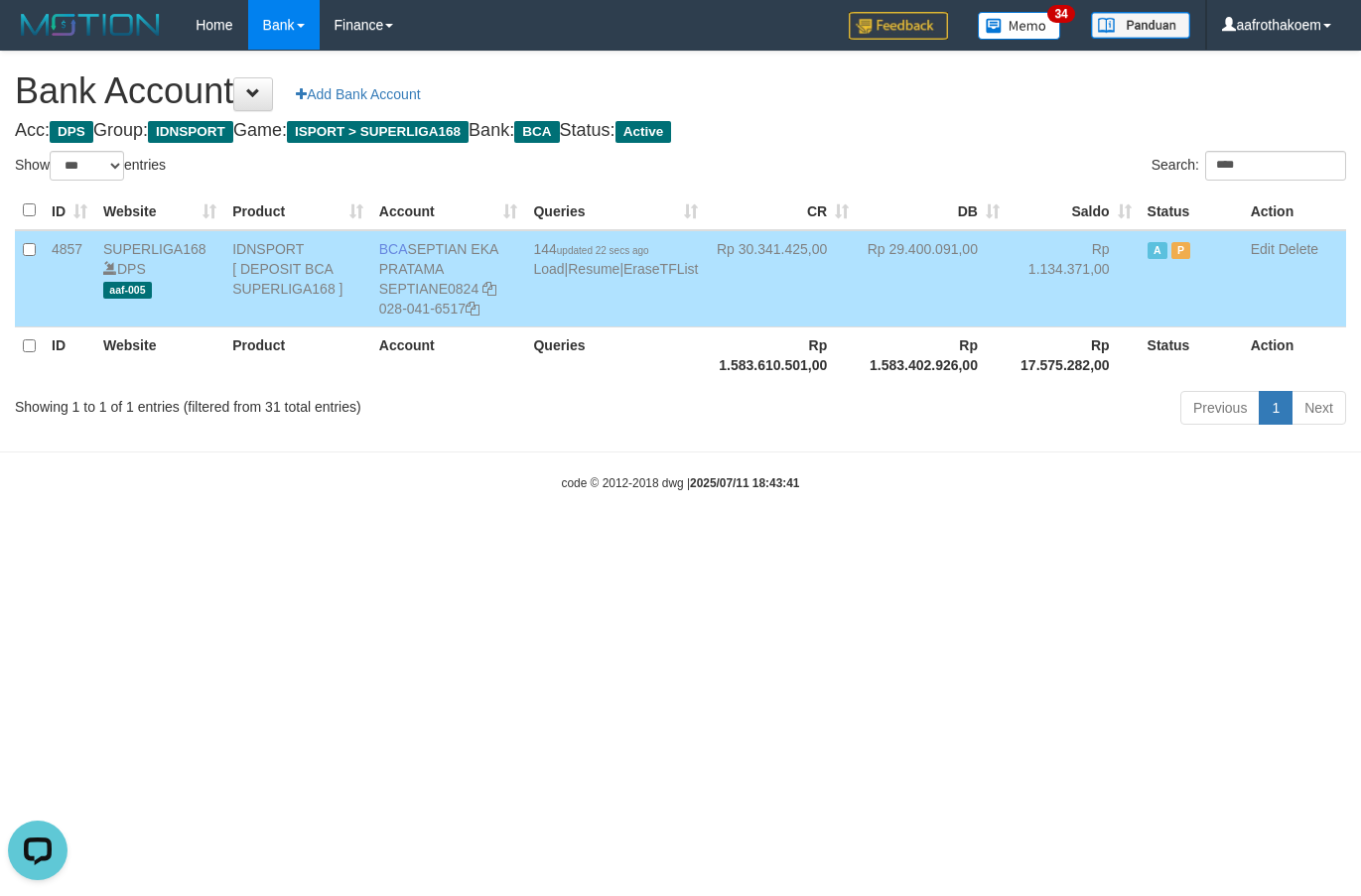 click on "Bank Account
Add Bank Account
Acc: 										 DPS
Group:   IDNSPORT    		Game:   ISPORT > SUPERLIGA168    		Bank:   BCA    		Status:  Active
Filter Account Type
*******
***
**
***
DPS
SELECT ALL  SELECT TYPE  - ALL -
DPS
WD
TMP
Filter Product
*******
******
********
********
*******
********
IDNSPORT
SELECT ALL  SELECT GROUP  - ALL -
BETHUB
IDNPOKER
IDNSPORT
IDNTOTO
LOADONLY
Filter Website
*******" at bounding box center [680, 241] 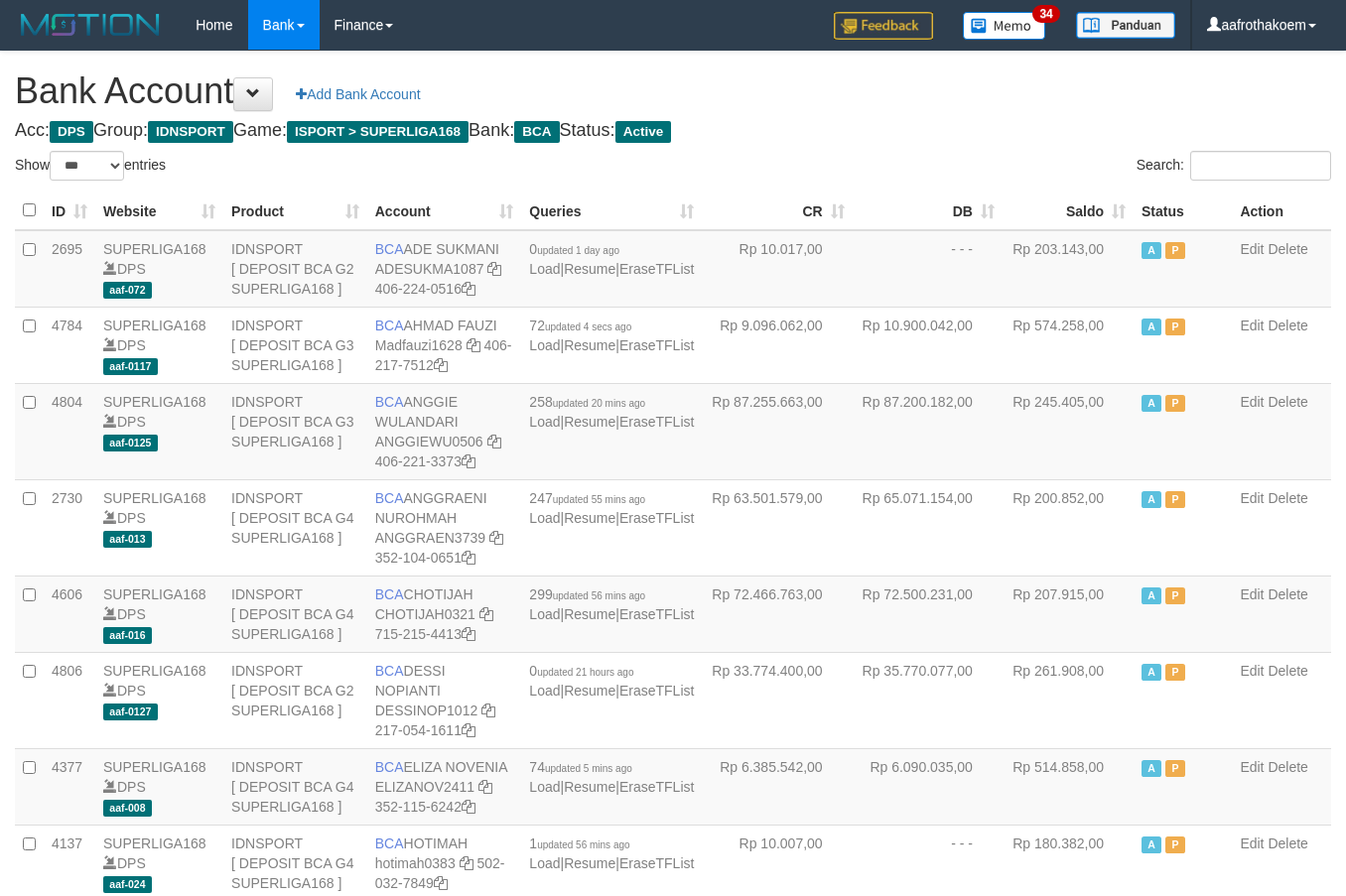select on "***" 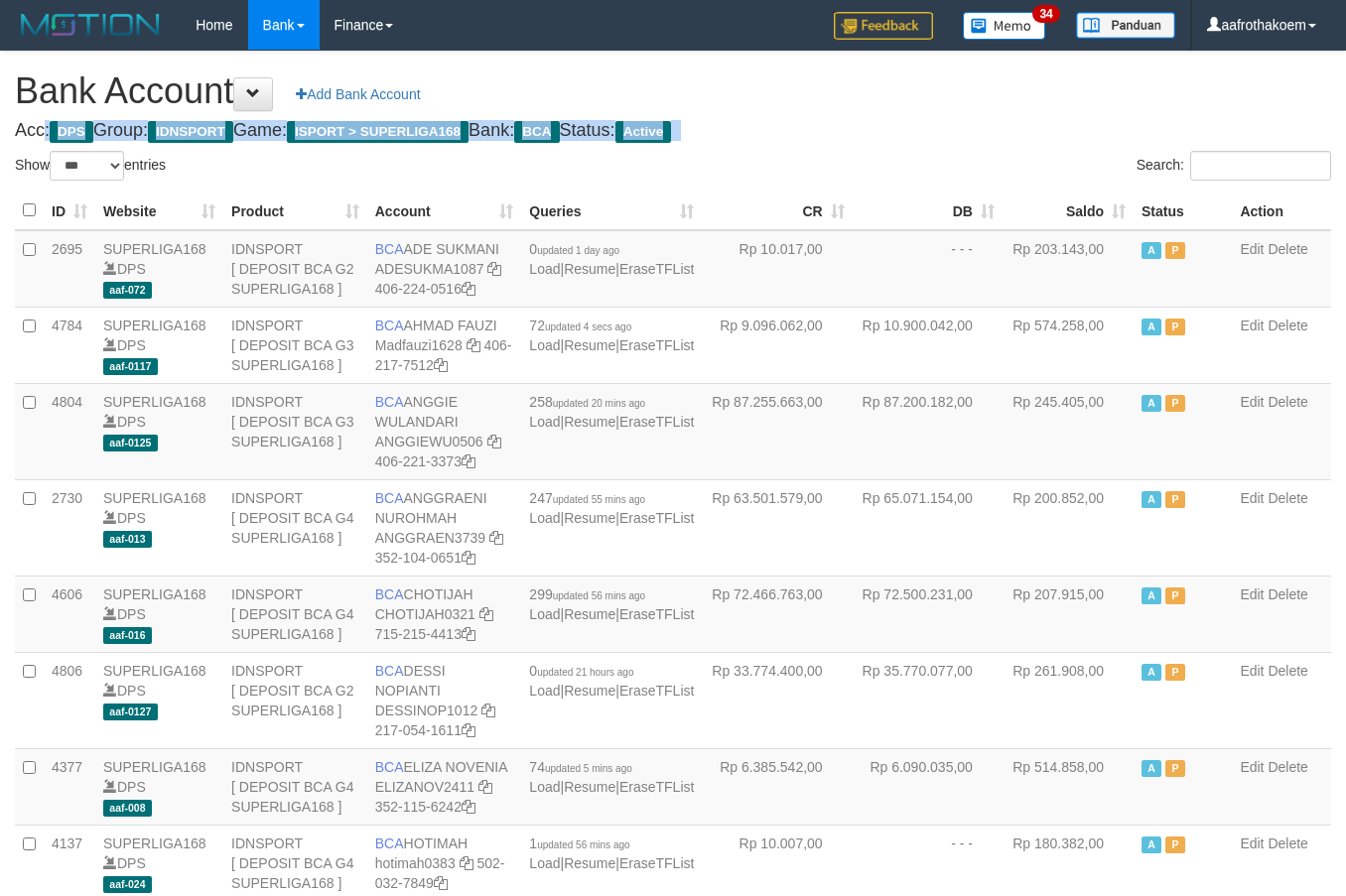 click on "Acc: 										 DPS
Group:   IDNSPORT    		Game:   ISPORT > SUPERLIGA168    		Bank:   BCA    		Status:  Active" at bounding box center [673, 131] 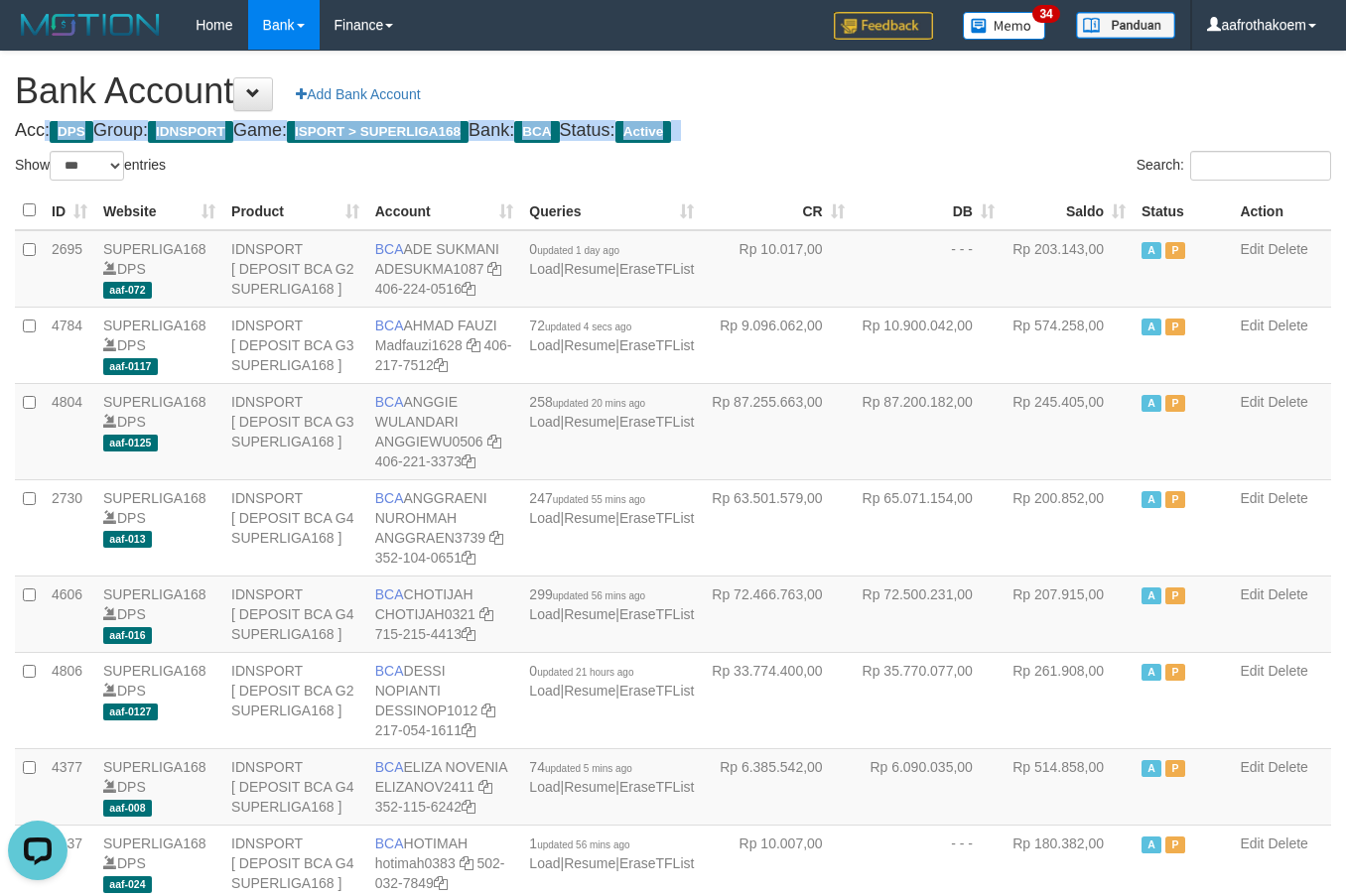 scroll, scrollTop: 0, scrollLeft: 0, axis: both 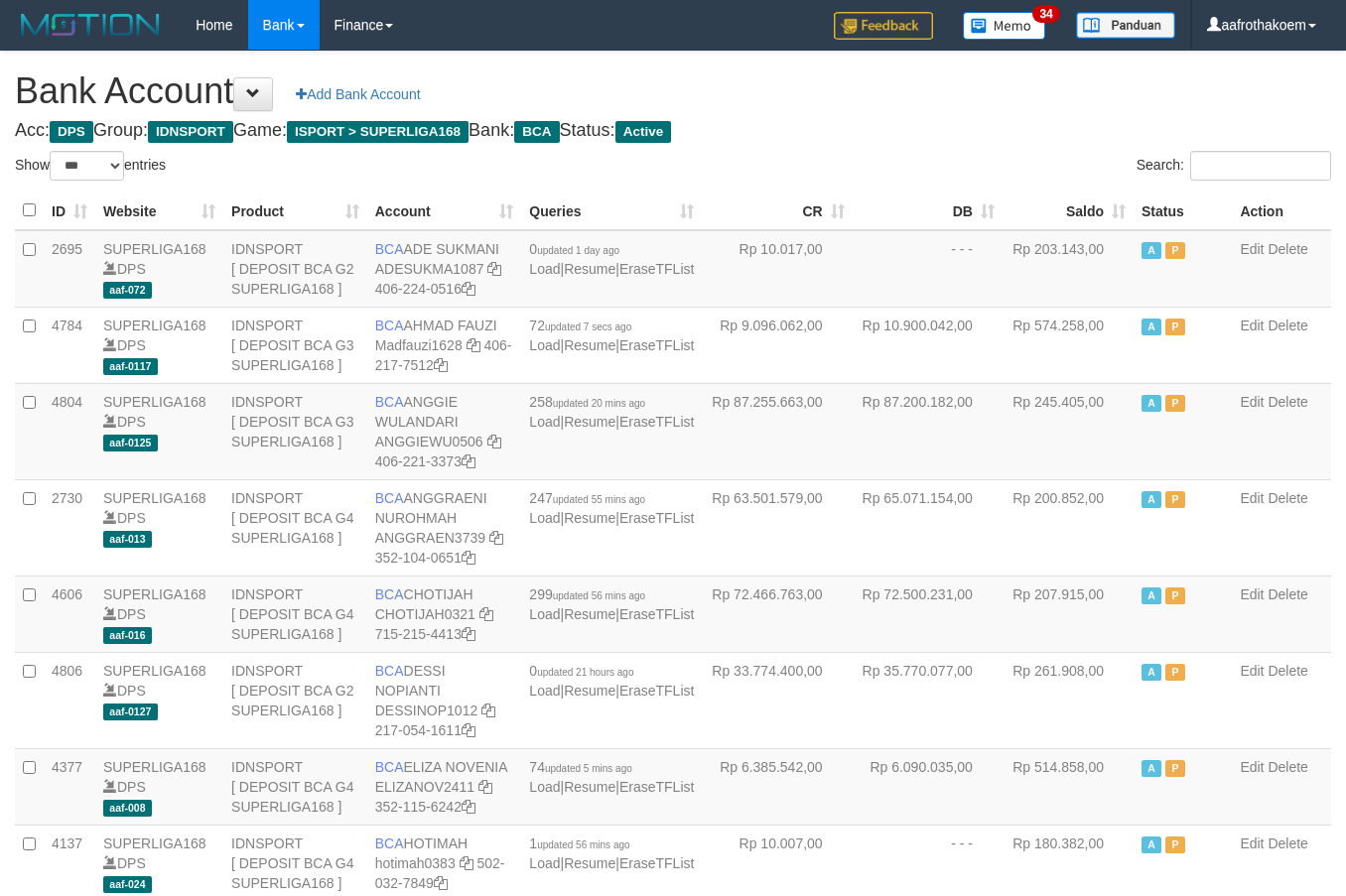 select on "***" 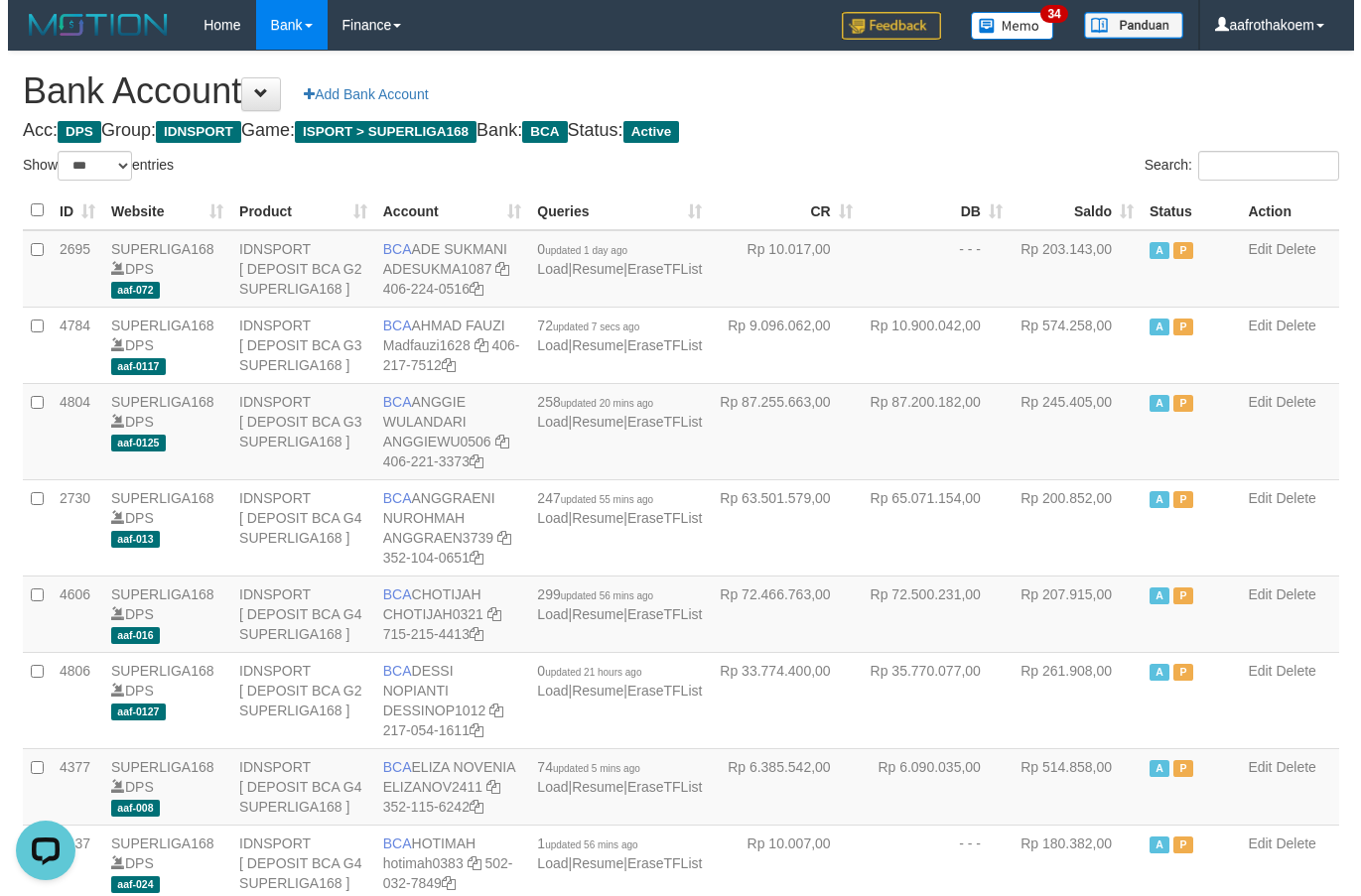 scroll, scrollTop: 0, scrollLeft: 0, axis: both 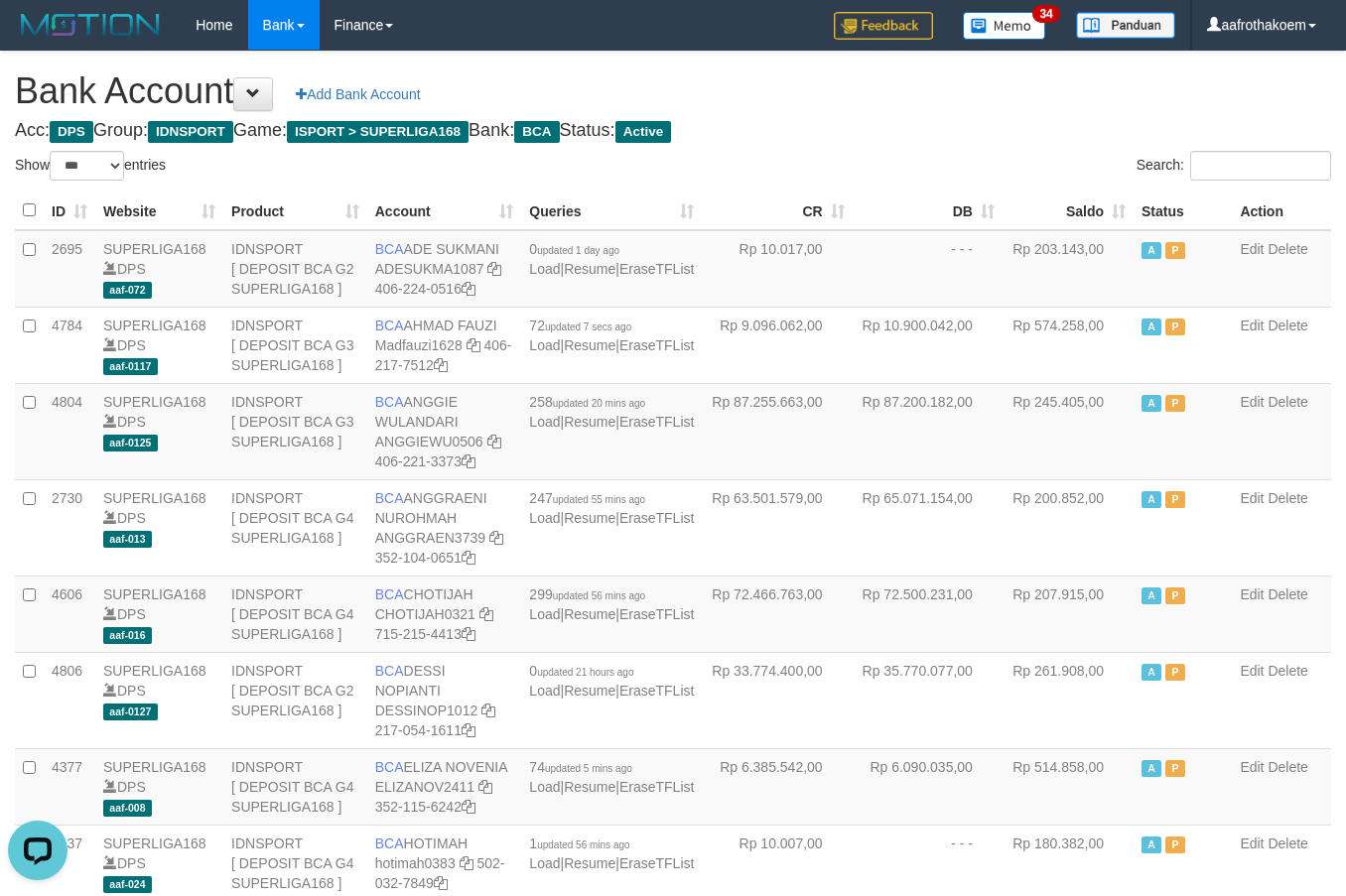 click on "Show  ** ** ** *** ***  entries" at bounding box center (336, 168) 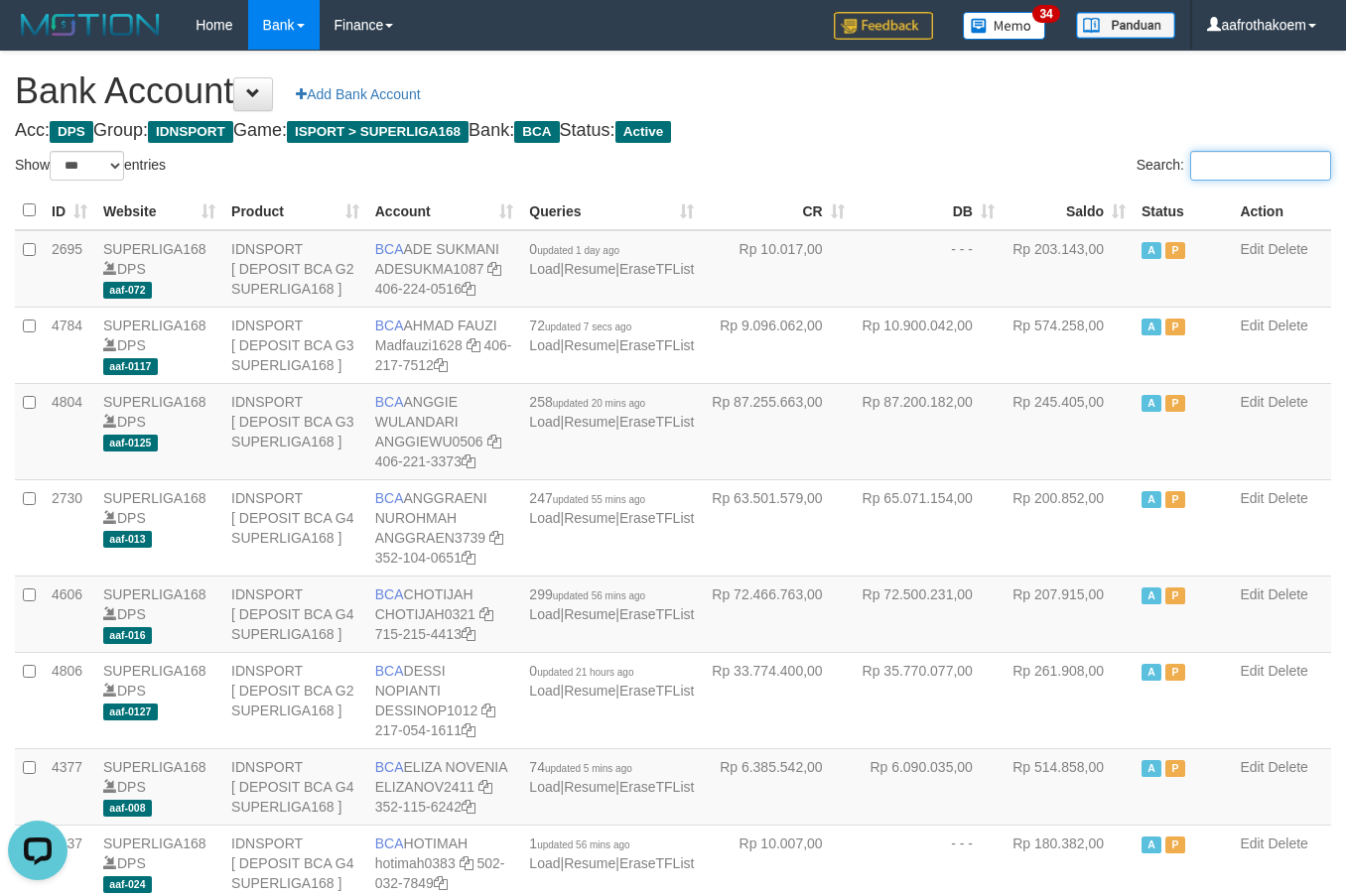 click on "Search:" at bounding box center [1261, 166] 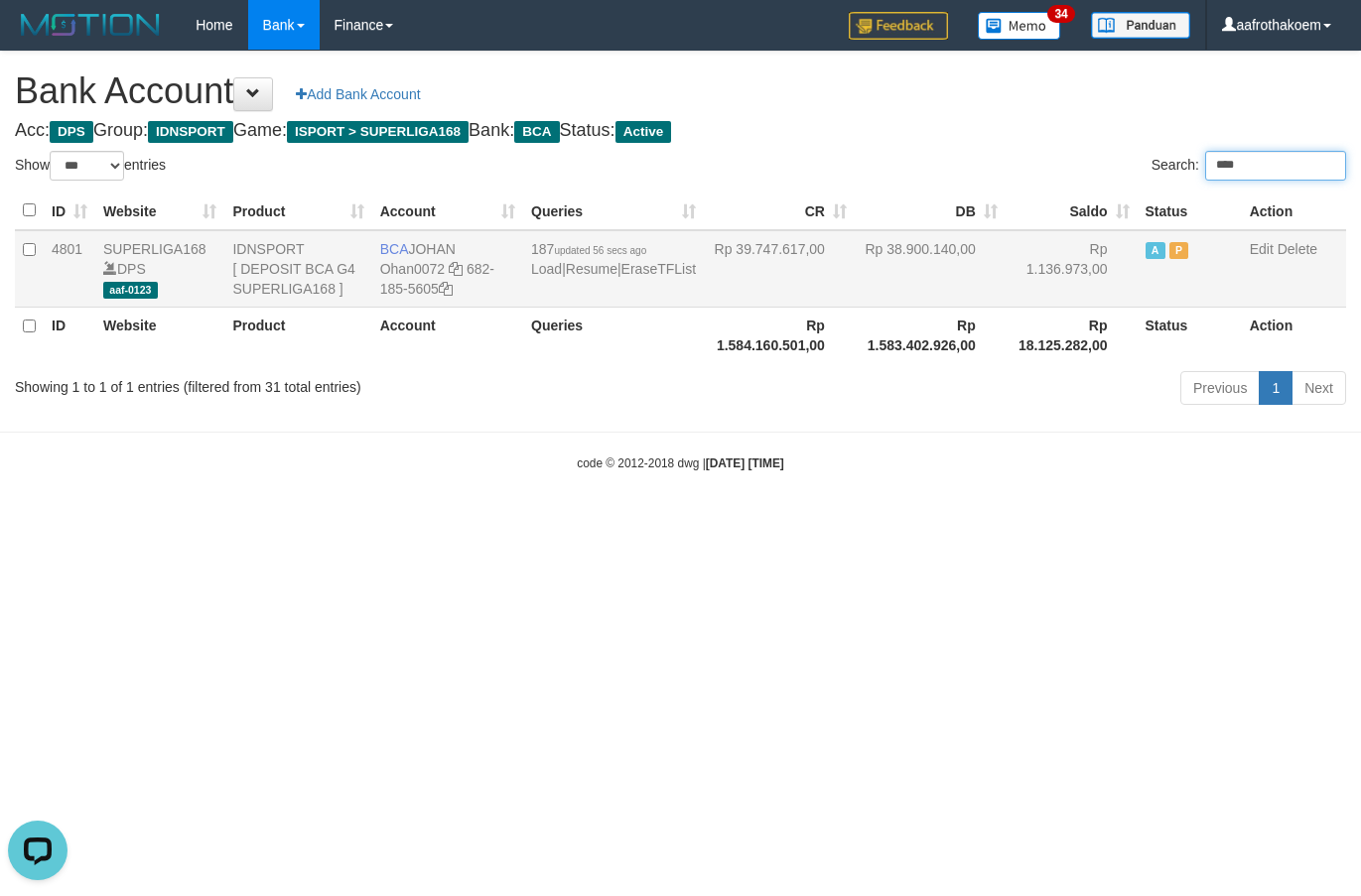 type on "****" 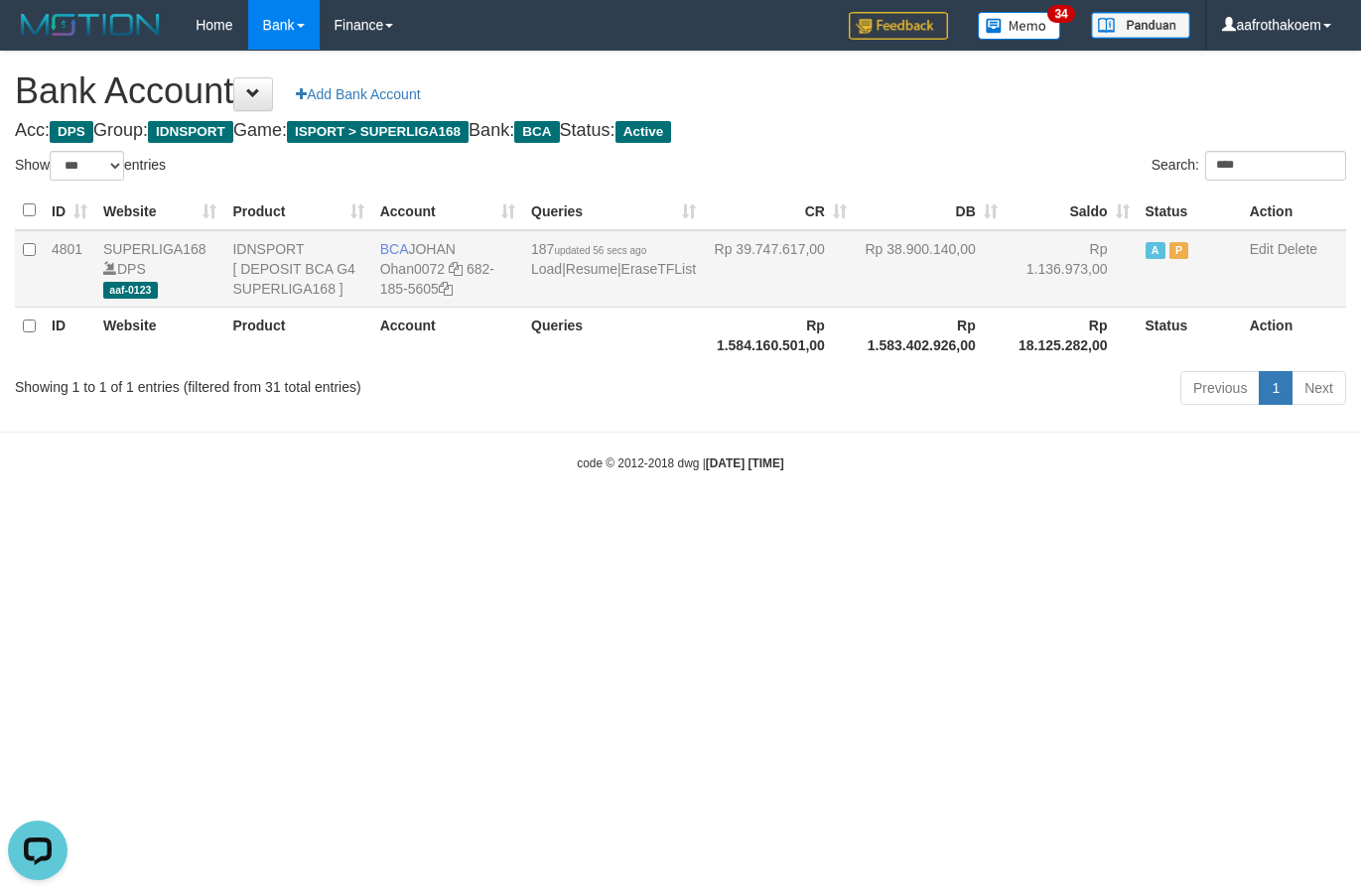 drag, startPoint x: 968, startPoint y: 247, endPoint x: 626, endPoint y: 269, distance: 342.70687 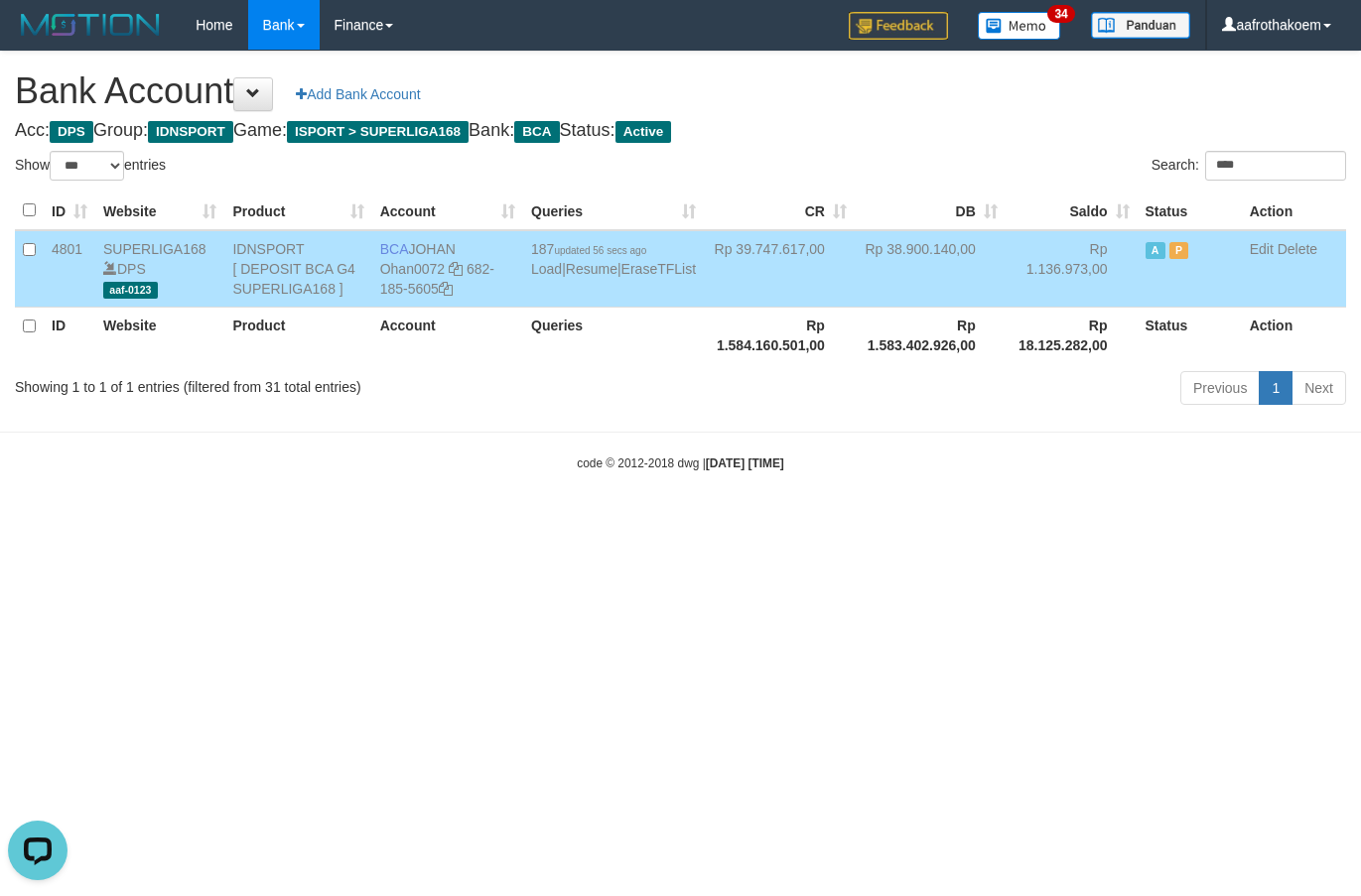 click on "BCA
JOHAN
Ohan0072
682-185-5605" at bounding box center [448, 269] 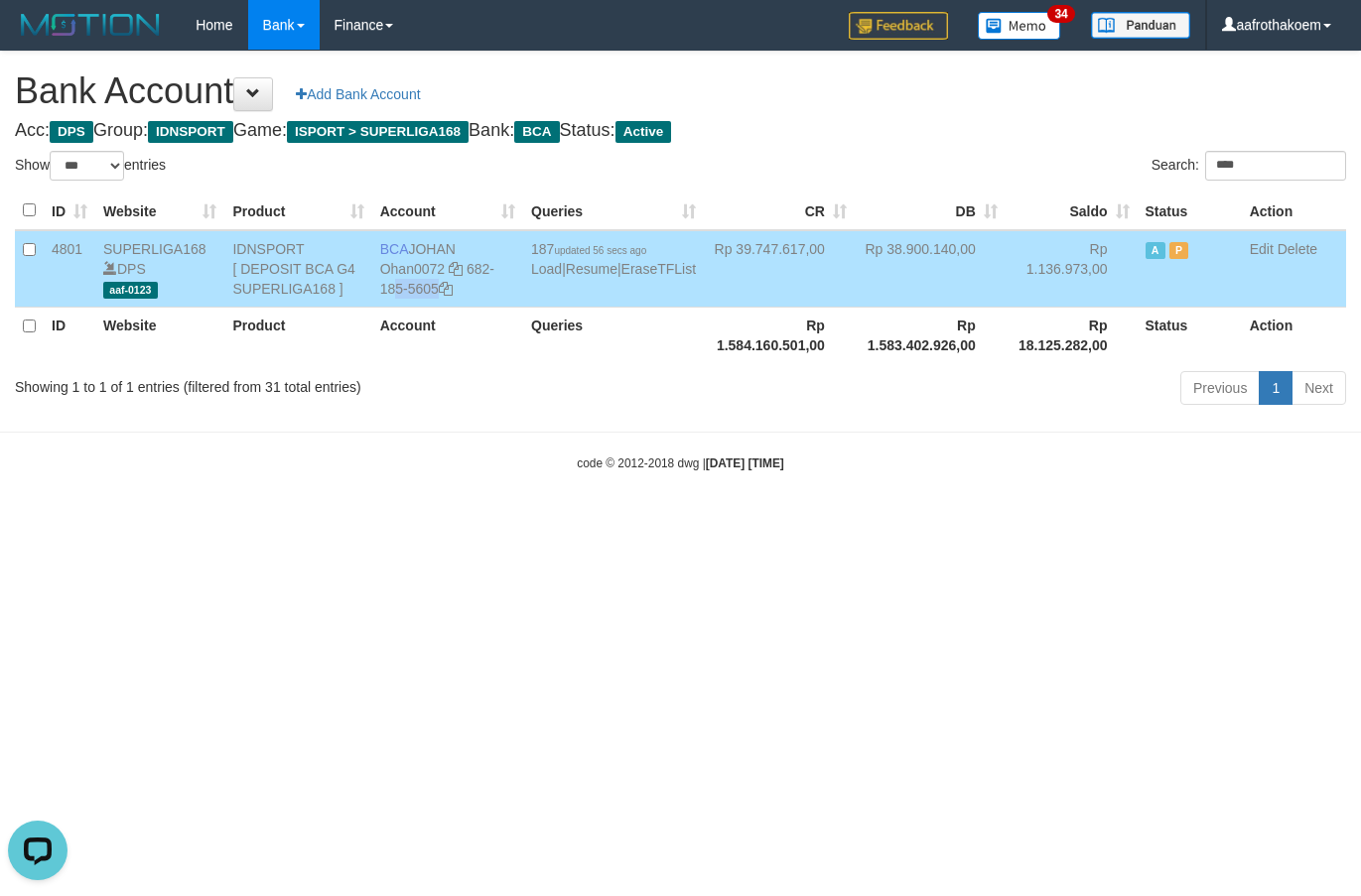drag, startPoint x: 479, startPoint y: 269, endPoint x: 486, endPoint y: 292, distance: 24.04163 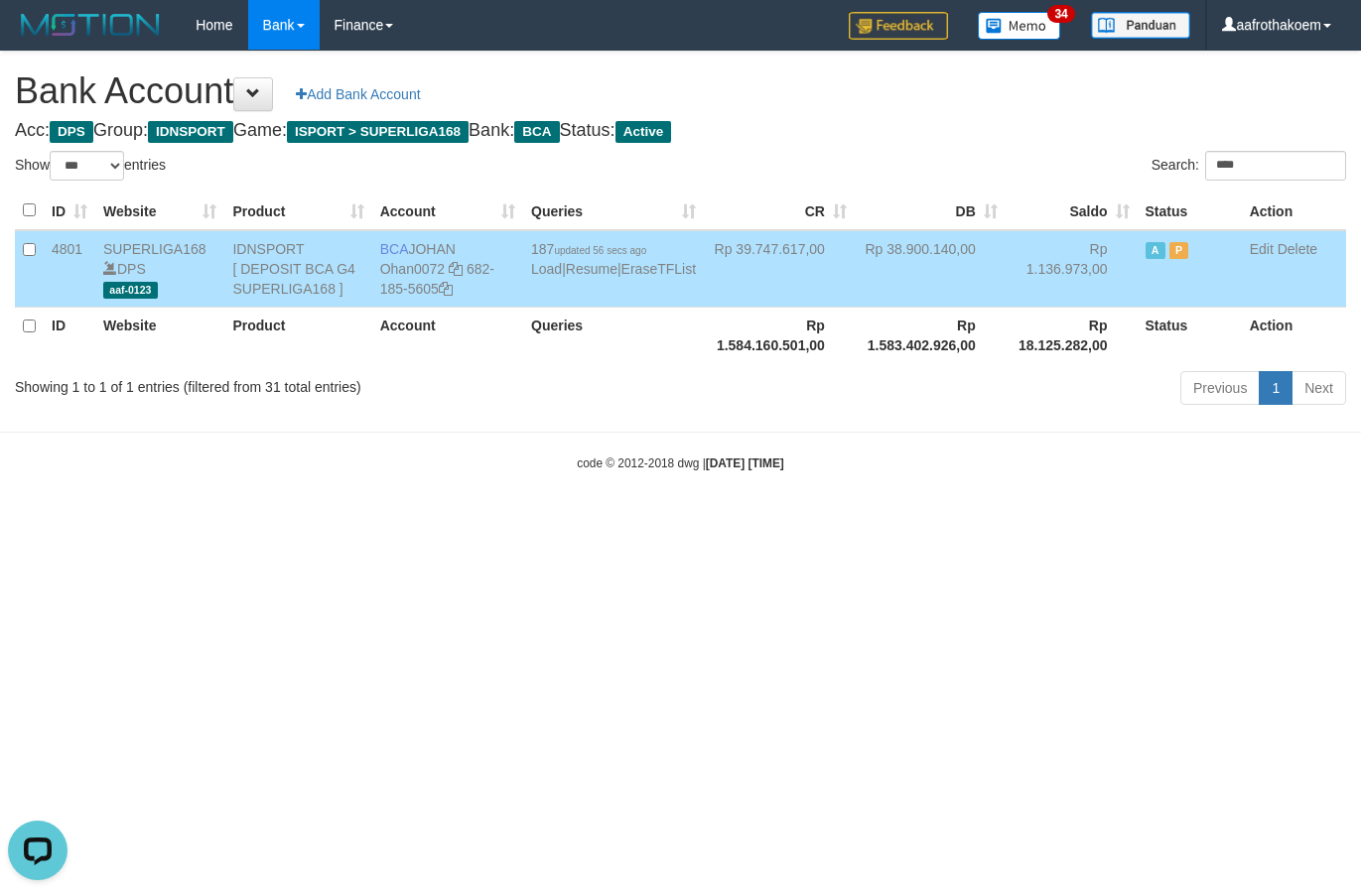 click on "Bank Account
Add Bank Account" at bounding box center [680, 91] 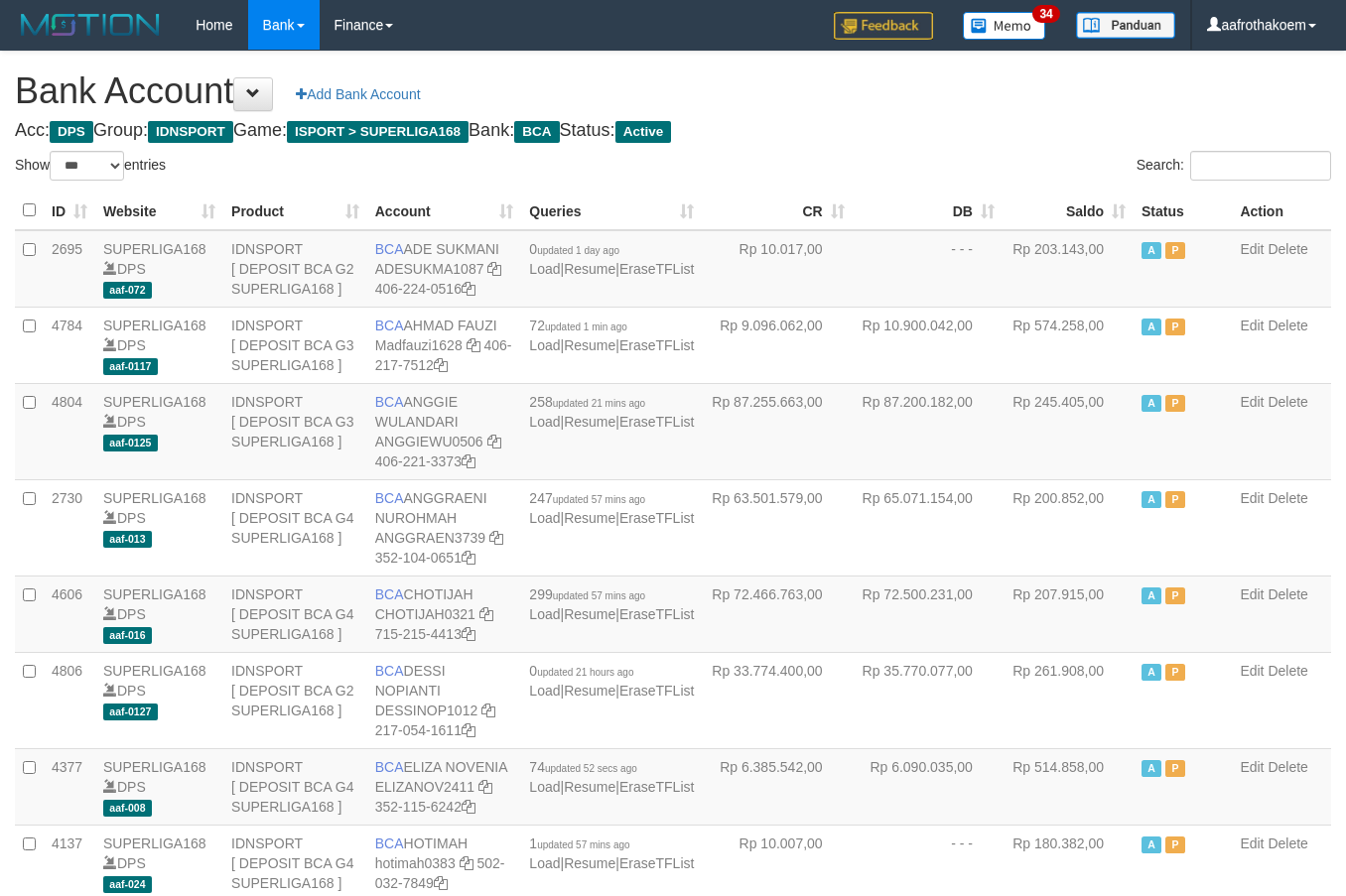 select on "***" 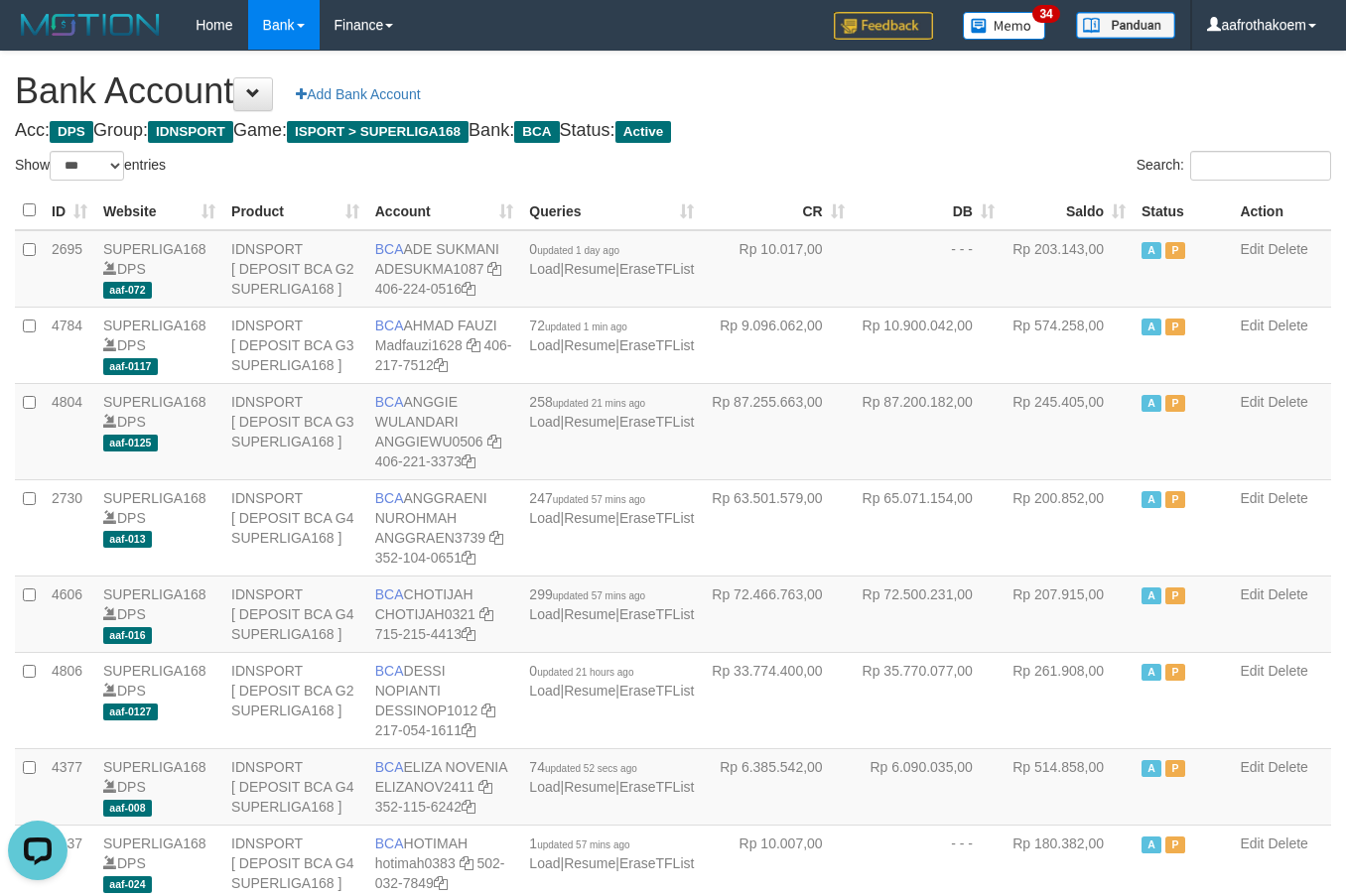 scroll, scrollTop: 0, scrollLeft: 0, axis: both 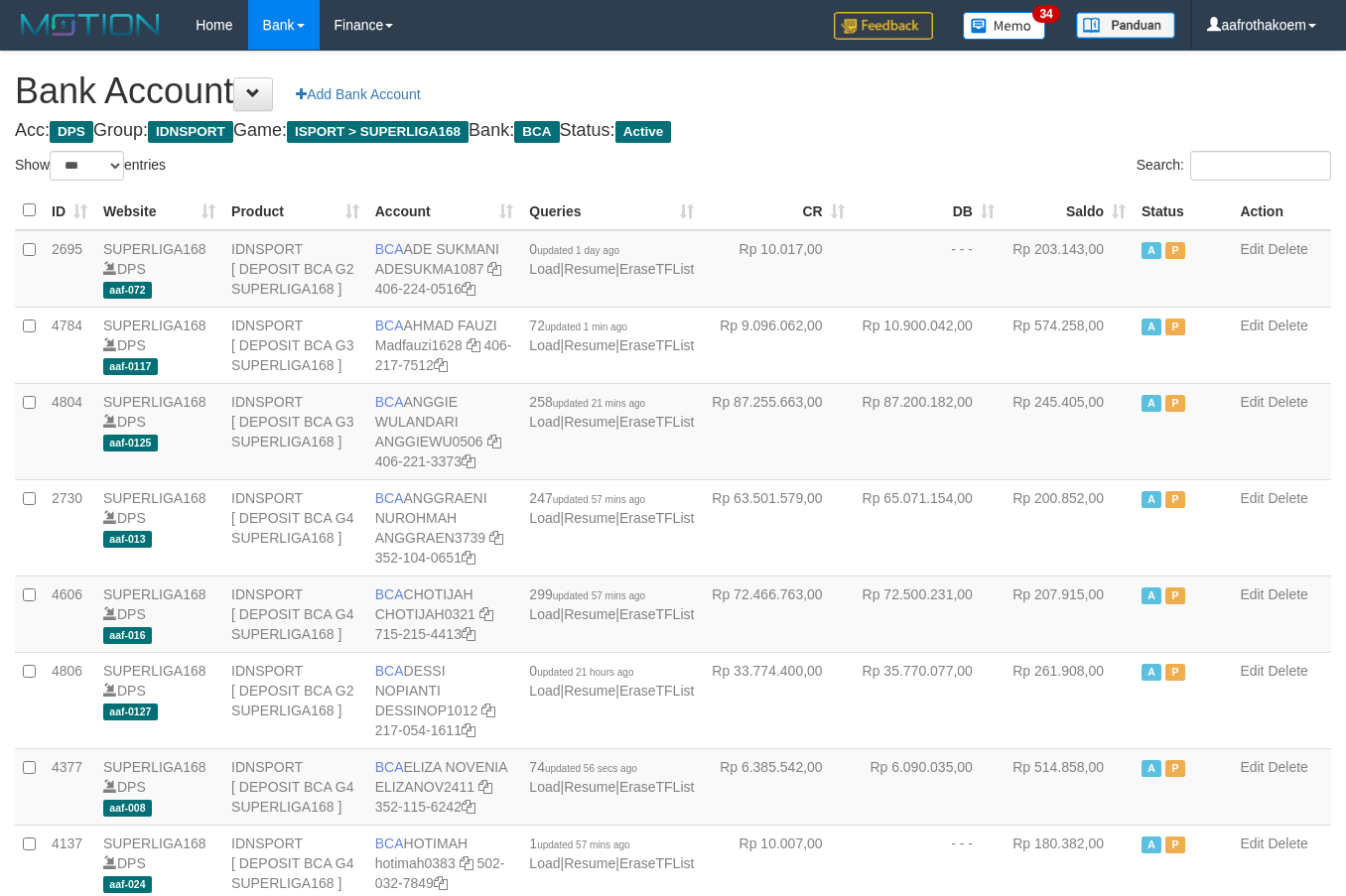 select on "***" 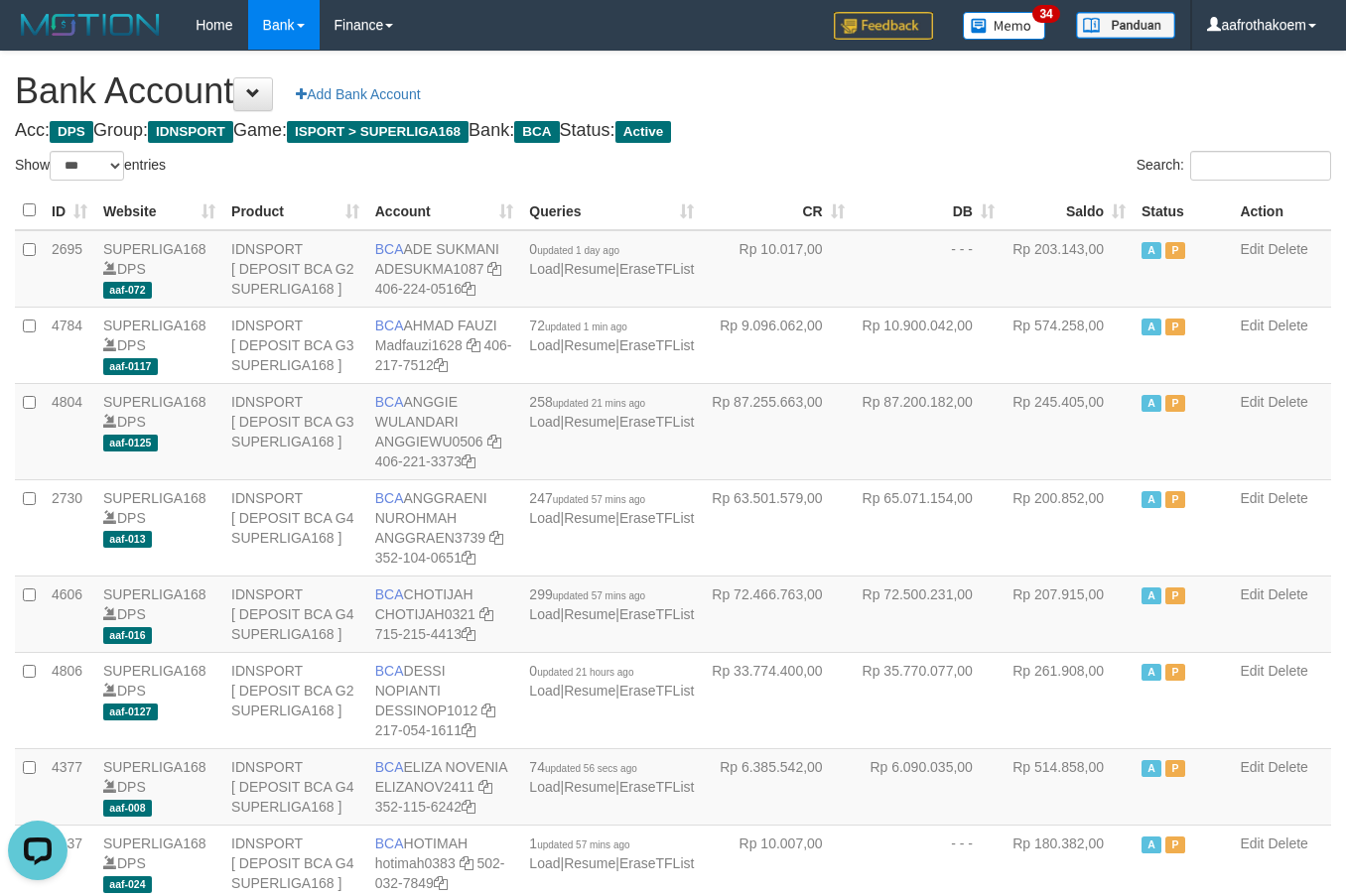 scroll, scrollTop: 0, scrollLeft: 0, axis: both 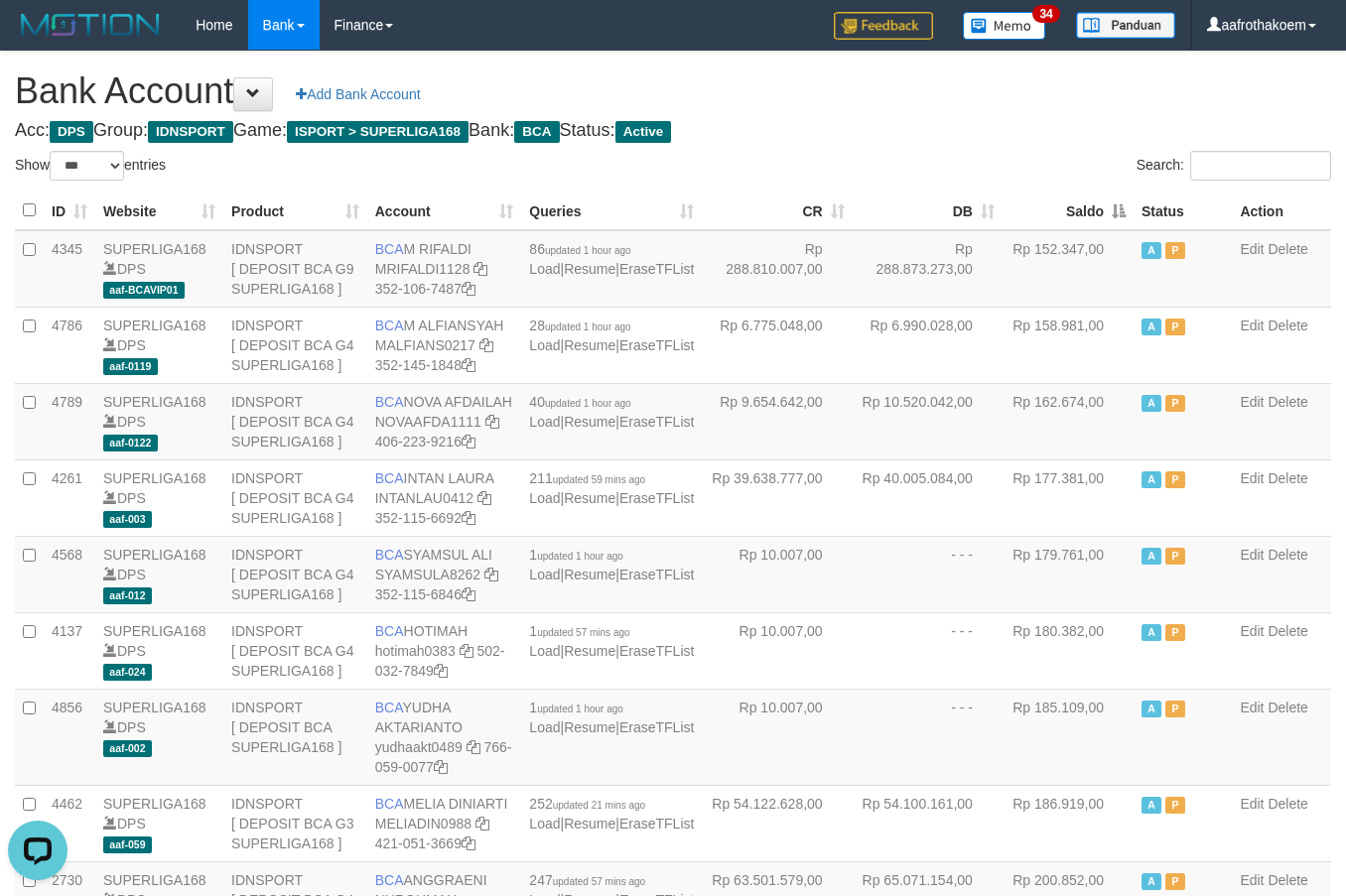 drag, startPoint x: 971, startPoint y: 156, endPoint x: 1092, endPoint y: 496, distance: 360.8892 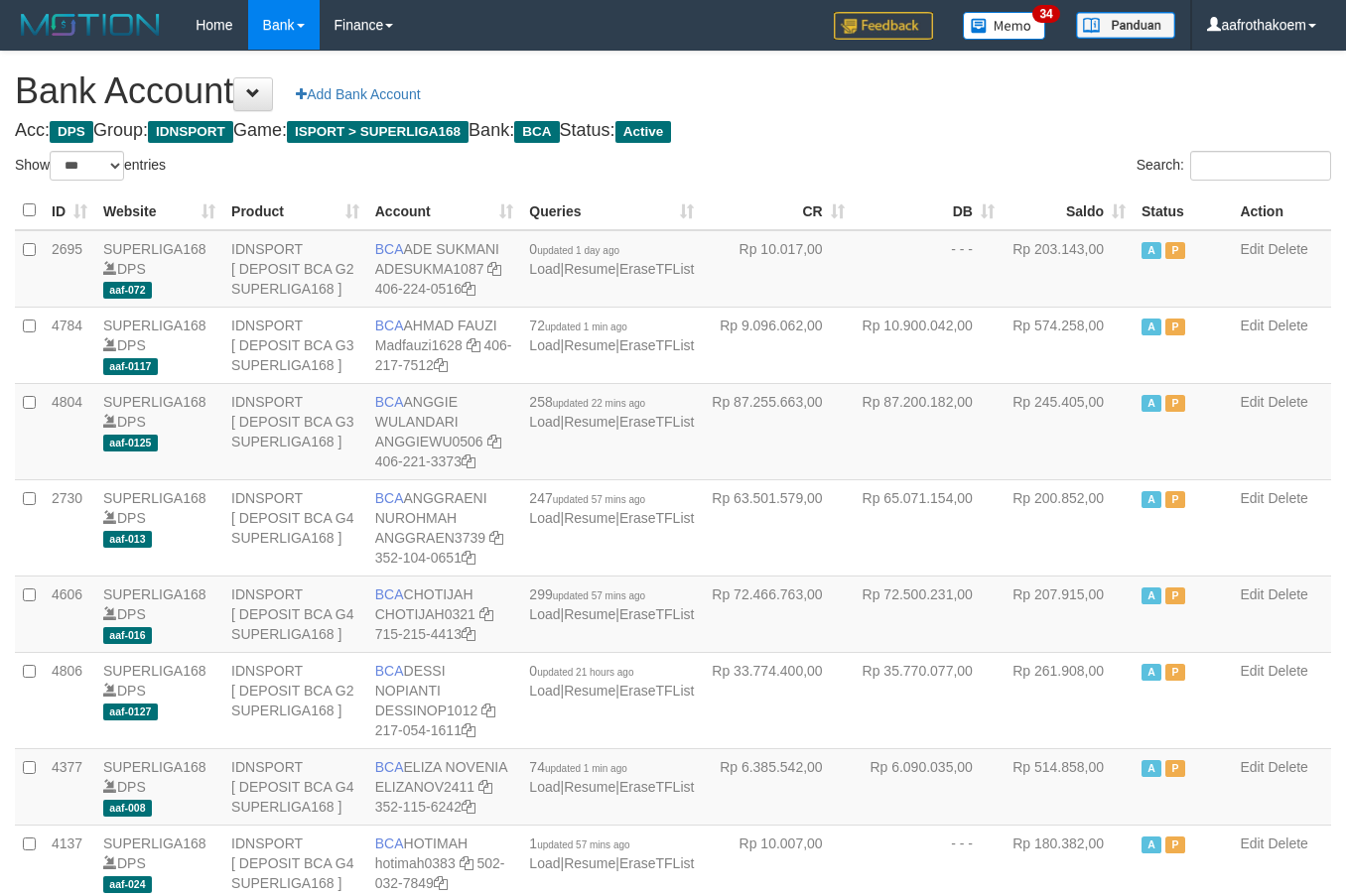 select on "***" 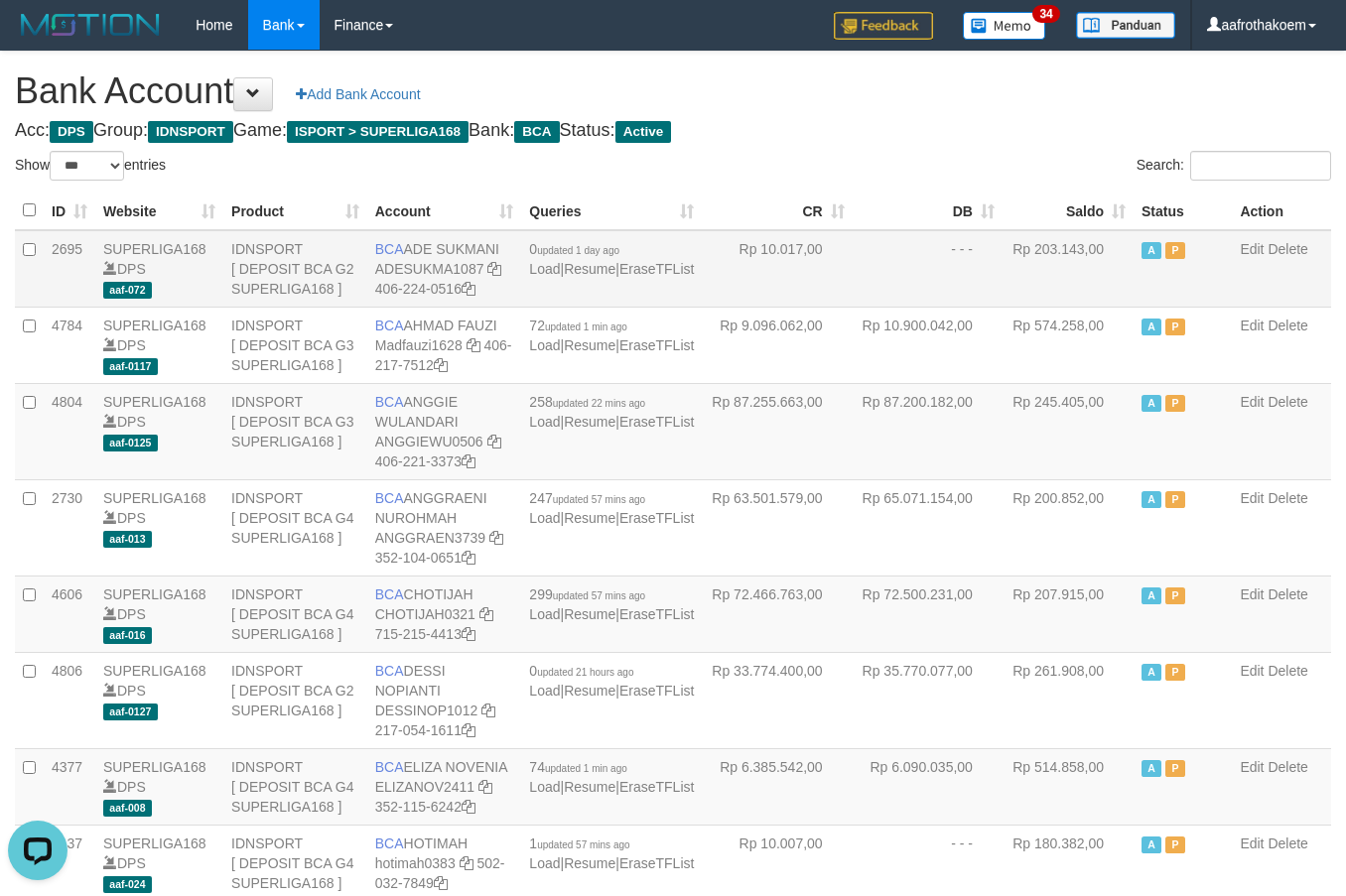 scroll, scrollTop: 0, scrollLeft: 0, axis: both 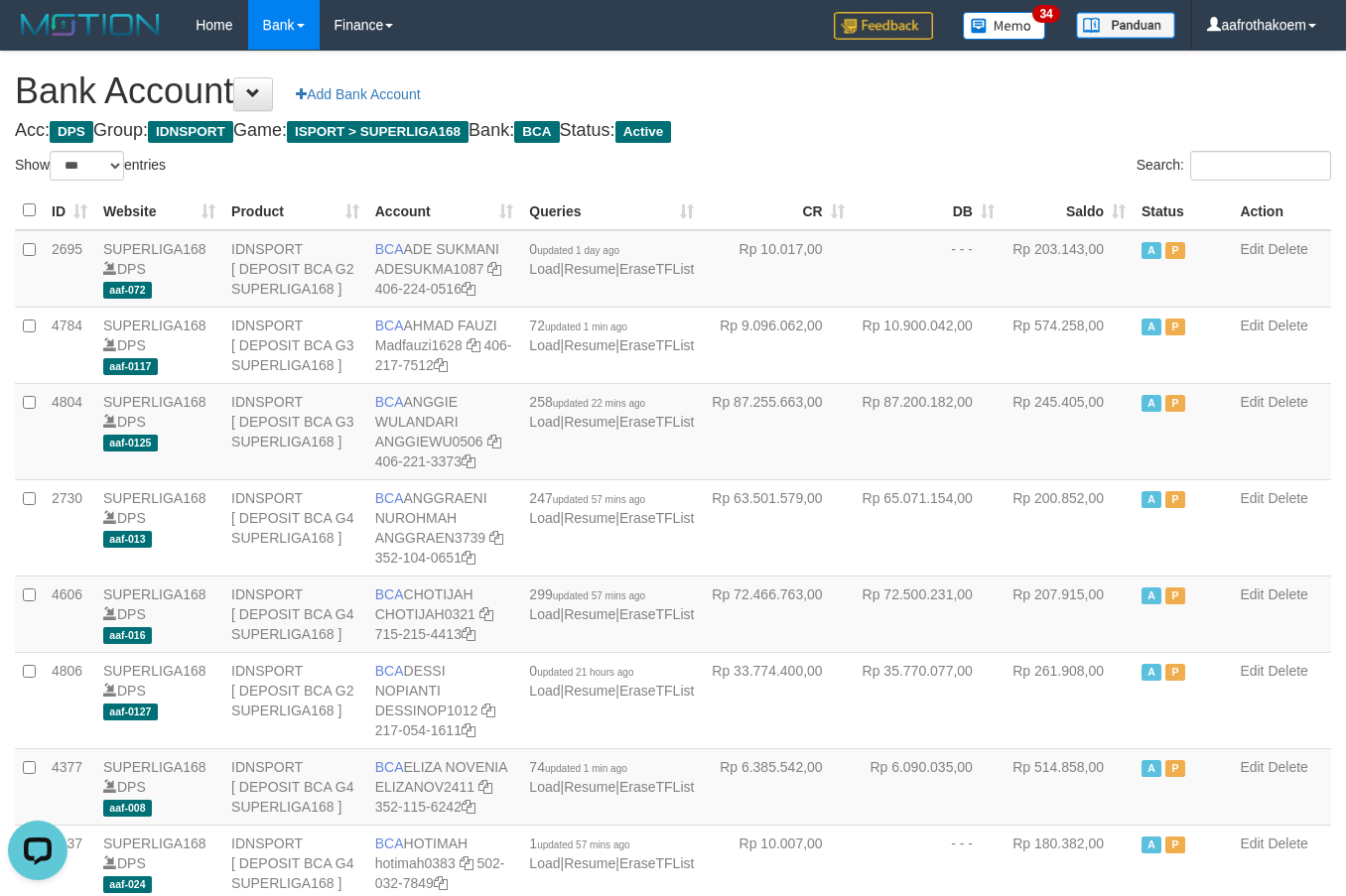 click on "Acc: 										 DPS
Group:   IDNSPORT    		Game:   ISPORT > SUPERLIGA168    		Bank:   BCA    		Status:  Active" at bounding box center (673, 131) 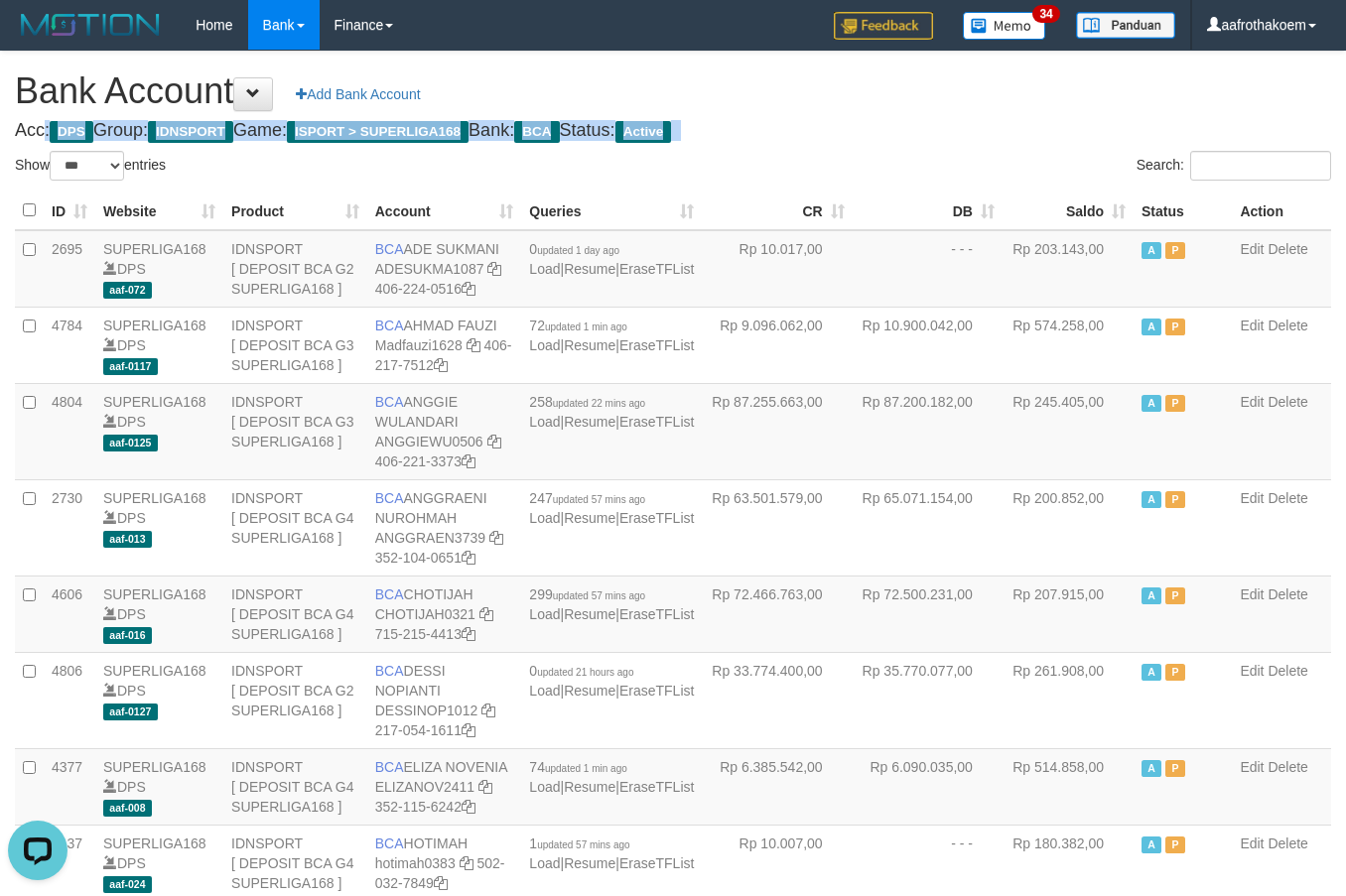 click on "Acc: 										 DPS
Group:   IDNSPORT    		Game:   ISPORT > SUPERLIGA168    		Bank:   BCA    		Status:  Active" at bounding box center [673, 131] 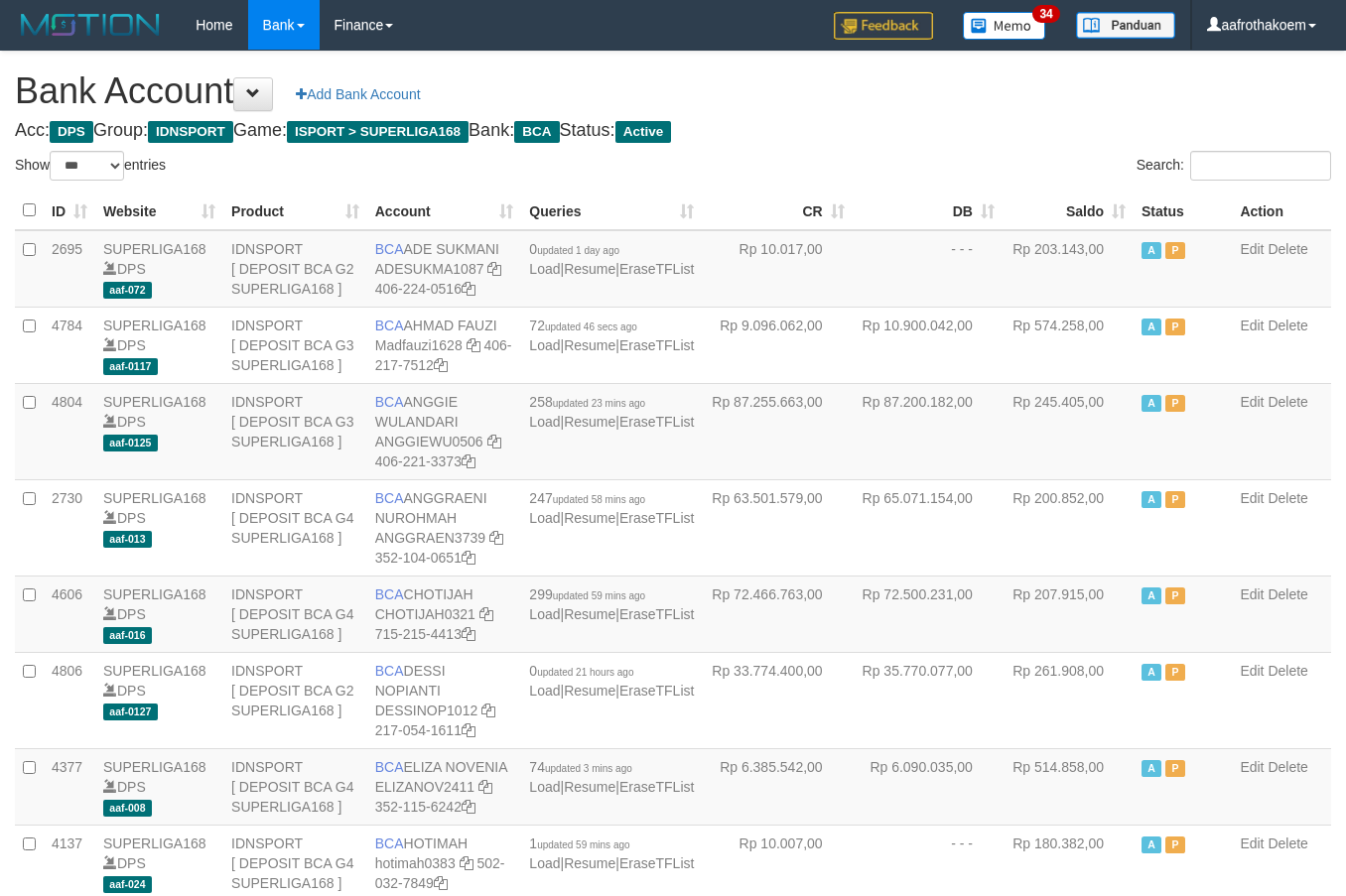 select on "***" 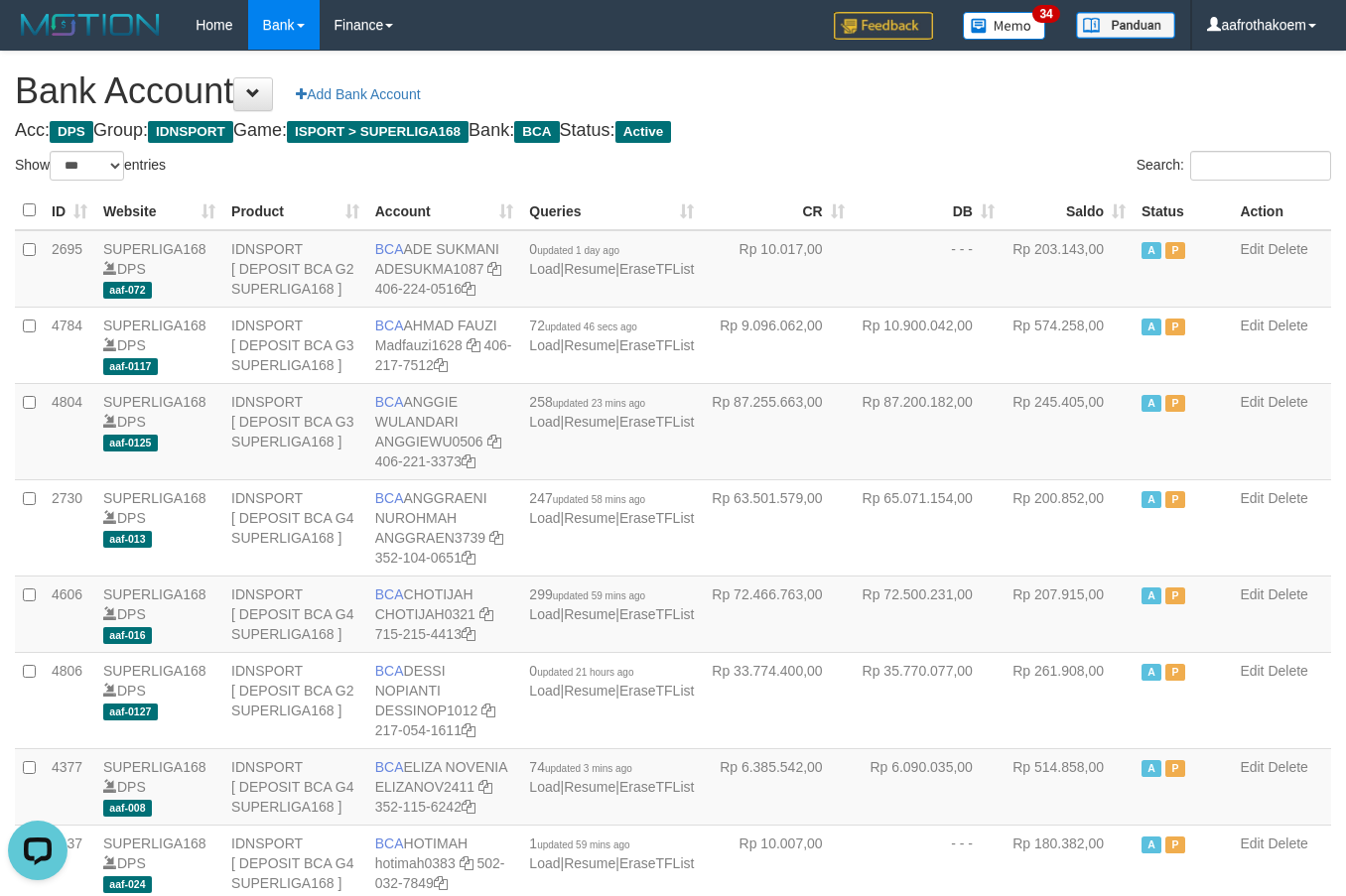 scroll, scrollTop: 0, scrollLeft: 0, axis: both 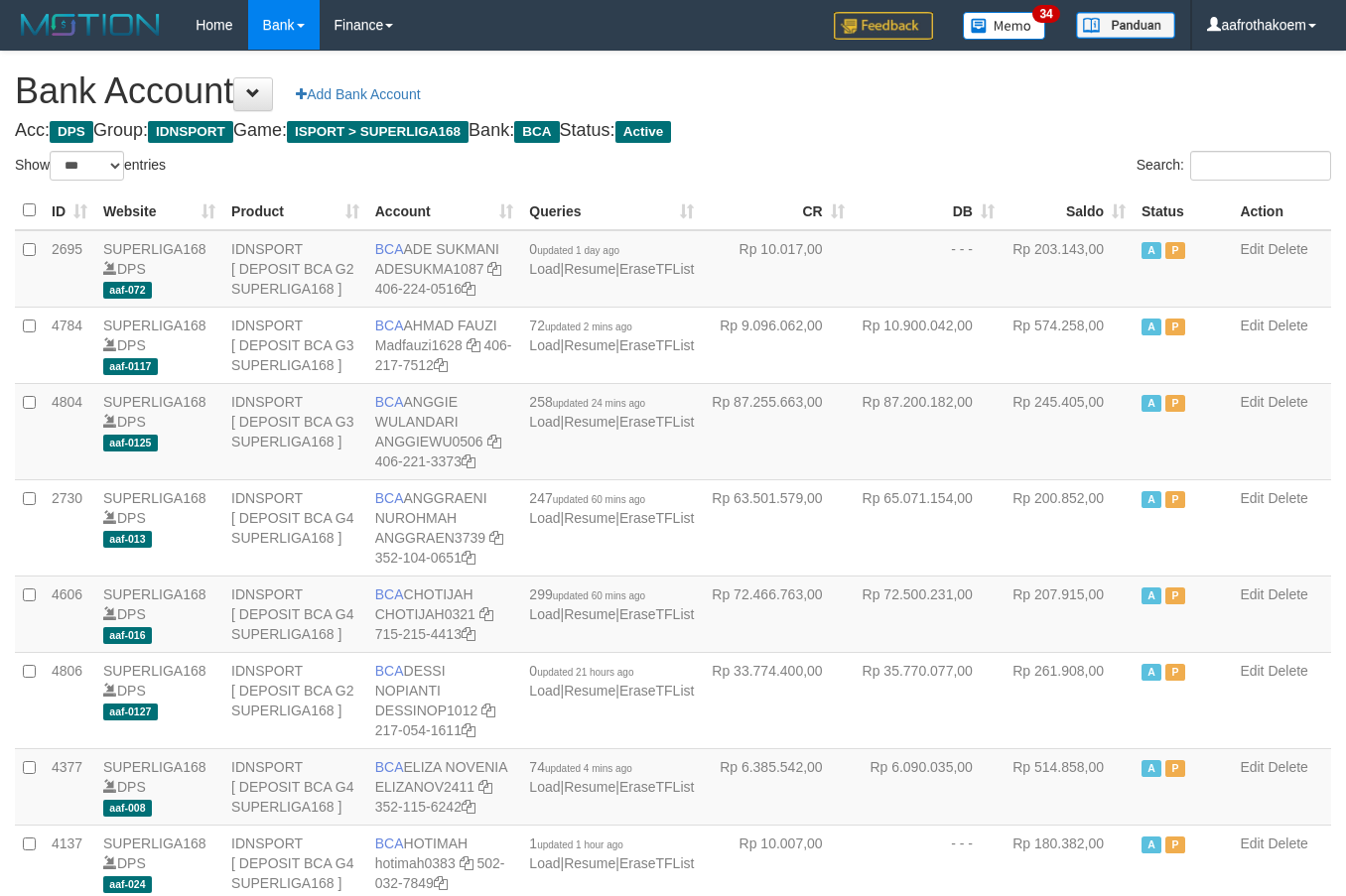 select on "***" 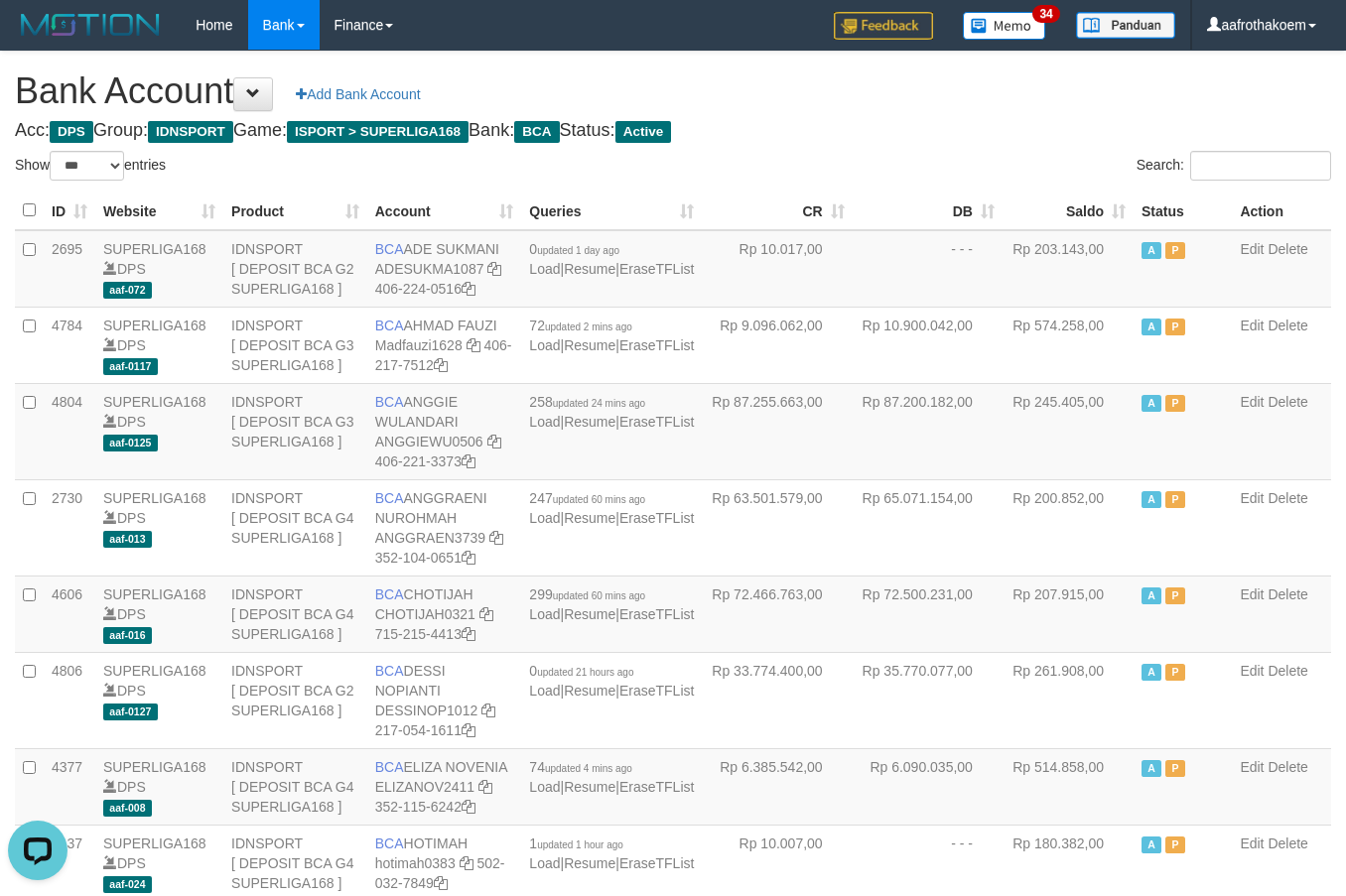 scroll, scrollTop: 0, scrollLeft: 0, axis: both 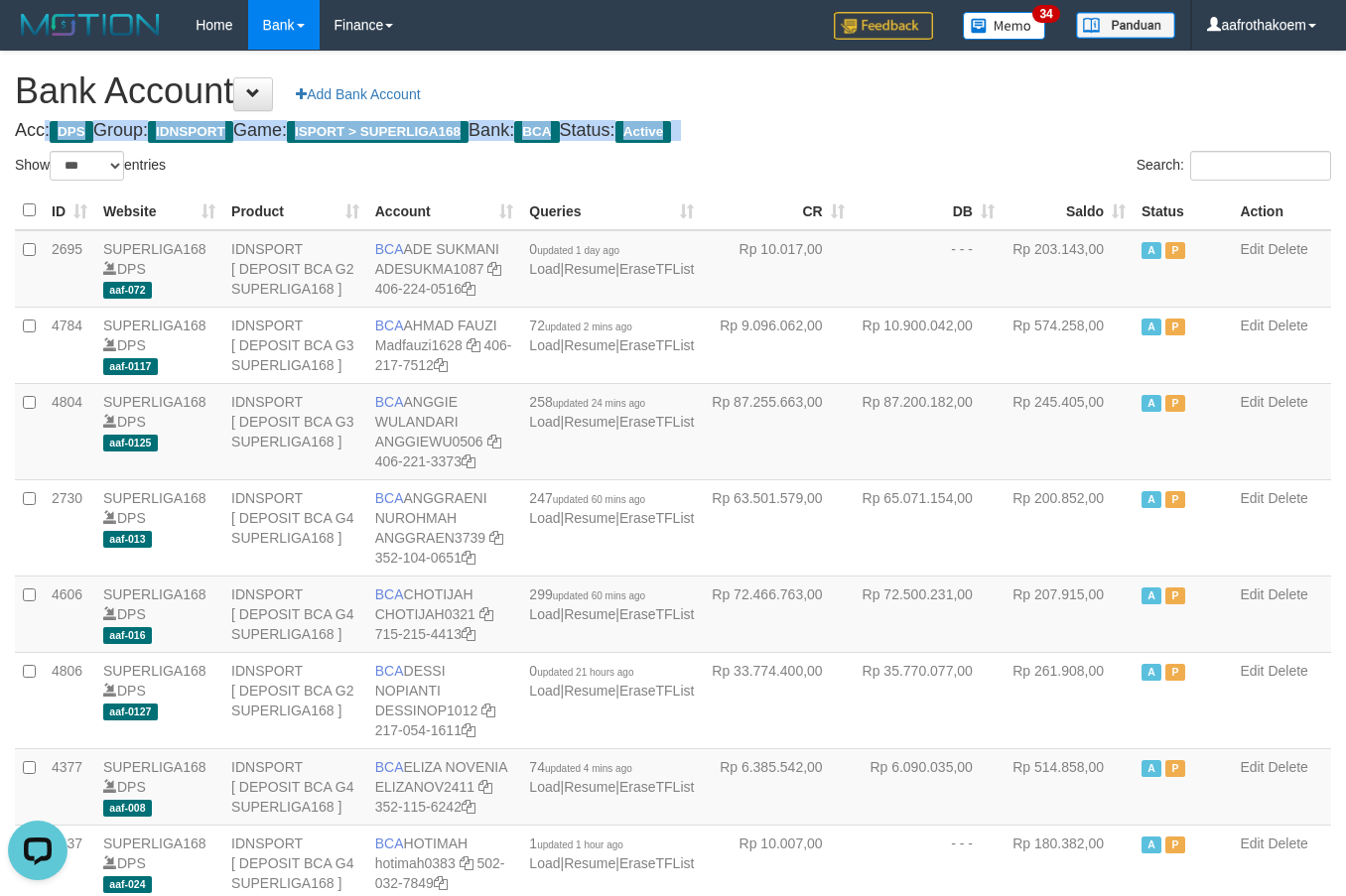 drag, startPoint x: 993, startPoint y: 136, endPoint x: 997, endPoint y: 164, distance: 28.284271 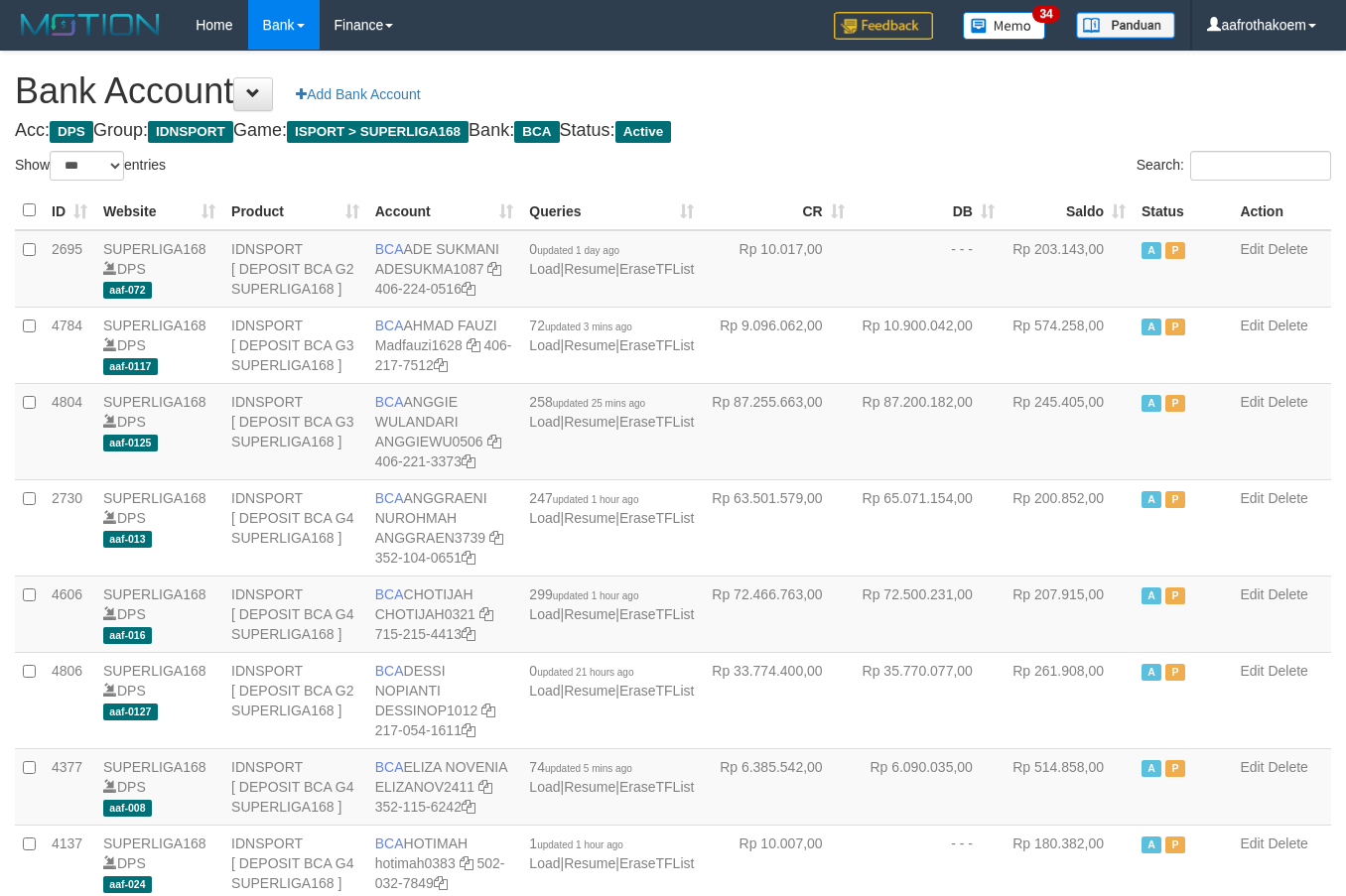 select on "***" 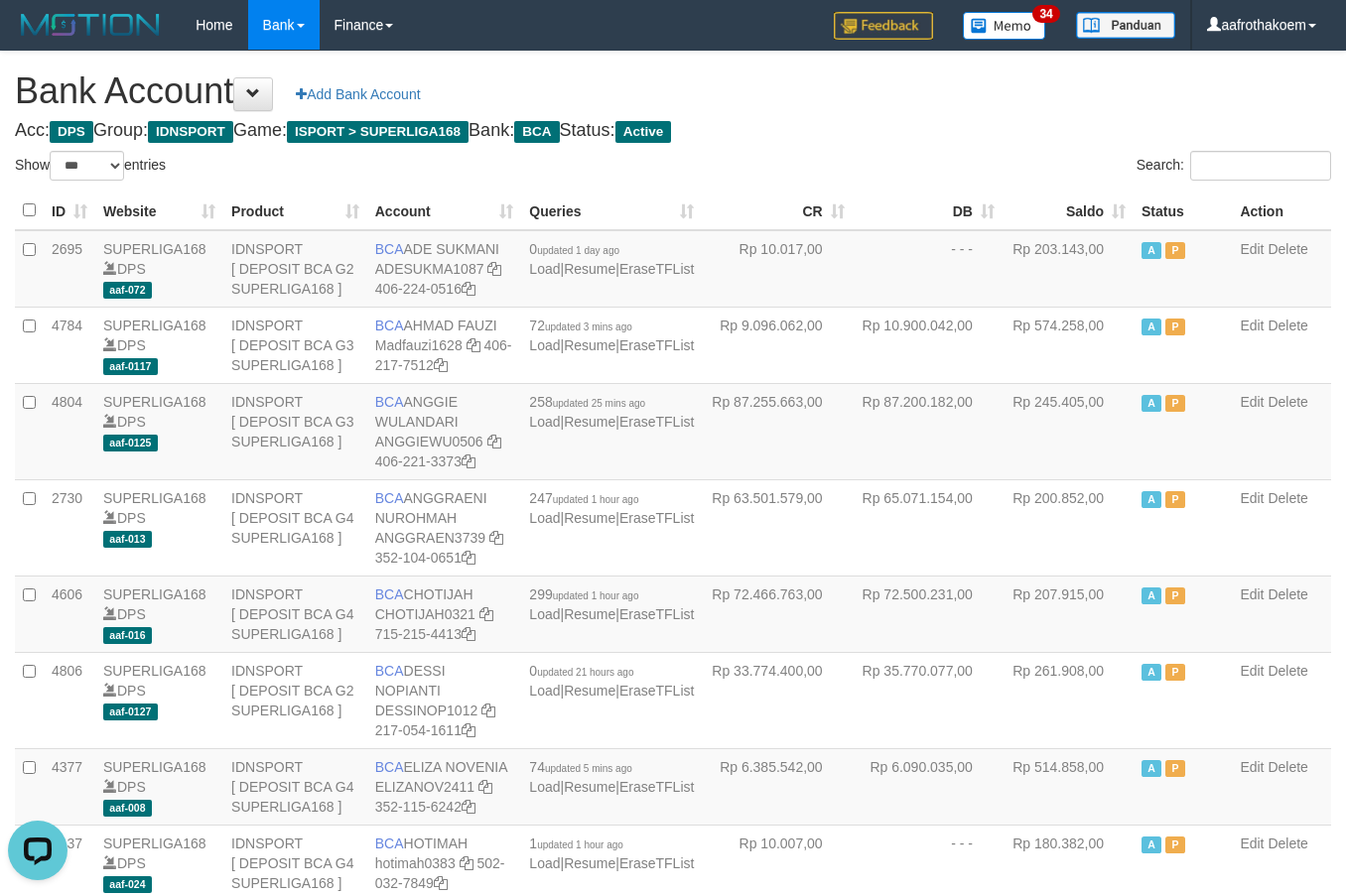scroll, scrollTop: 0, scrollLeft: 0, axis: both 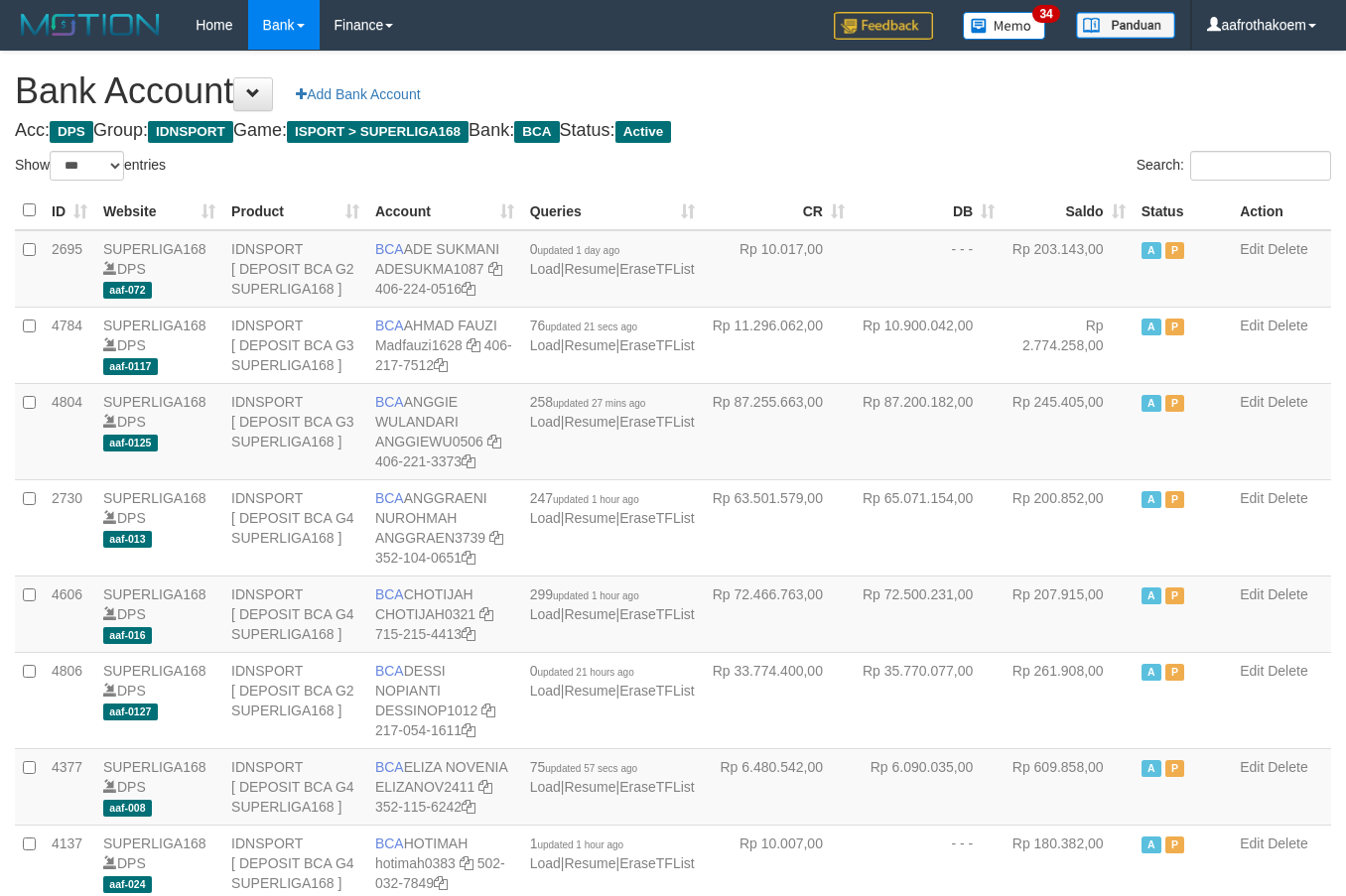 select on "***" 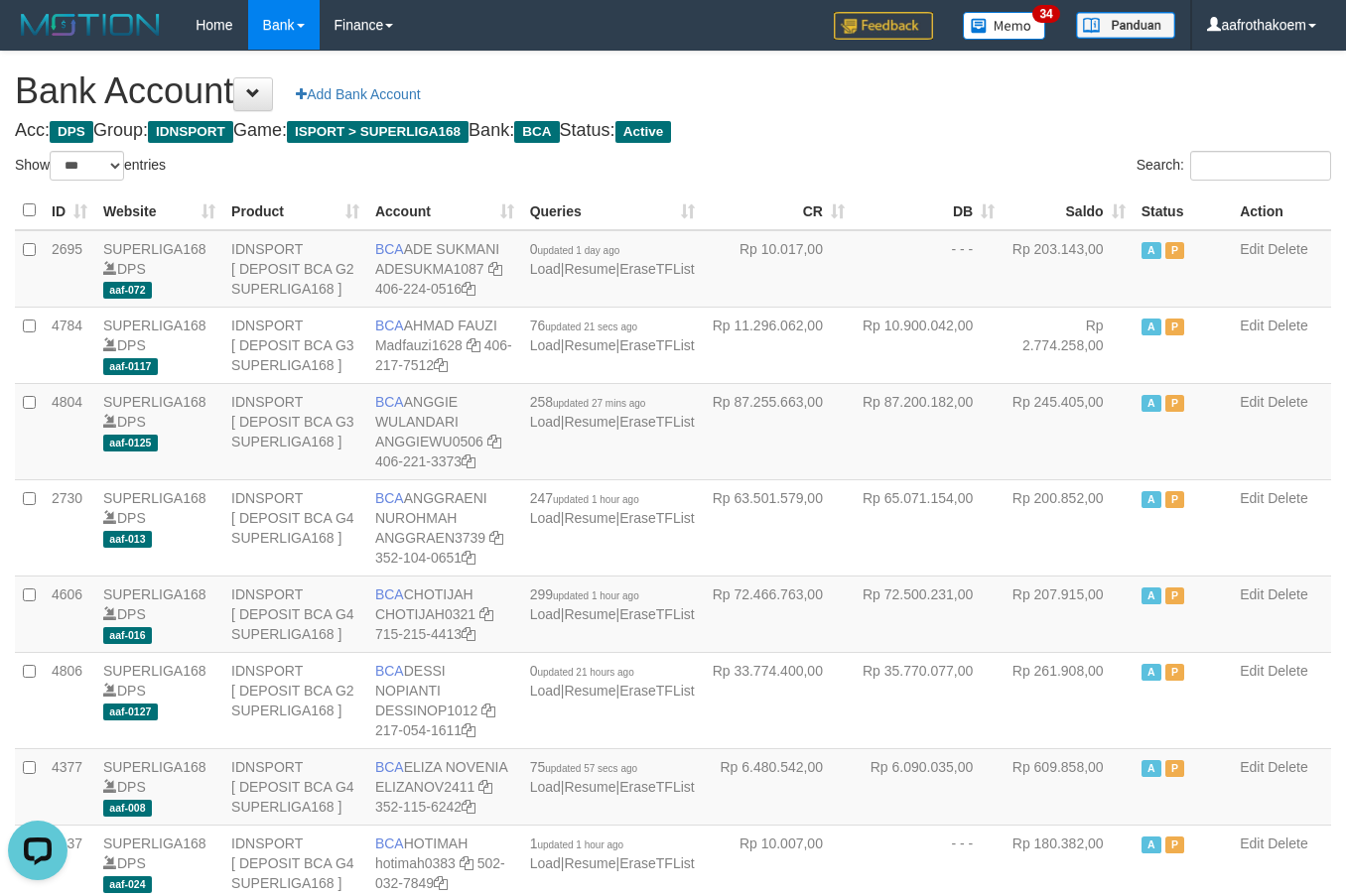 scroll, scrollTop: 0, scrollLeft: 0, axis: both 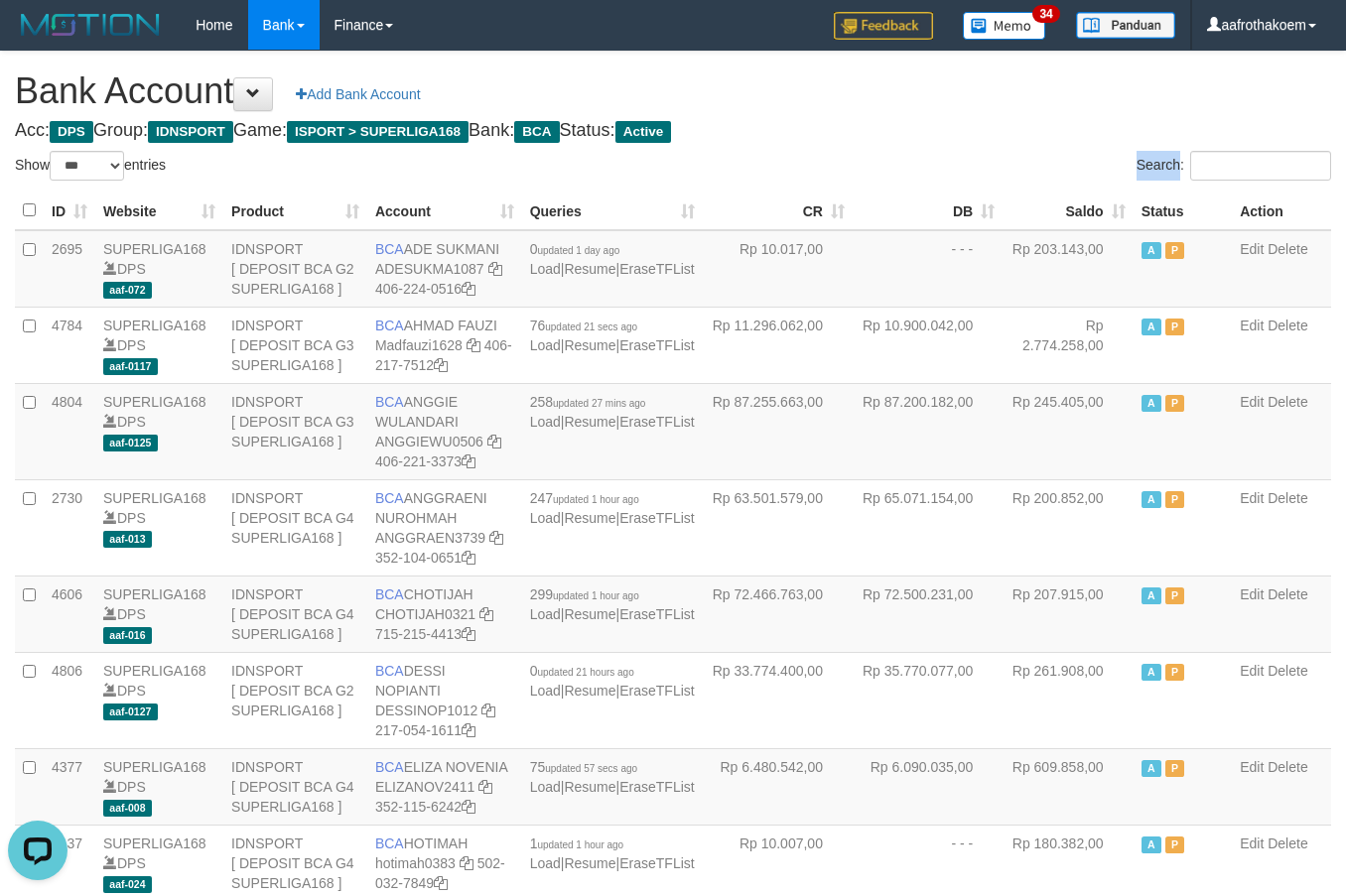 click on "Search:" at bounding box center [1010, 168] 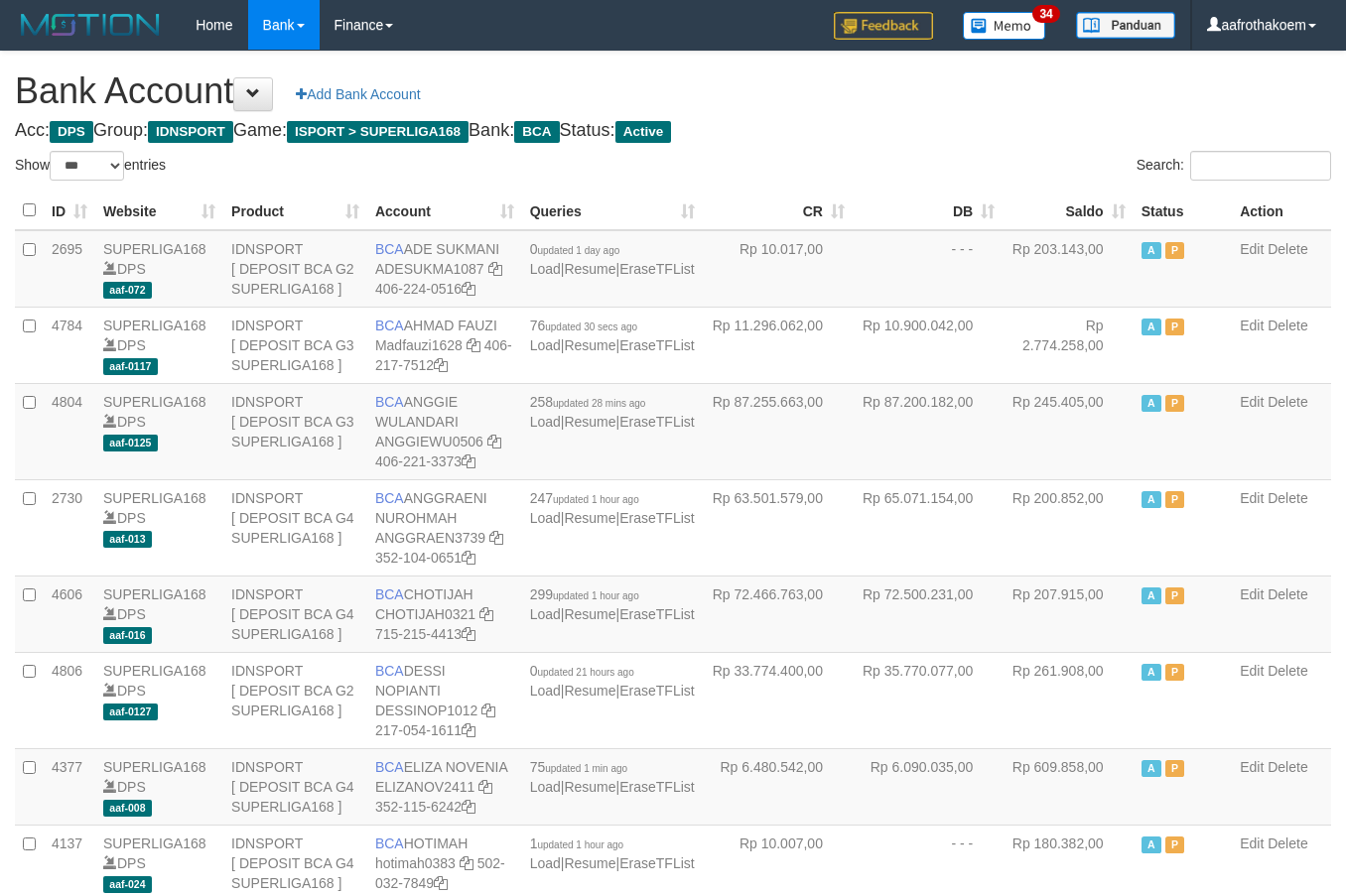 select on "***" 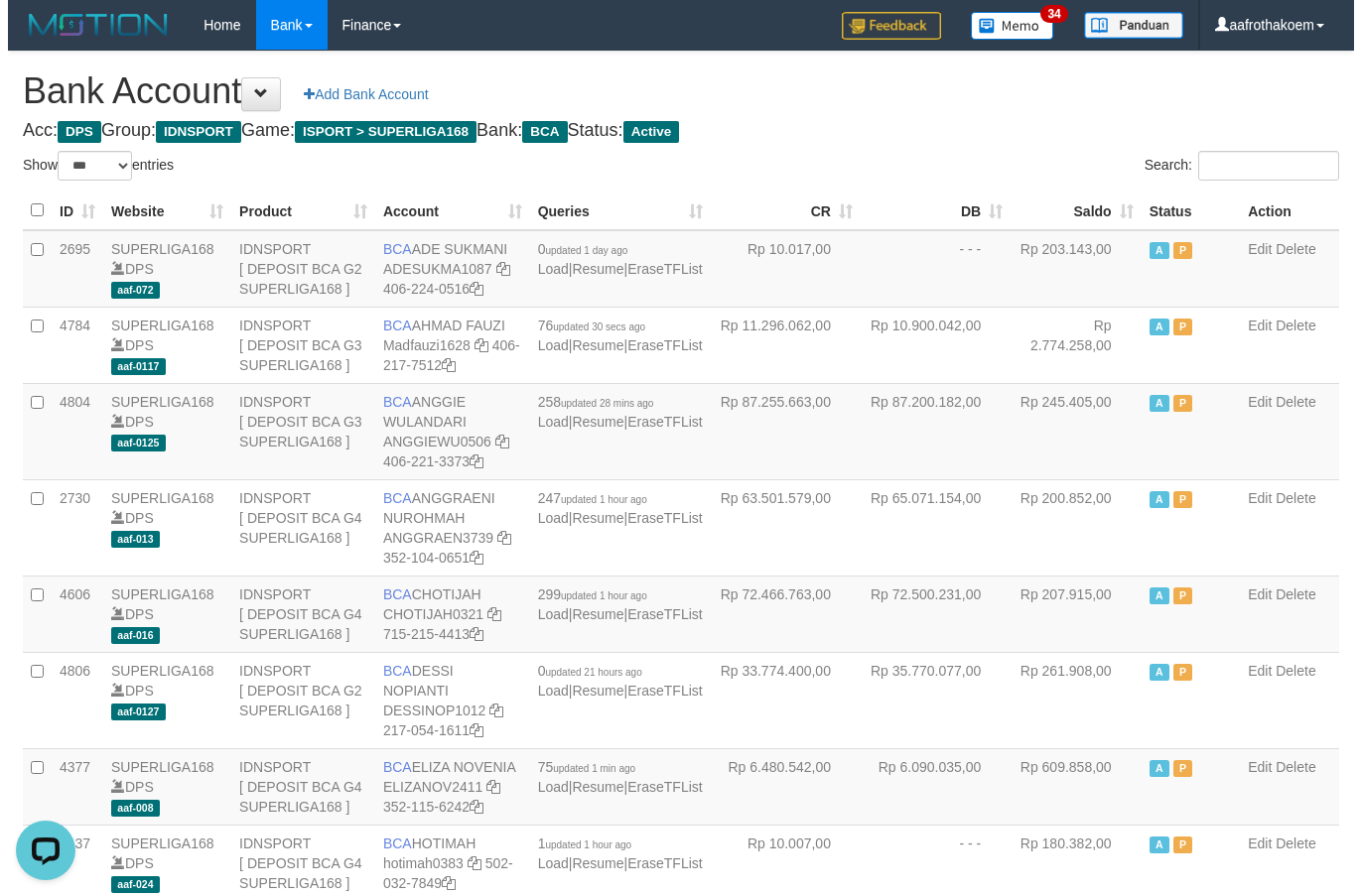 scroll, scrollTop: 0, scrollLeft: 0, axis: both 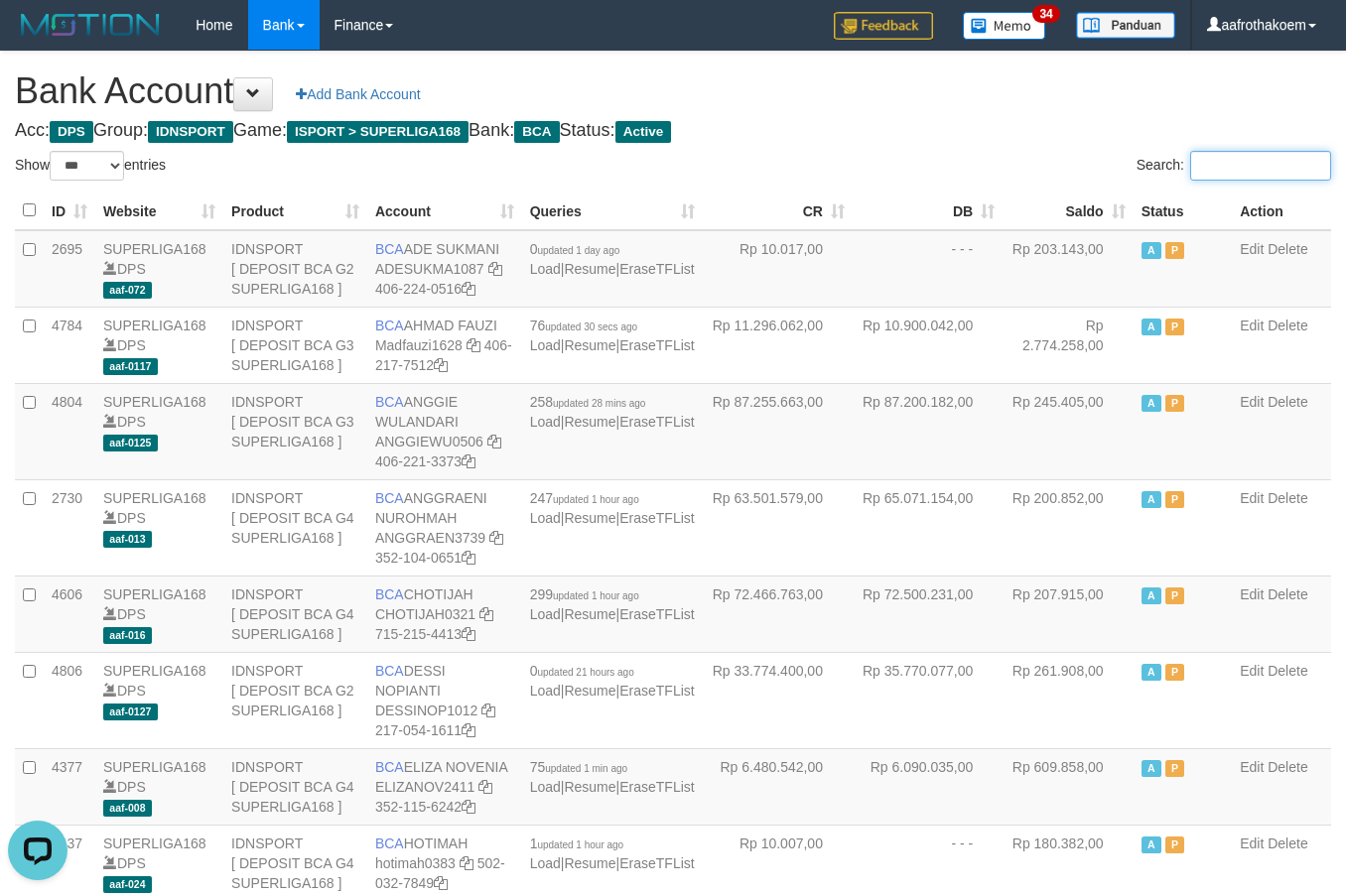 click on "Search:" at bounding box center [1261, 166] 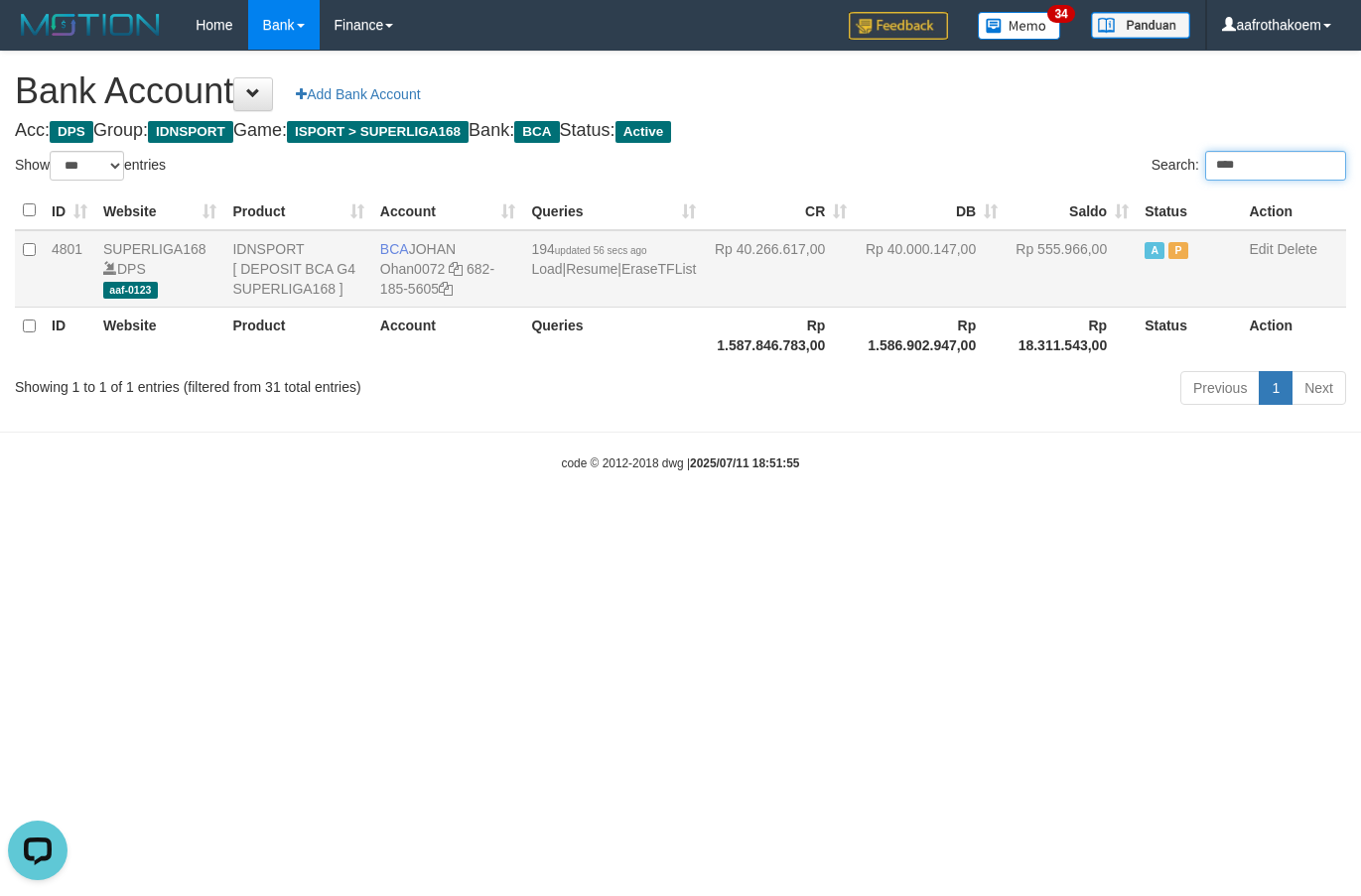 type on "****" 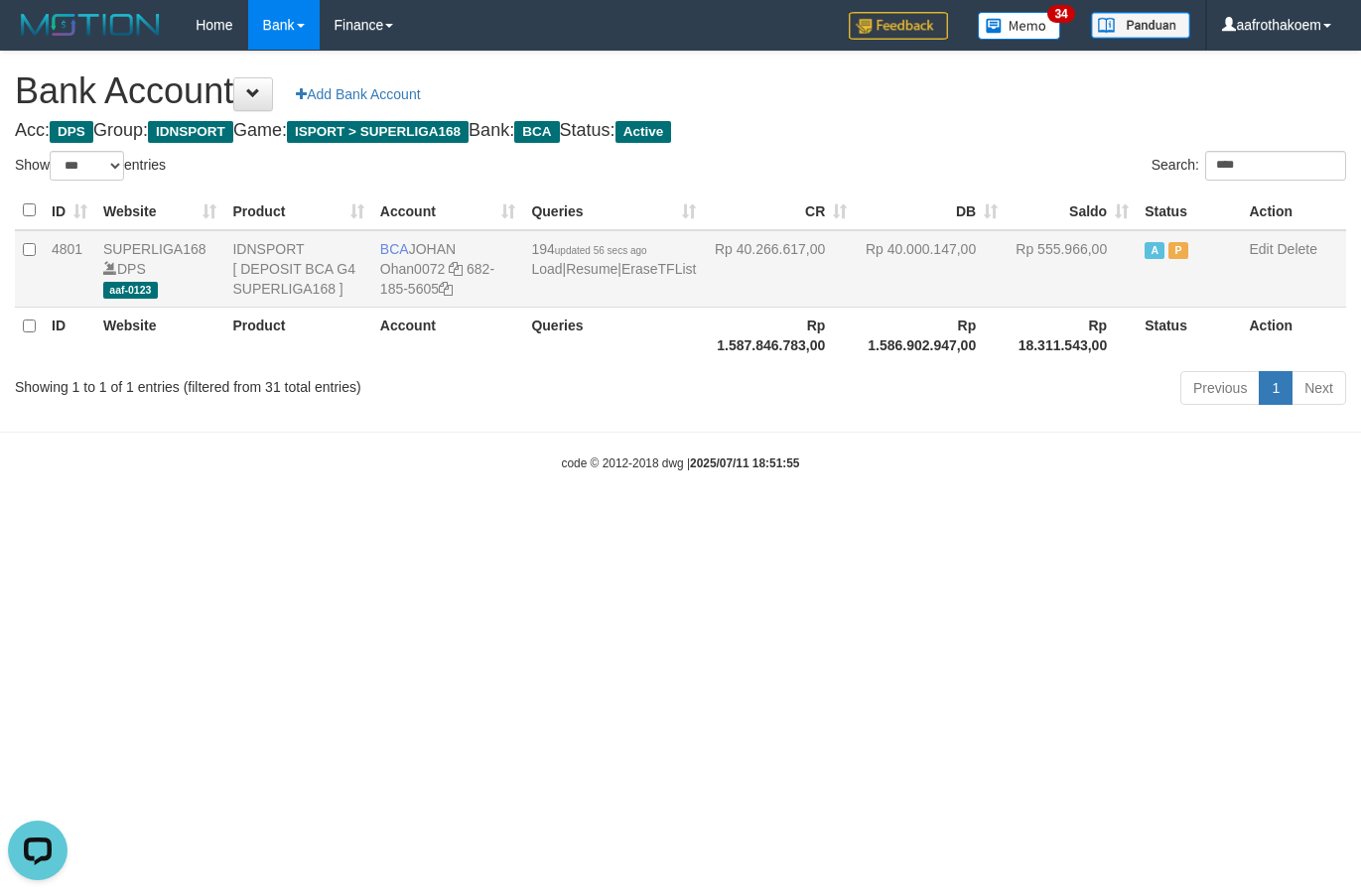 click on "Rp 40.000.147,00" at bounding box center [930, 269] 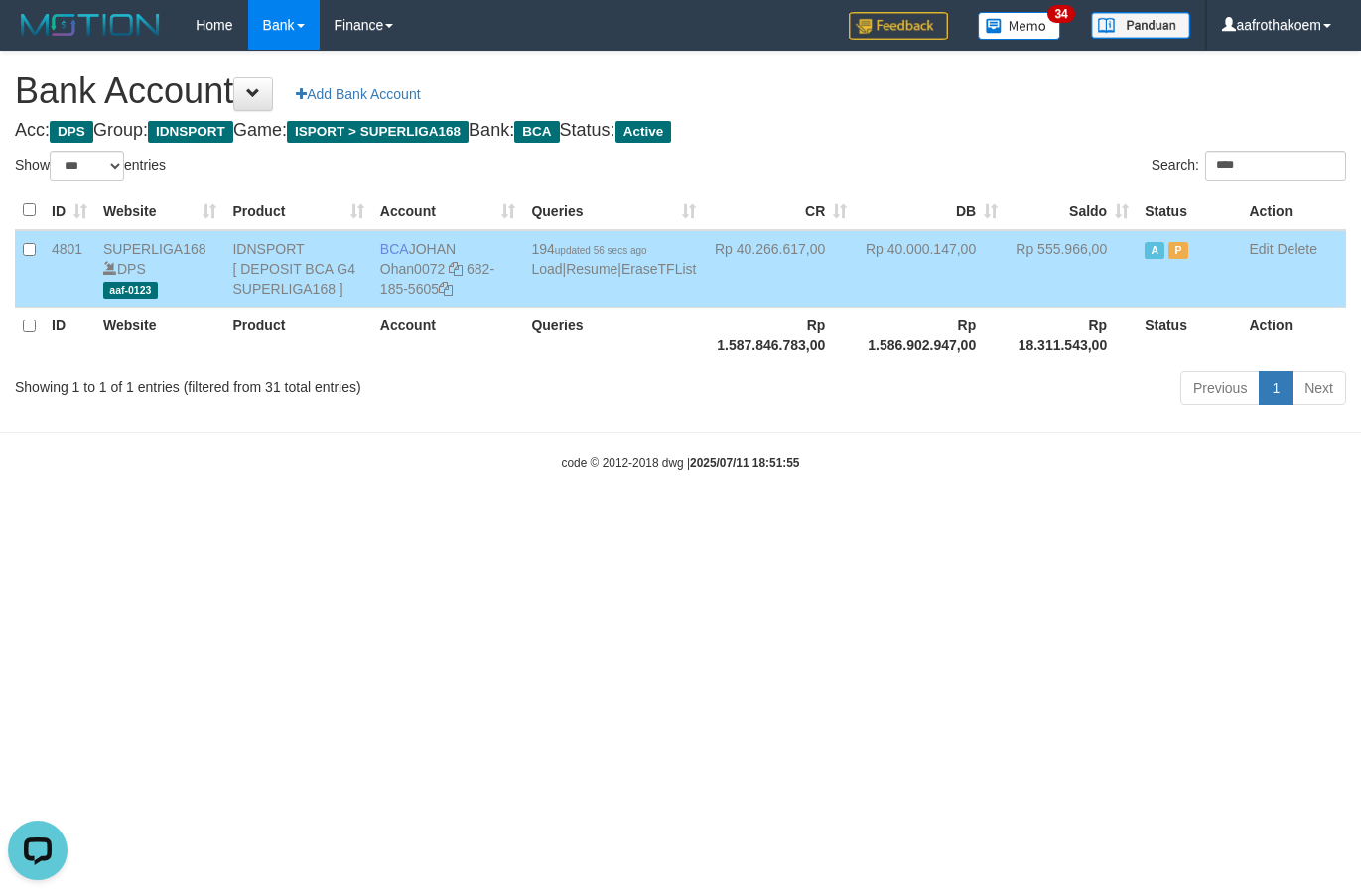 click on "BCA
JOHAN
Ohan0072
682-185-5605" at bounding box center (448, 269) 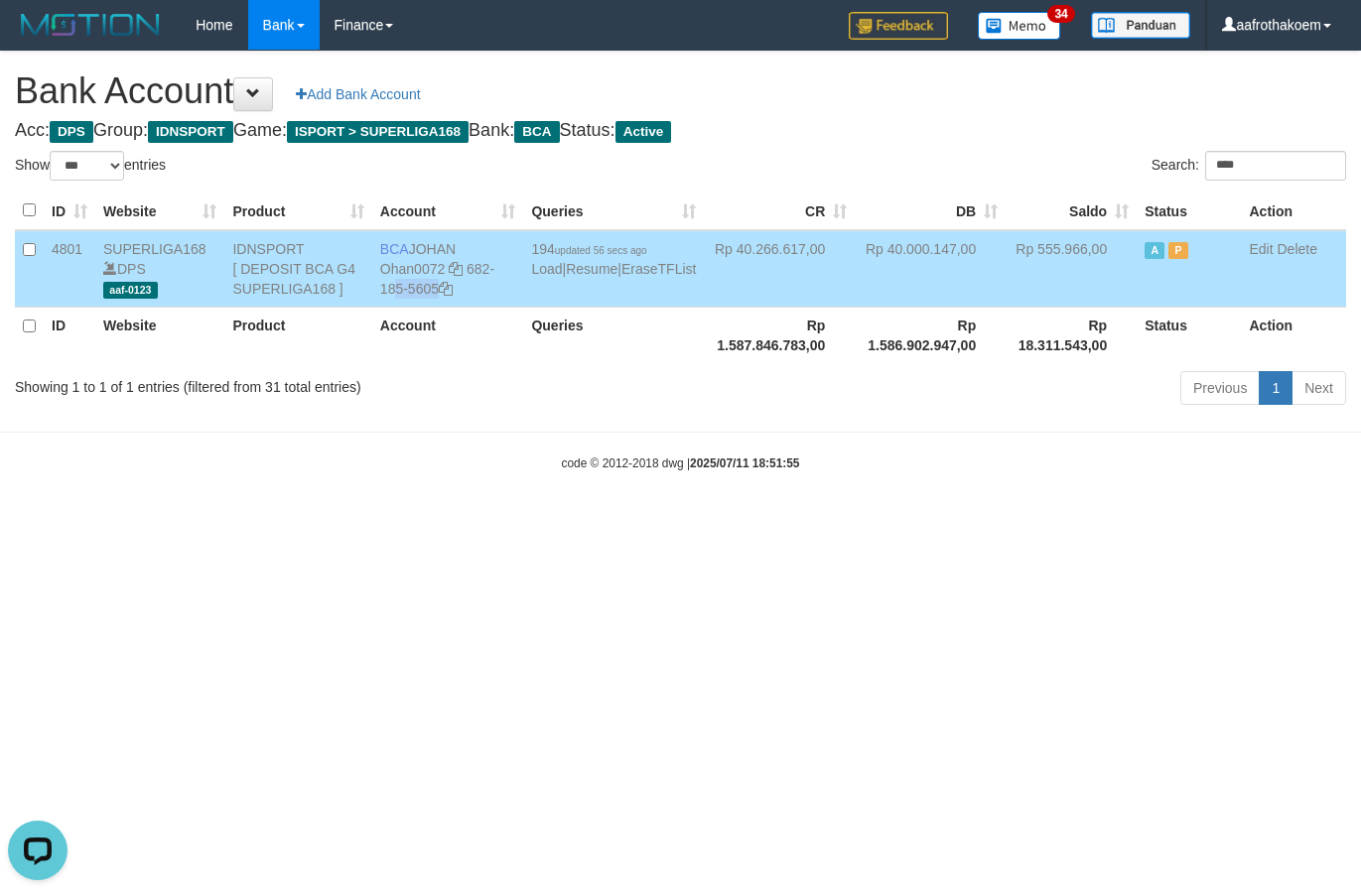 drag, startPoint x: 478, startPoint y: 267, endPoint x: 483, endPoint y: 289, distance: 22.561028 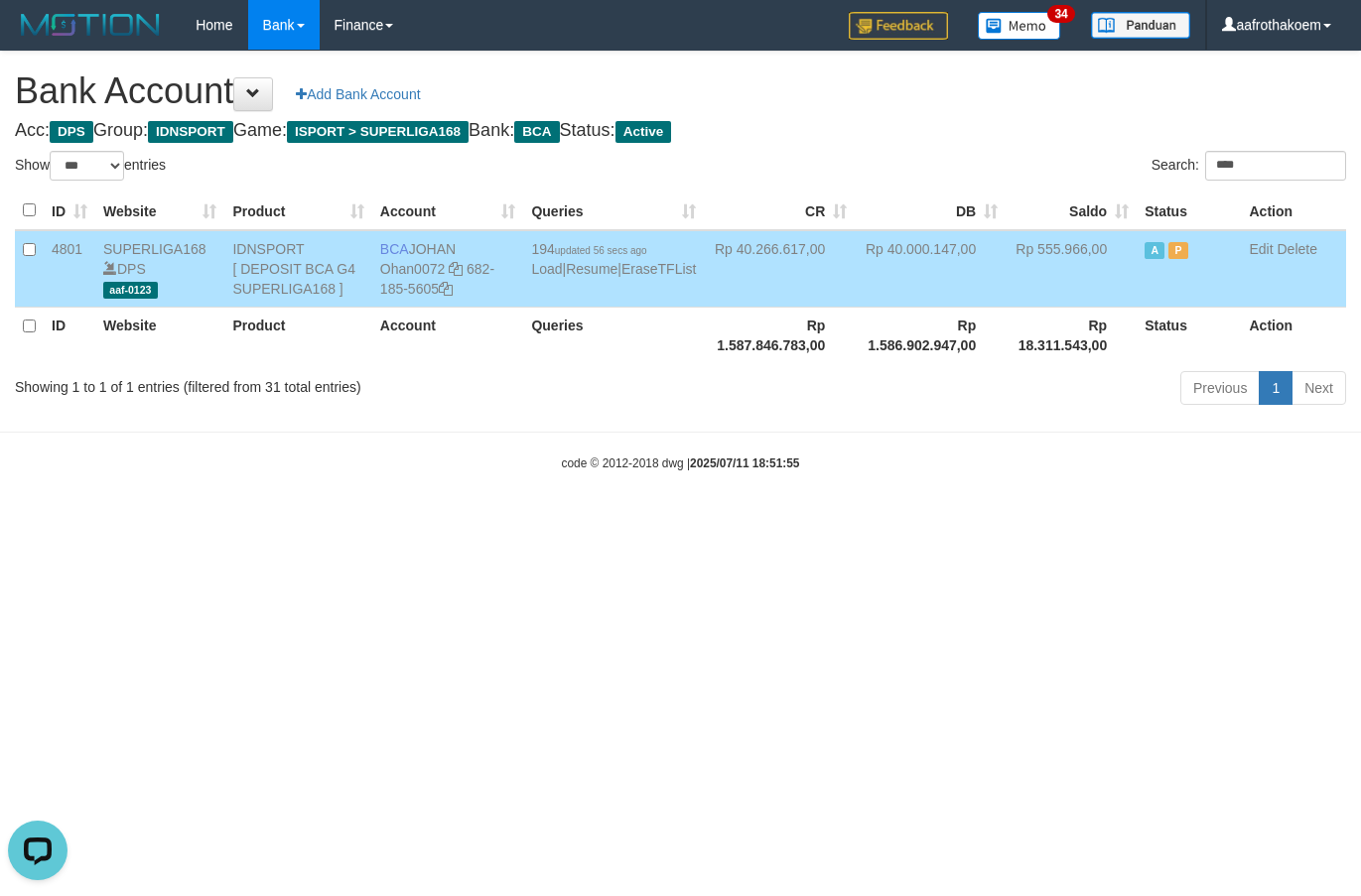 click on "Bank Account
Add Bank Account
Acc: 										 DPS
Group:   IDNSPORT    		Game:   ISPORT > SUPERLIGA168    		Bank:   BCA    		Status:  Active
Filter Account Type
*******
***
**
***
DPS
SELECT ALL  SELECT TYPE  - ALL -
DPS
WD
TMP
Filter Product
*******
******
********
********
*******
********
IDNSPORT
SELECT ALL  SELECT GROUP  - ALL -
BETHUB
IDNPOKER
IDNSPORT
IDNTOTO
LOADONLY
Filter Website
*******" at bounding box center [680, 231] 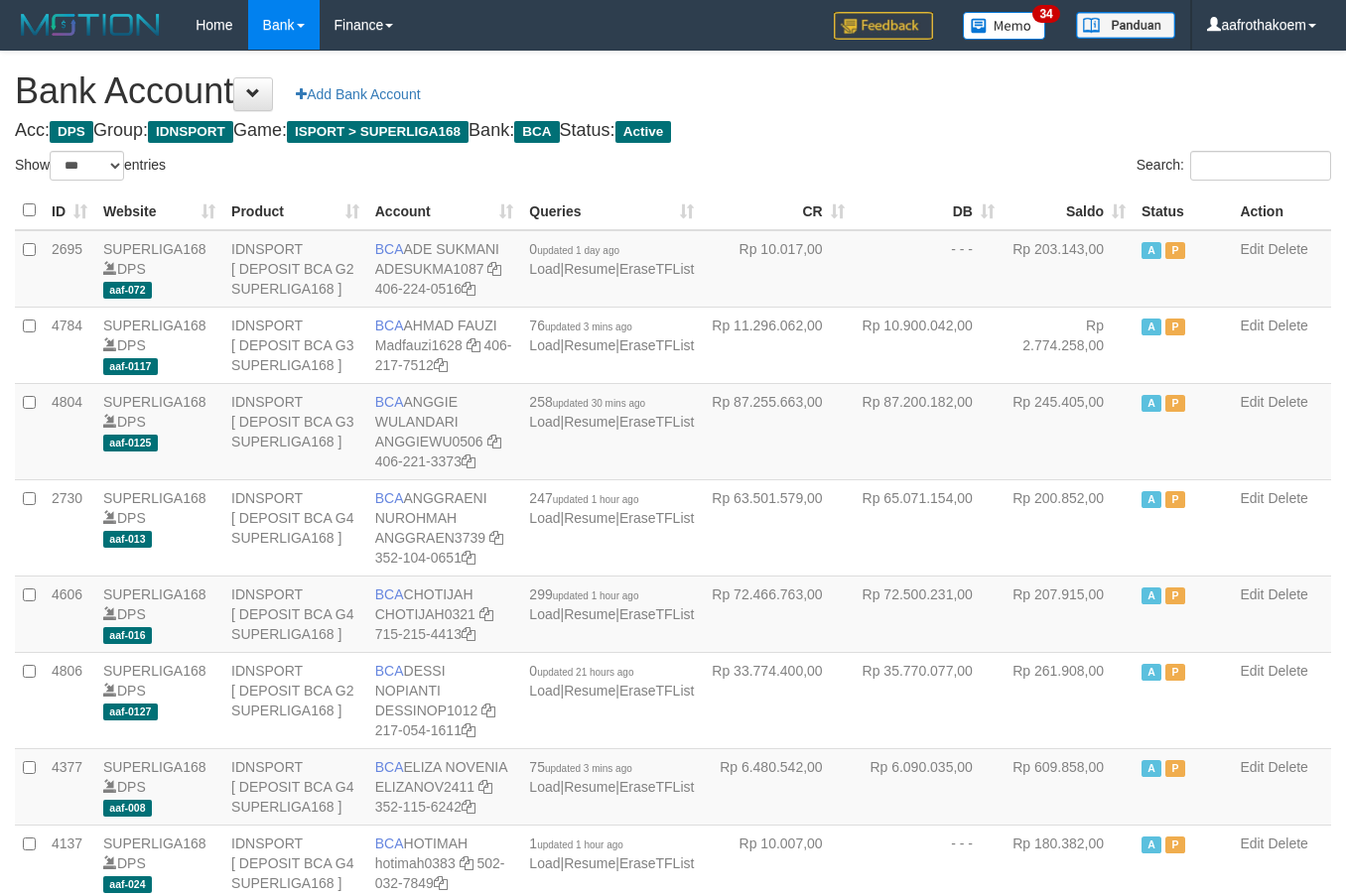 select on "***" 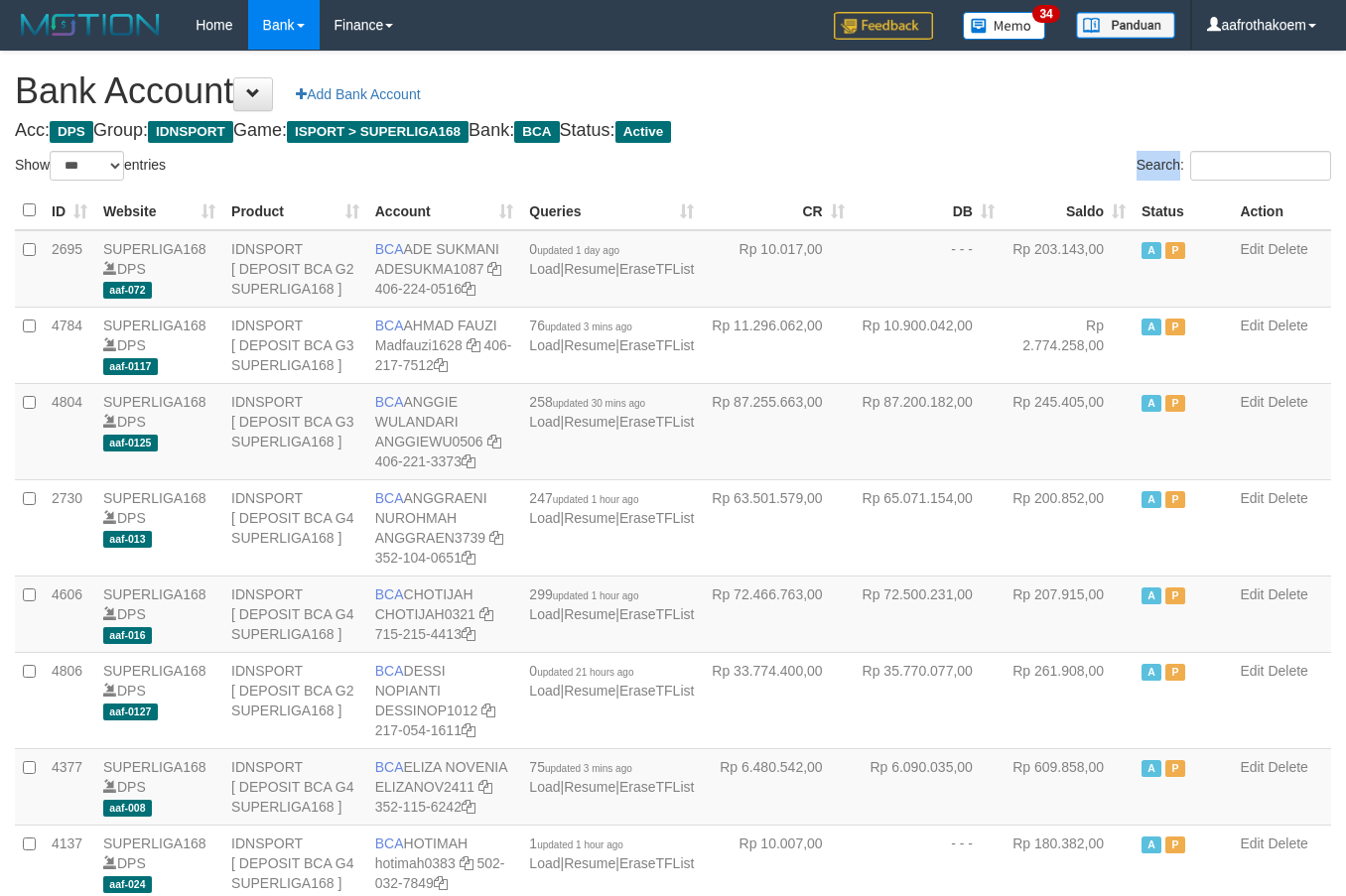 click on "Bank Account
Add Bank Account
Acc: 										 DPS
Group:   IDNSPORT    		Game:   ISPORT > SUPERLIGA168    		Bank:   BCA    		Status:  Active
Filter Account Type
*******
***
**
***
DPS
SELECT ALL  SELECT TYPE  - ALL -
DPS
WD
TMP
Filter Product
*******
******
********
********
*******
********
IDNSPORT
SELECT ALL  SELECT GROUP  - ALL -
BETHUB
IDNPOKER
IDNSPORT
IDNTOTO
LOADONLY
Filter Website
*******" at bounding box center [673, 1506] 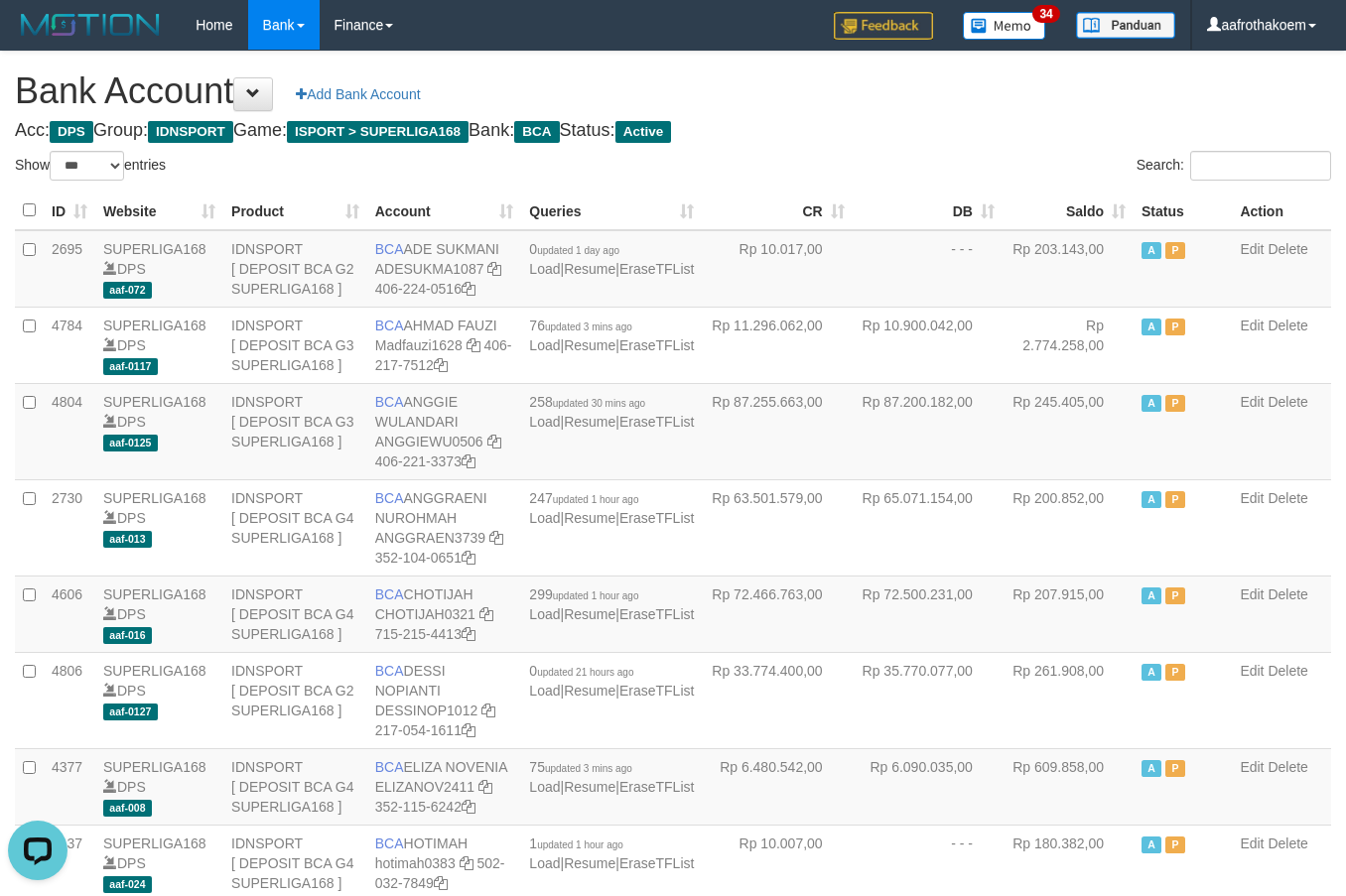 click on "Bank Account
Add Bank Account
Acc: 										 DPS
Group:   IDNSPORT    		Game:   ISPORT > SUPERLIGA168    		Bank:   BCA    		Status:  Active
Filter Account Type
*******
***
**
***
DPS
SELECT ALL  SELECT TYPE  - ALL -
DPS
WD
TMP
Filter Product
*******
******
********
********
*******
********
IDNSPORT
SELECT ALL  SELECT GROUP  - ALL -
BETHUB
IDNPOKER
IDNSPORT
IDNTOTO
LOADONLY
Filter Website
*******" at bounding box center (673, 1506) 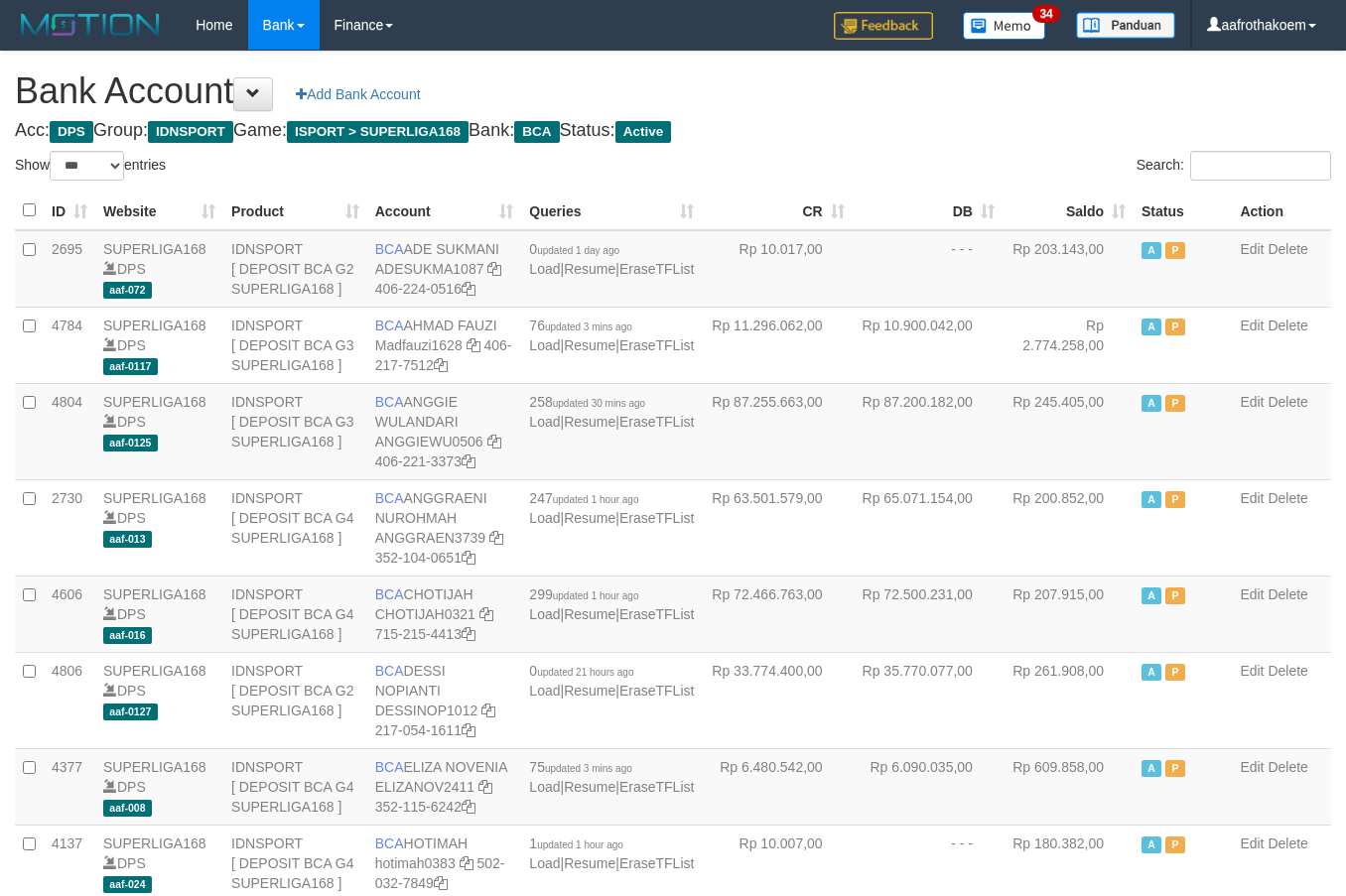 select on "***" 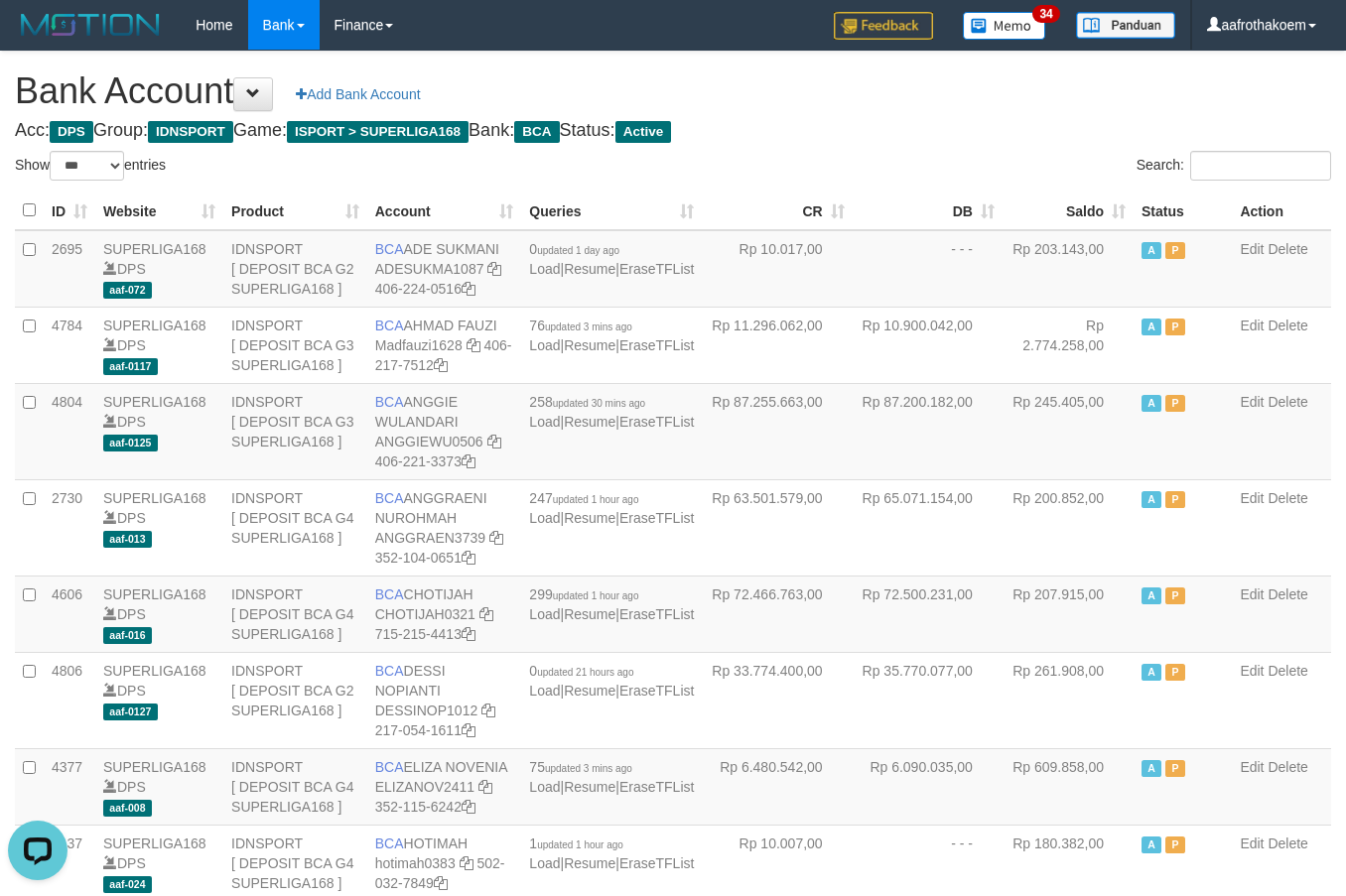 scroll, scrollTop: 0, scrollLeft: 0, axis: both 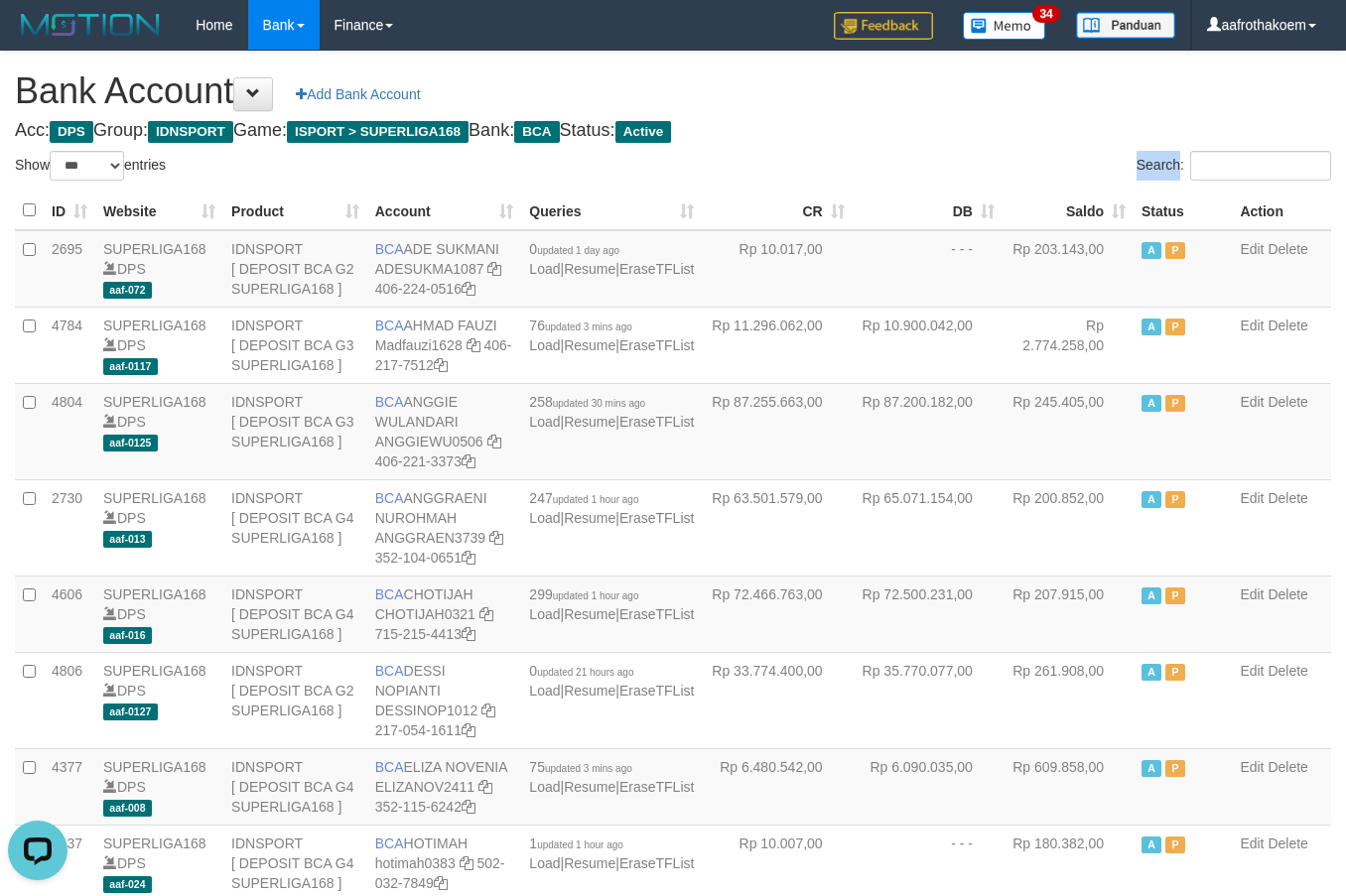 drag, startPoint x: 911, startPoint y: 143, endPoint x: 918, endPoint y: 151, distance: 10.630146 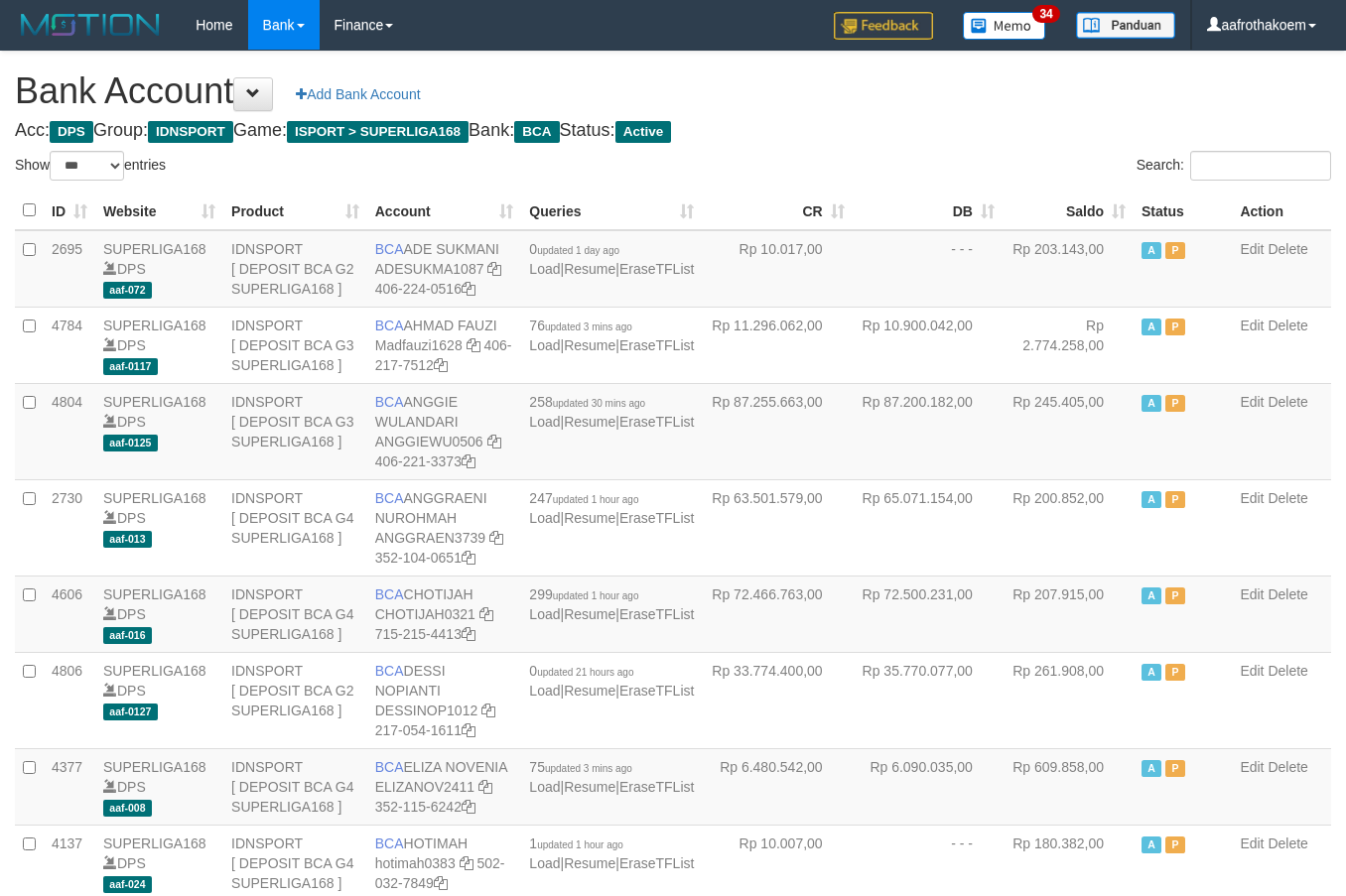select on "***" 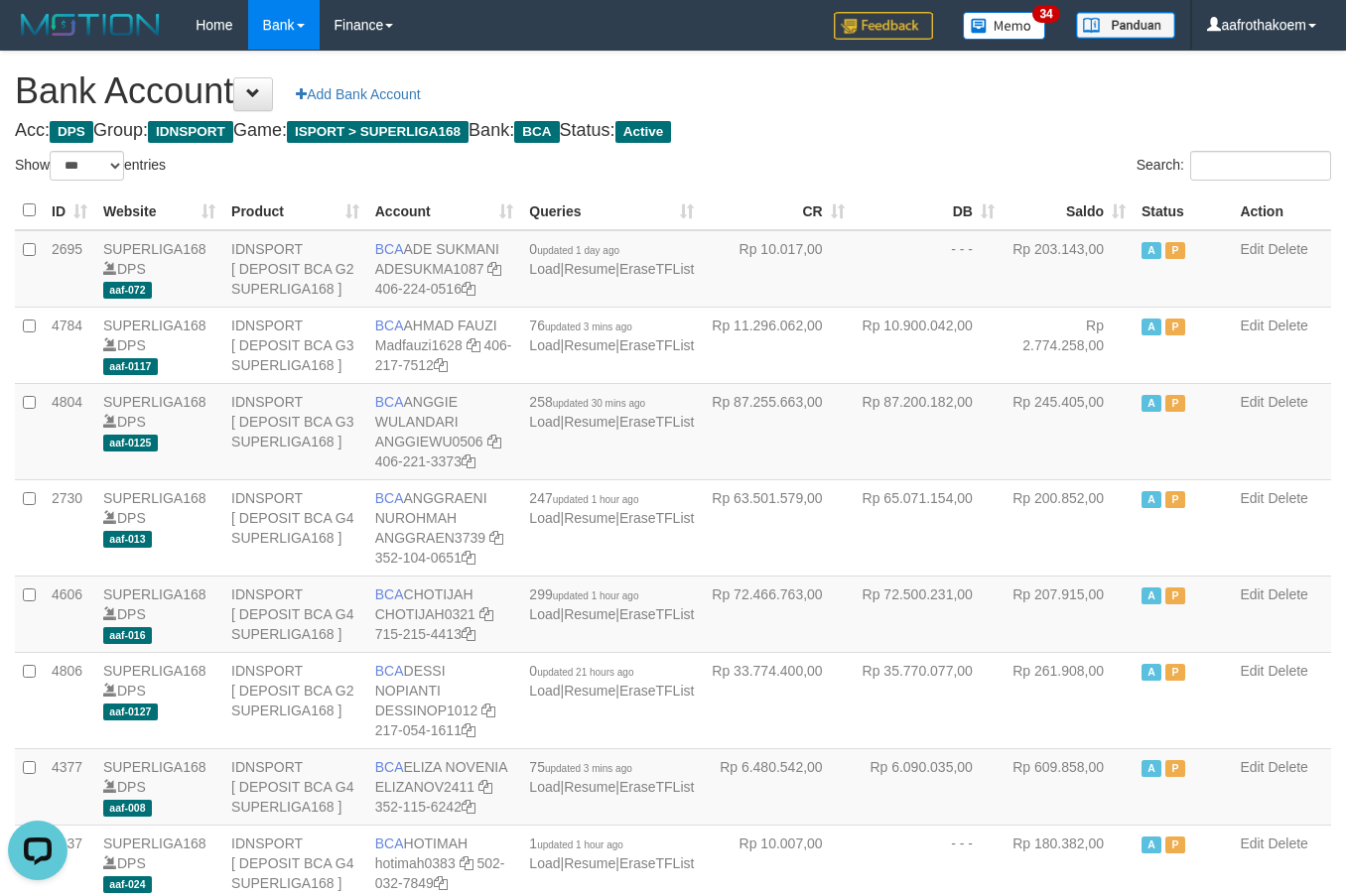 scroll, scrollTop: 0, scrollLeft: 0, axis: both 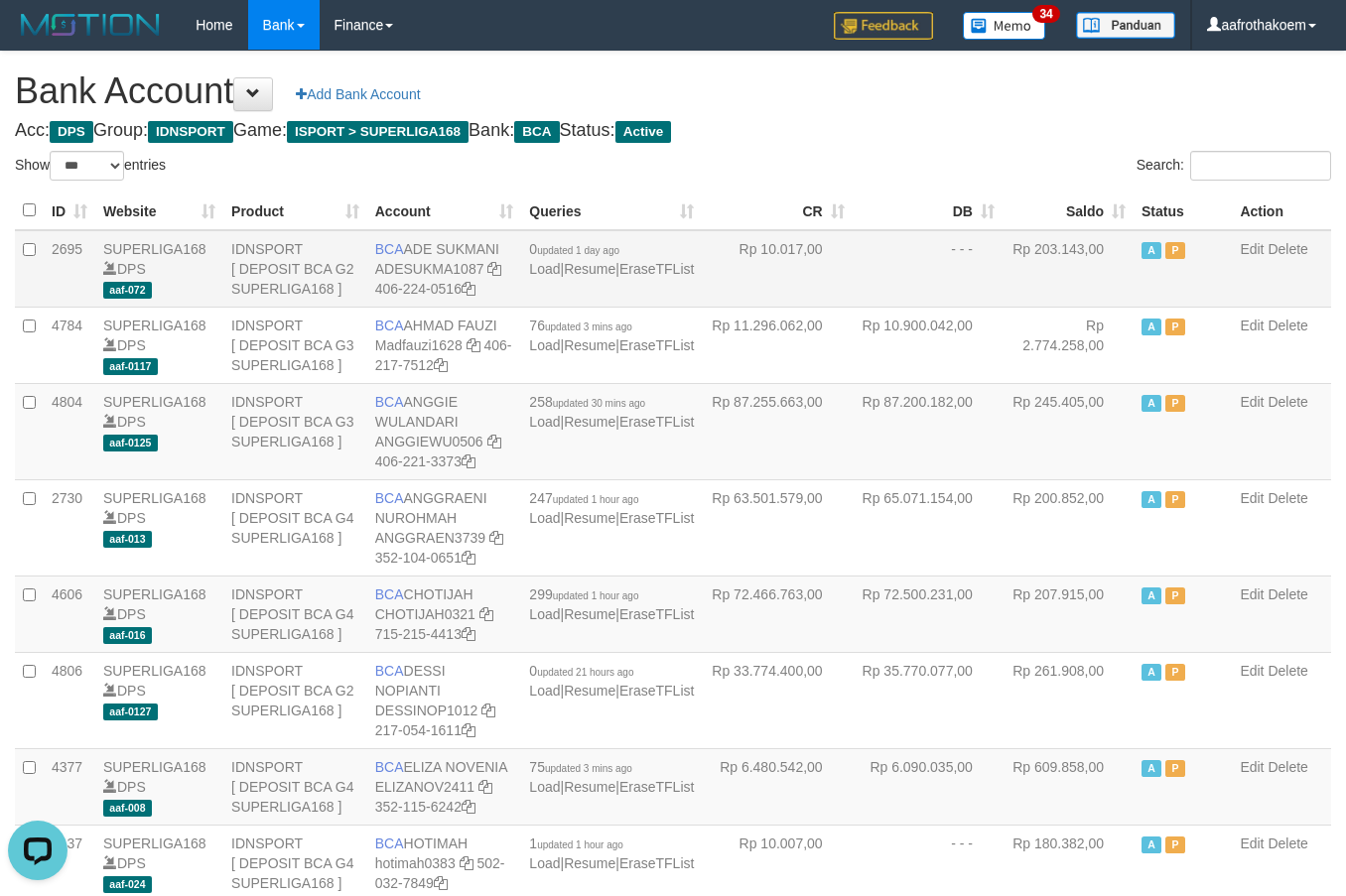 click on "Bank Account
Add Bank Account" at bounding box center [673, 91] 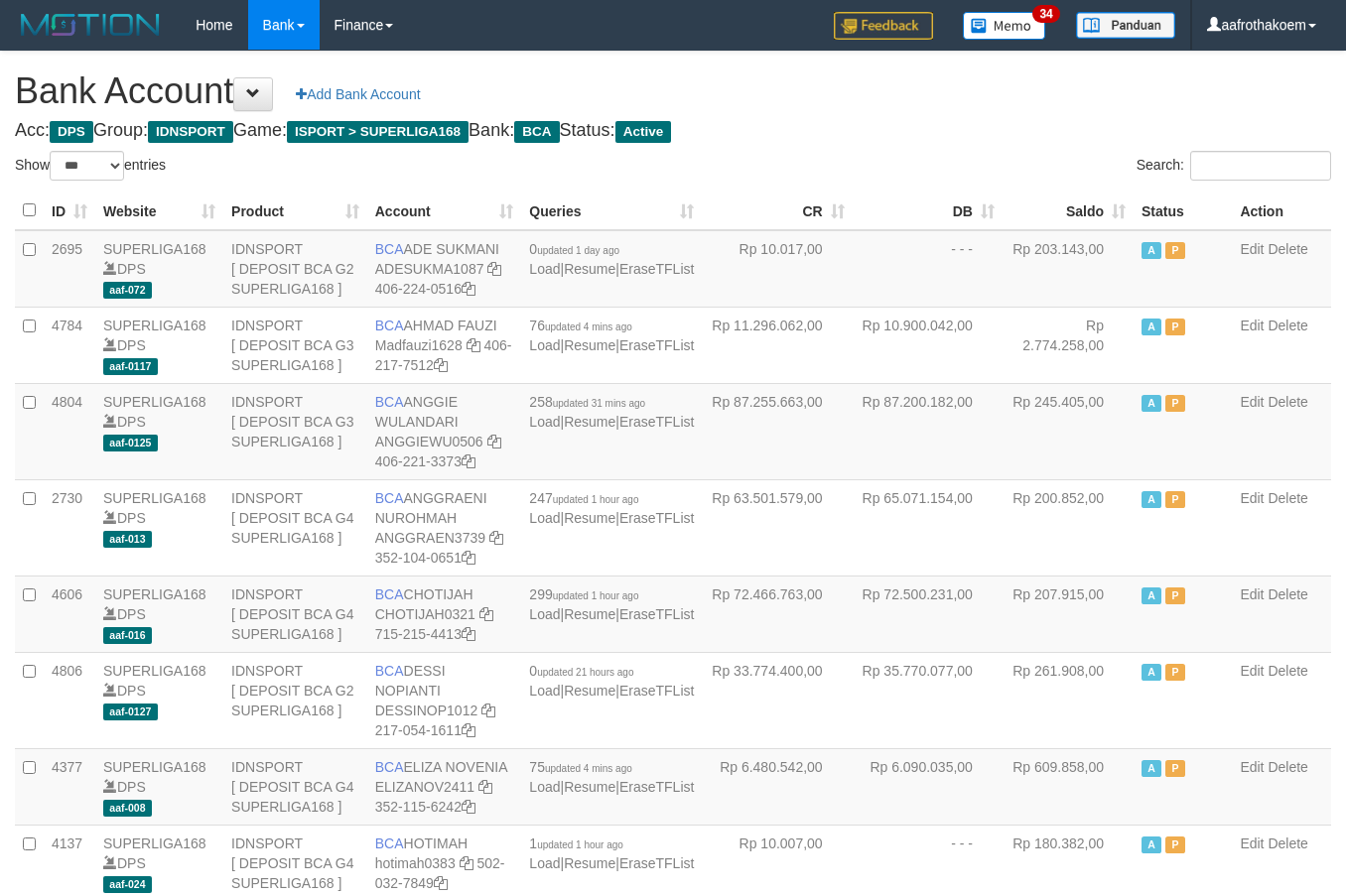 select on "***" 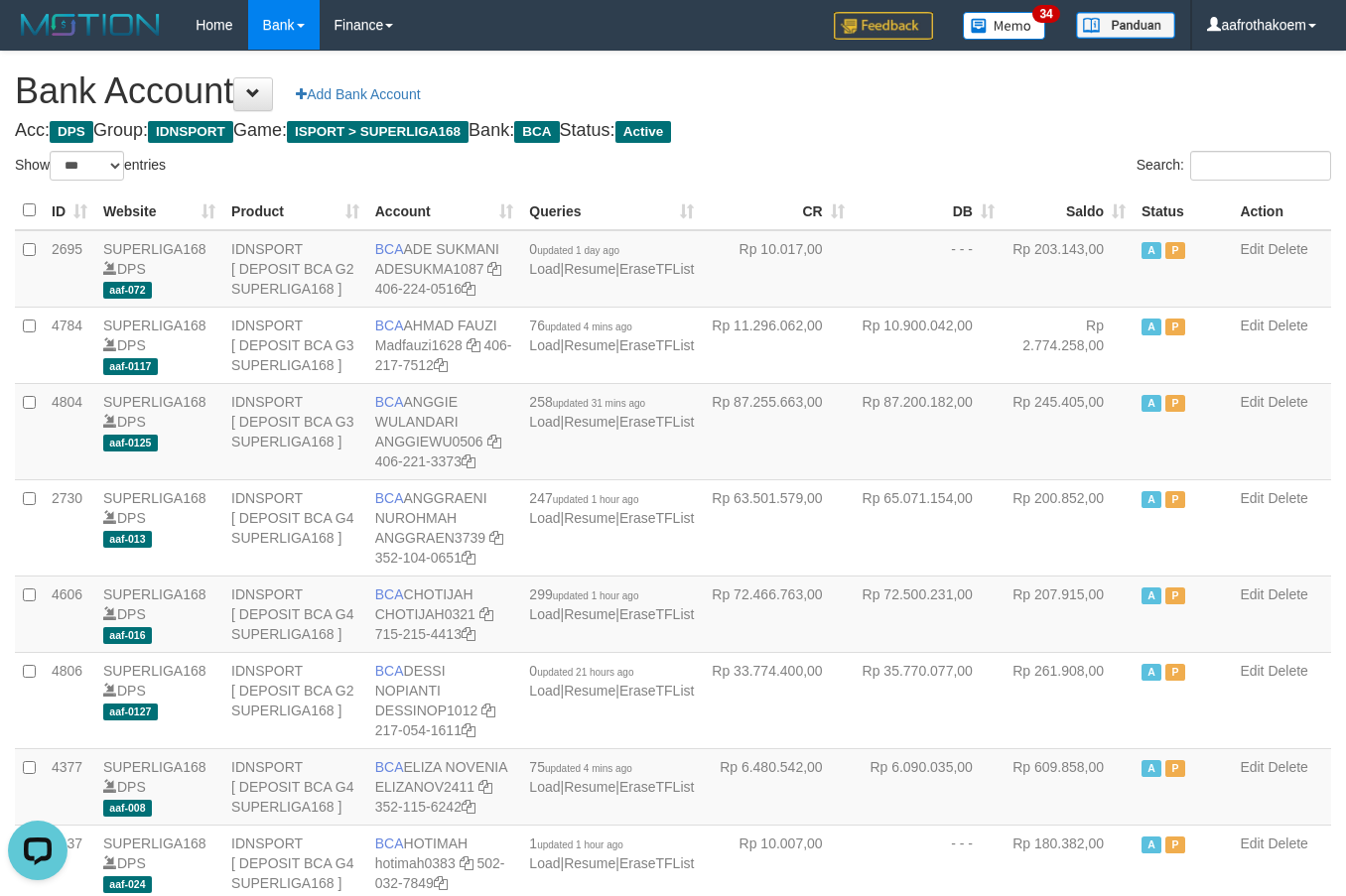 scroll, scrollTop: 0, scrollLeft: 0, axis: both 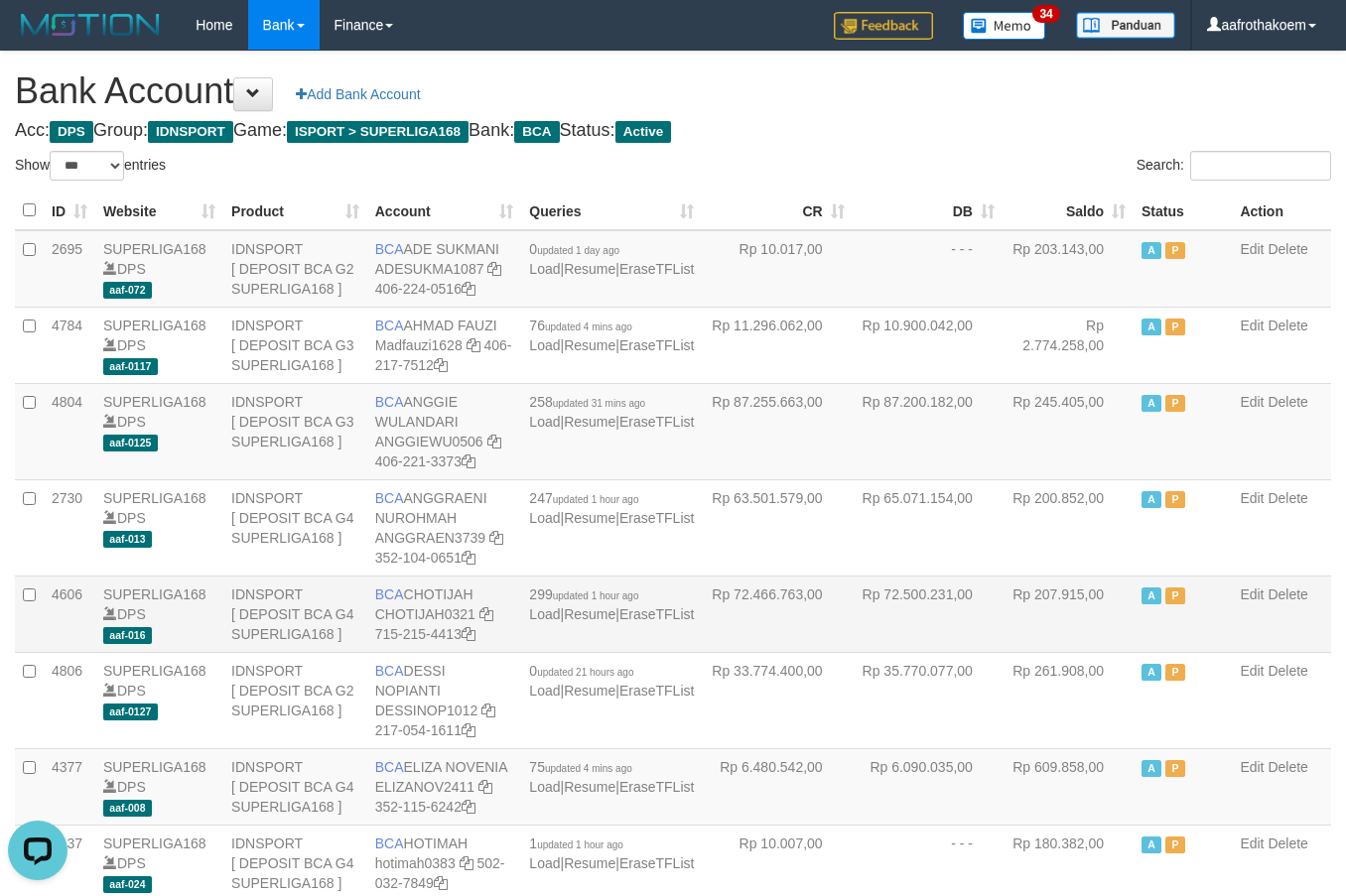drag, startPoint x: 888, startPoint y: 132, endPoint x: 1098, endPoint y: 688, distance: 594.3366 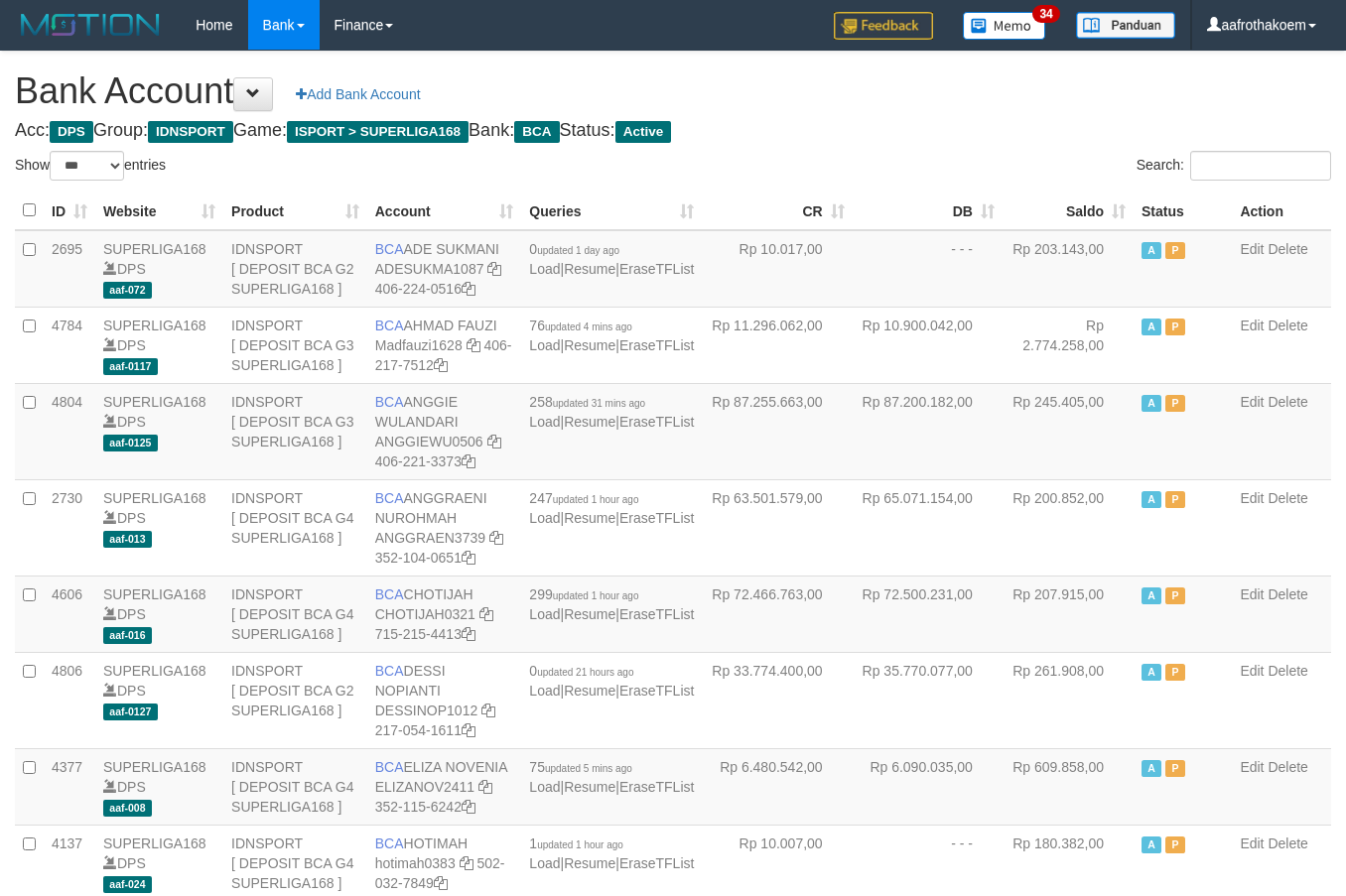 select on "***" 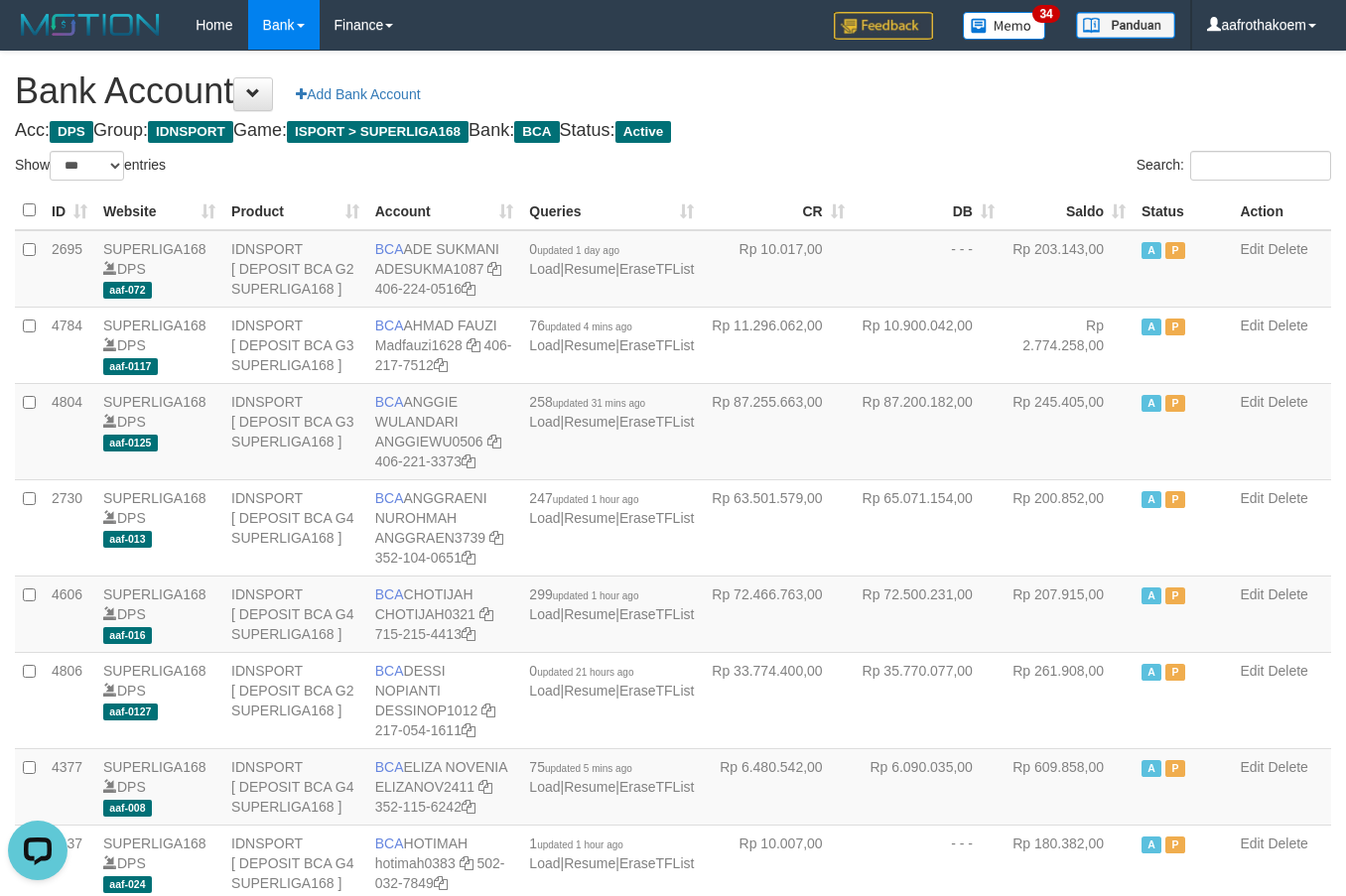 scroll, scrollTop: 0, scrollLeft: 0, axis: both 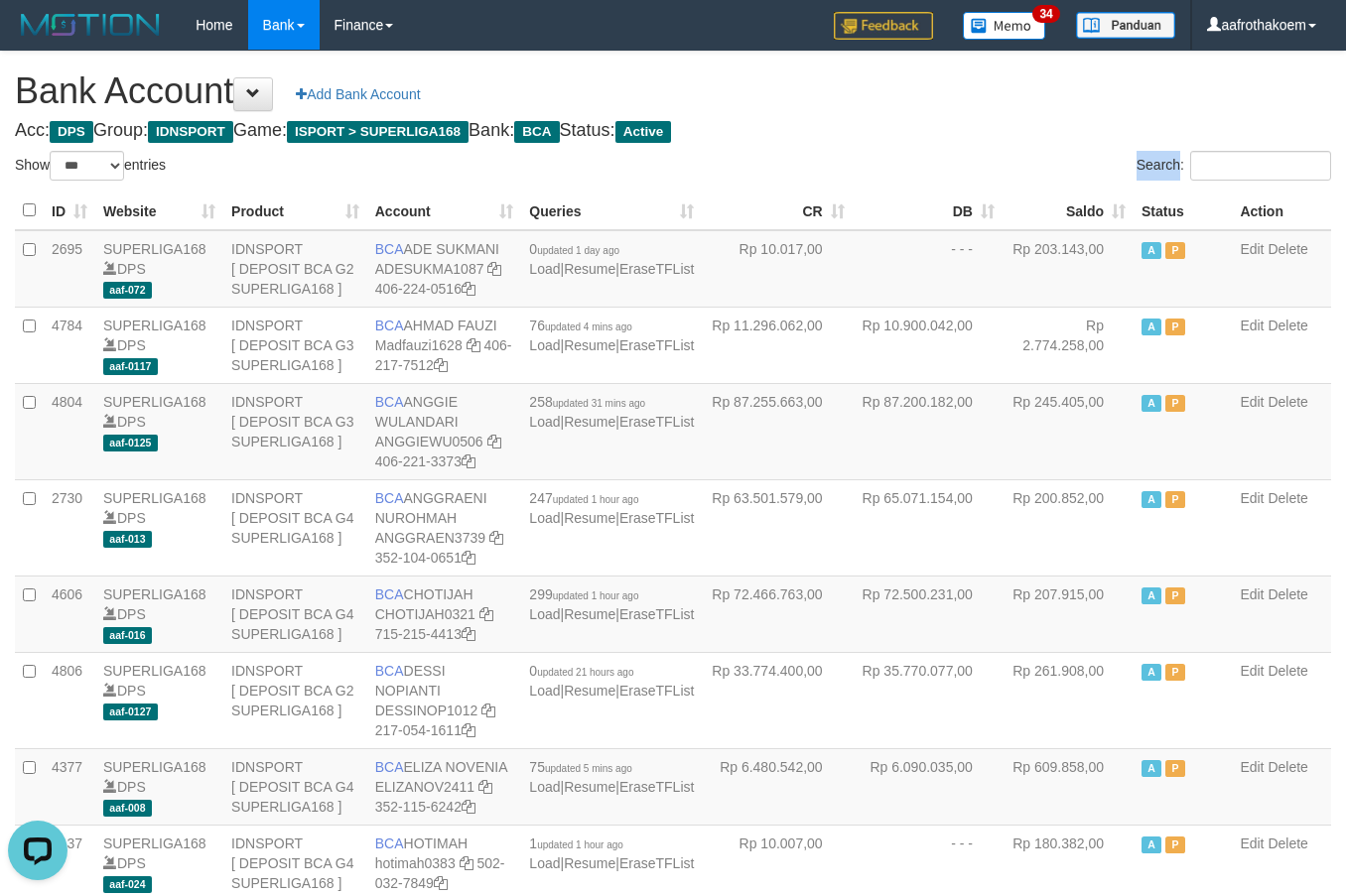 click on "Search:" at bounding box center (1010, 168) 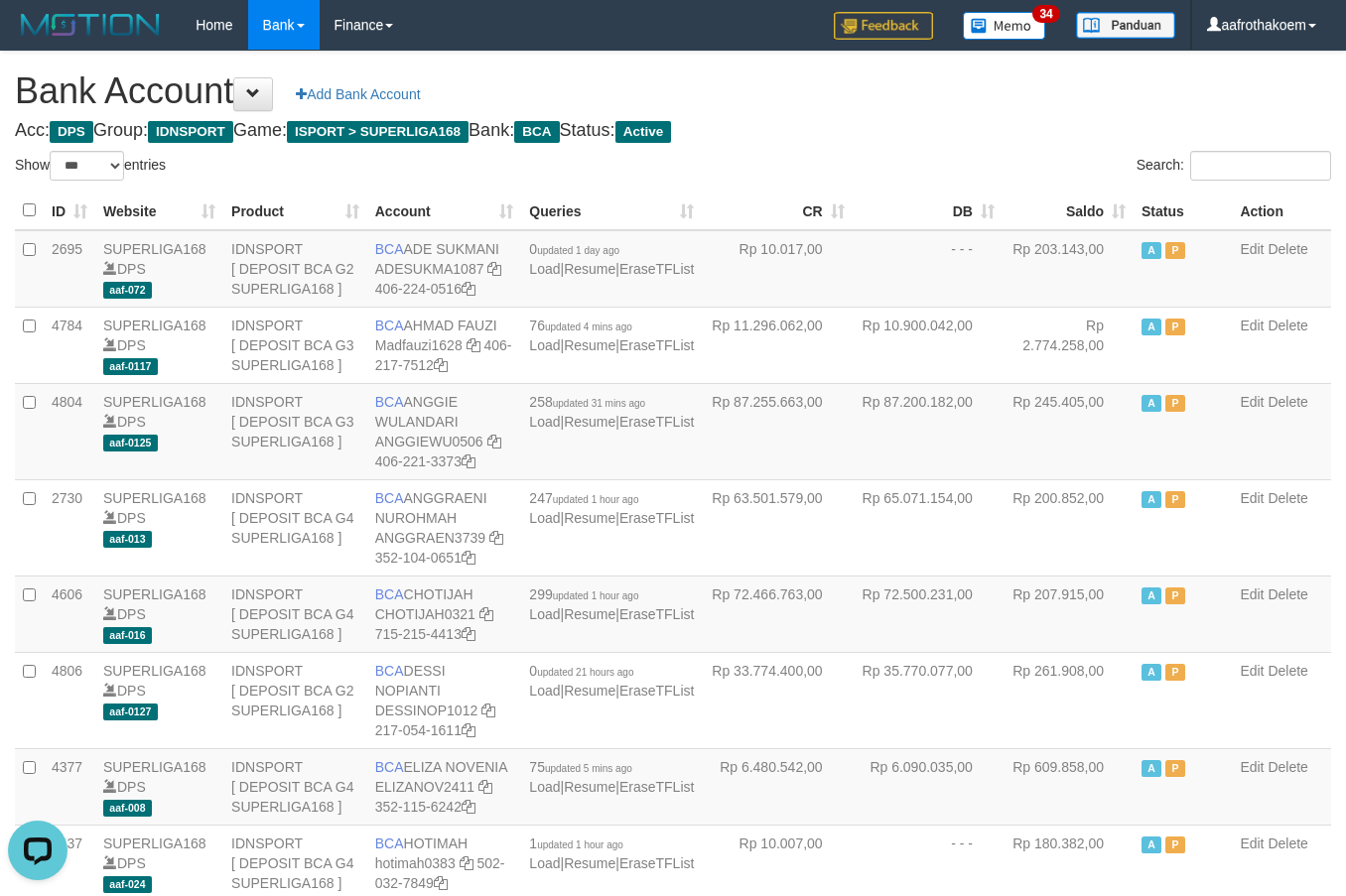 click on "Search:" at bounding box center [1010, 168] 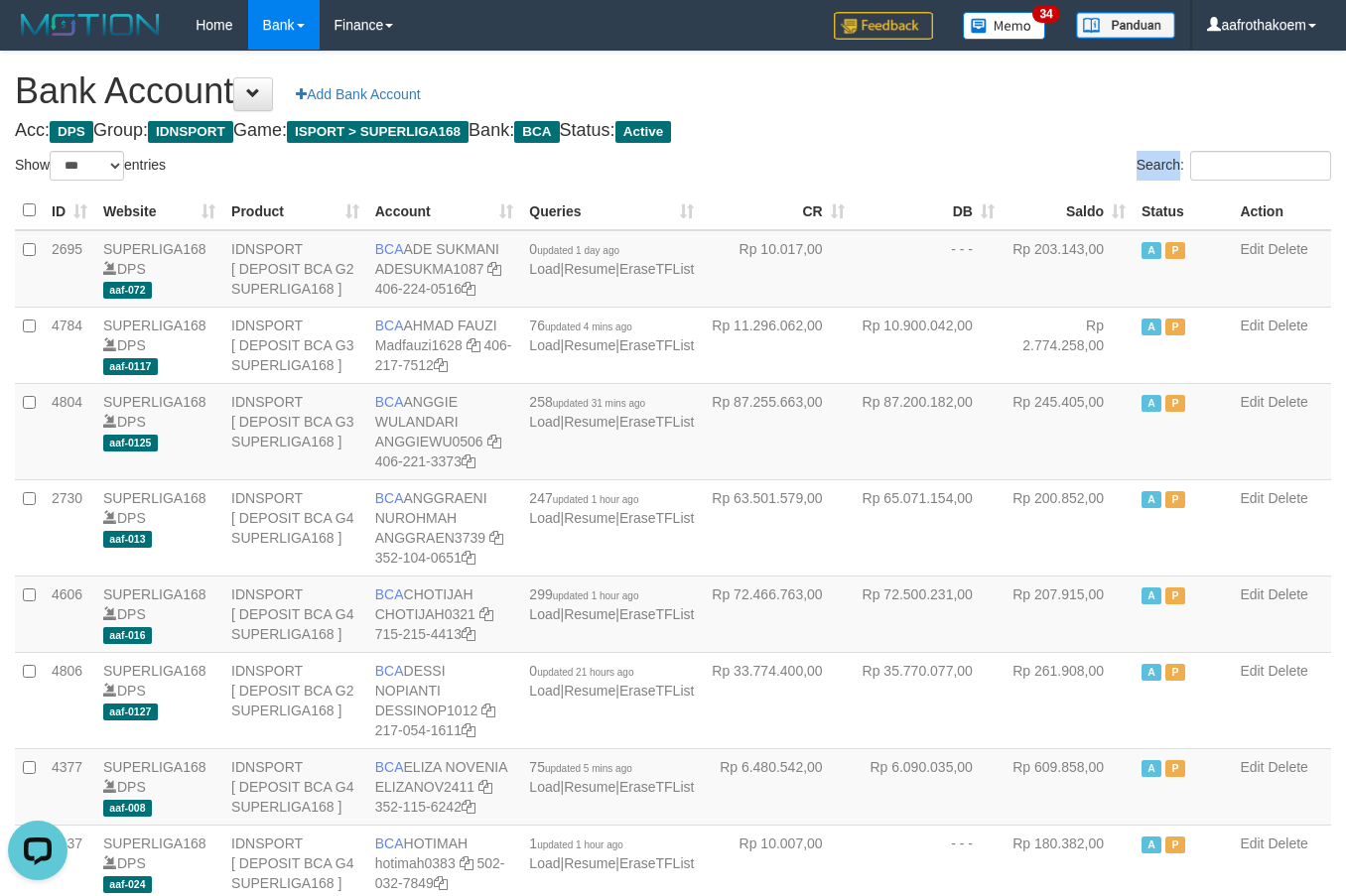 click on "Search:" at bounding box center (1010, 168) 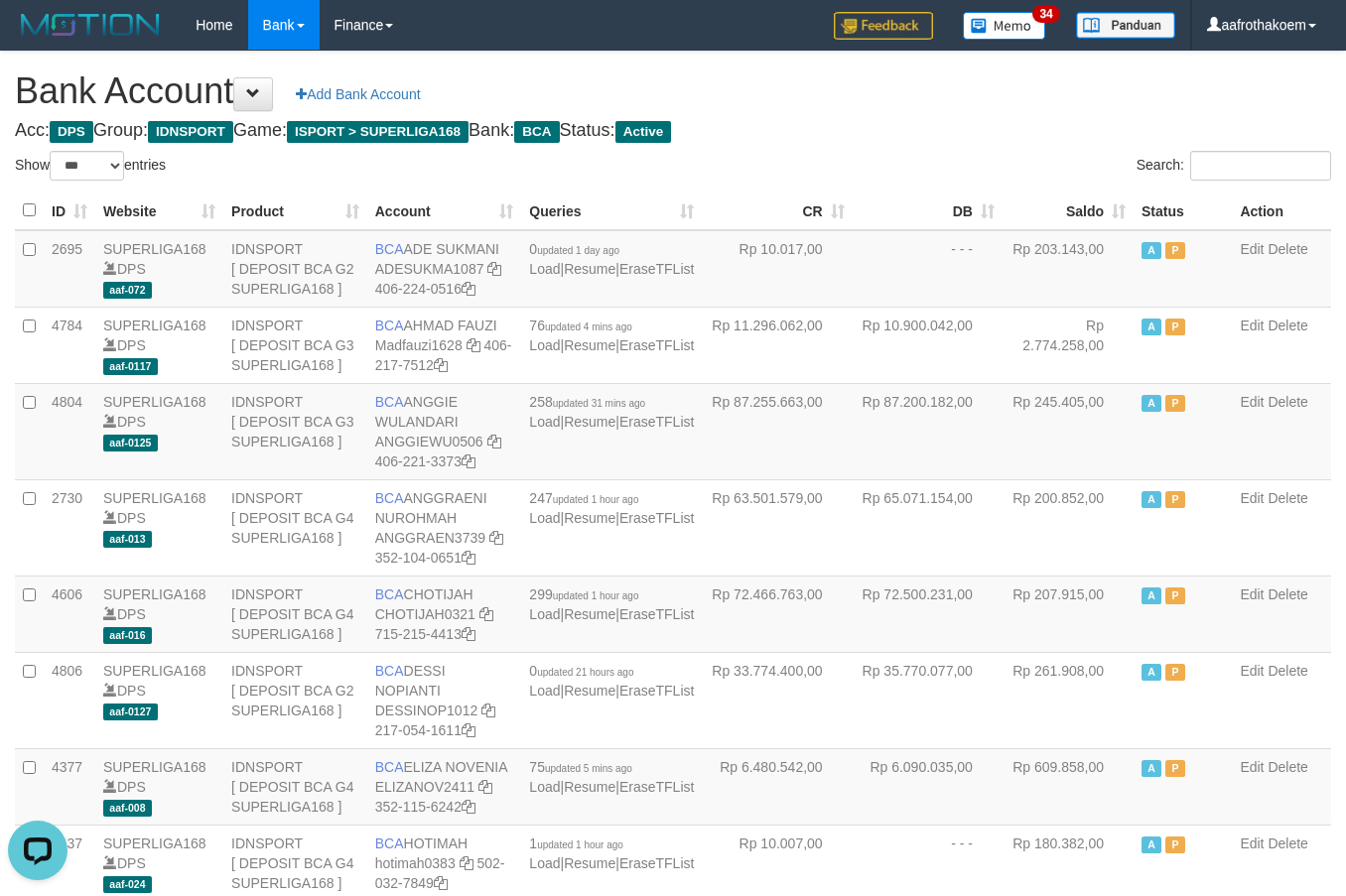 click on "Search:" at bounding box center (1010, 168) 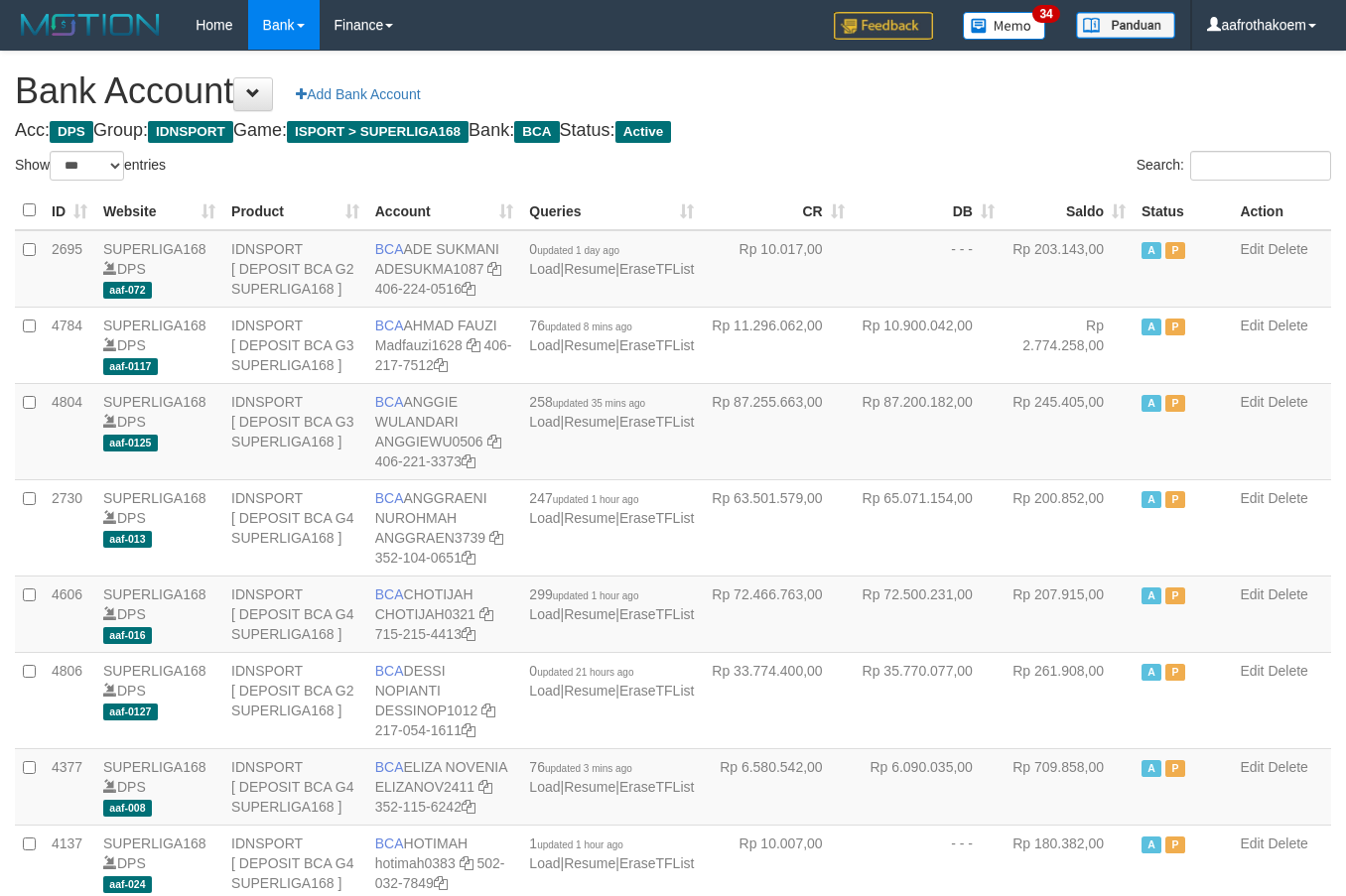 select on "***" 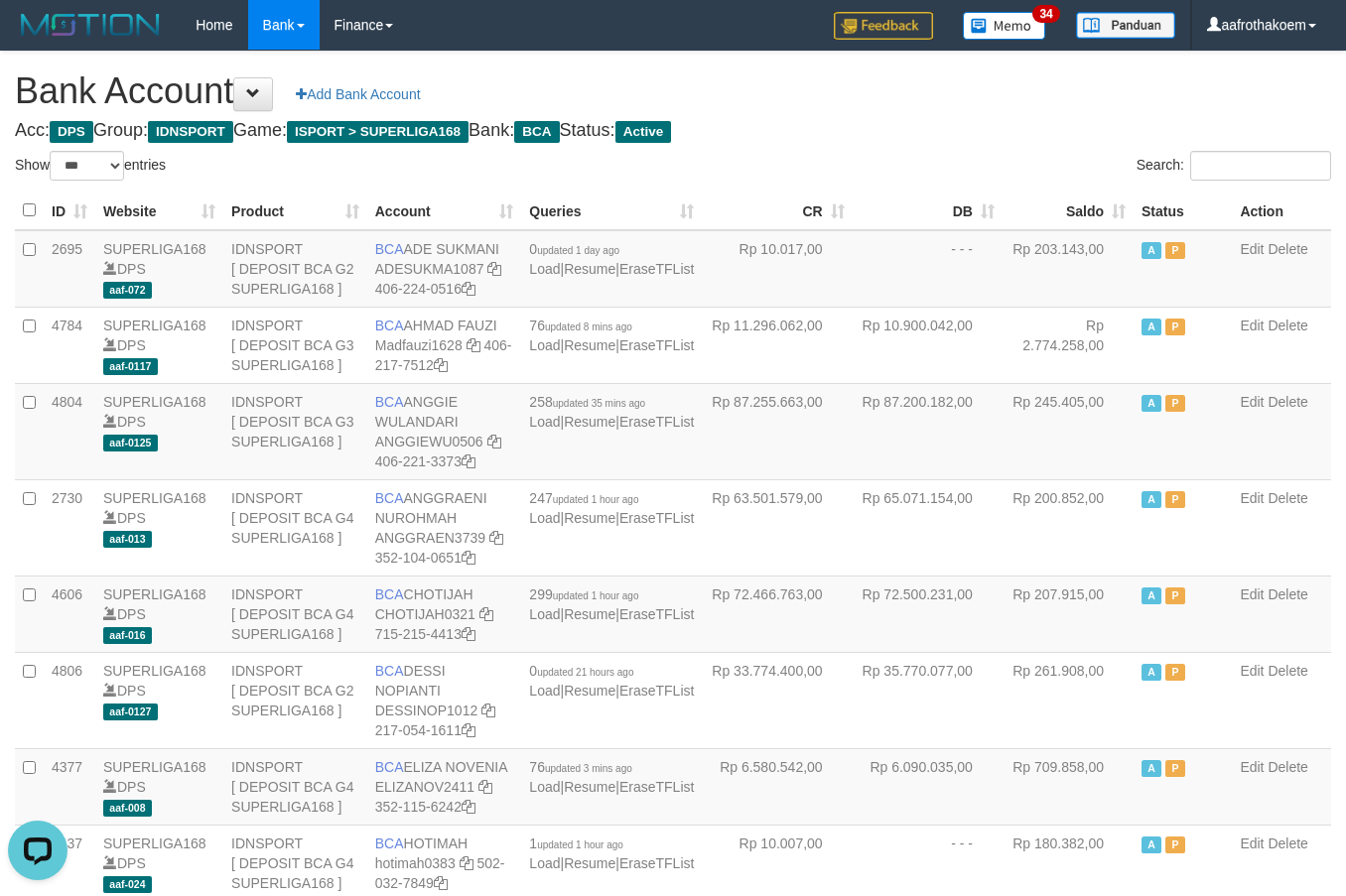 scroll, scrollTop: 0, scrollLeft: 0, axis: both 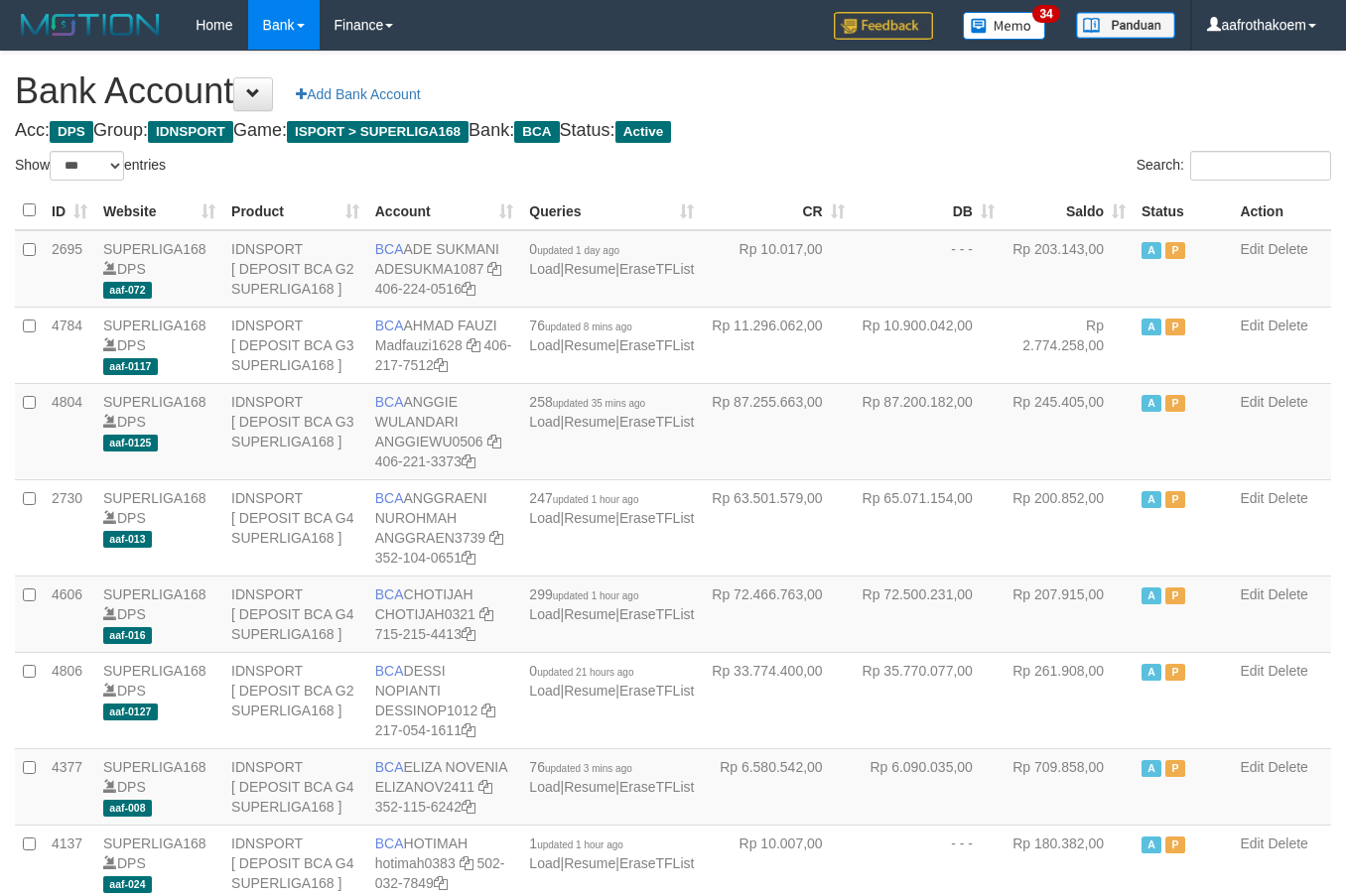 select on "***" 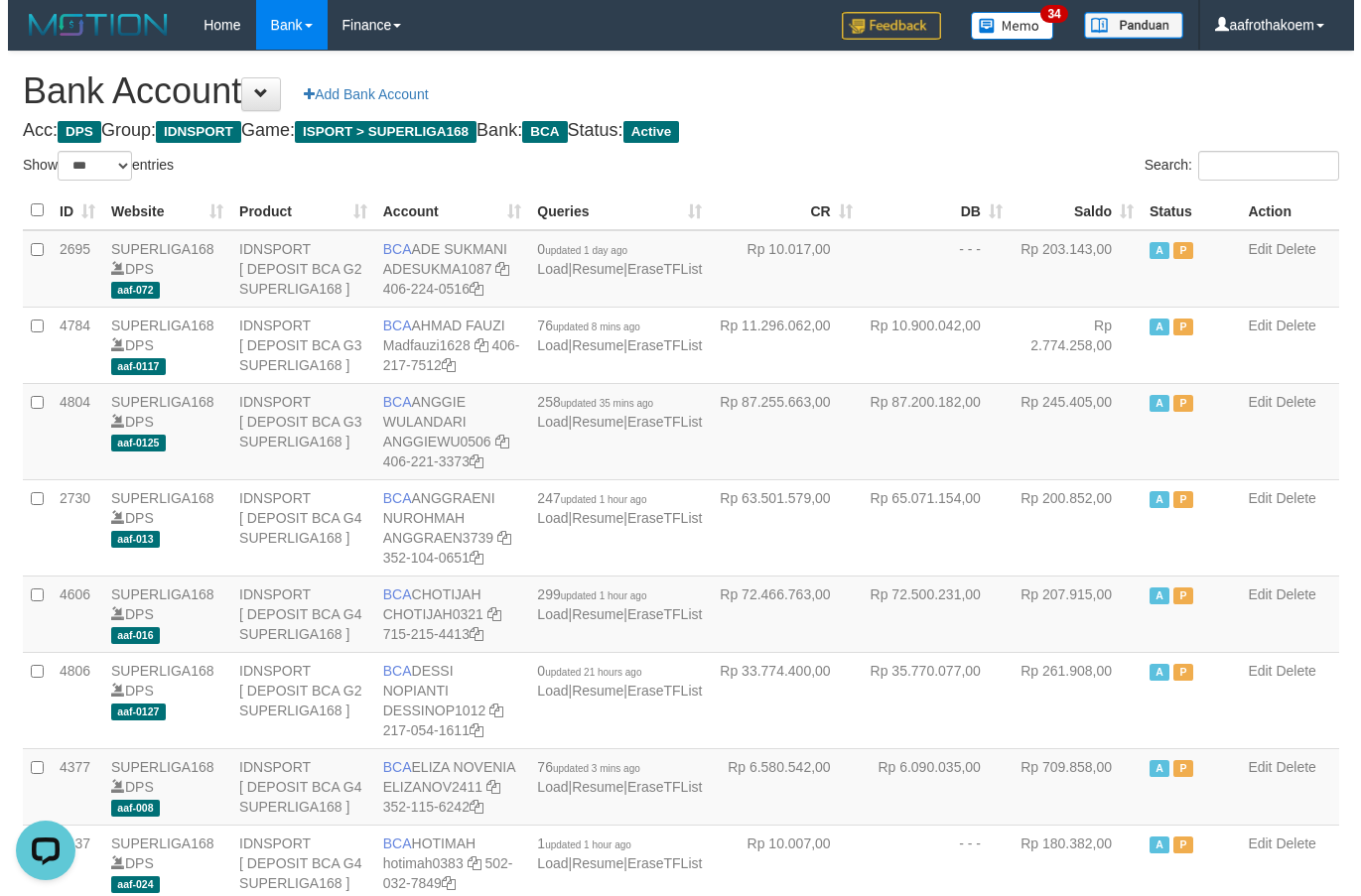 scroll, scrollTop: 0, scrollLeft: 0, axis: both 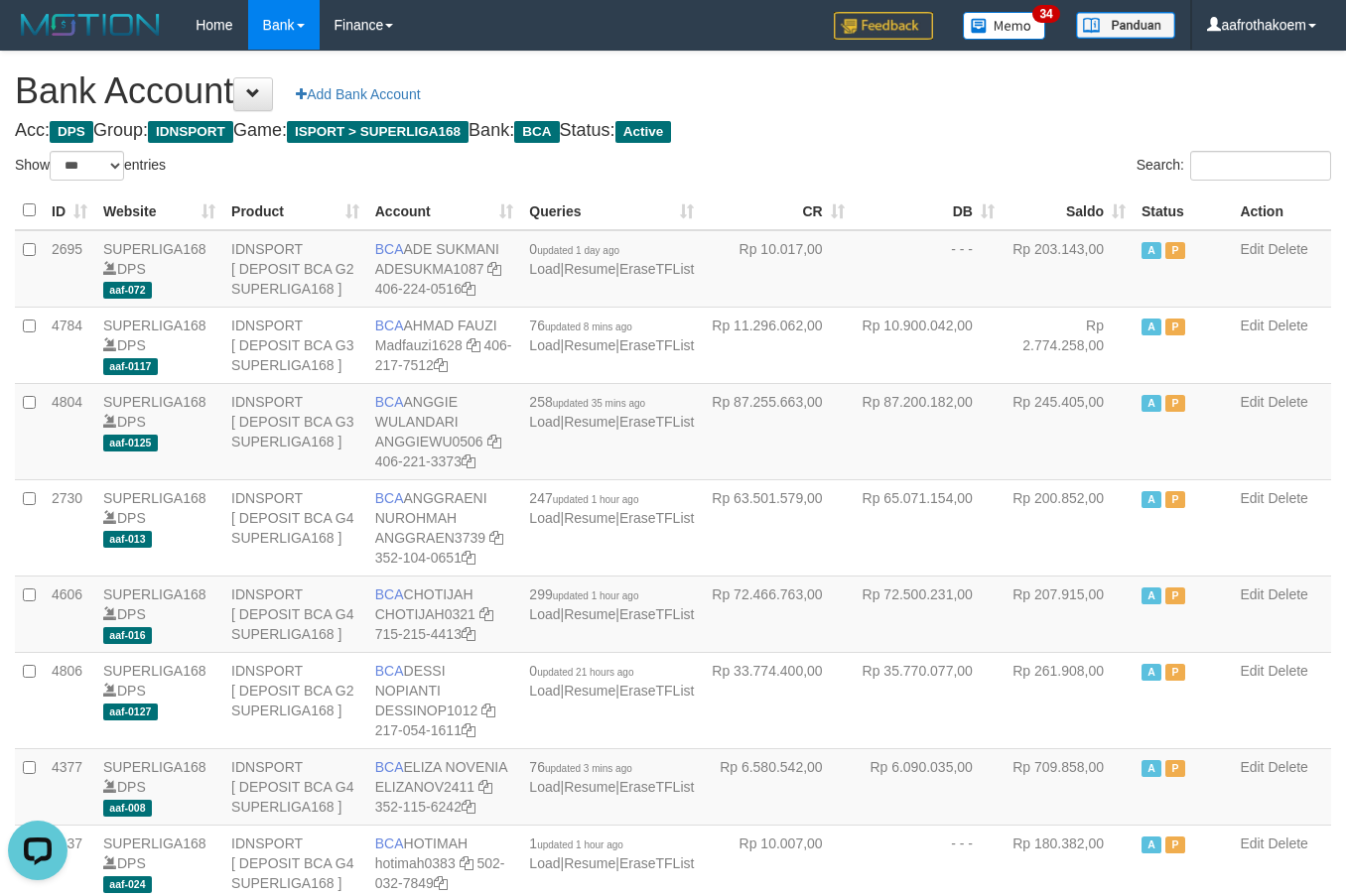 drag, startPoint x: 821, startPoint y: 109, endPoint x: 926, endPoint y: 140, distance: 109.480592 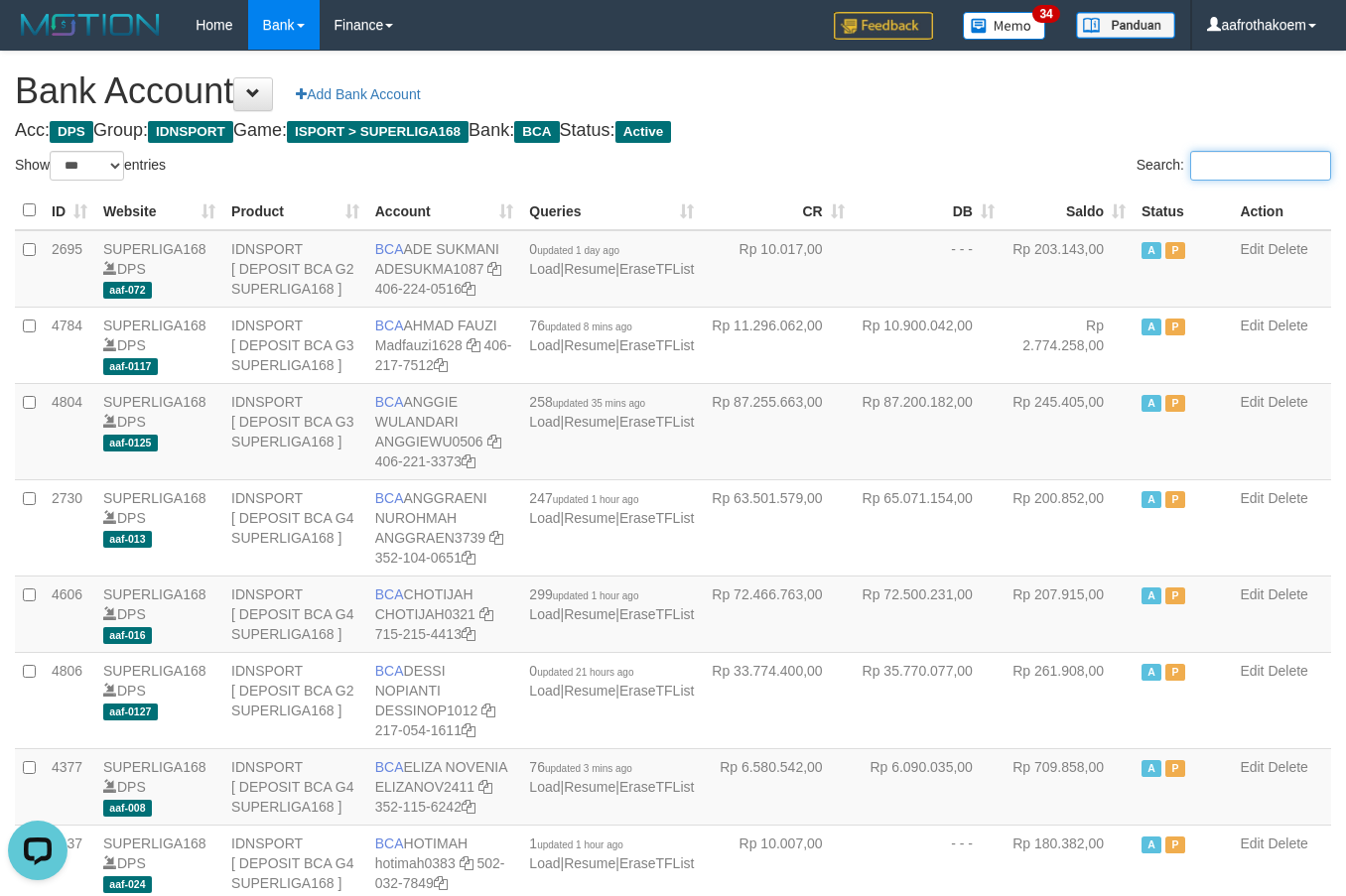click on "Search:" at bounding box center (1261, 166) 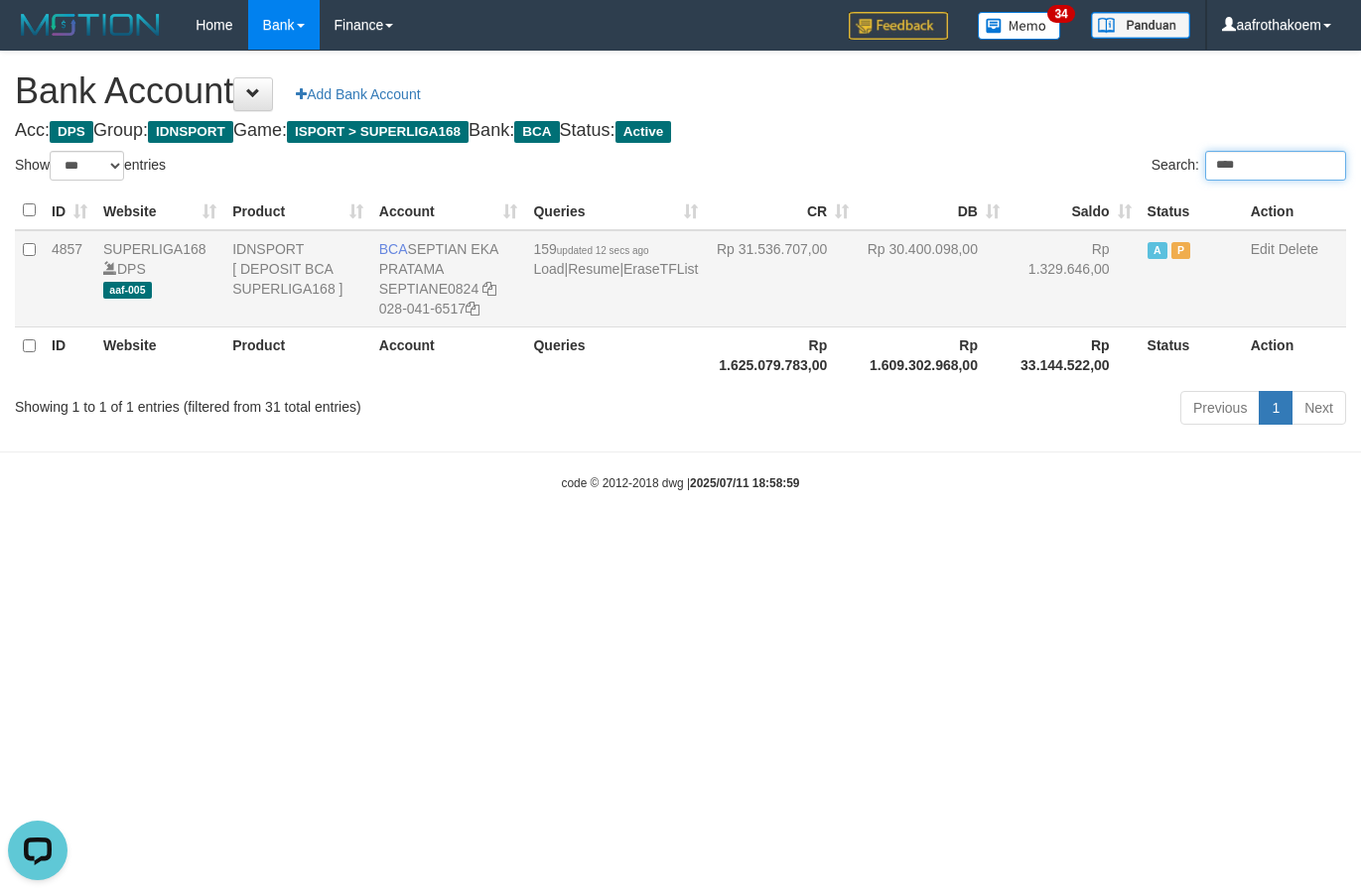 type on "****" 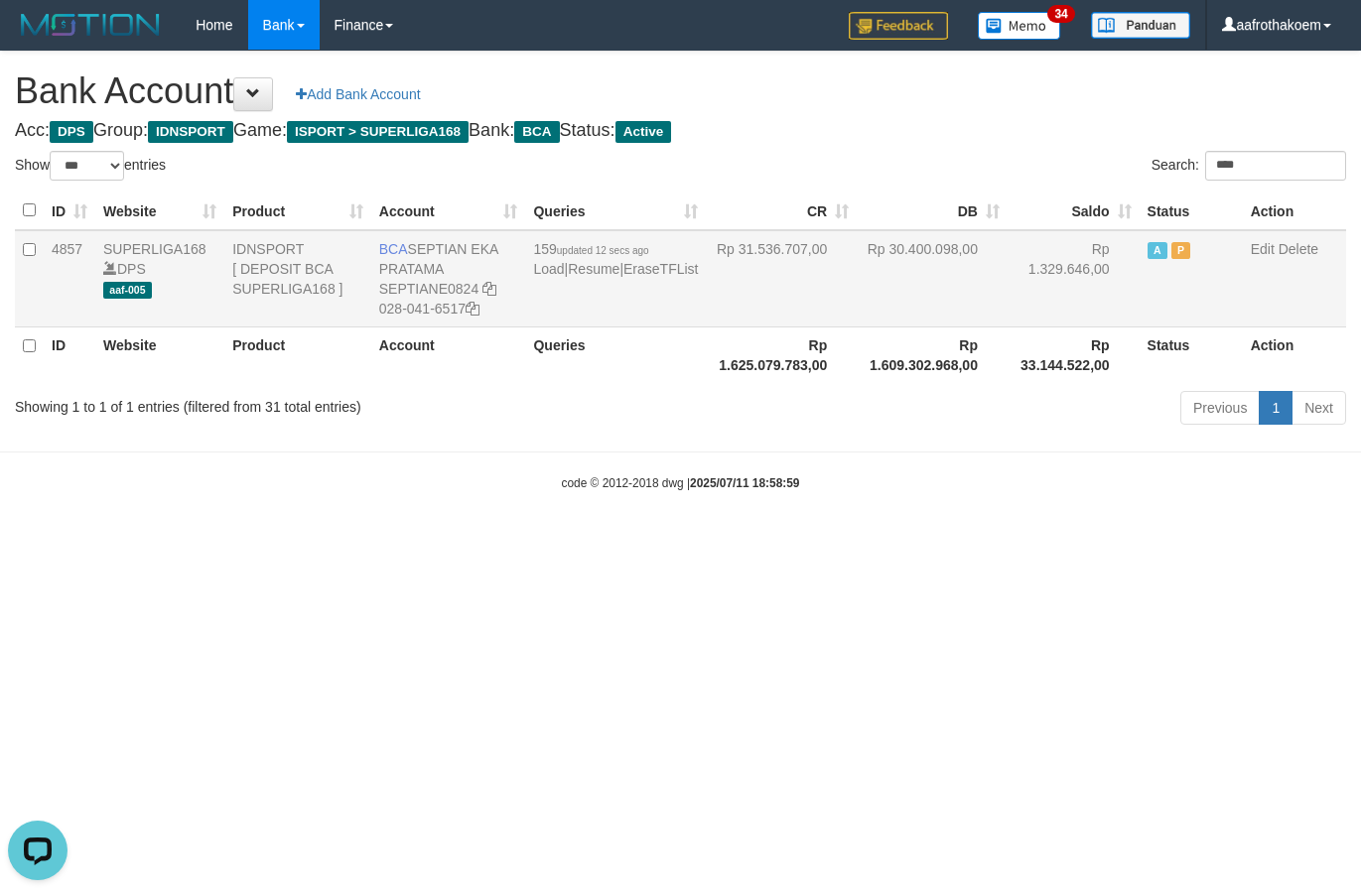 drag, startPoint x: 774, startPoint y: 245, endPoint x: 719, endPoint y: 244, distance: 55.00909 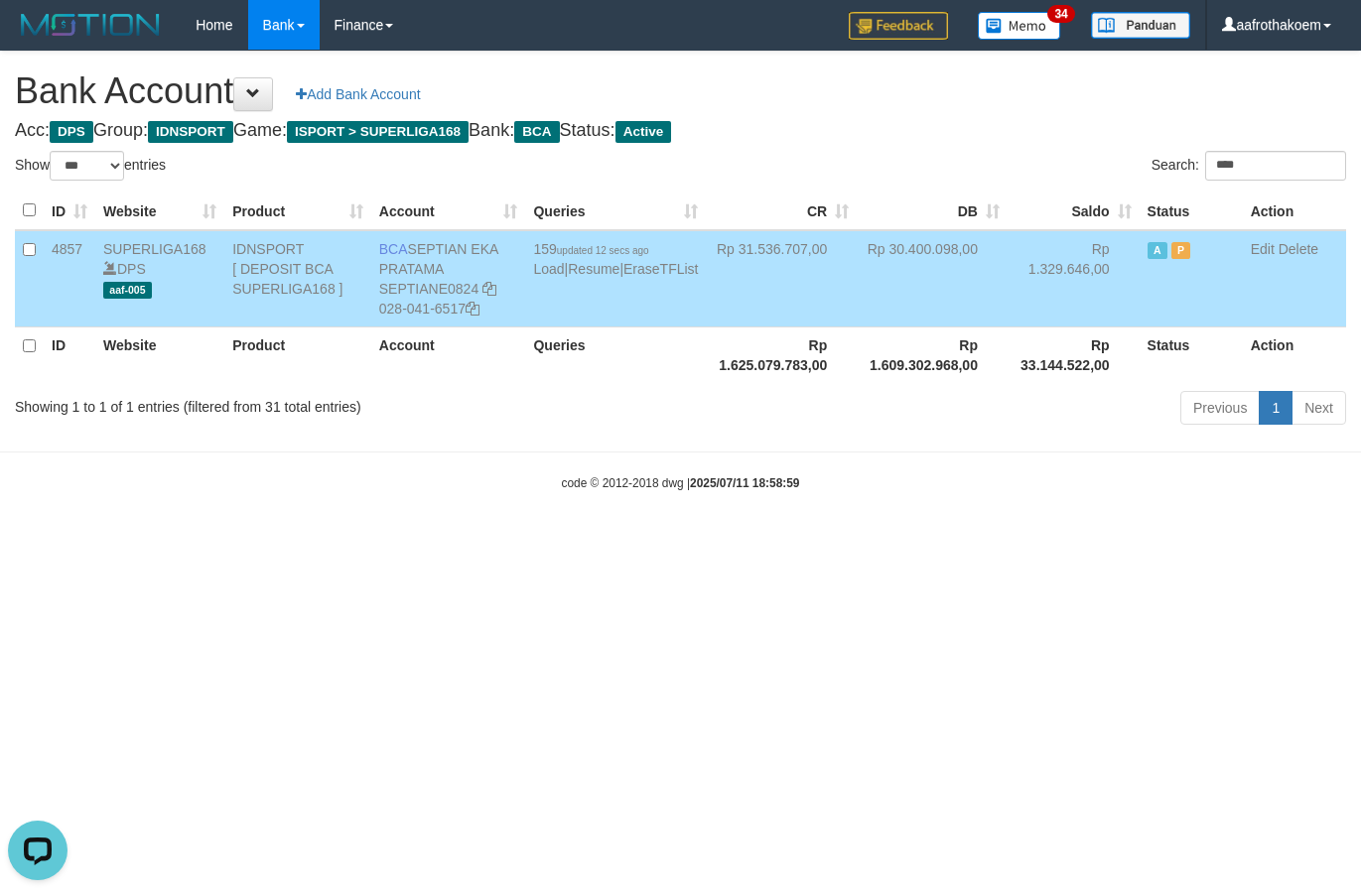 drag, startPoint x: 426, startPoint y: 242, endPoint x: 499, endPoint y: 265, distance: 76.537572 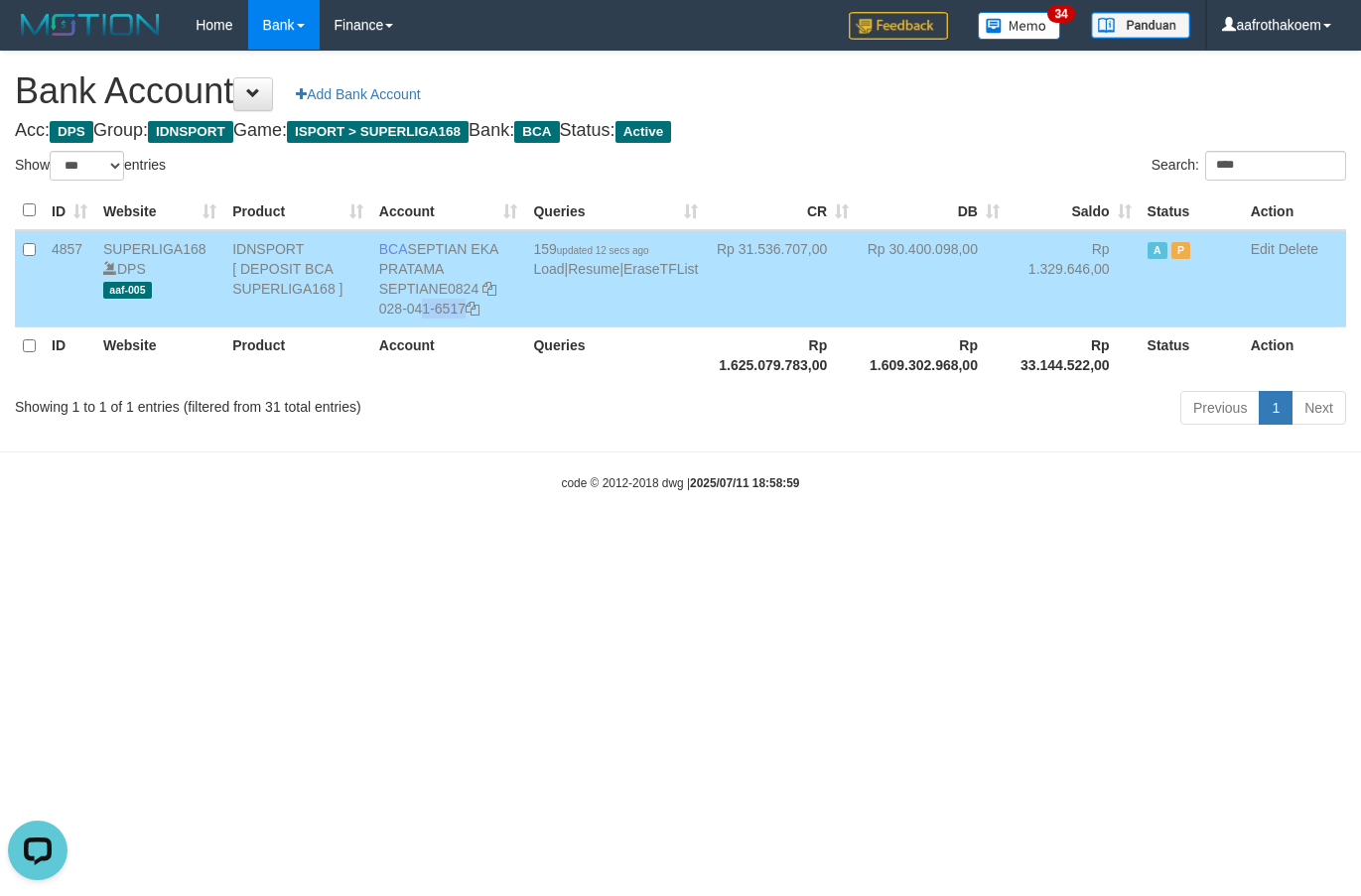 copy on "028-041-6517" 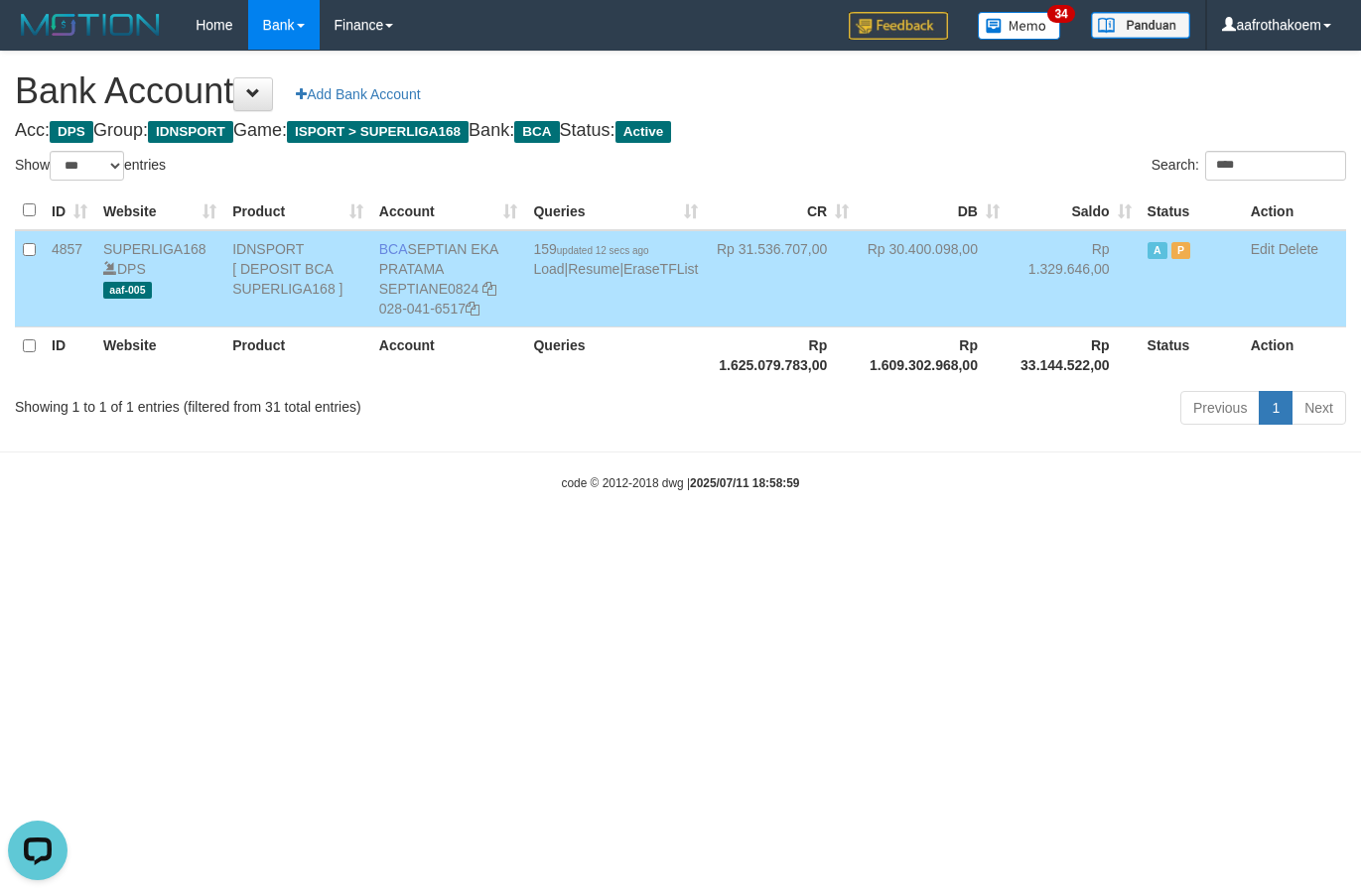 click on "Acc: 										 DPS
Group:   IDNSPORT    		Game:   ISPORT > SUPERLIGA168    		Bank:   BCA    		Status:  Active" at bounding box center [680, 131] 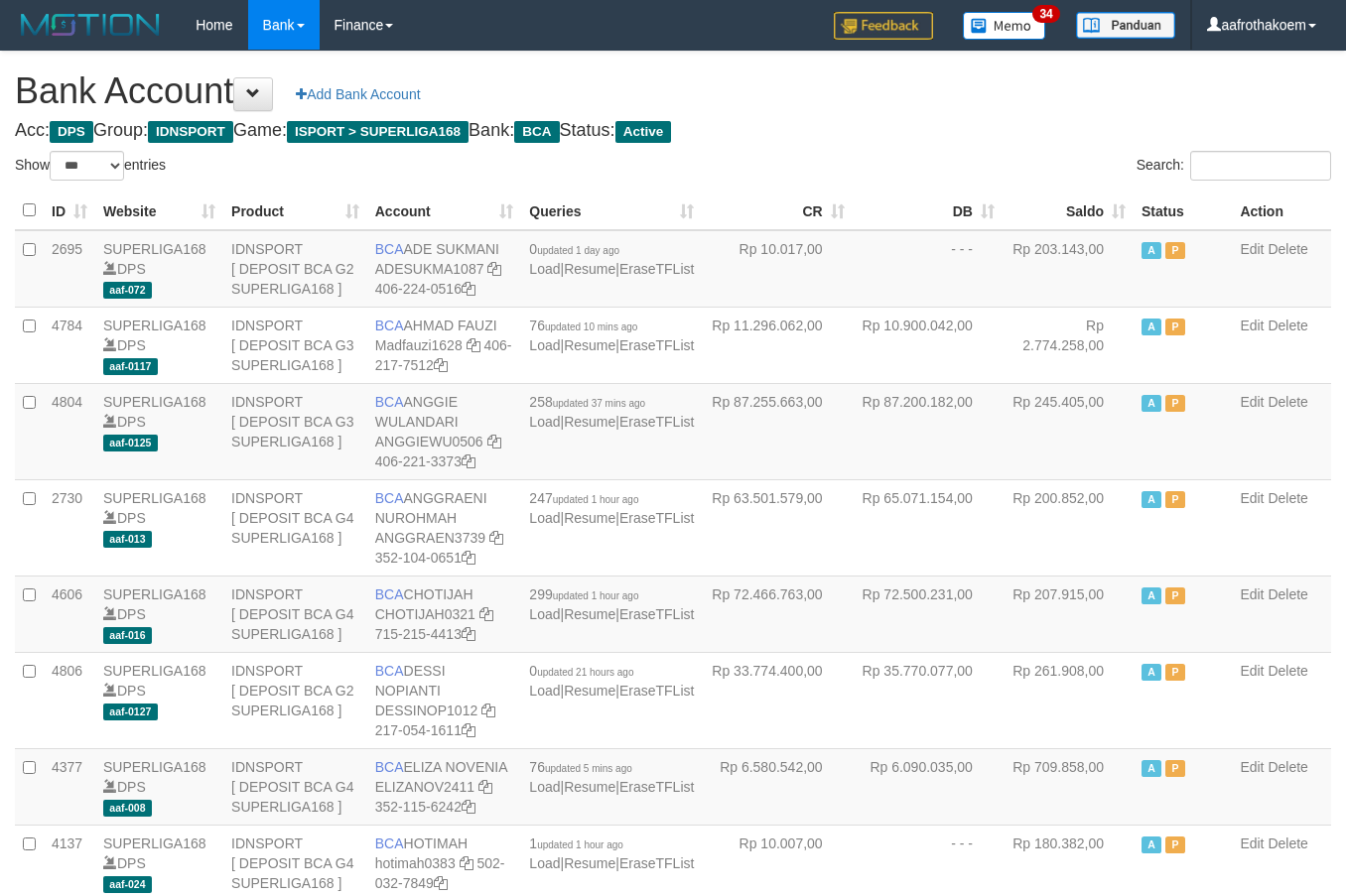 select on "***" 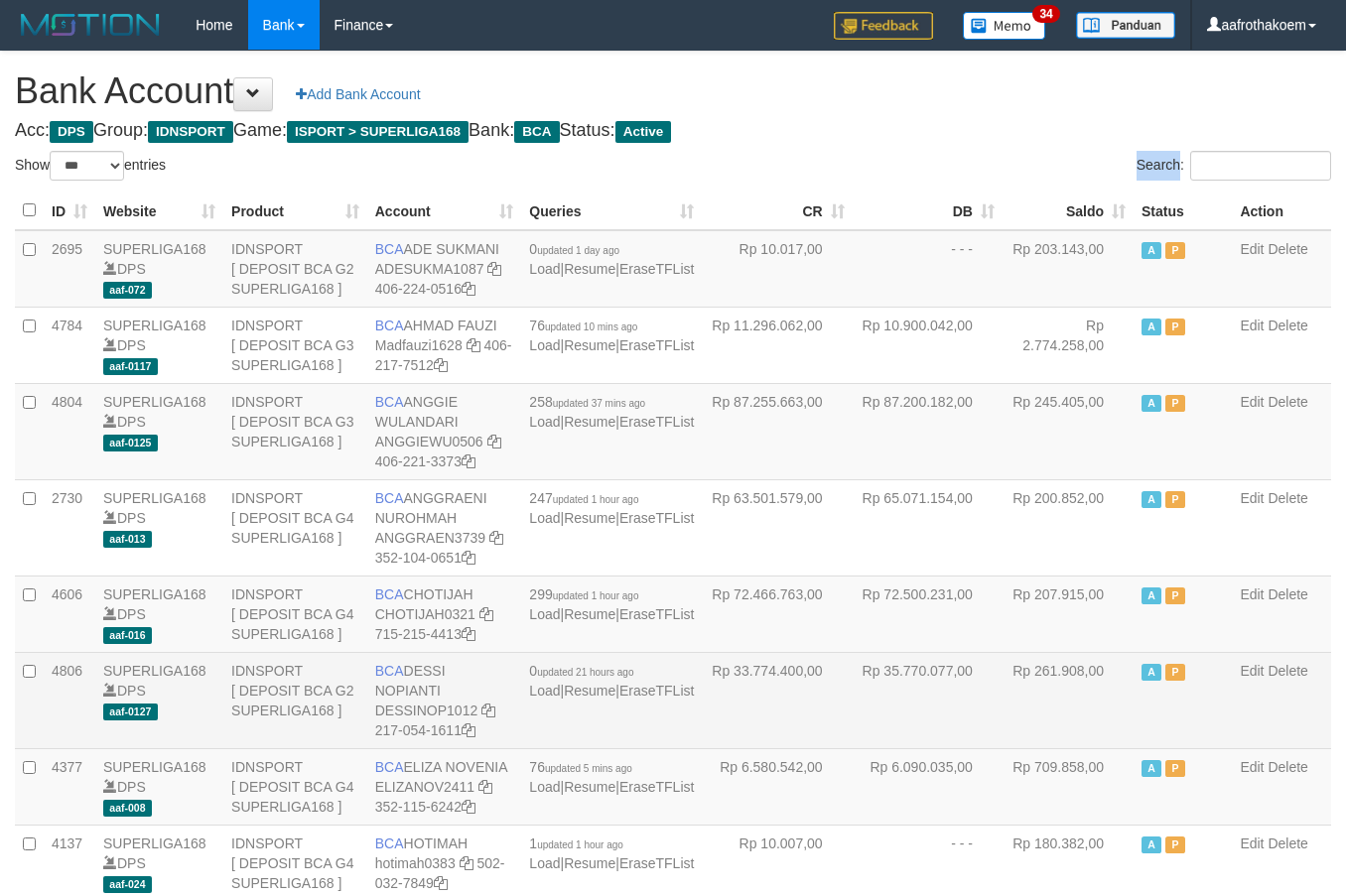 drag, startPoint x: 953, startPoint y: 146, endPoint x: 1233, endPoint y: 755, distance: 670.28427 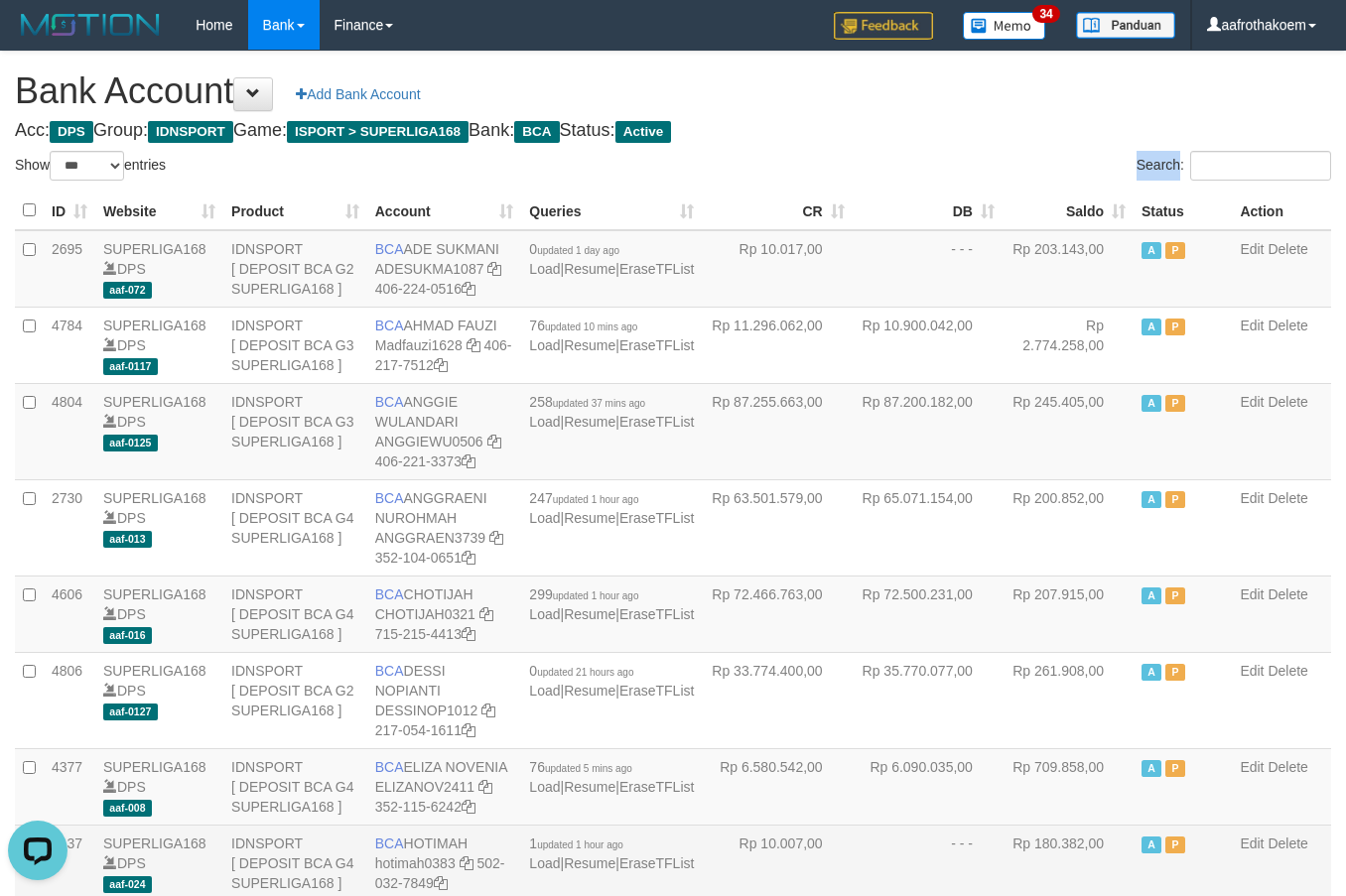 scroll, scrollTop: 0, scrollLeft: 0, axis: both 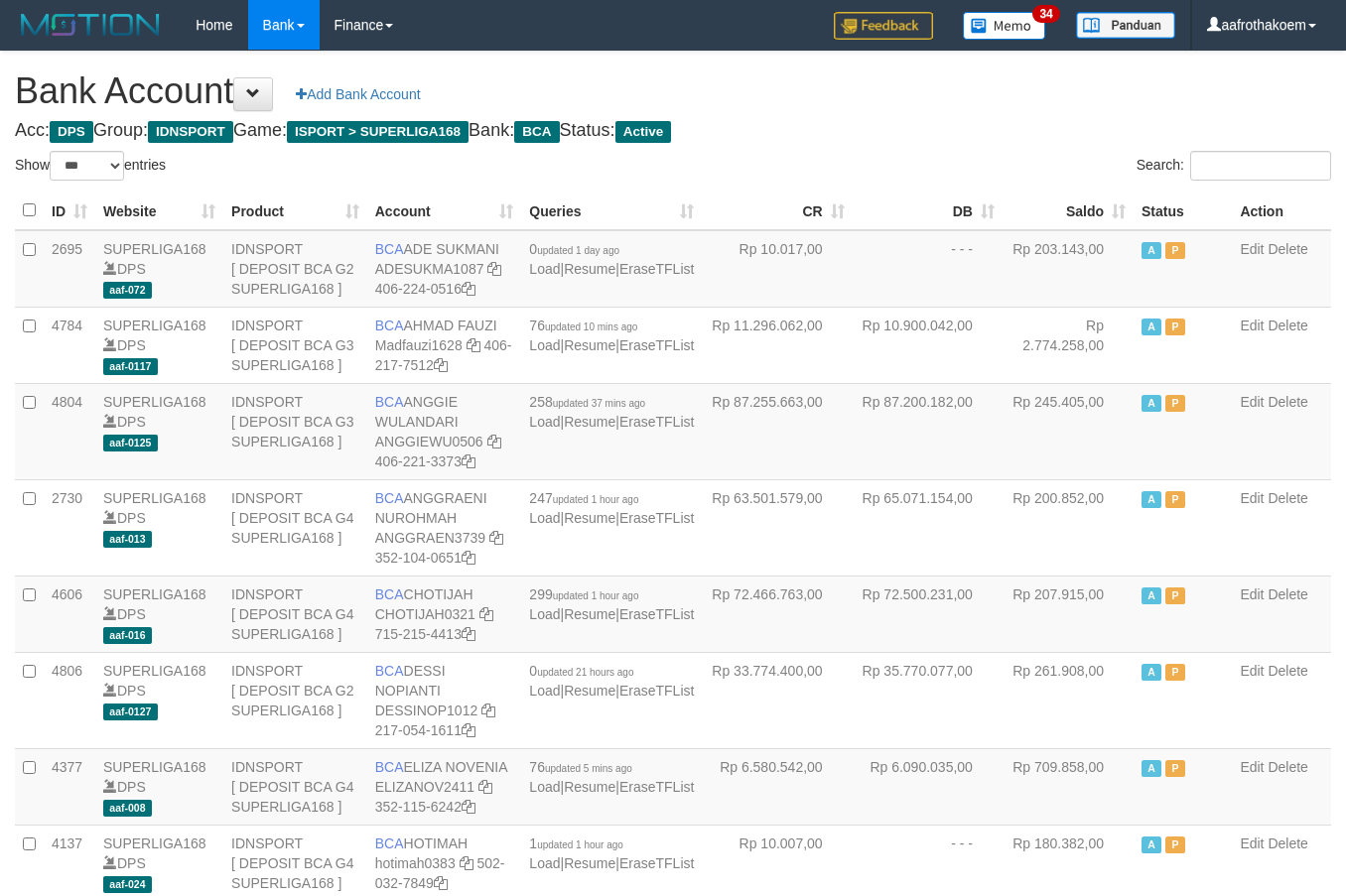 select on "***" 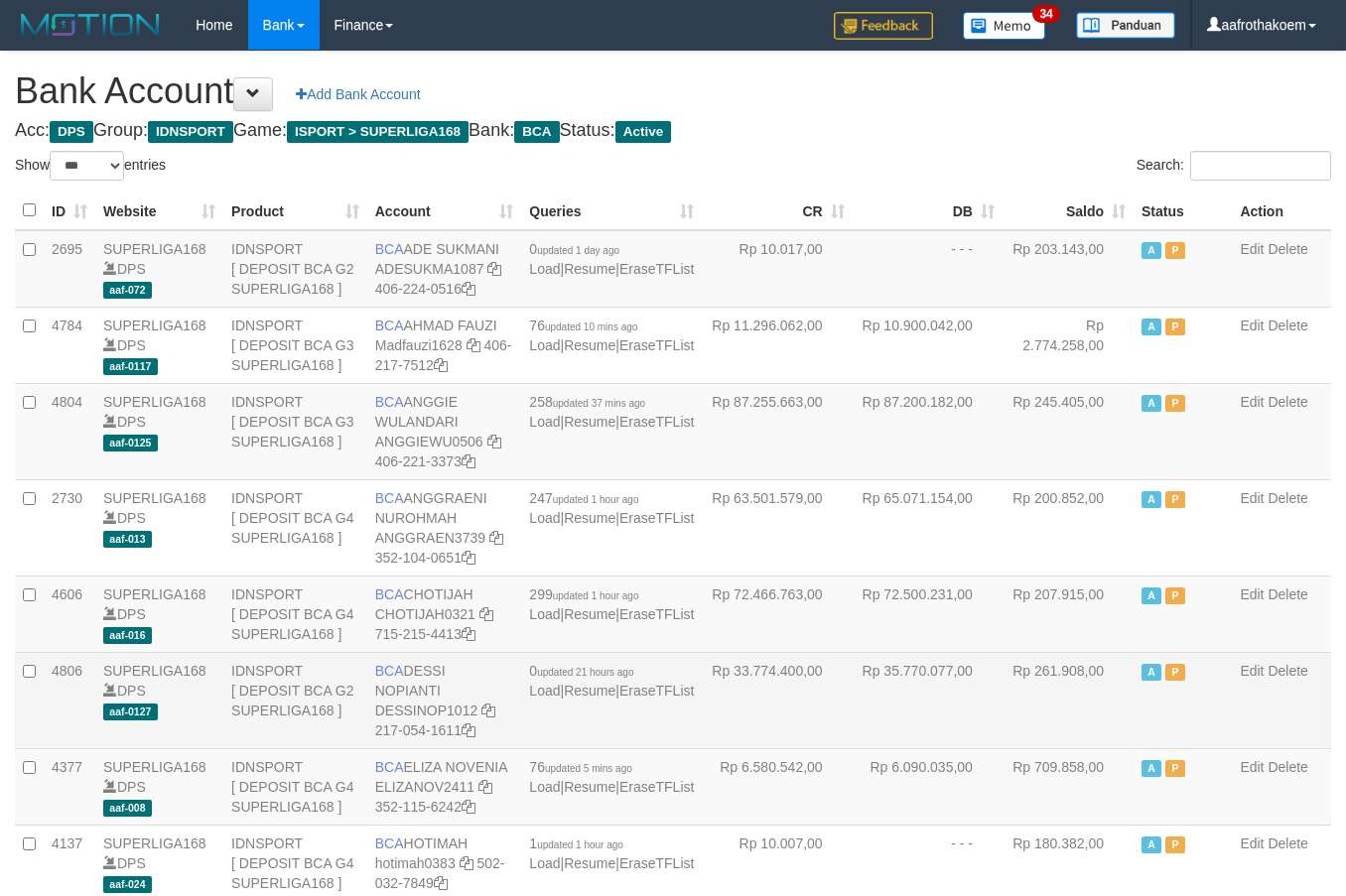 scroll, scrollTop: 0, scrollLeft: 0, axis: both 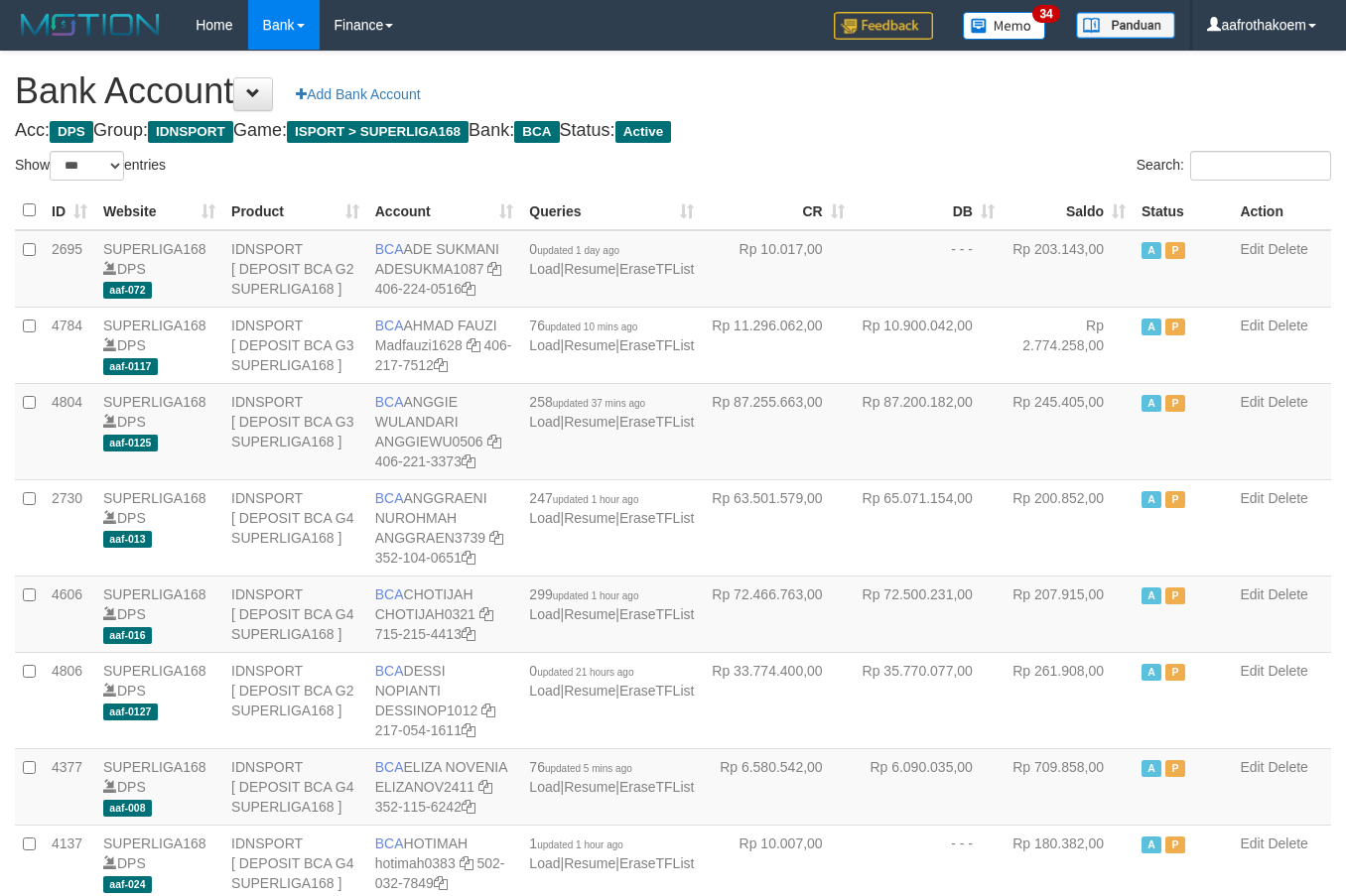 click on "Bank Account
Add Bank Account
Acc: 										 DPS
Group:   IDNSPORT    		Game:   ISPORT > SUPERLIGA168    		Bank:   BCA    		Status:  Active
Filter Account Type
*******
***
**
***
DPS
SELECT ALL  SELECT TYPE  - ALL -
DPS
WD
TMP
Filter Product
*******
******
********
********
*******
********
IDNSPORT
SELECT ALL  SELECT GROUP  - ALL -
BETHUB
IDNPOKER
IDNSPORT
IDNTOTO
LOADONLY
Filter Website
*******" at bounding box center [673, 1506] 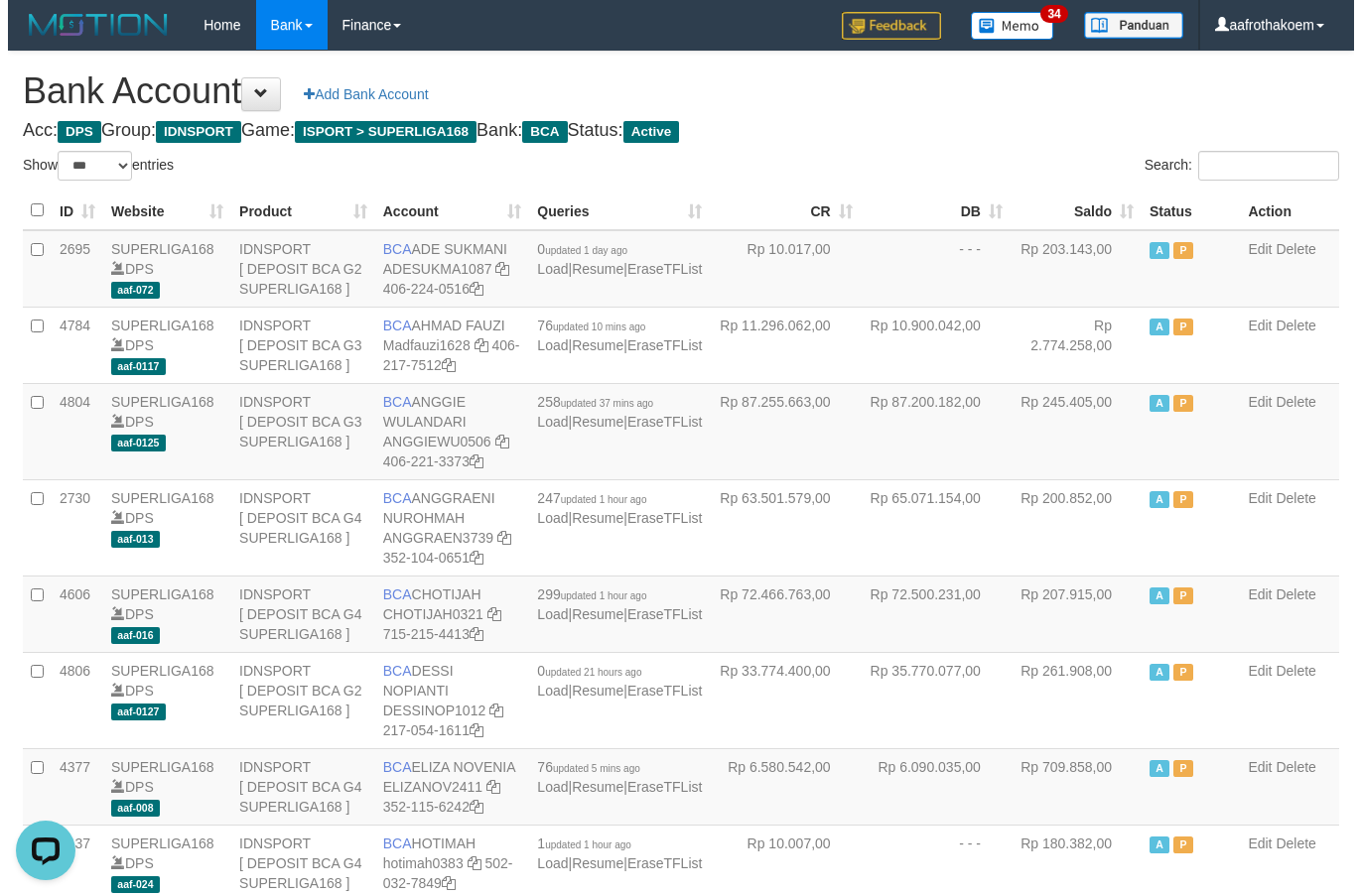 scroll, scrollTop: 0, scrollLeft: 0, axis: both 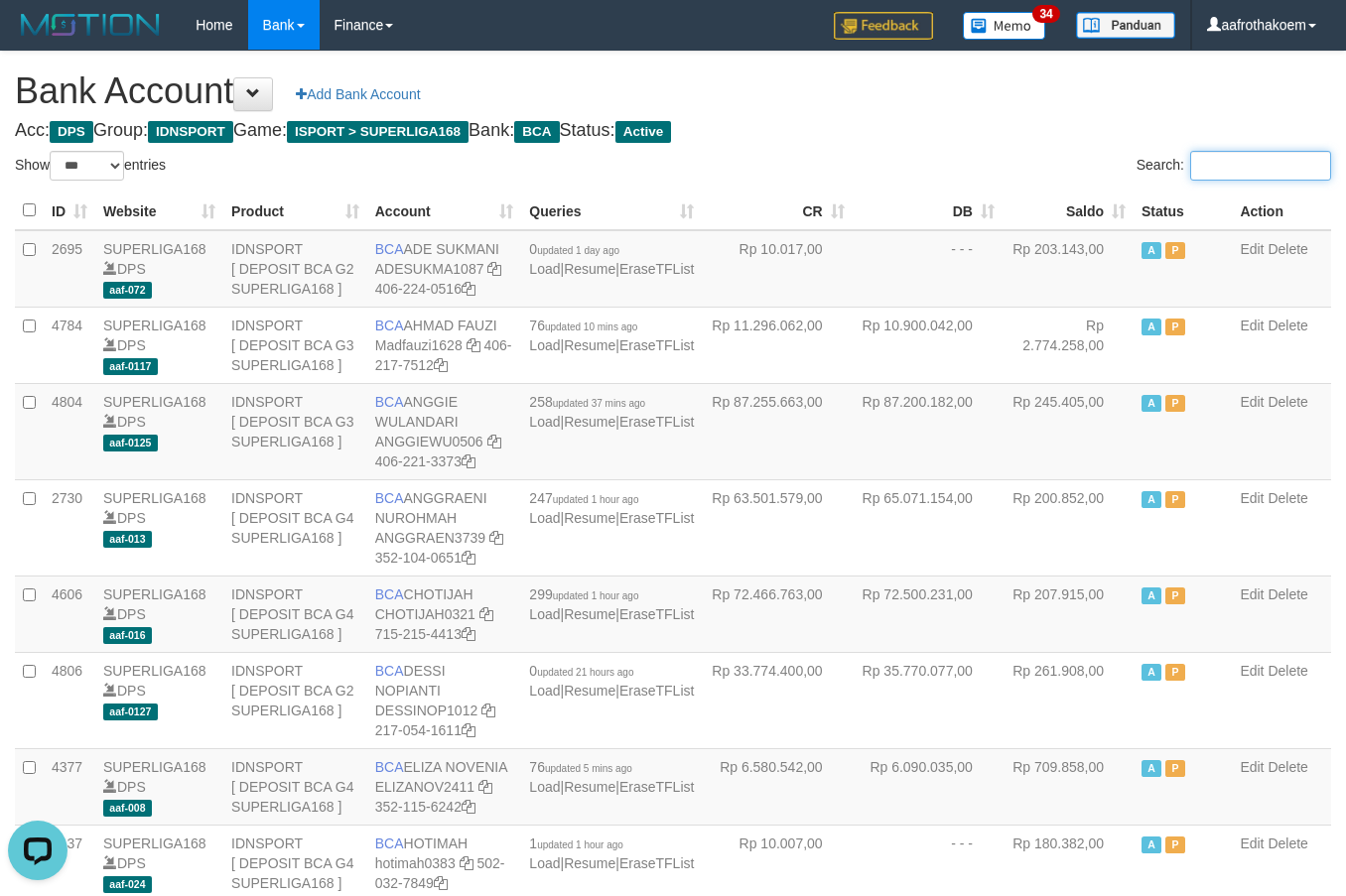 click on "Search:" at bounding box center (1261, 166) 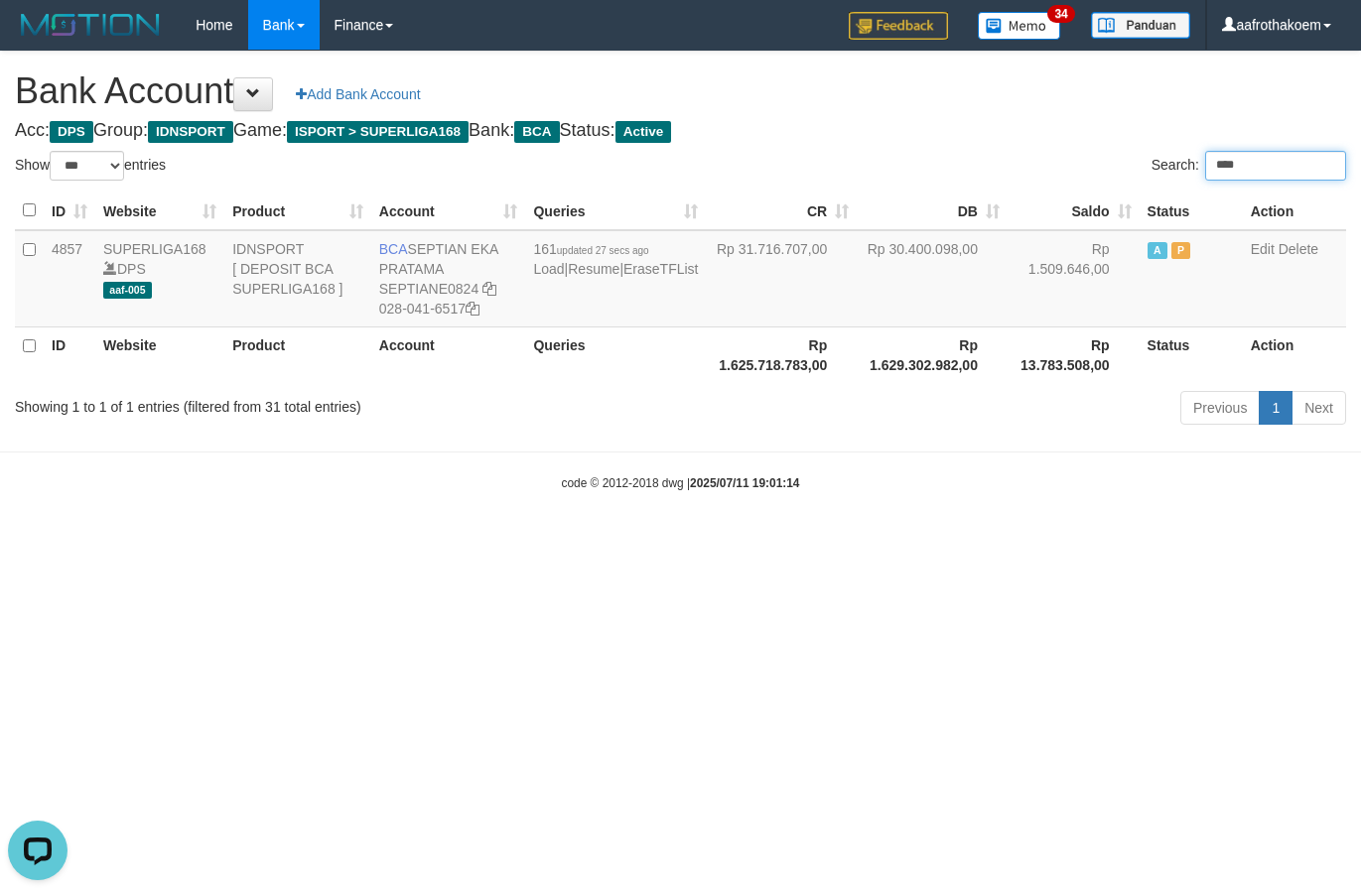 type on "****" 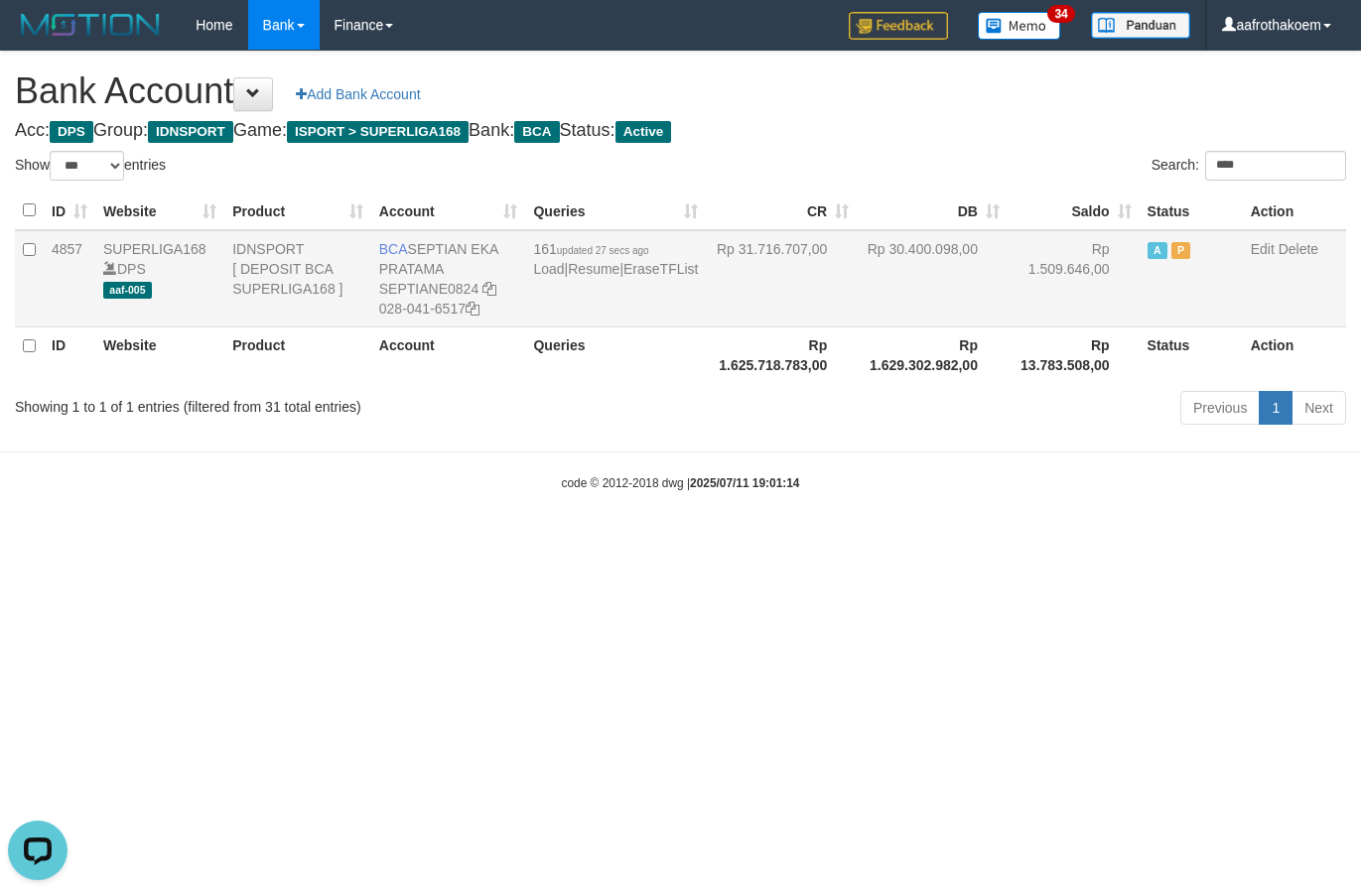 drag, startPoint x: 984, startPoint y: 262, endPoint x: 749, endPoint y: 246, distance: 235.54405 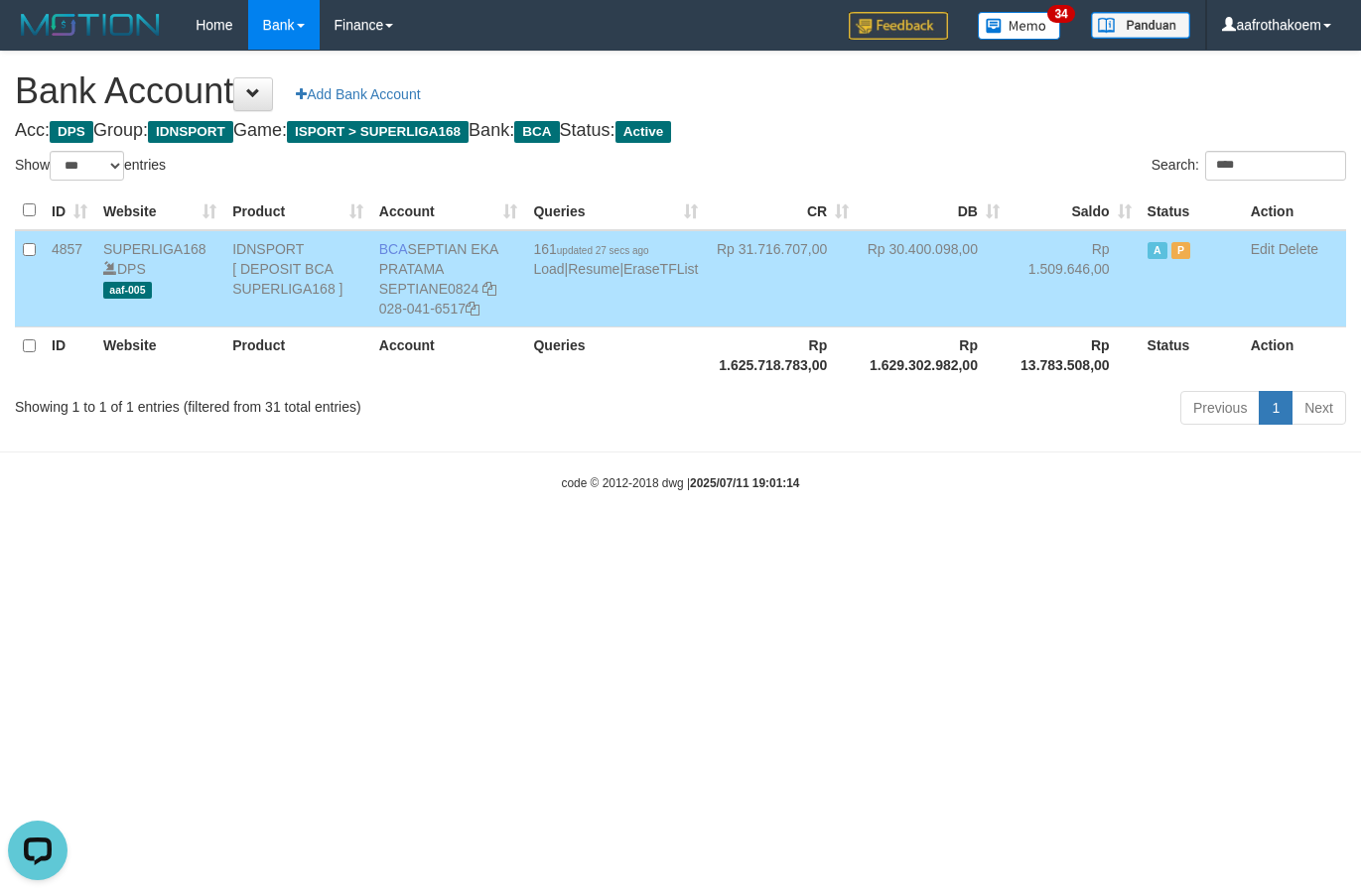 drag, startPoint x: 429, startPoint y: 249, endPoint x: 463, endPoint y: 268, distance: 38.948684 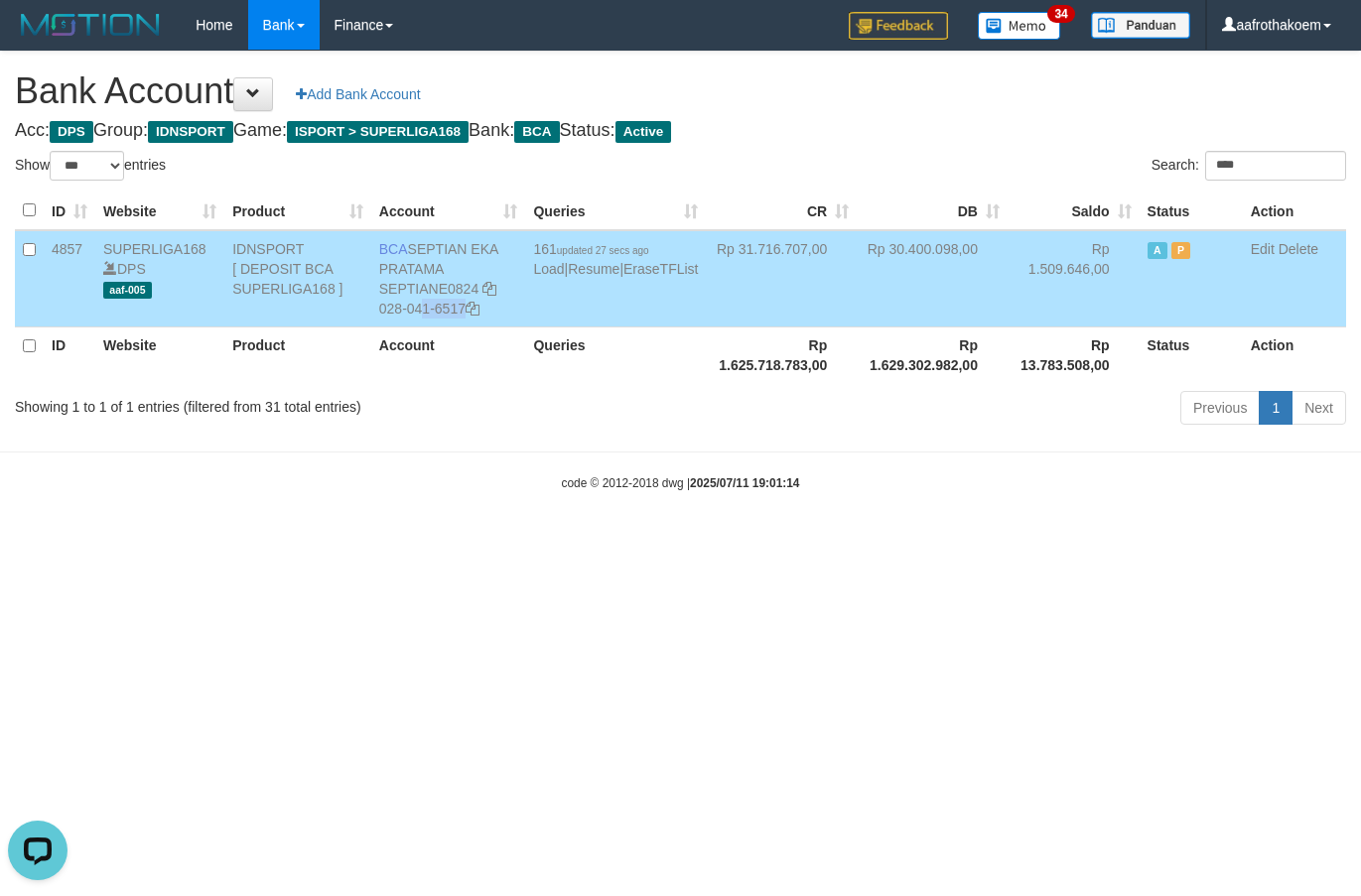 copy on "028-041-6517" 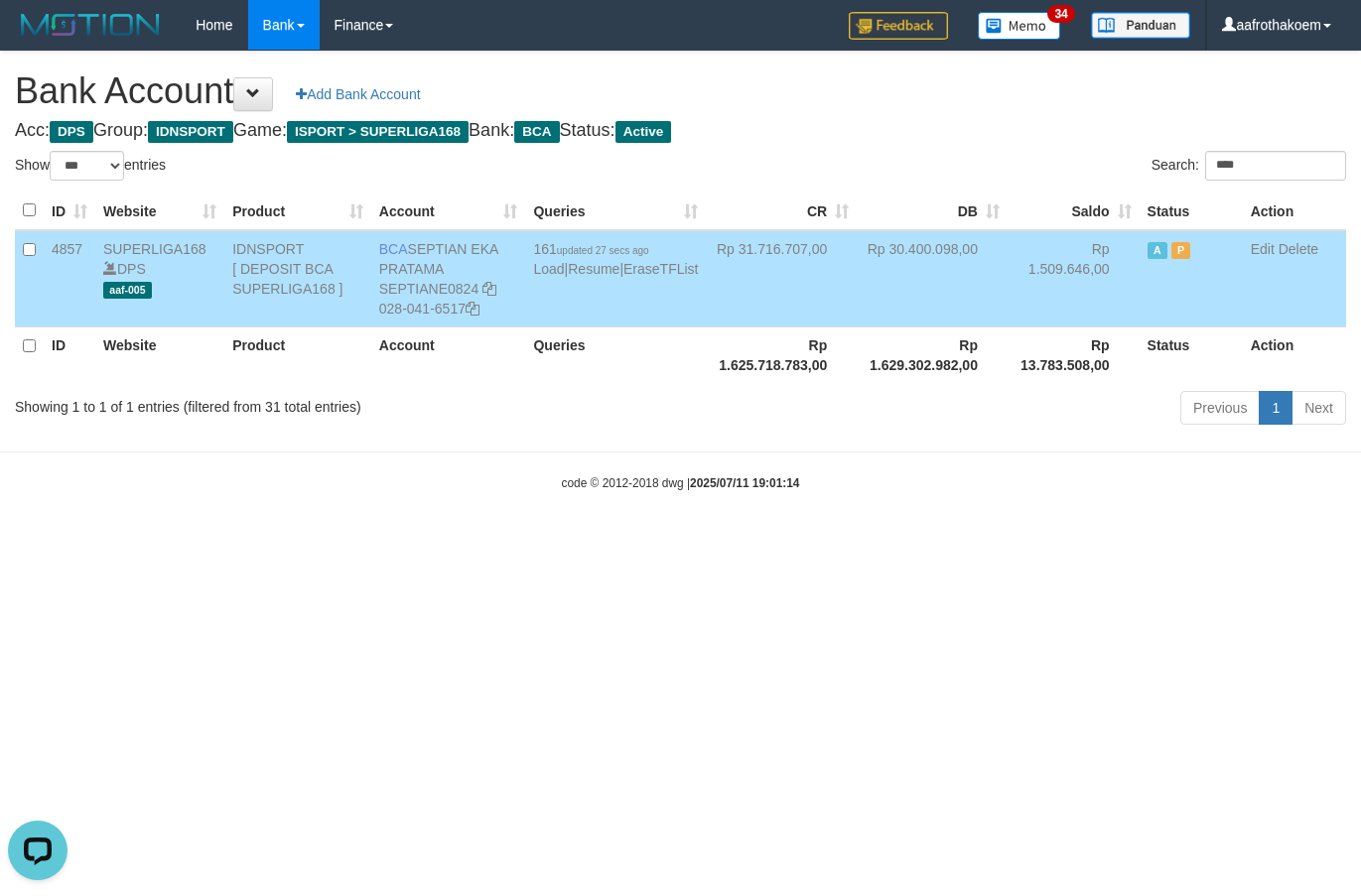 click on "Acc: 										 DPS
Group:   IDNSPORT    		Game:   ISPORT > SUPERLIGA168    		Bank:   BCA    		Status:  Active" at bounding box center [680, 131] 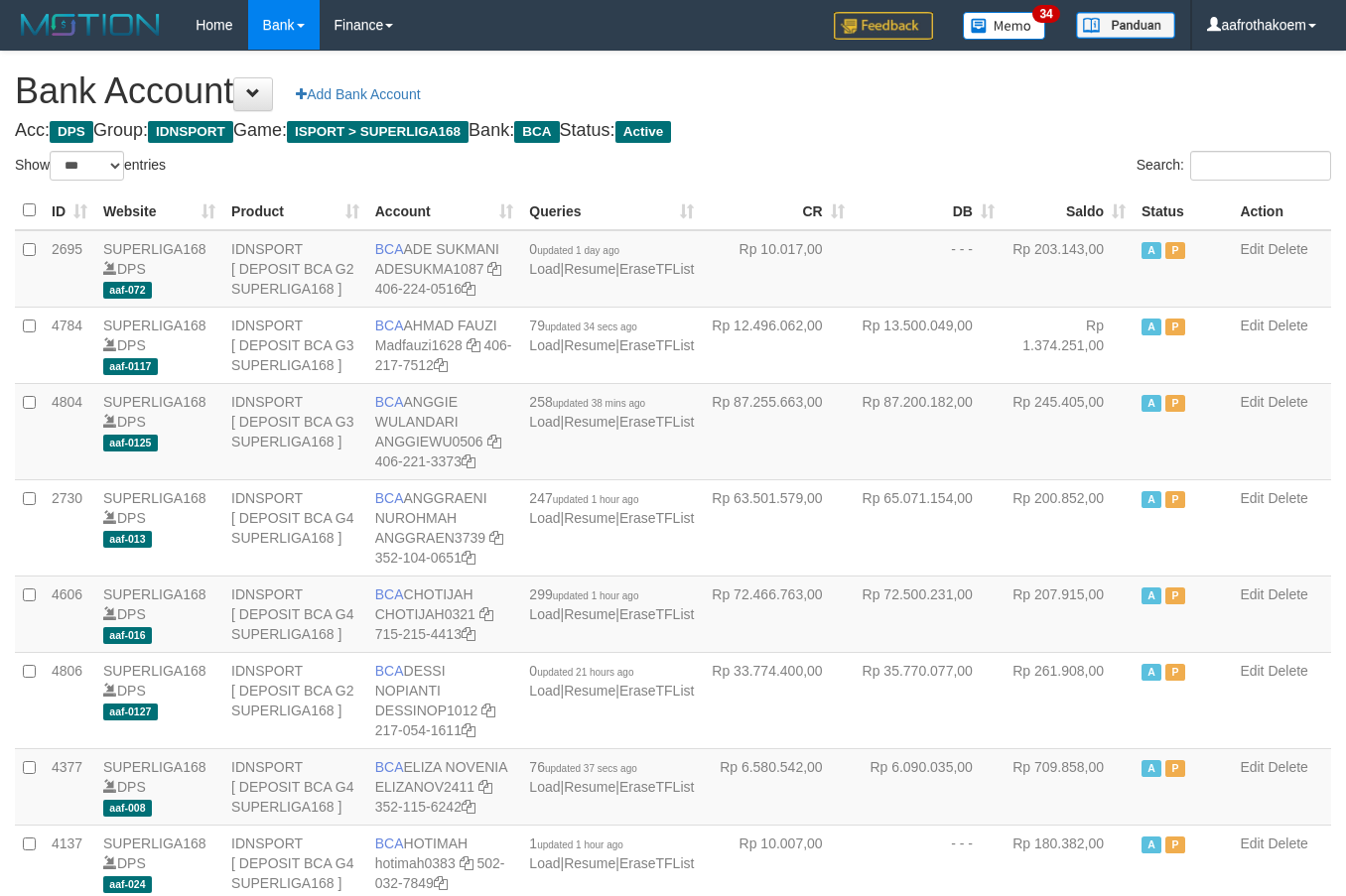 select on "***" 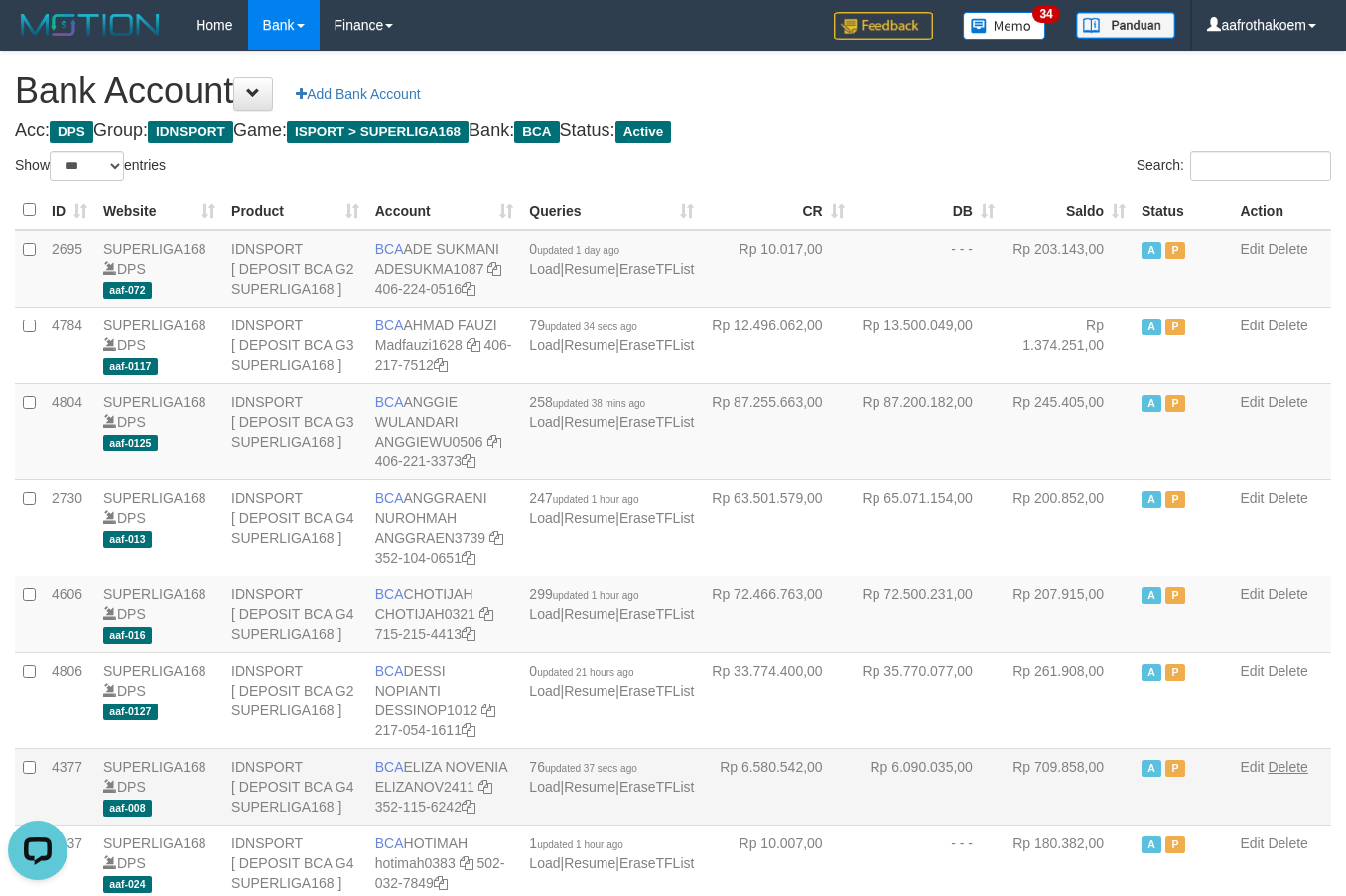 scroll, scrollTop: 0, scrollLeft: 0, axis: both 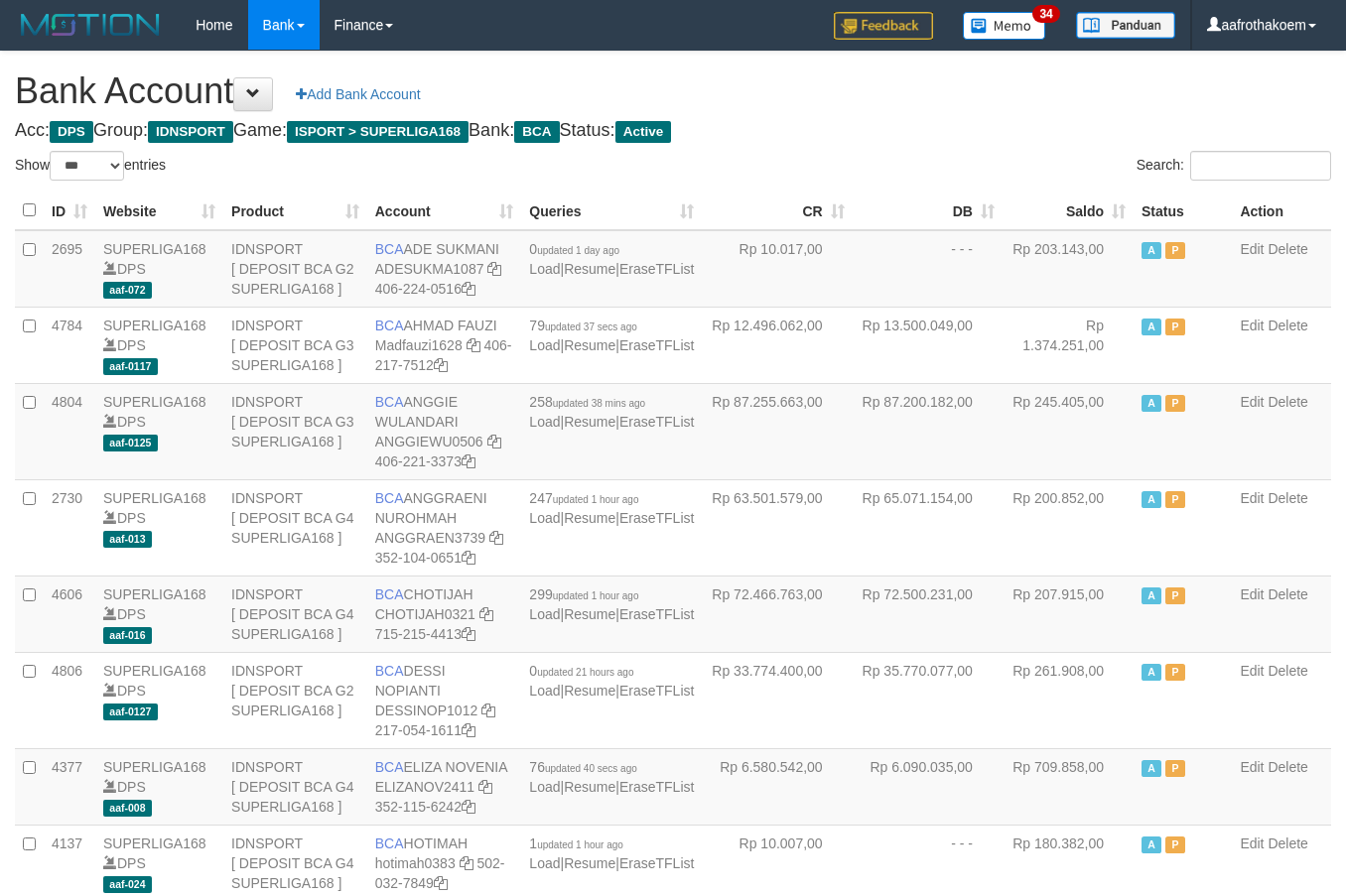 select on "***" 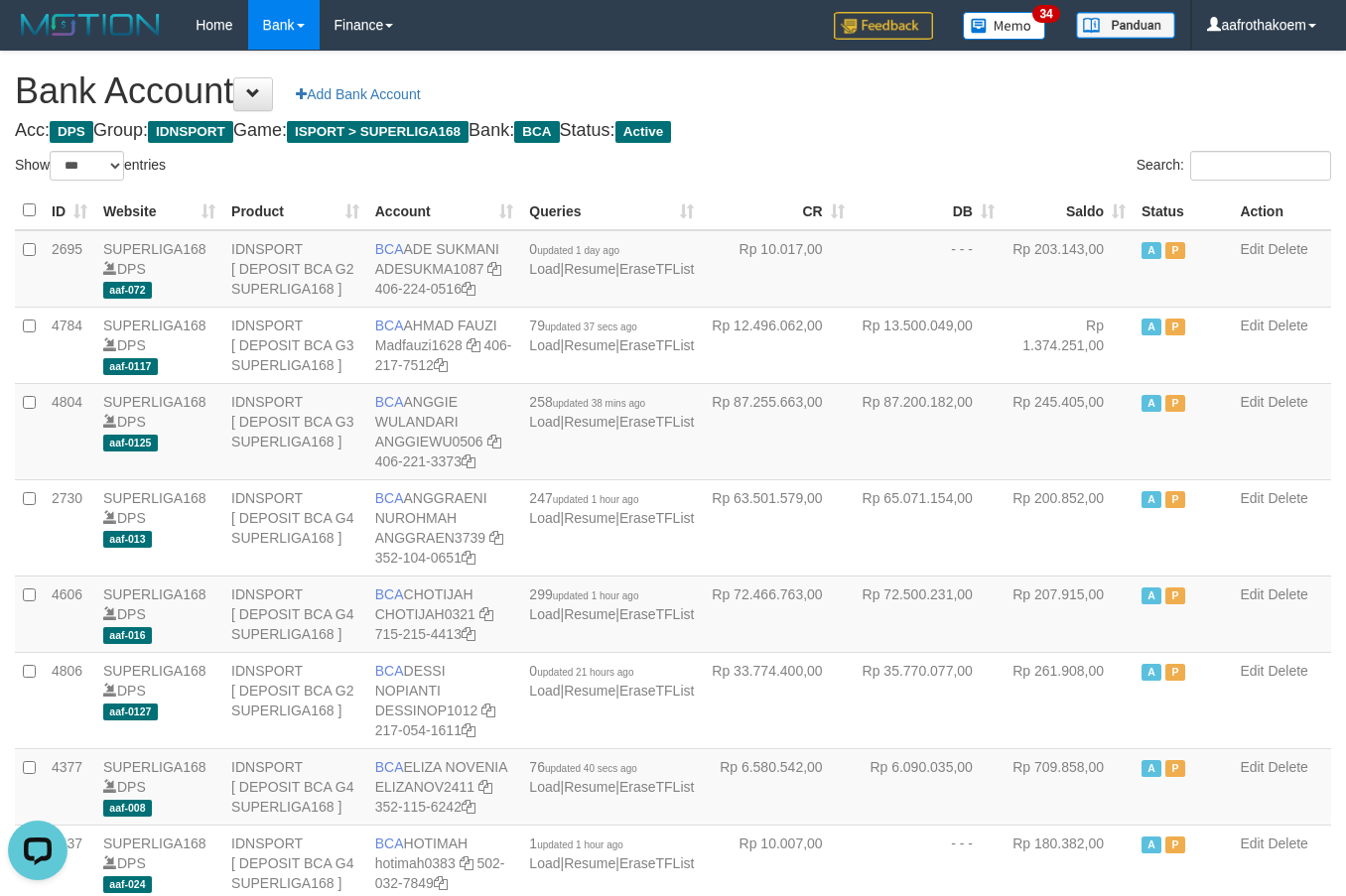 scroll, scrollTop: 0, scrollLeft: 0, axis: both 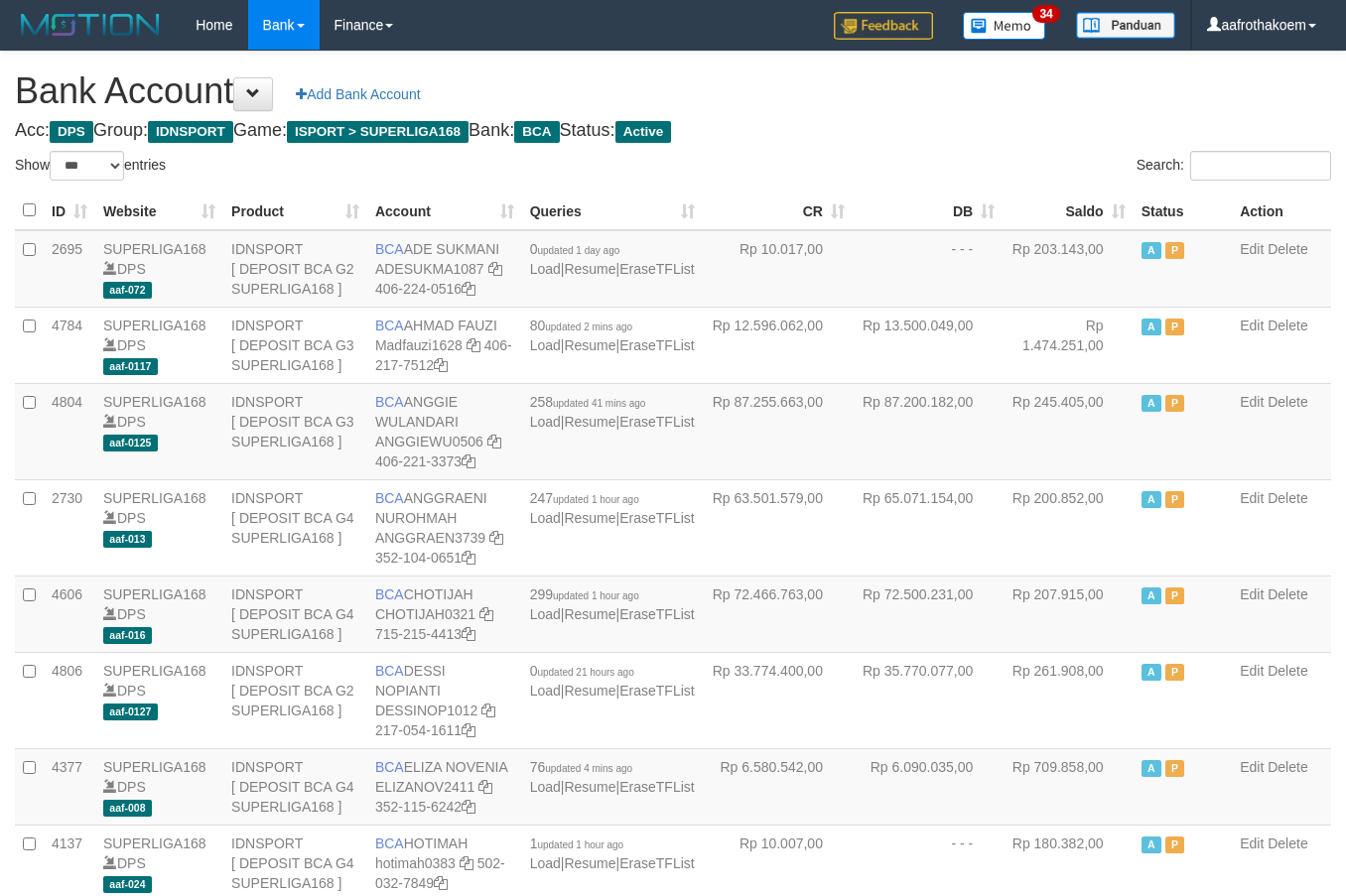 select on "***" 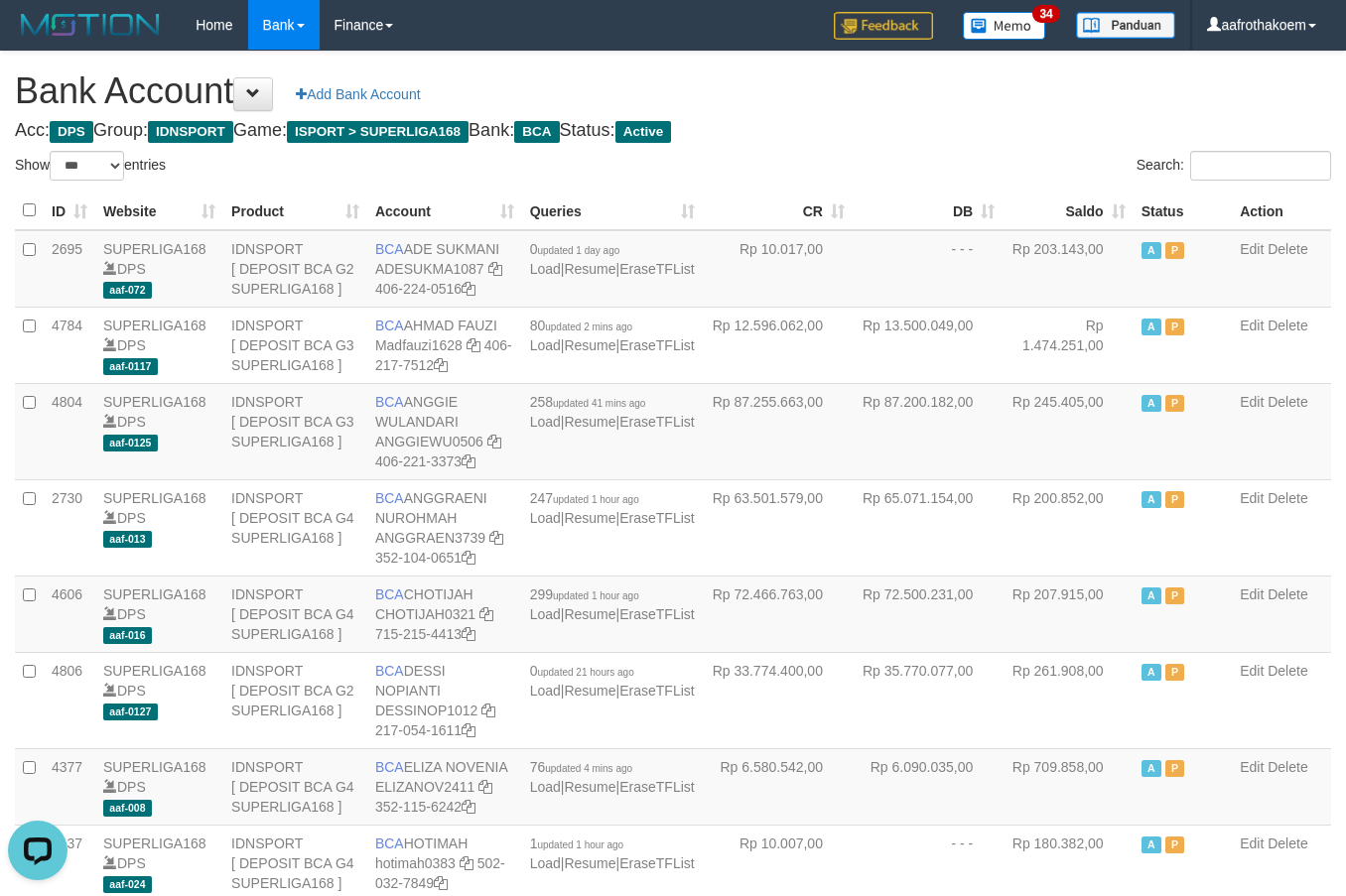 scroll, scrollTop: 0, scrollLeft: 0, axis: both 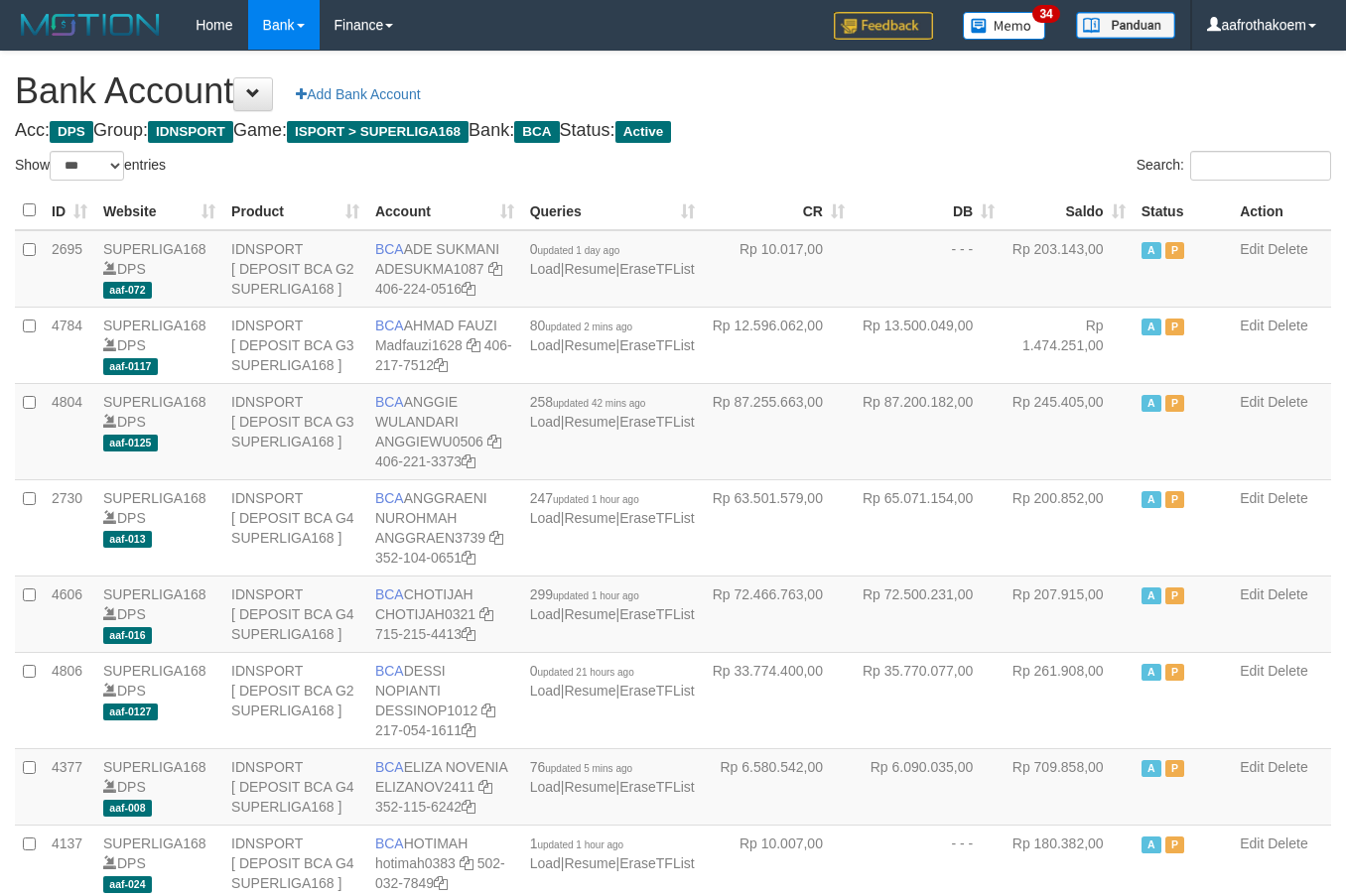select on "***" 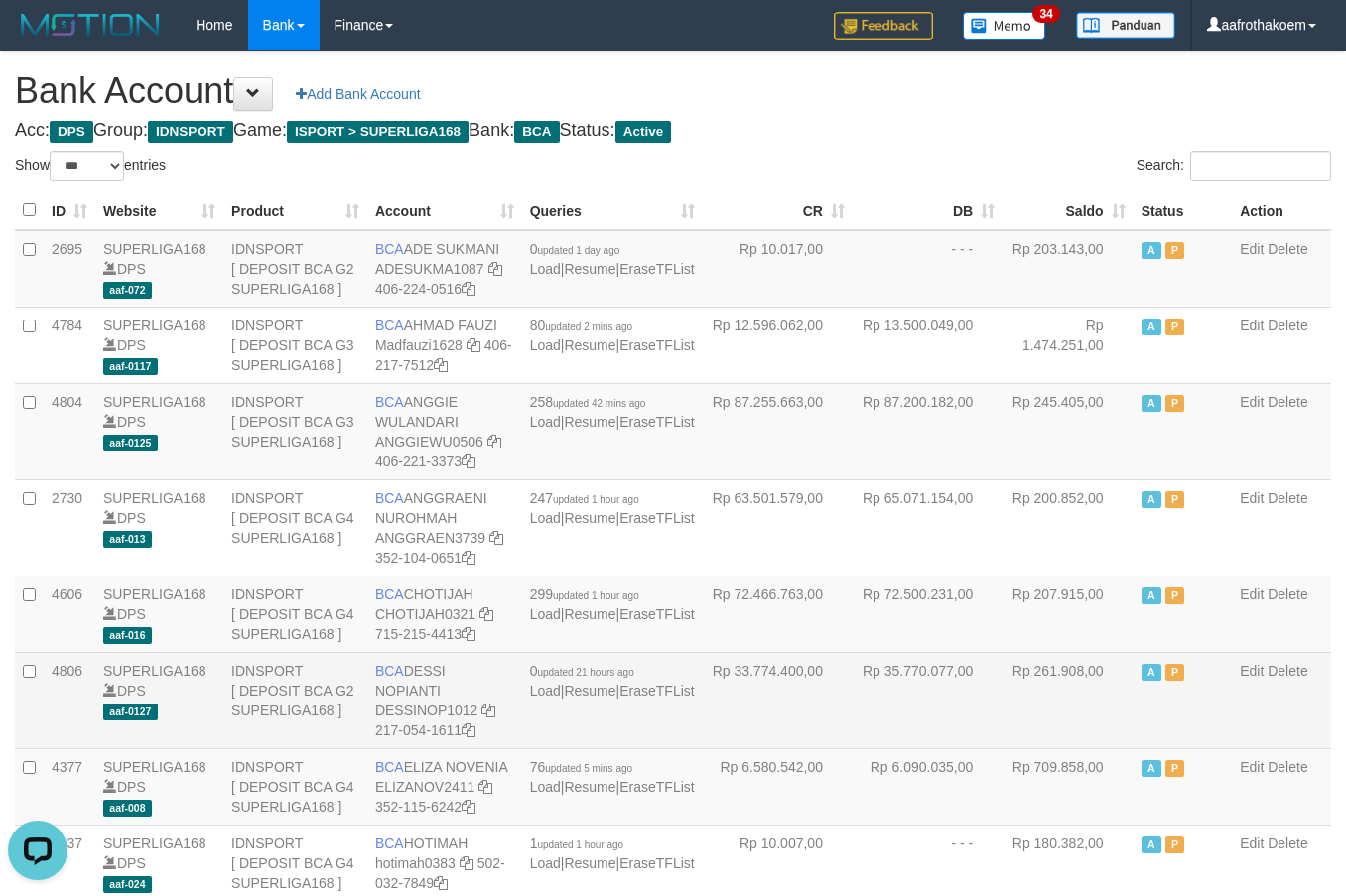 scroll, scrollTop: 0, scrollLeft: 0, axis: both 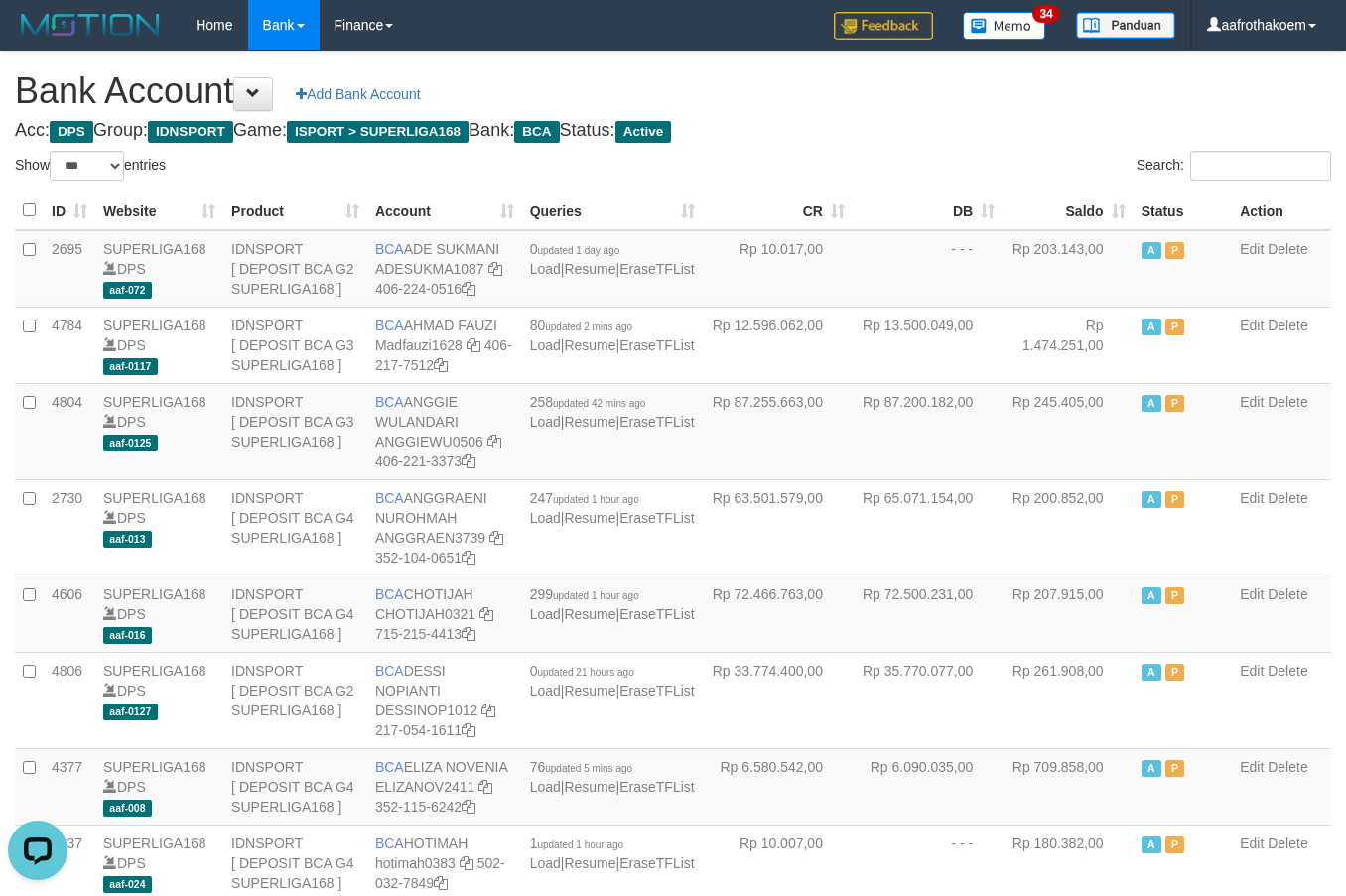 drag, startPoint x: 843, startPoint y: 112, endPoint x: 848, endPoint y: 127, distance: 15.811388 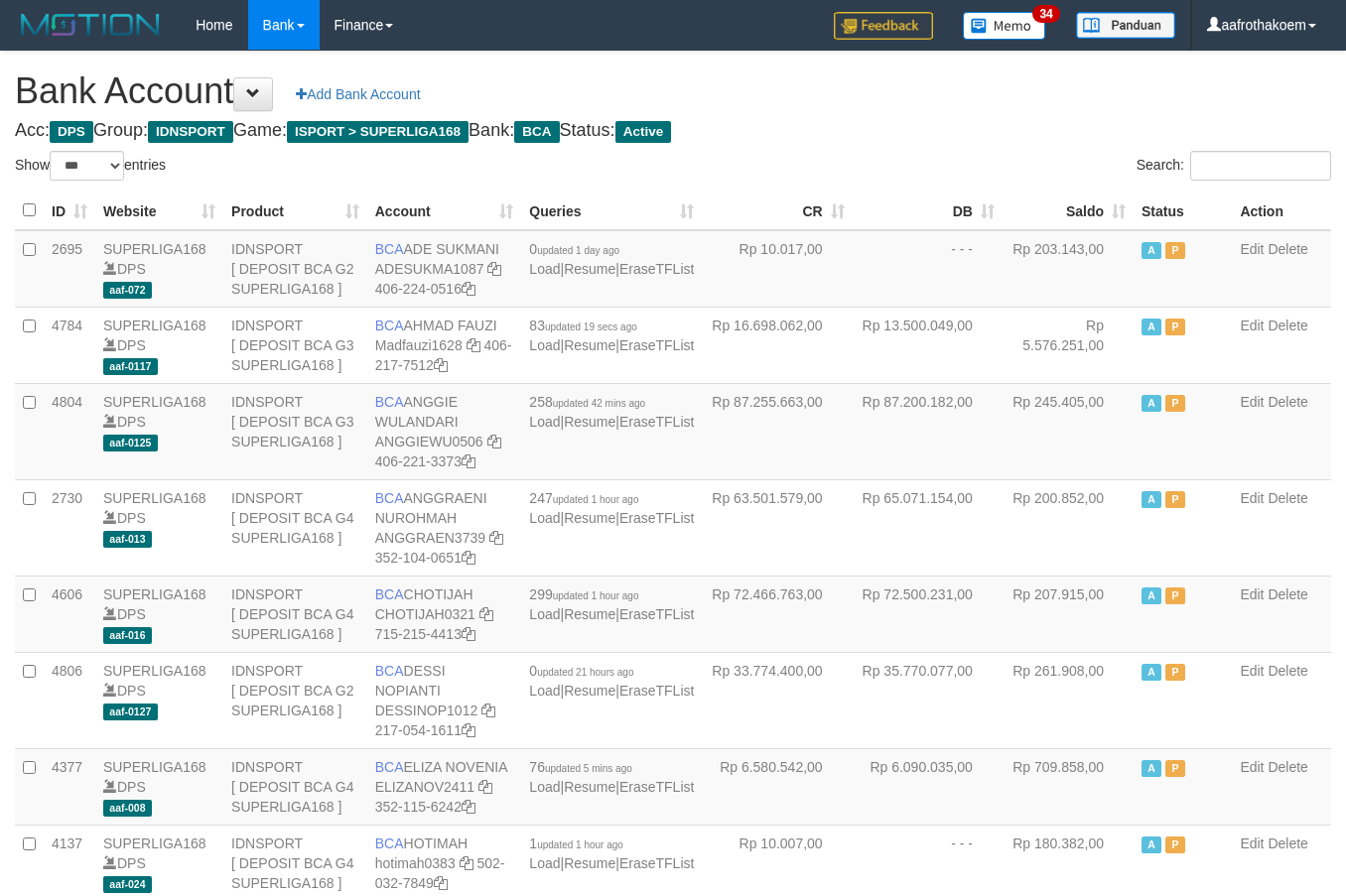 select on "***" 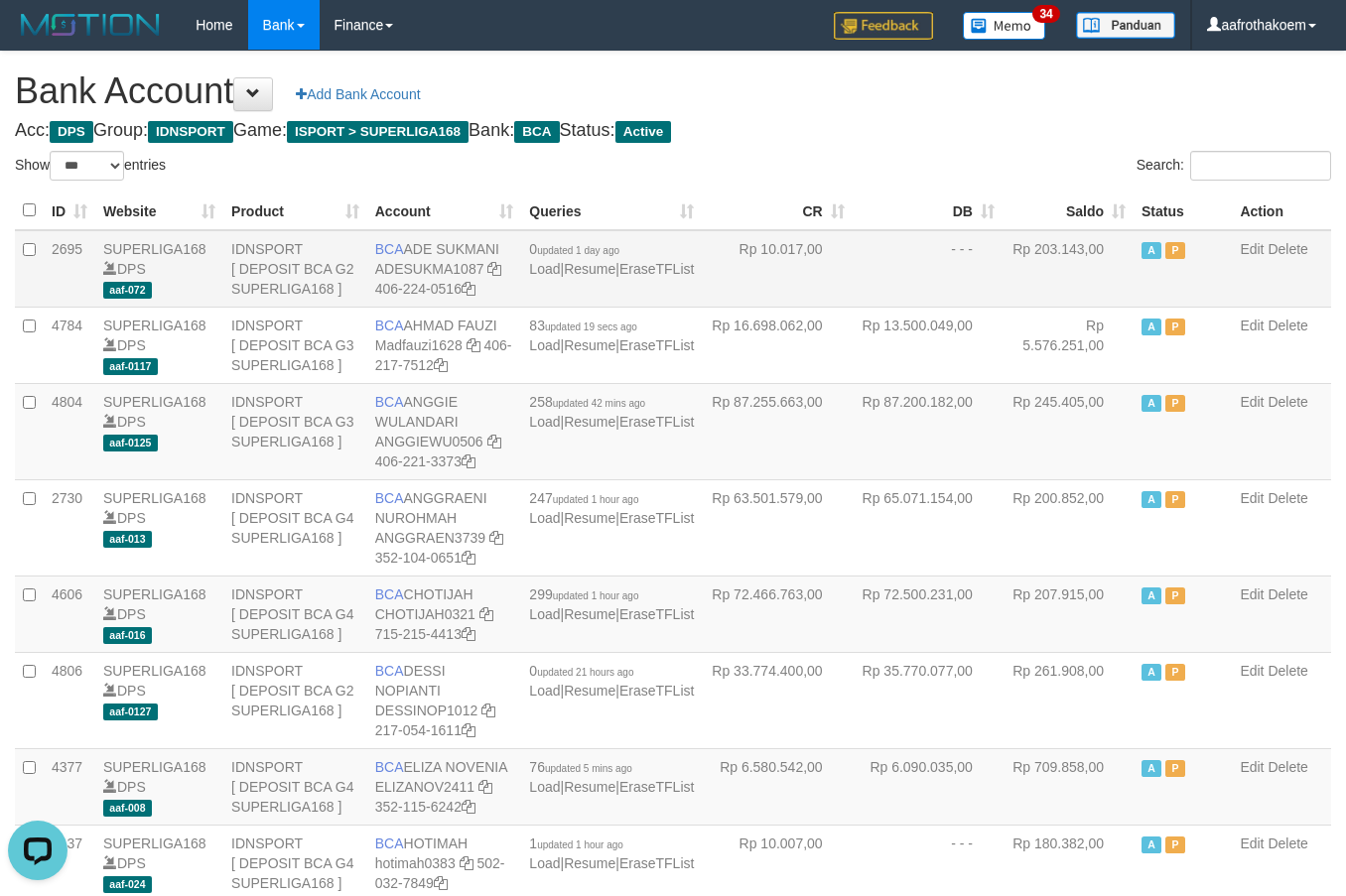 scroll, scrollTop: 0, scrollLeft: 0, axis: both 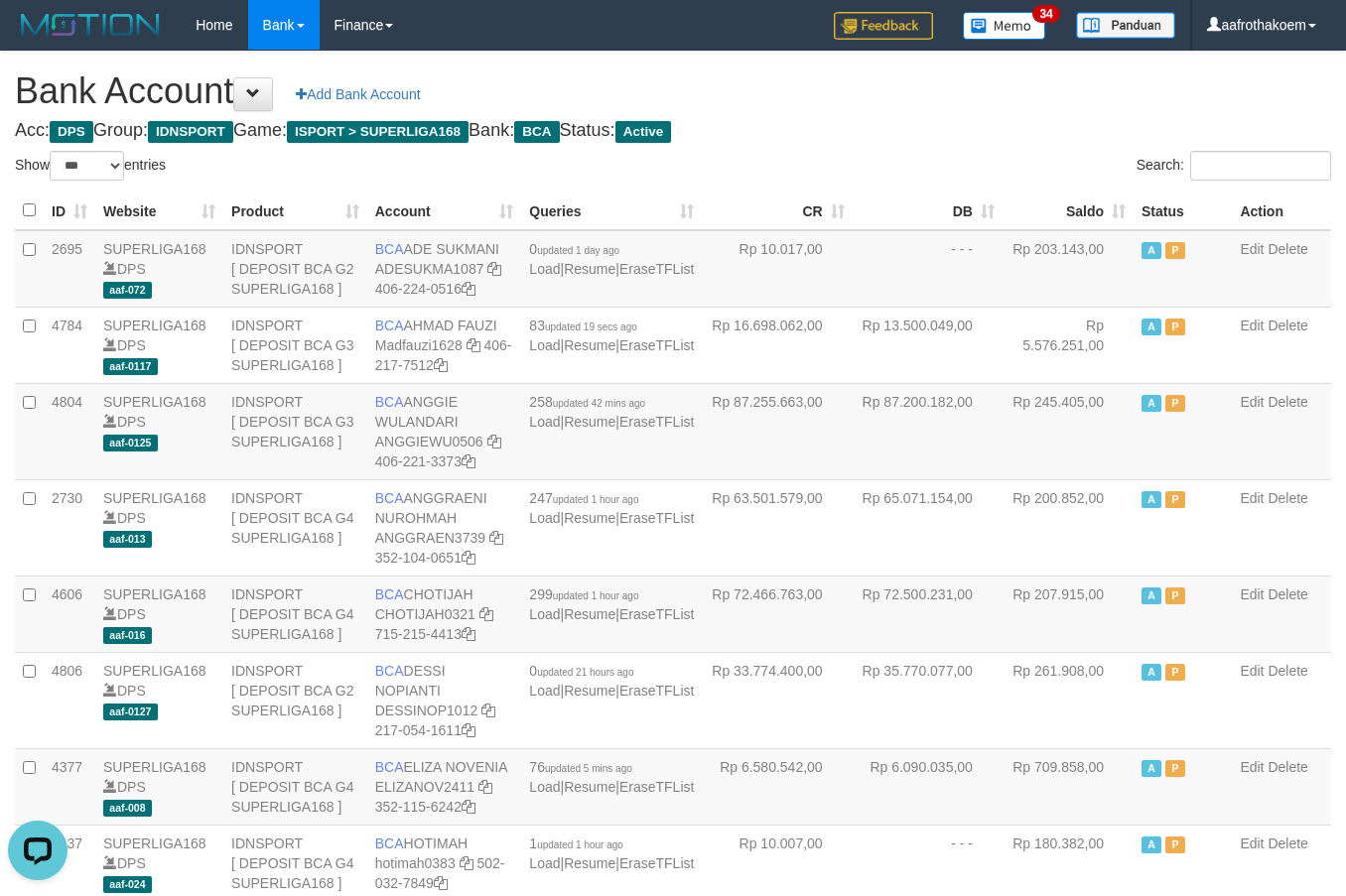 click on "Bank Account
Add Bank Account
Acc: 										 DPS
Group:   IDNSPORT    		Game:   ISPORT > SUPERLIGA168    		Bank:   BCA    		Status:  Active
Filter Account Type
*******
***
**
***
DPS
SELECT ALL  SELECT TYPE  - ALL -
DPS
WD
TMP
Filter Product
*******
******
********
********
*******
********
IDNSPORT
SELECT ALL  SELECT GROUP  - ALL -
BETHUB
IDNPOKER
IDNSPORT
IDNTOTO
LOADONLY
Filter Website
*******" at bounding box center [673, 1506] 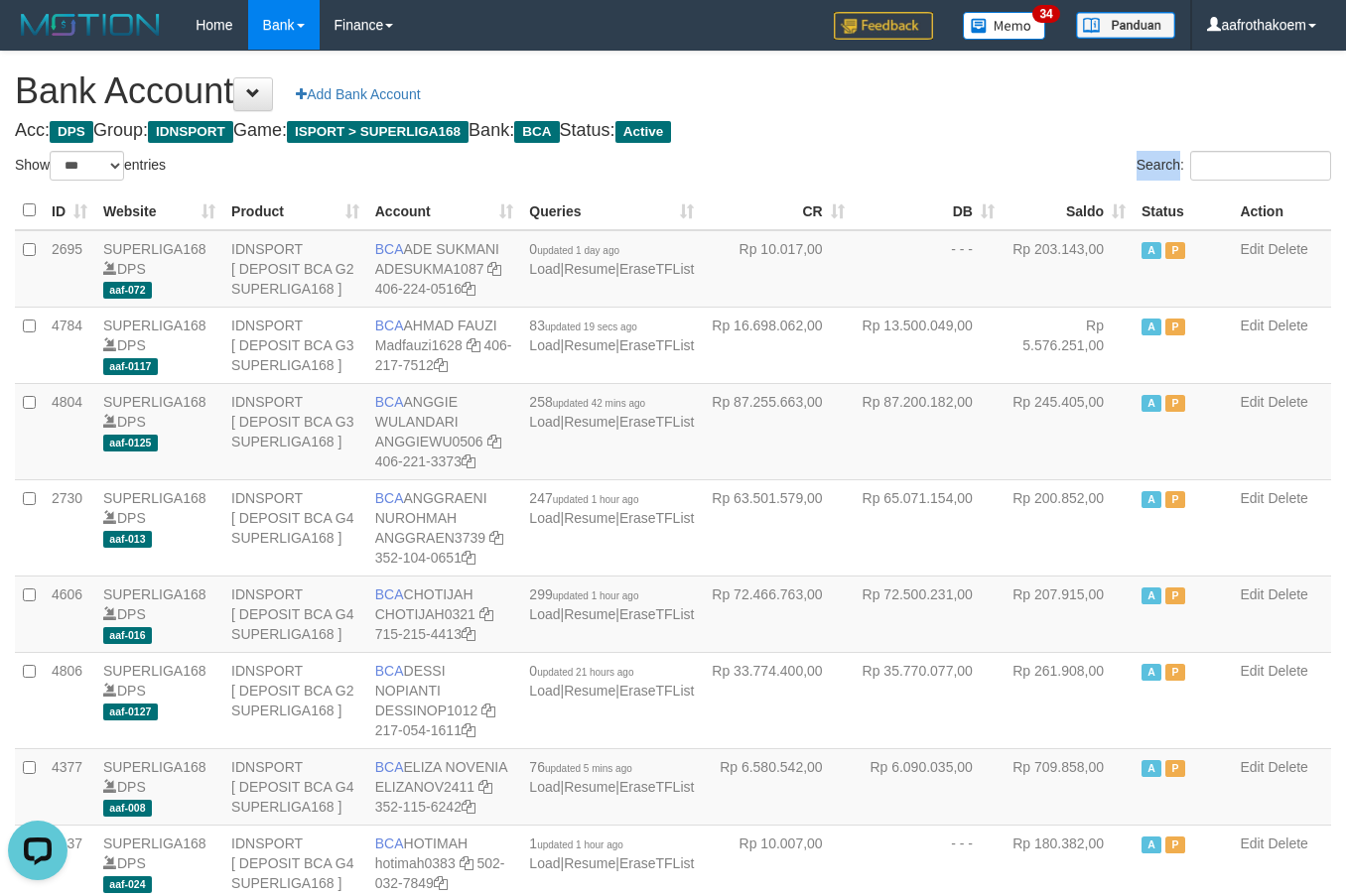 click on "Bank Account
Add Bank Account
Acc: 										 DPS
Group:   IDNSPORT    		Game:   ISPORT > SUPERLIGA168    		Bank:   BCA    		Status:  Active
Filter Account Type
*******
***
**
***
DPS
SELECT ALL  SELECT TYPE  - ALL -
DPS
WD
TMP
Filter Product
*******
******
********
********
*******
********
IDNSPORT
SELECT ALL  SELECT GROUP  - ALL -
BETHUB
IDNPOKER
IDNSPORT
IDNTOTO
LOADONLY
Filter Website
*******" at bounding box center (673, 1506) 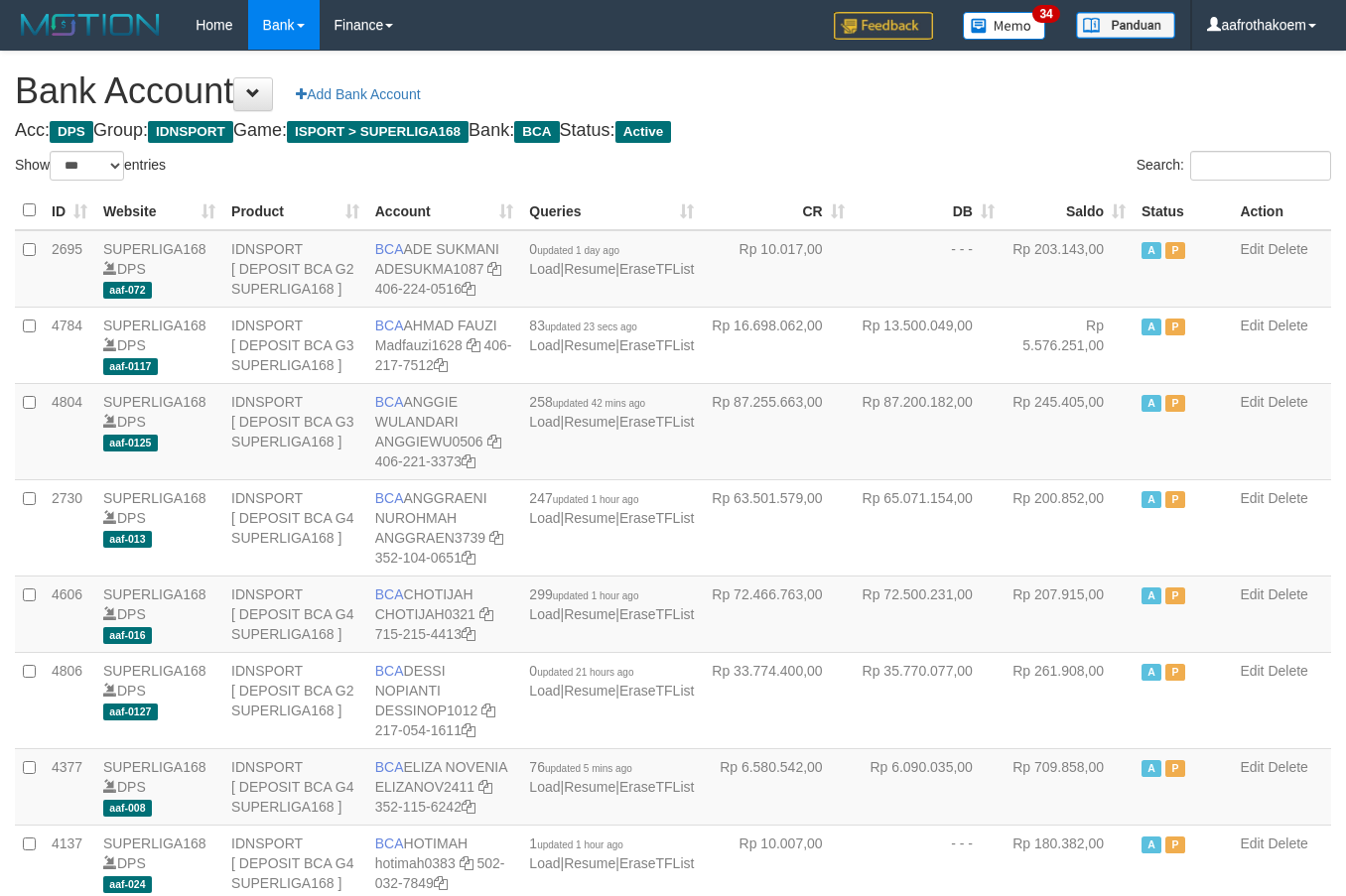 select on "***" 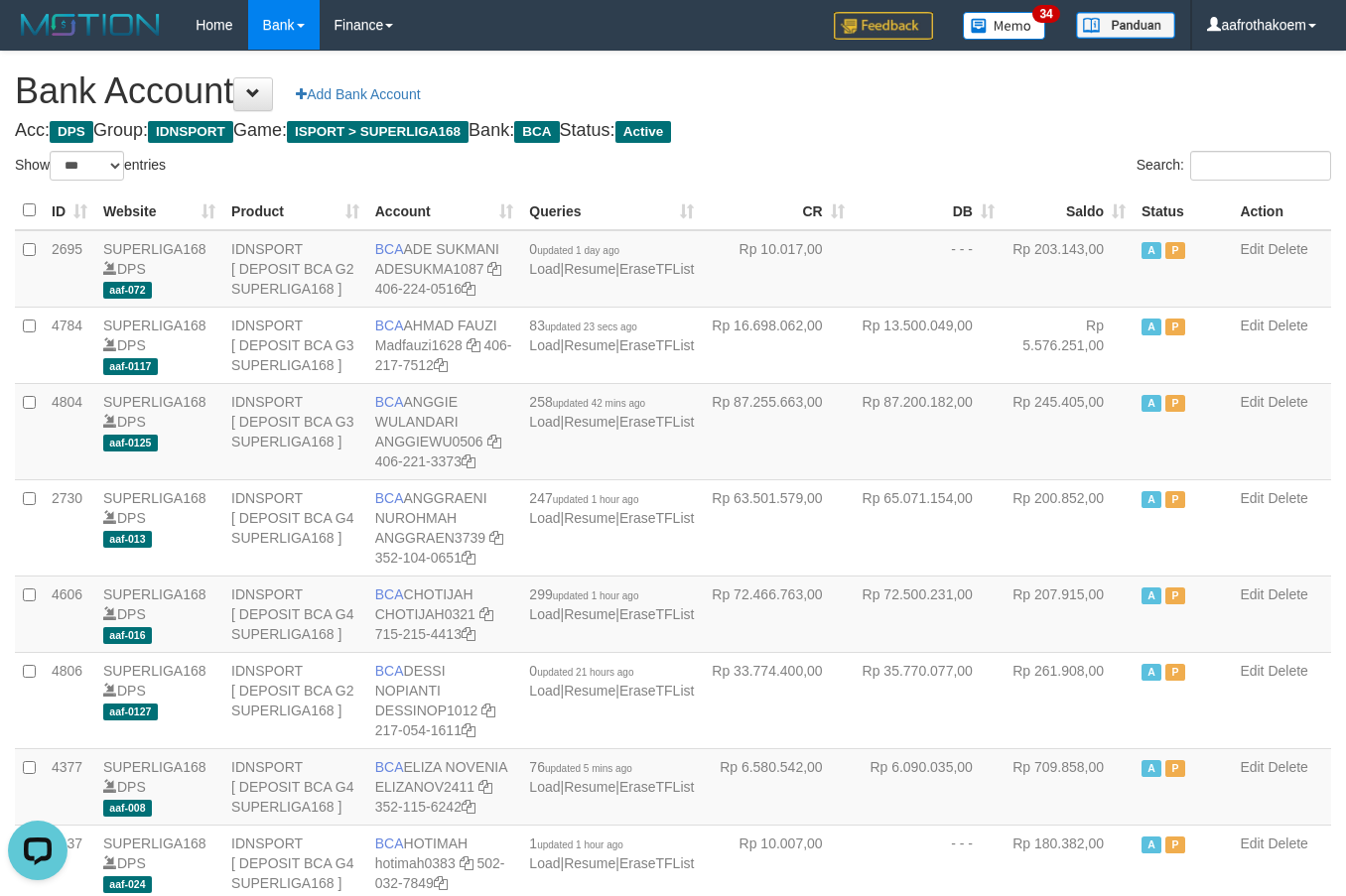 scroll, scrollTop: 0, scrollLeft: 0, axis: both 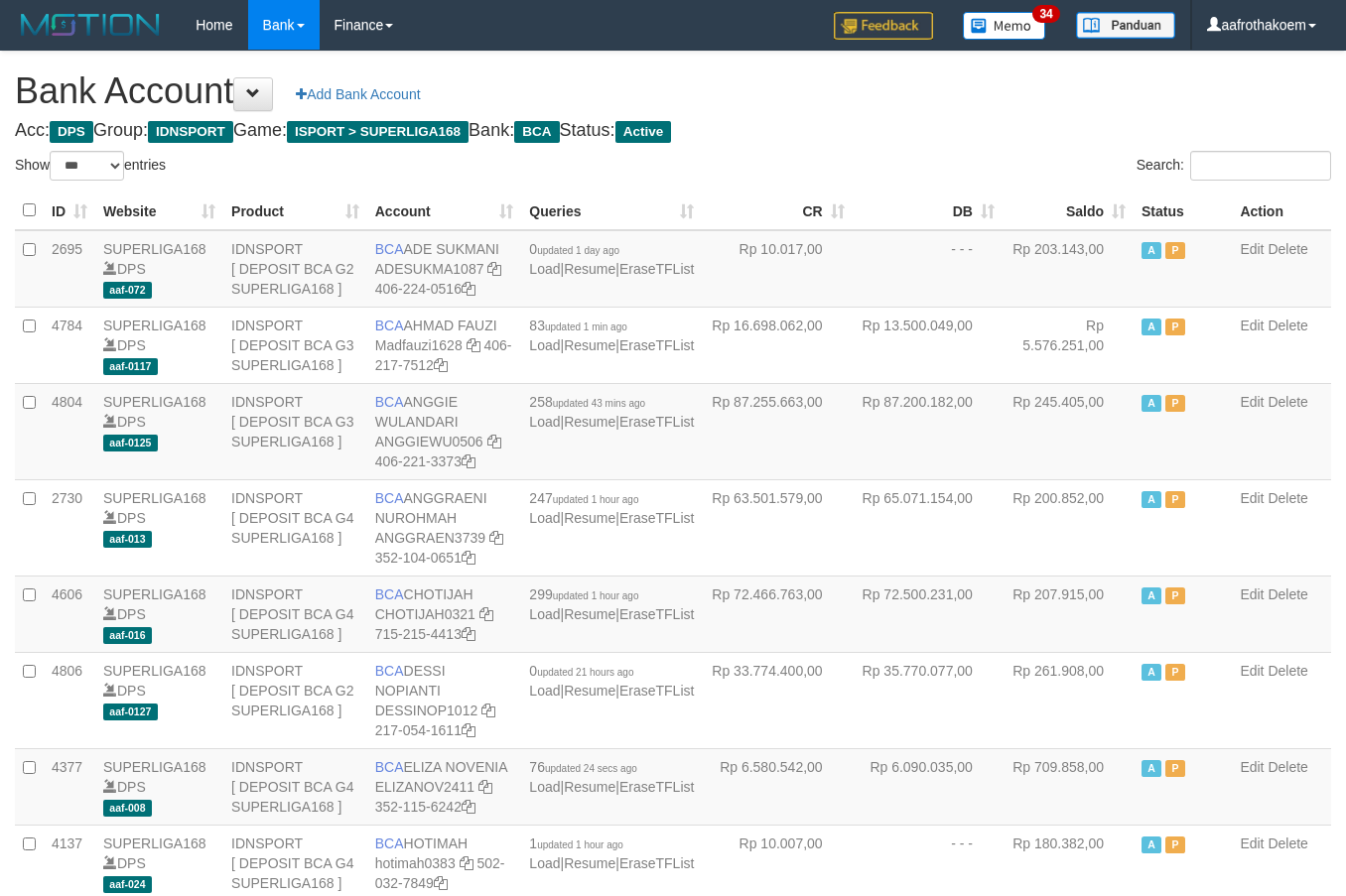 select on "***" 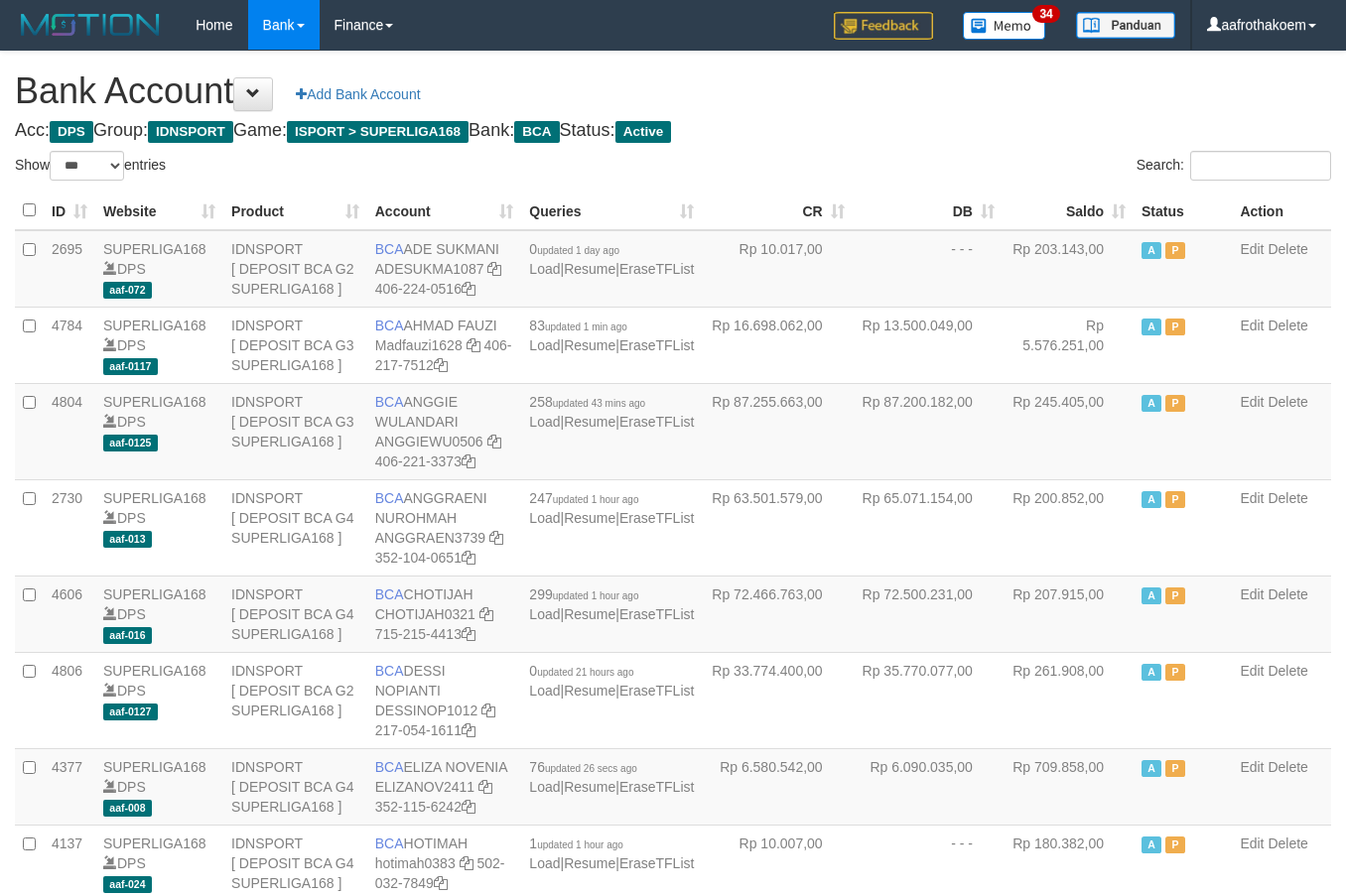 select on "***" 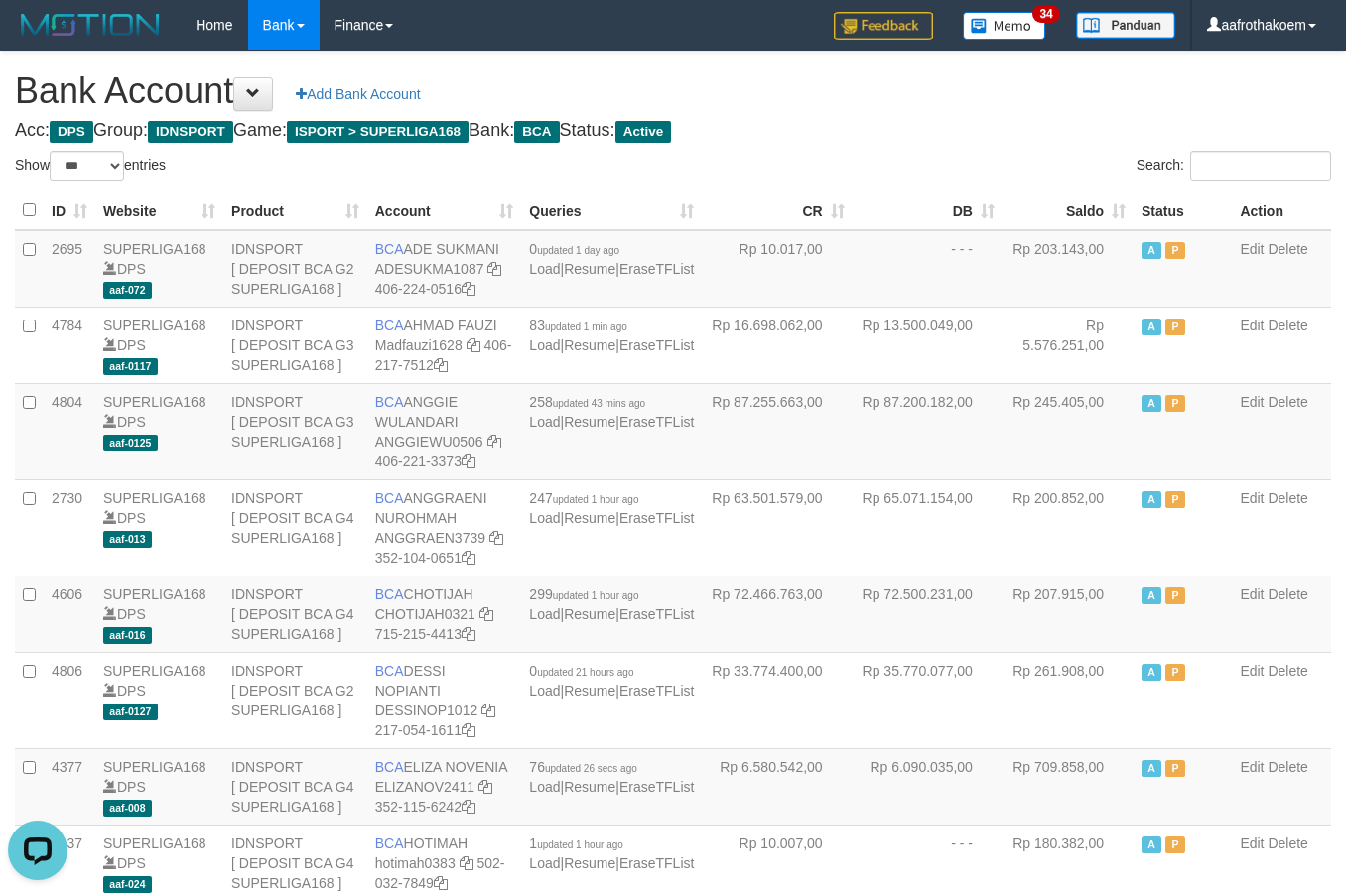scroll, scrollTop: 0, scrollLeft: 0, axis: both 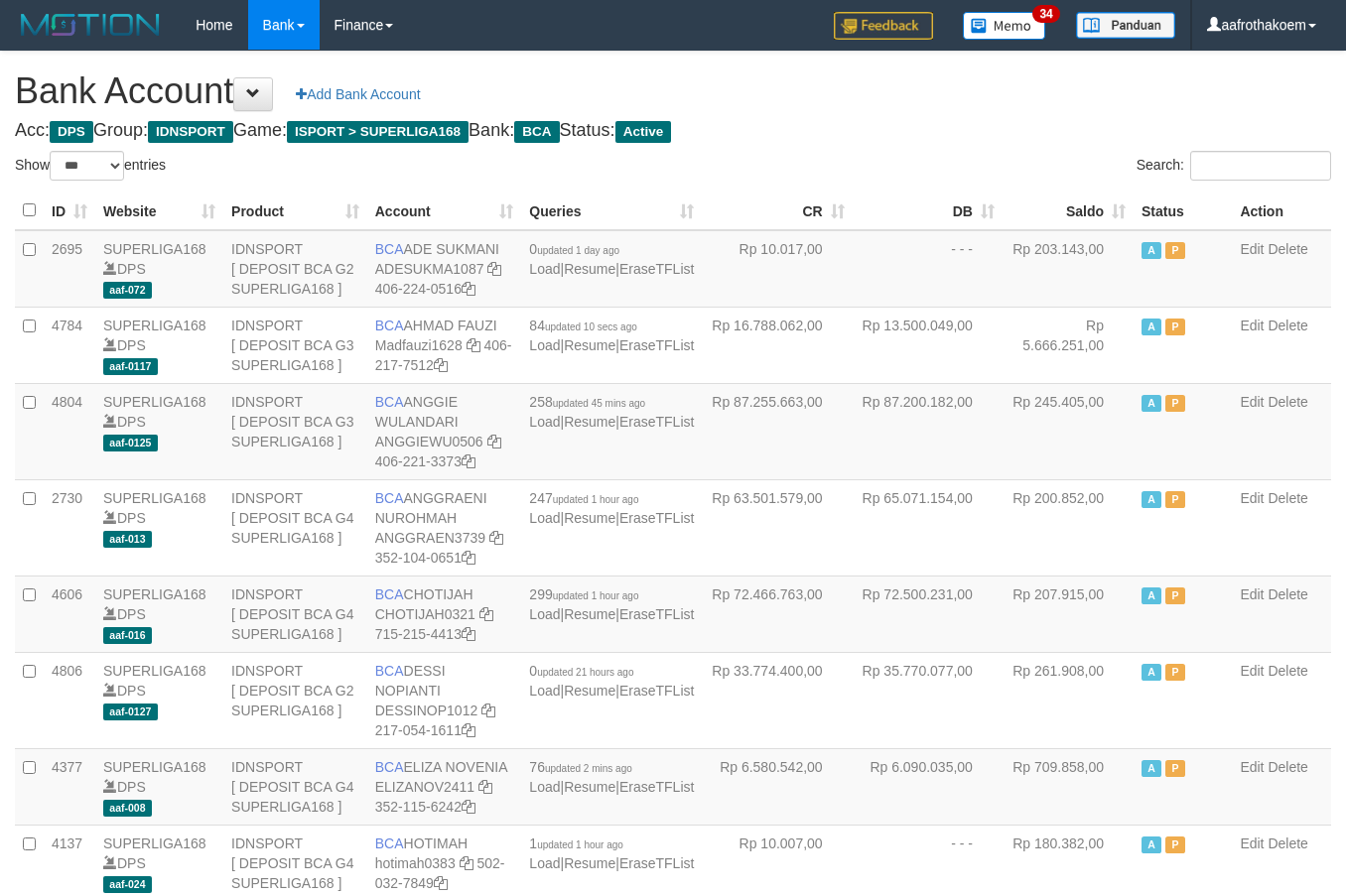 select on "***" 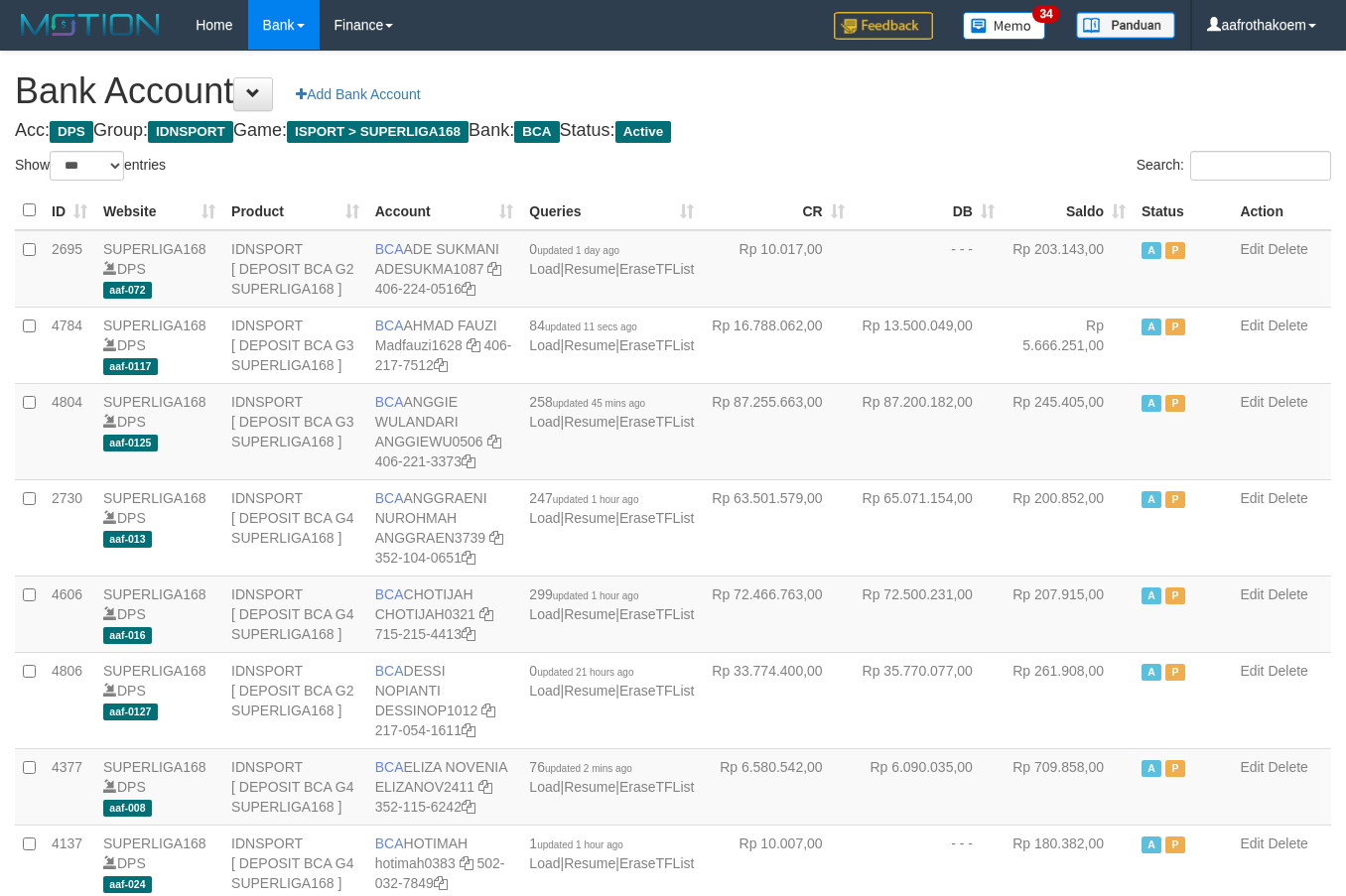 select on "***" 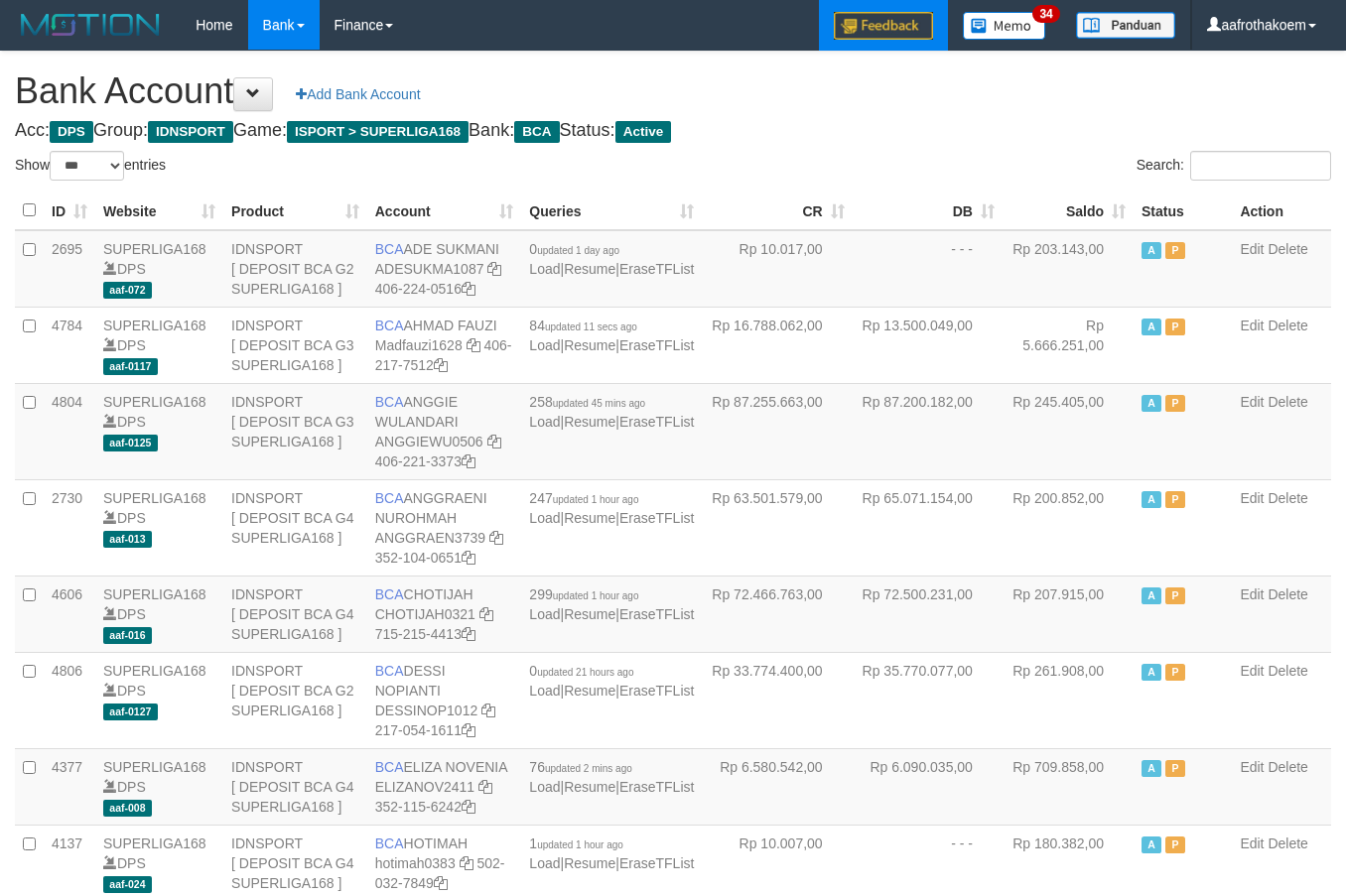 scroll, scrollTop: 0, scrollLeft: 0, axis: both 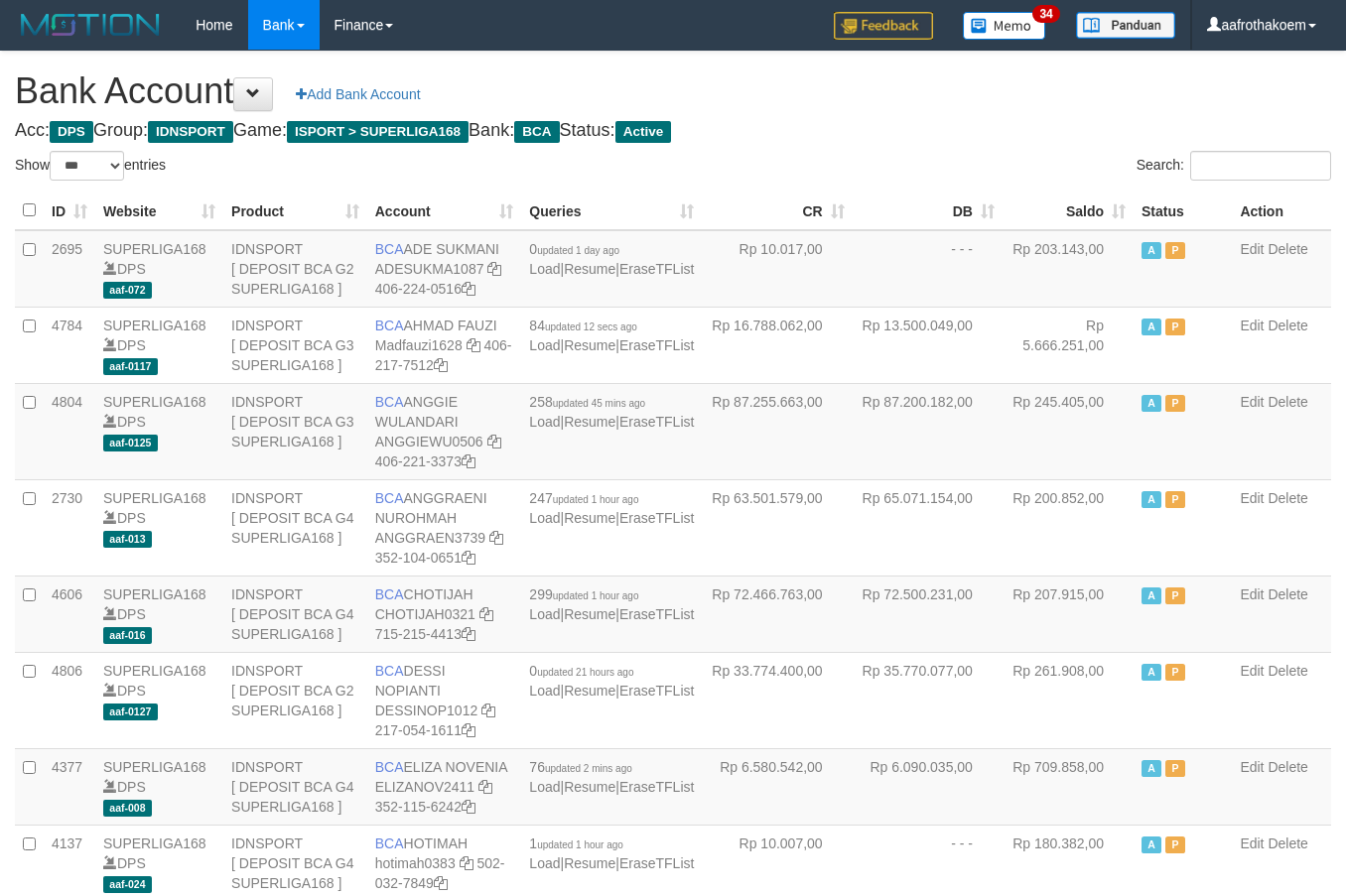 select on "***" 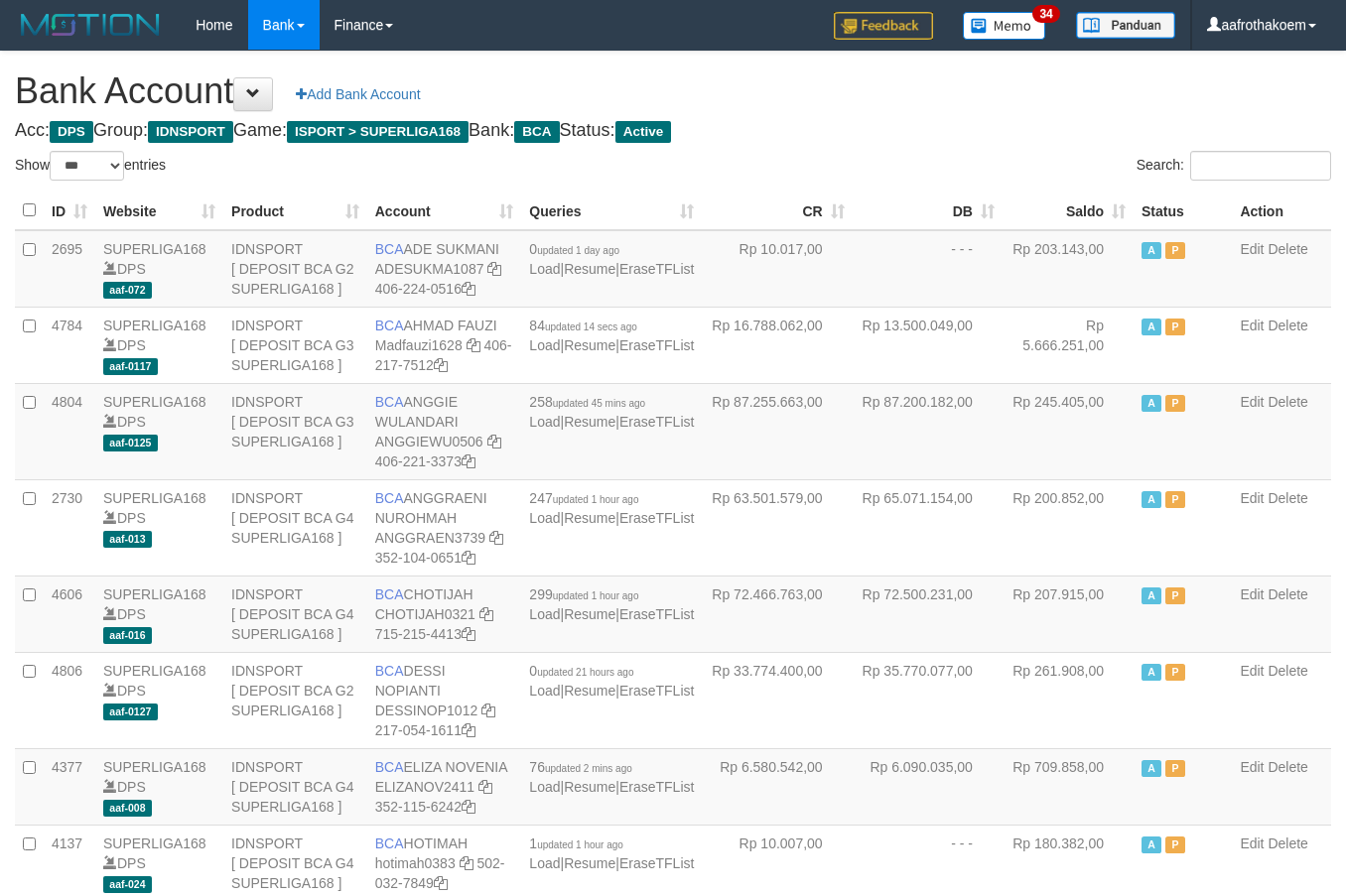 select on "***" 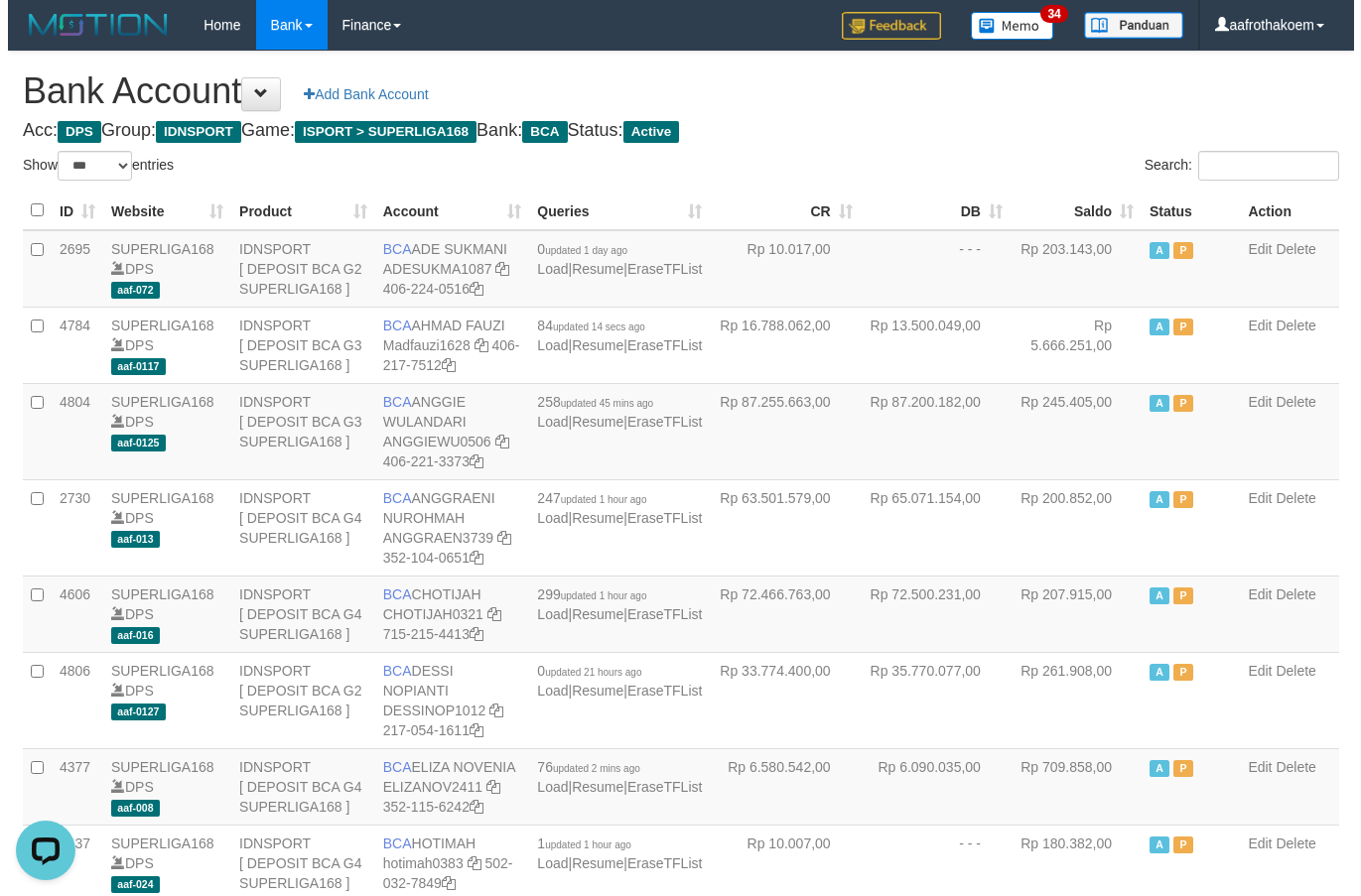scroll, scrollTop: 0, scrollLeft: 0, axis: both 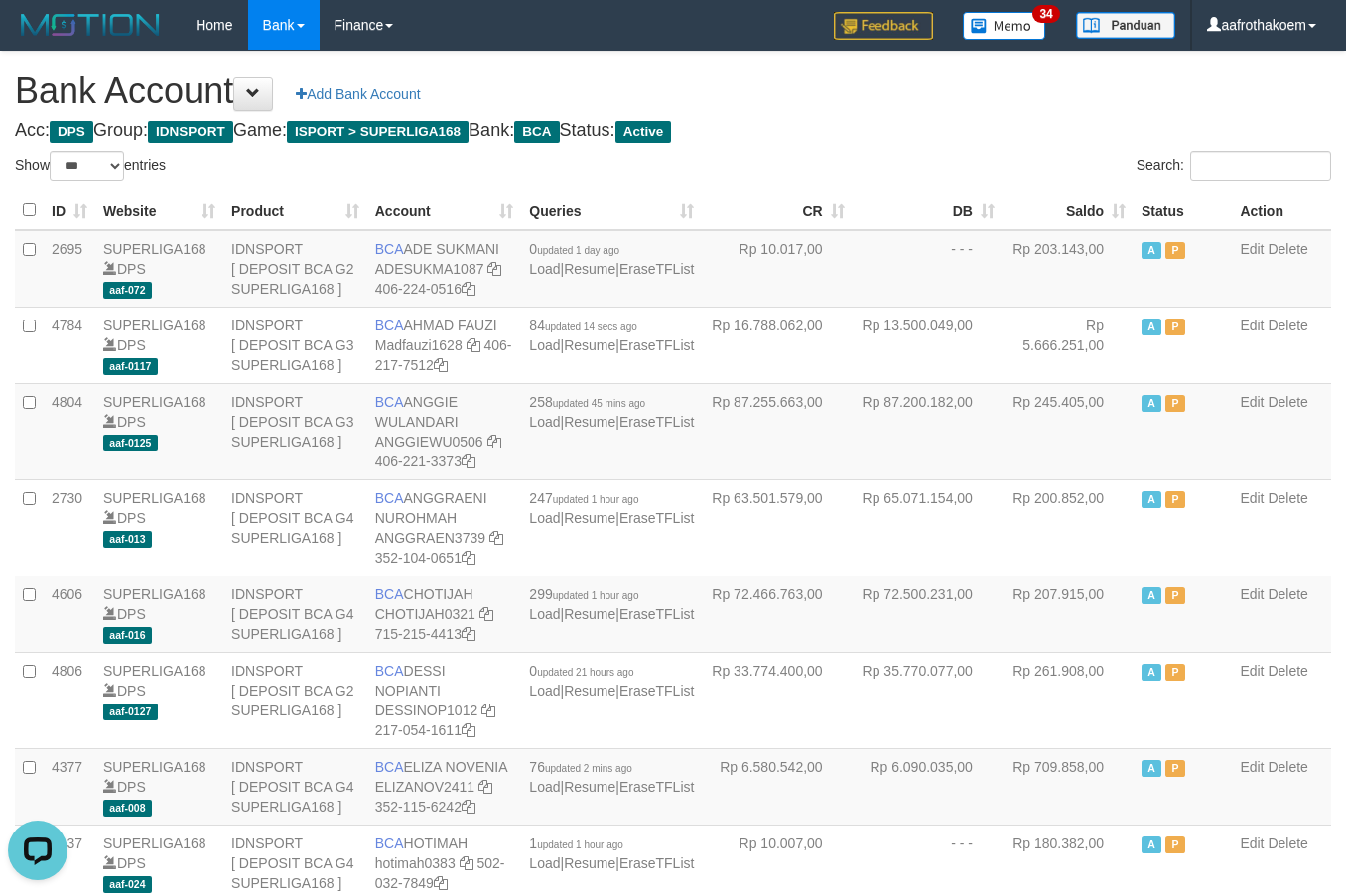 click on "Search:" at bounding box center (1010, 168) 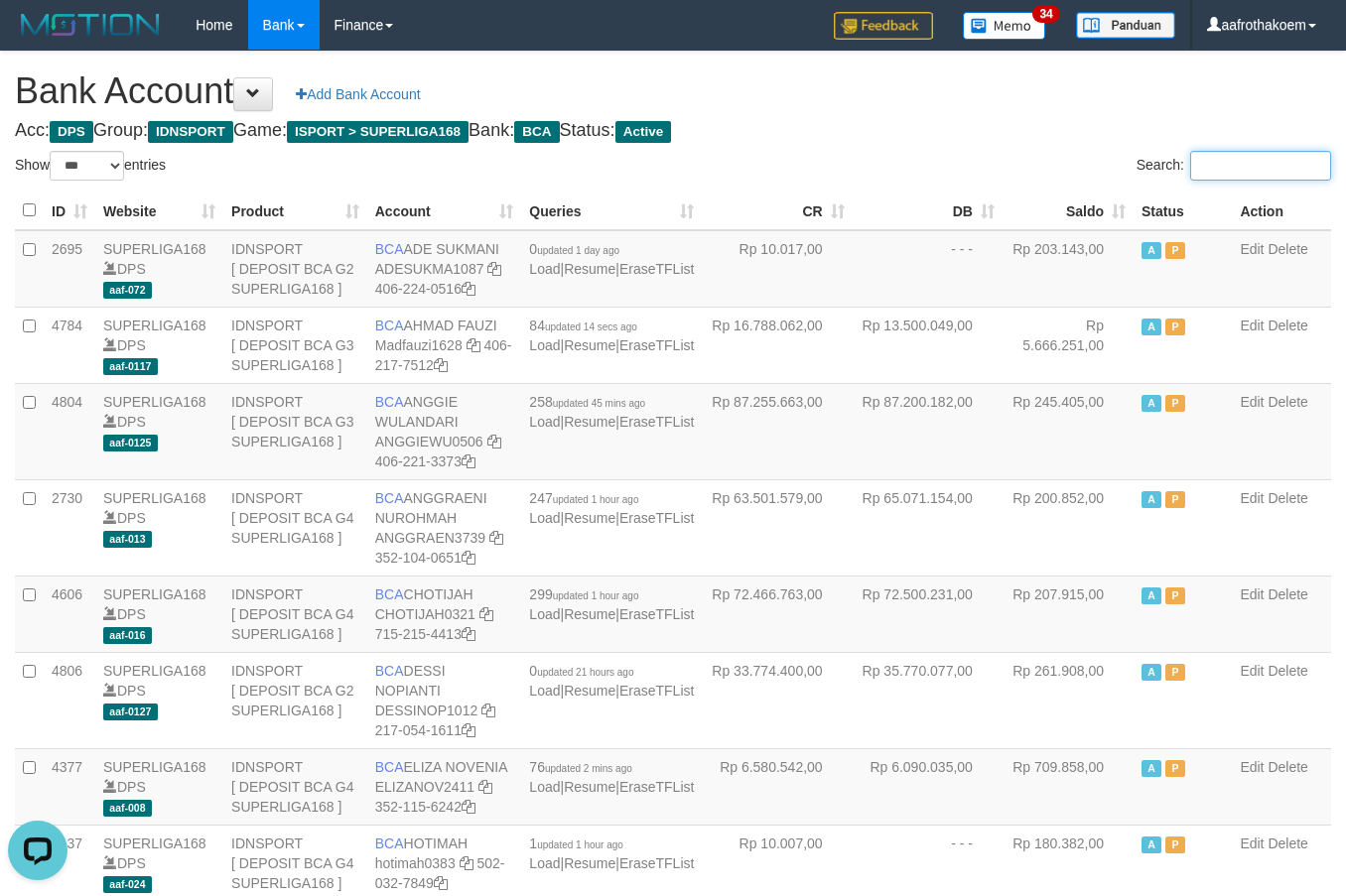 click on "Search:" at bounding box center (1261, 166) 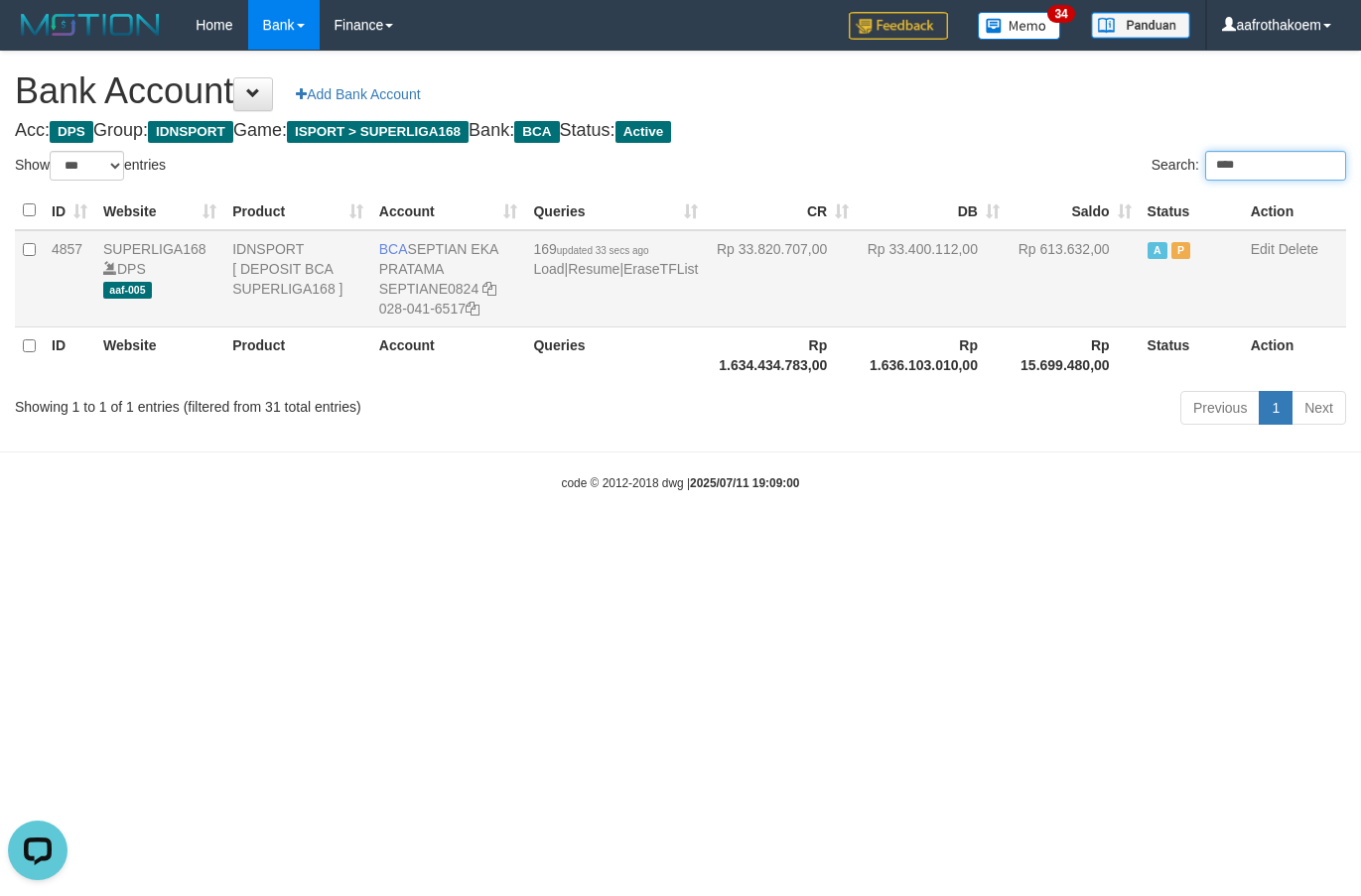 type on "****" 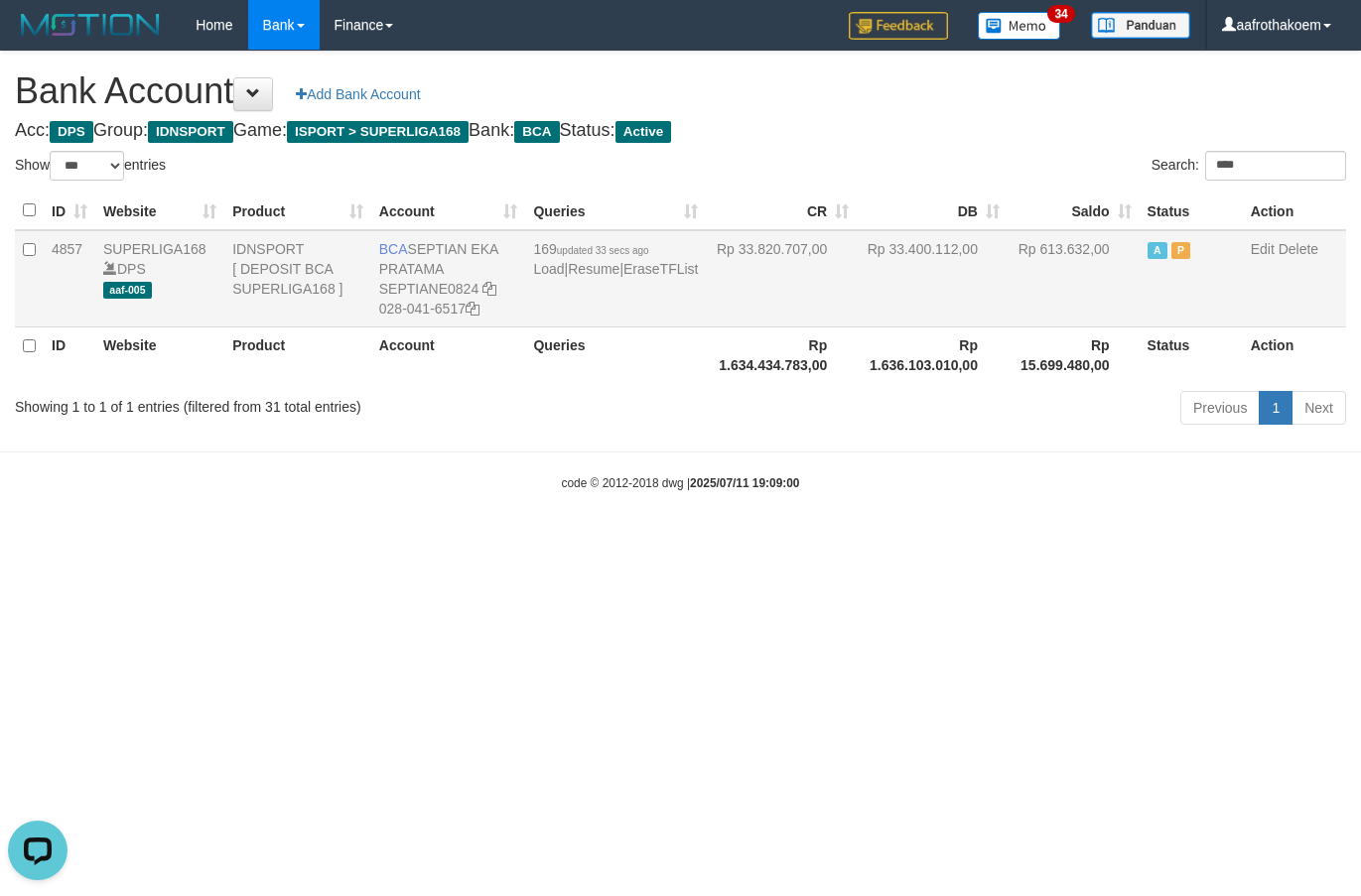 drag, startPoint x: 932, startPoint y: 281, endPoint x: 533, endPoint y: 265, distance: 399.32067 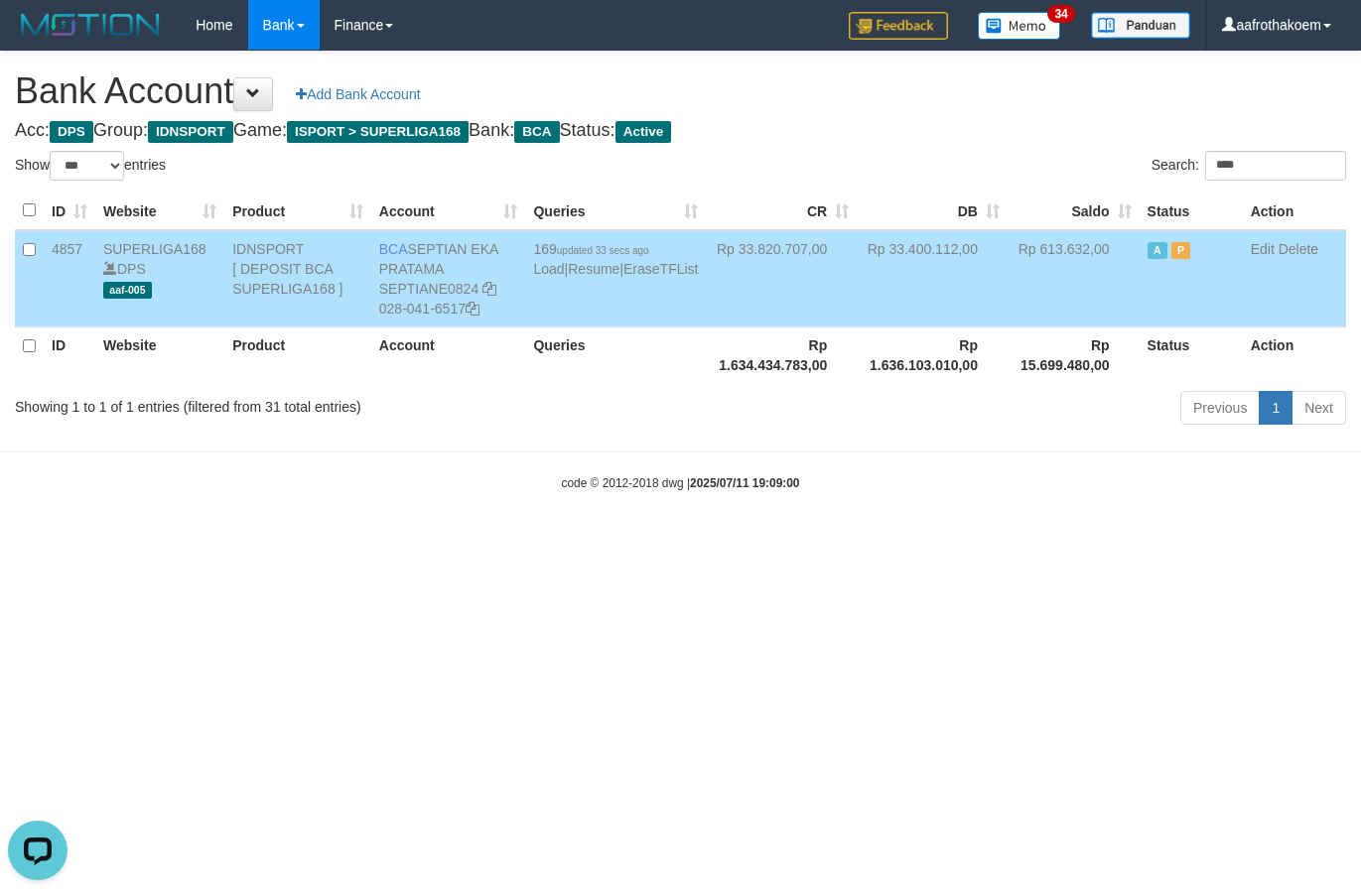 drag, startPoint x: 421, startPoint y: 247, endPoint x: 510, endPoint y: 273, distance: 92.720009 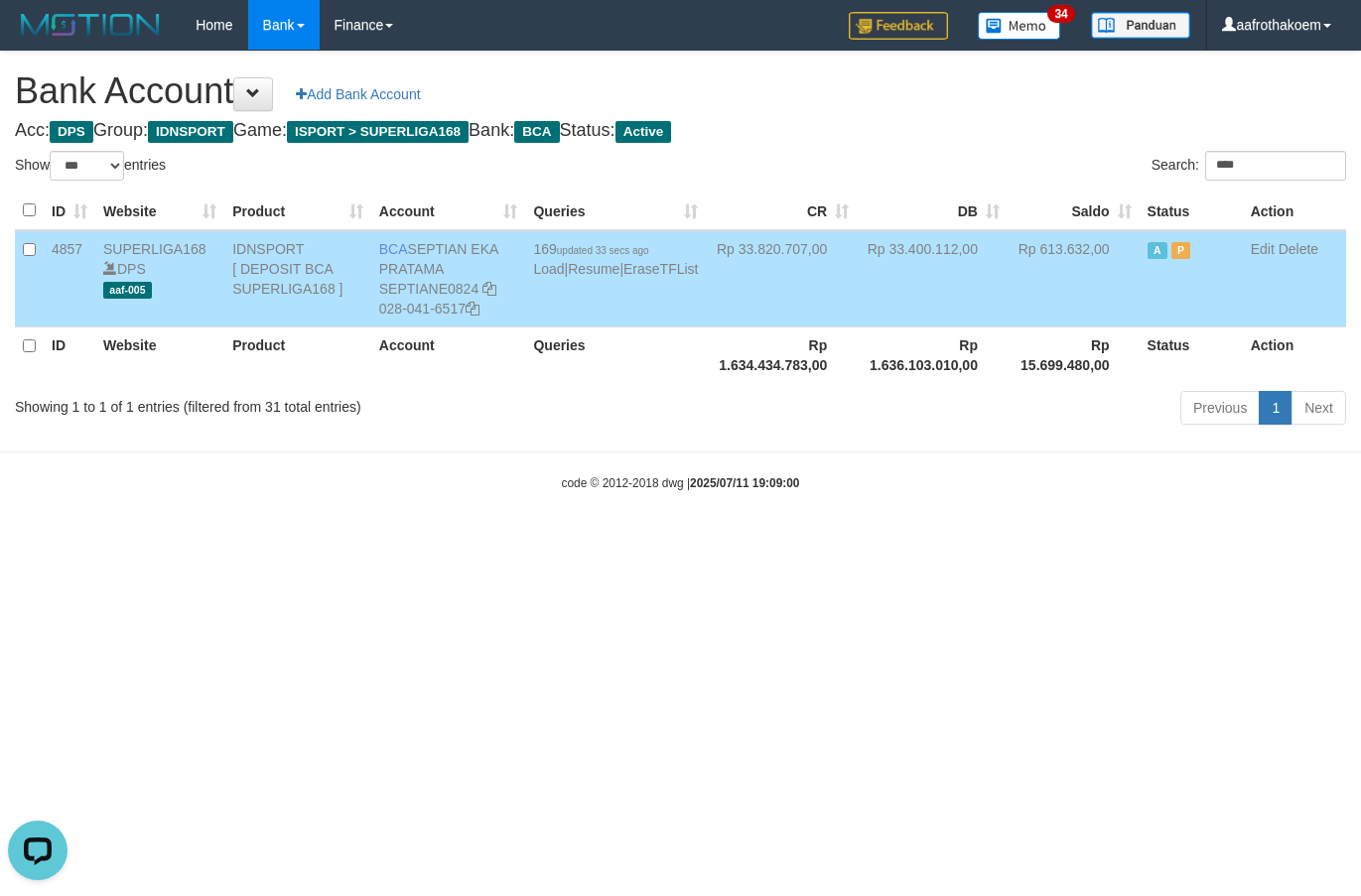 copy on "SEPTIAN EKA PRATAMA" 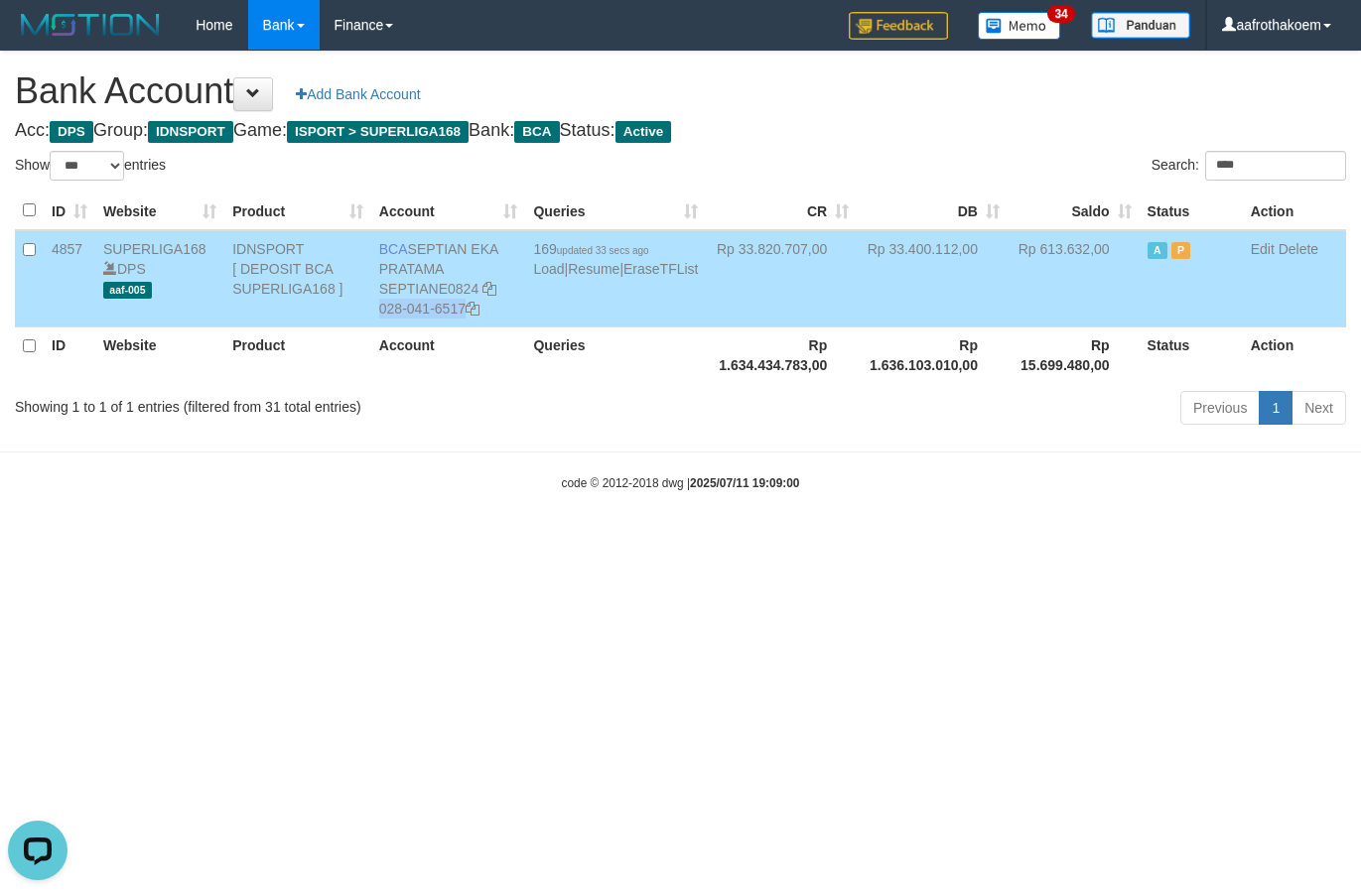drag, startPoint x: 511, startPoint y: 288, endPoint x: 1132, endPoint y: 362, distance: 625.3935 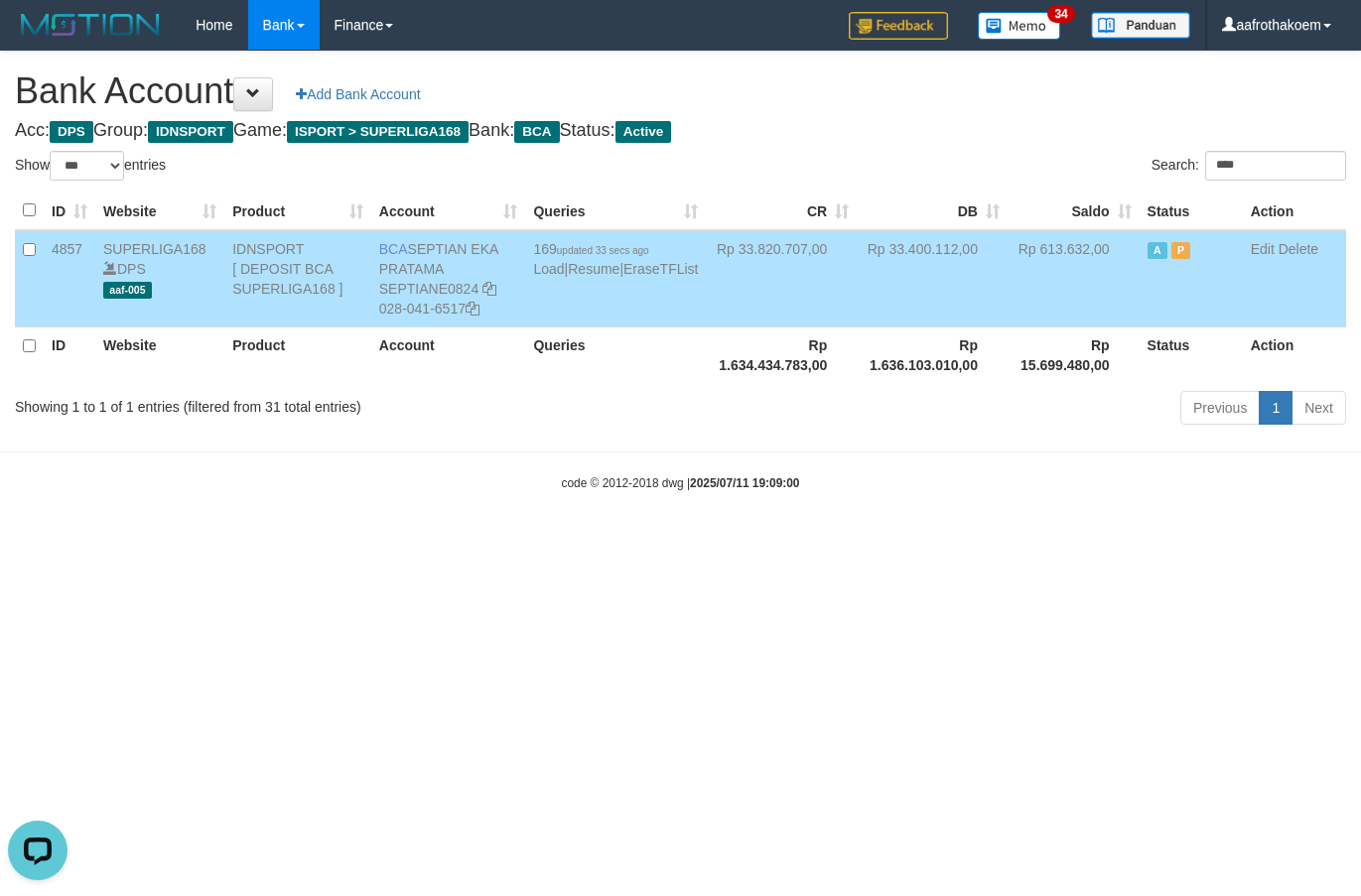 click on "Bank Account
Add Bank Account" at bounding box center (680, 91) 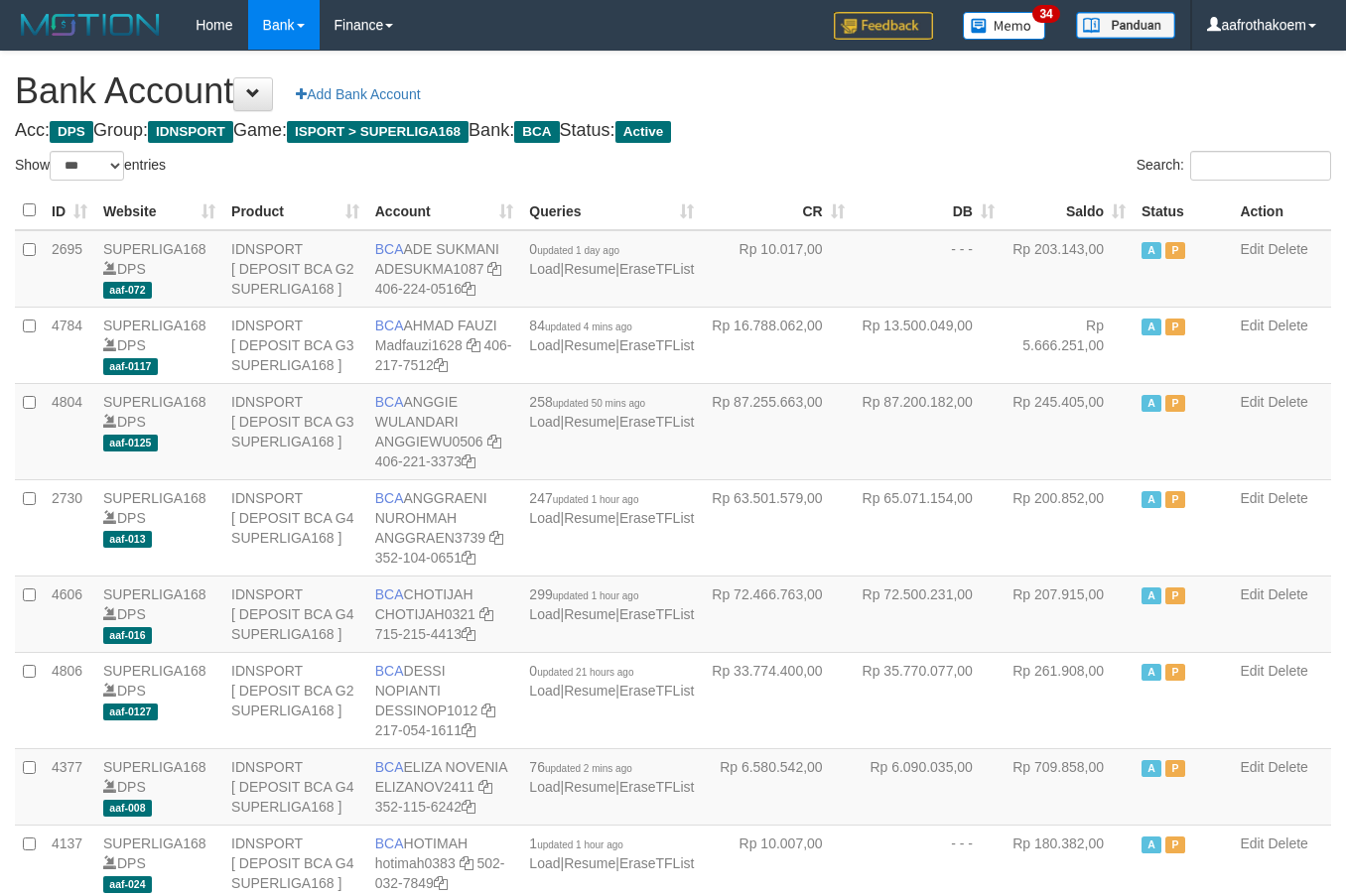 select on "***" 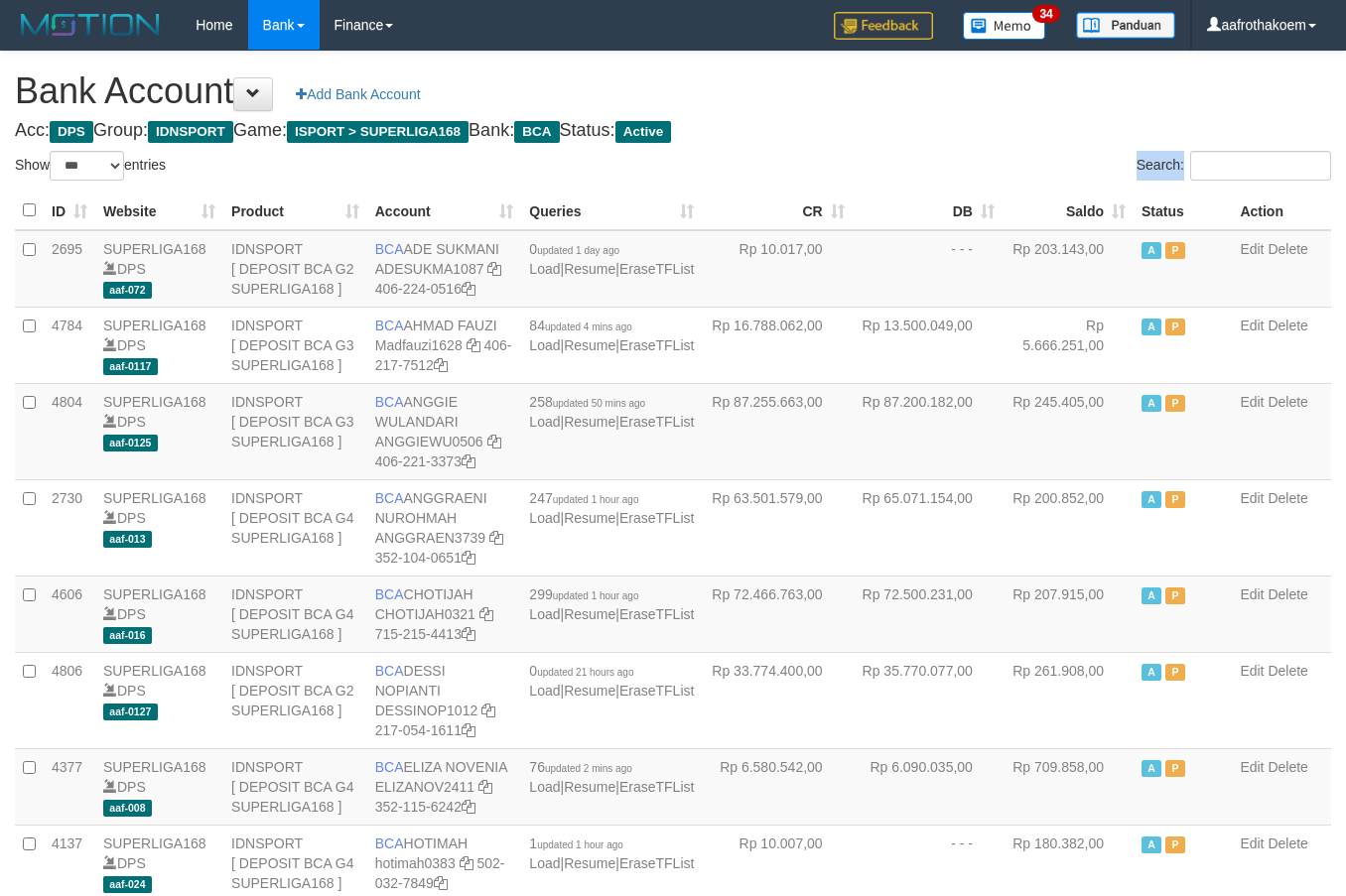 click on "Show  ** ** ** *** ***  entries Search:
ID Website Product Account Queries CR DB Saldo Status Action
SUPERLIGA168
DPS
aaf-072
IDNSPORT
[ DEPOSIT BCA G2 SUPERLIGA168 ]
BCA
[FIRST] [LAST]
ADESUKMA1087
406-224-0516
0  updated 1 day ago
Load
|
Resume
|
EraseTFList
Rp 10.017,00
- - -
A" at bounding box center (673, 1556) 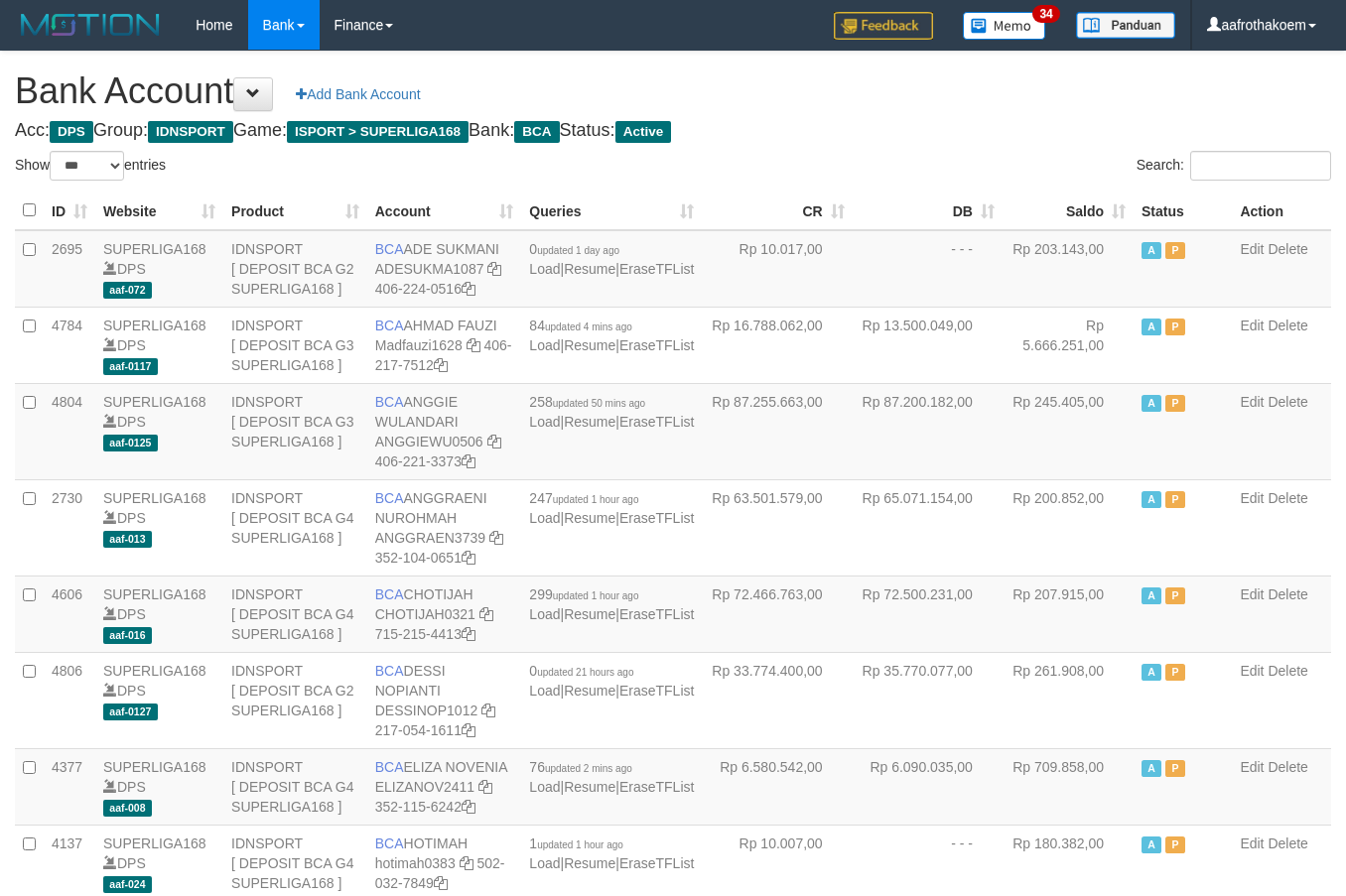 click on "Search:" at bounding box center (1010, 168) 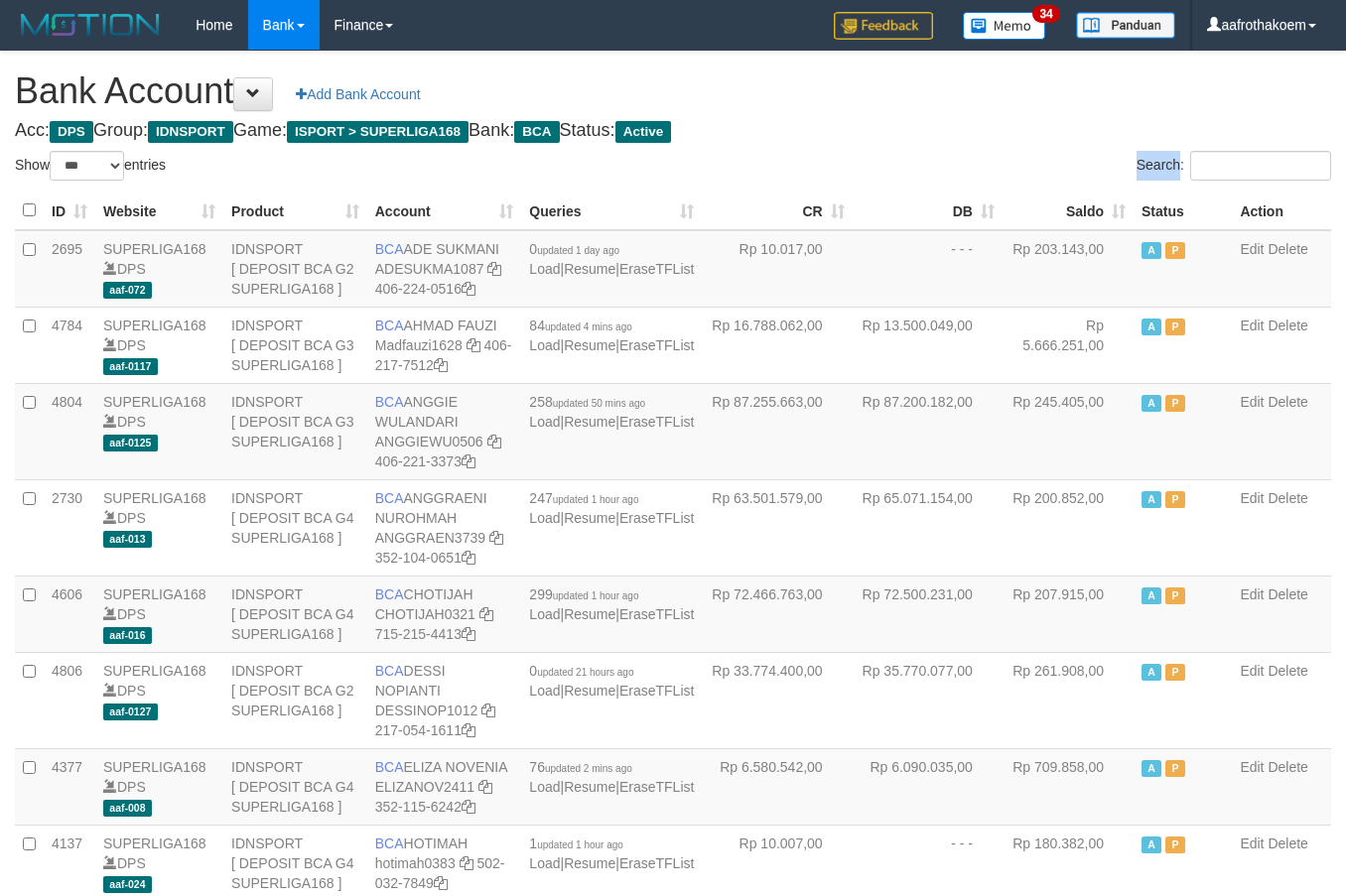 drag, startPoint x: 869, startPoint y: 184, endPoint x: 865, endPoint y: 162, distance: 22.36068 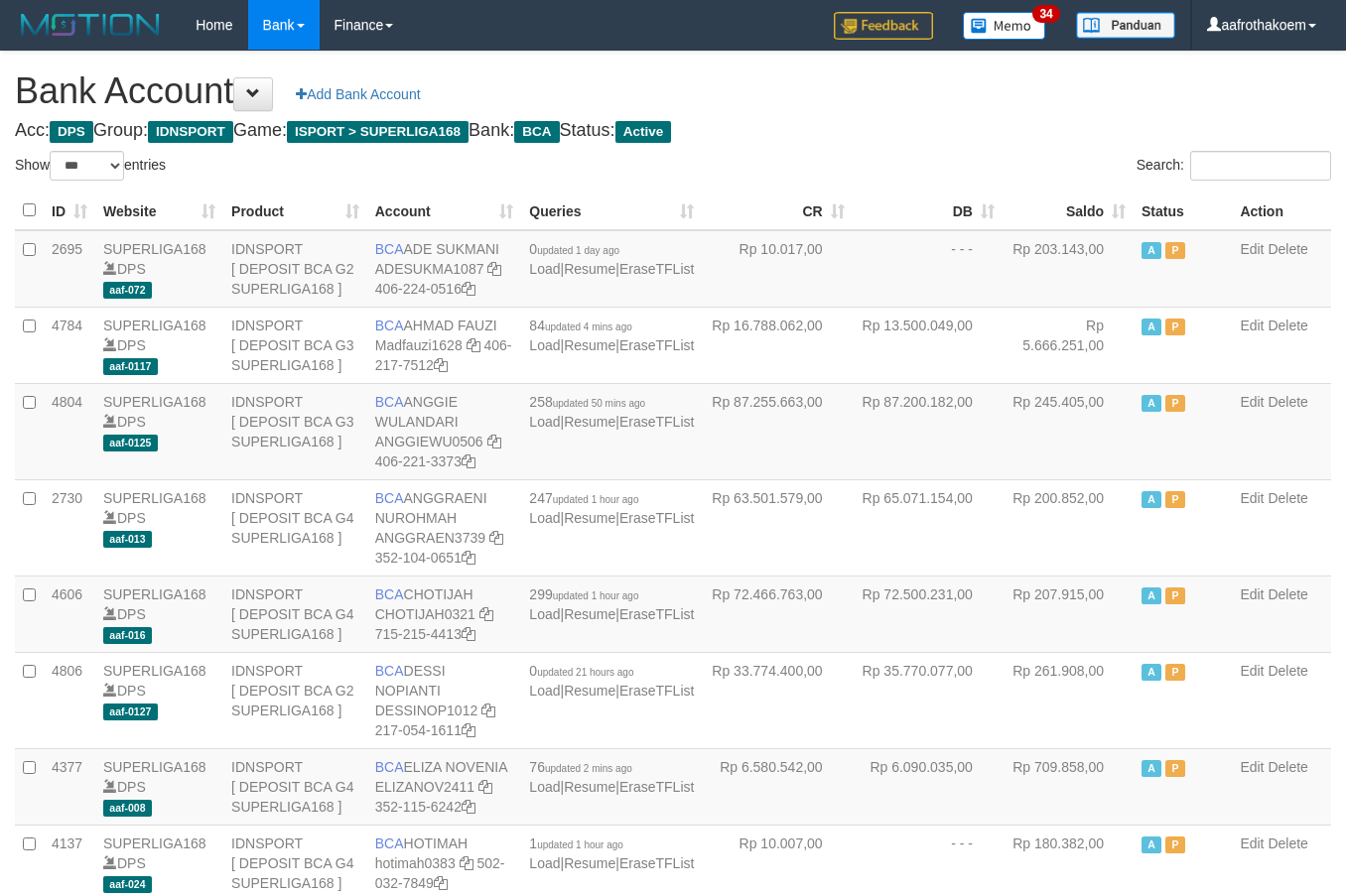 click on "Bank Account
Add Bank Account
Acc: 										 DPS
Group:   IDNSPORT    		Game:   ISPORT > SUPERLIGA168    		Bank:   BCA    		Status:  Active
Filter Account Type
*******
***
**
***
DPS
SELECT ALL  SELECT TYPE  - ALL -
DPS
WD
TMP
Filter Product
*******
******
********
********
*******
********
IDNSPORT
SELECT ALL  SELECT GROUP  - ALL -
BETHUB
IDNPOKER
IDNSPORT
IDNTOTO
LOADONLY
Filter Website
*******" at bounding box center [673, 1506] 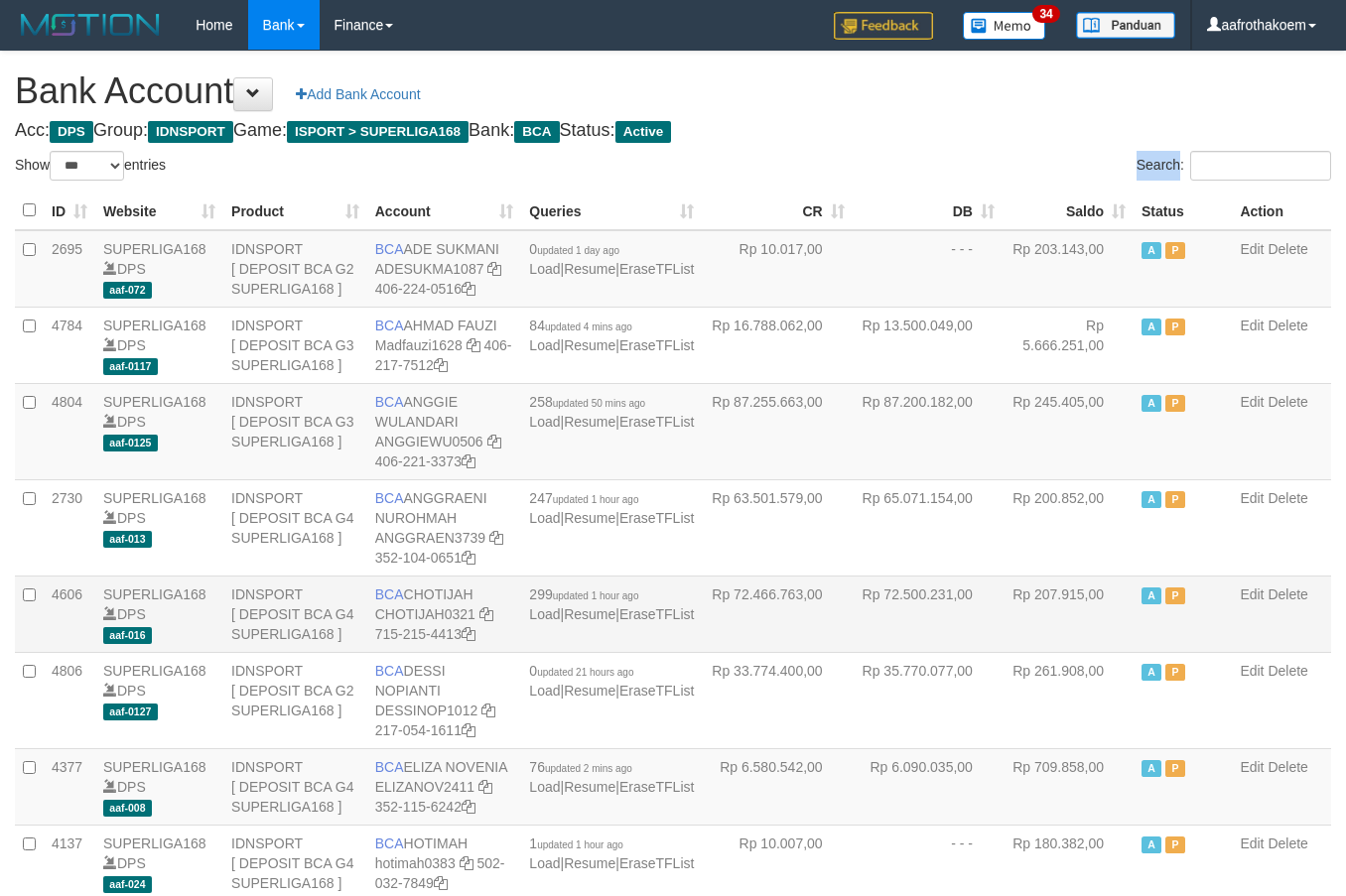 drag, startPoint x: 862, startPoint y: 149, endPoint x: 1119, endPoint y: 665, distance: 576.45902 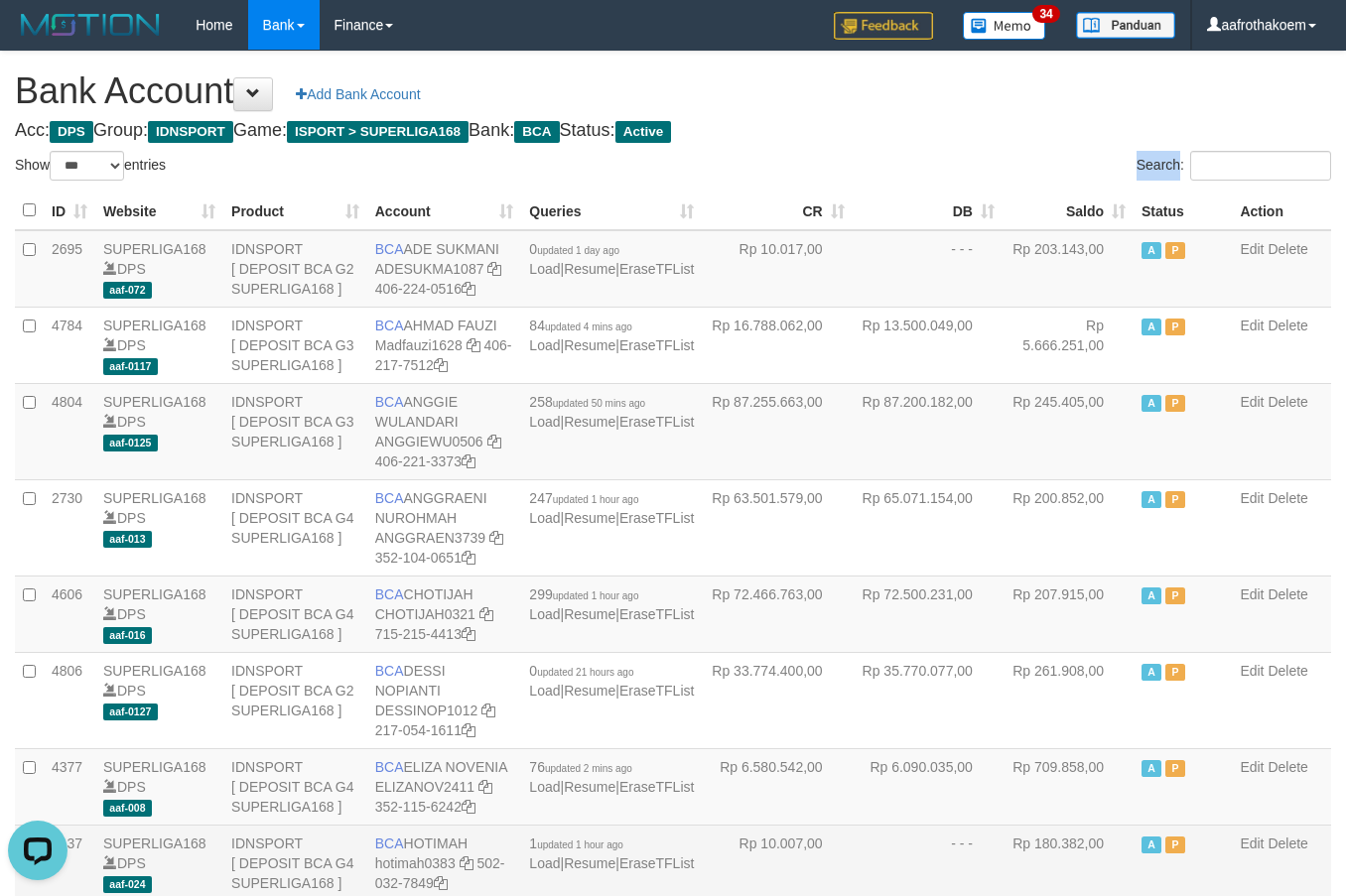 scroll, scrollTop: 0, scrollLeft: 0, axis: both 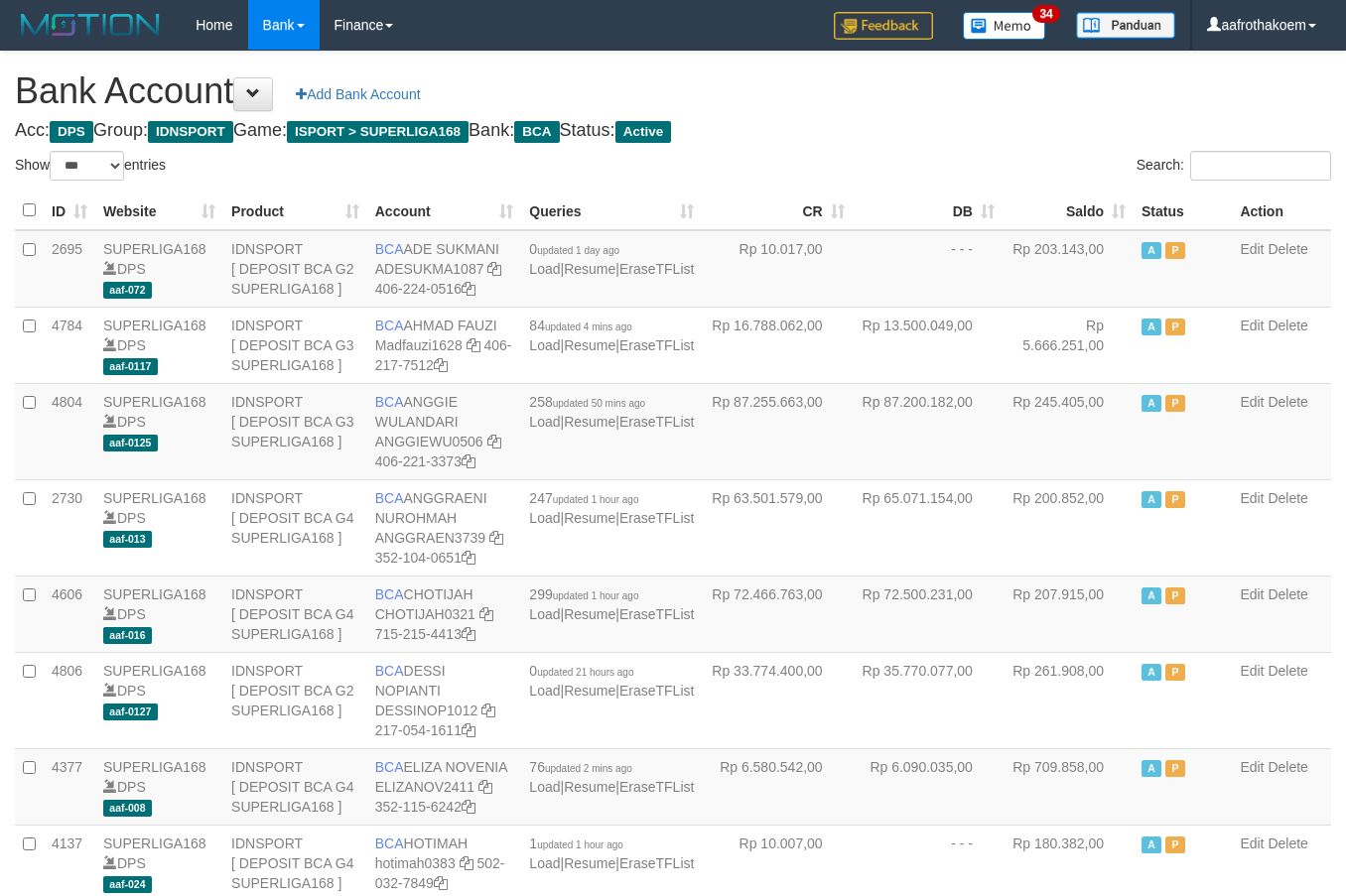 select on "***" 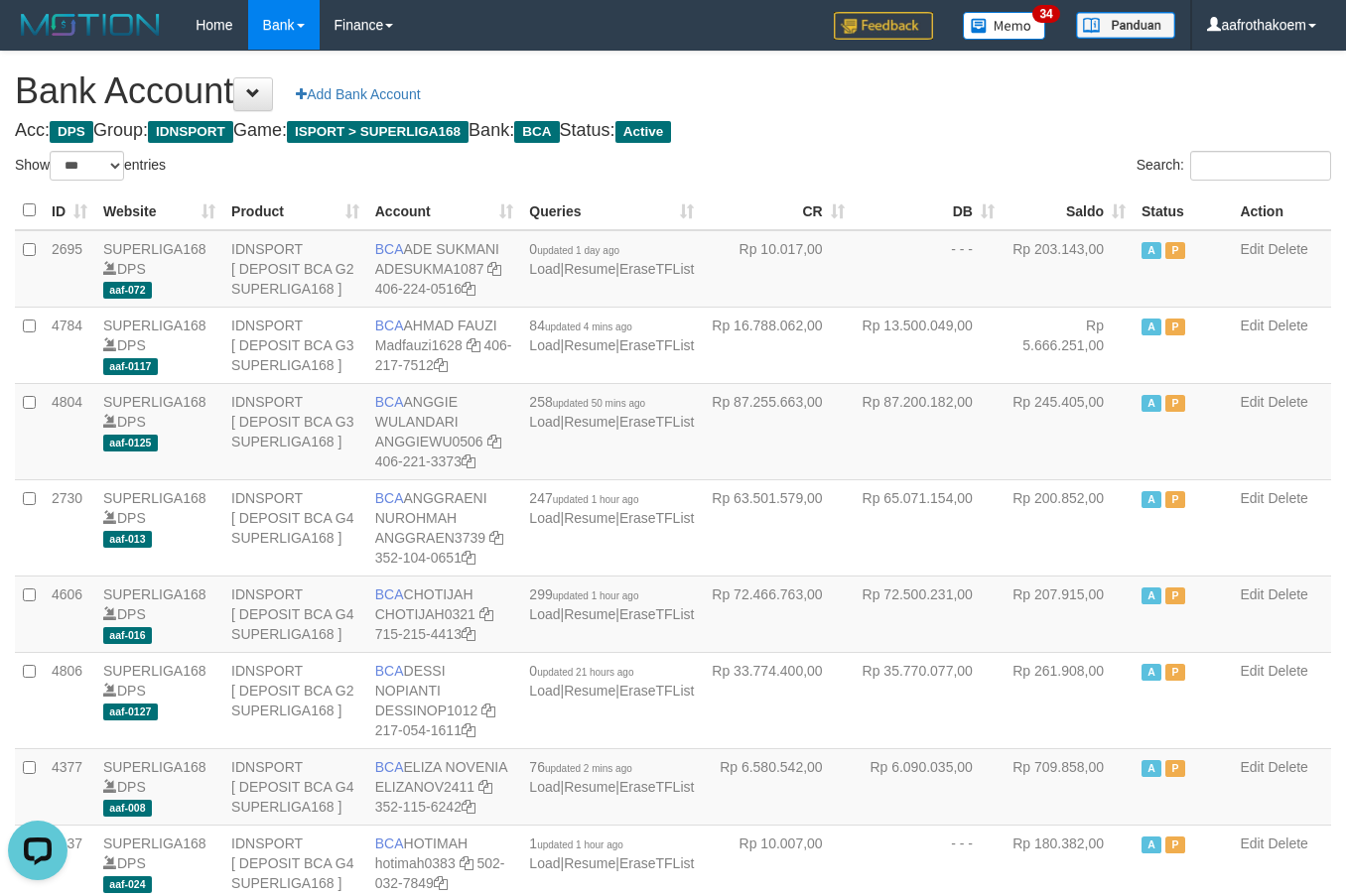 scroll, scrollTop: 0, scrollLeft: 0, axis: both 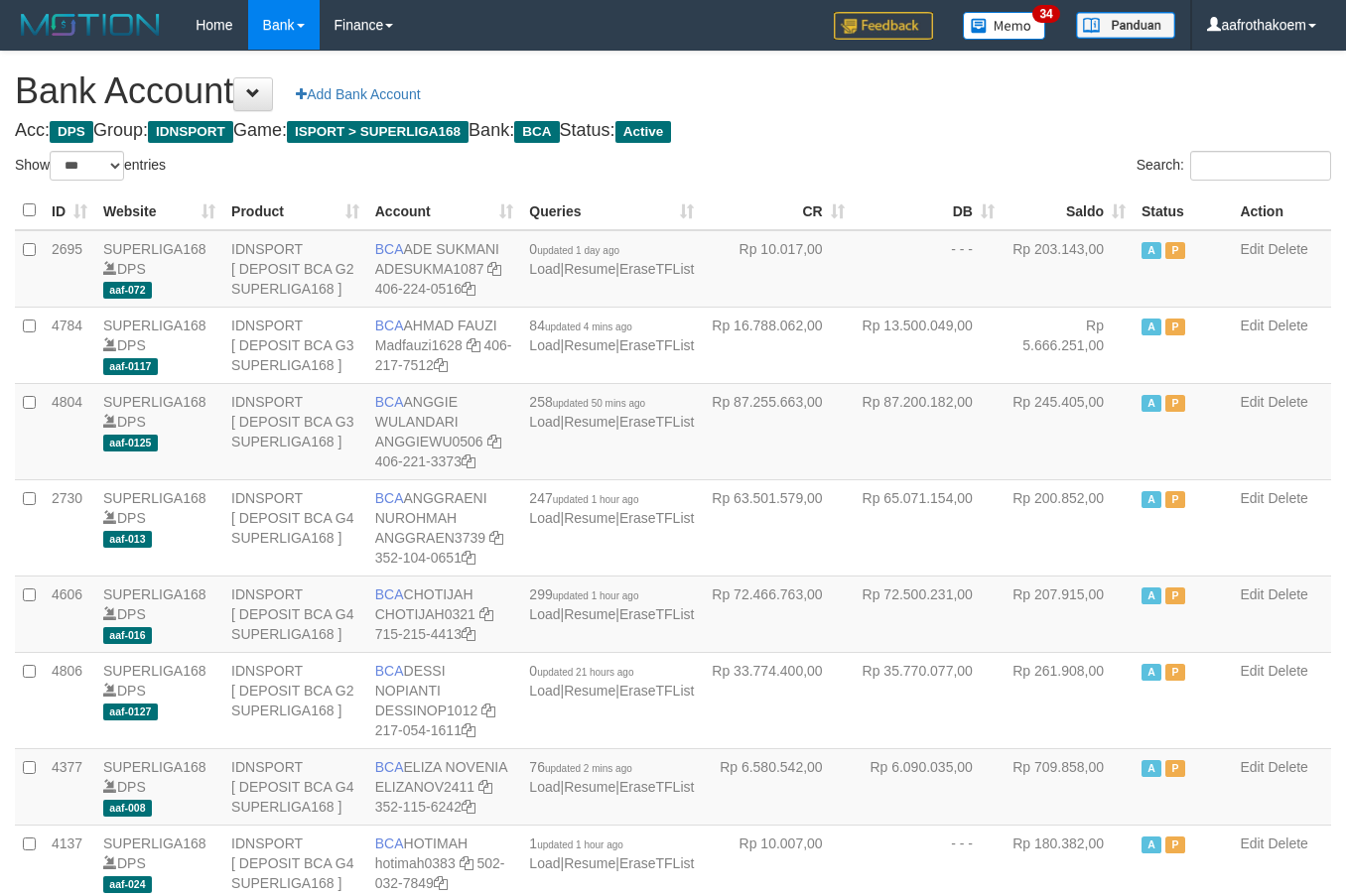 select on "***" 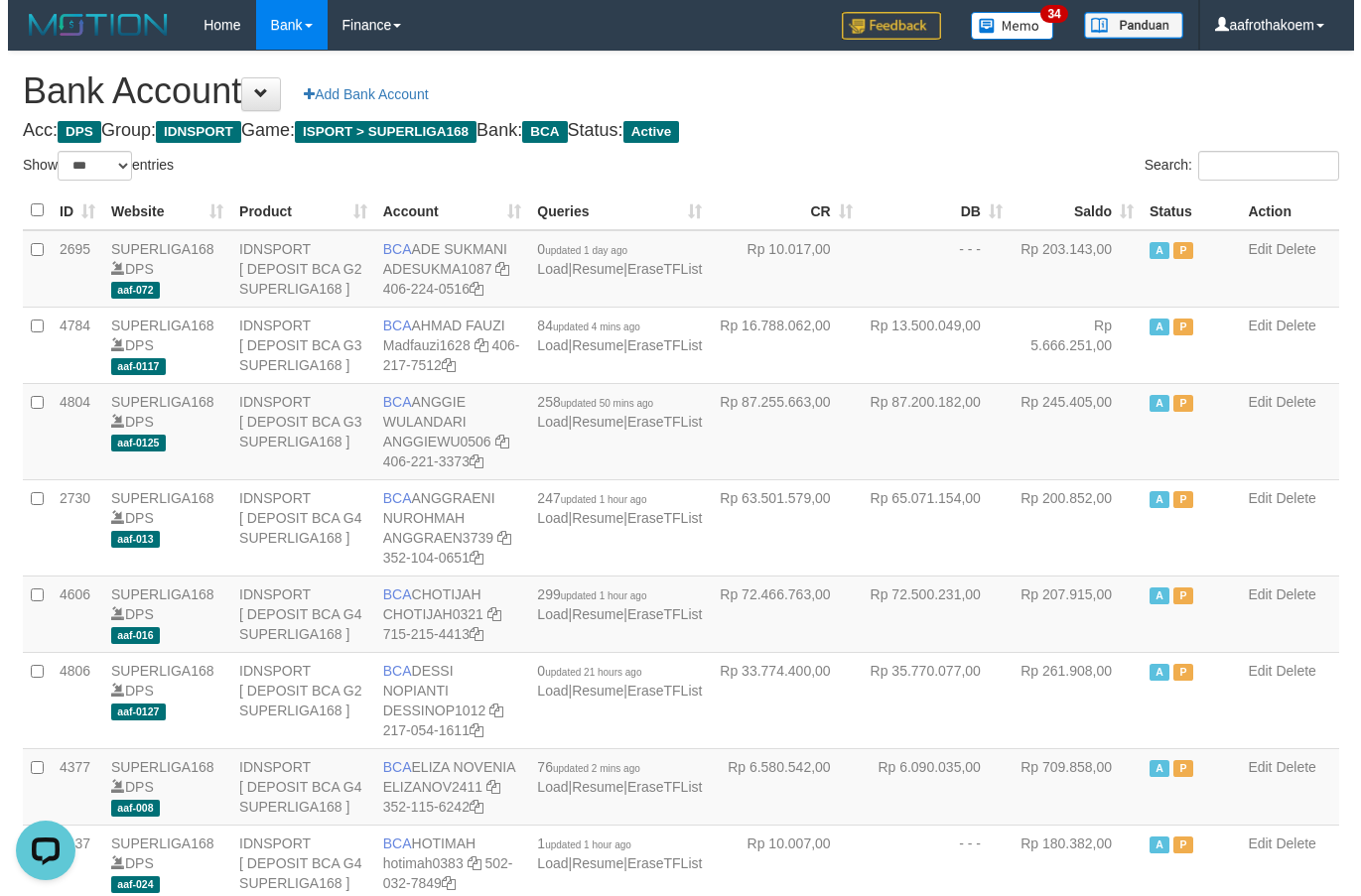 scroll, scrollTop: 0, scrollLeft: 0, axis: both 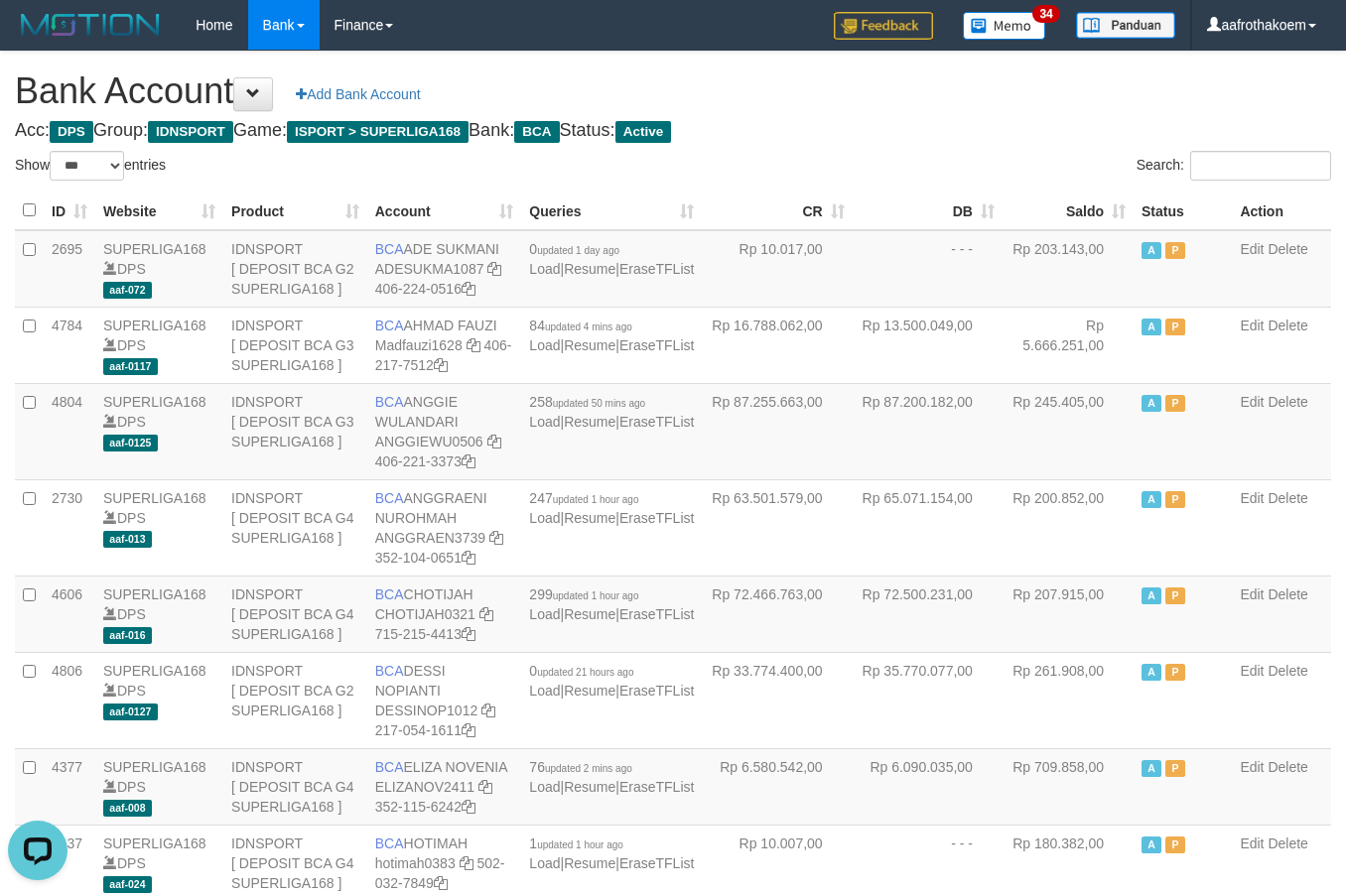 drag, startPoint x: 894, startPoint y: 158, endPoint x: 1144, endPoint y: 163, distance: 250.05 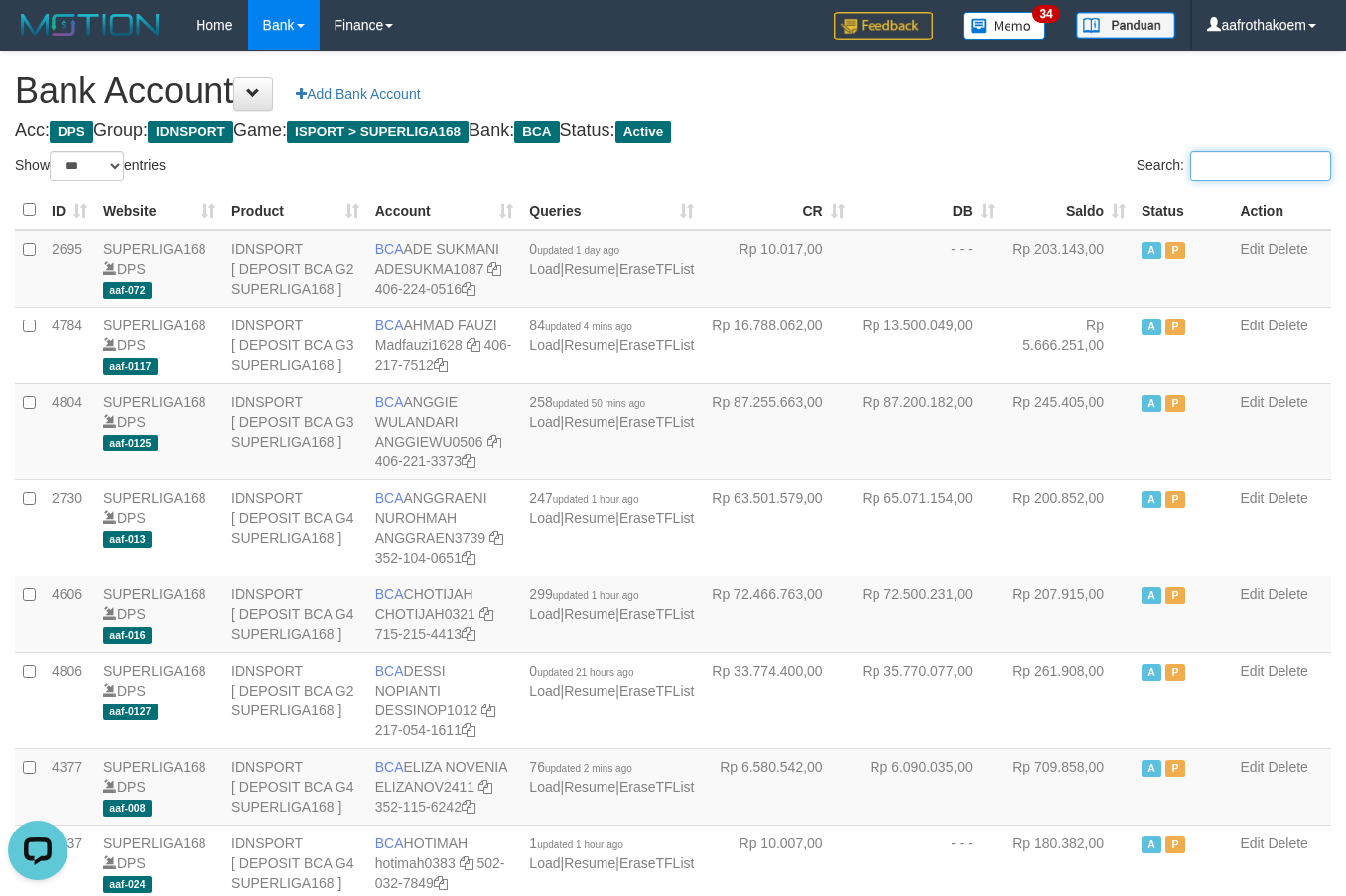 click on "Search:" at bounding box center [1261, 166] 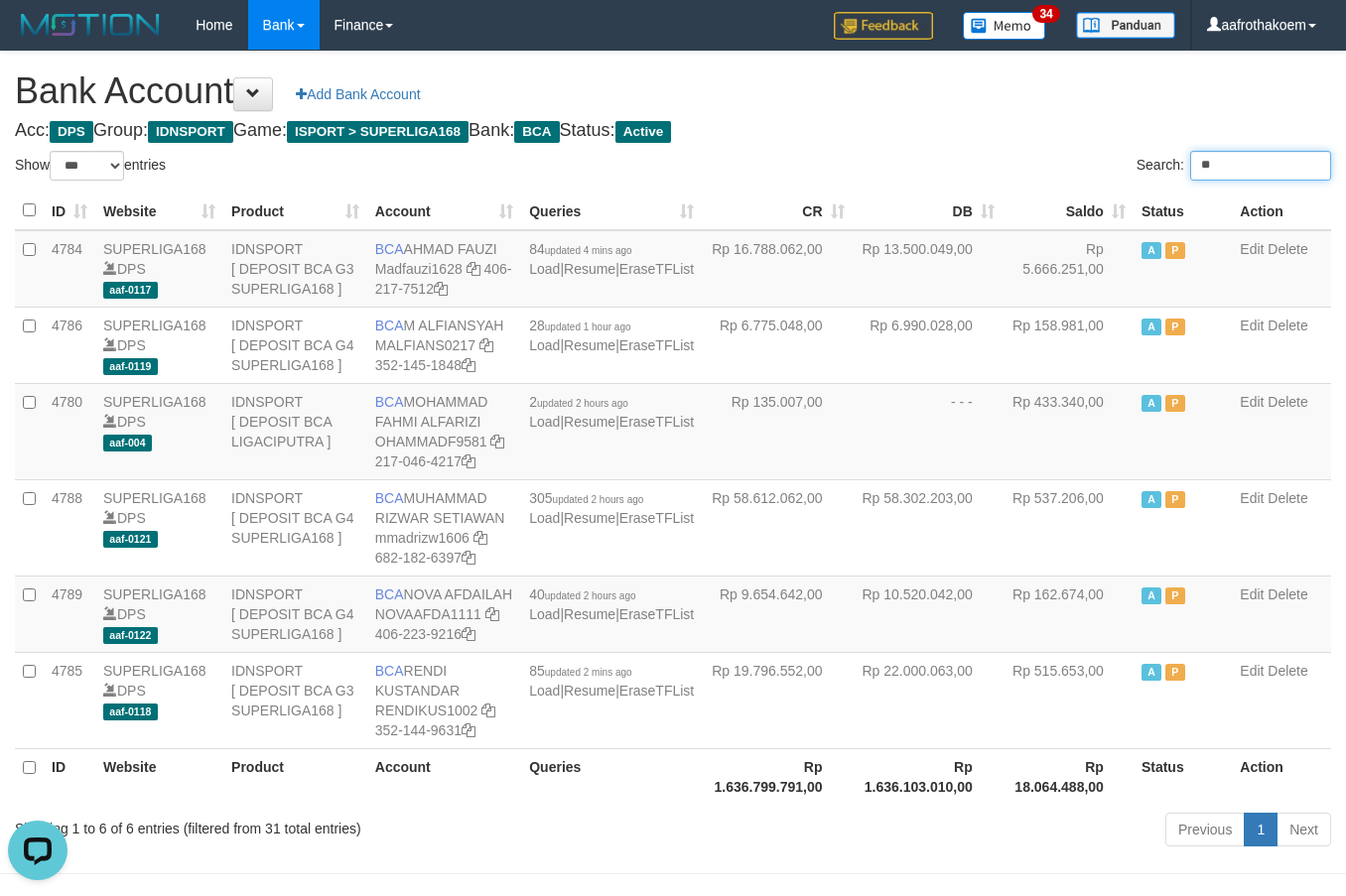type on "*" 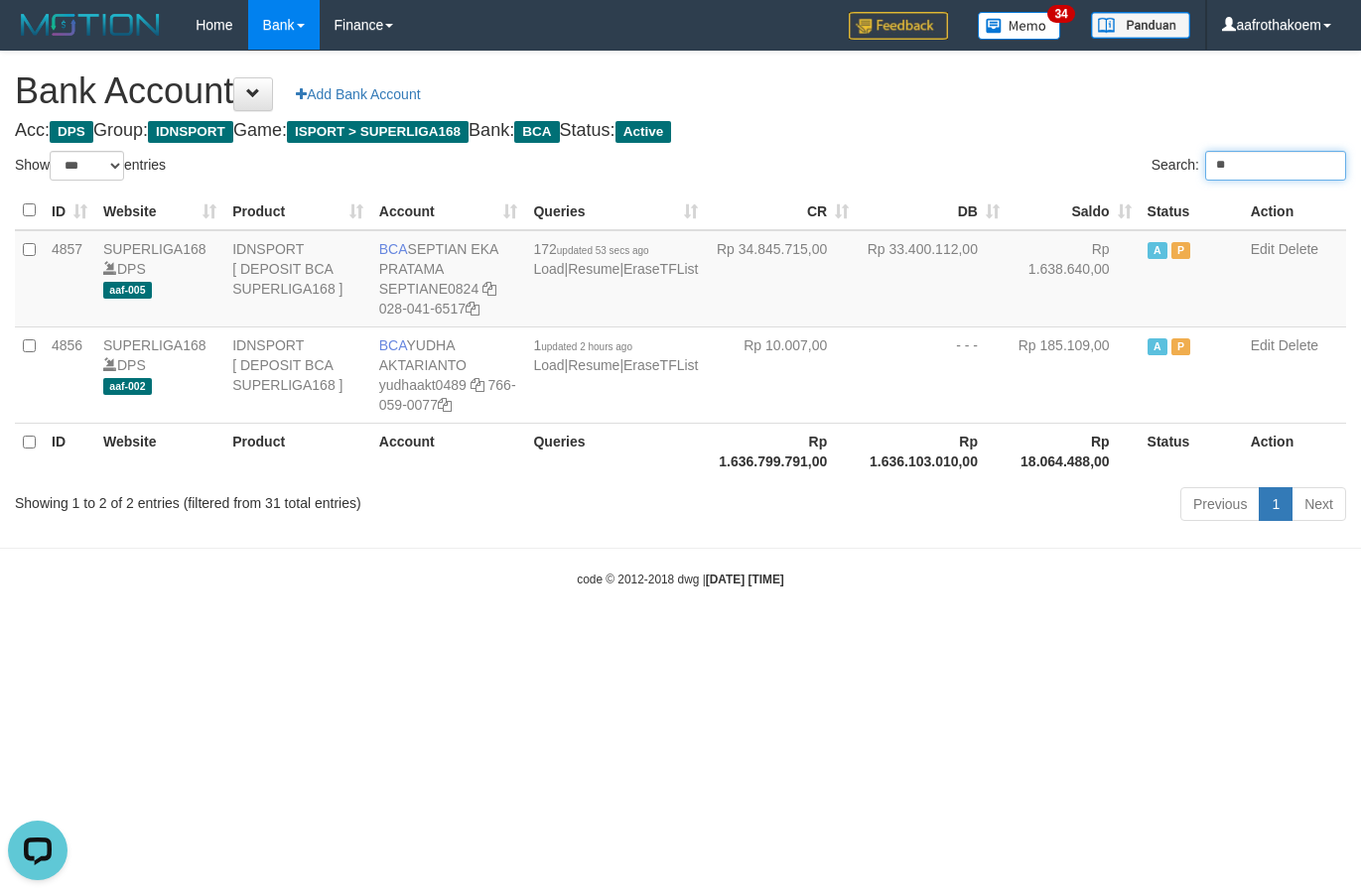 type on "*" 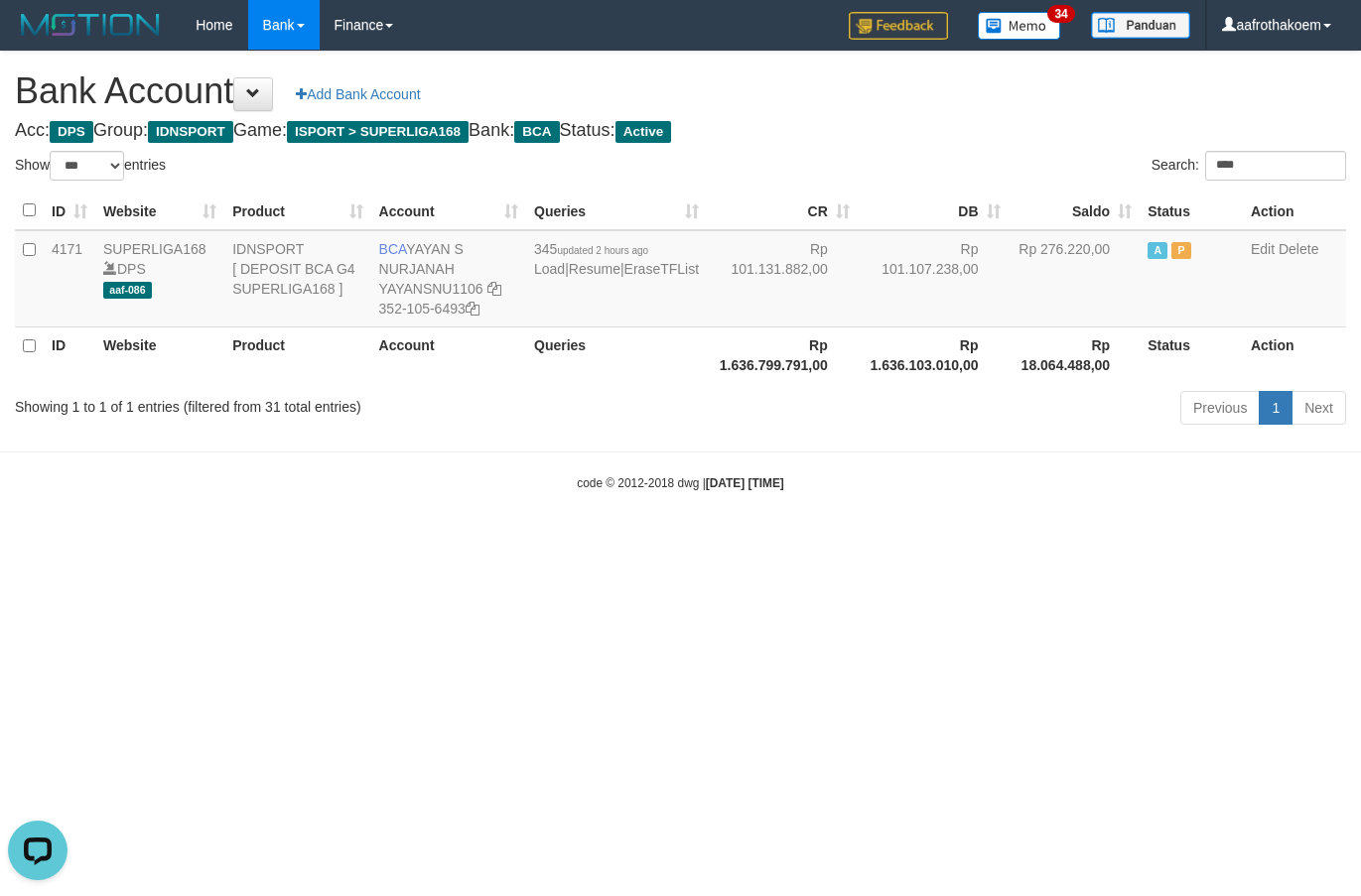 click on "Toggle navigation
Home
Bank
Account List
Note Mutasi
Finance
Financial Data
aafrothakoem
My Profile
Log Out
34
Bank Account
Add Bank Account
Acc: 										 DPS
Group:   IDNSPORT    		Game:   ISPORT > SUPERLIGA168 BCA" at bounding box center (680, 271) 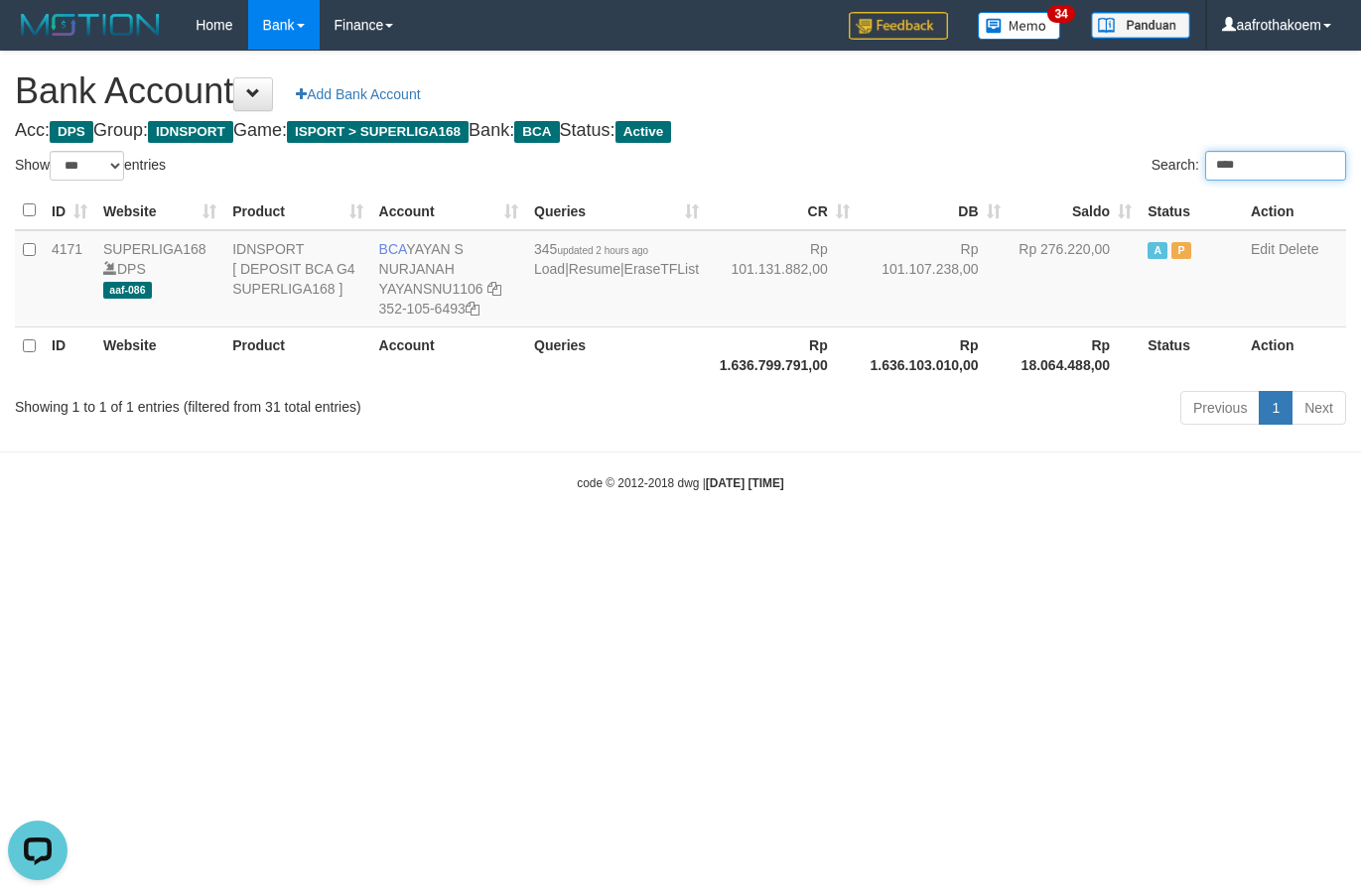 click on "****" at bounding box center [1276, 166] 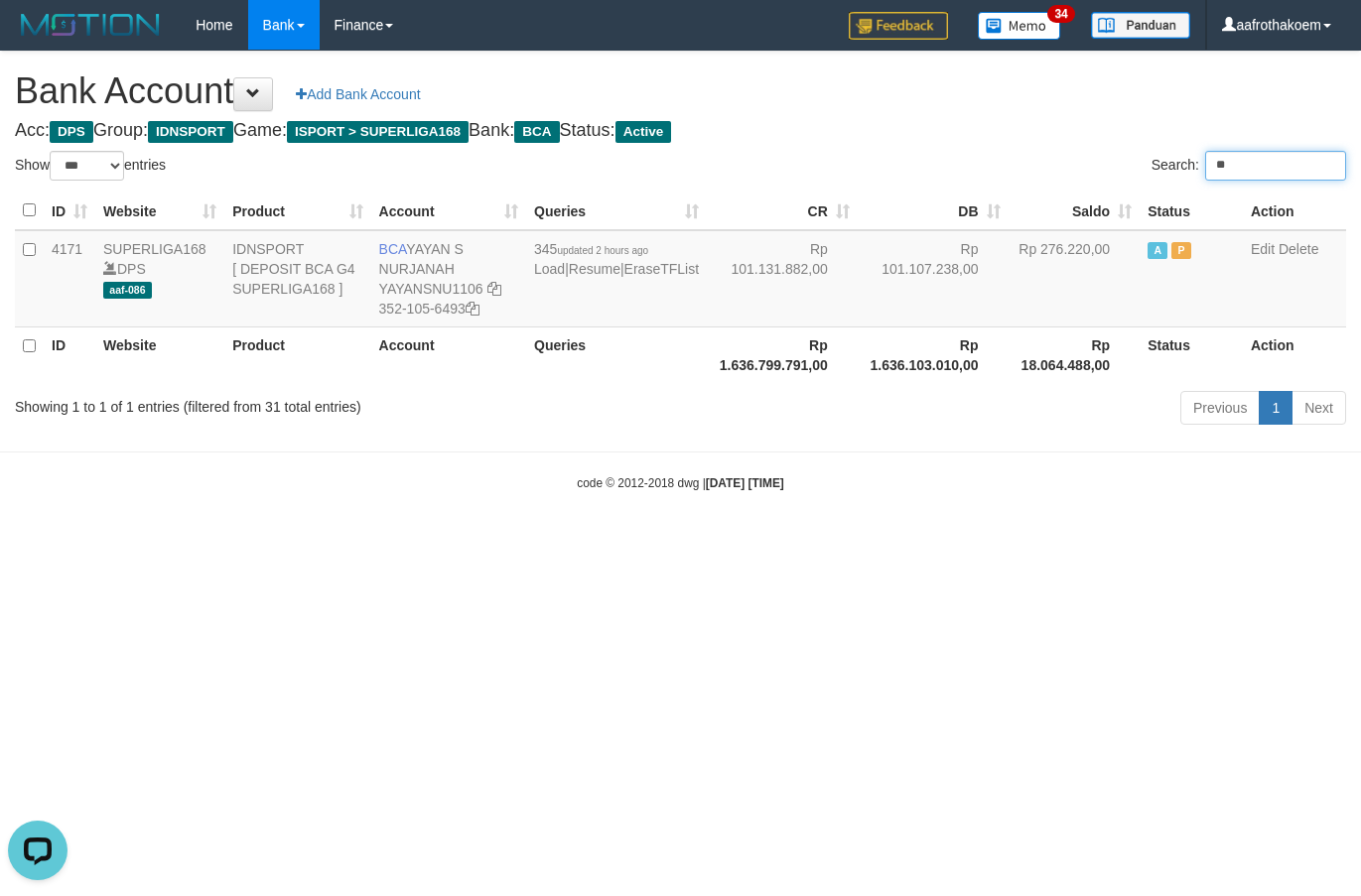 type on "*" 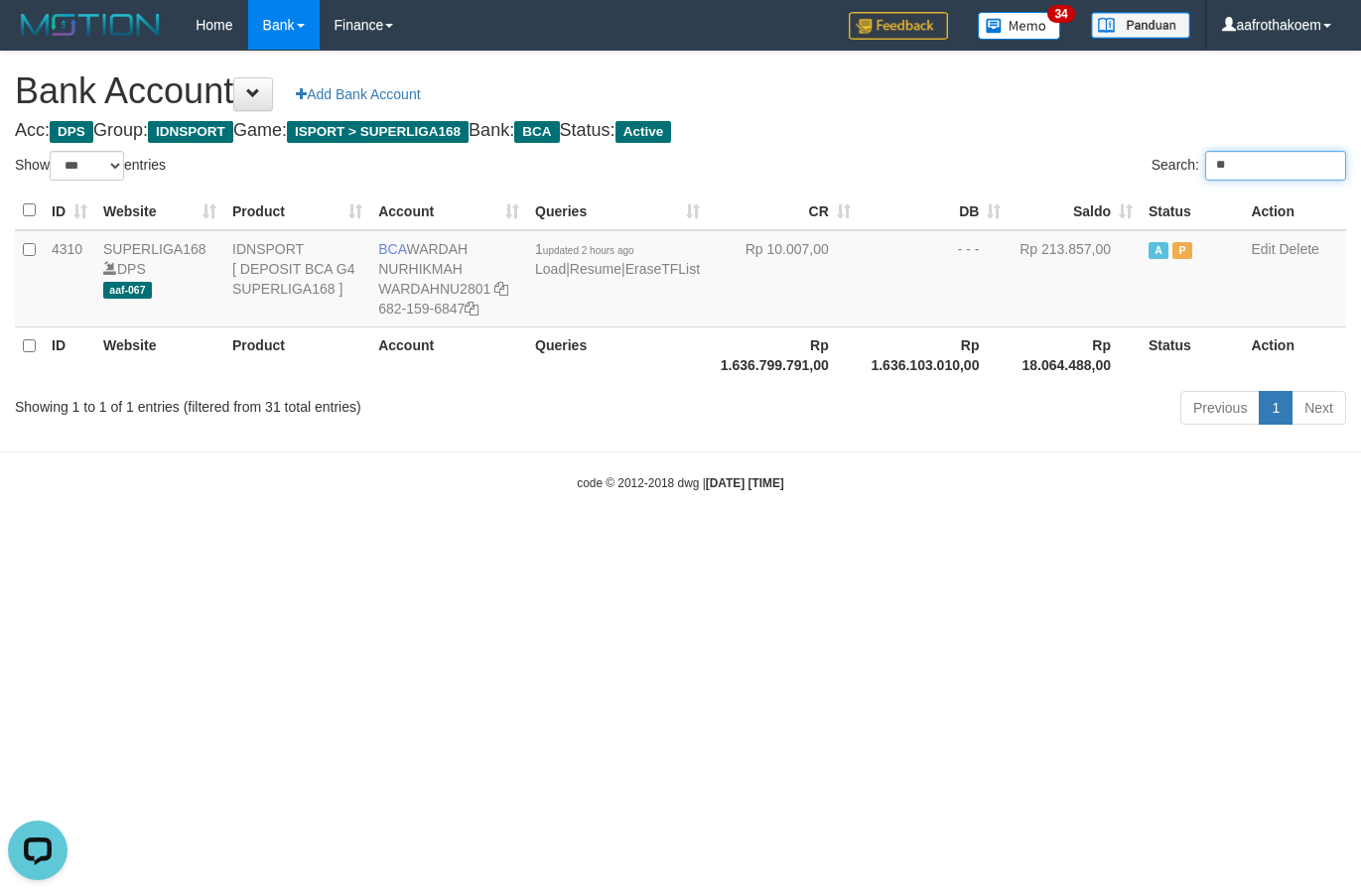 type on "*" 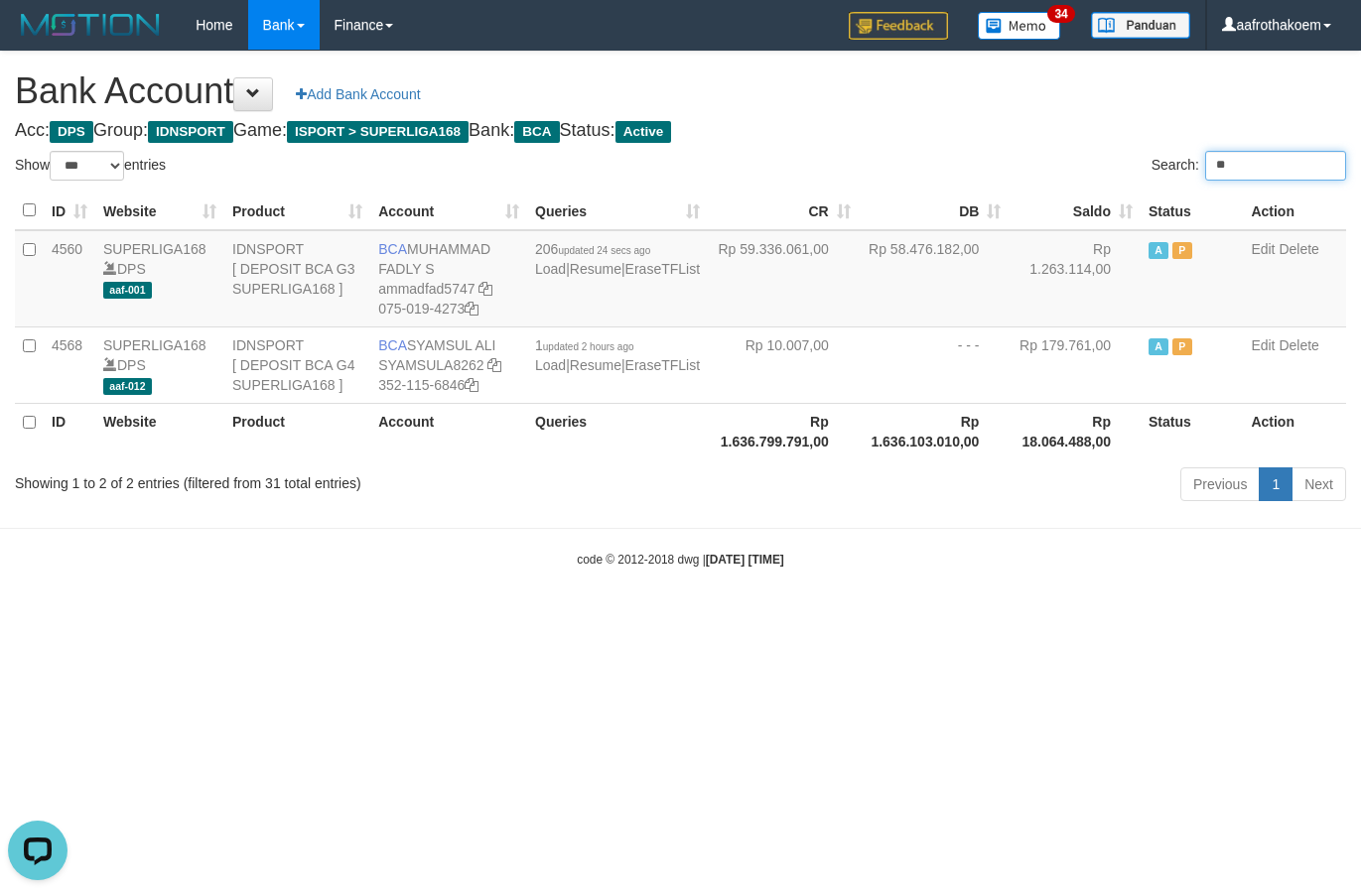 type on "*" 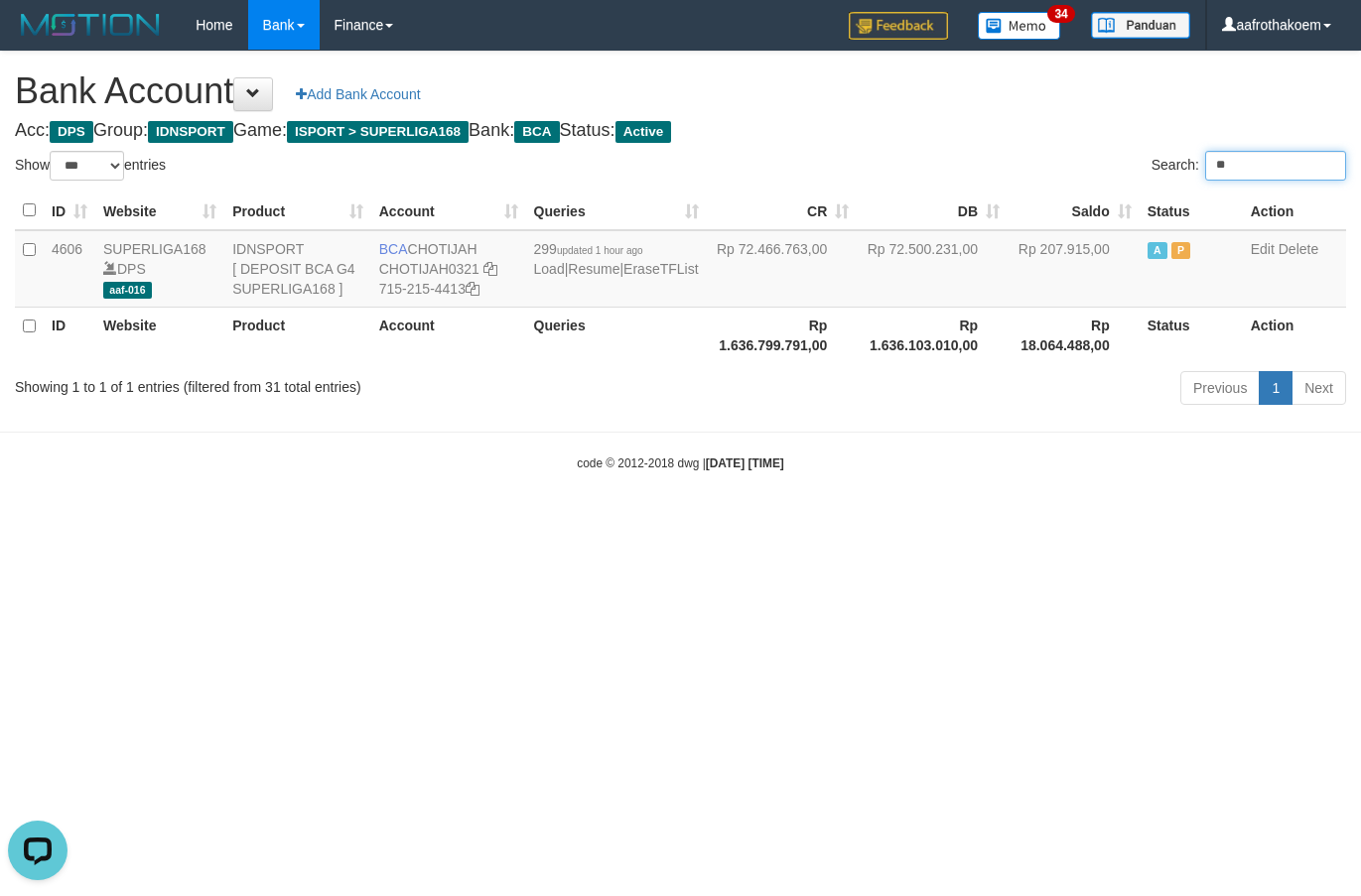 type on "*" 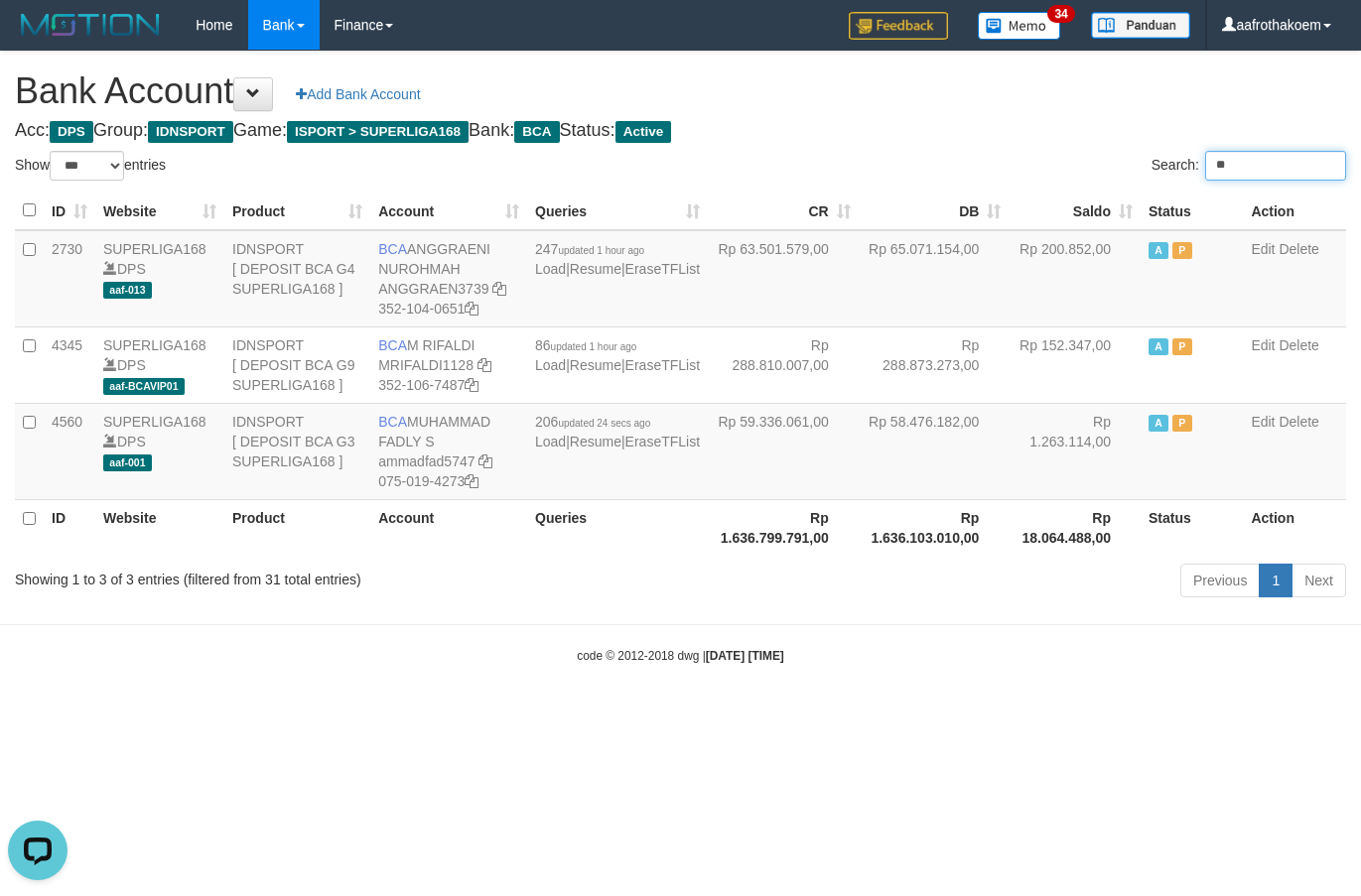 type on "*" 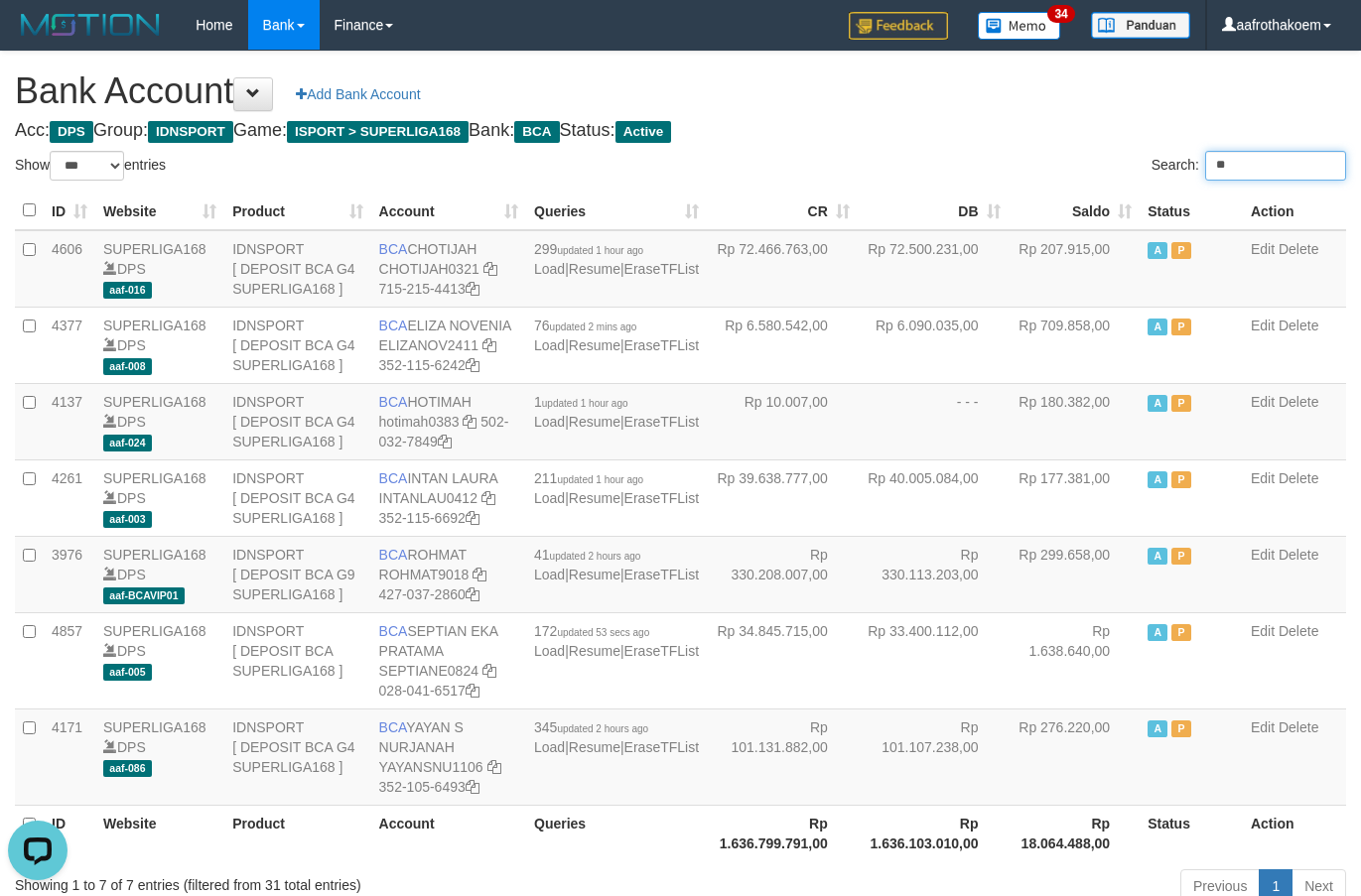 type on "*" 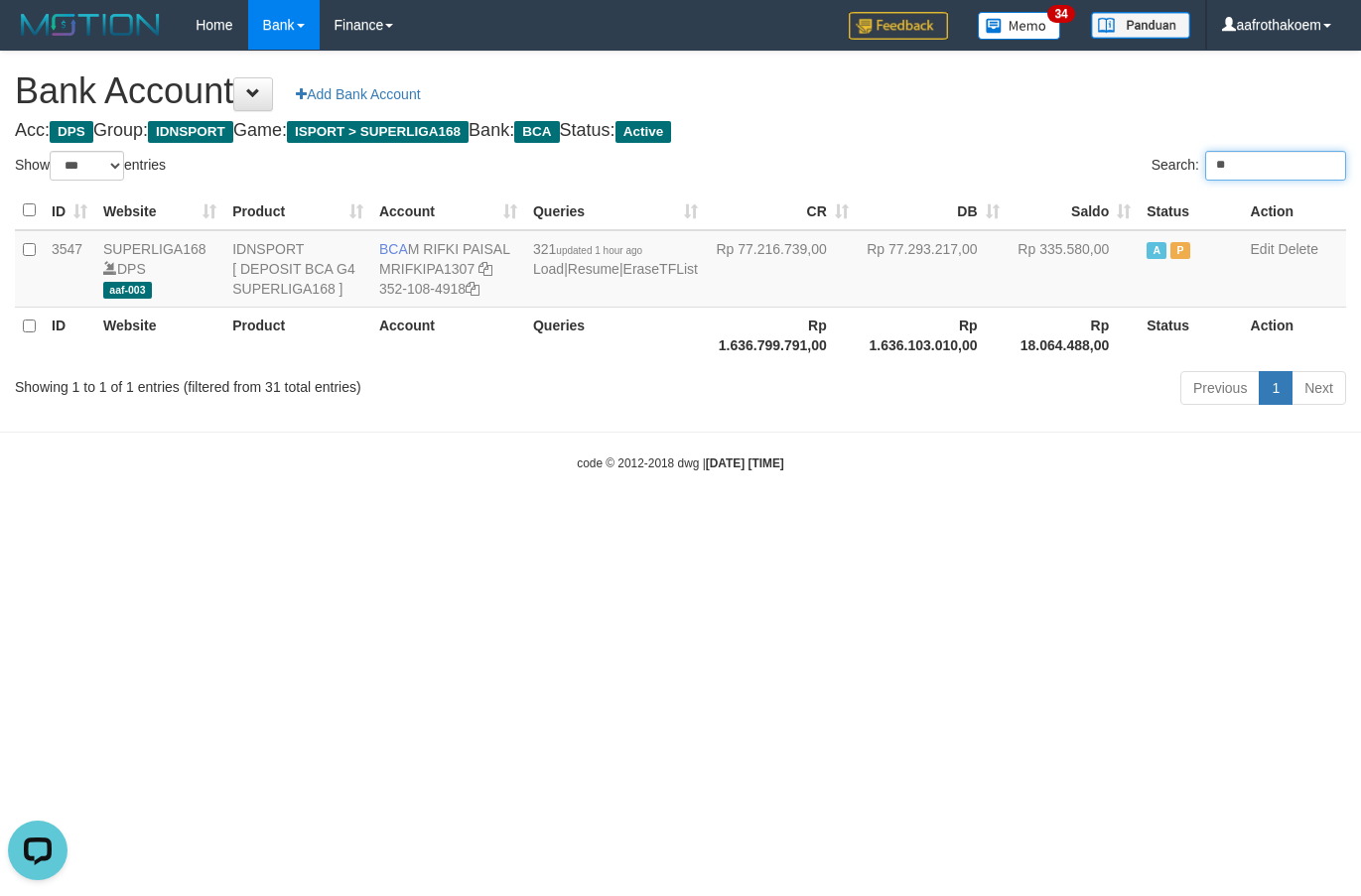type on "*" 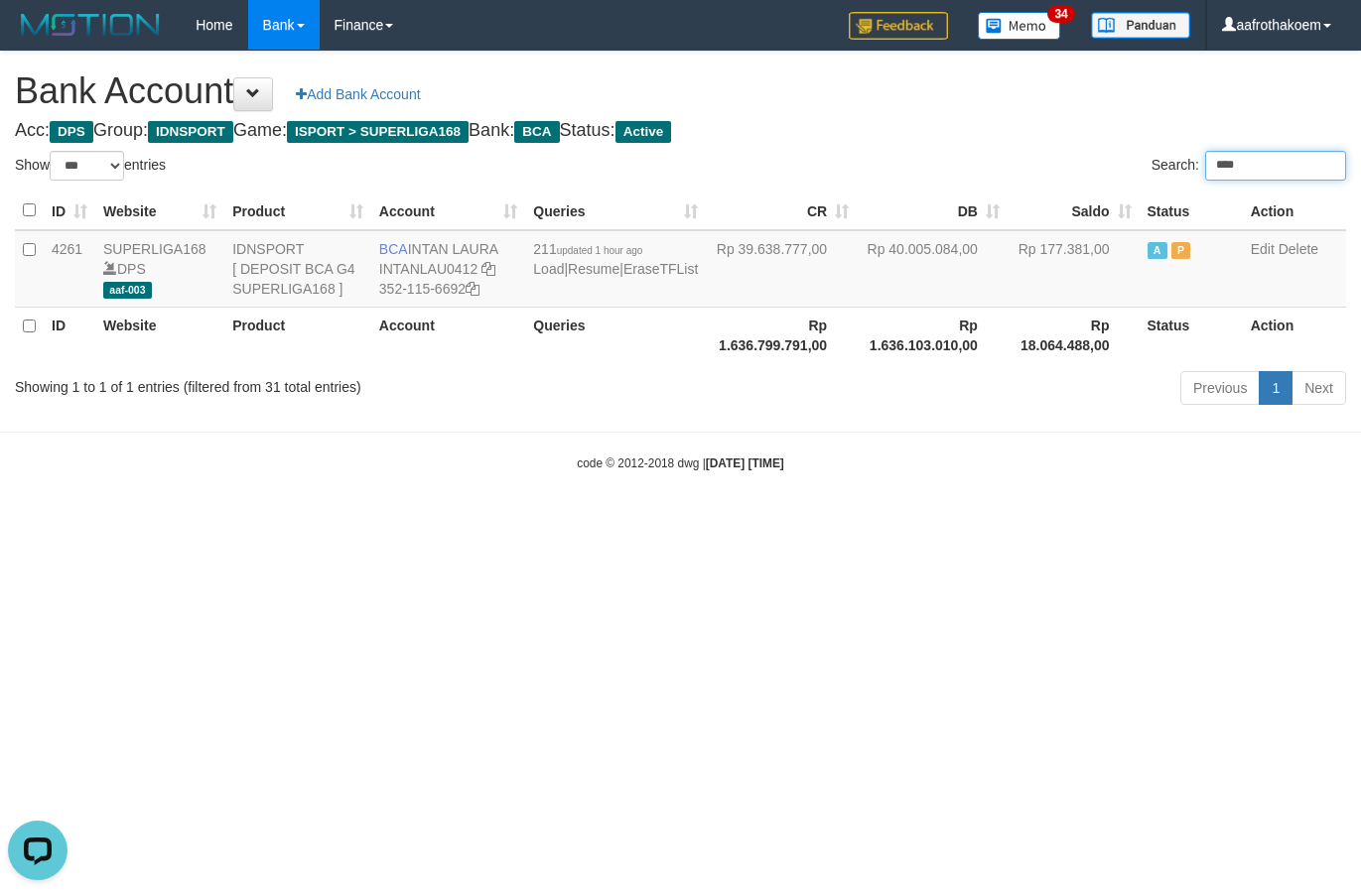 type on "****" 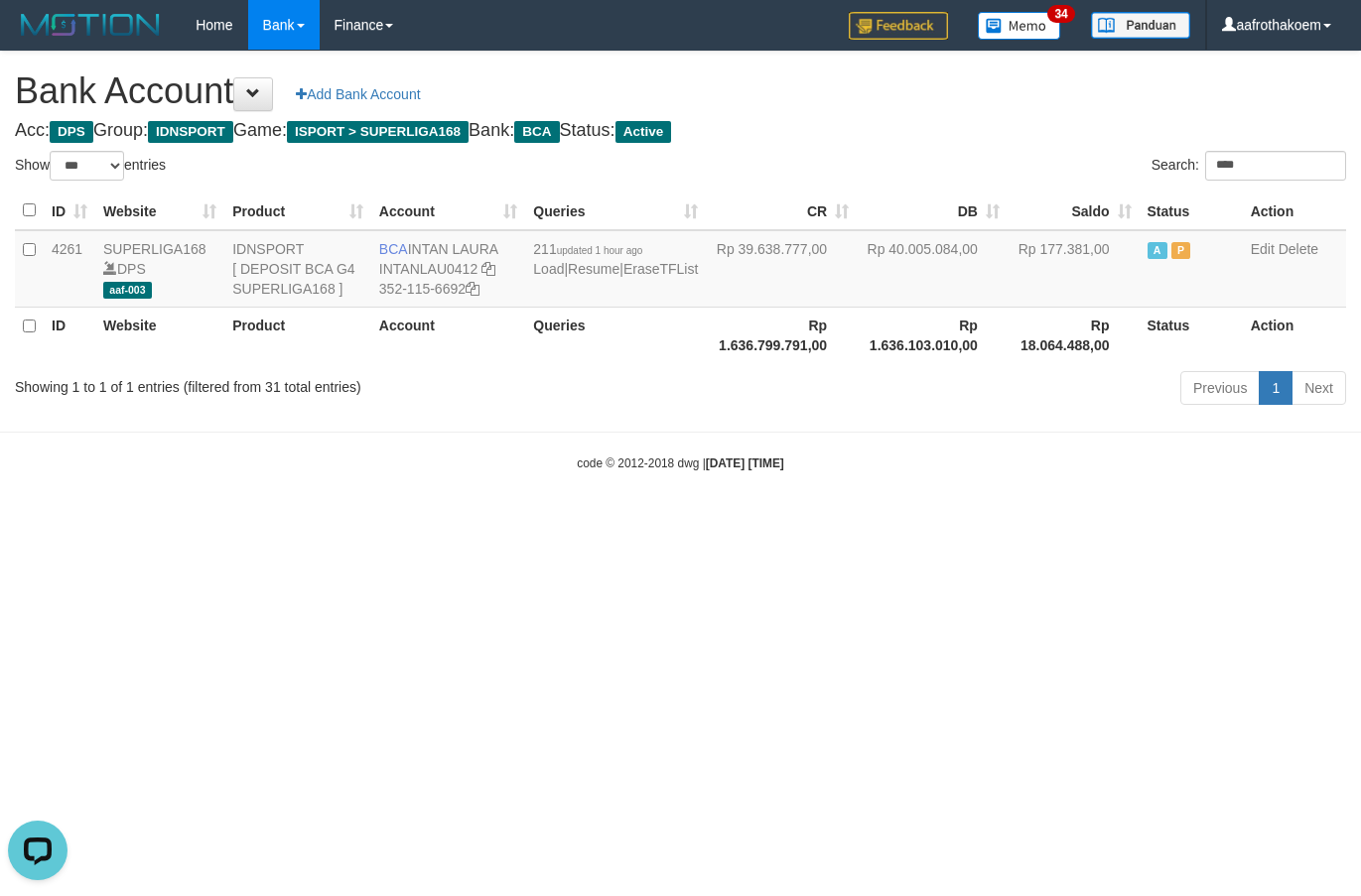 click on "Bank Account
Add Bank Account
Acc: 										 DPS
Group:   IDNSPORT    		Game:   ISPORT > SUPERLIGA168    		Bank:   BCA    		Status:  Active
Filter Account Type
*******
***
**
***
DPS
SELECT ALL  SELECT TYPE  - ALL -
DPS
WD
TMP
Filter Product
*******
******
********
********
*******
********
IDNSPORT
SELECT ALL  SELECT GROUP  - ALL -
BETHUB
IDNPOKER
IDNSPORT
IDNTOTO
LOADONLY
Filter Website
*******" at bounding box center [680, 231] 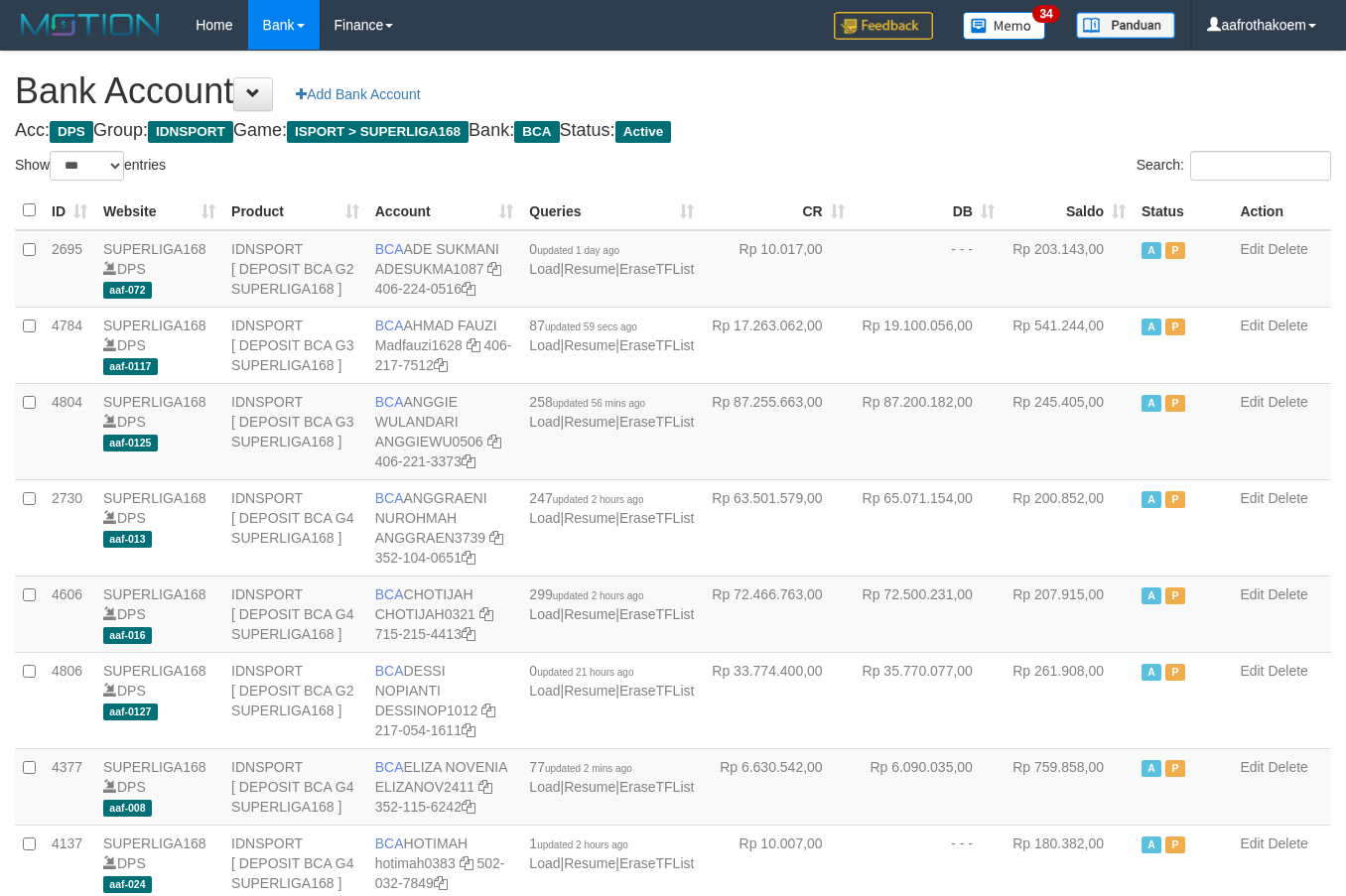 select on "***" 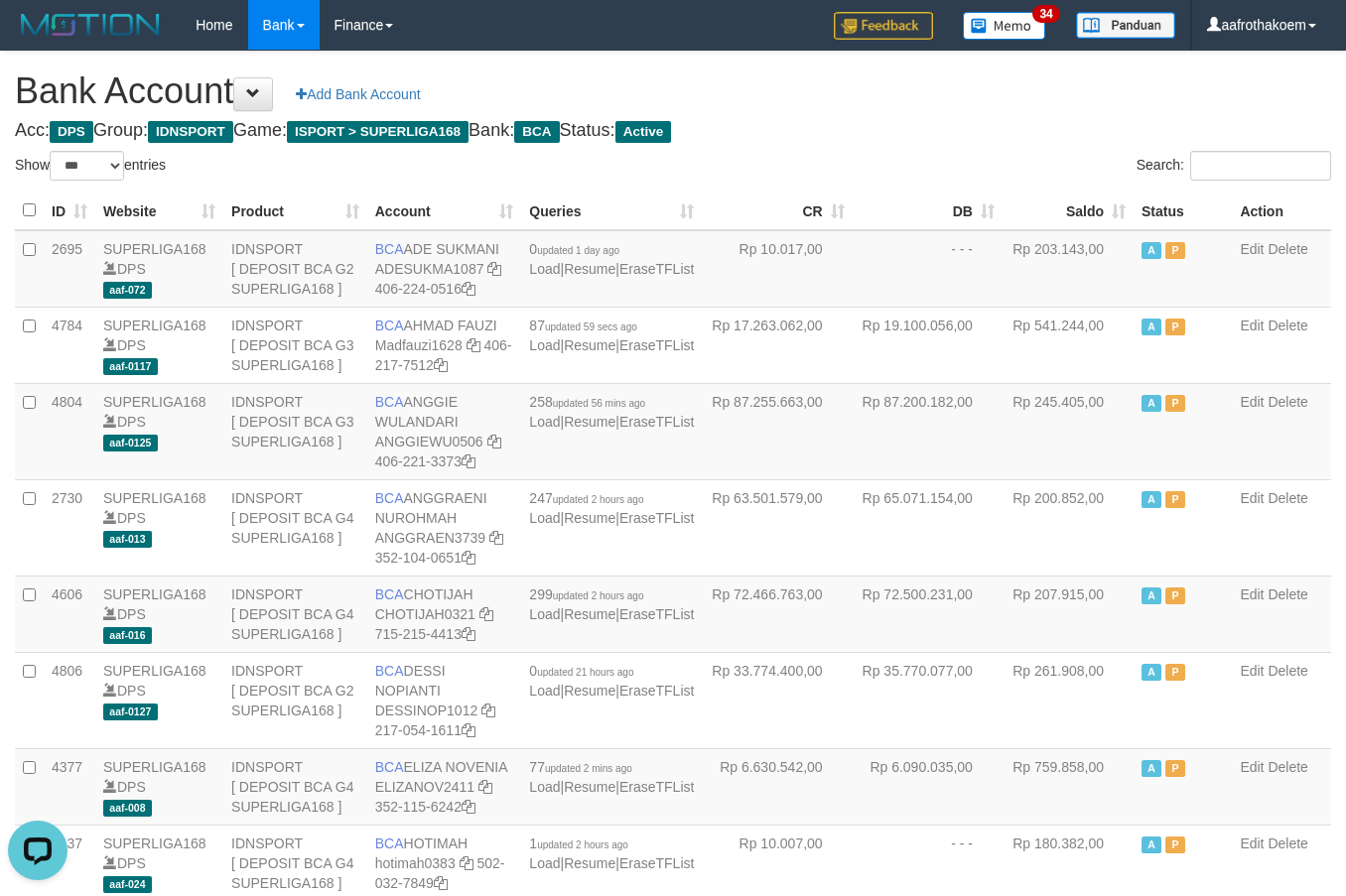 scroll, scrollTop: 0, scrollLeft: 0, axis: both 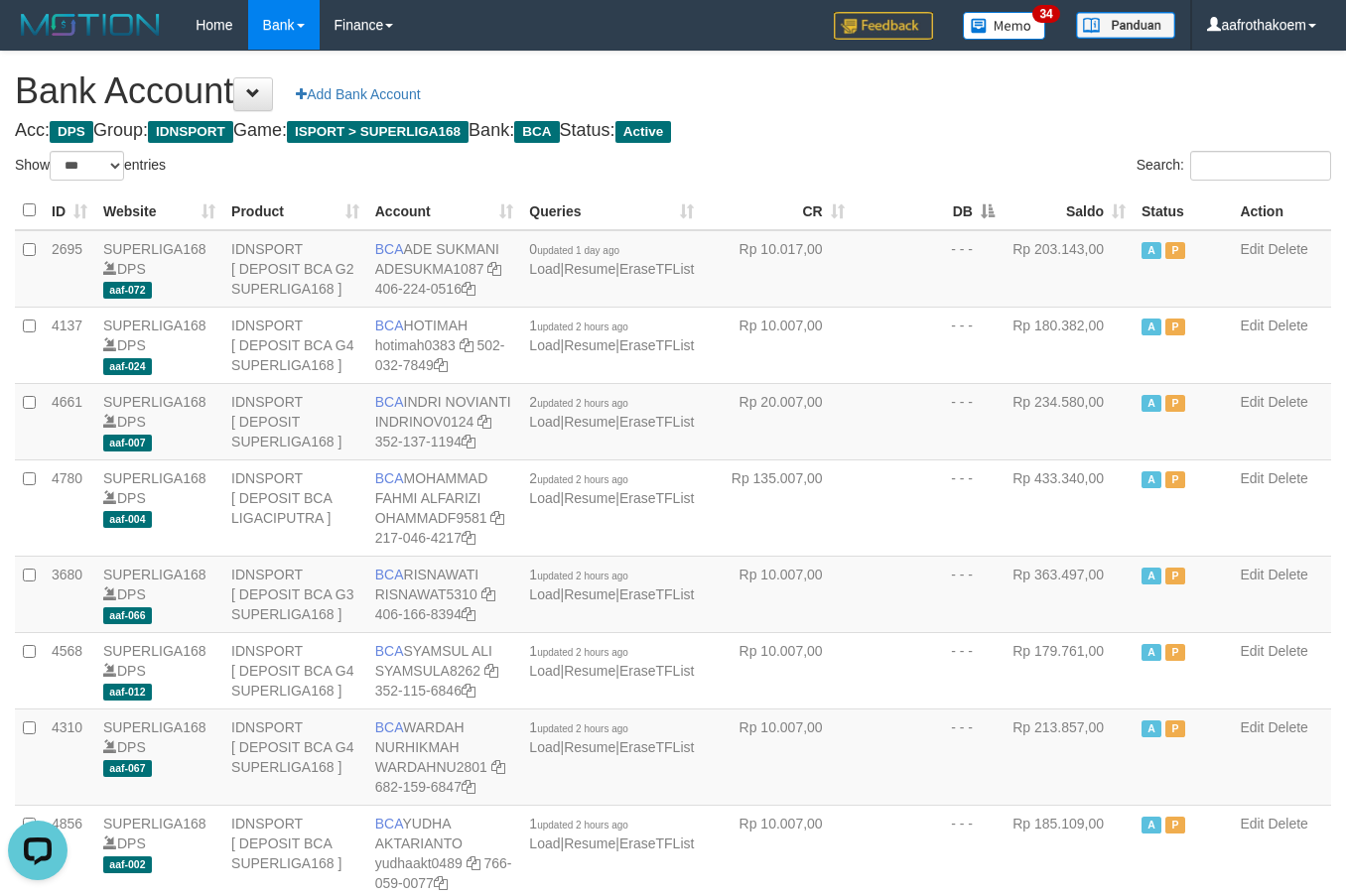 click on "Search:" at bounding box center (1010, 168) 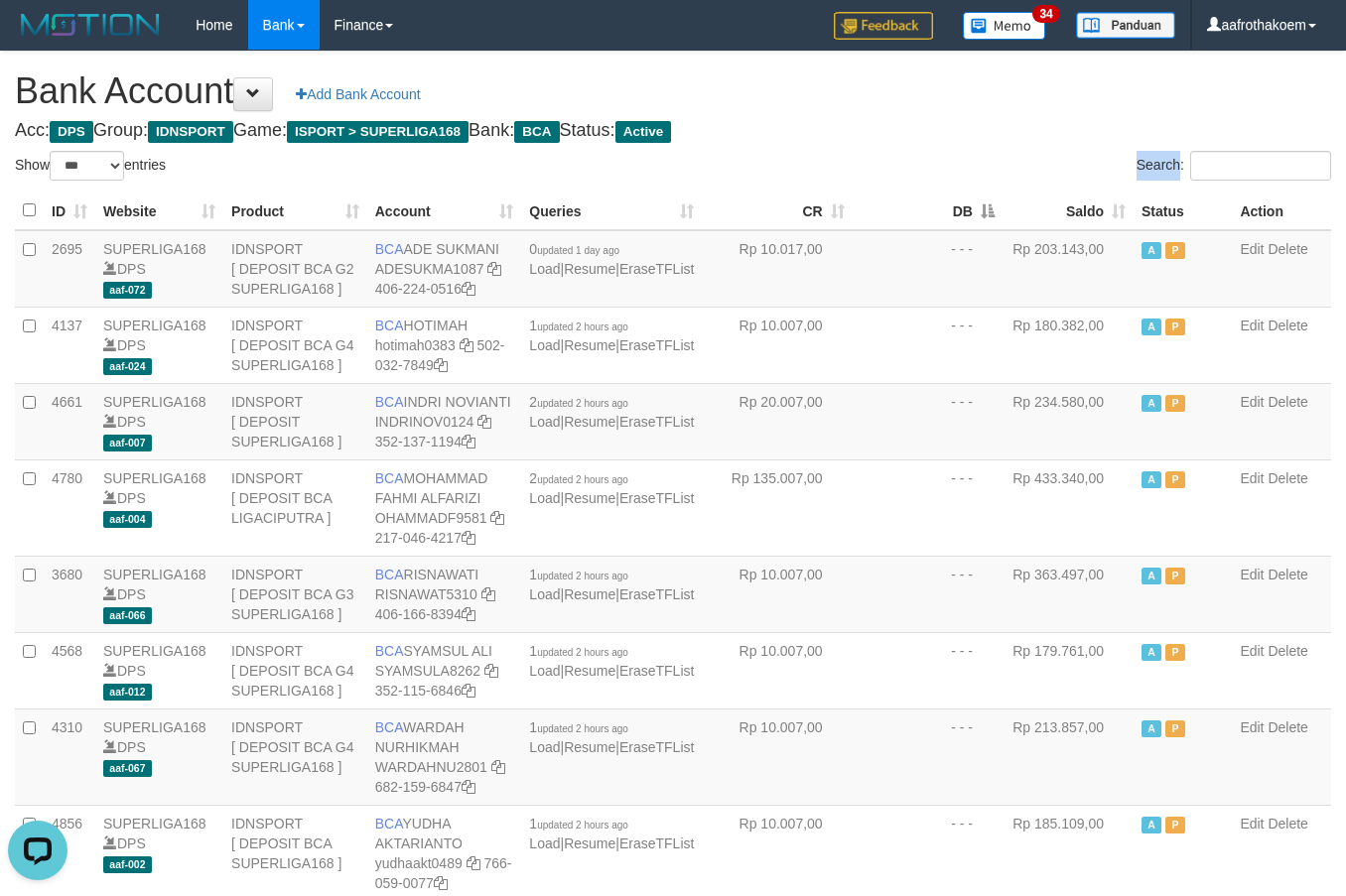 drag, startPoint x: 883, startPoint y: 177, endPoint x: 957, endPoint y: 223, distance: 87.13208 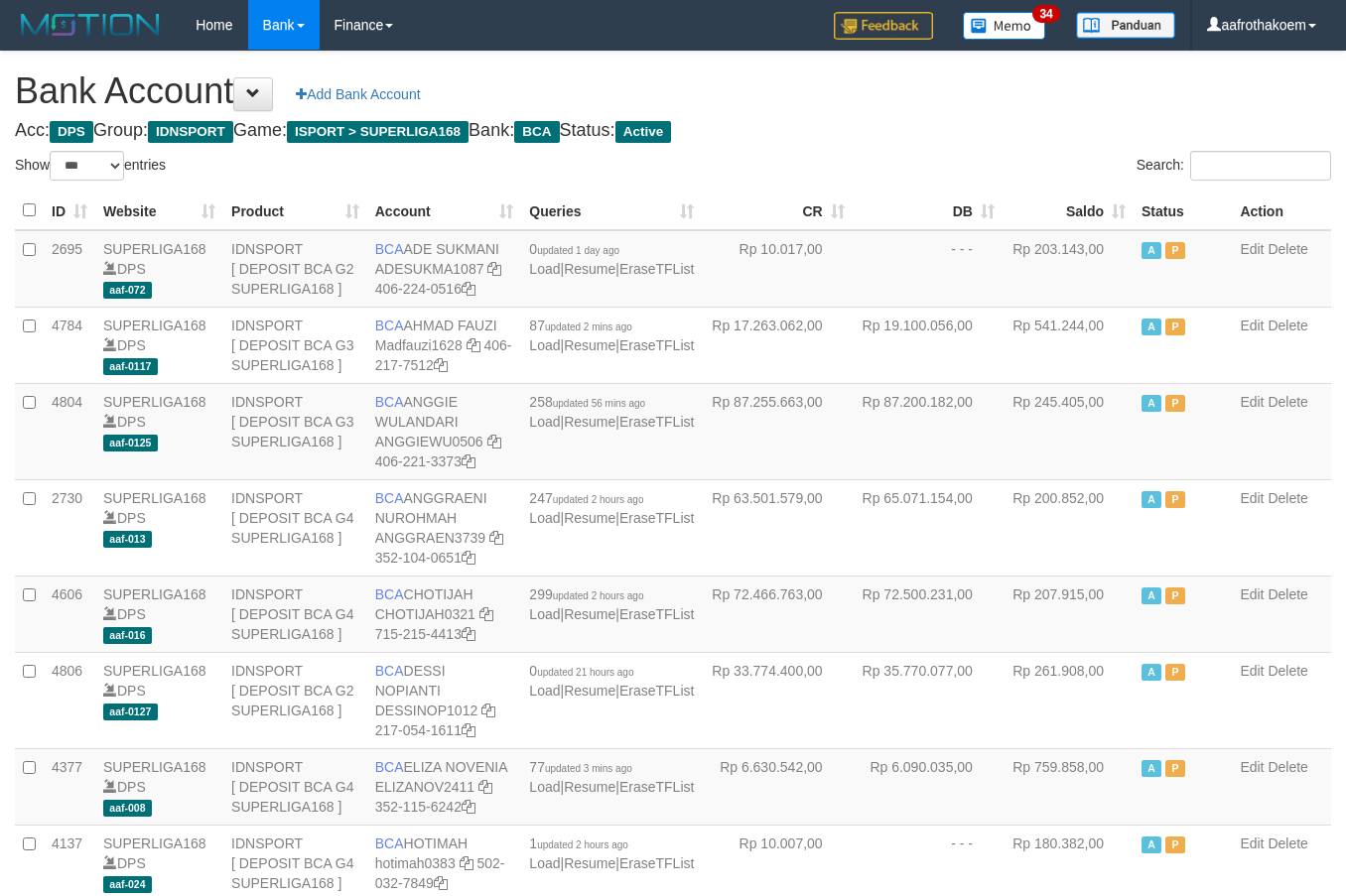 select on "***" 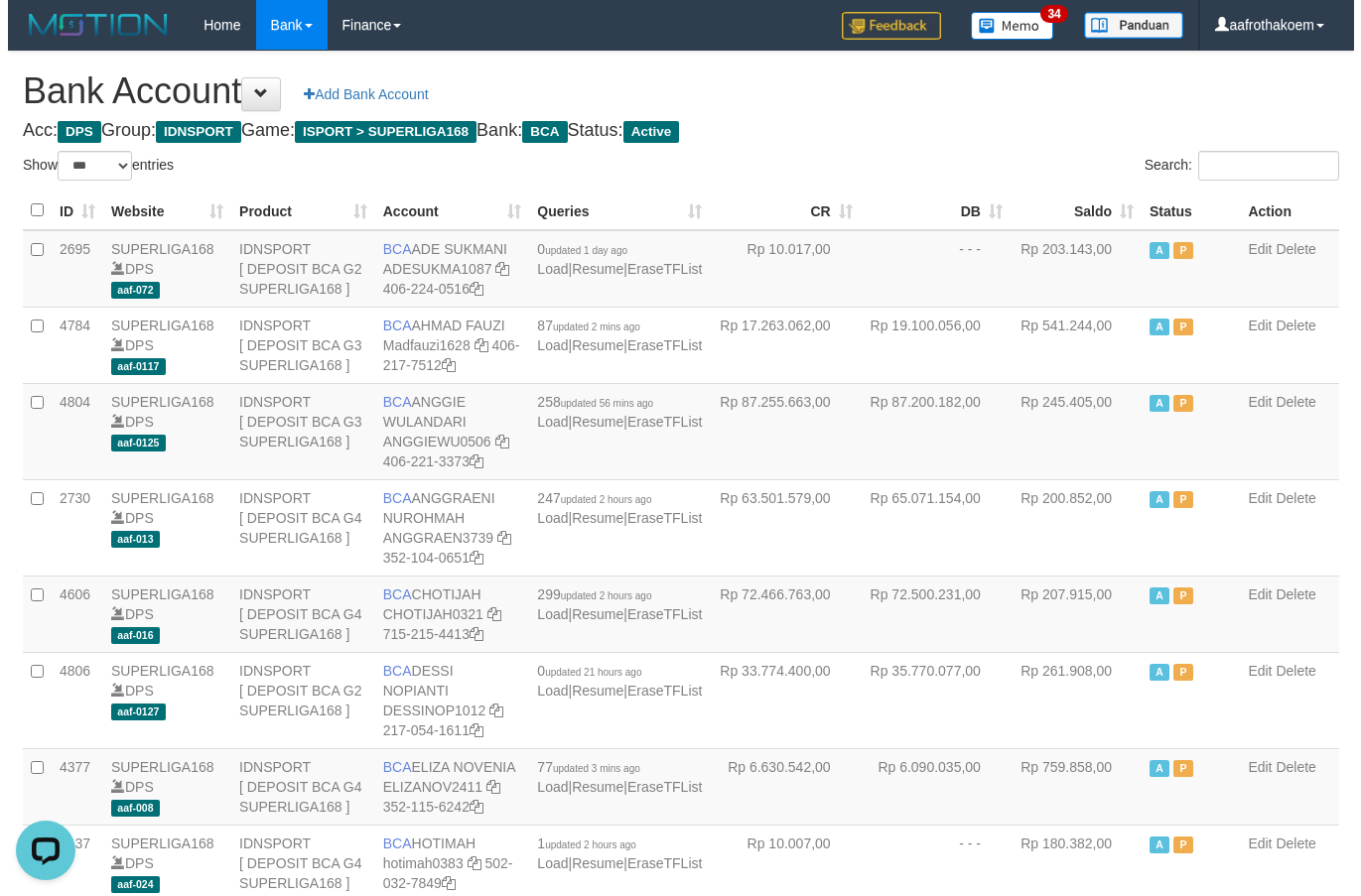 scroll, scrollTop: 0, scrollLeft: 0, axis: both 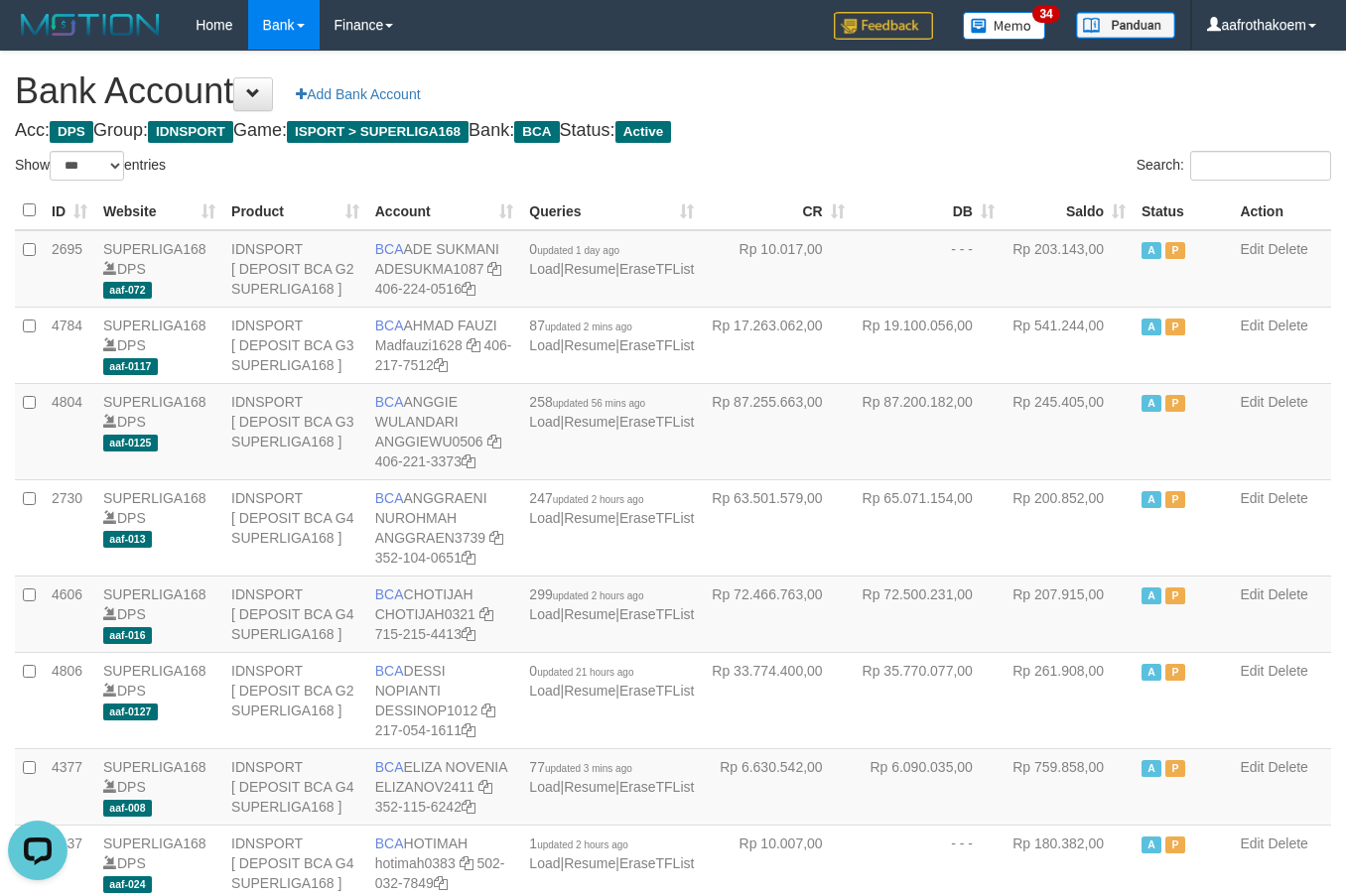 click on "Bank Account
Add Bank Account
Acc: 										 DPS
Group:   IDNSPORT    		Game:   ISPORT > SUPERLIGA168    		Bank:   BCA    		Status:  Active
Filter Account Type
*******
***
**
***
DPS
SELECT ALL  SELECT TYPE  - ALL -
DPS
WD
TMP
Filter Product
*******
******
********
********
*******
********
IDNSPORT
SELECT ALL  SELECT GROUP  - ALL -
BETHUB
IDNPOKER
IDNSPORT
IDNTOTO
LOADONLY
Filter Website
*******" at bounding box center [673, 1506] 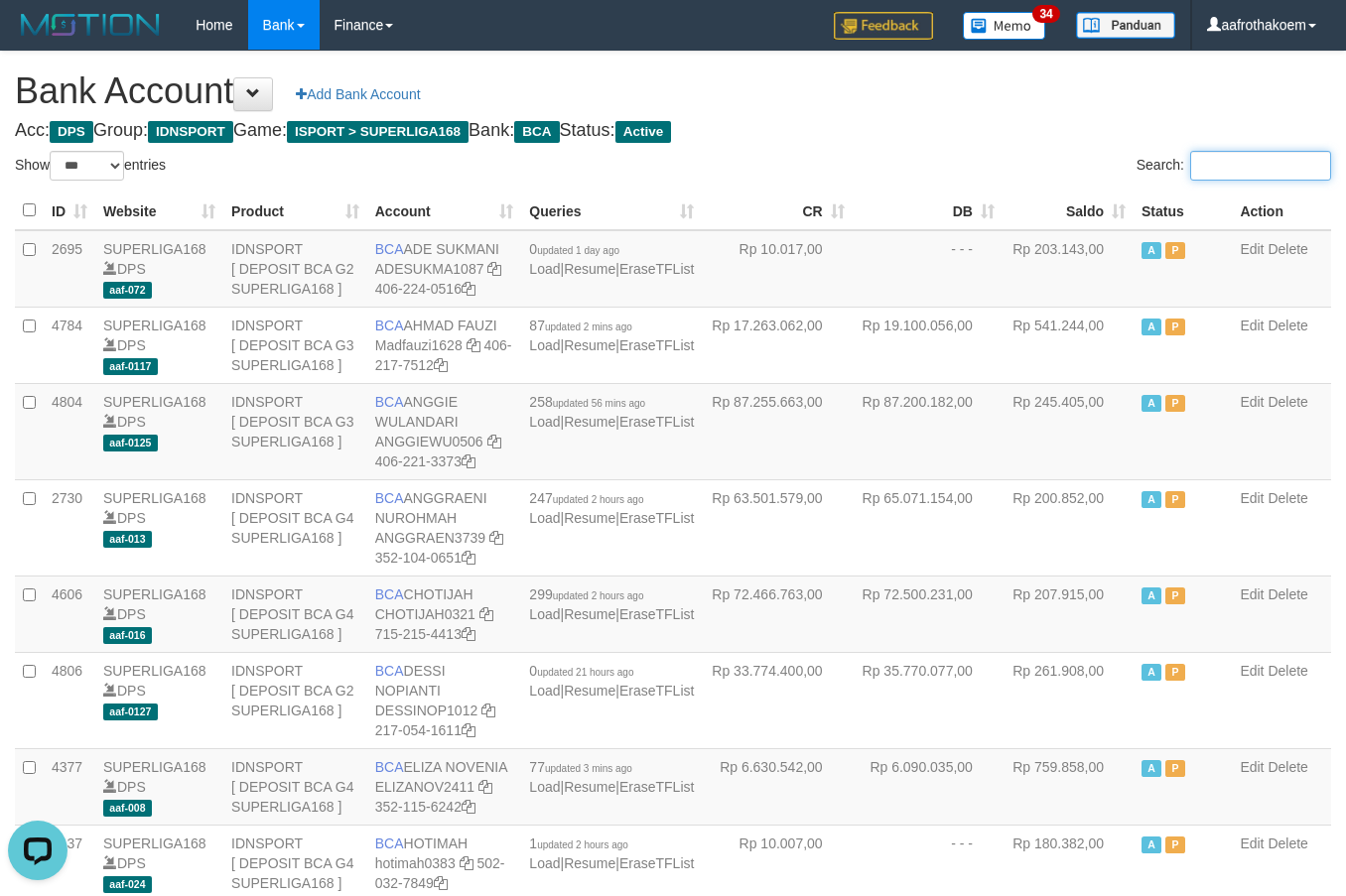 click on "Search:" at bounding box center [1261, 166] 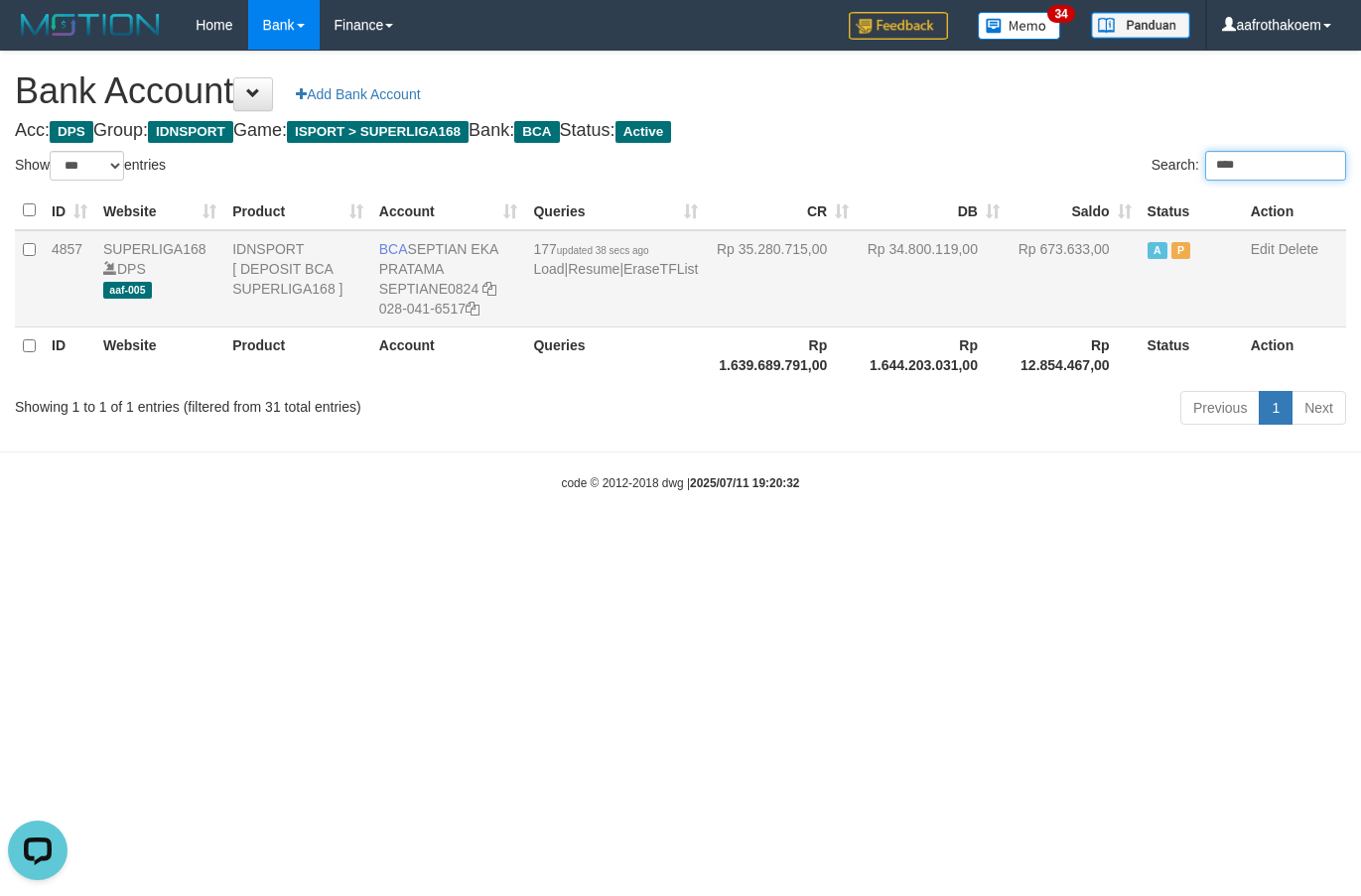 type on "****" 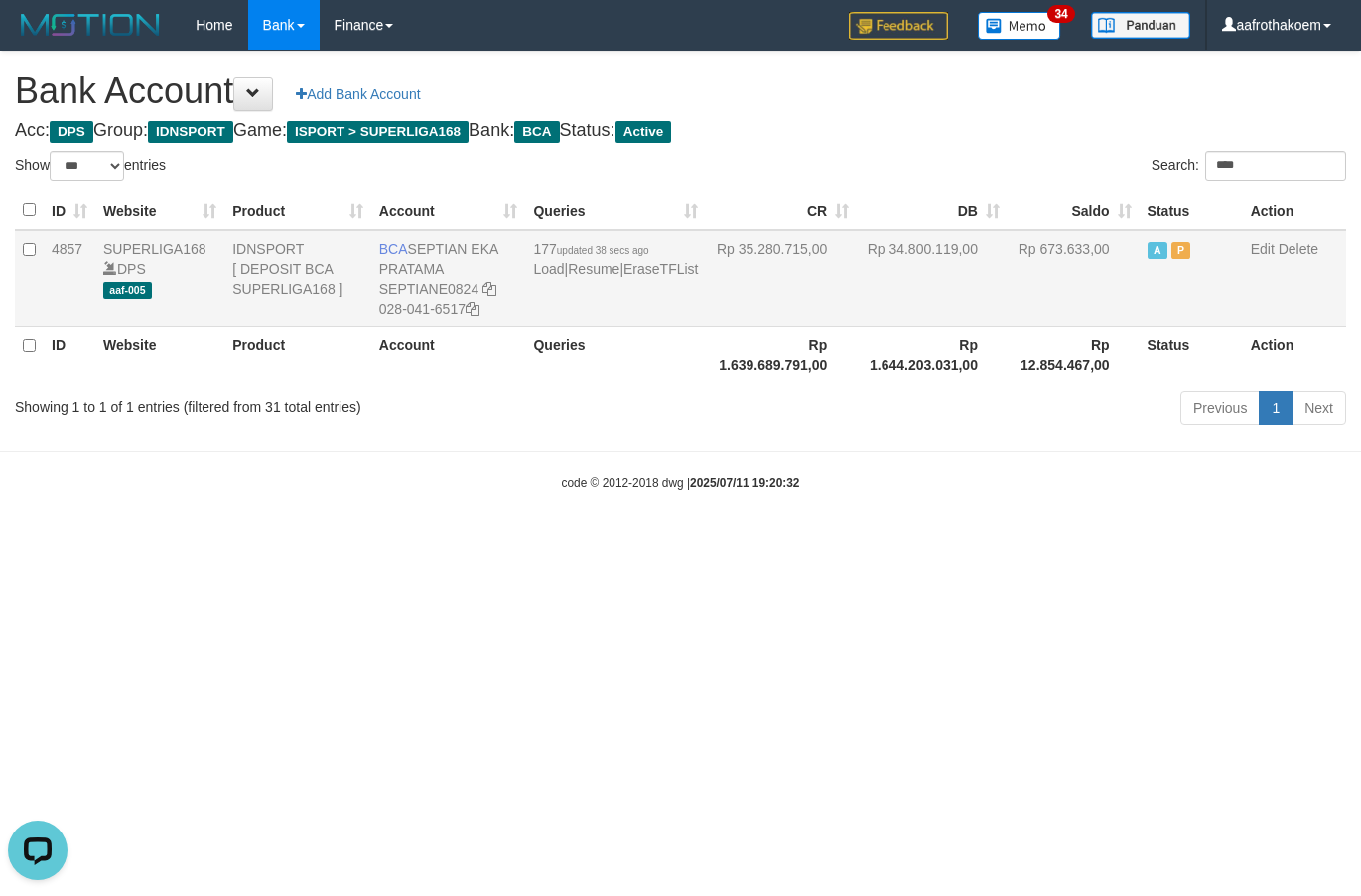 click on "Rp 34.800.119,00" at bounding box center (932, 279) 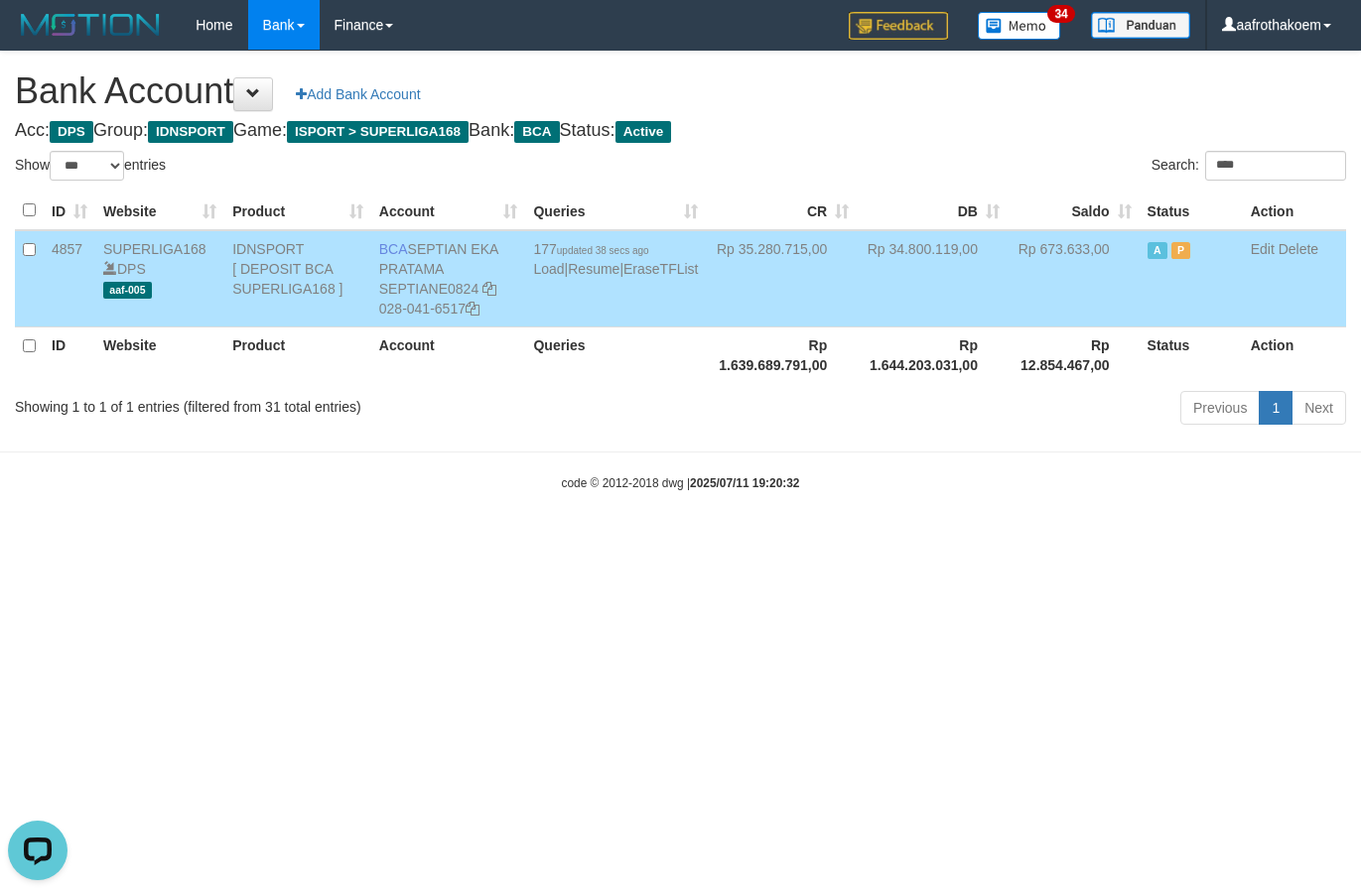 drag, startPoint x: 422, startPoint y: 246, endPoint x: 462, endPoint y: 266, distance: 44.72136 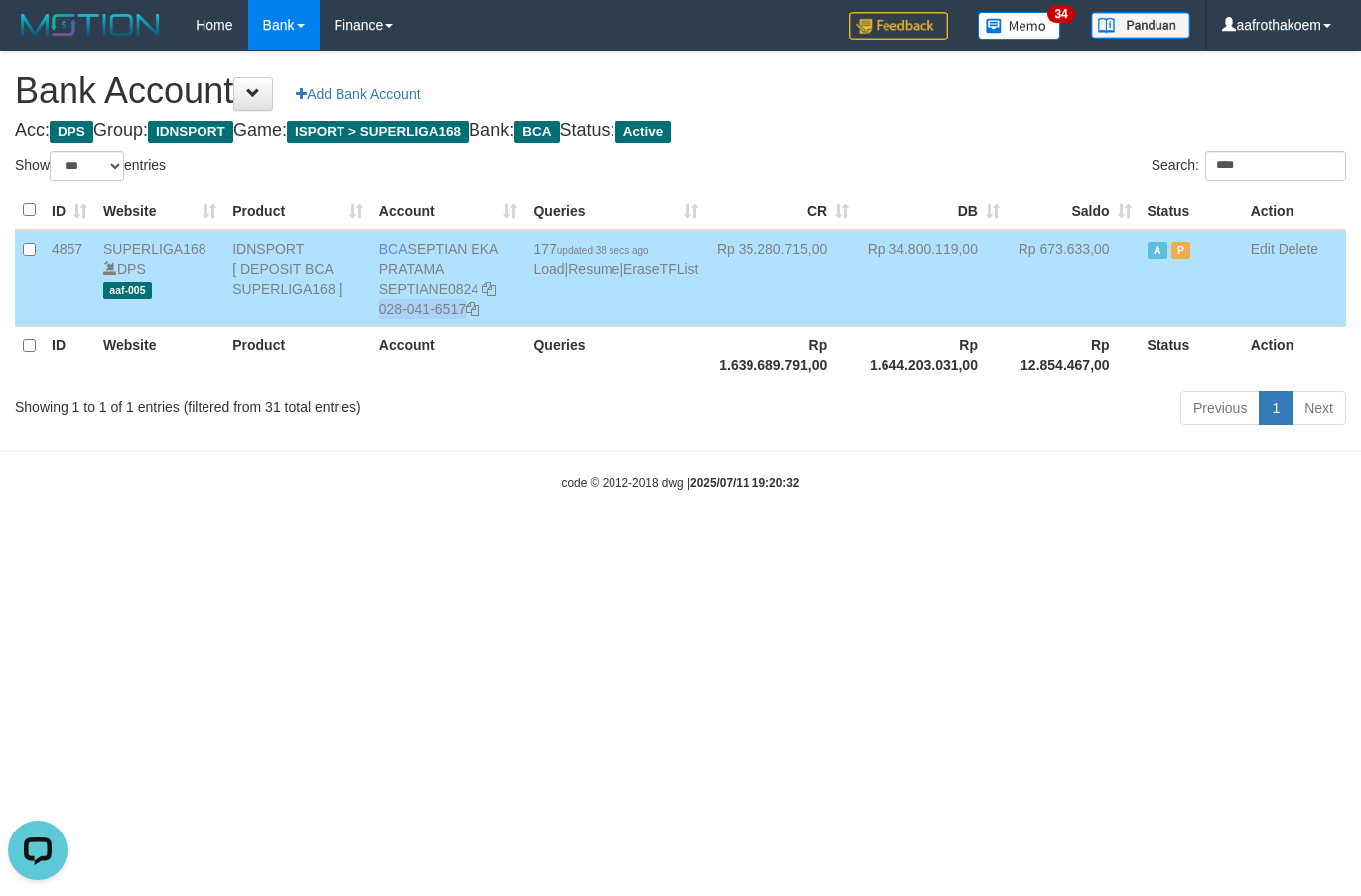 copy on "028-041-6517" 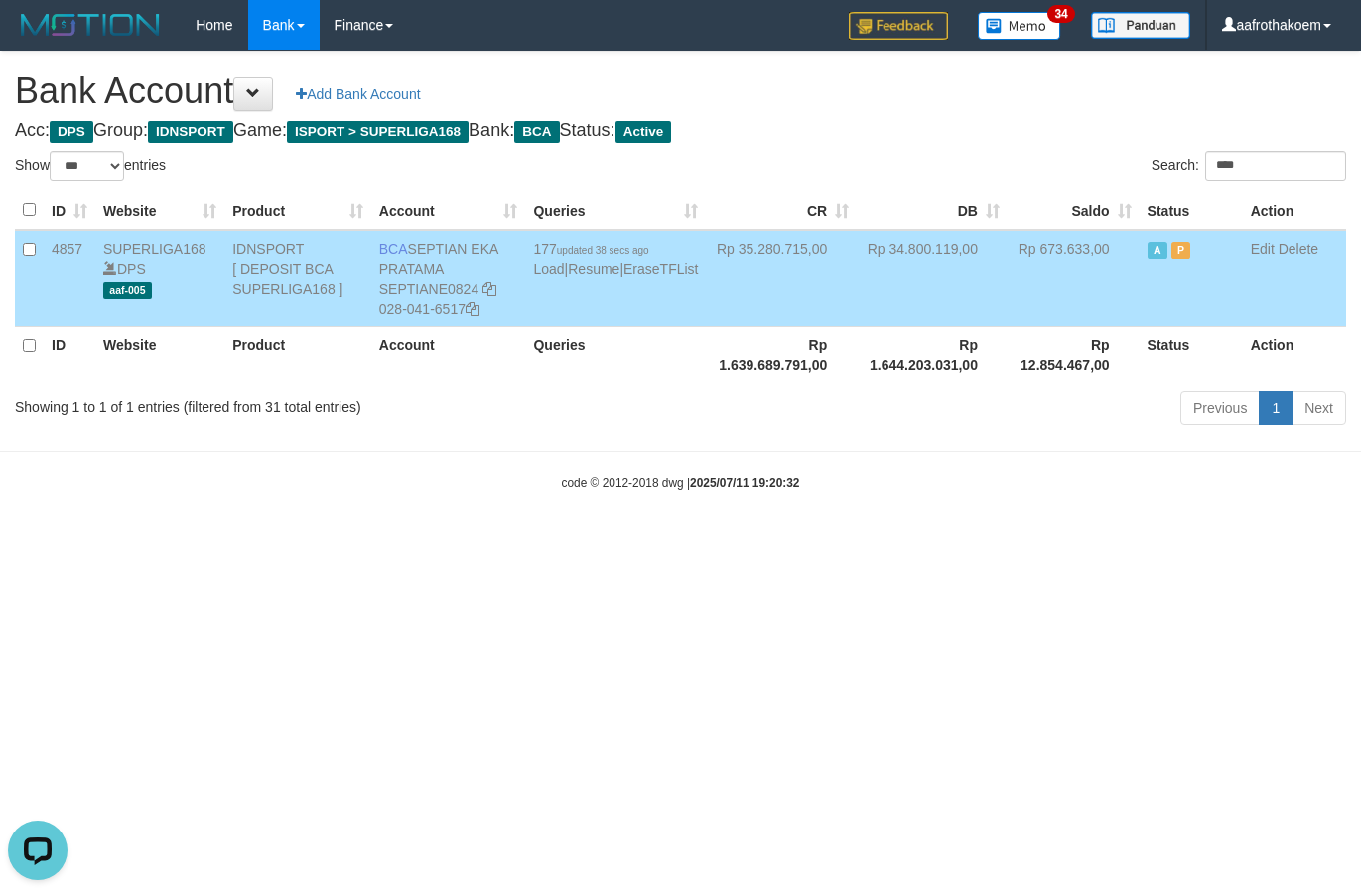 click on "Bank Account
Add Bank Account" at bounding box center (680, 91) 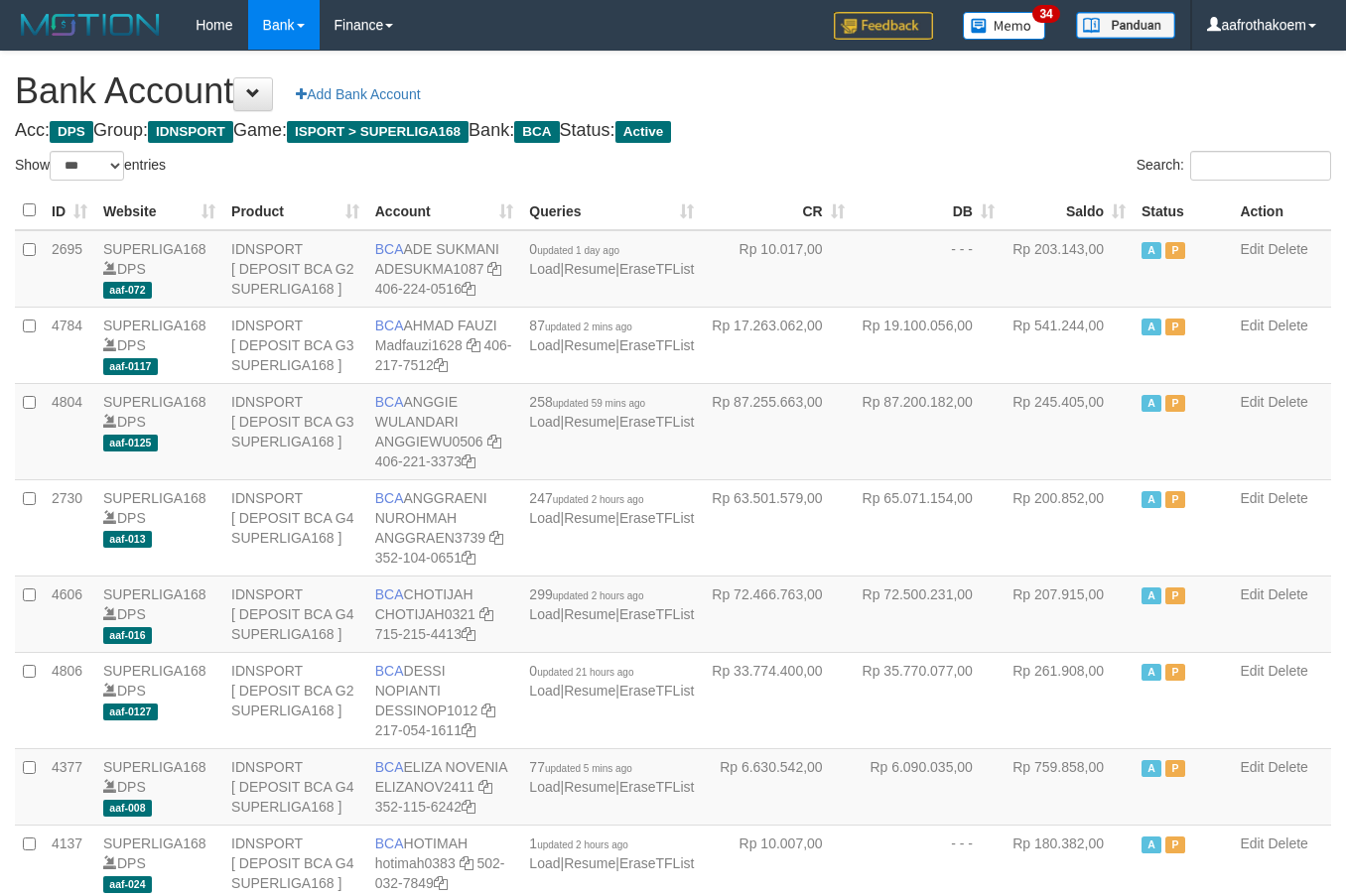 select on "***" 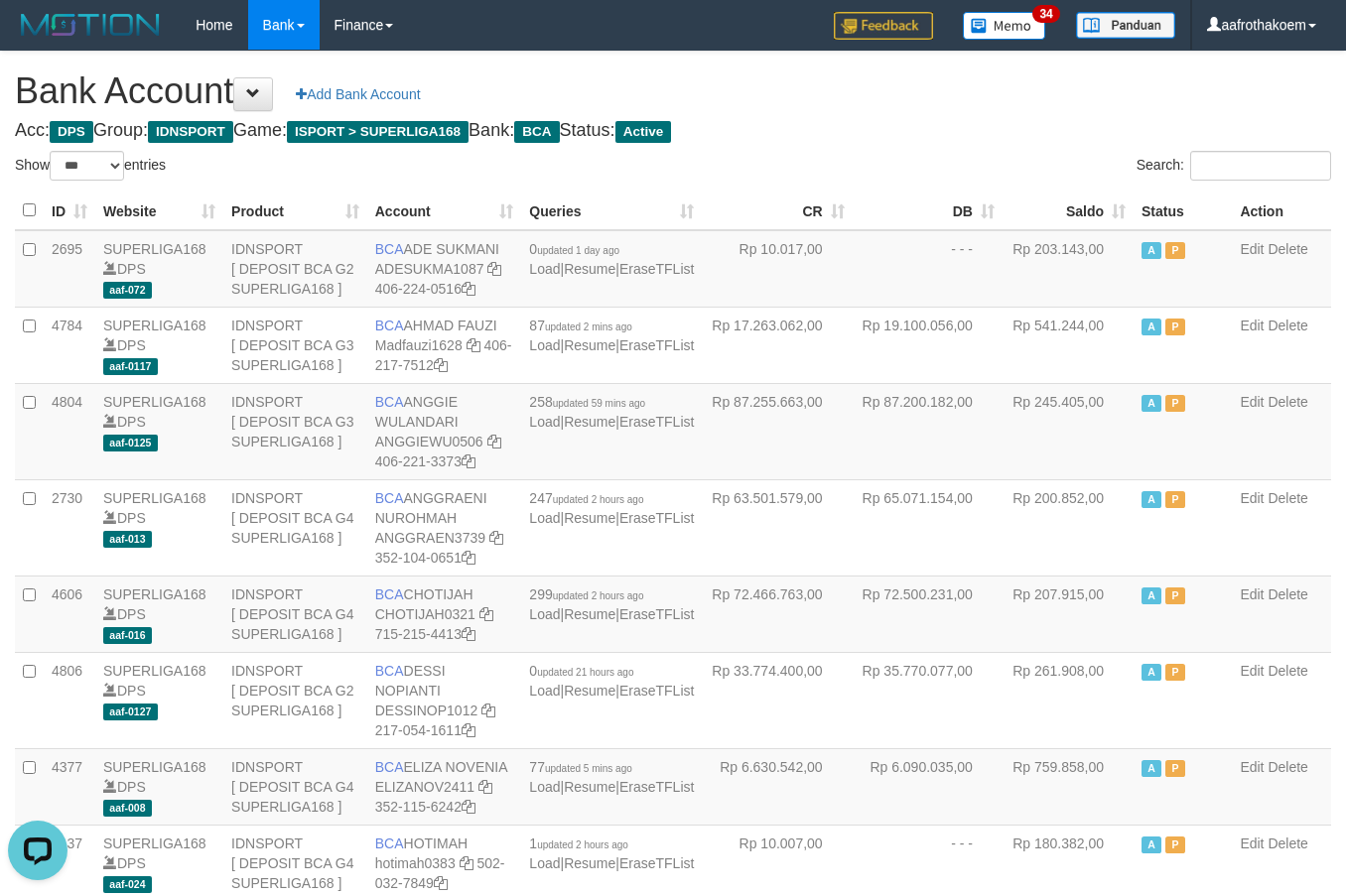 scroll, scrollTop: 0, scrollLeft: 0, axis: both 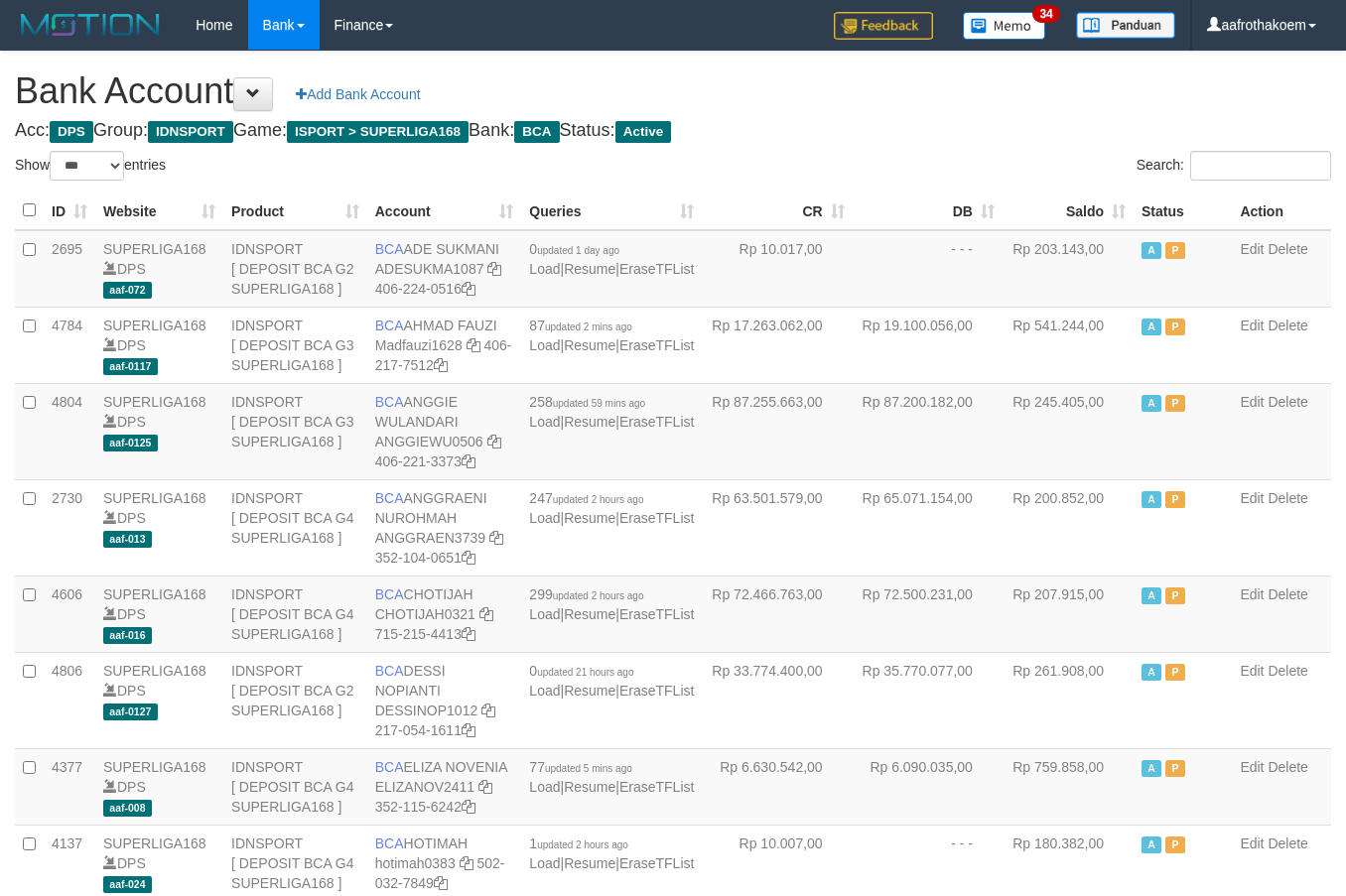 select on "***" 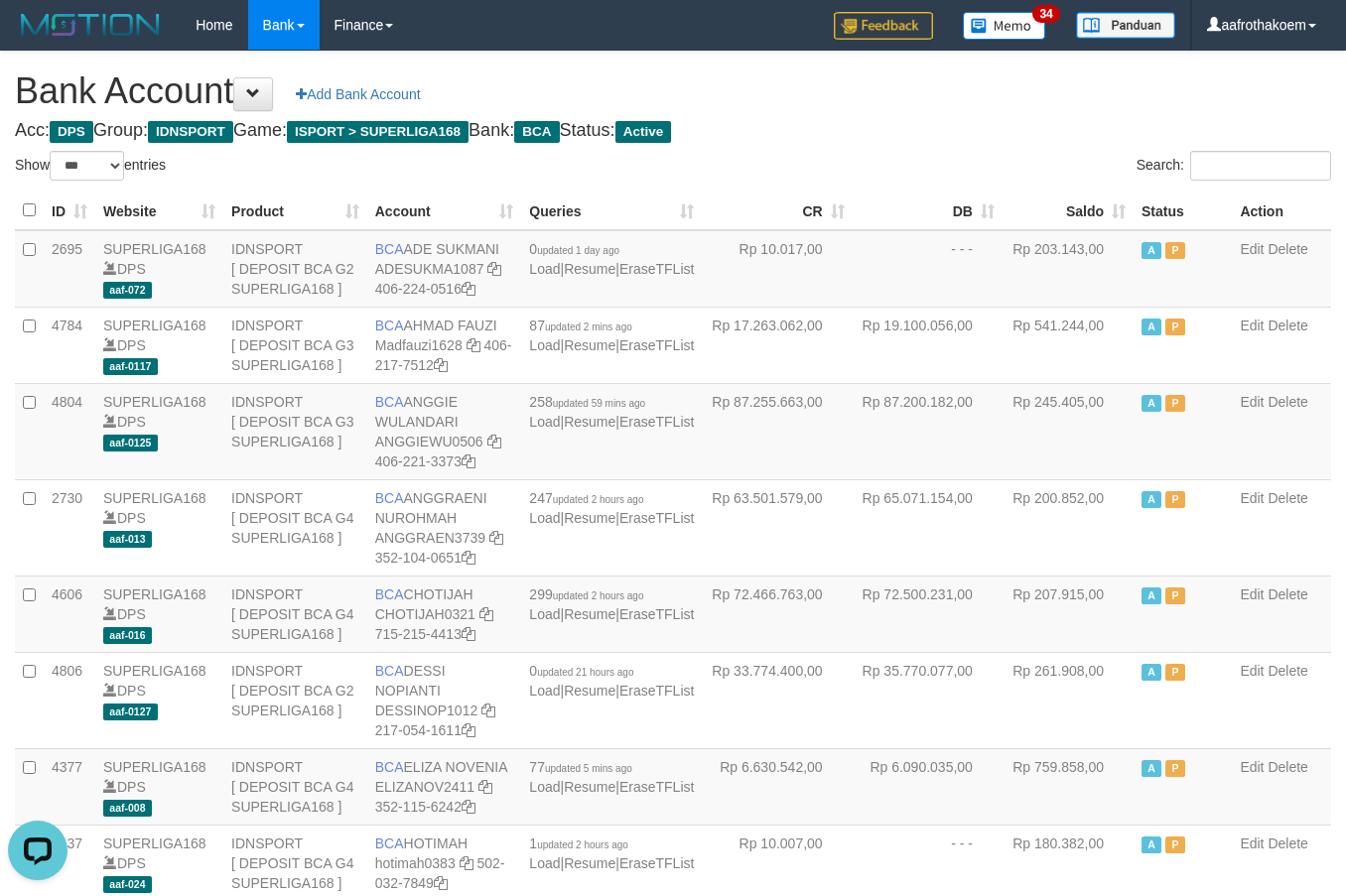 scroll, scrollTop: 0, scrollLeft: 0, axis: both 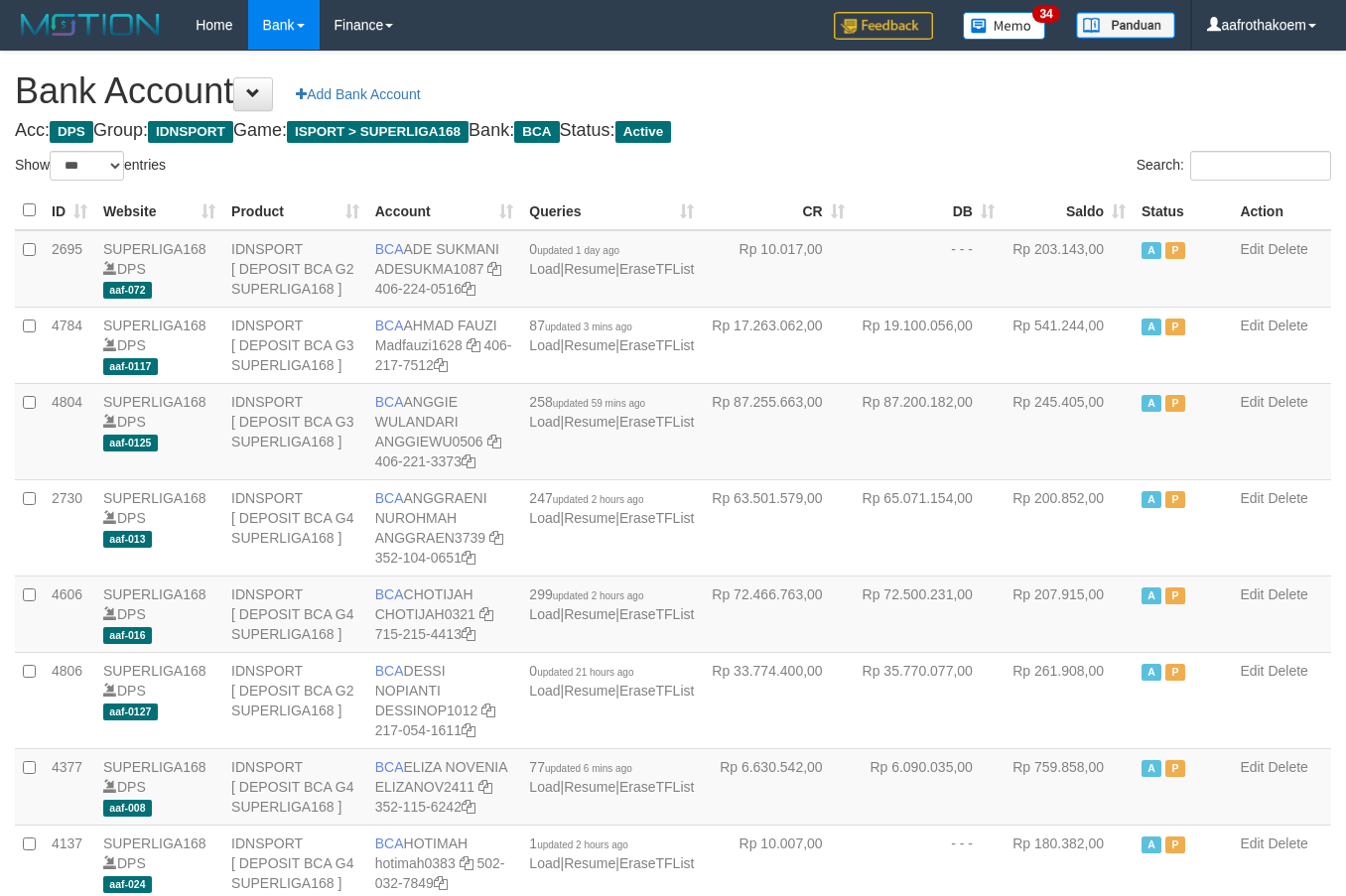 select on "***" 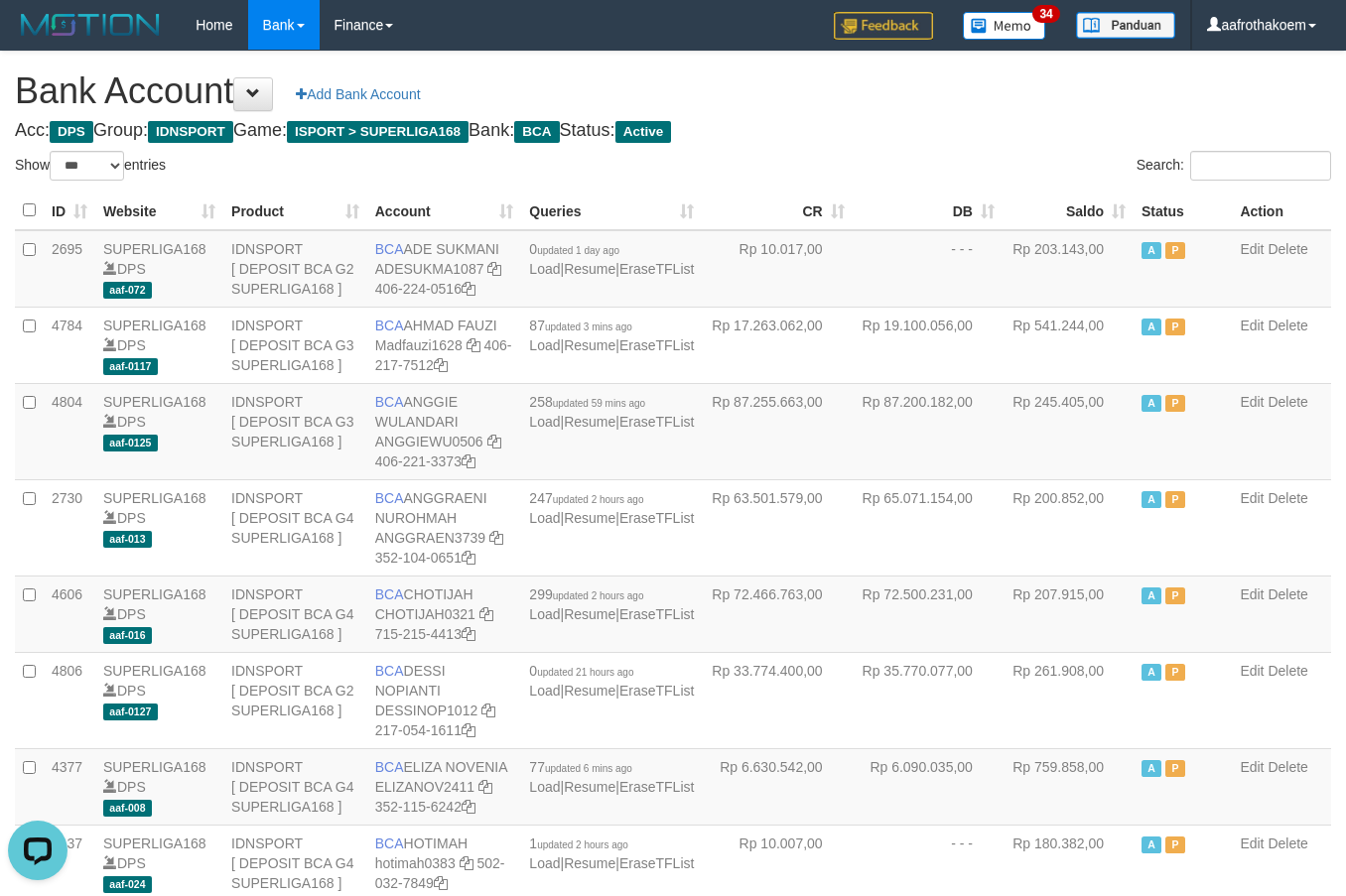 scroll, scrollTop: 0, scrollLeft: 0, axis: both 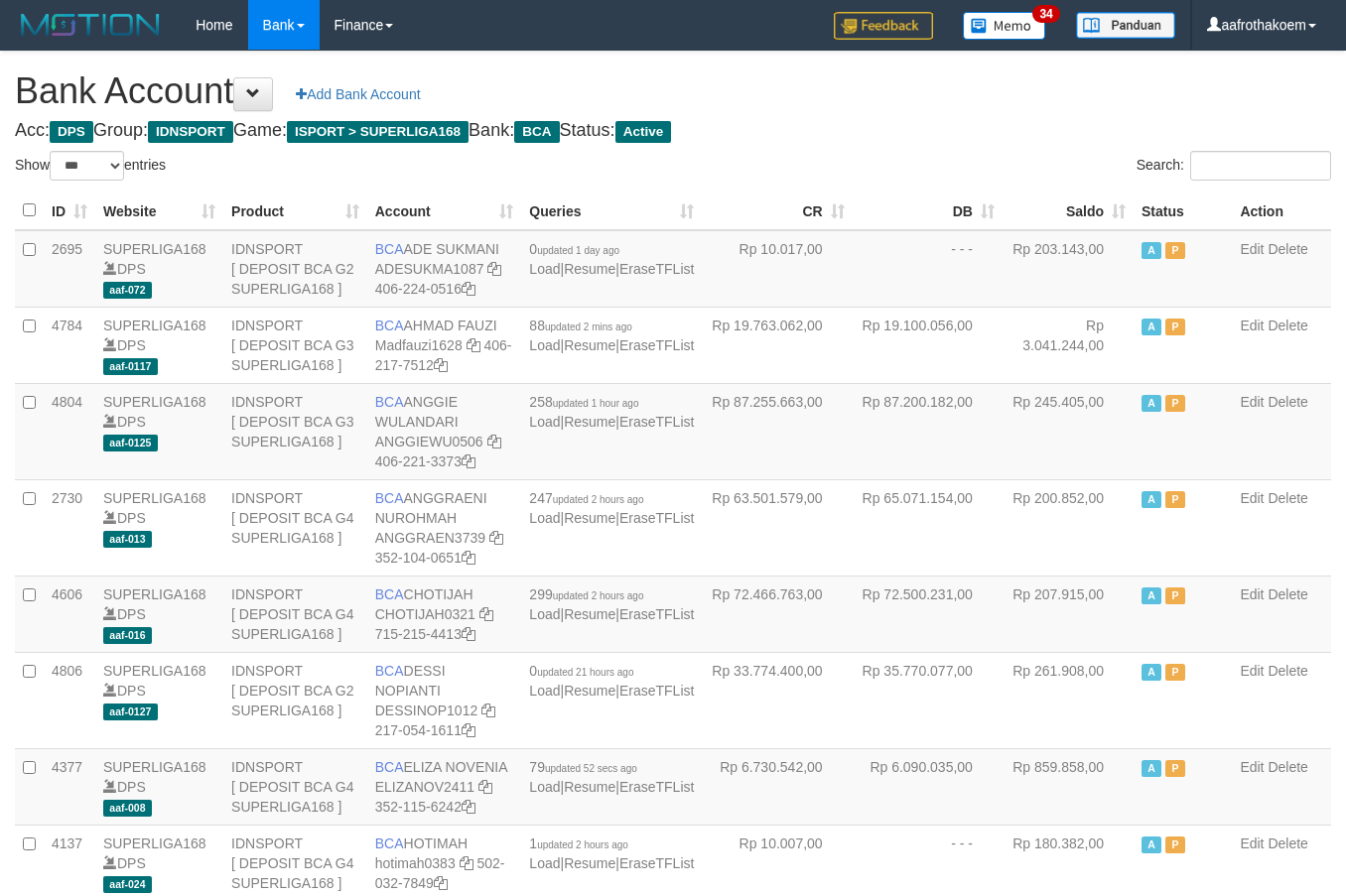 select on "***" 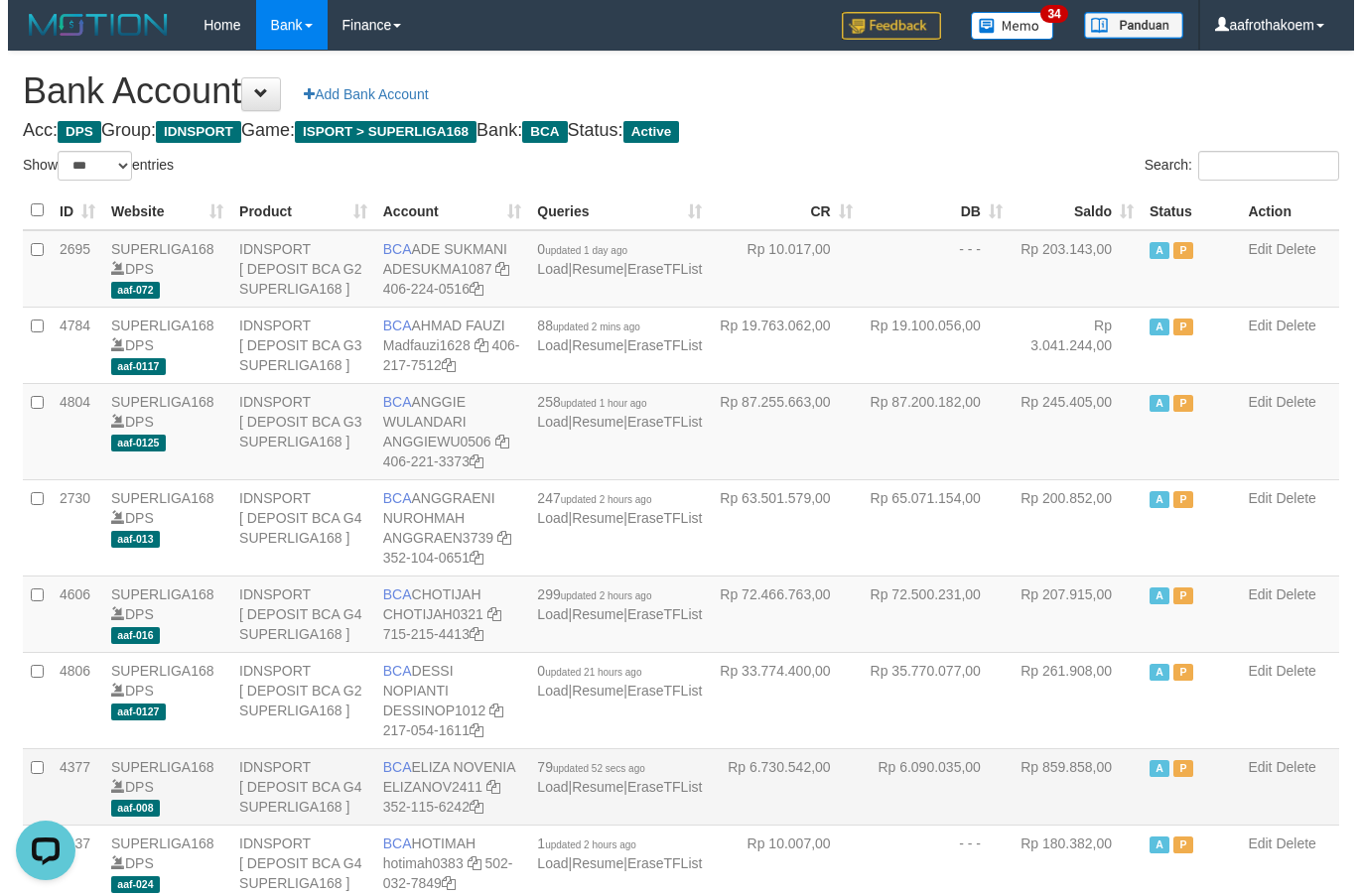 scroll, scrollTop: 0, scrollLeft: 0, axis: both 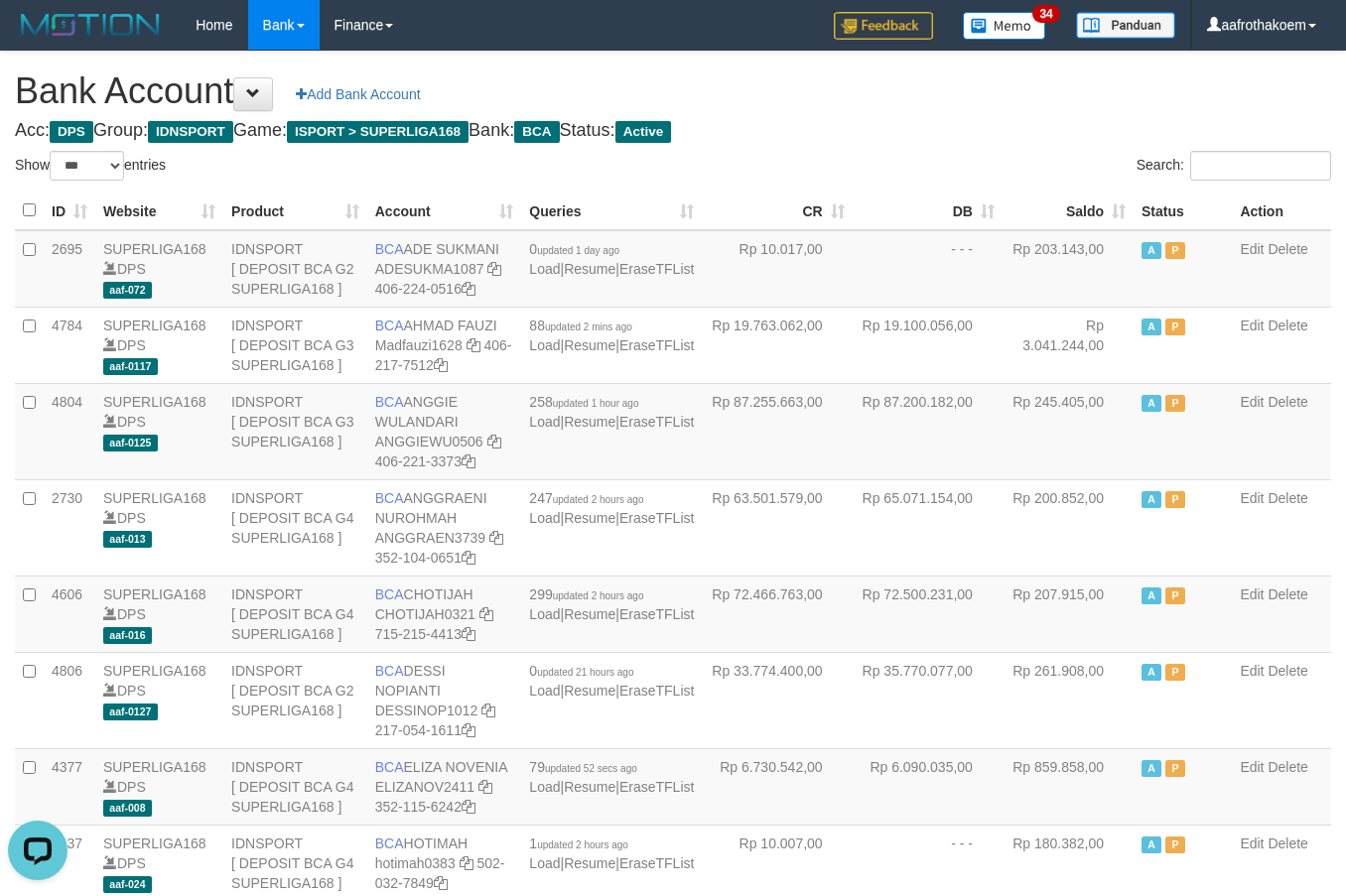 click on "Acc: 										 DPS
Group:   IDNSPORT    		Game:   ISPORT > SUPERLIGA168    		Bank:   BCA    		Status:  Active" at bounding box center (673, 131) 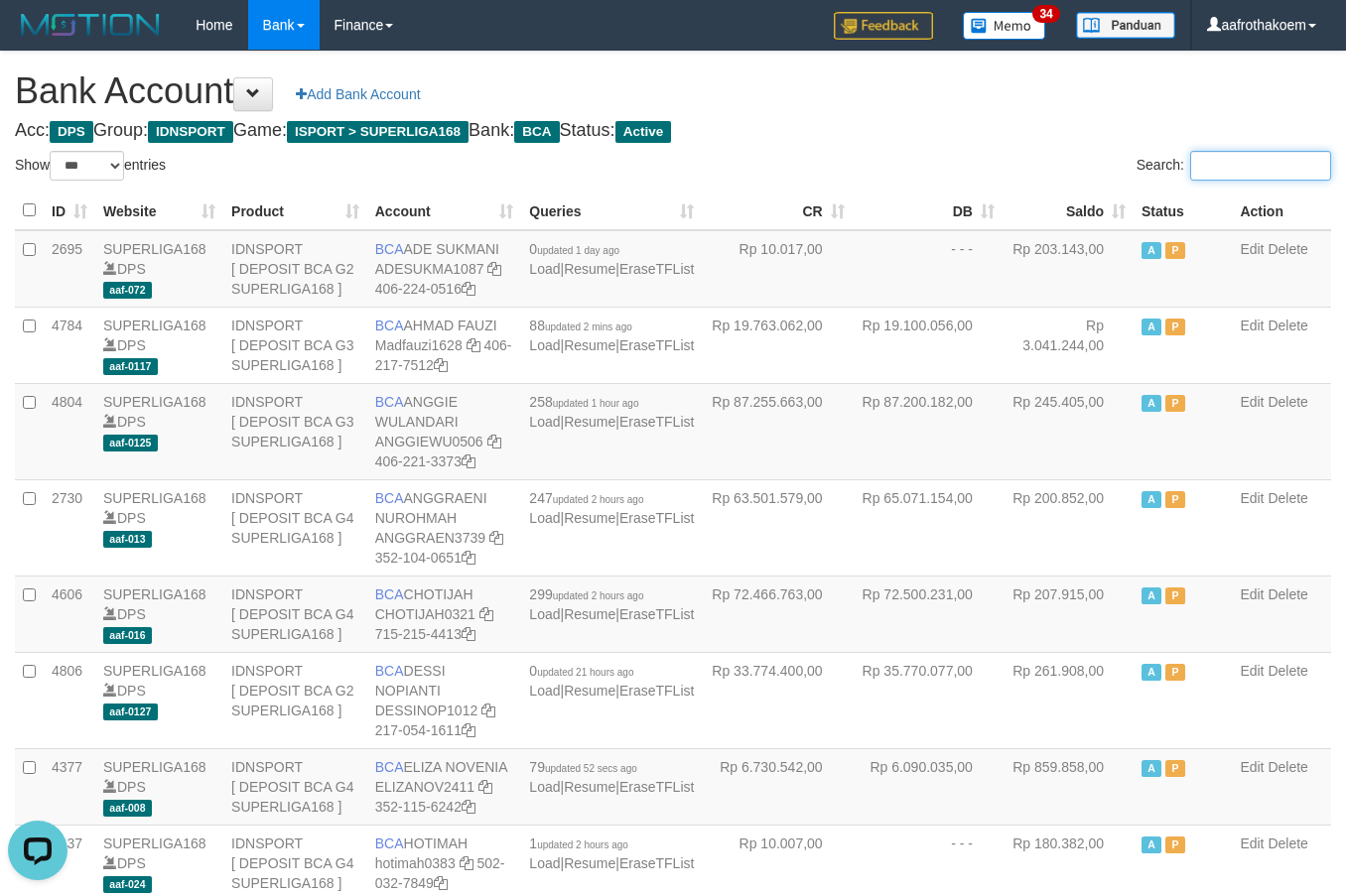 click on "Search:" at bounding box center (1261, 166) 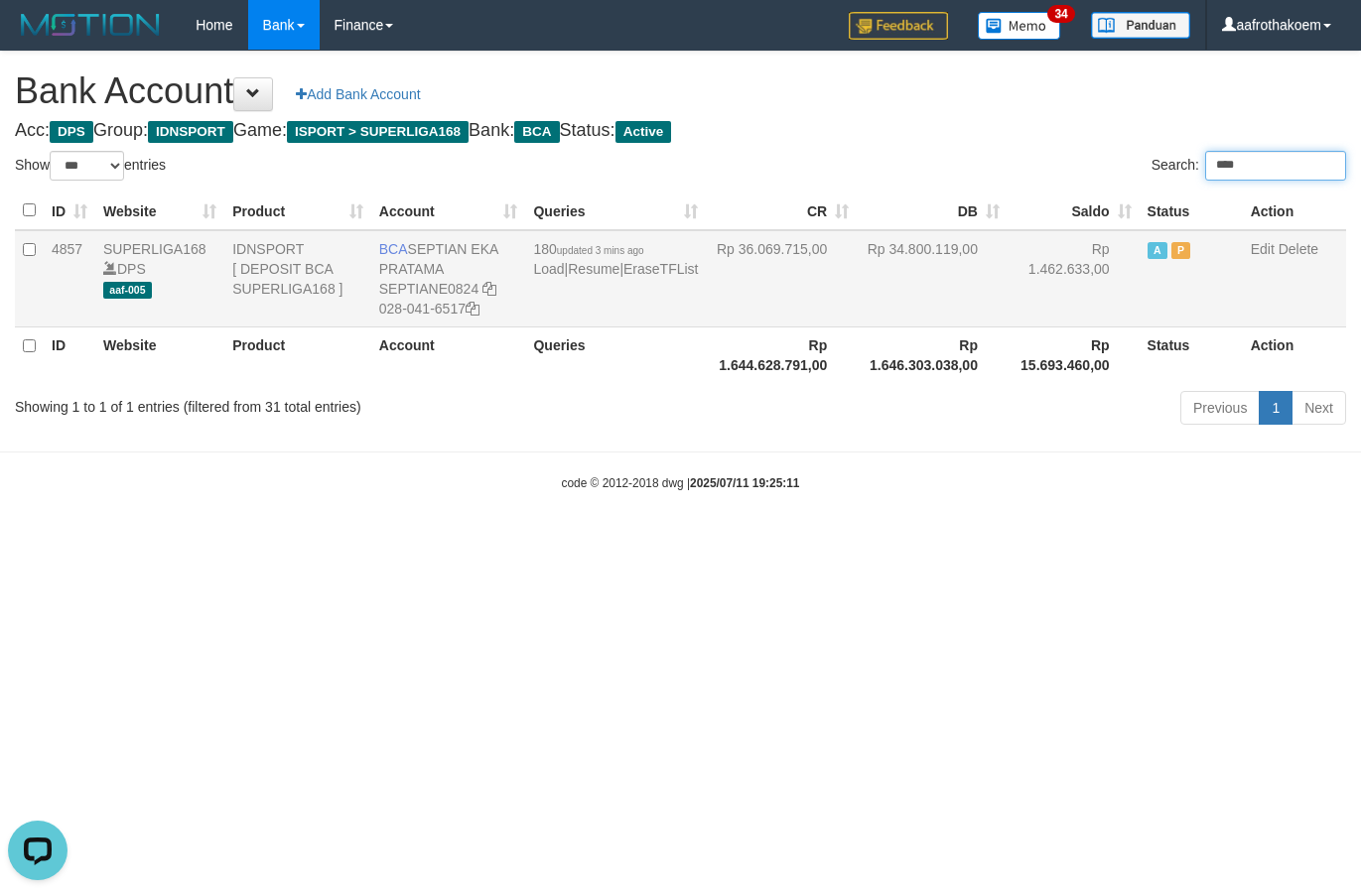 type on "****" 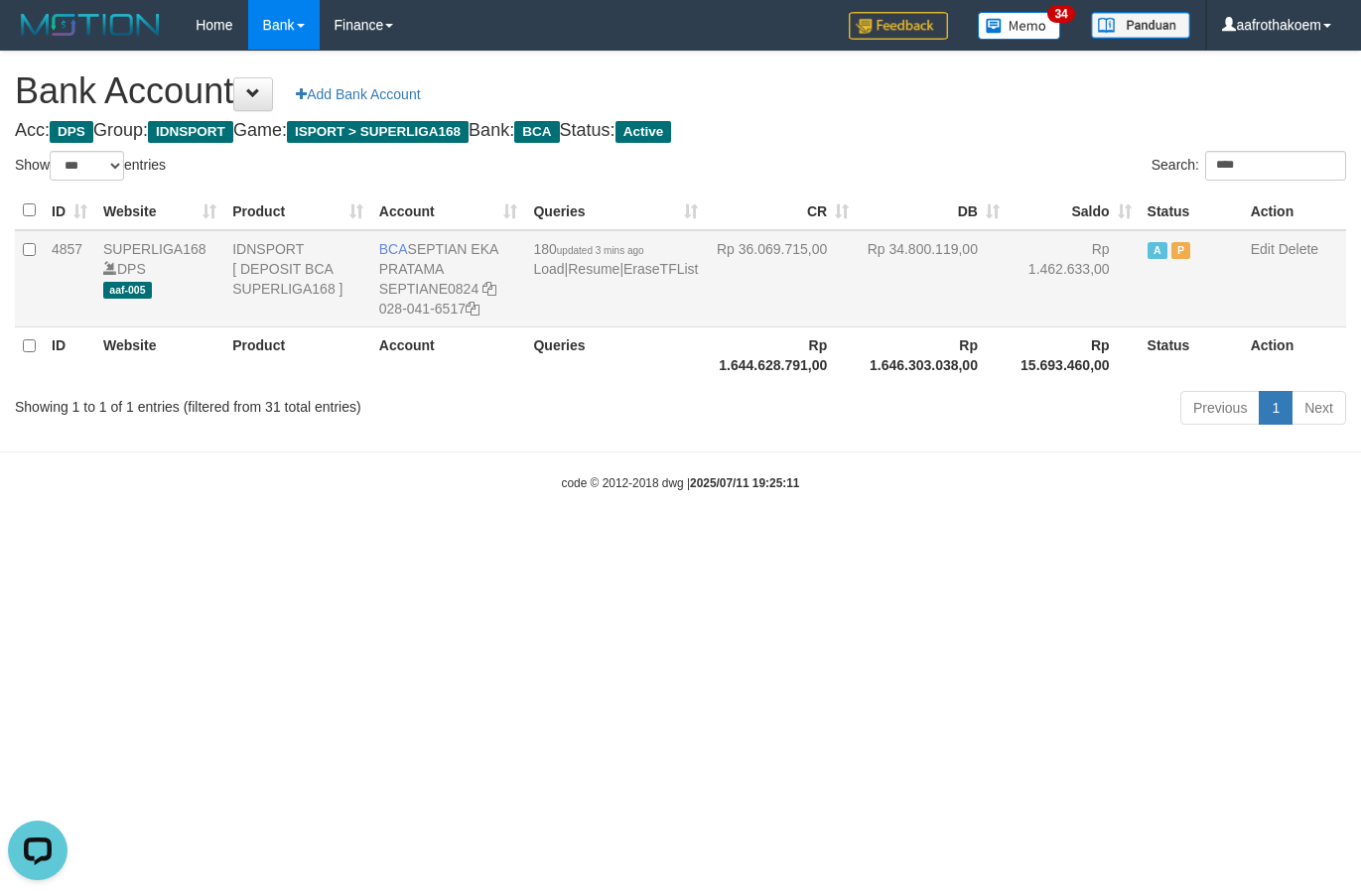 click on "Rp 34.800.119,00" at bounding box center [932, 279] 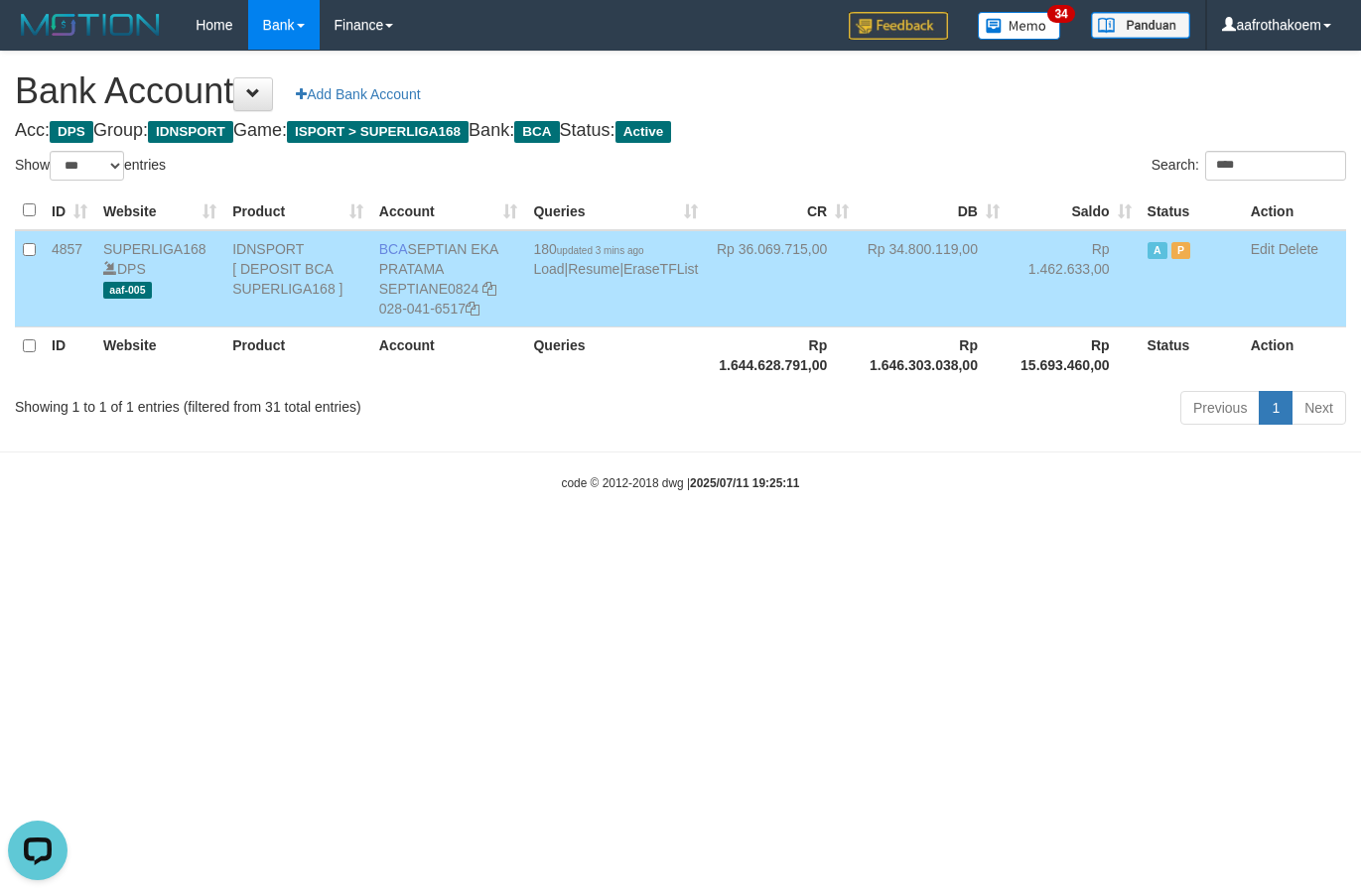 drag, startPoint x: 425, startPoint y: 249, endPoint x: 467, endPoint y: 262, distance: 43.965896 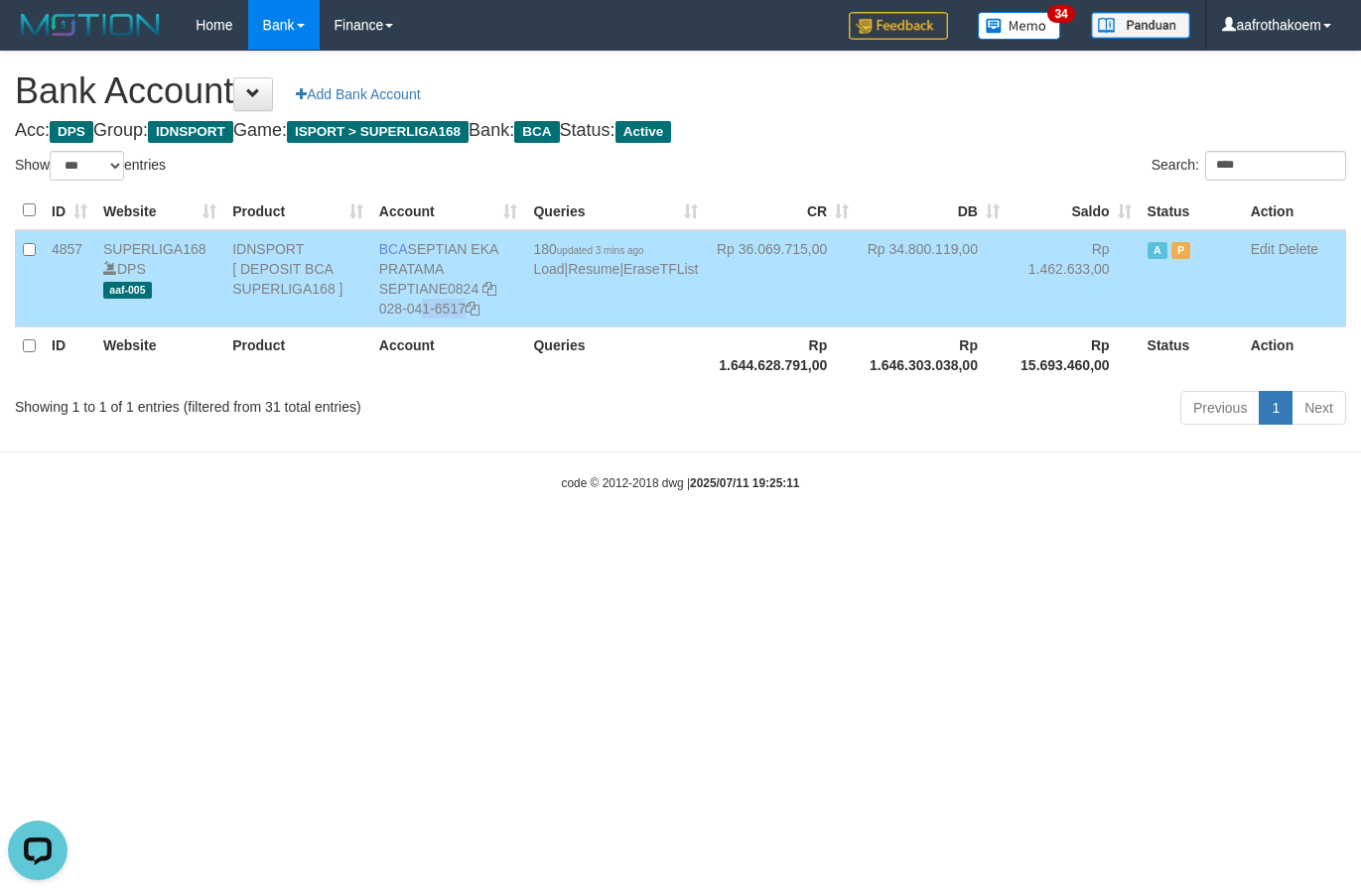 copy on "028-041-6517" 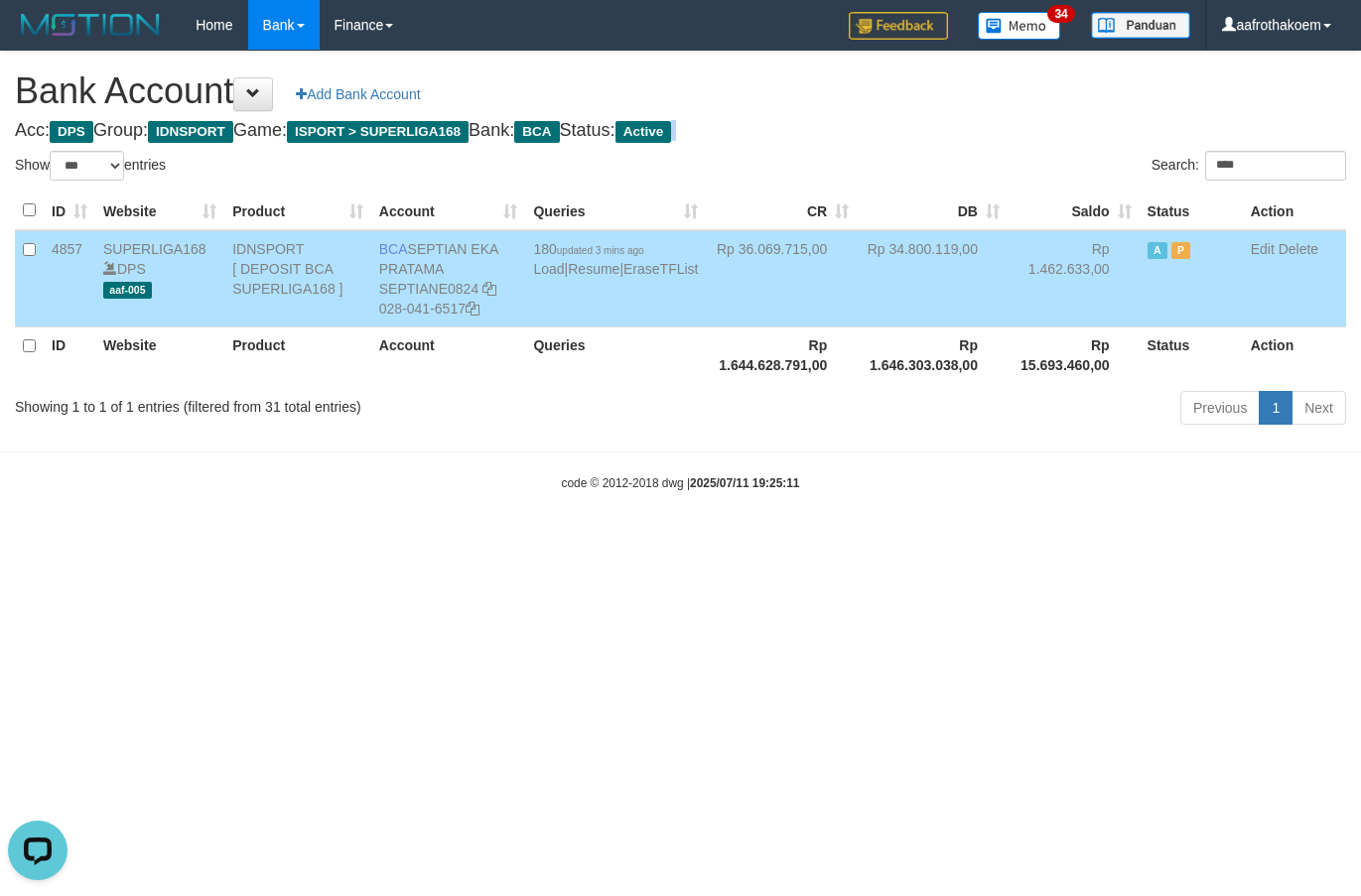 click on "Acc: 										 DPS
Group:   IDNSPORT    		Game:   ISPORT > SUPERLIGA168    		Bank:   BCA    		Status:  Active" at bounding box center [680, 131] 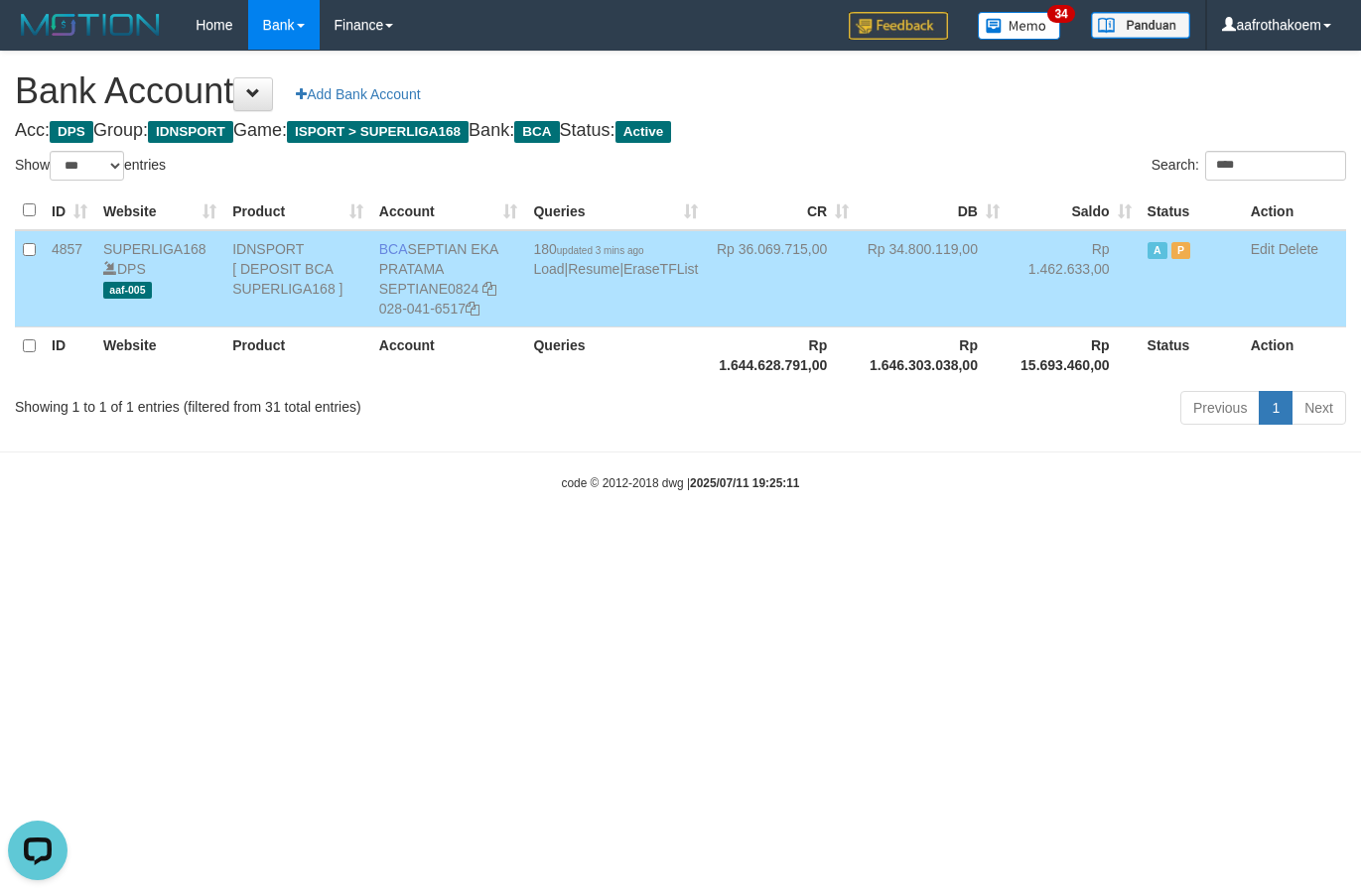 click on "Bank Account
Add Bank Account
Acc: 										 DPS
Group:   IDNSPORT    		Game:   ISPORT > SUPERLIGA168    		Bank:   BCA    		Status:  Active
Filter Account Type
*******
***
**
***
DPS
SELECT ALL  SELECT TYPE  - ALL -
DPS
WD
TMP
Filter Product
*******
******
********
********
*******
********
IDNSPORT
SELECT ALL  SELECT GROUP  - ALL -
BETHUB
IDNPOKER
IDNSPORT
IDNTOTO
LOADONLY
Filter Website
*******" at bounding box center [680, 241] 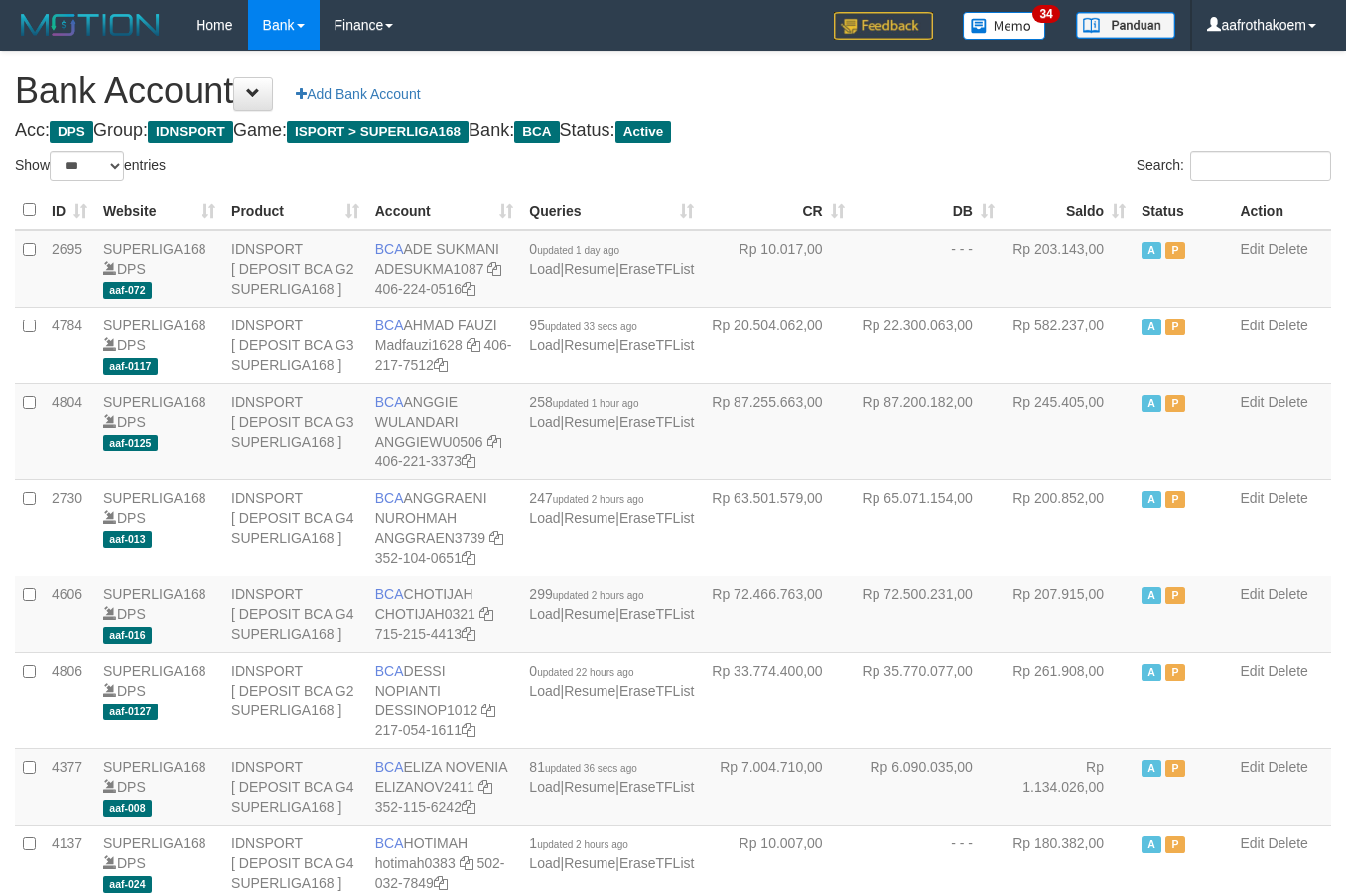 select on "***" 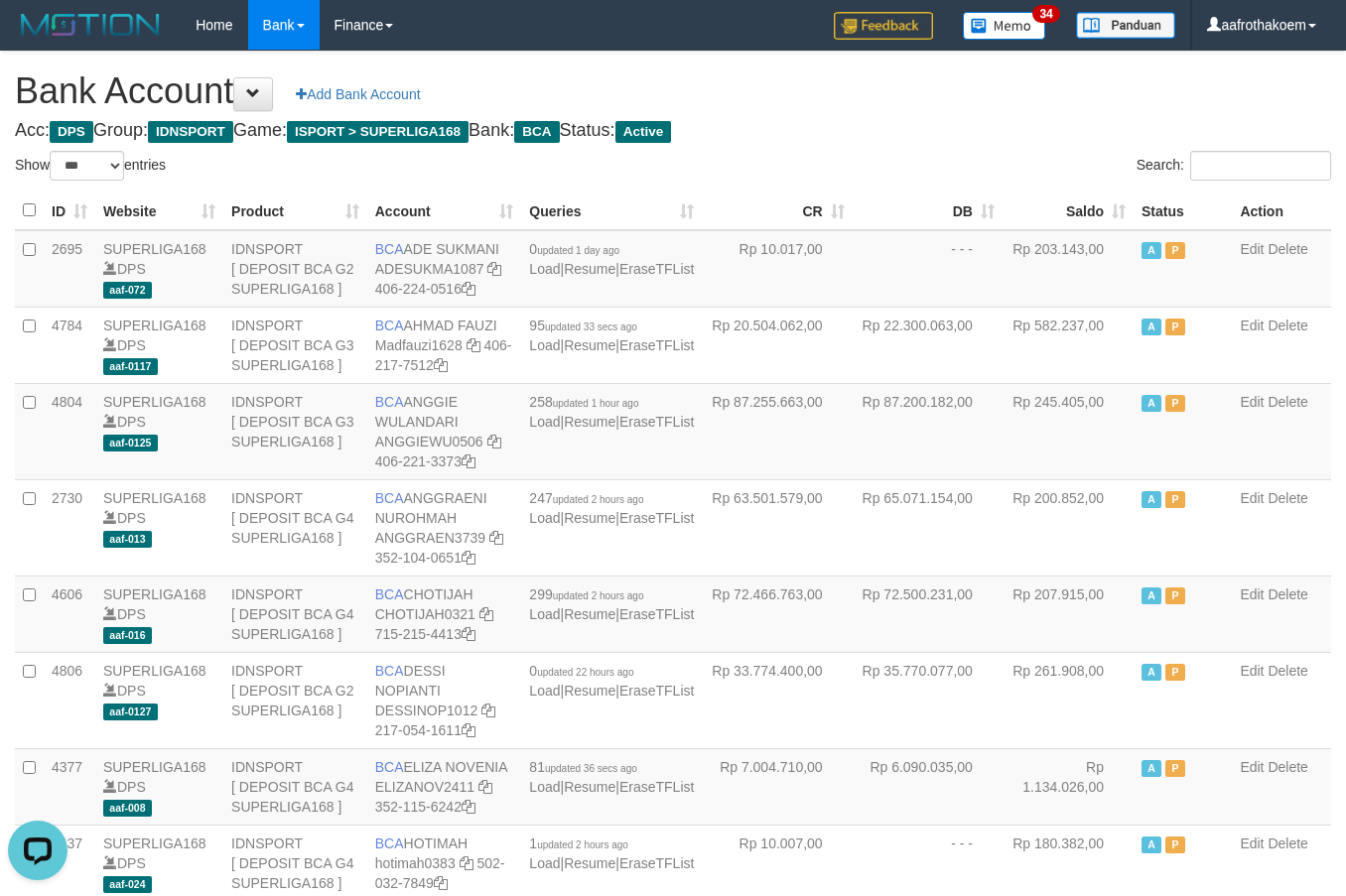 scroll, scrollTop: 0, scrollLeft: 0, axis: both 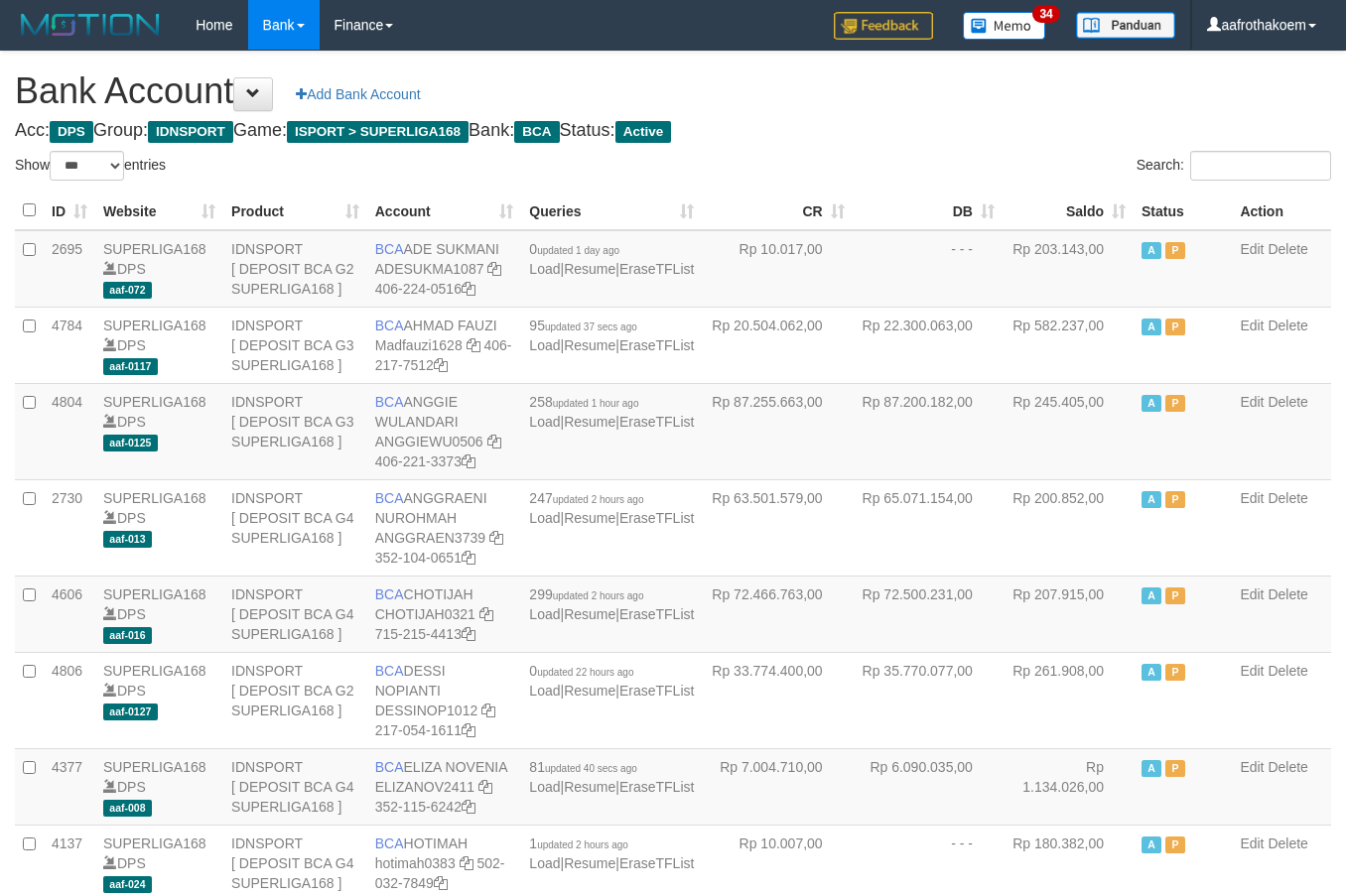 select on "***" 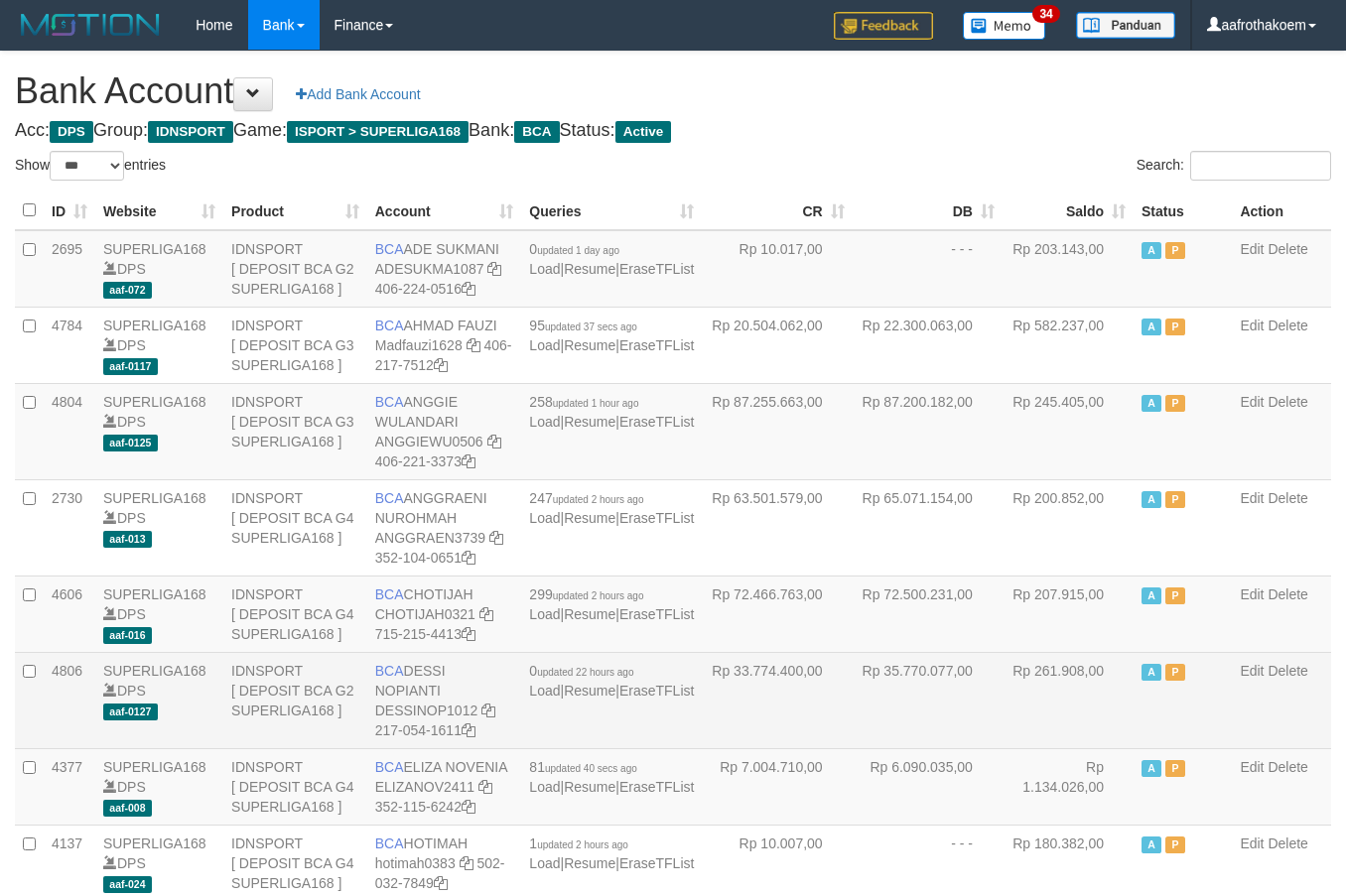scroll, scrollTop: 0, scrollLeft: 0, axis: both 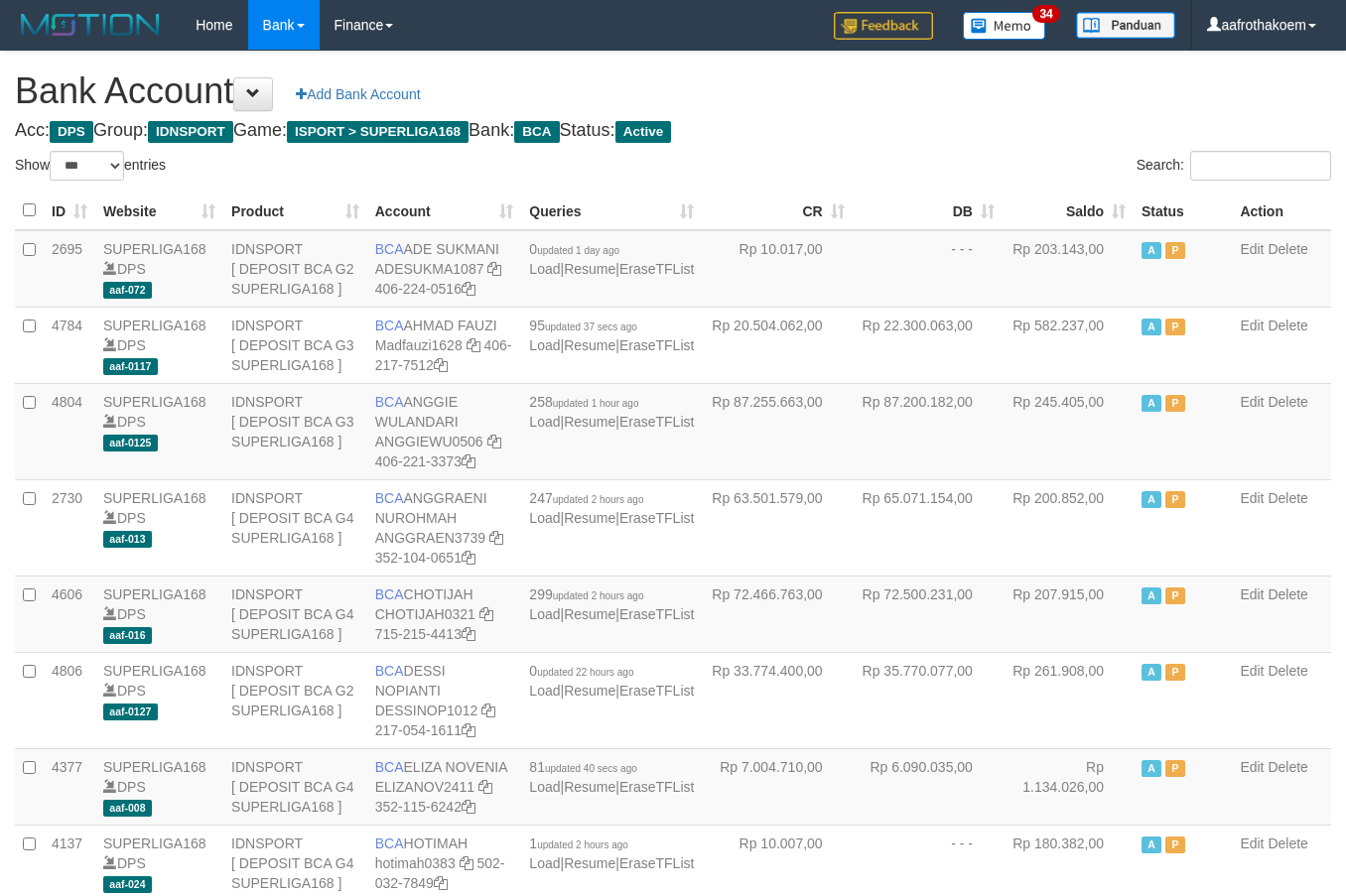 select on "***" 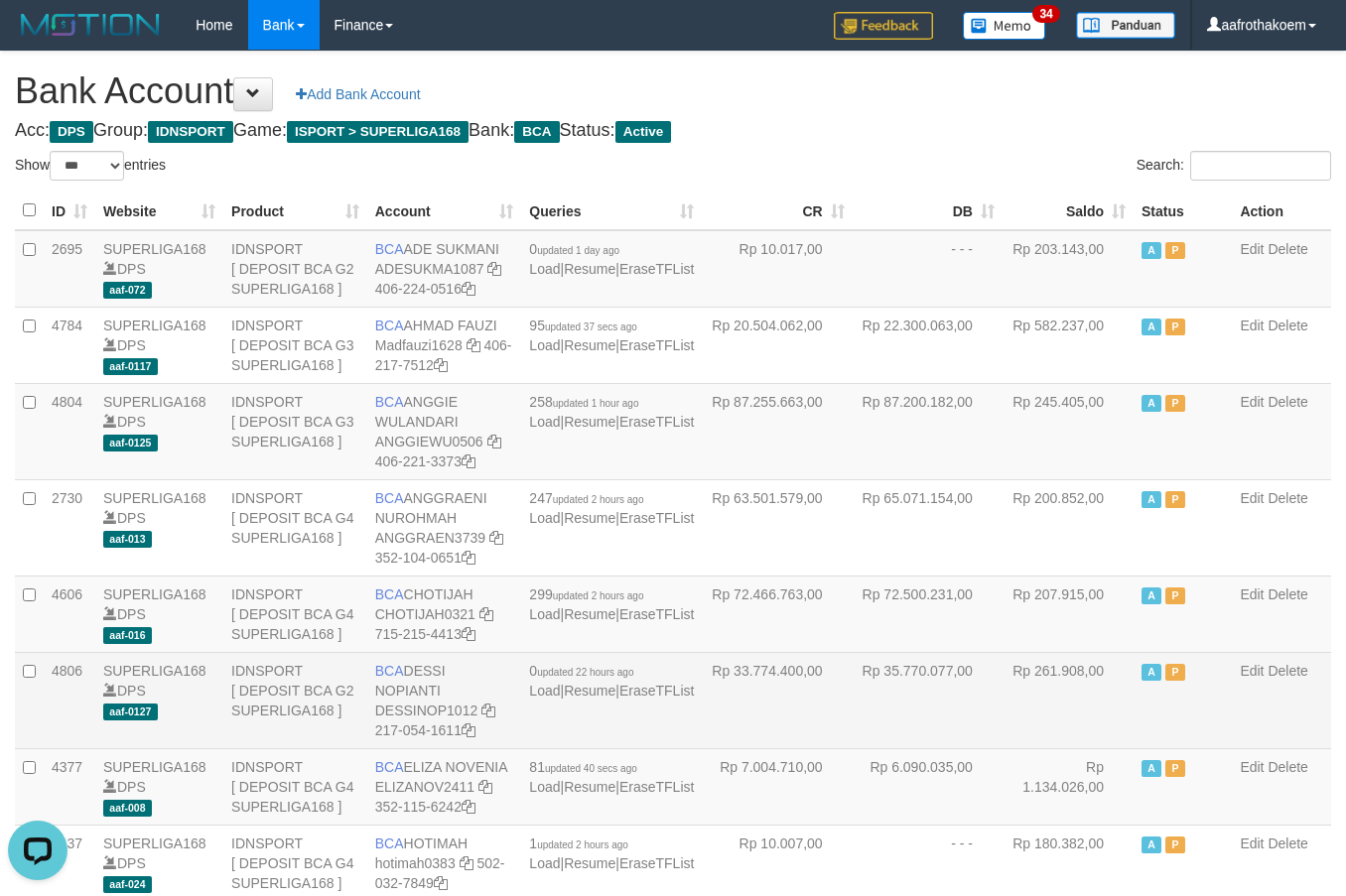 scroll, scrollTop: 0, scrollLeft: 0, axis: both 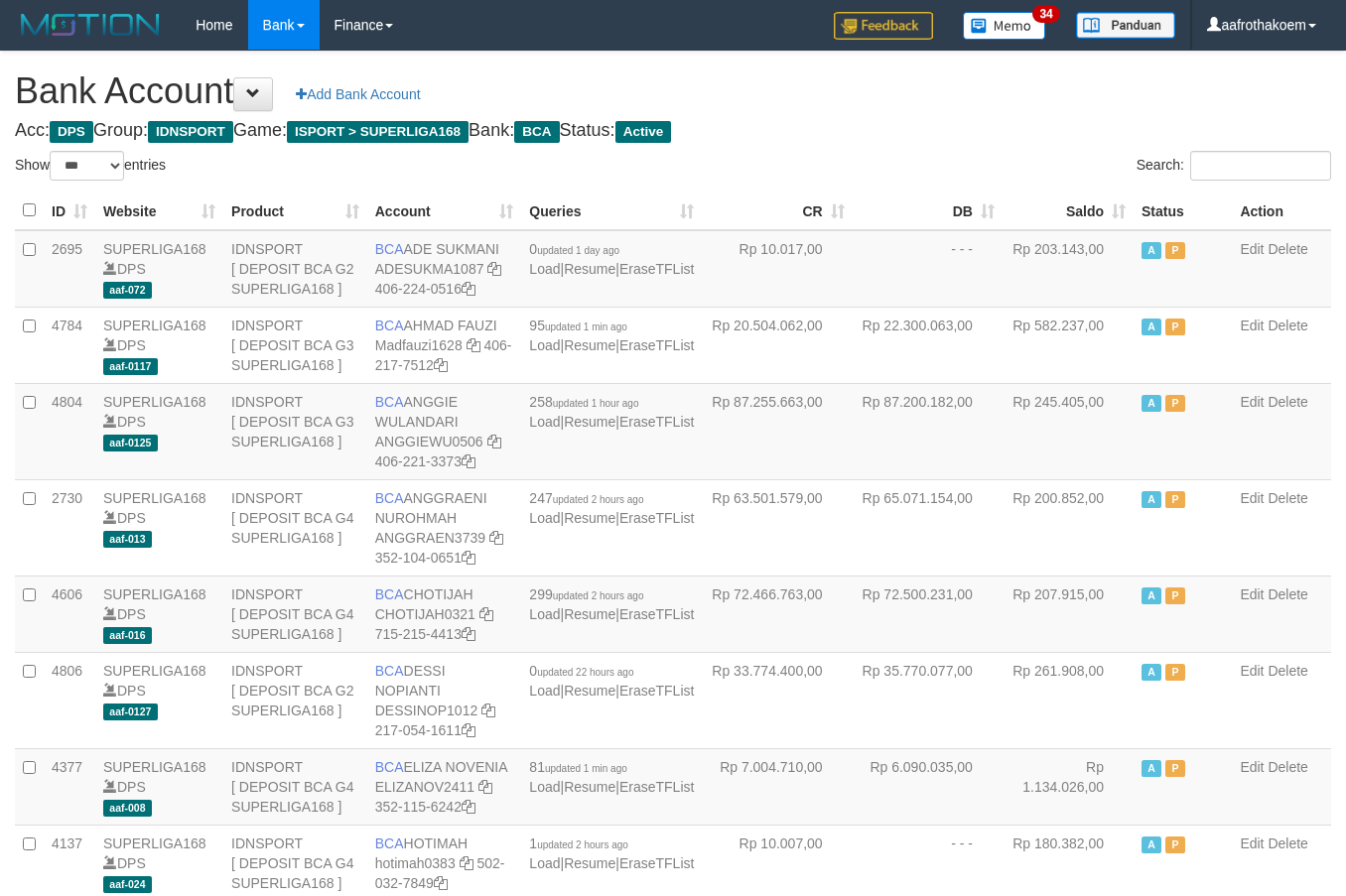 select on "***" 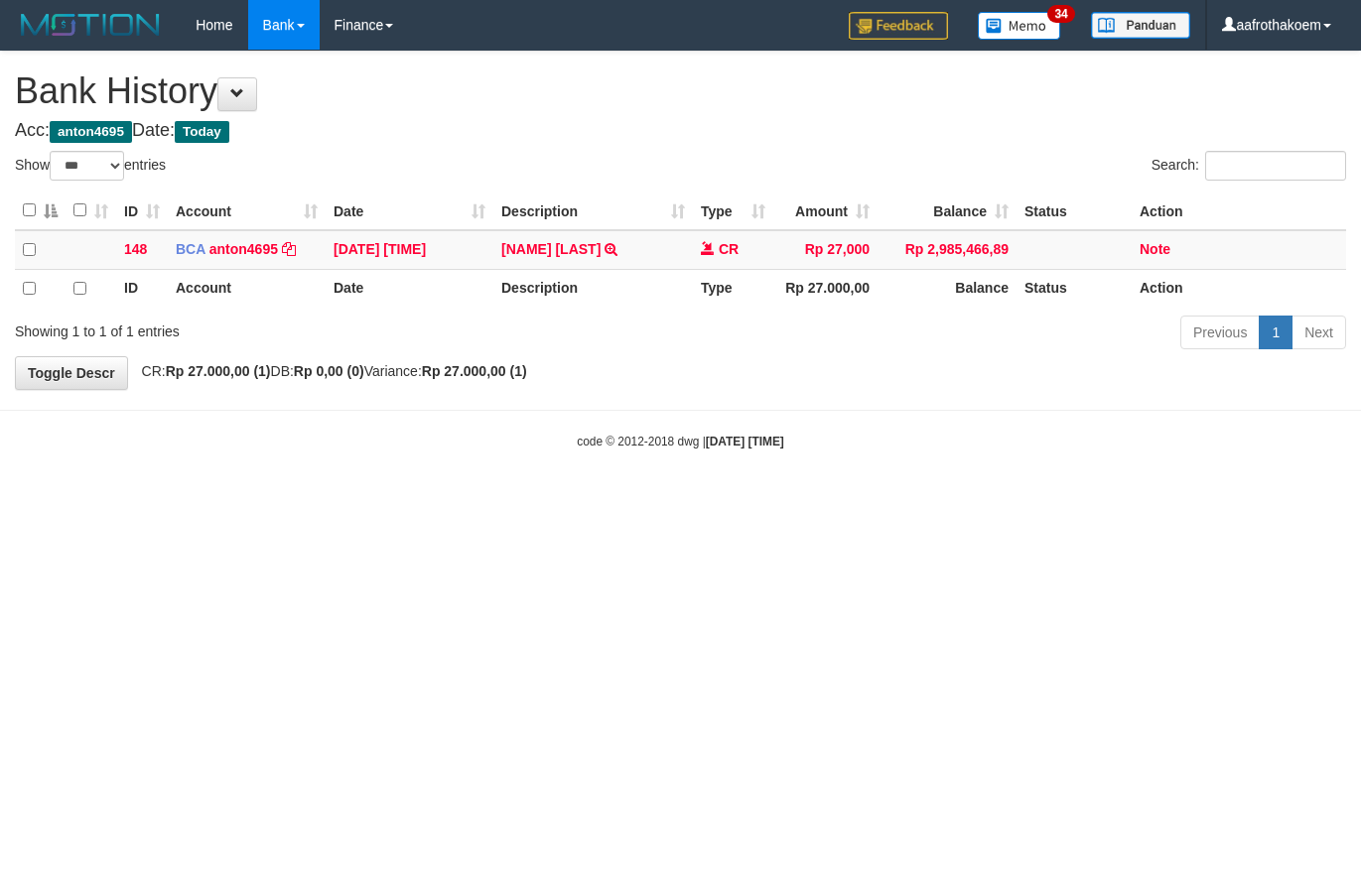 select on "***" 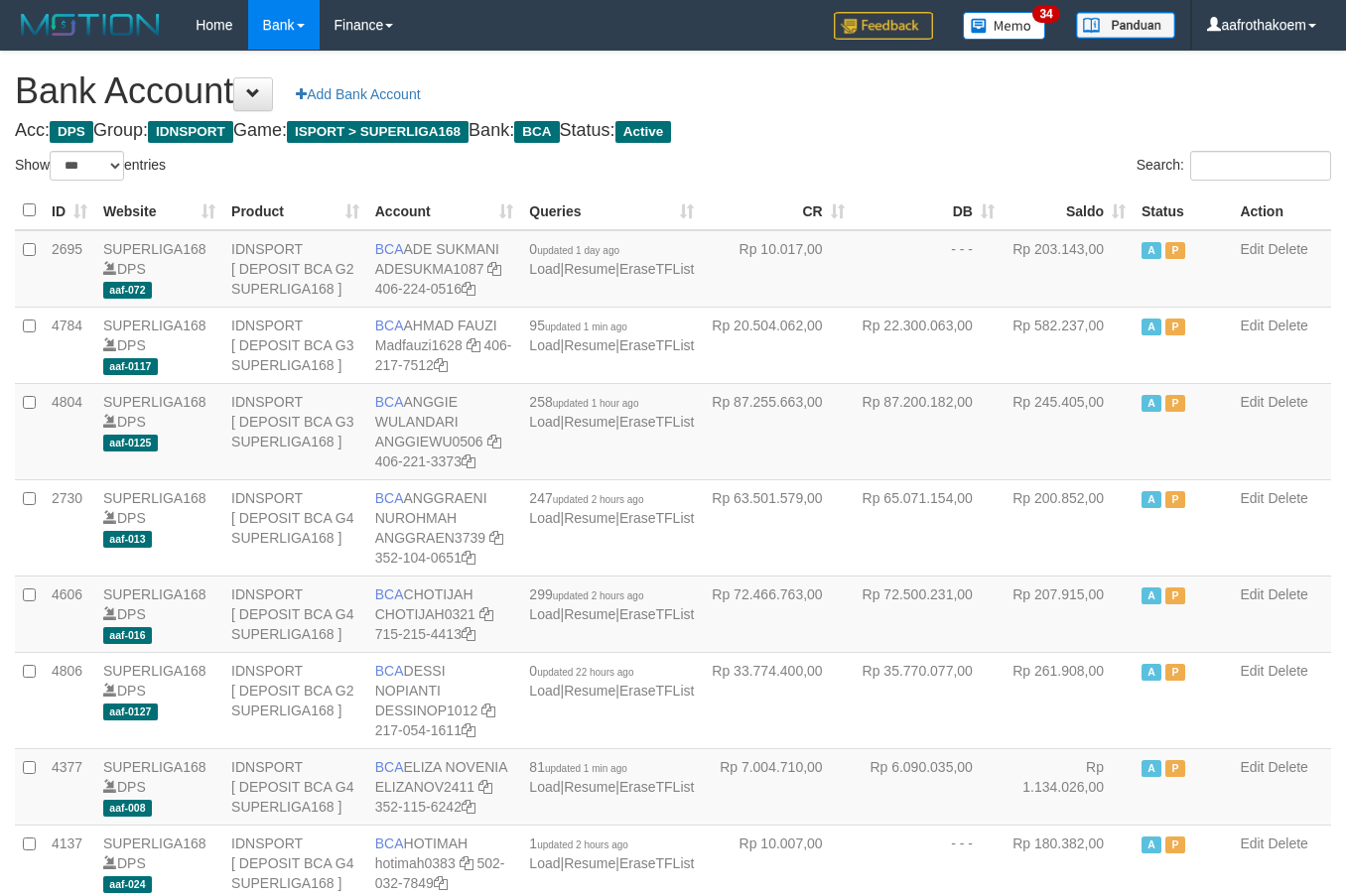 select on "***" 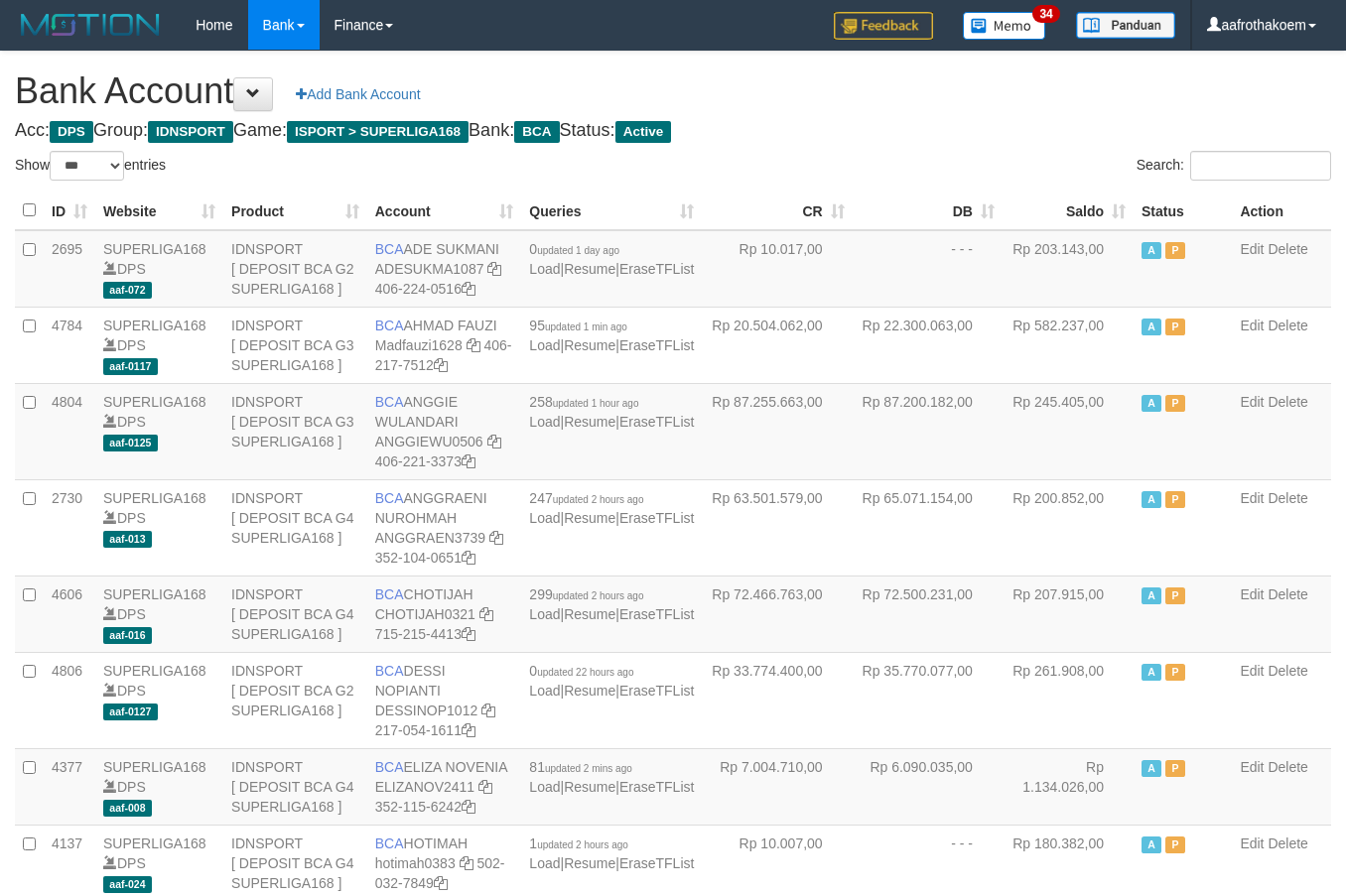 select on "***" 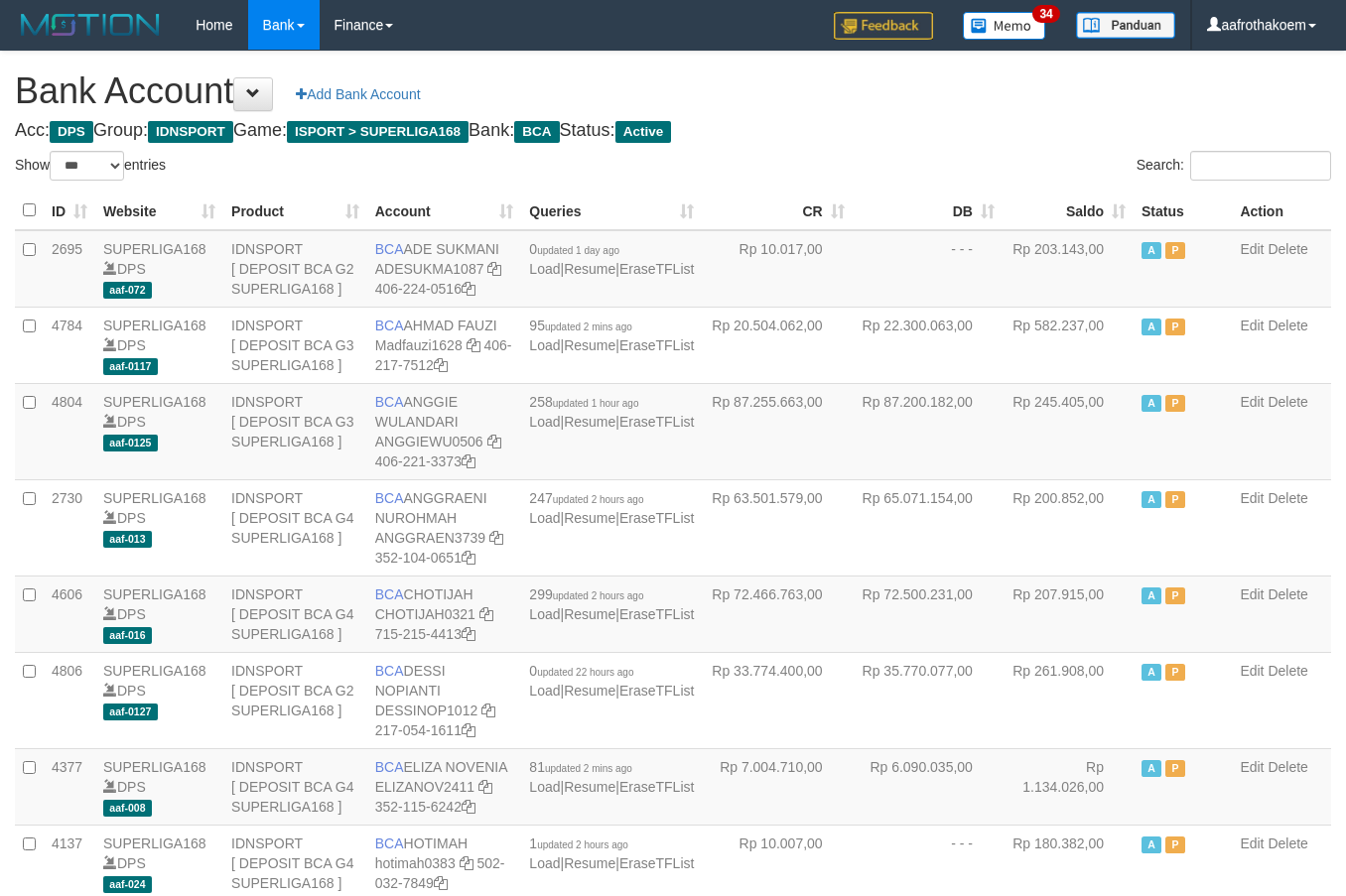 select on "***" 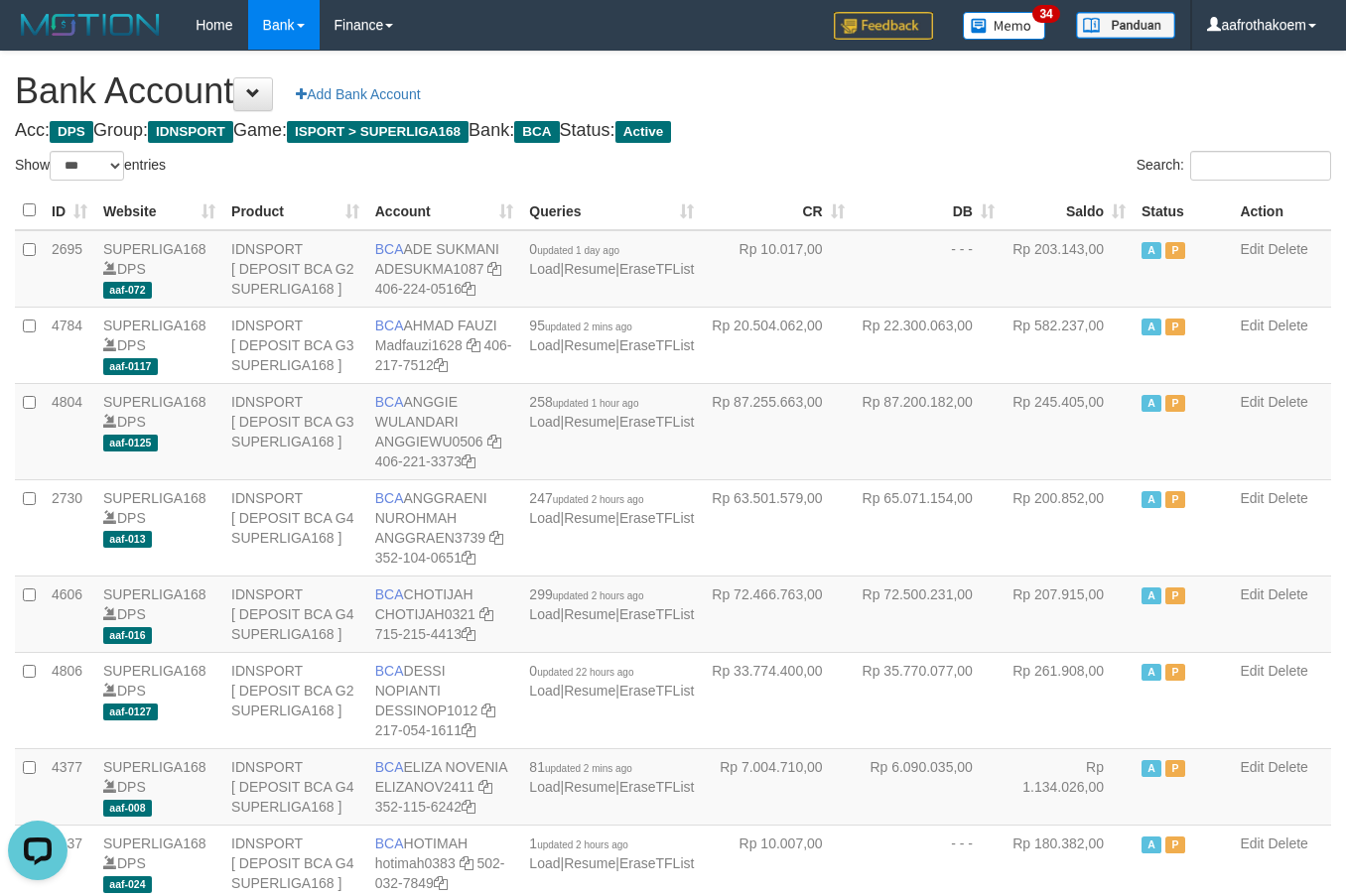 scroll, scrollTop: 0, scrollLeft: 0, axis: both 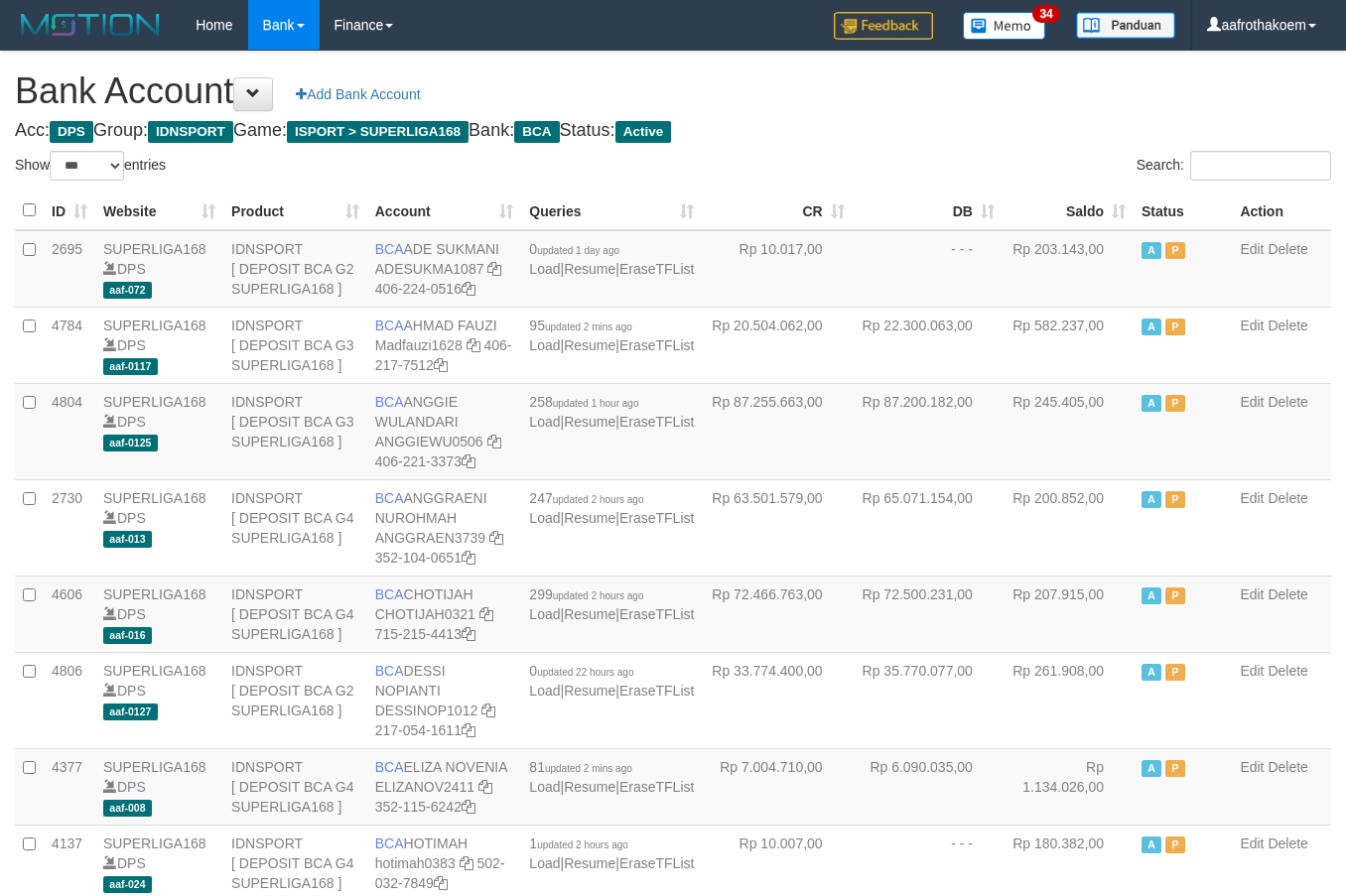 select on "***" 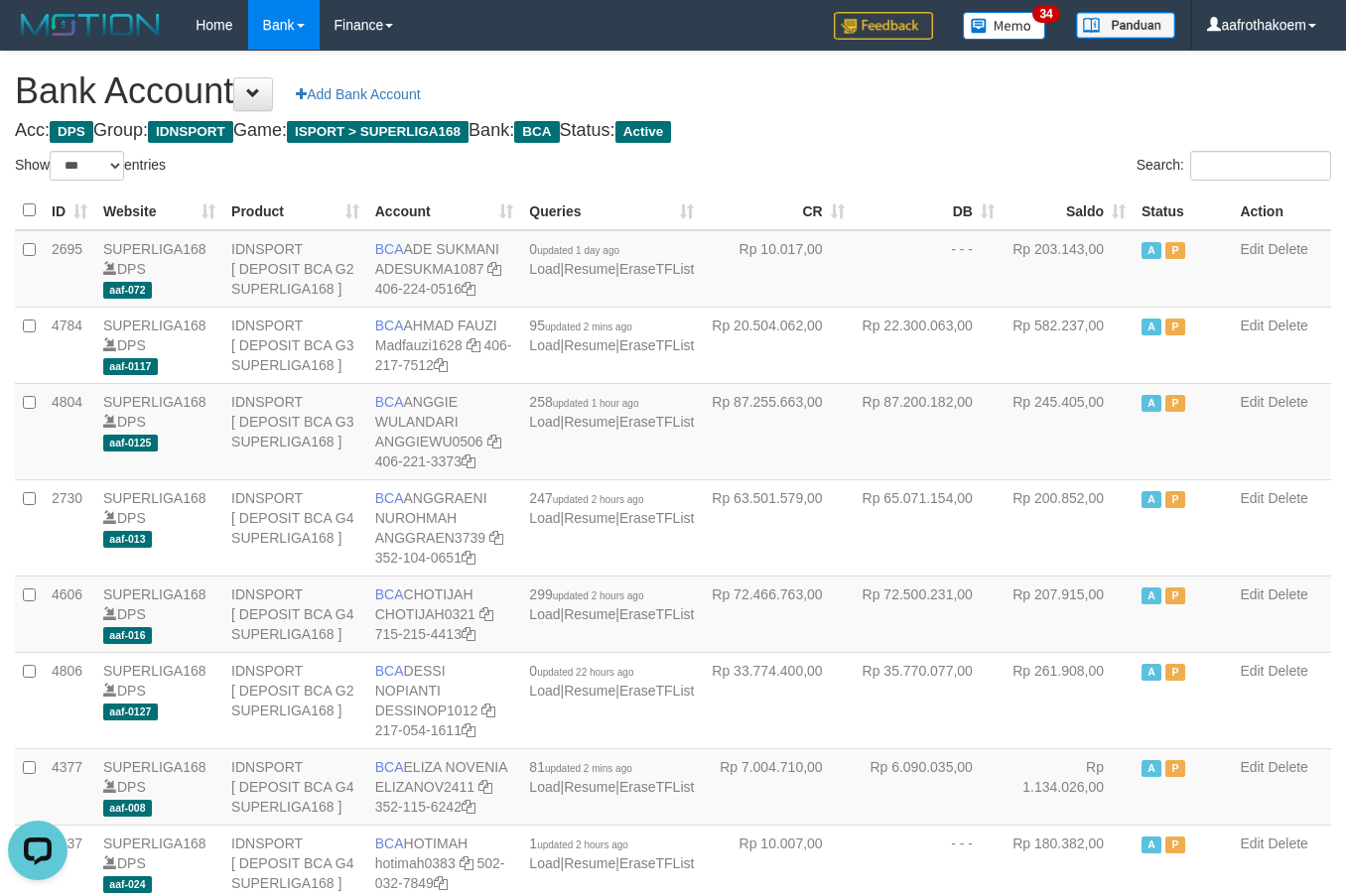 scroll, scrollTop: 0, scrollLeft: 0, axis: both 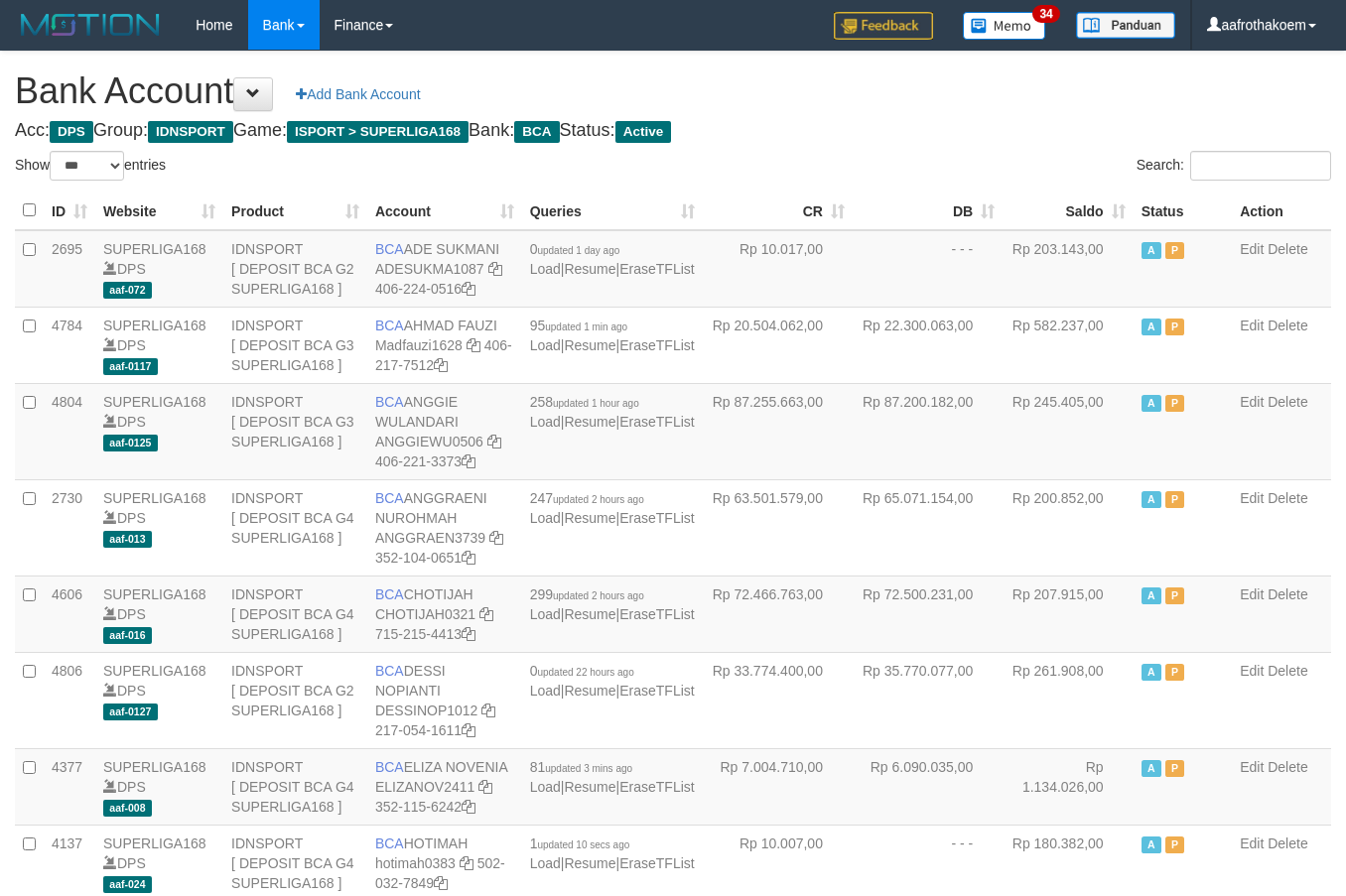 select on "***" 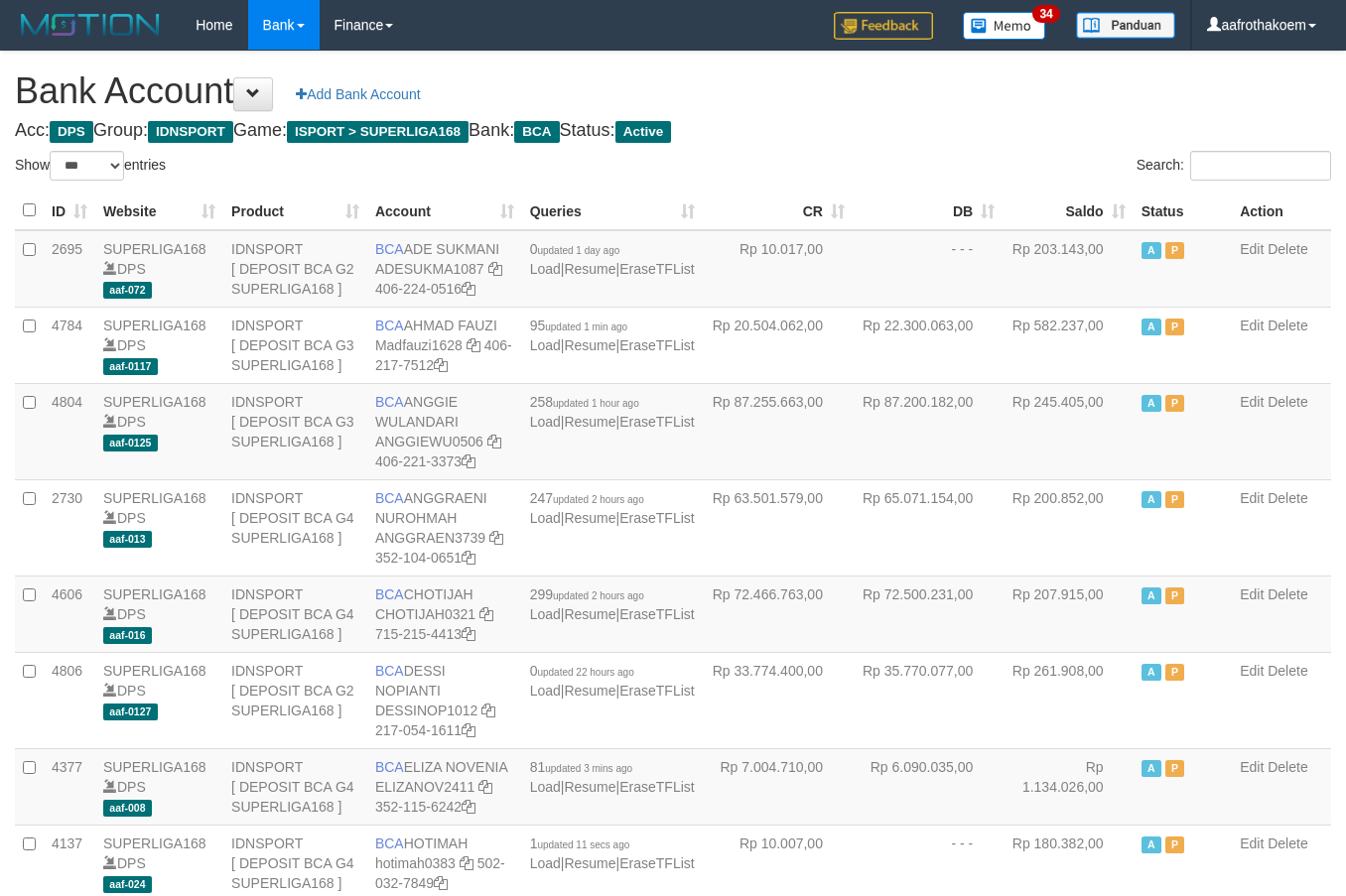 select on "***" 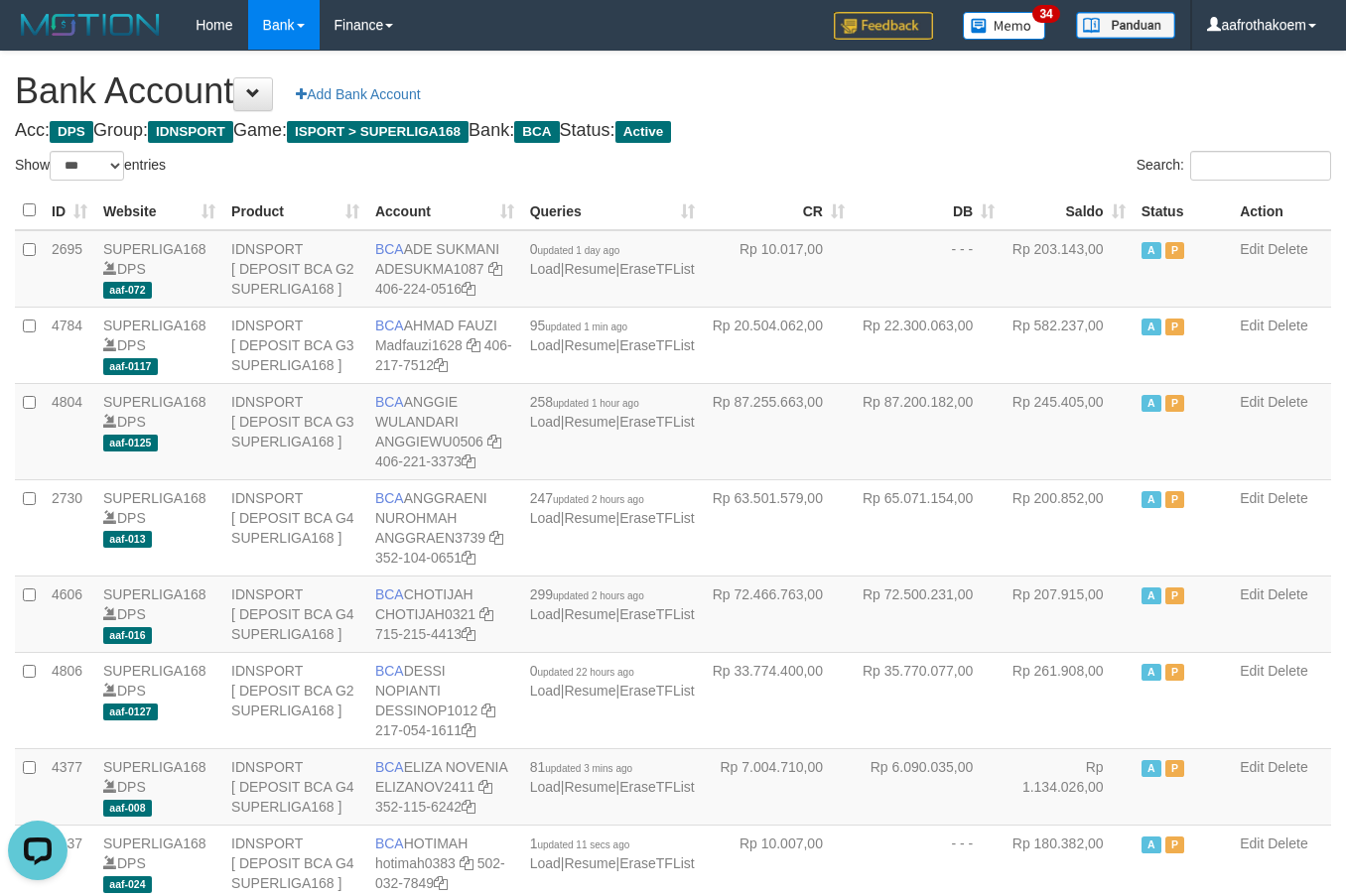 scroll, scrollTop: 0, scrollLeft: 0, axis: both 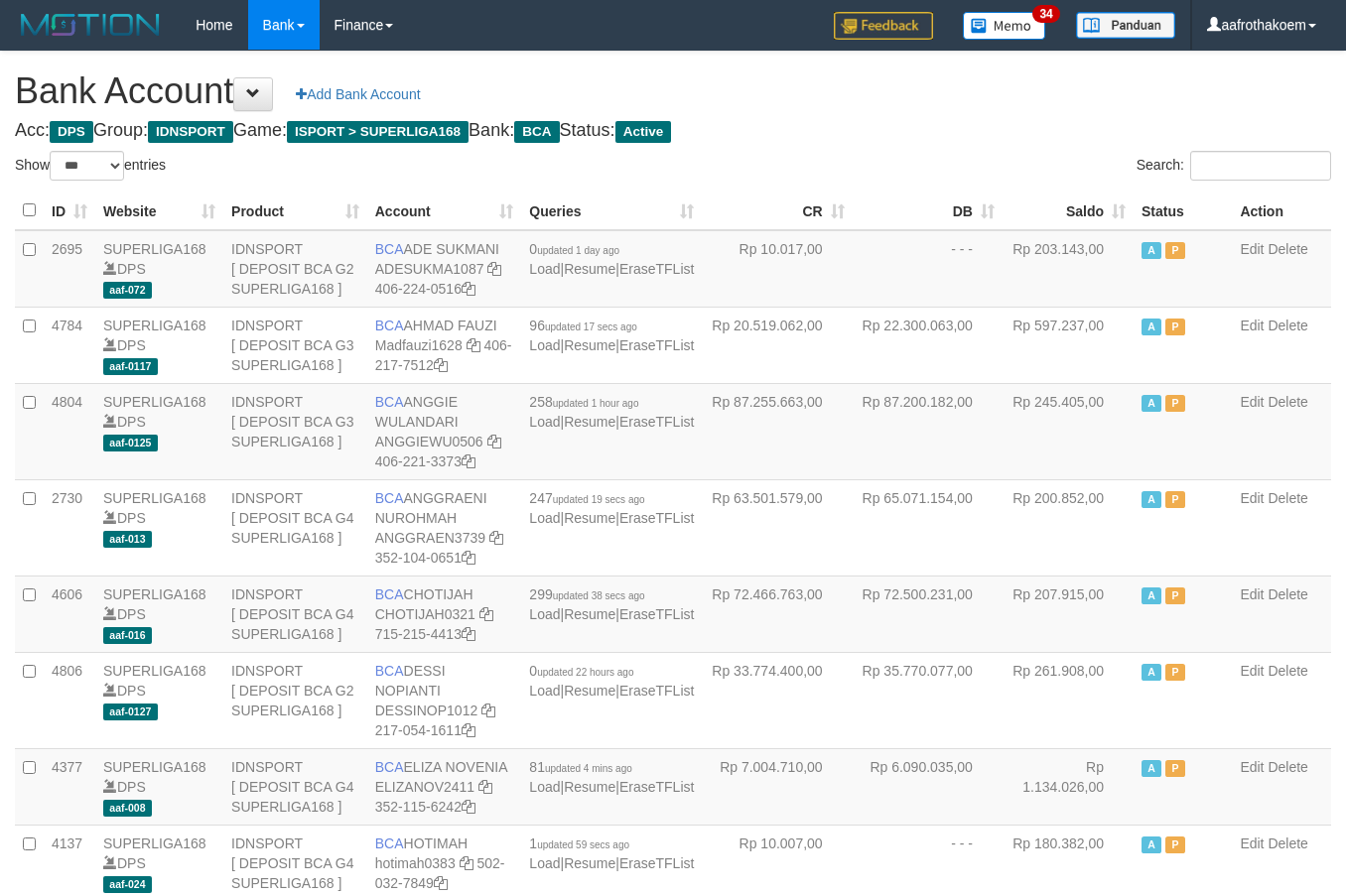 select on "***" 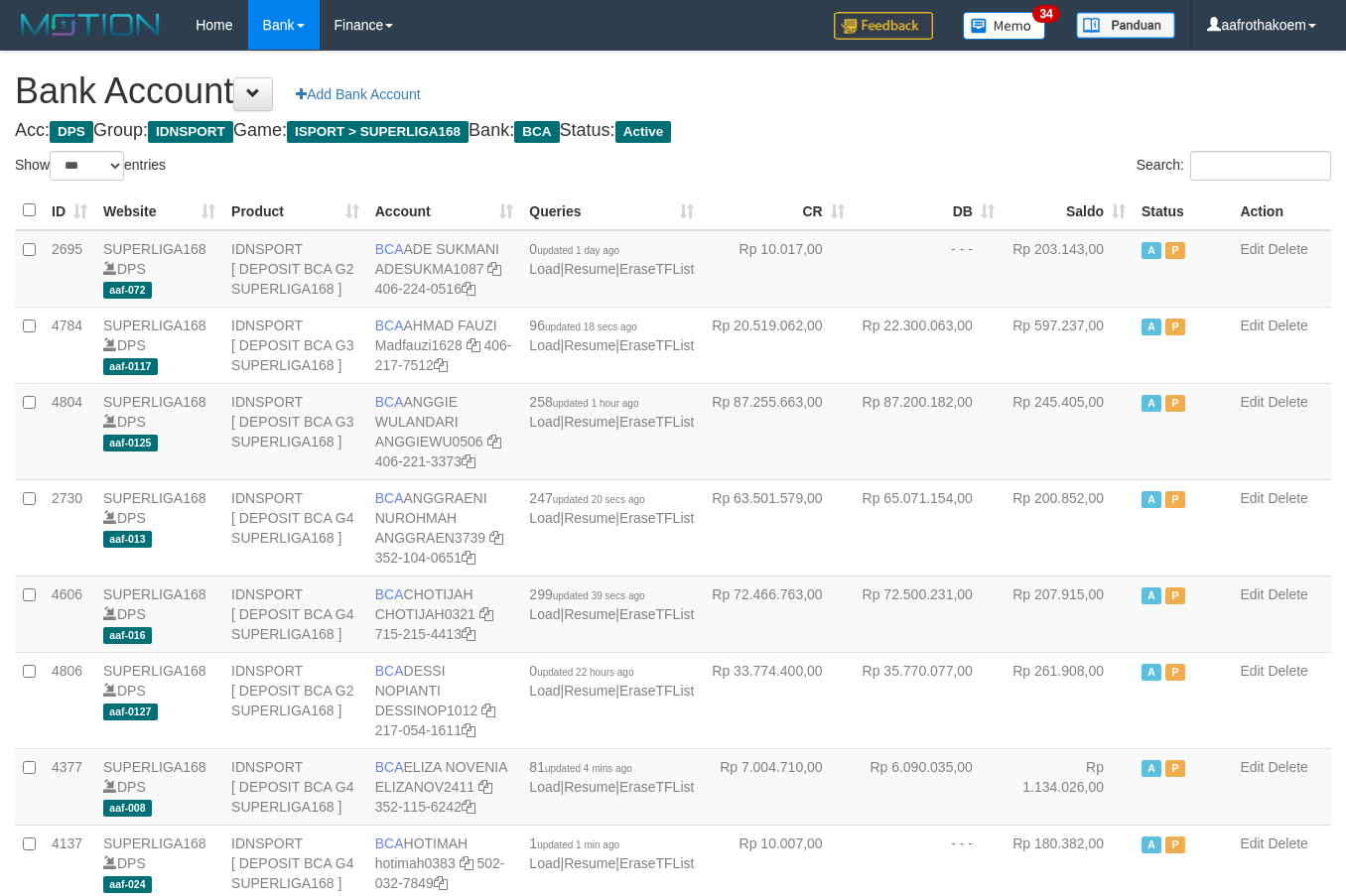 select on "***" 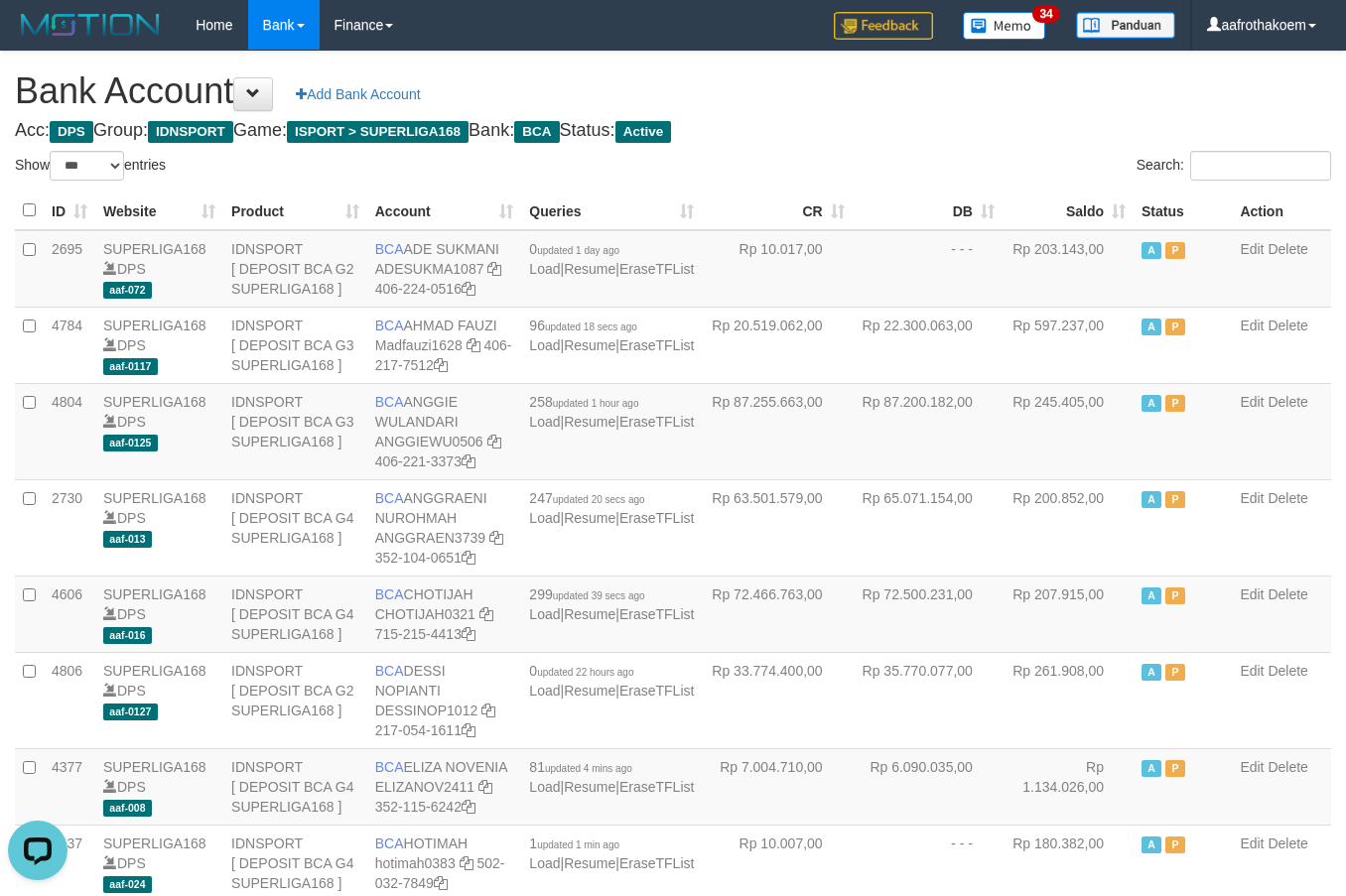 scroll, scrollTop: 0, scrollLeft: 0, axis: both 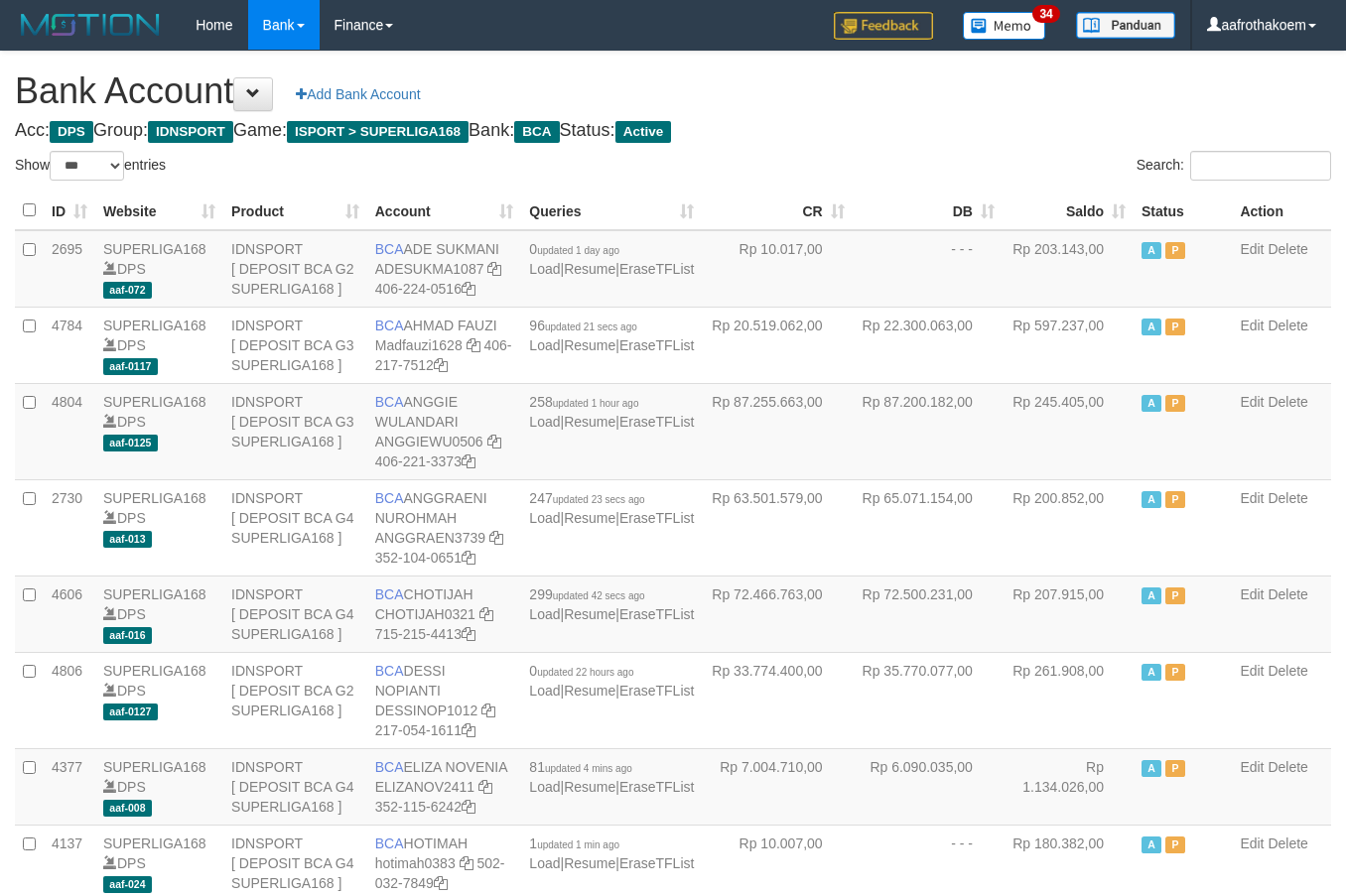 select on "***" 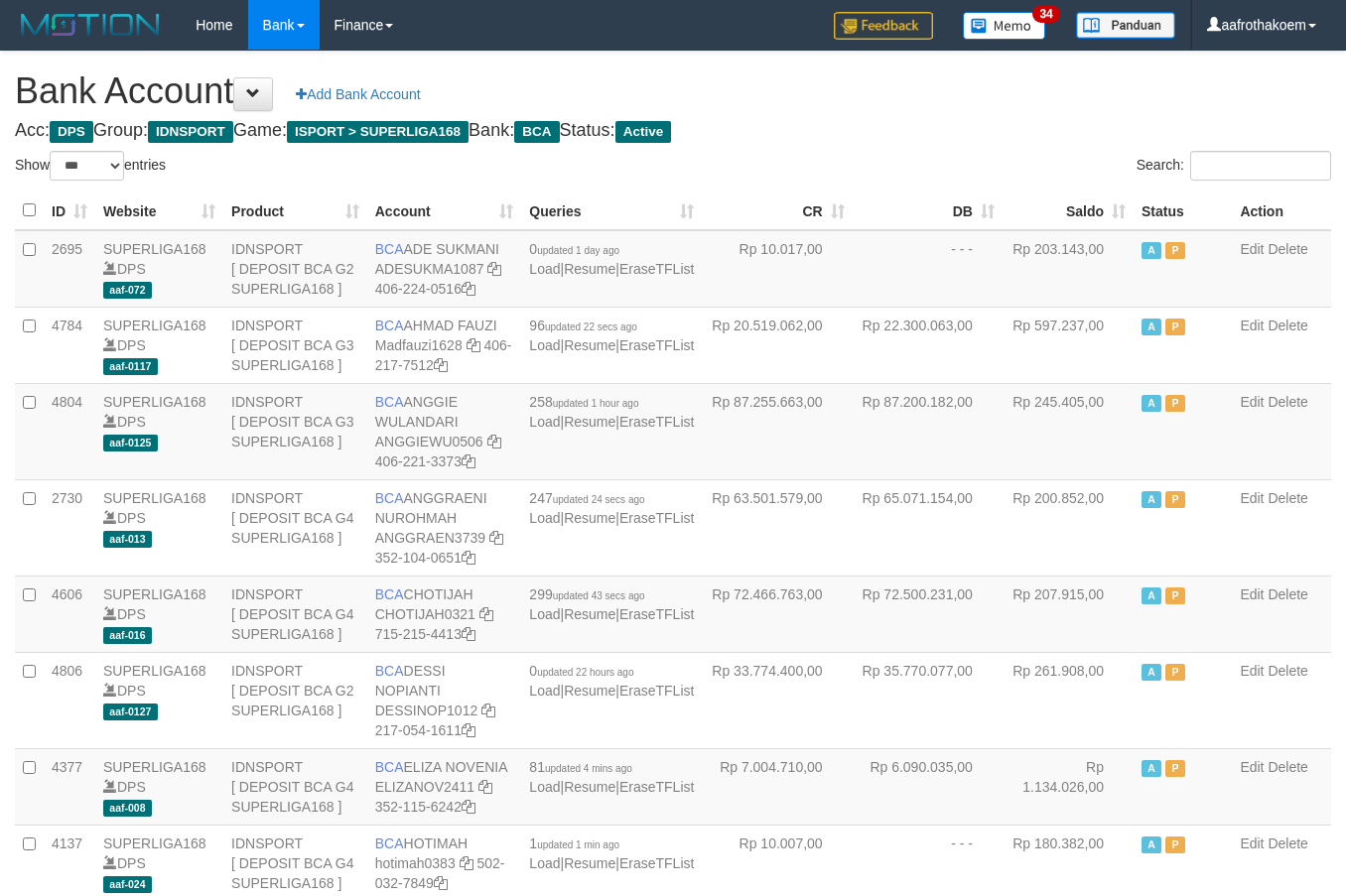 select on "***" 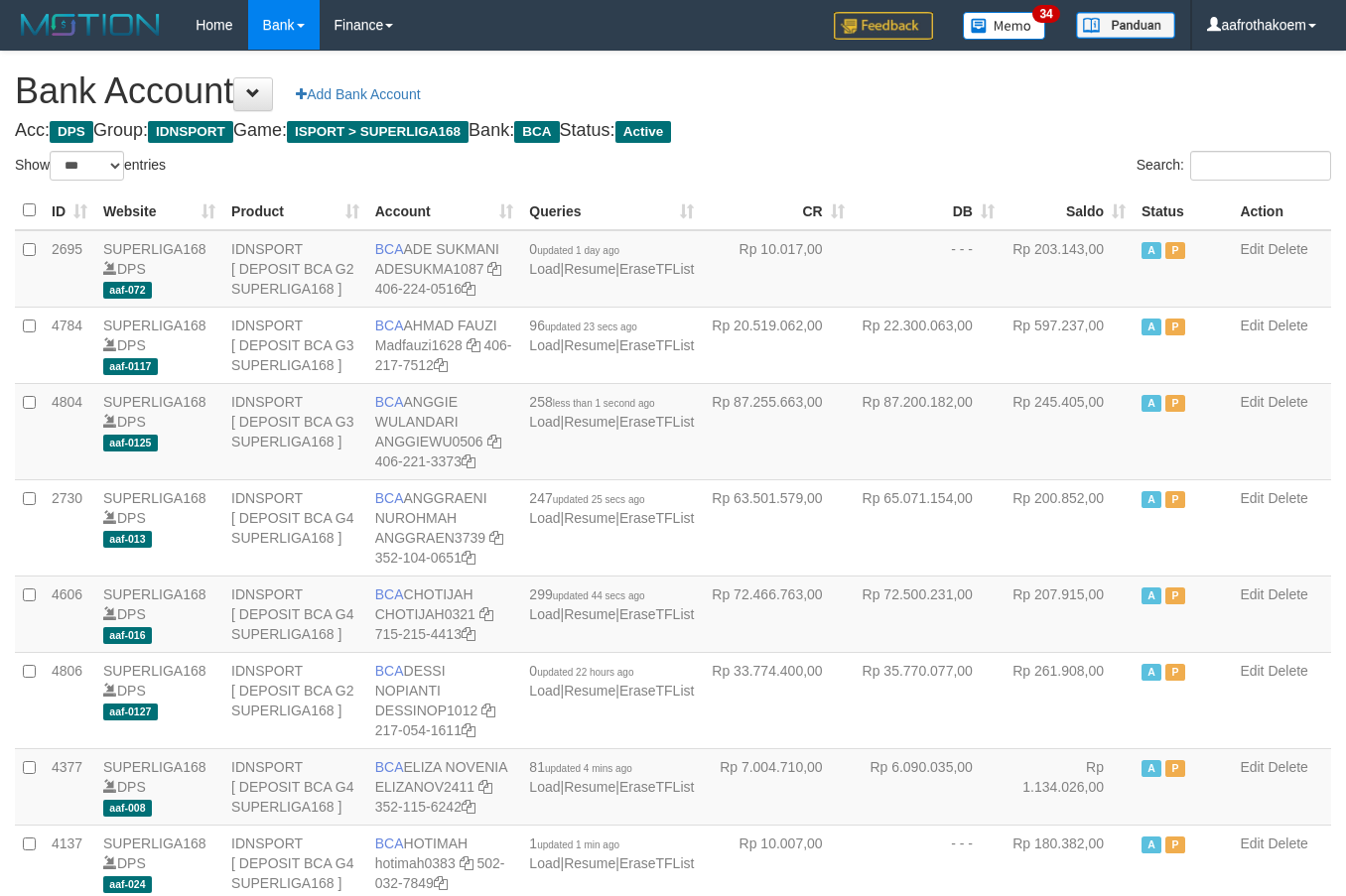 select on "***" 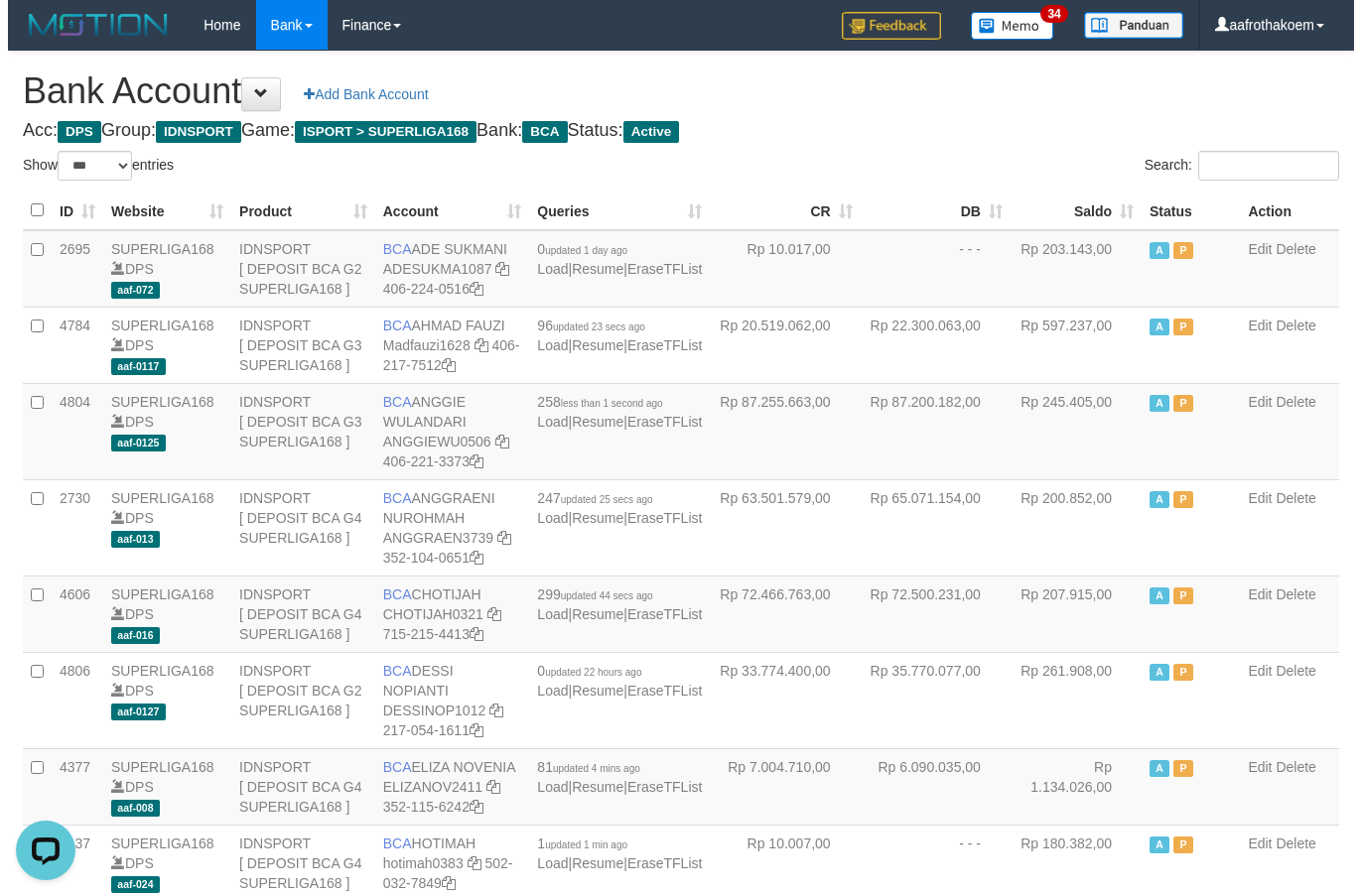 scroll, scrollTop: 0, scrollLeft: 0, axis: both 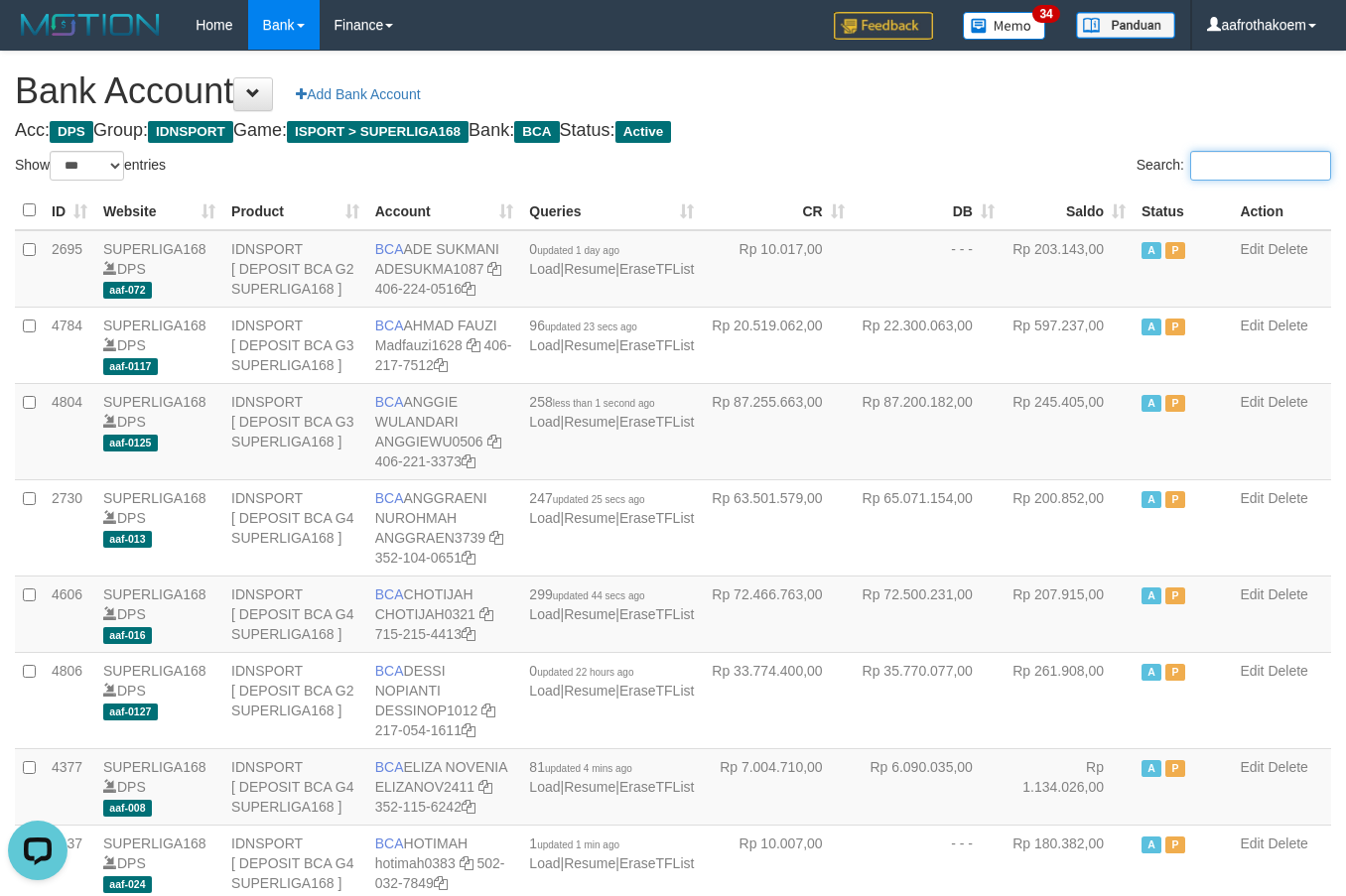 click on "Search:" at bounding box center [1261, 166] 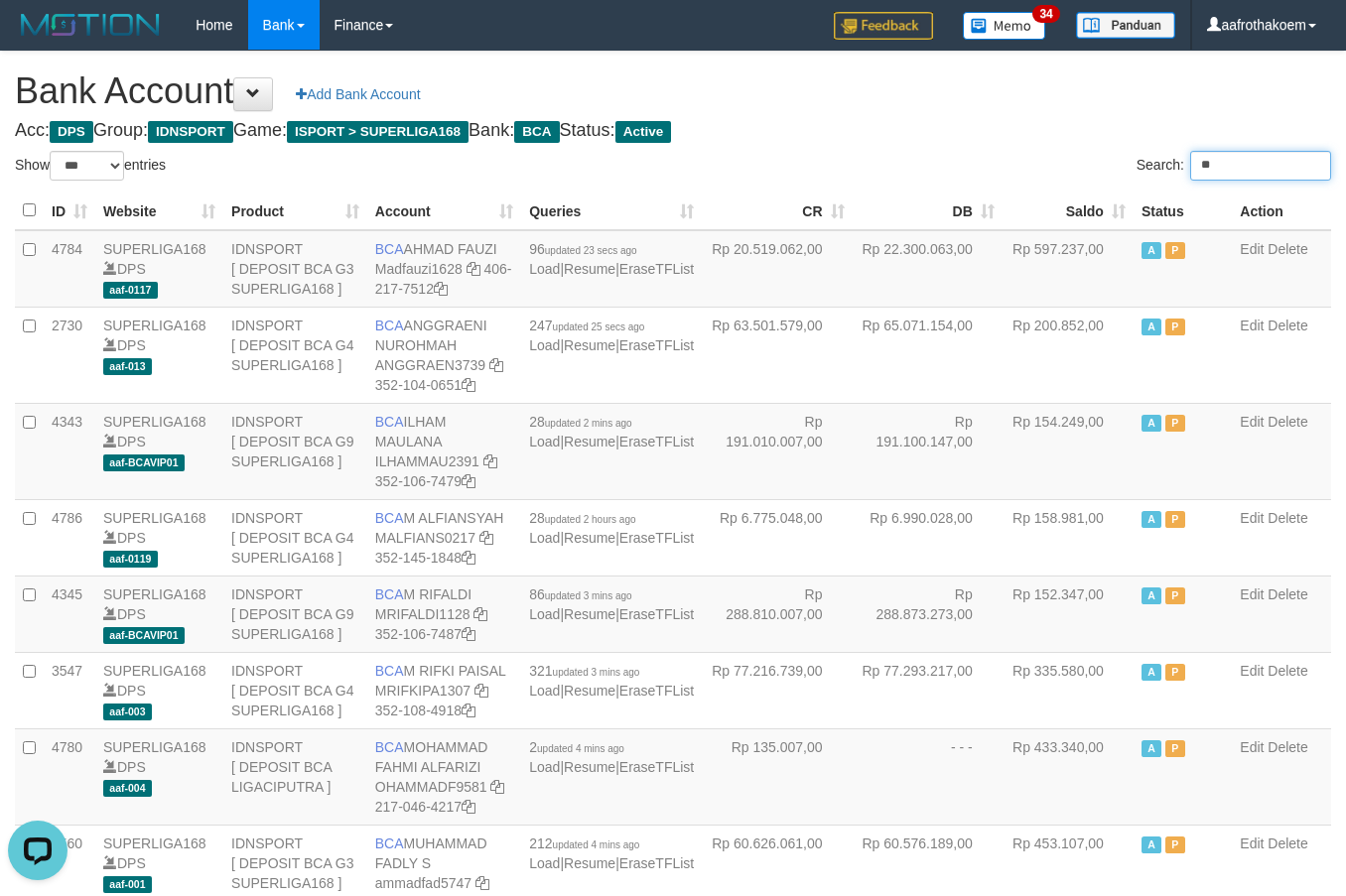 type on "*" 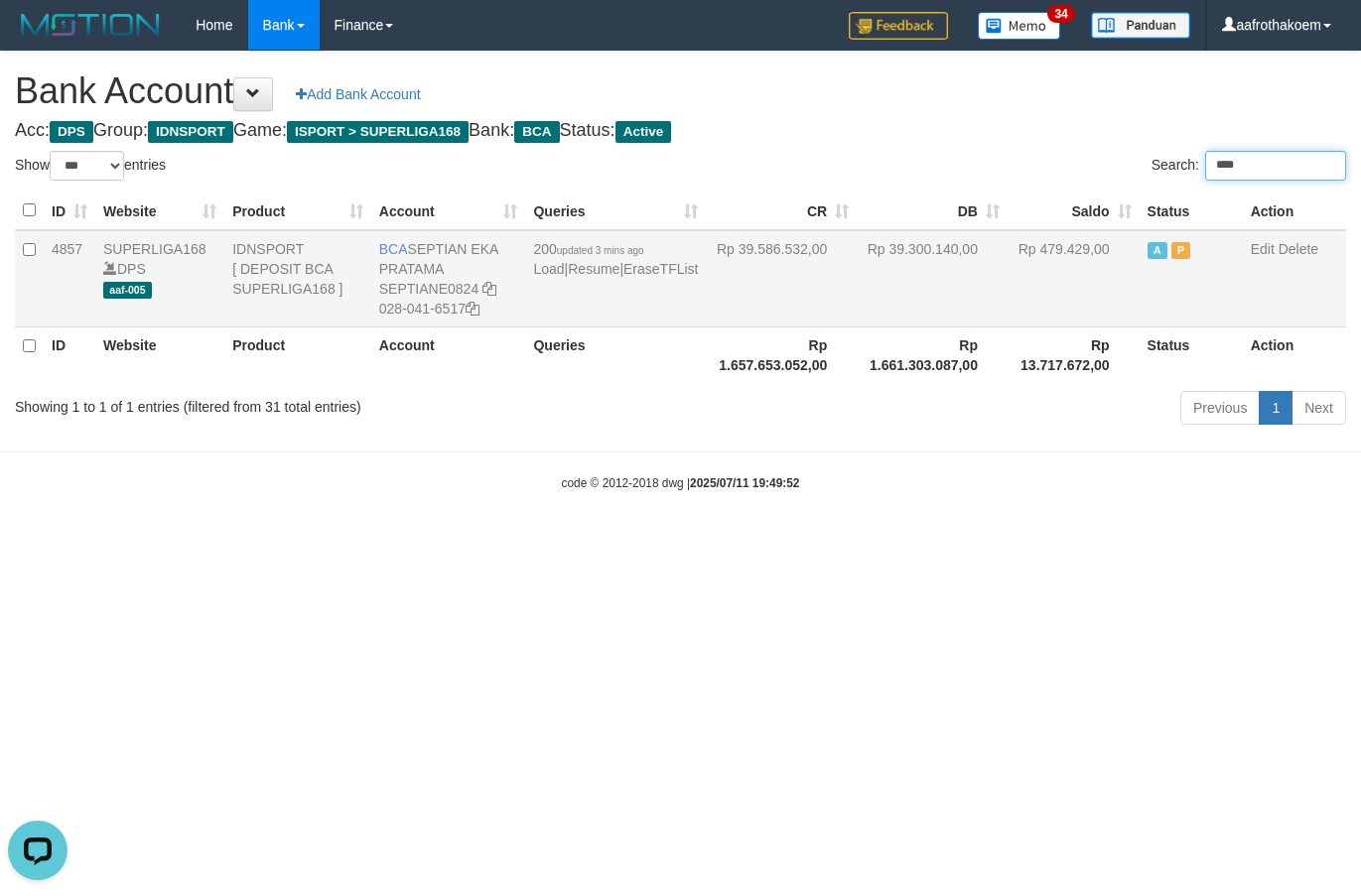 type on "****" 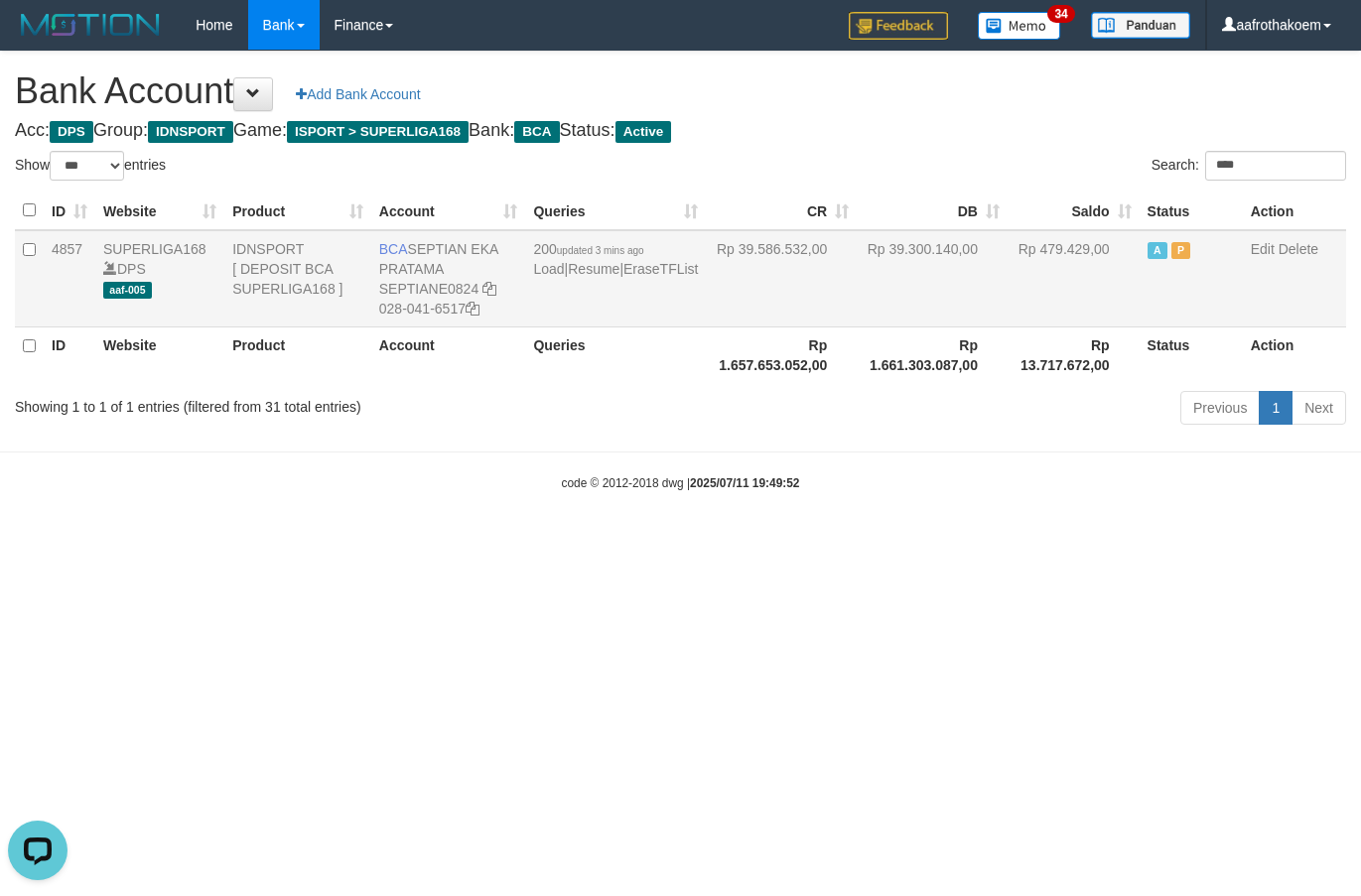 click on "200  updated 3 mins ago
Load
|
Resume
|
EraseTFList" at bounding box center (615, 259) 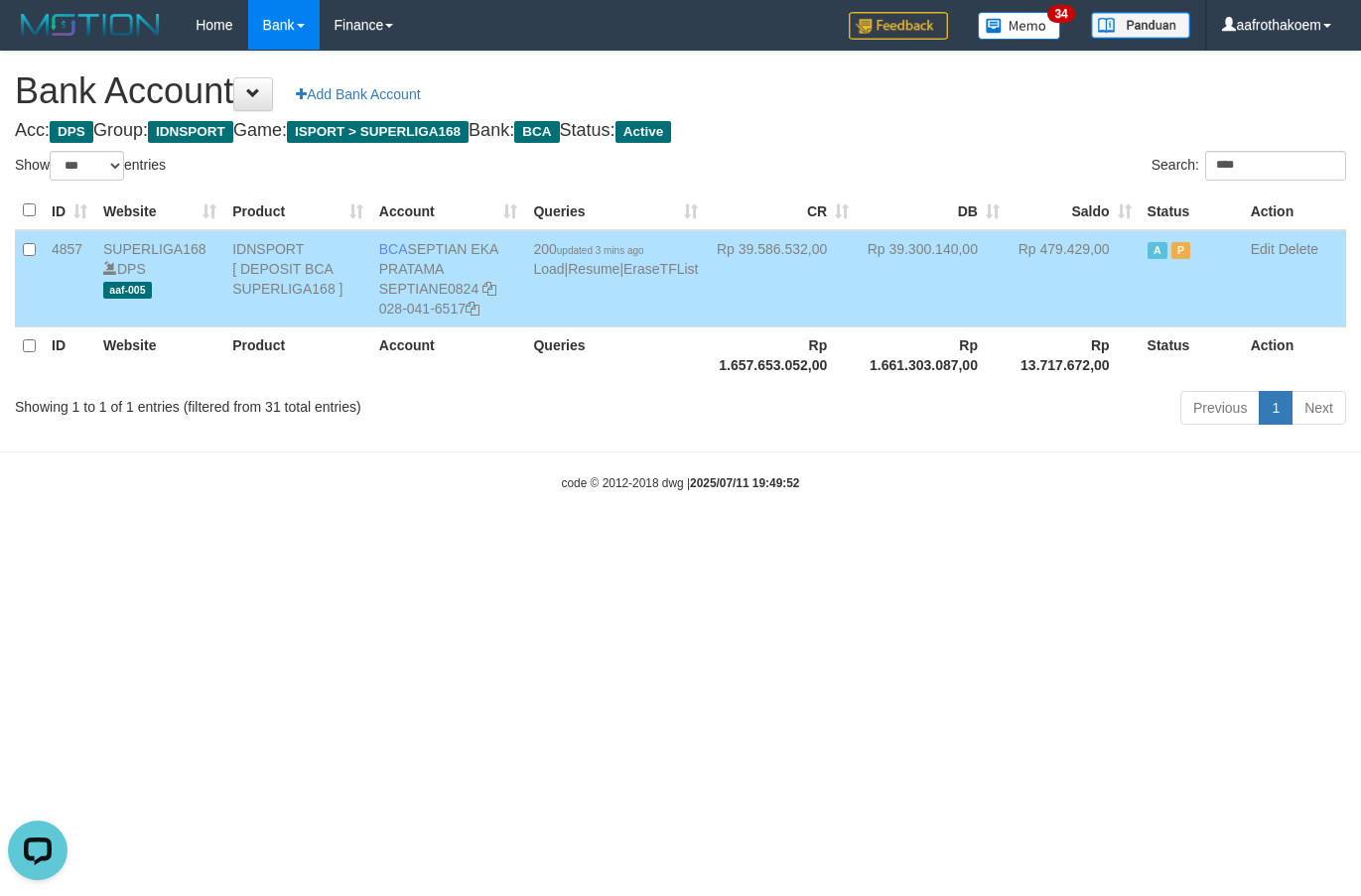 drag, startPoint x: 427, startPoint y: 254, endPoint x: 469, endPoint y: 263, distance: 42.953463 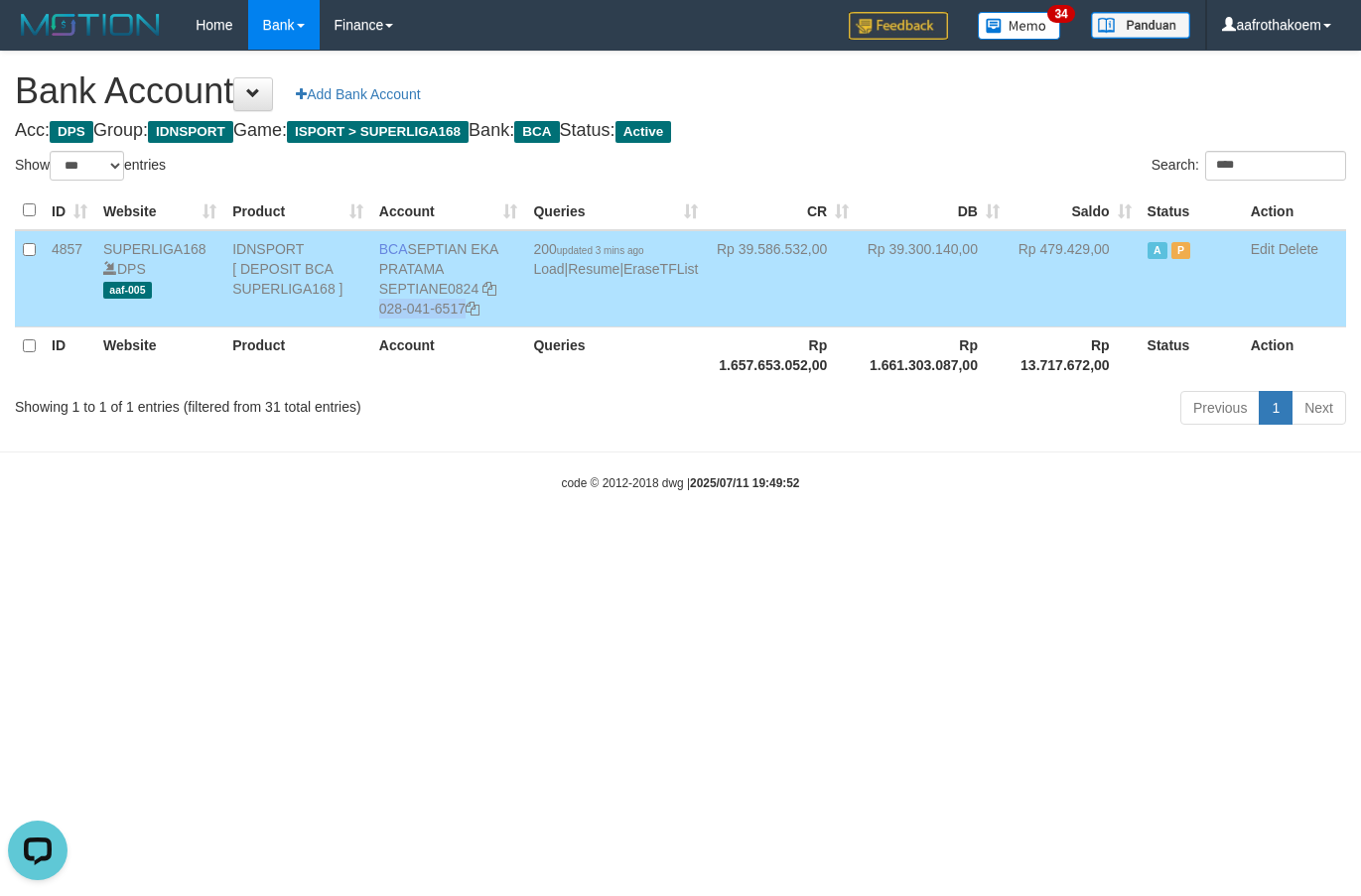 copy on "028-041-6517" 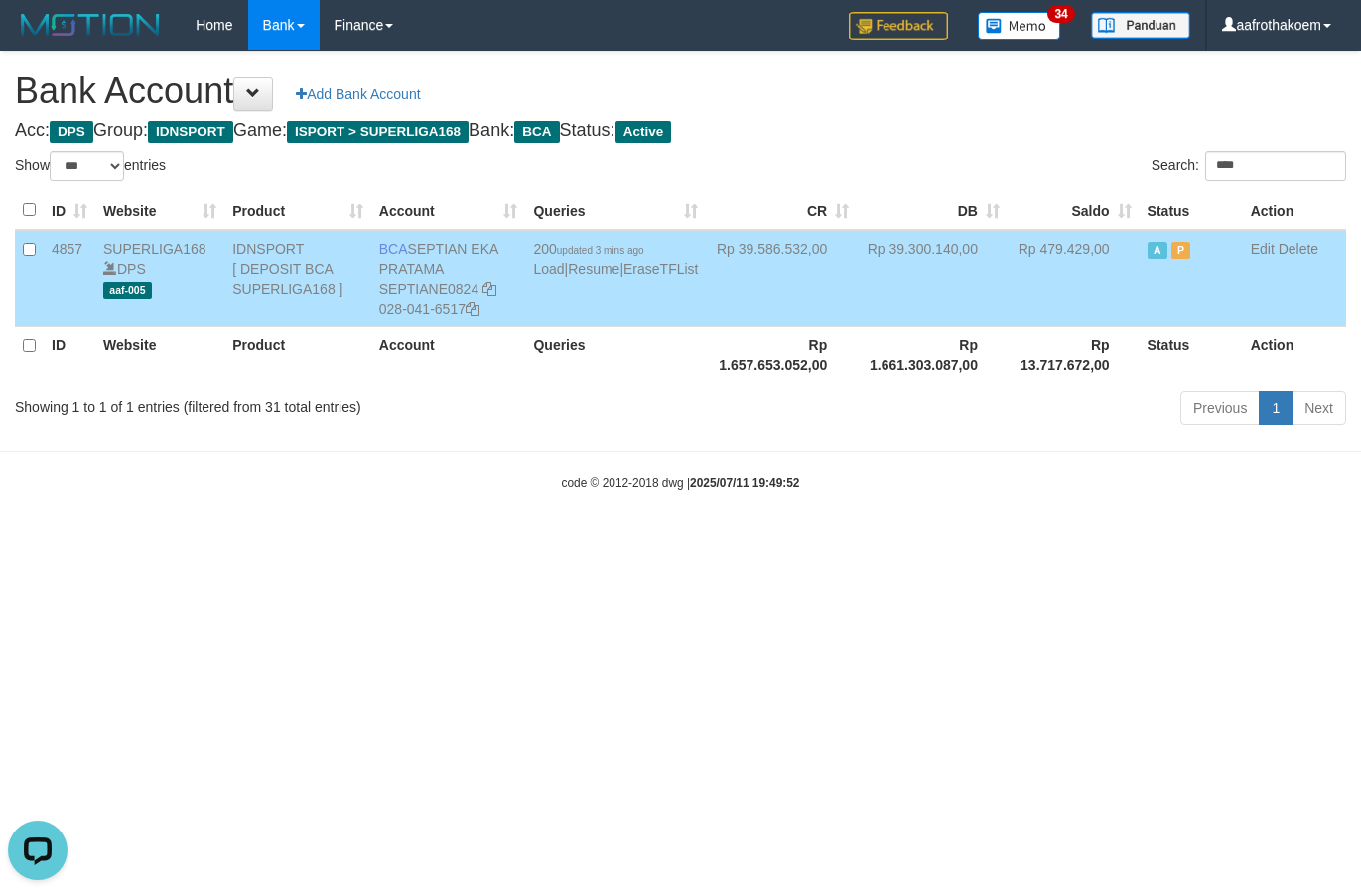 click on "Bank Account
Add Bank Account
Acc: 										 DPS
Group:   IDNSPORT    		Game:   ISPORT > SUPERLIGA168    		Bank:   BCA    		Status:  Active
Filter Account Type
*******
***
**
***
DPS
SELECT ALL  SELECT TYPE  - ALL -
DPS
WD
TMP
Filter Product
*******
******
********
********
*******
********
IDNSPORT
SELECT ALL  SELECT GROUP  - ALL -
BETHUB
IDNPOKER
IDNSPORT
IDNTOTO
LOADONLY
Filter Website
*******" at bounding box center [680, 241] 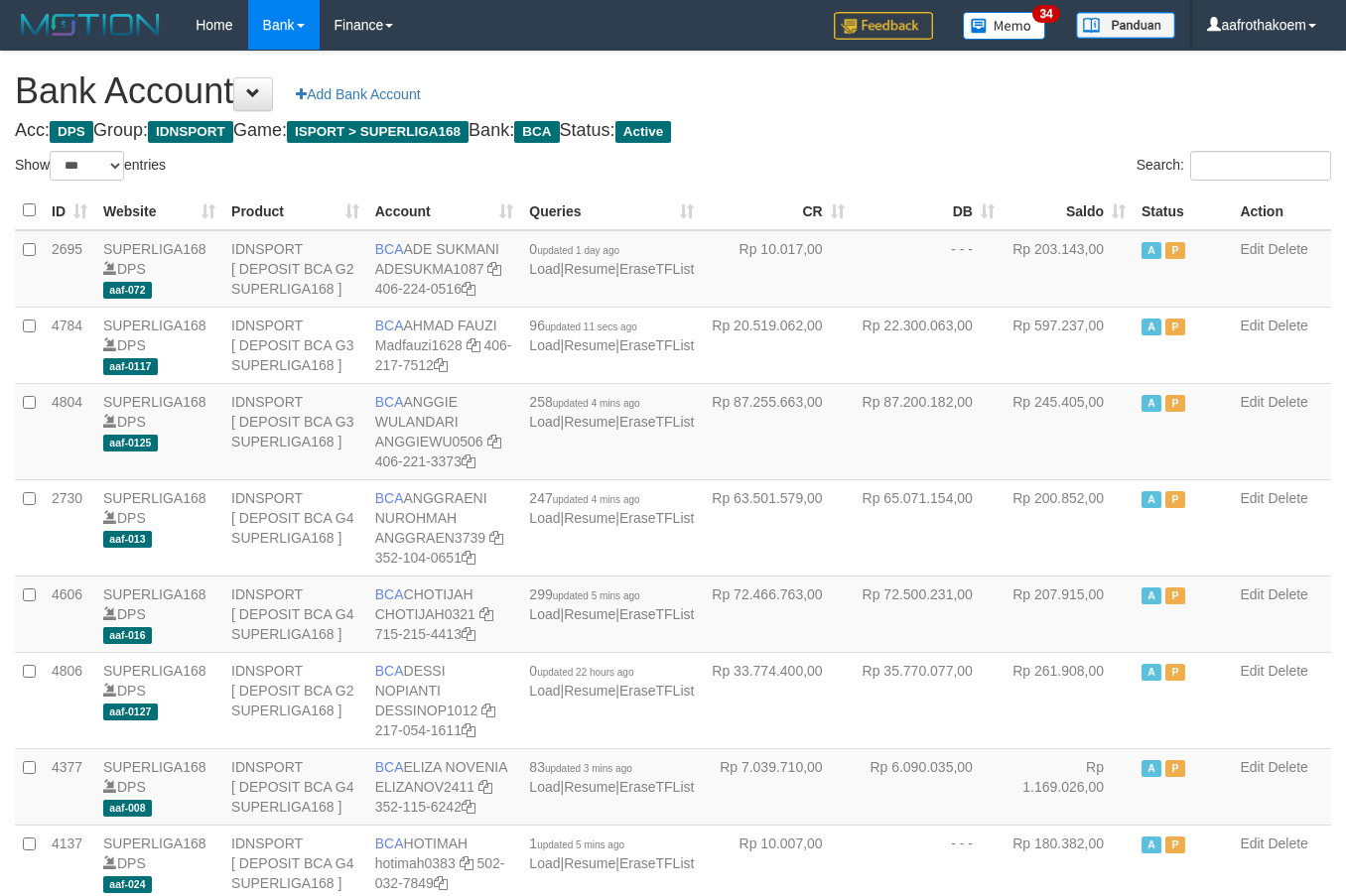 select on "***" 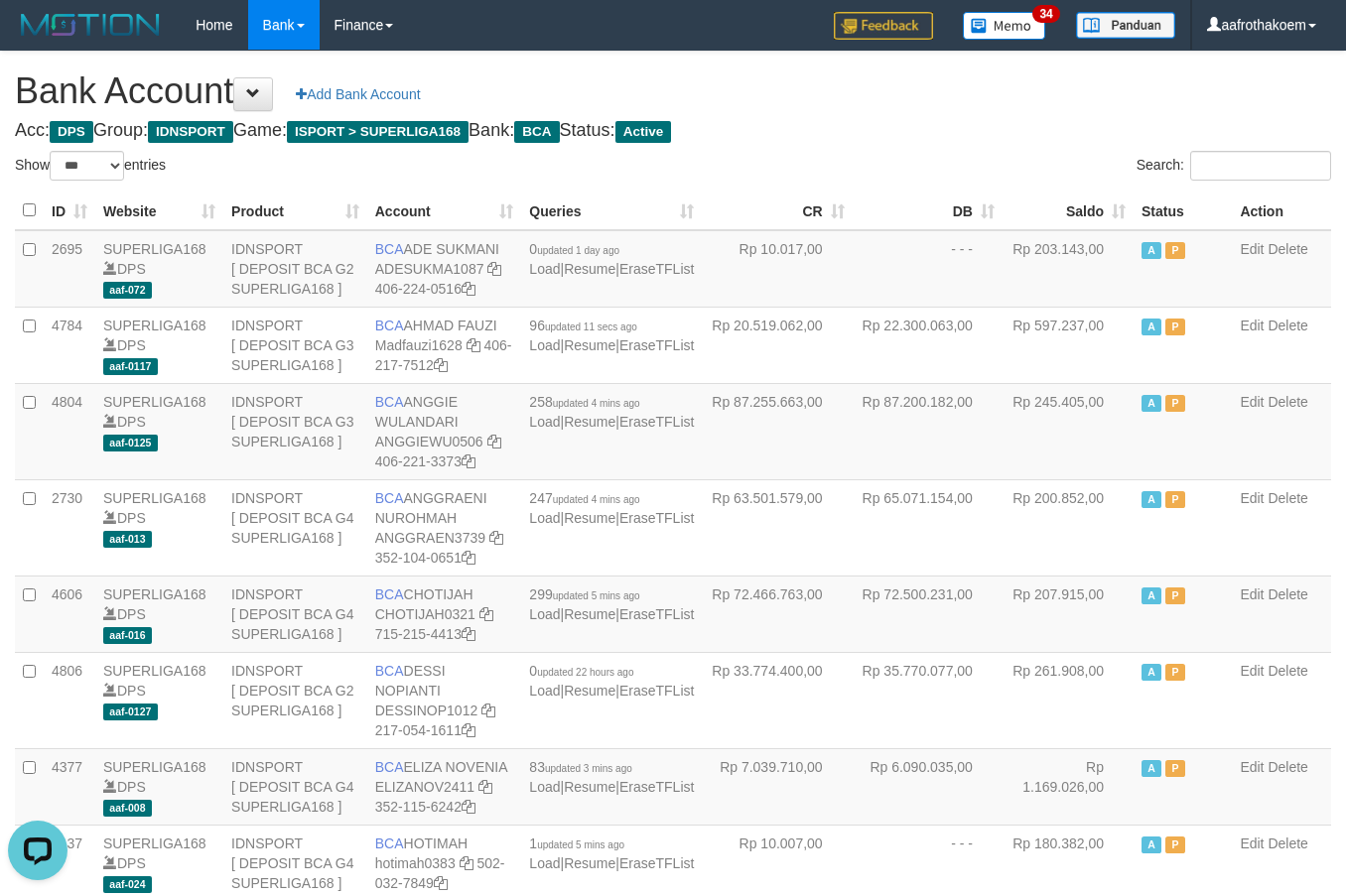 scroll, scrollTop: 0, scrollLeft: 0, axis: both 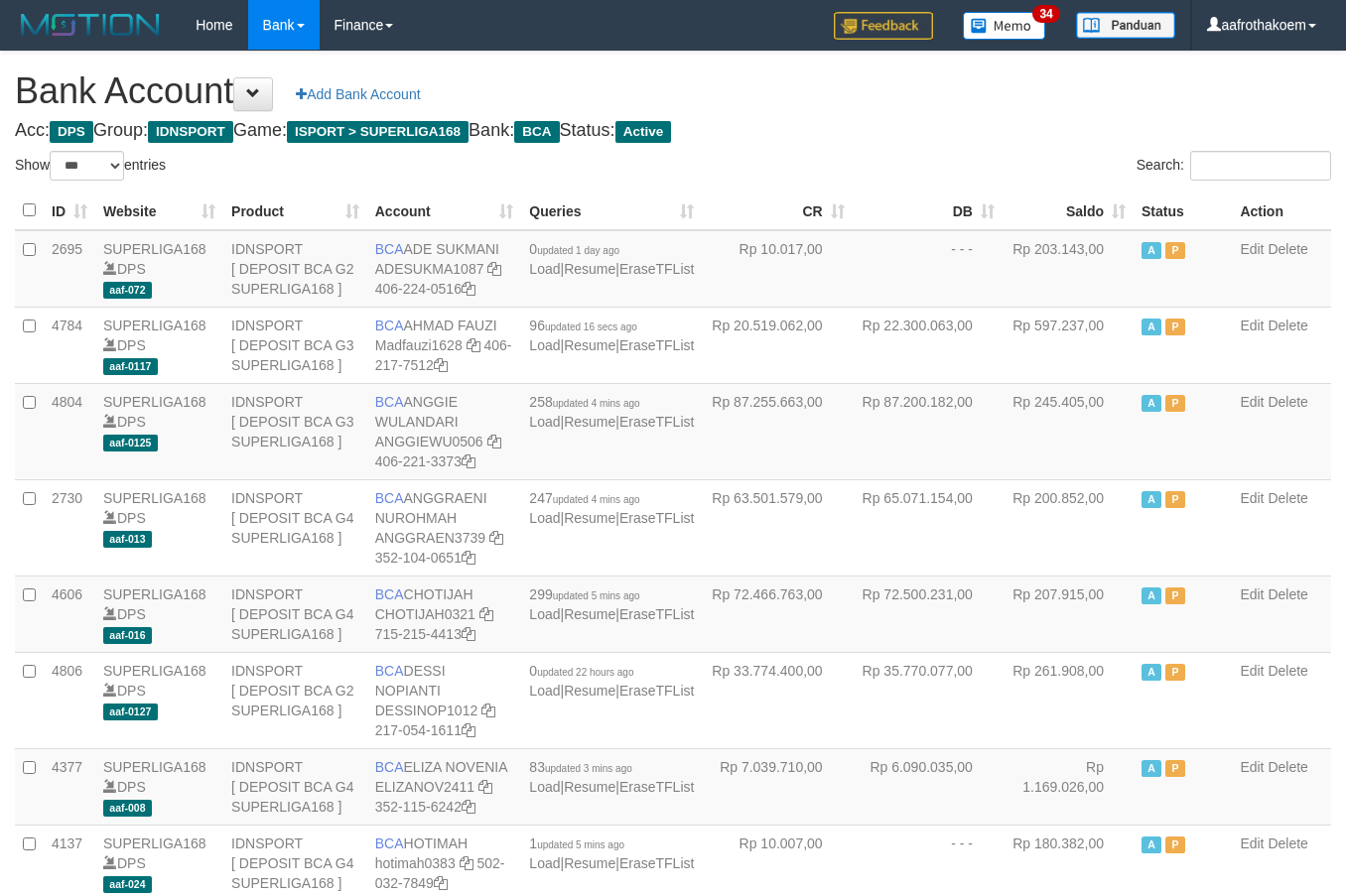 select on "***" 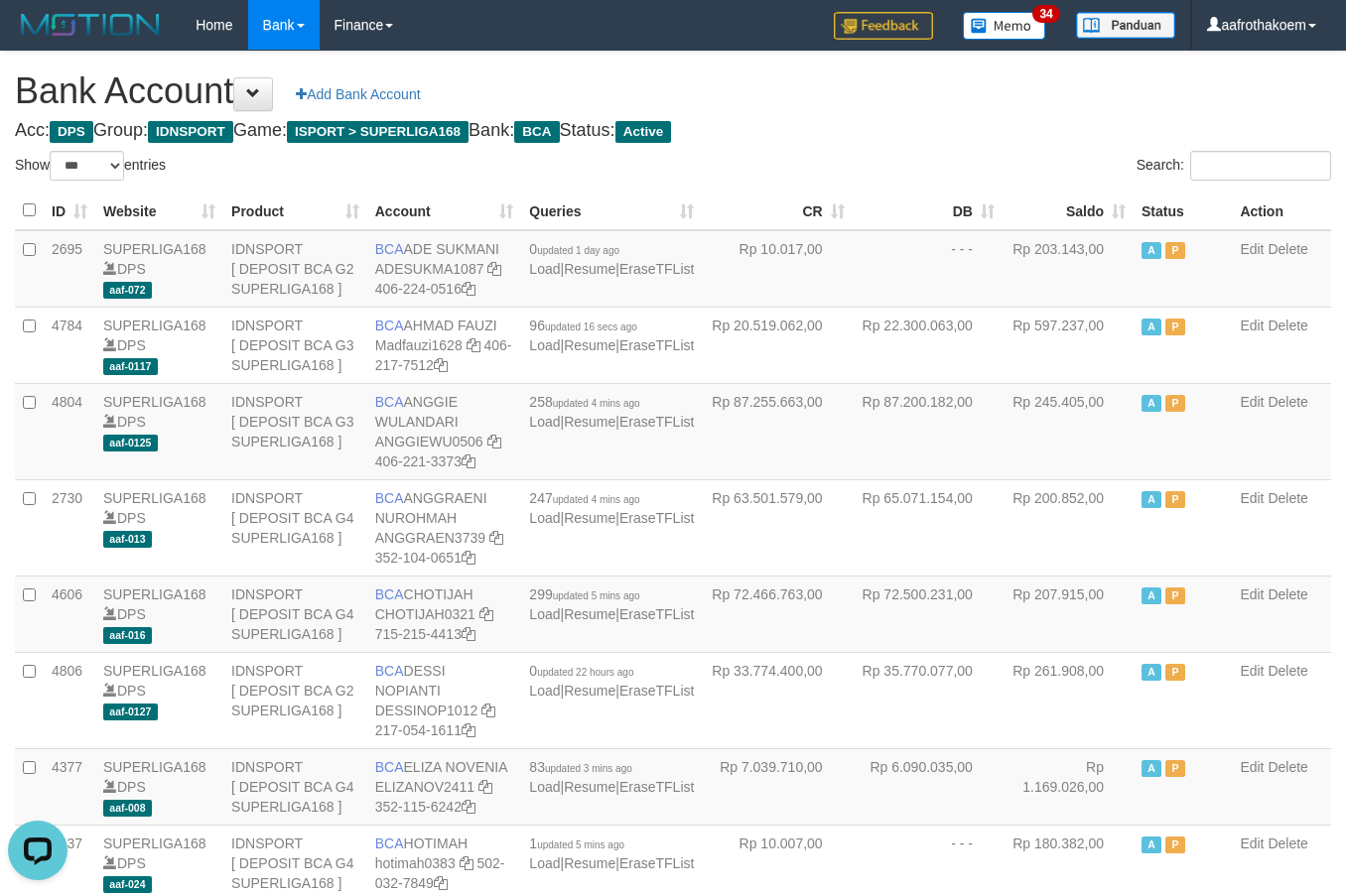 scroll, scrollTop: 0, scrollLeft: 0, axis: both 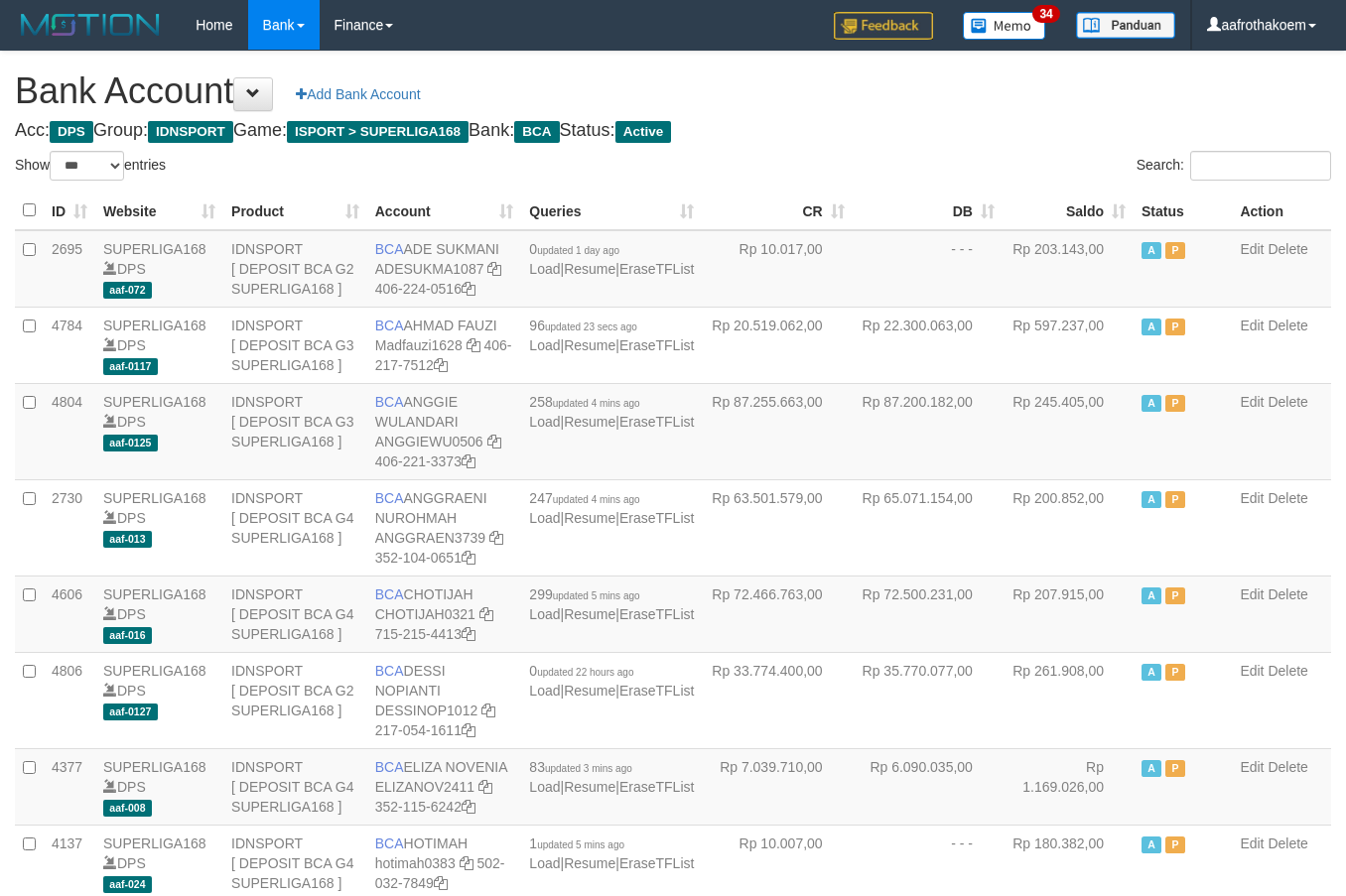 select on "***" 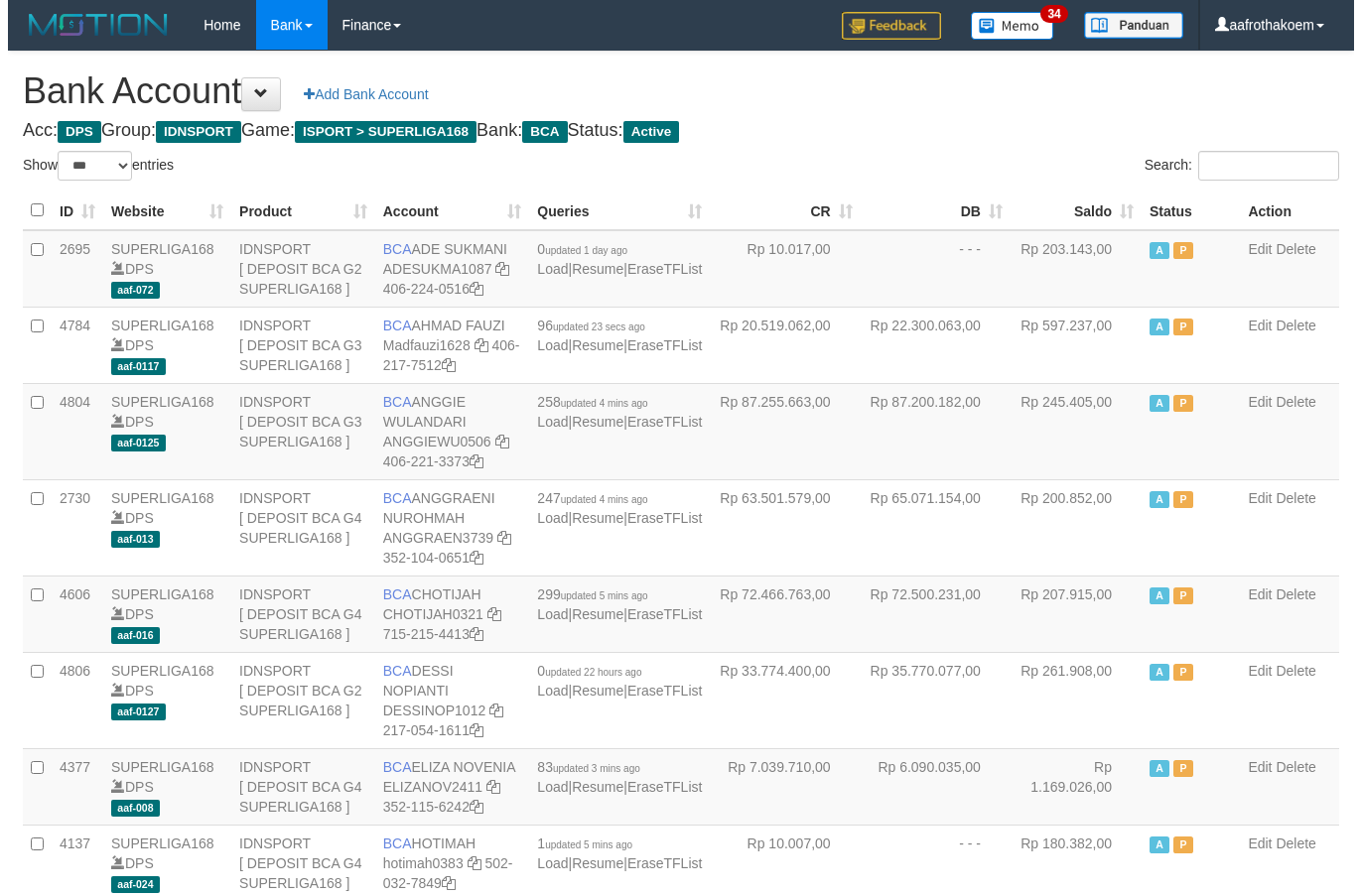 scroll, scrollTop: 0, scrollLeft: 0, axis: both 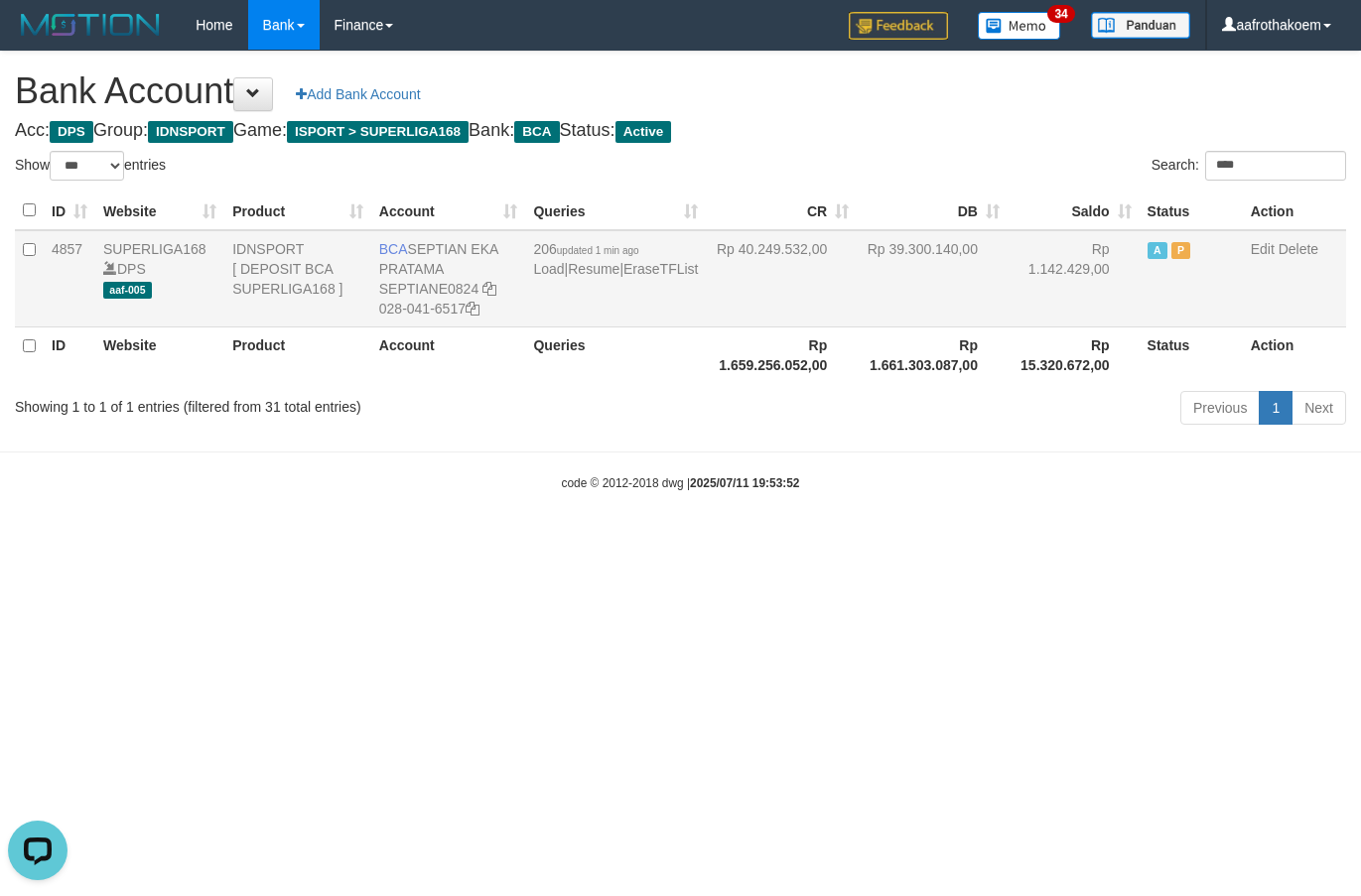 type on "****" 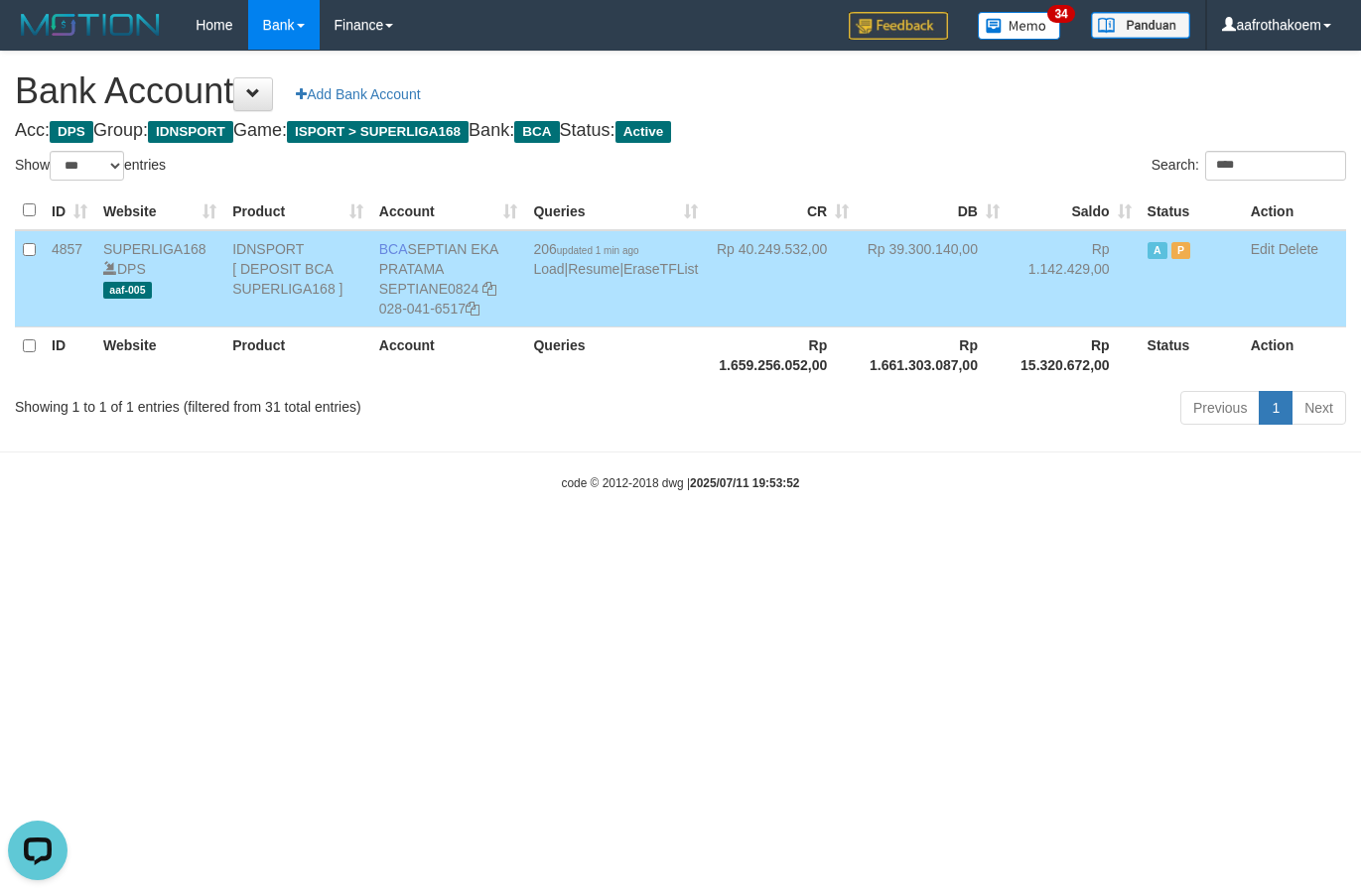 drag, startPoint x: 423, startPoint y: 244, endPoint x: 479, endPoint y: 272, distance: 62.609903 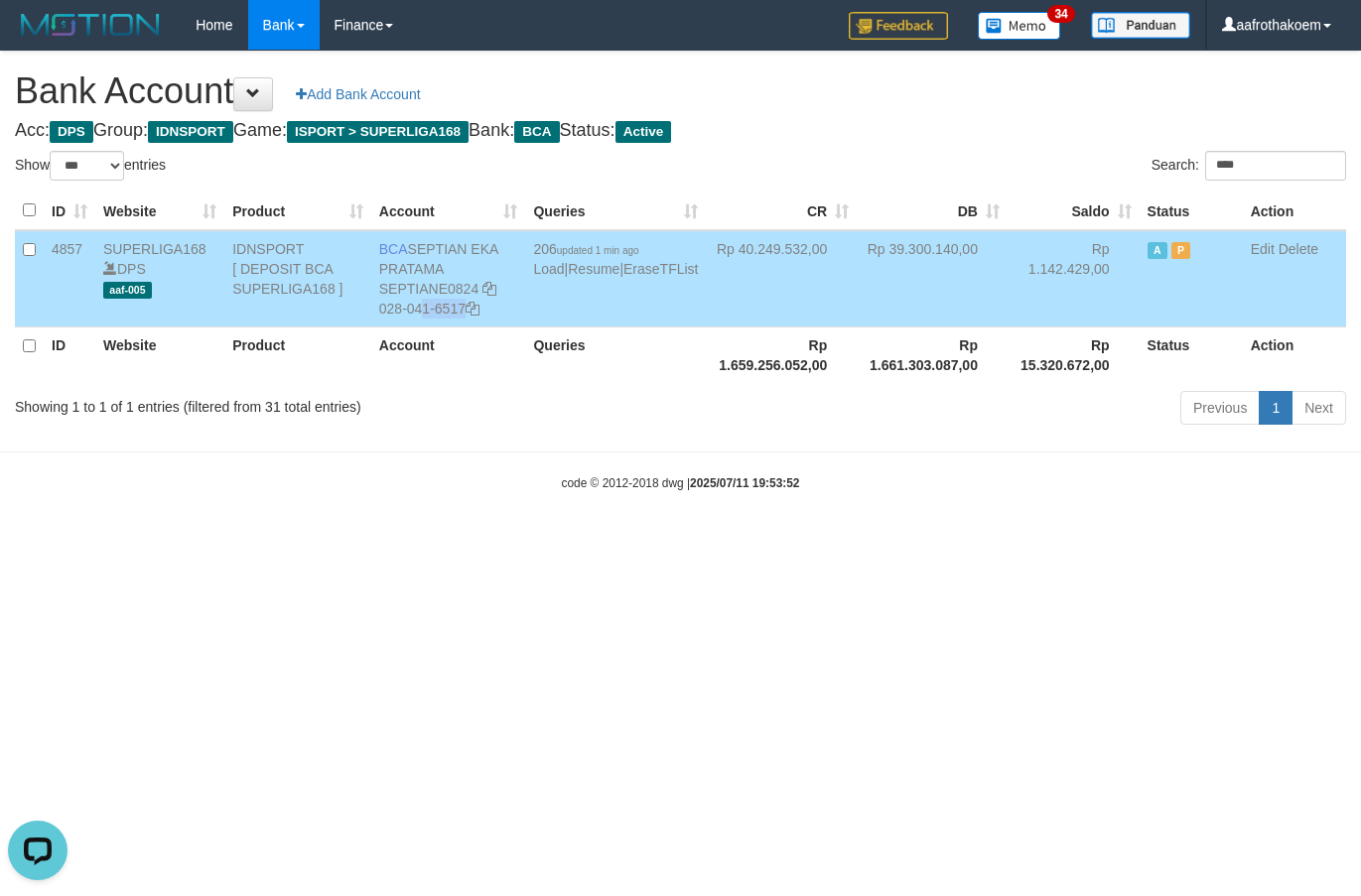 drag, startPoint x: 514, startPoint y: 295, endPoint x: 520, endPoint y: 308, distance: 14.3178211 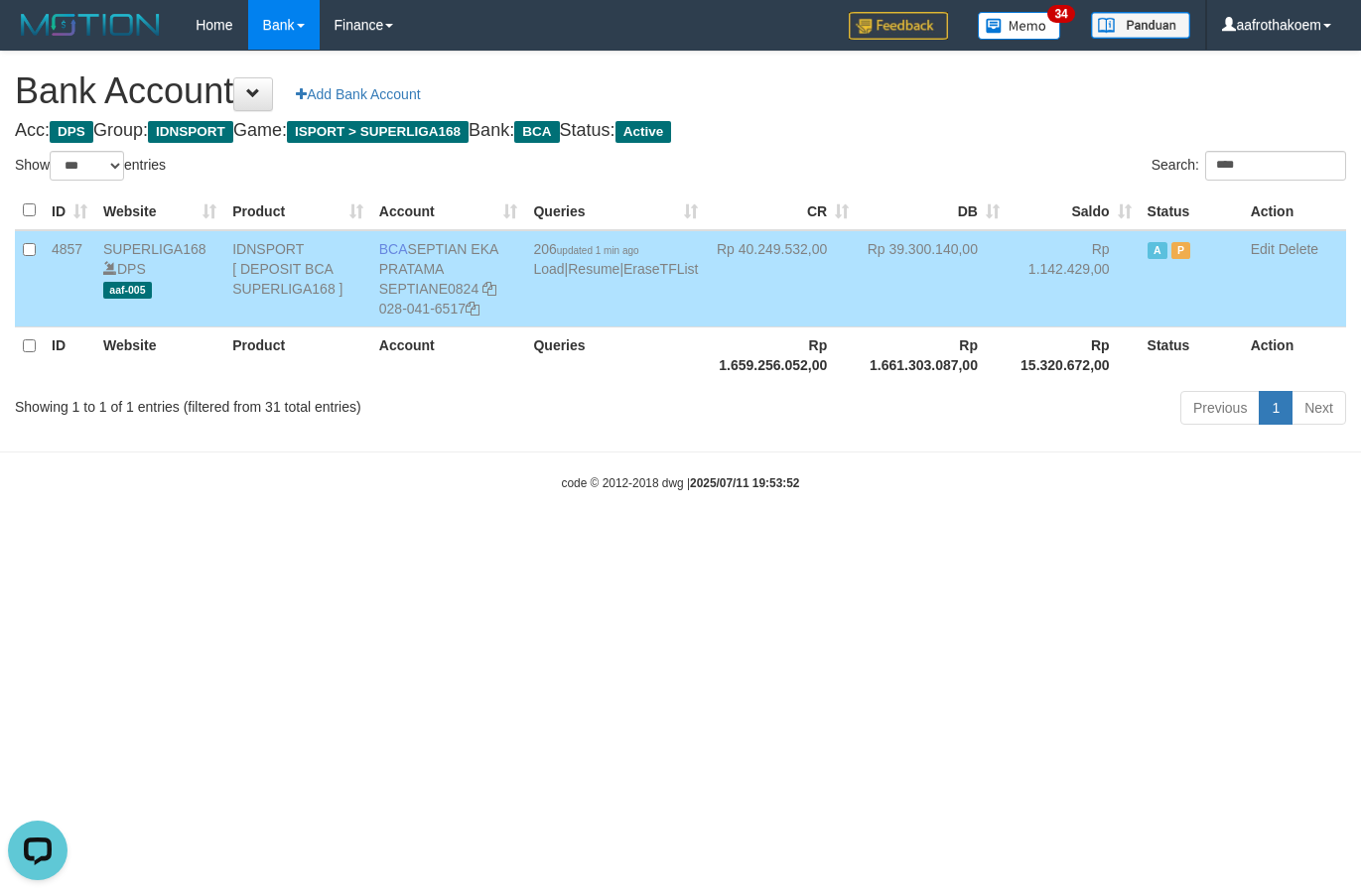click on "Search: ****" at bounding box center [1021, 168] 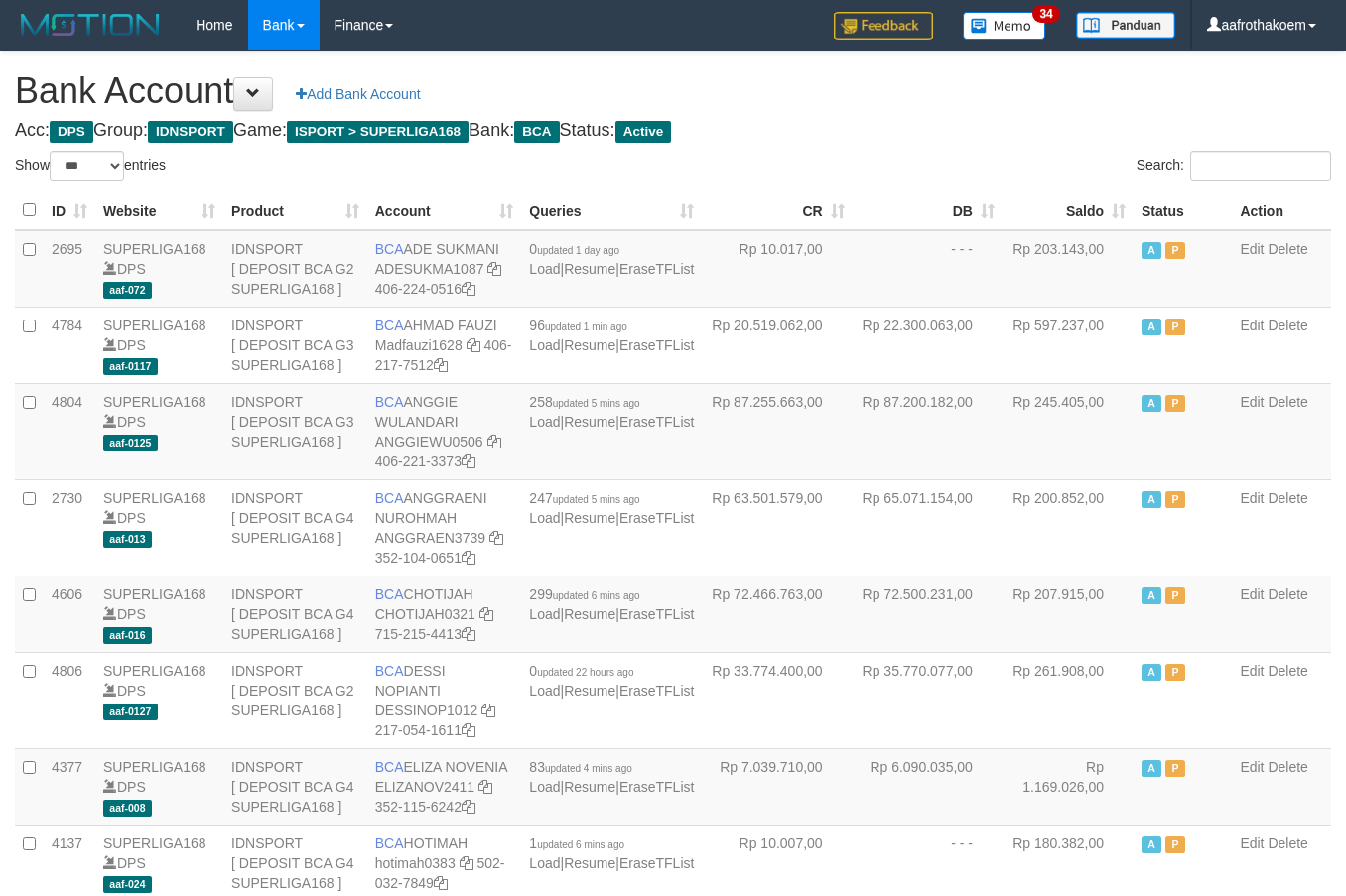 select on "***" 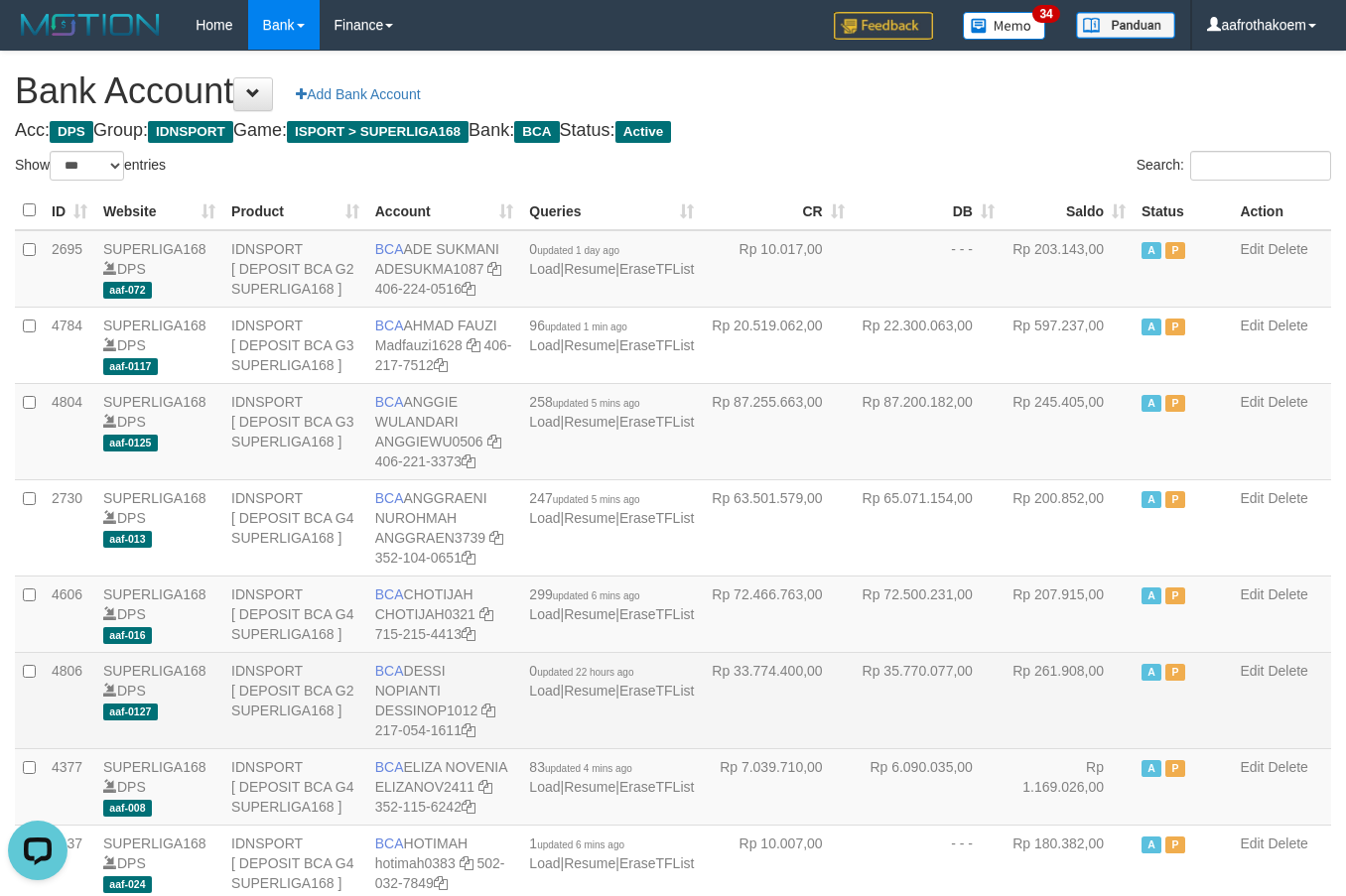 scroll, scrollTop: 0, scrollLeft: 0, axis: both 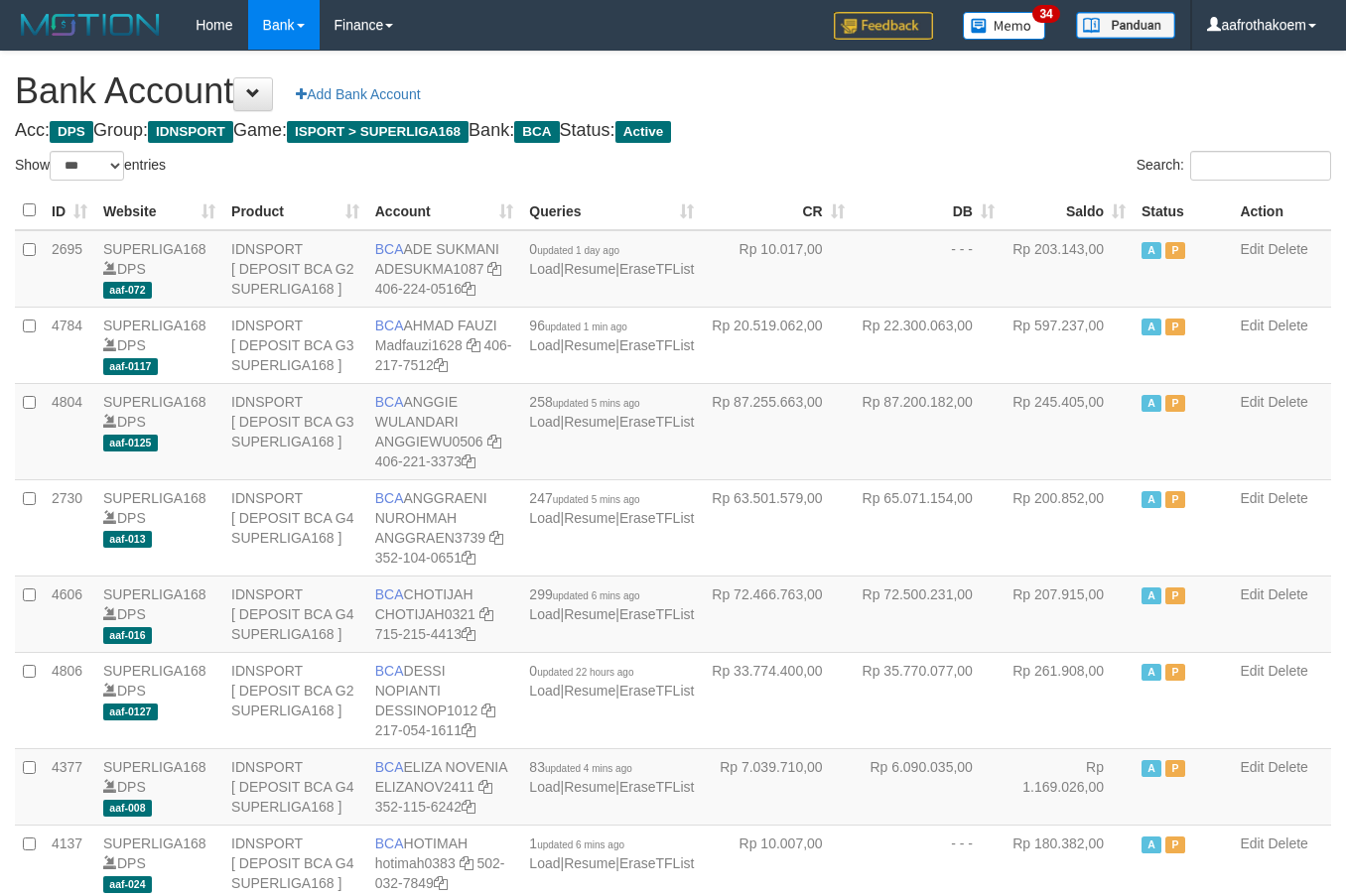 select on "***" 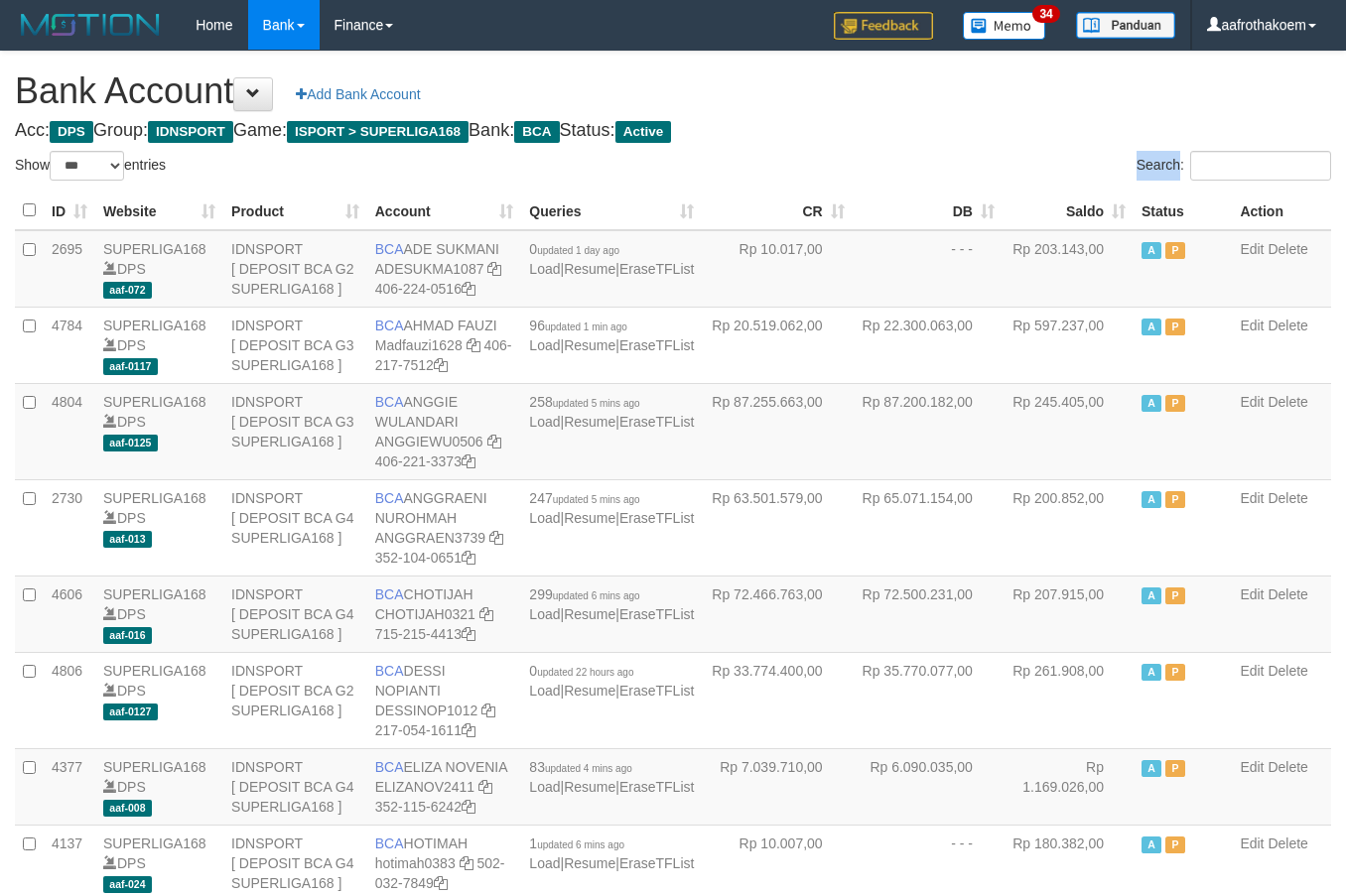 click on "Bank Account
Add Bank Account
Acc: 										 DPS
Group:   IDNSPORT    		Game:   ISPORT > SUPERLIGA168    		Bank:   BCA    		Status:  Active
Filter Account Type
*******
***
**
***
DPS
SELECT ALL  SELECT TYPE  - ALL -
DPS
WD
TMP
Filter Product
*******
******
********
********
*******
********
IDNSPORT
SELECT ALL  SELECT GROUP  - ALL -
BETHUB
IDNPOKER
IDNSPORT
IDNTOTO
LOADONLY
Filter Website
*******" at bounding box center [673, 1506] 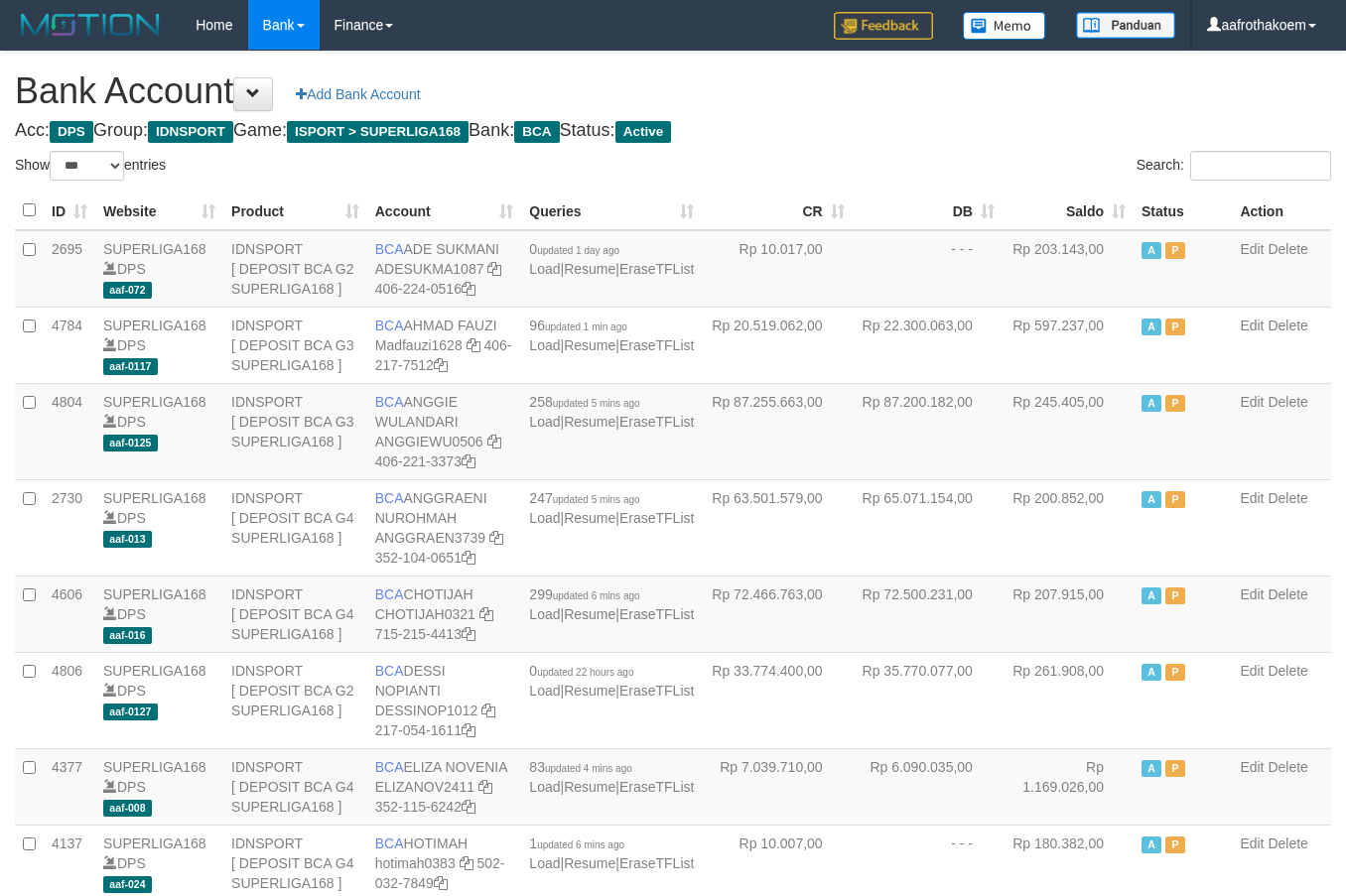 select on "***" 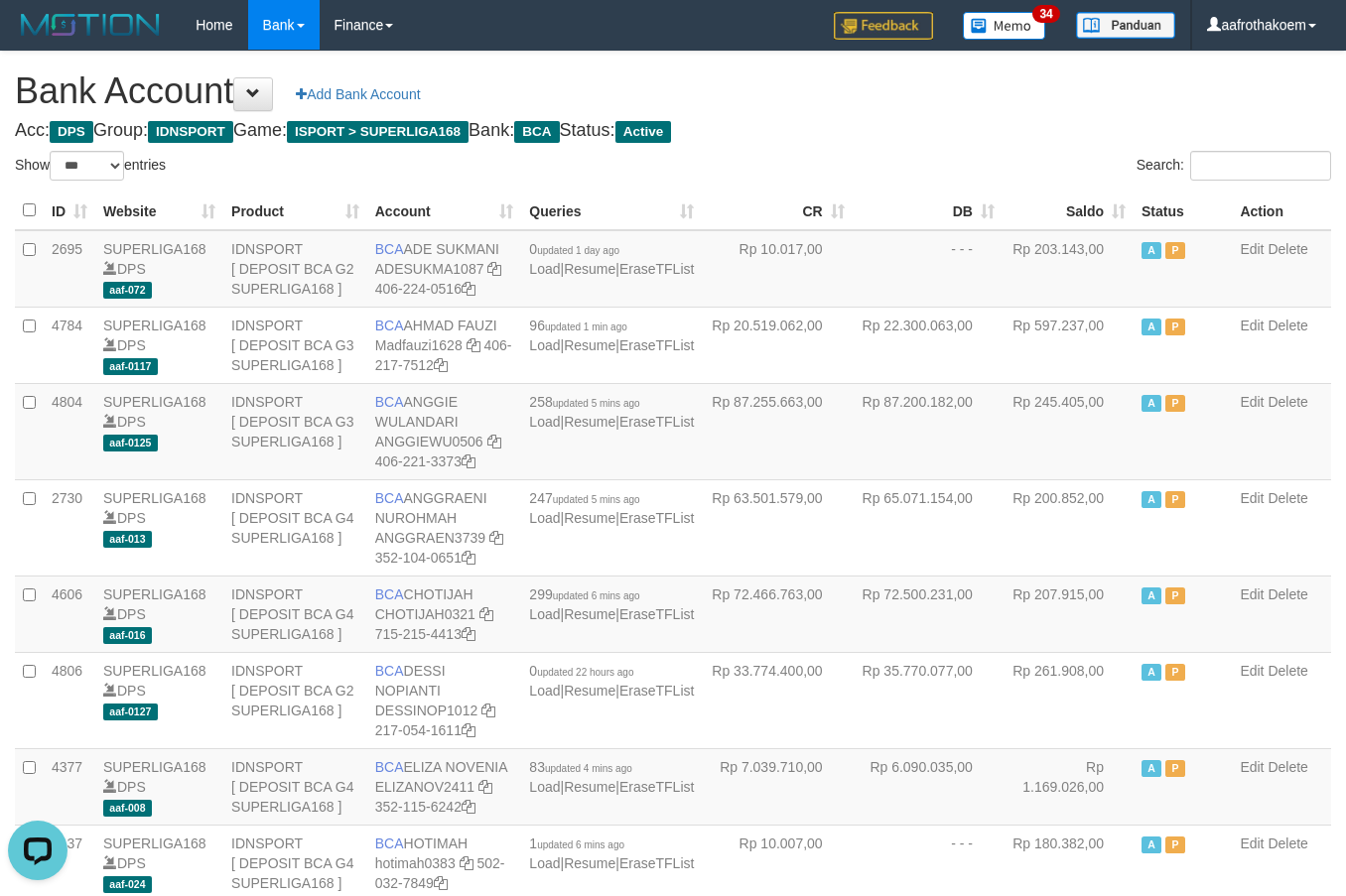 scroll, scrollTop: 0, scrollLeft: 0, axis: both 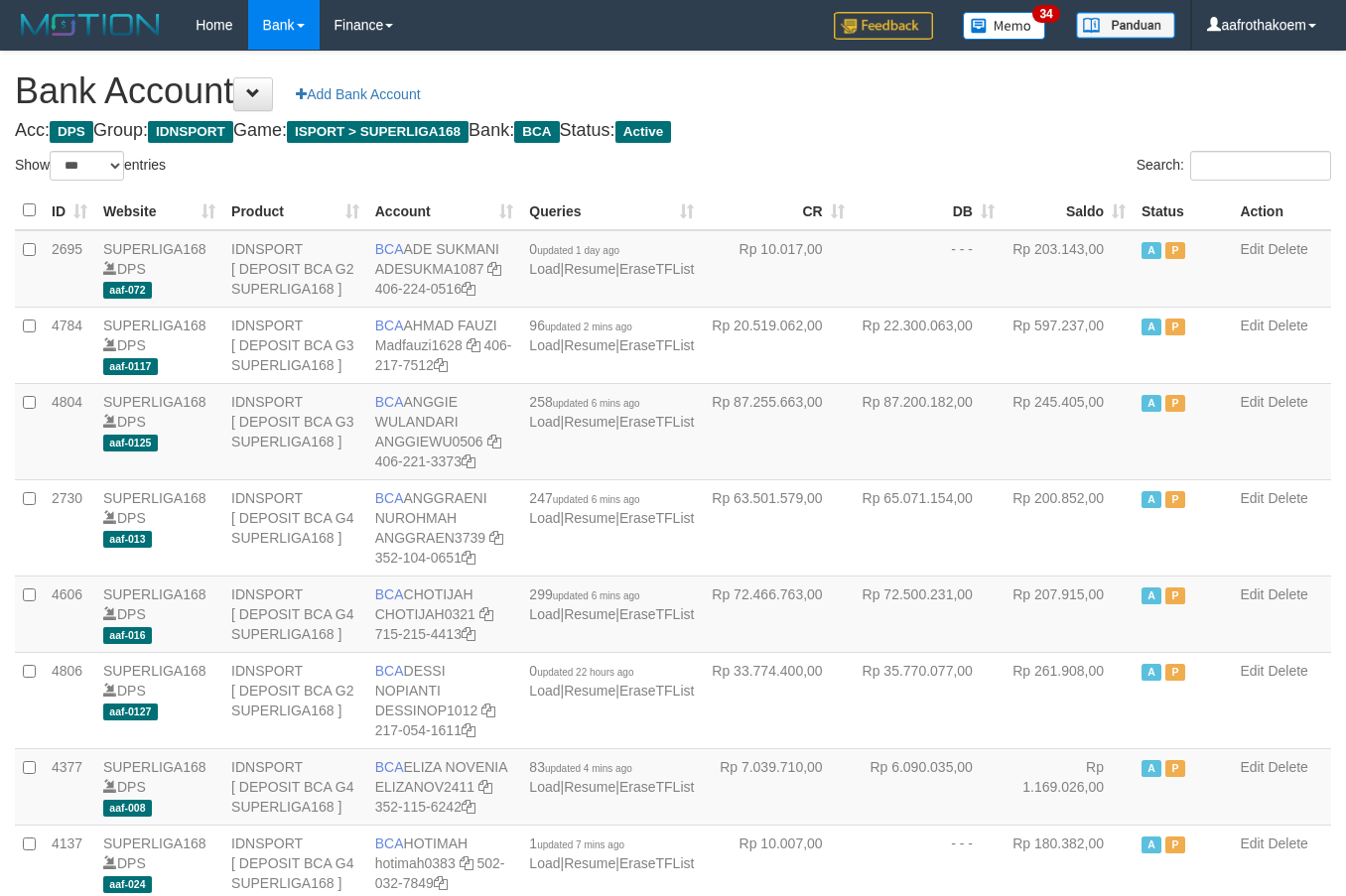 select on "***" 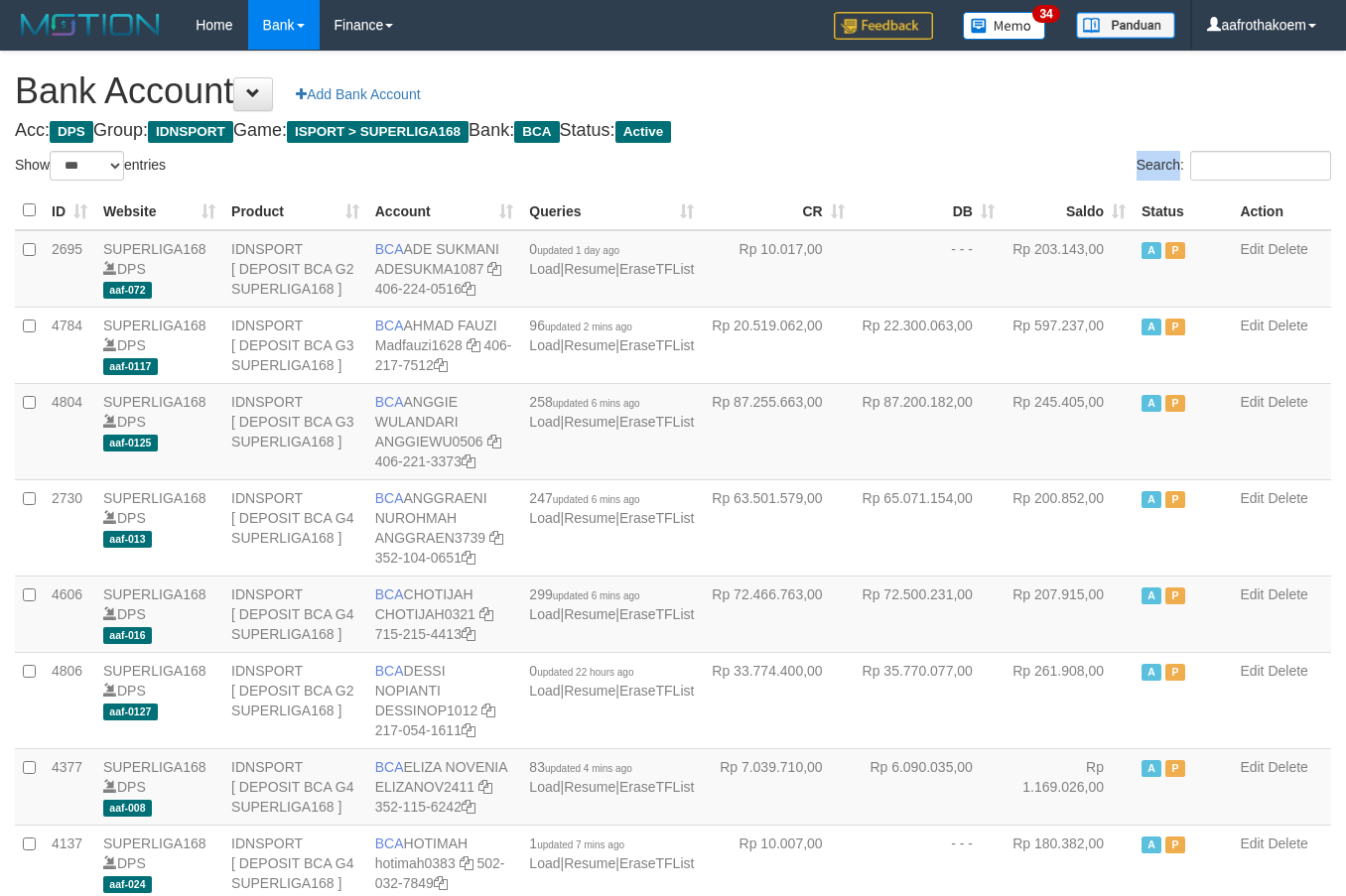 click on "Search:" at bounding box center [1010, 168] 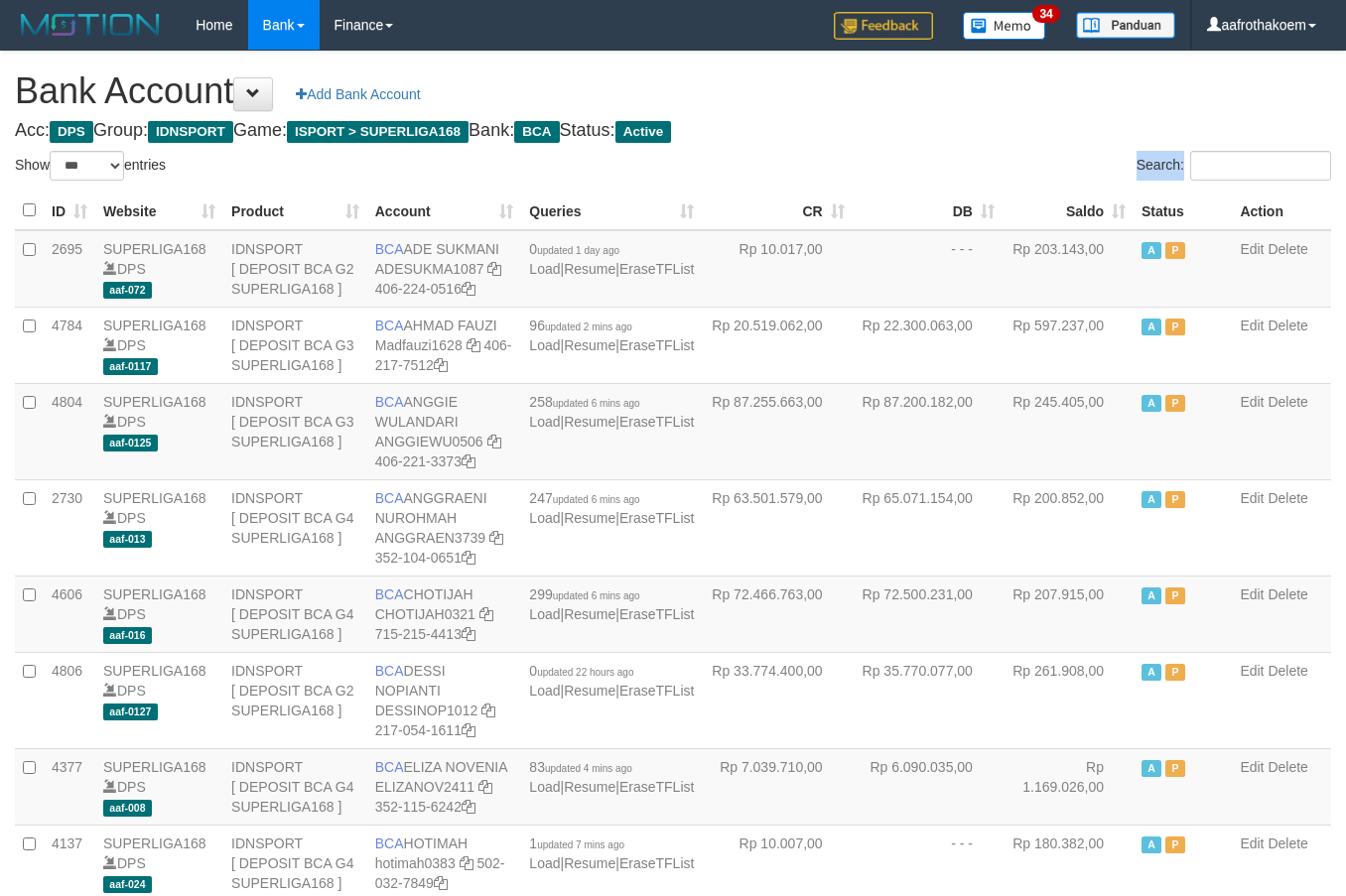 click on "Search:" at bounding box center (1010, 168) 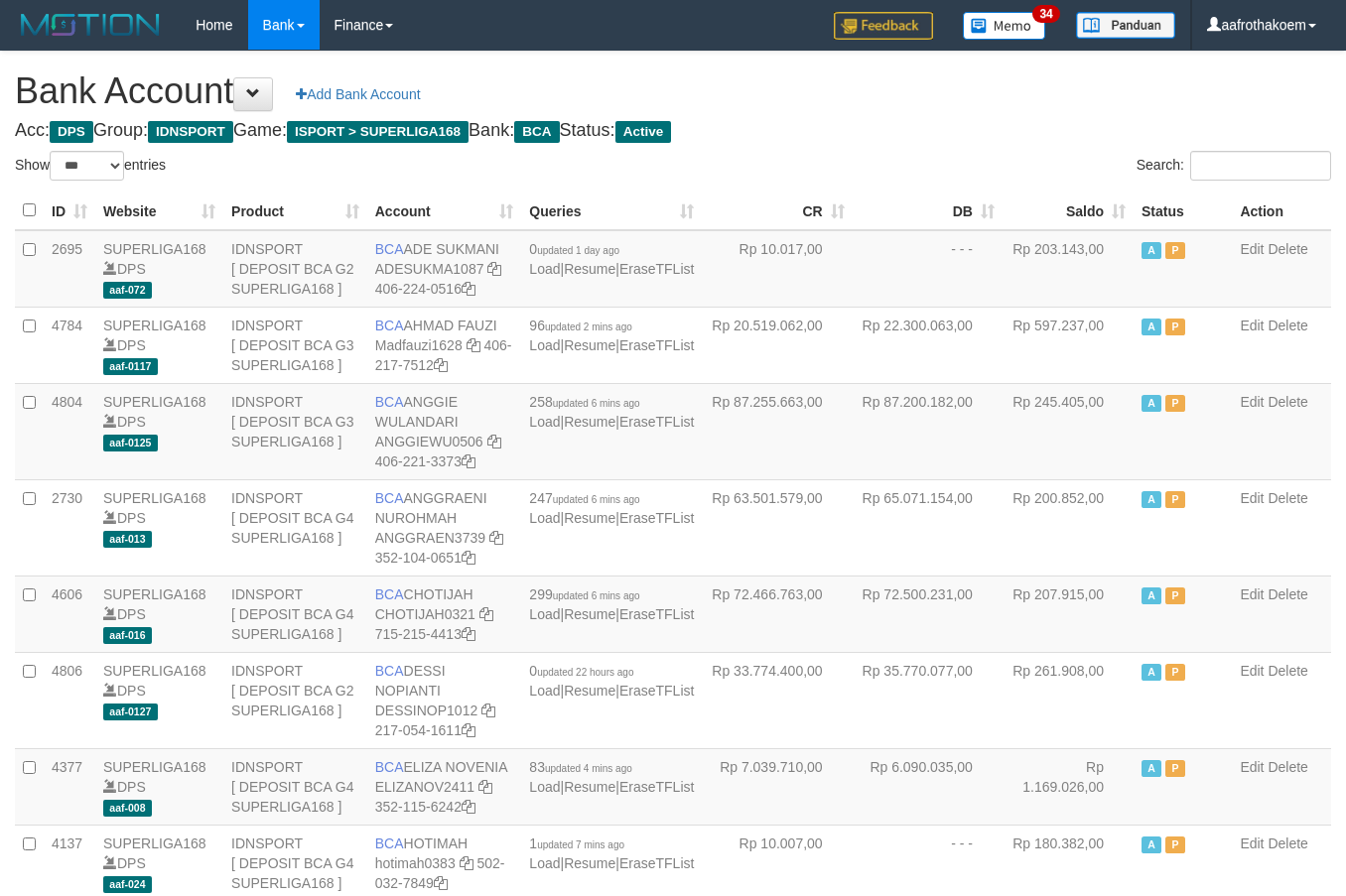 select on "***" 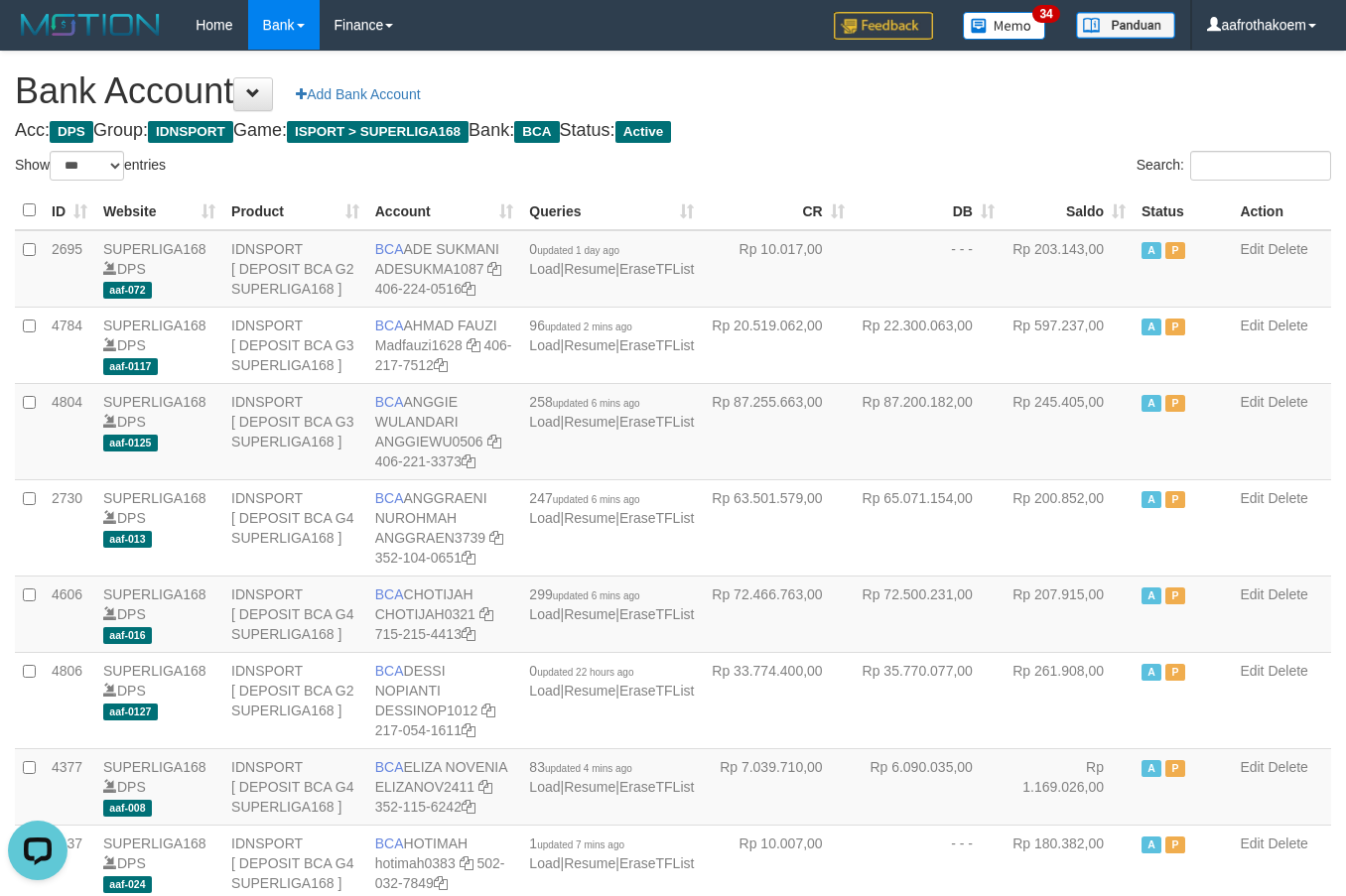 scroll, scrollTop: 0, scrollLeft: 0, axis: both 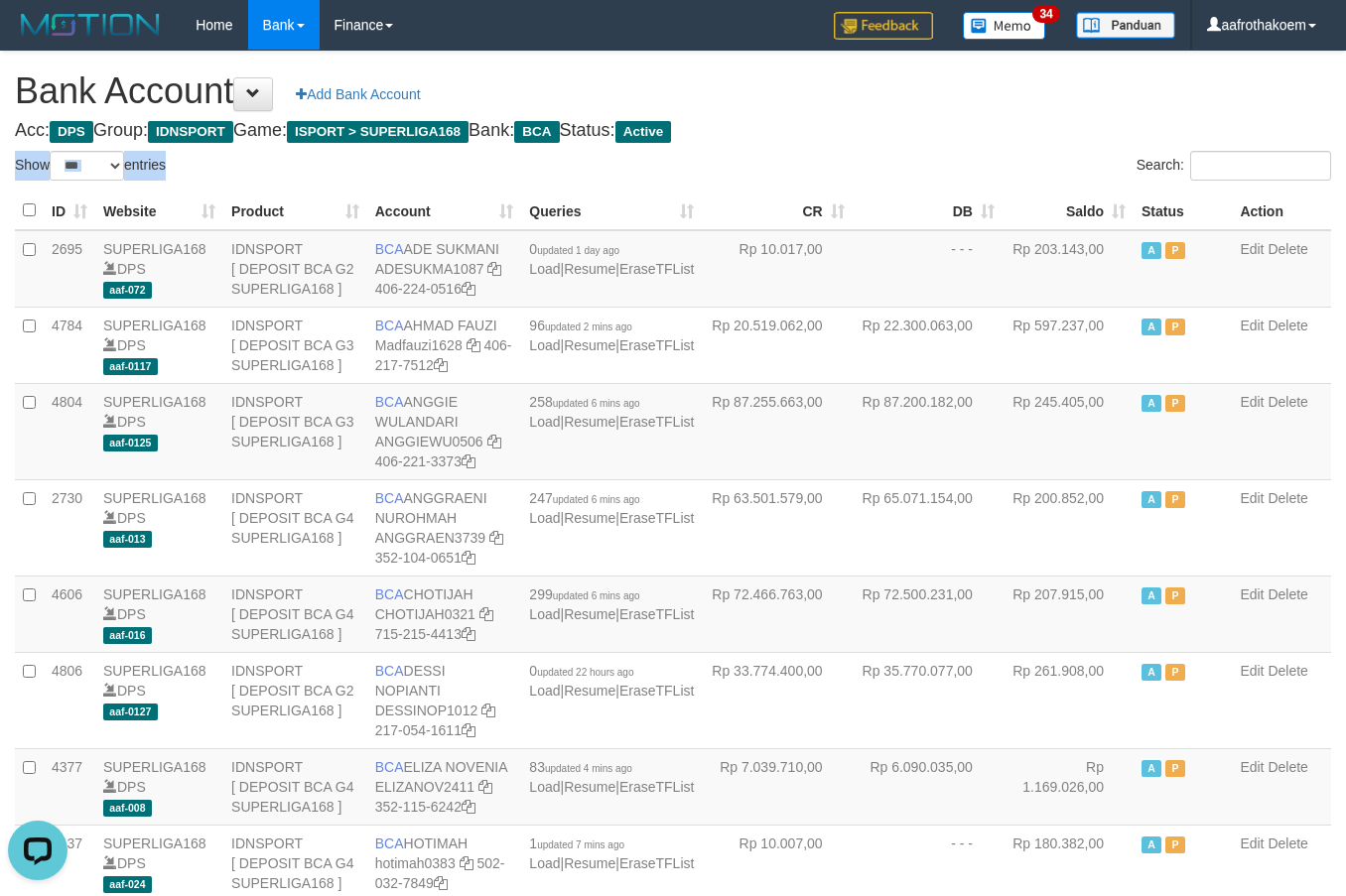 click on "Acc: 										 DPS
Group:   IDNSPORT    		Game:   ISPORT > SUPERLIGA168    		Bank:   BCA    		Status:  Active" at bounding box center (673, 131) 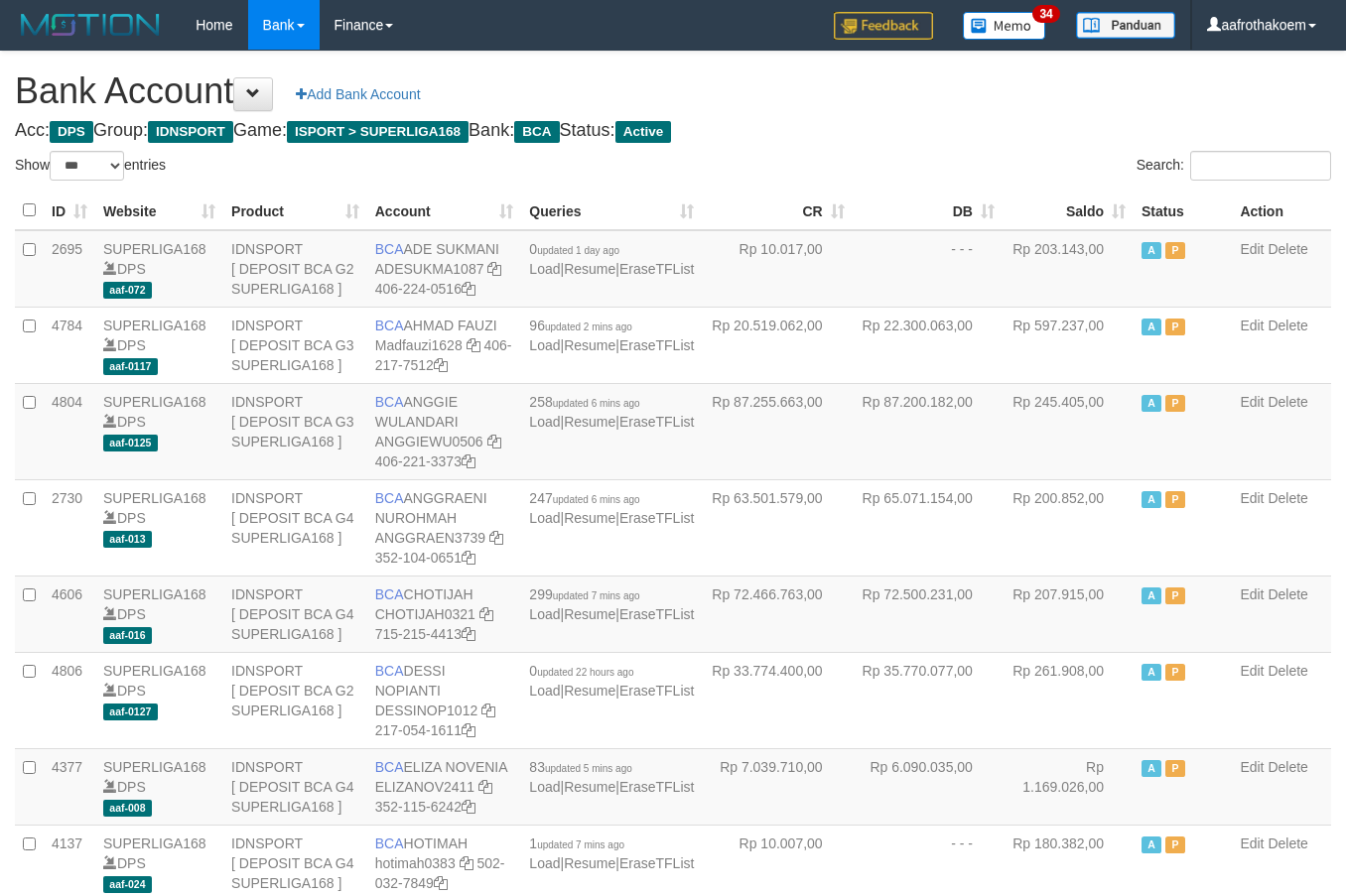 select on "***" 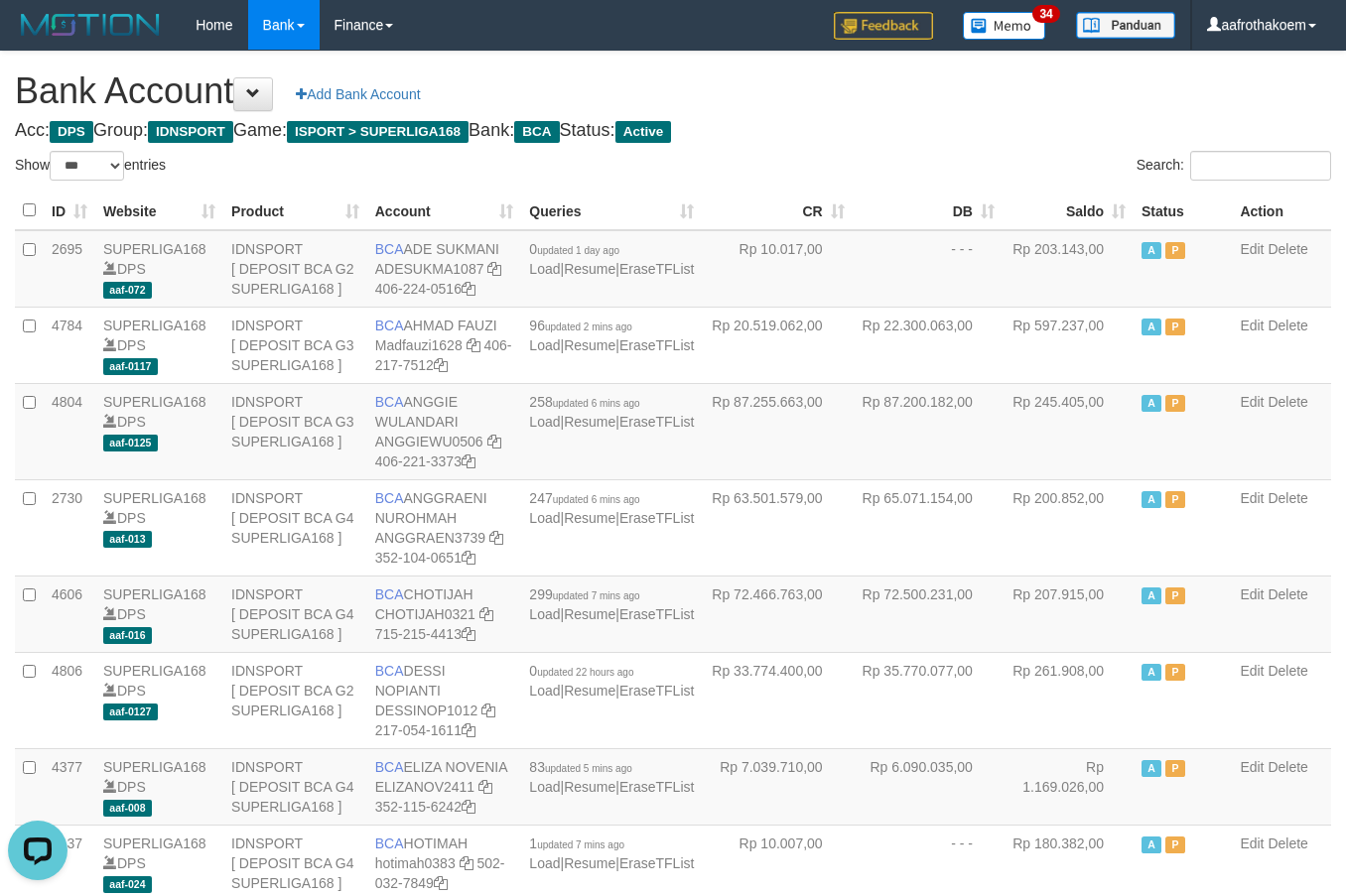 scroll, scrollTop: 0, scrollLeft: 0, axis: both 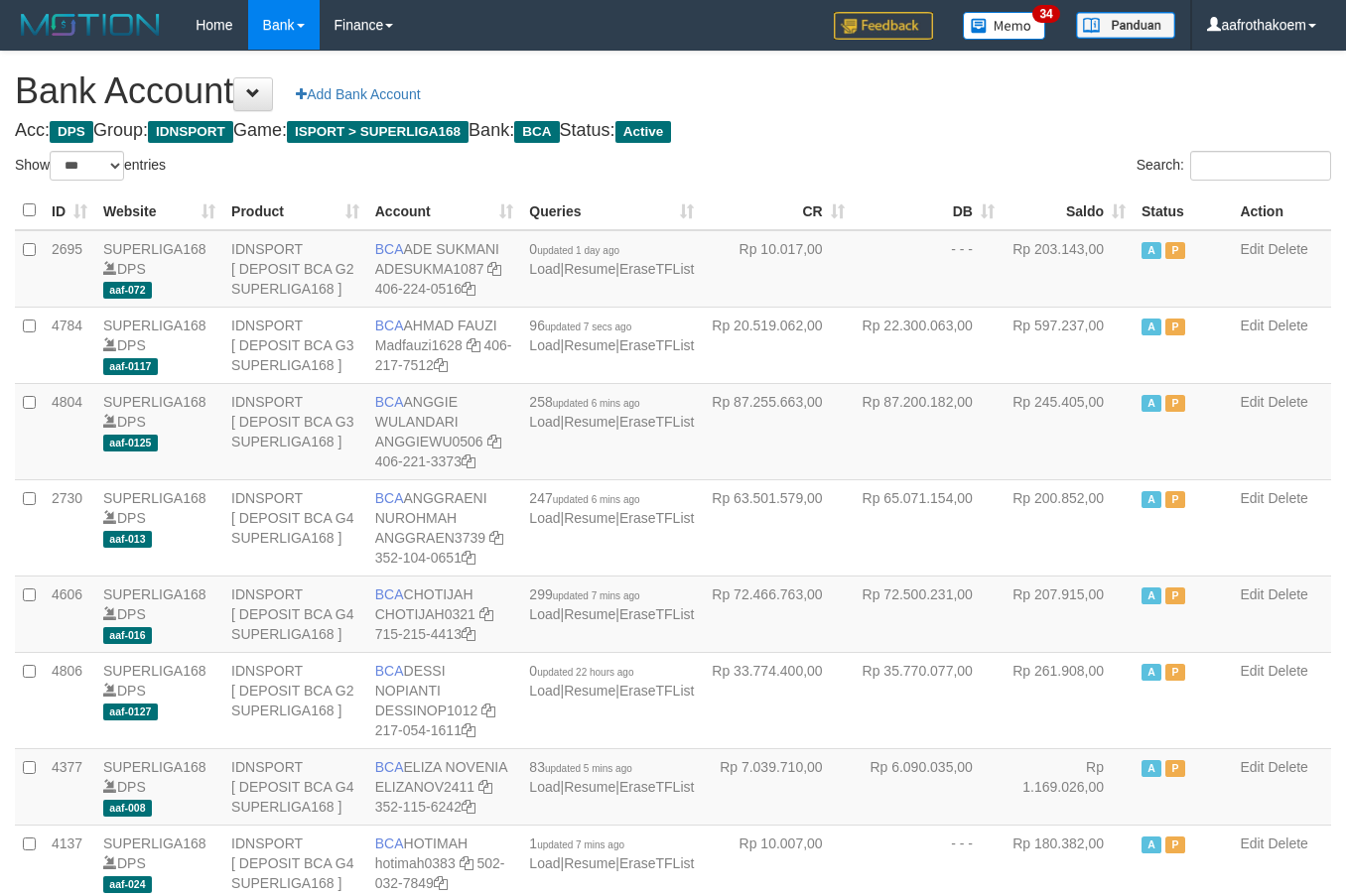 select on "***" 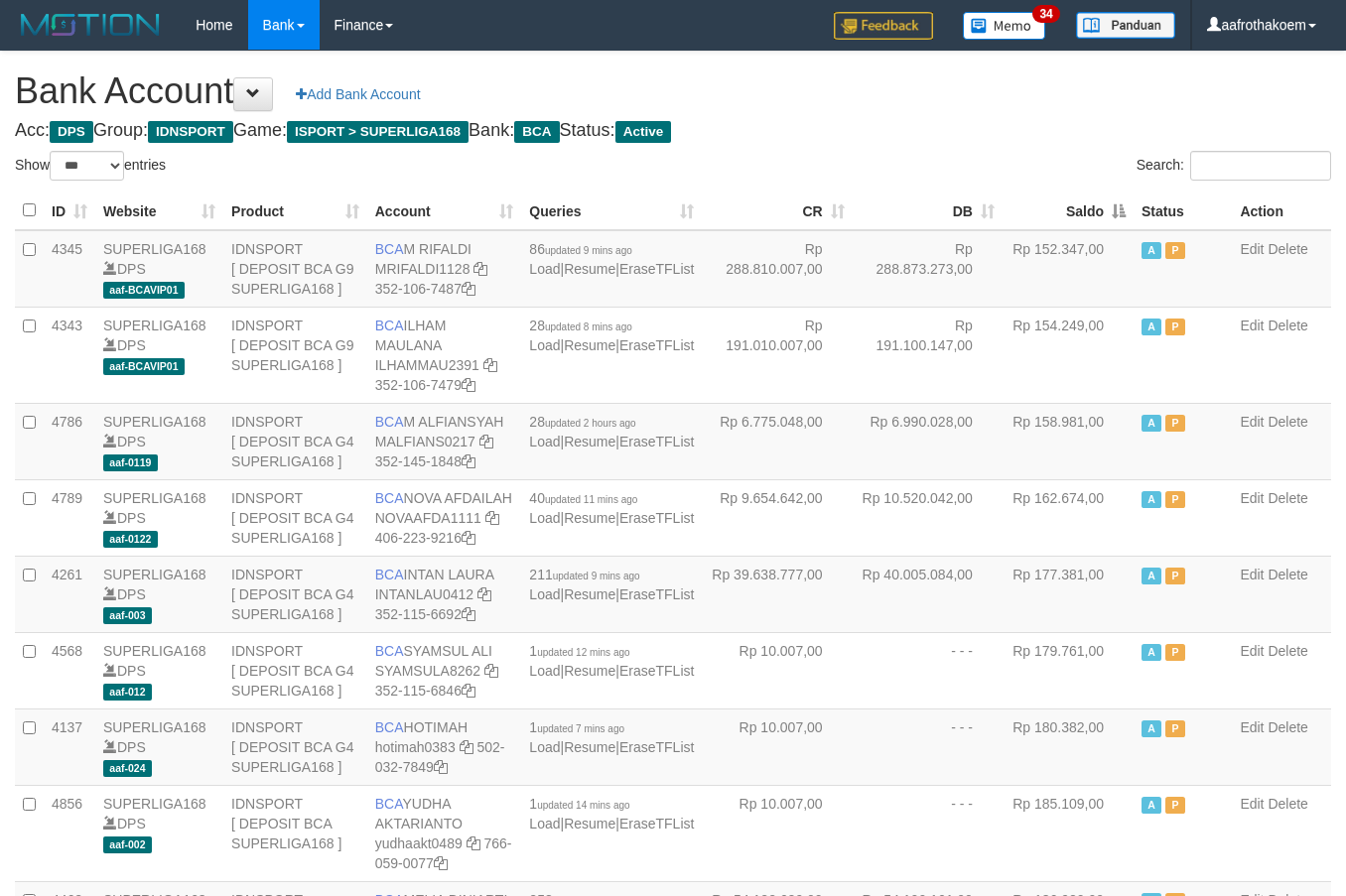 drag, startPoint x: 1041, startPoint y: 206, endPoint x: 1027, endPoint y: 191, distance: 20.518285 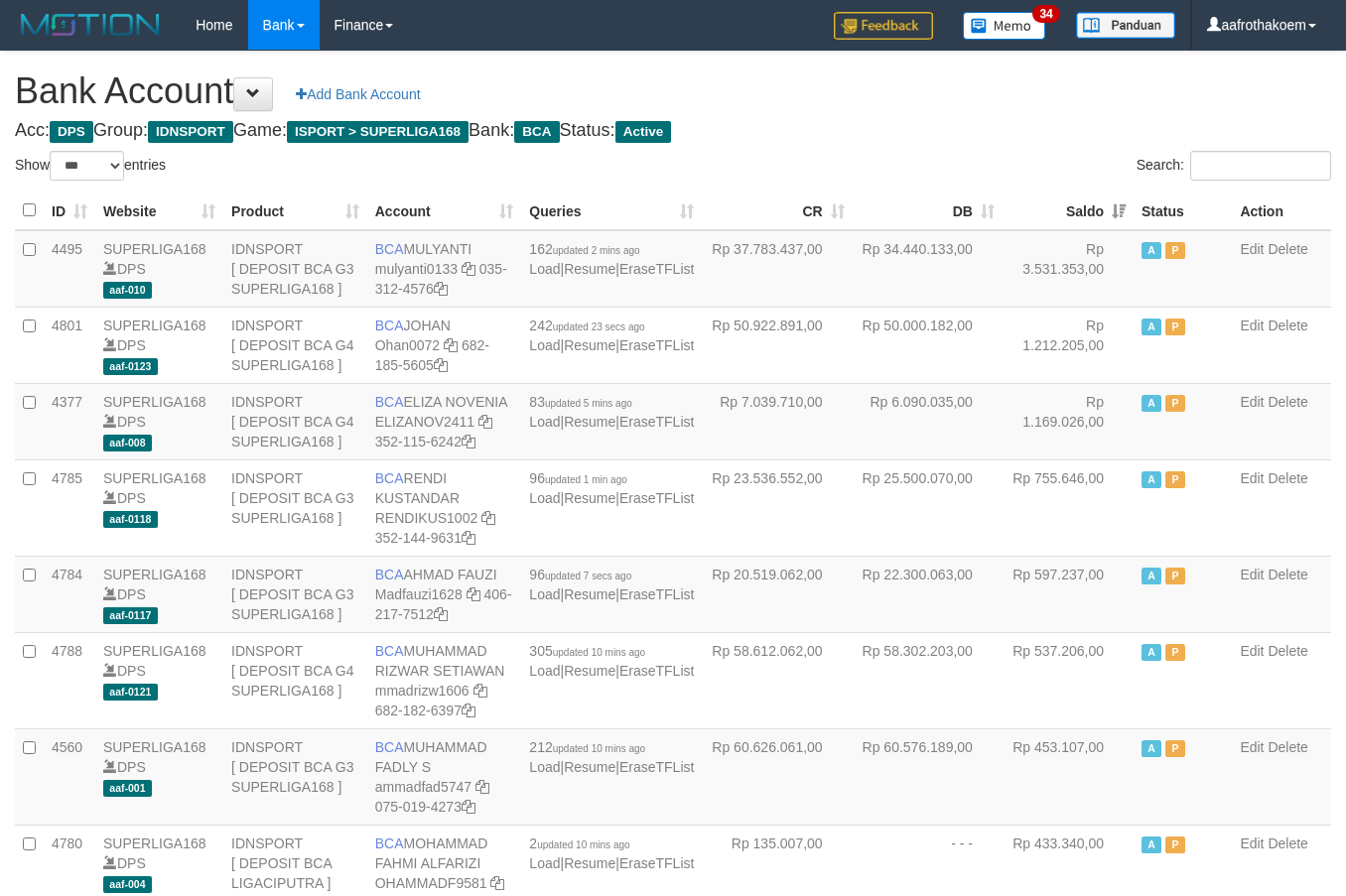 drag, startPoint x: 1027, startPoint y: 191, endPoint x: 1279, endPoint y: 507, distance: 404.17818 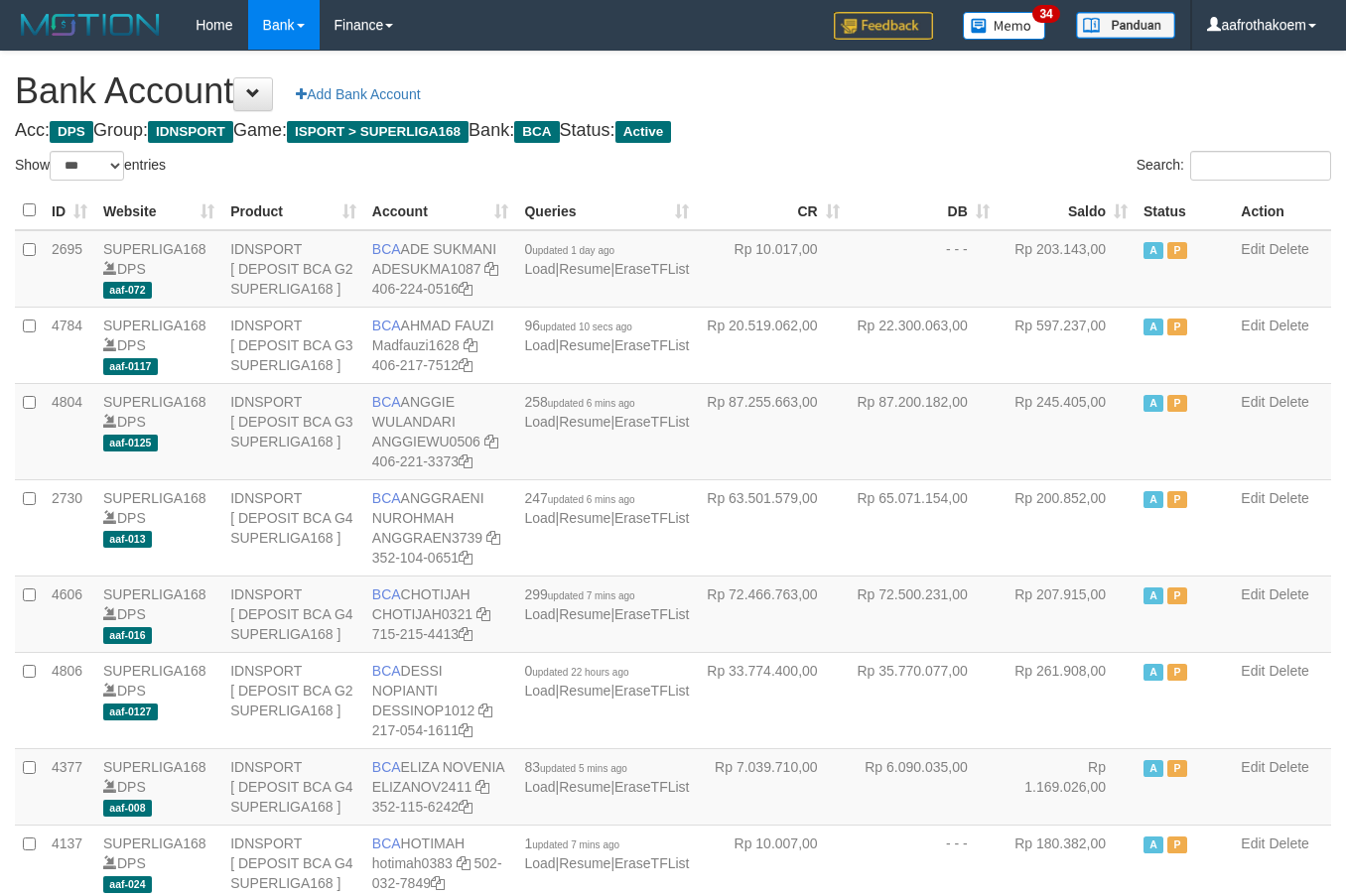 select on "***" 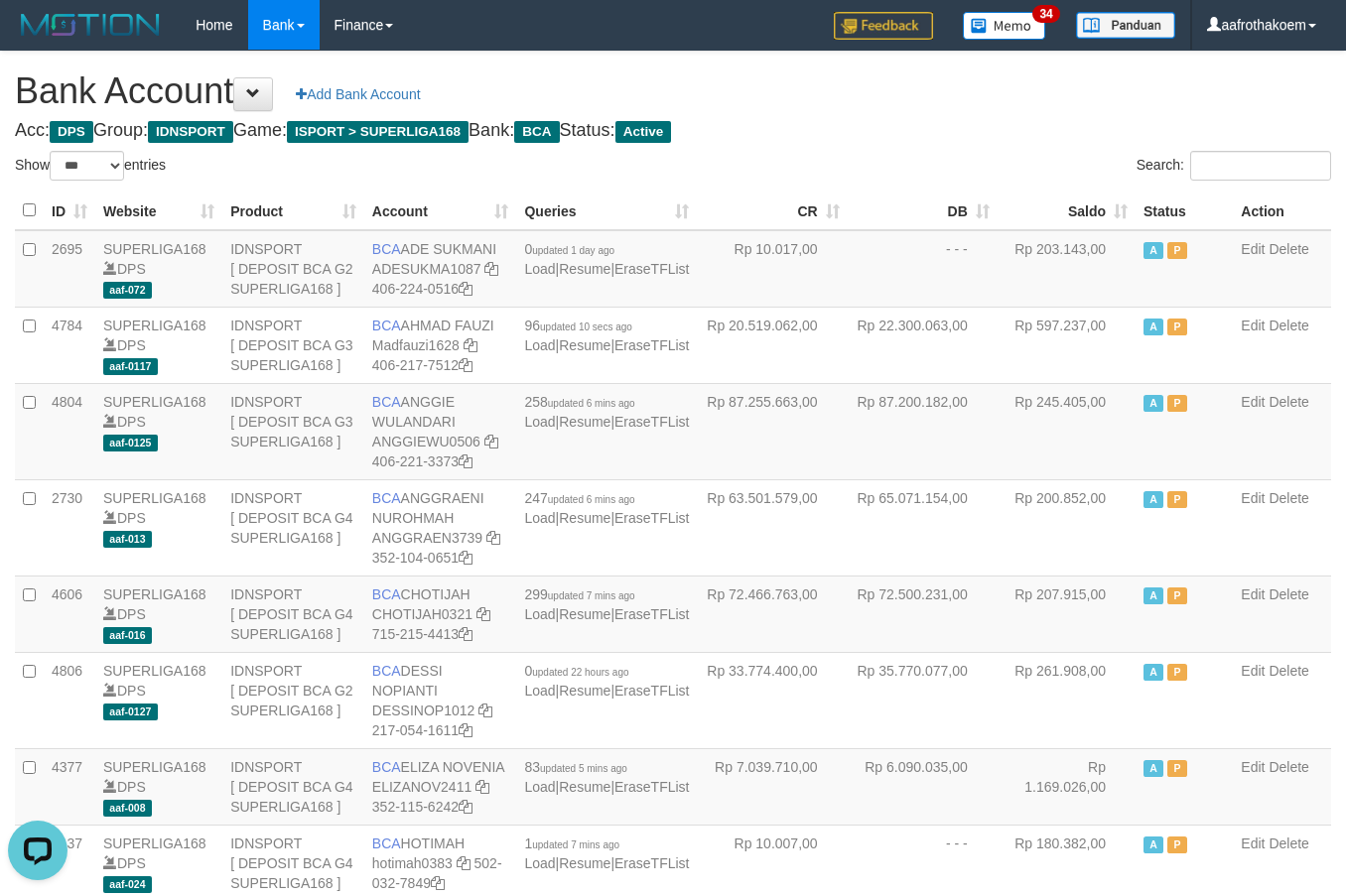 scroll, scrollTop: 0, scrollLeft: 0, axis: both 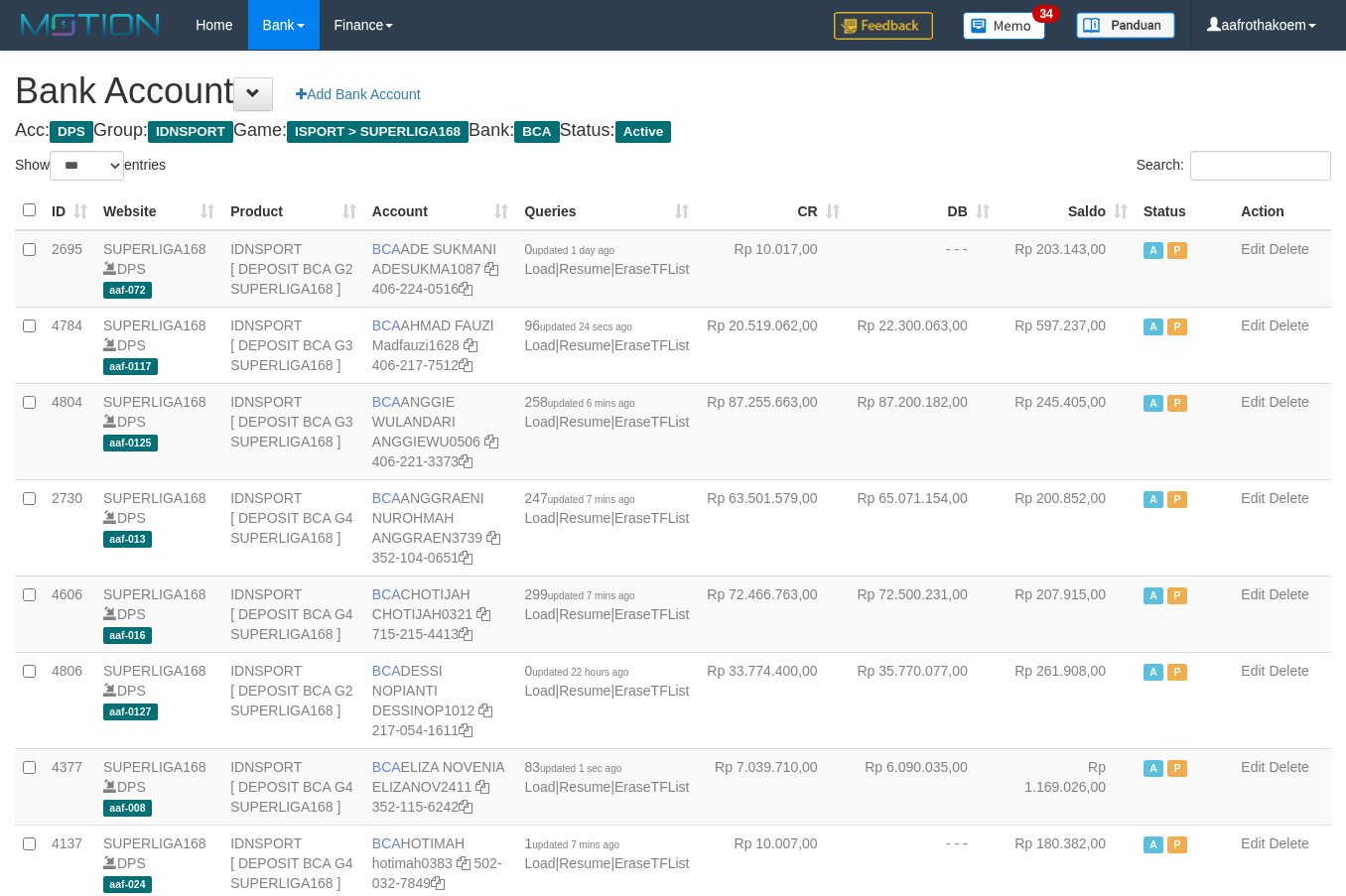 select on "***" 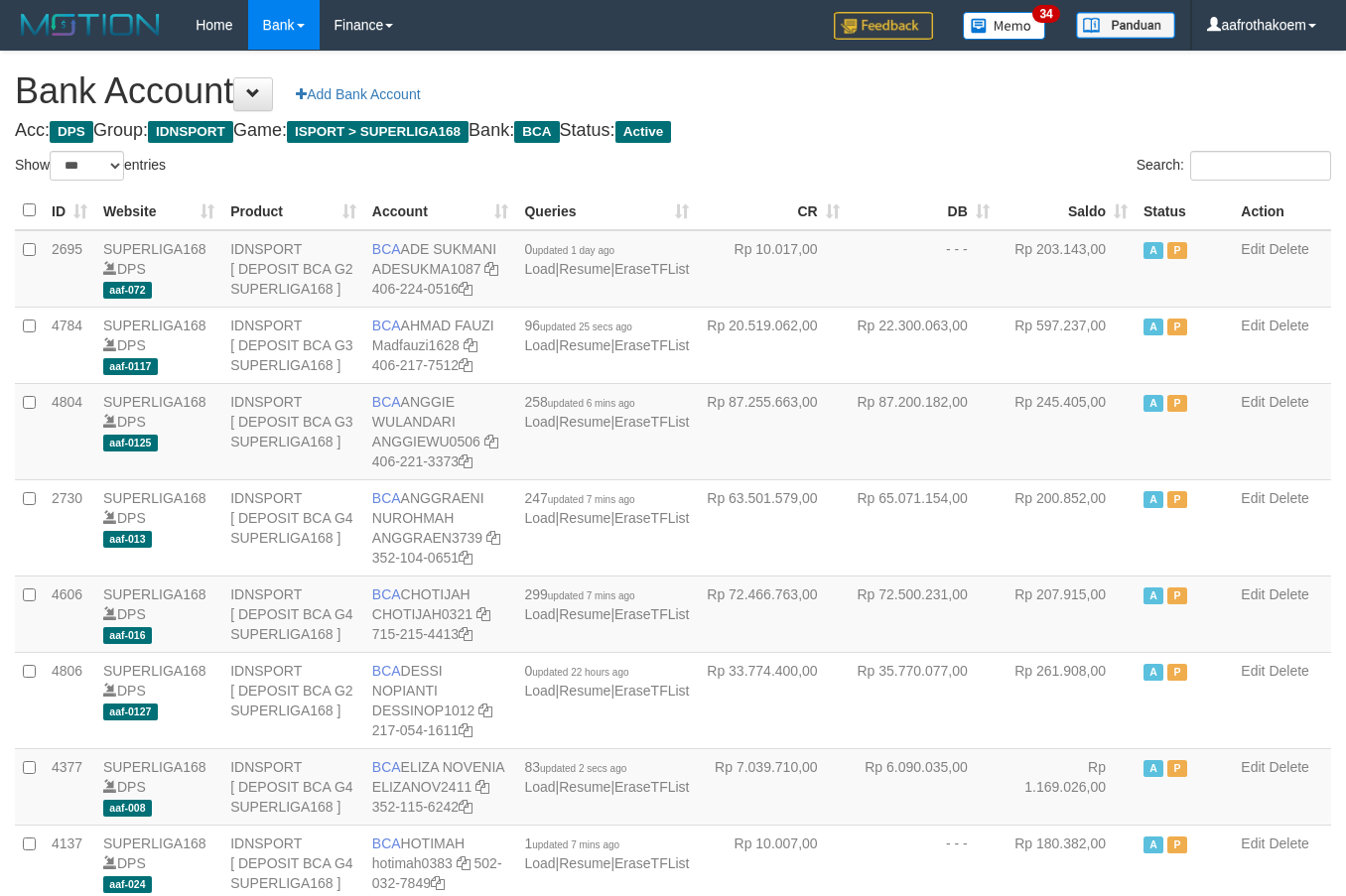 select on "***" 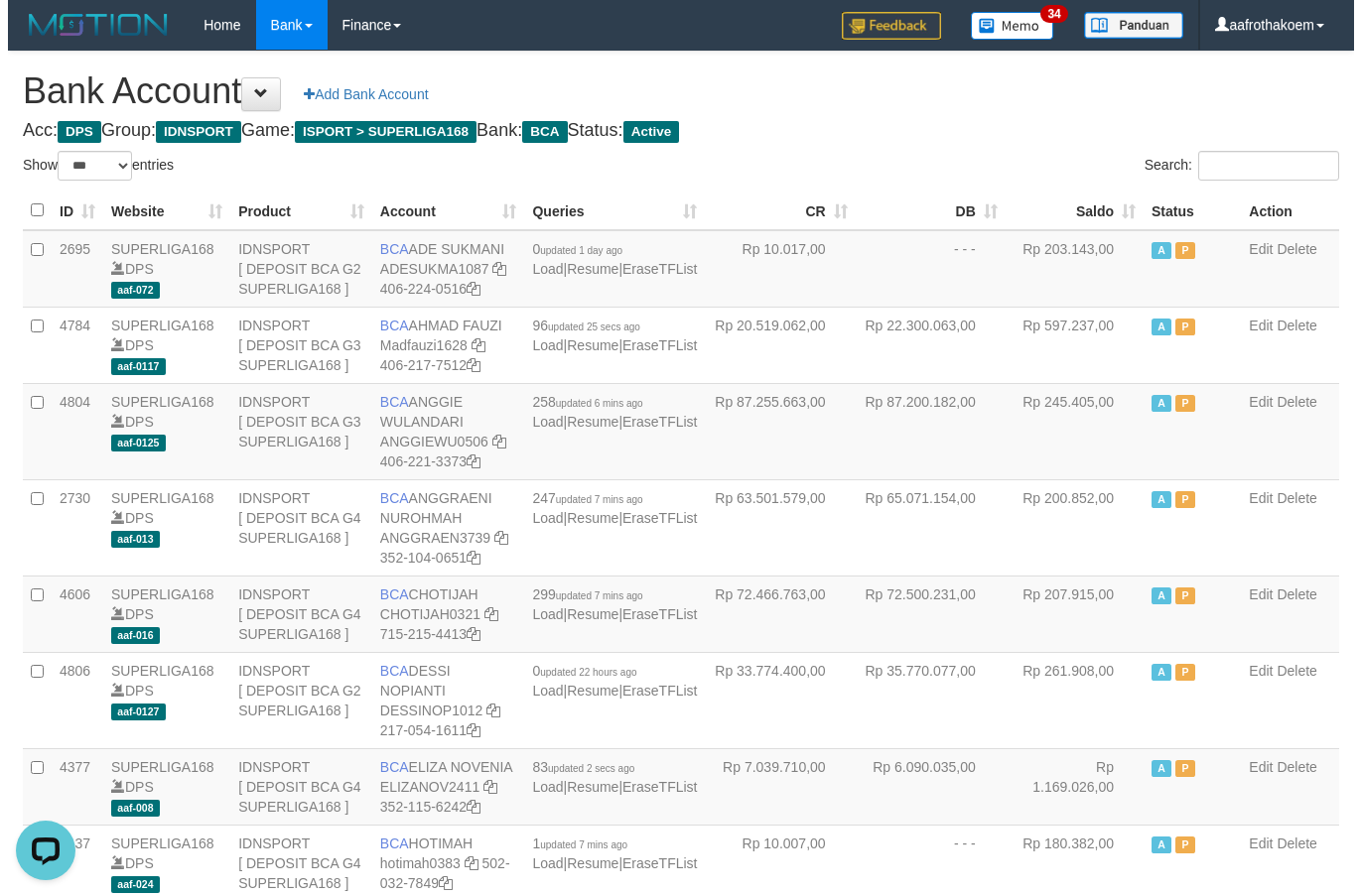 scroll, scrollTop: 0, scrollLeft: 0, axis: both 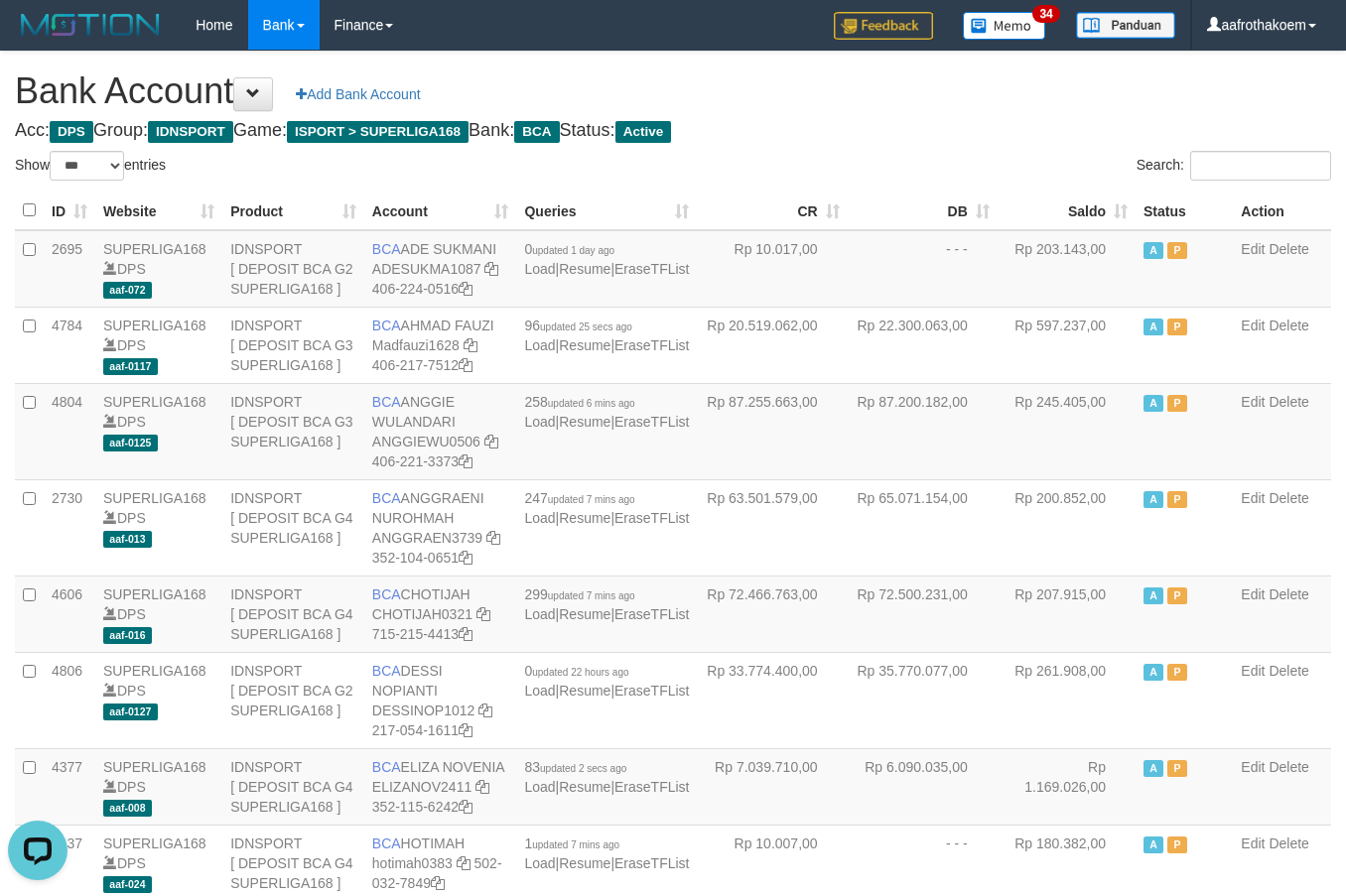 click on "Bank Account
Add Bank Account
Acc: 										 DPS
Group:   IDNSPORT    		Game:   ISPORT > SUPERLIGA168    		Bank:   BCA    		Status:  Active
Filter Account Type
*******
***
**
***
DPS
SELECT ALL  SELECT TYPE  - ALL -
DPS
WD
TMP
Filter Product
*******
******
********
********
*******
********
IDNSPORT
SELECT ALL  SELECT GROUP  - ALL -
BETHUB
IDNPOKER
IDNSPORT
IDNTOTO
LOADONLY
Filter Website
*******" at bounding box center (673, 1516) 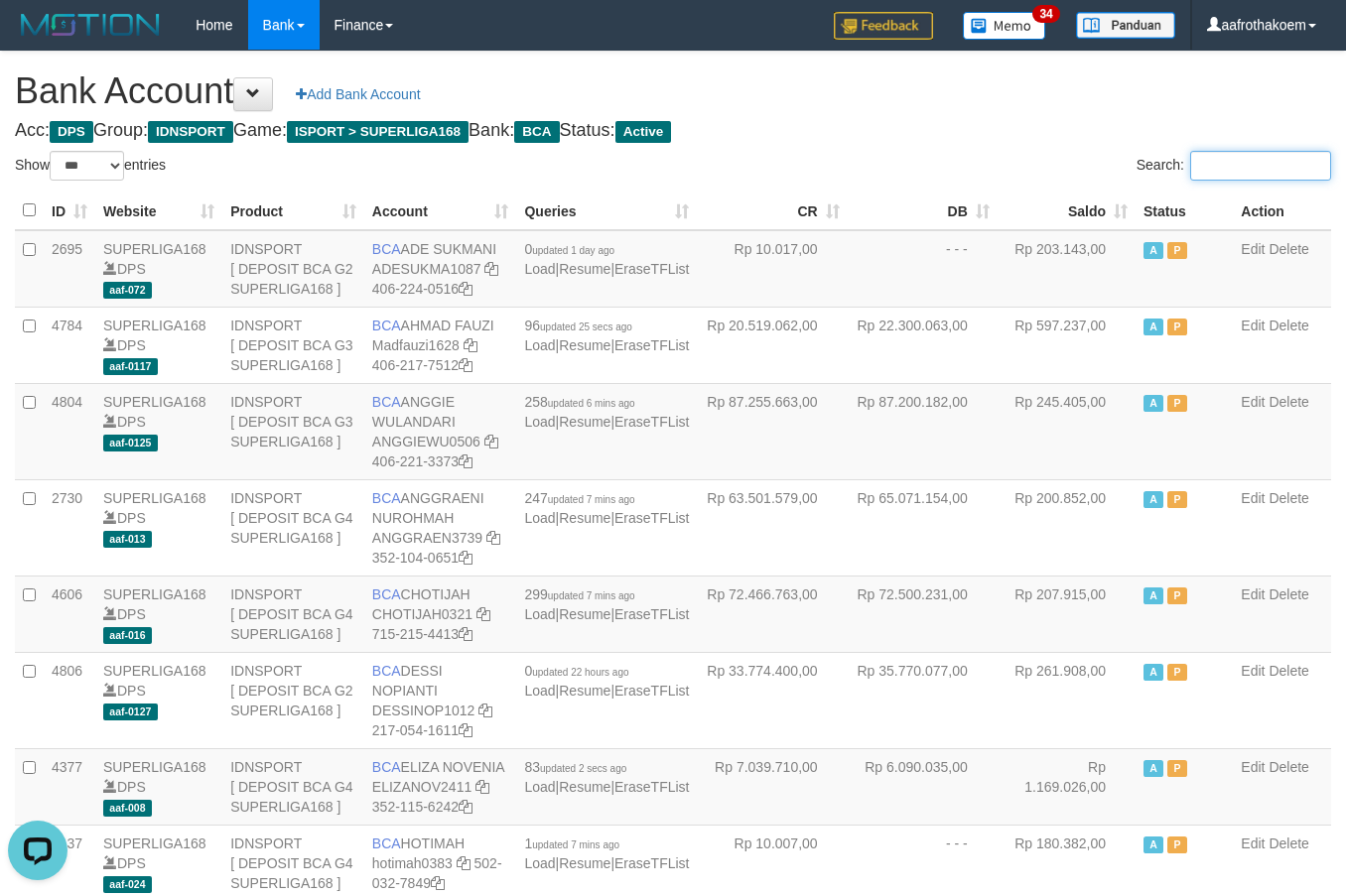 click on "Search:" at bounding box center (1261, 166) 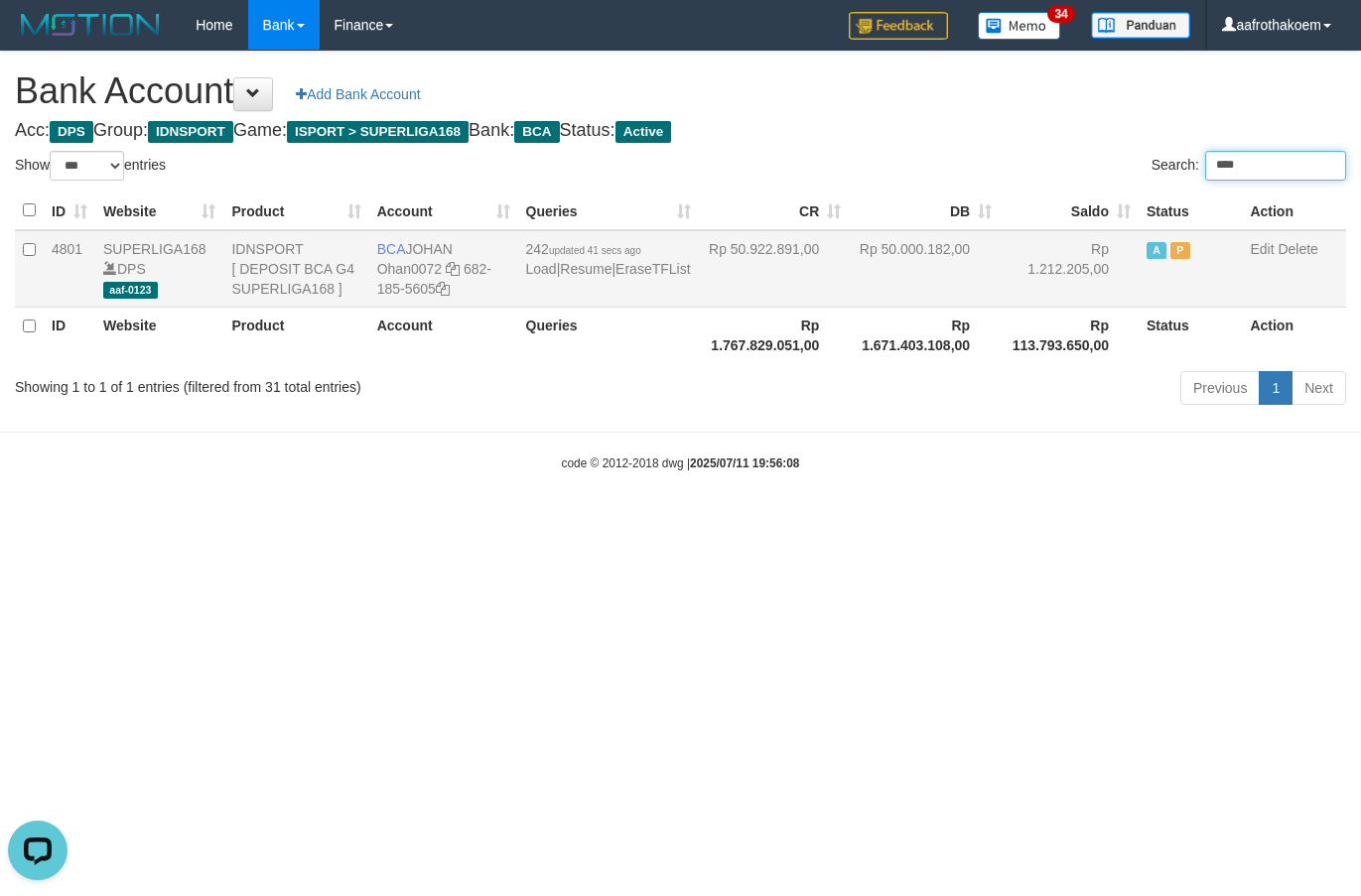 type on "****" 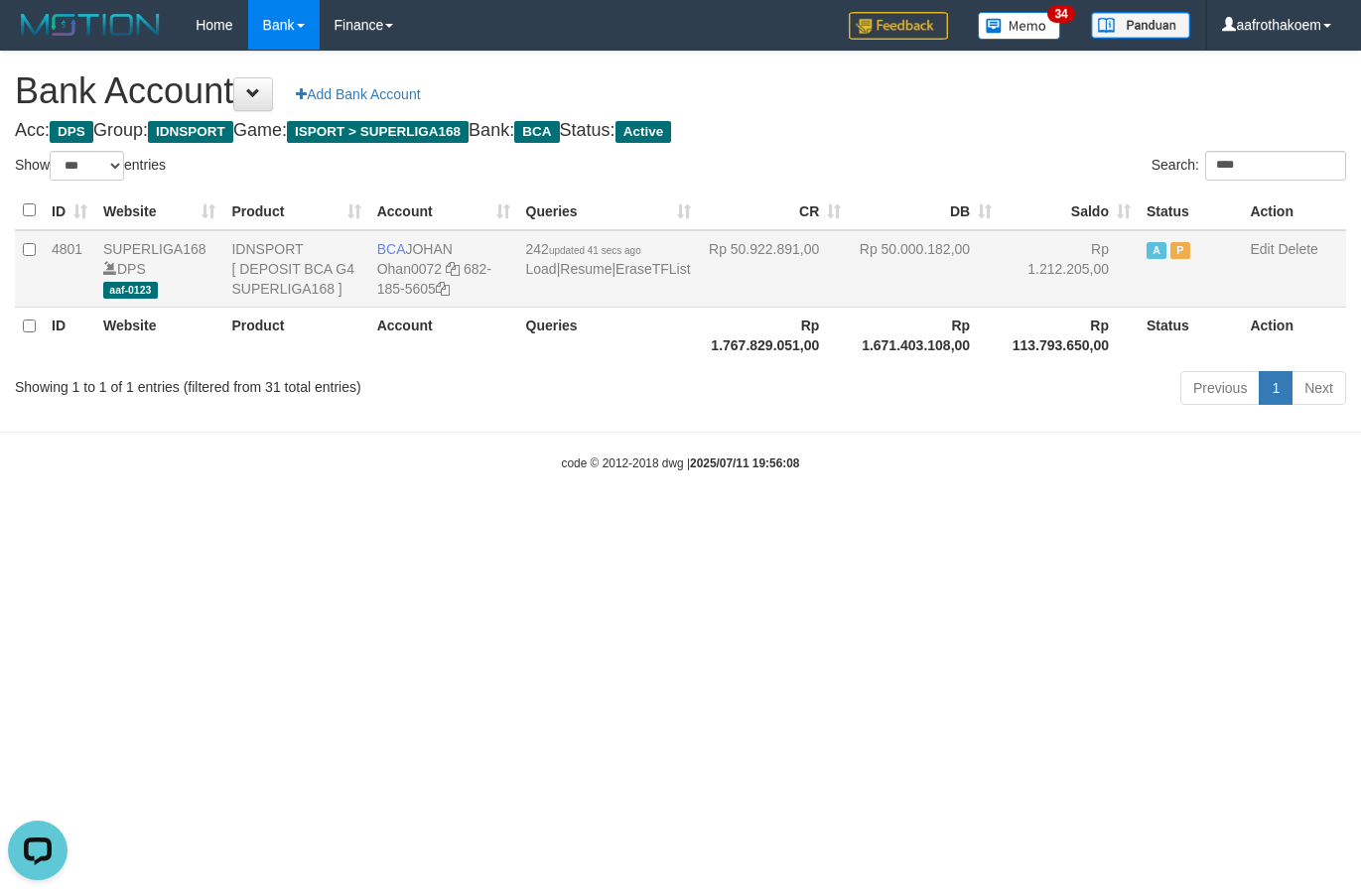 drag, startPoint x: 965, startPoint y: 233, endPoint x: 583, endPoint y: 288, distance: 385.93911 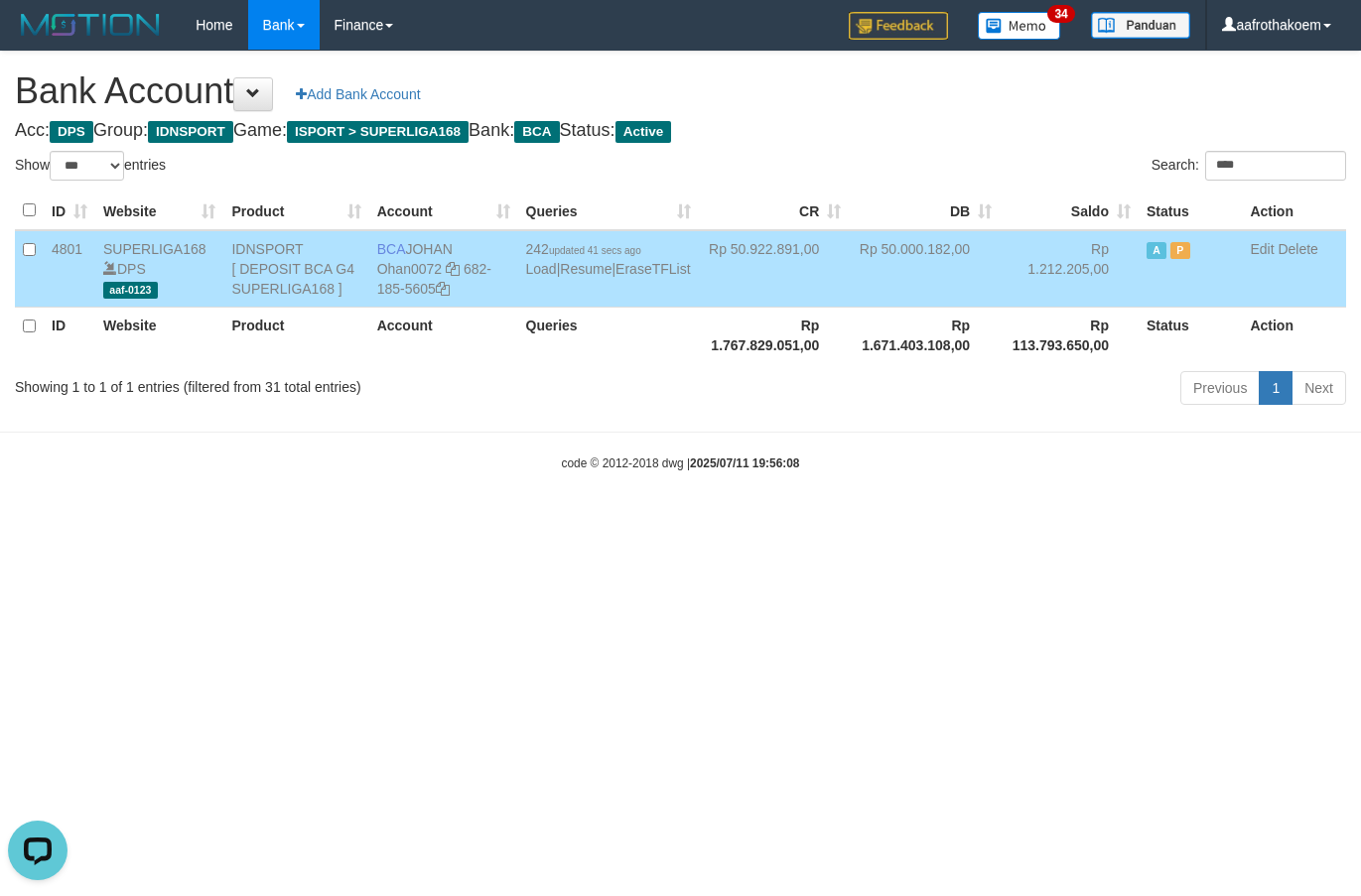 click on "BCA
JOHAN
Ohan0072
682-185-5605" at bounding box center [444, 269] 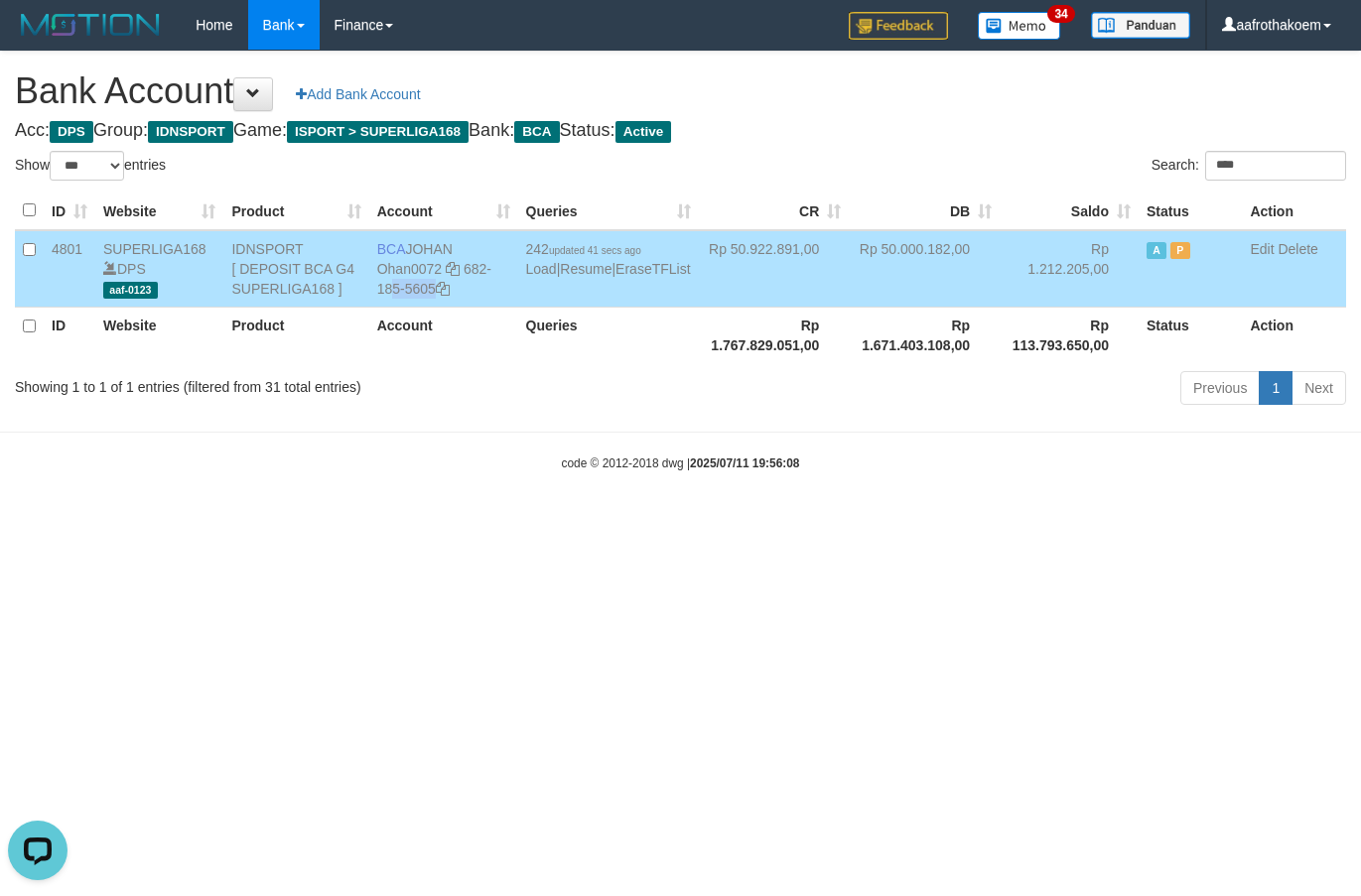 drag, startPoint x: 478, startPoint y: 265, endPoint x: 482, endPoint y: 282, distance: 17.464249 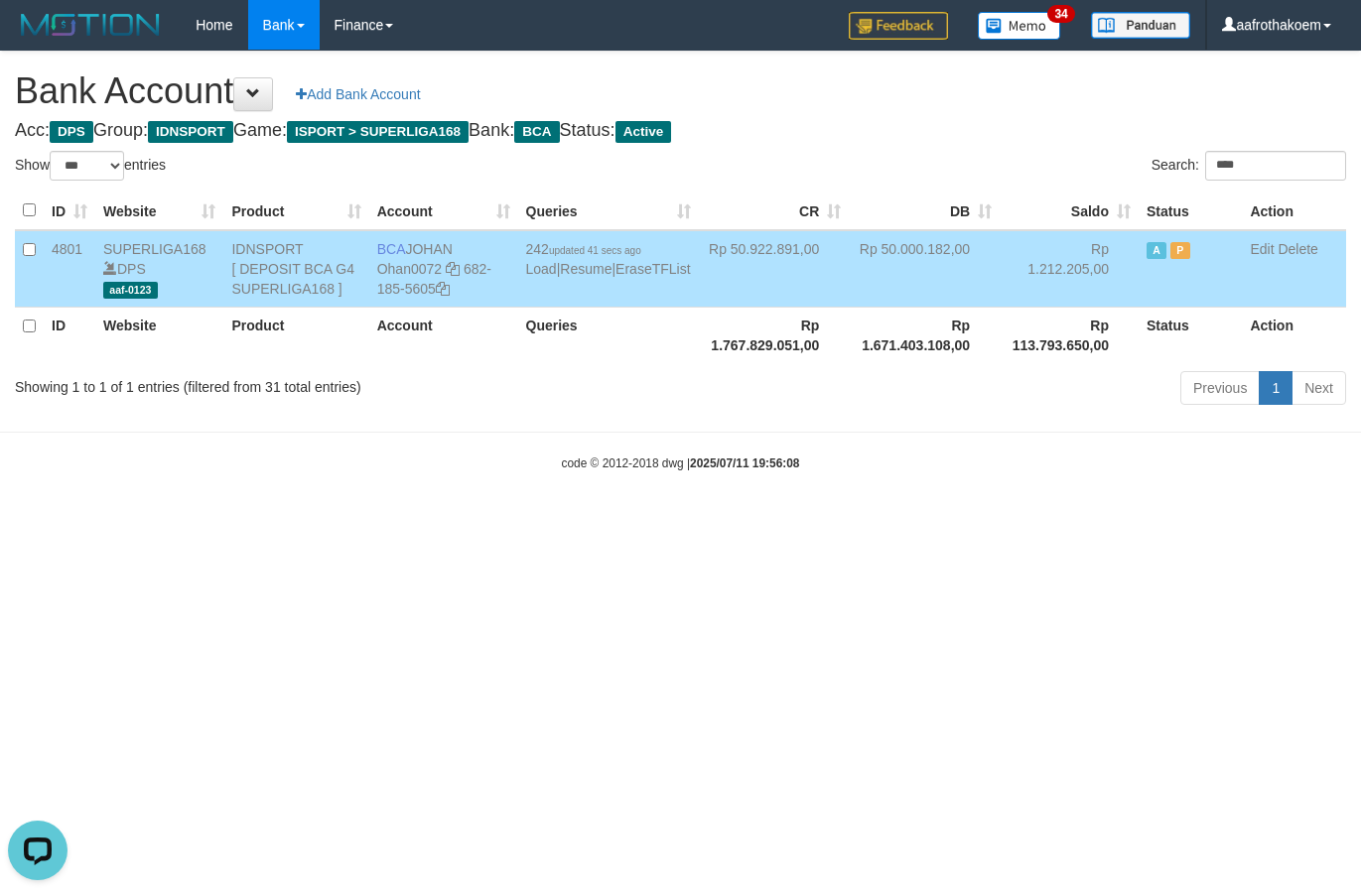 click on "Acc: 										 DPS
Group:   IDNSPORT    		Game:   ISPORT > SUPERLIGA168    		Bank:   BCA    		Status:  Active" at bounding box center (680, 131) 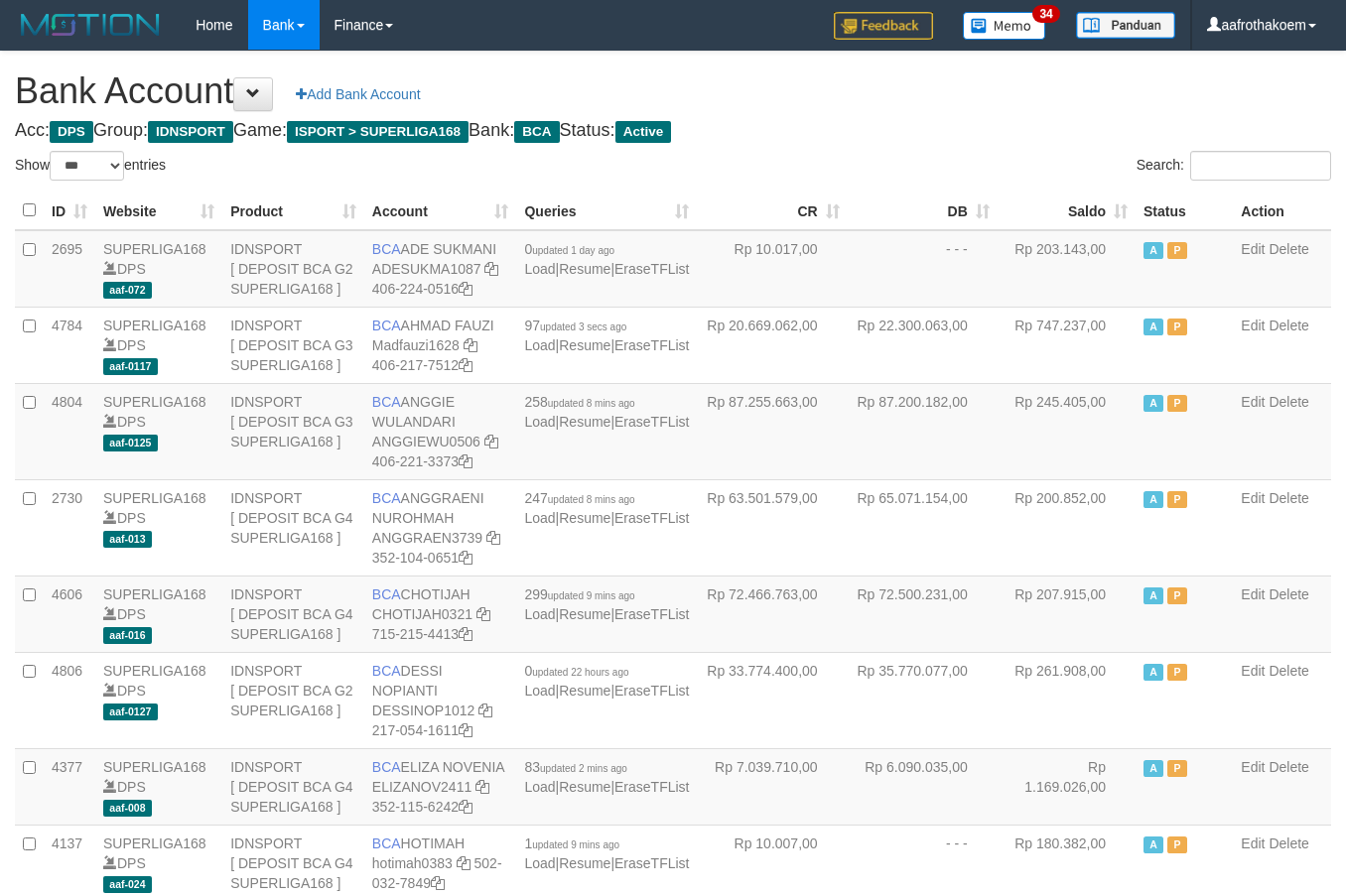 select on "***" 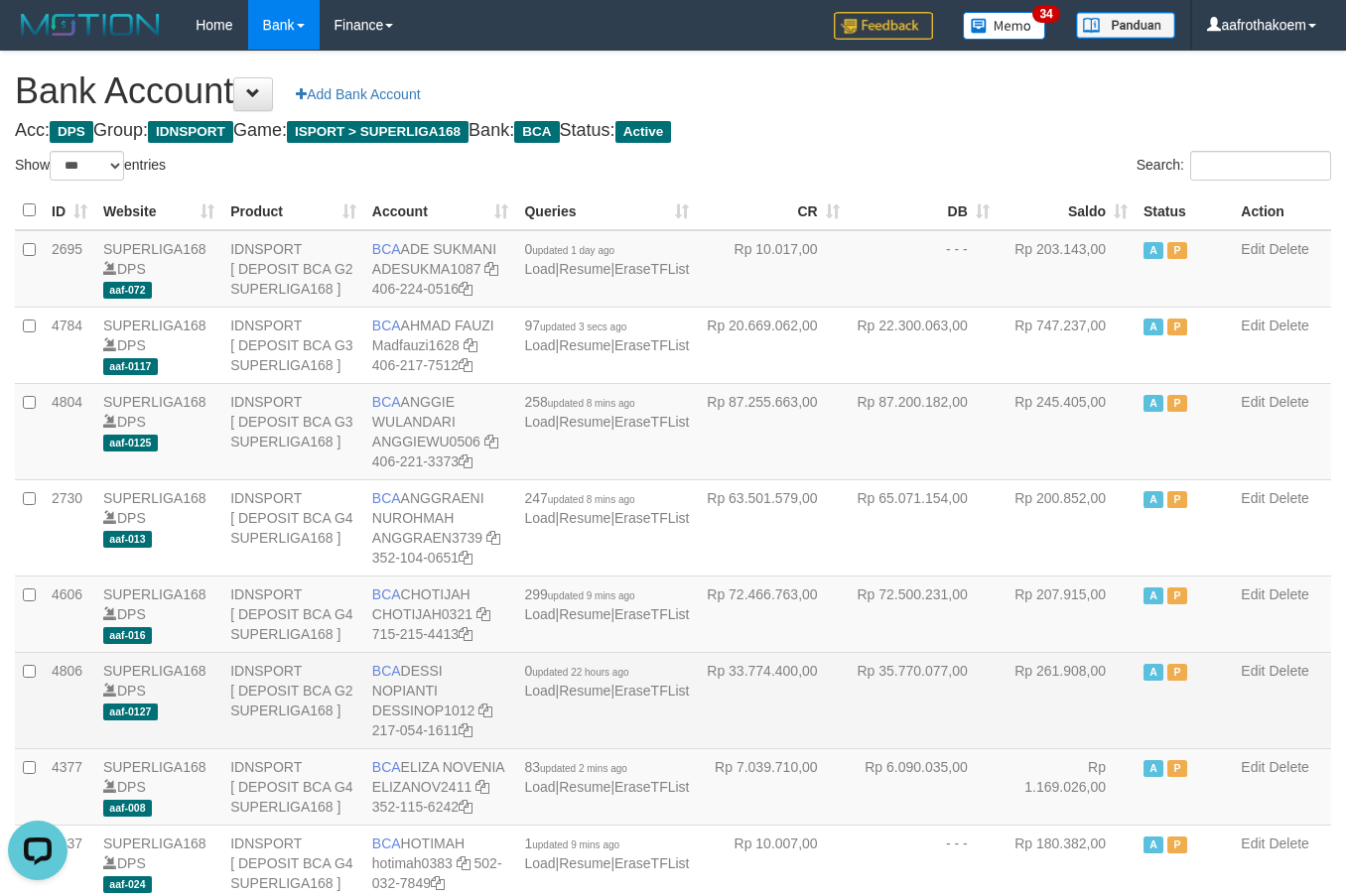 scroll, scrollTop: 0, scrollLeft: 0, axis: both 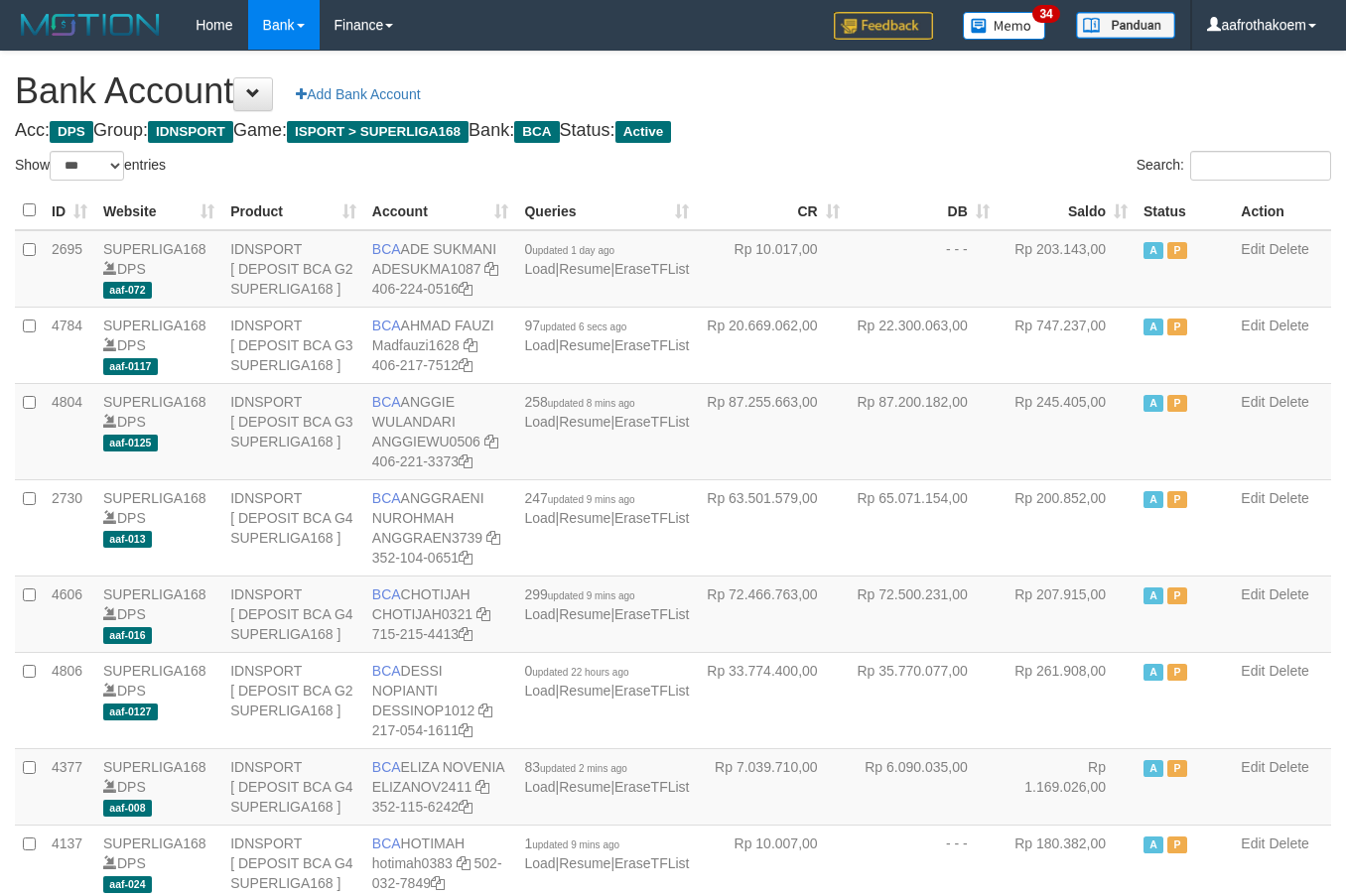 select on "***" 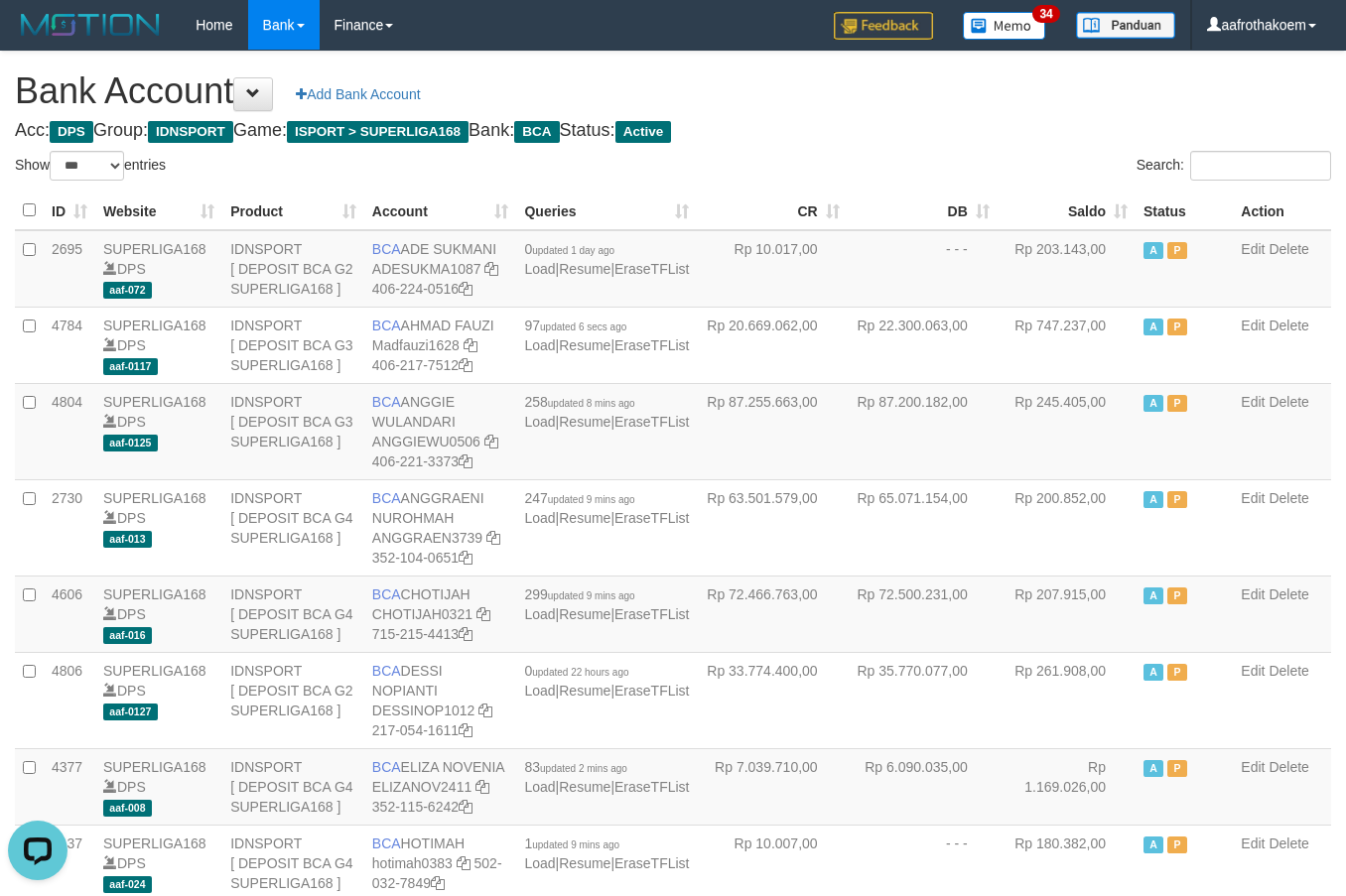 scroll, scrollTop: 0, scrollLeft: 0, axis: both 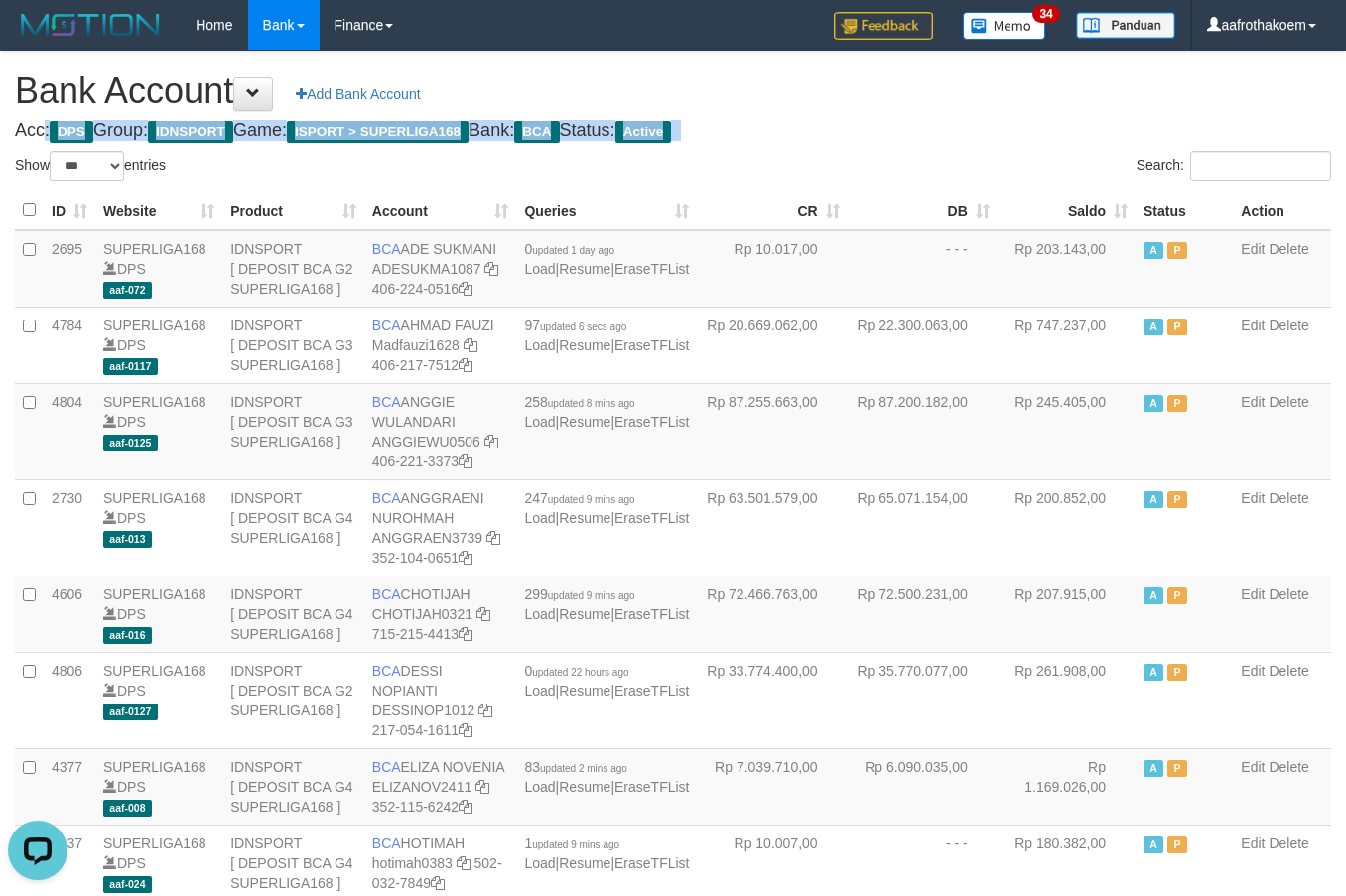 click on "Bank Account
Add Bank Account" at bounding box center (673, 91) 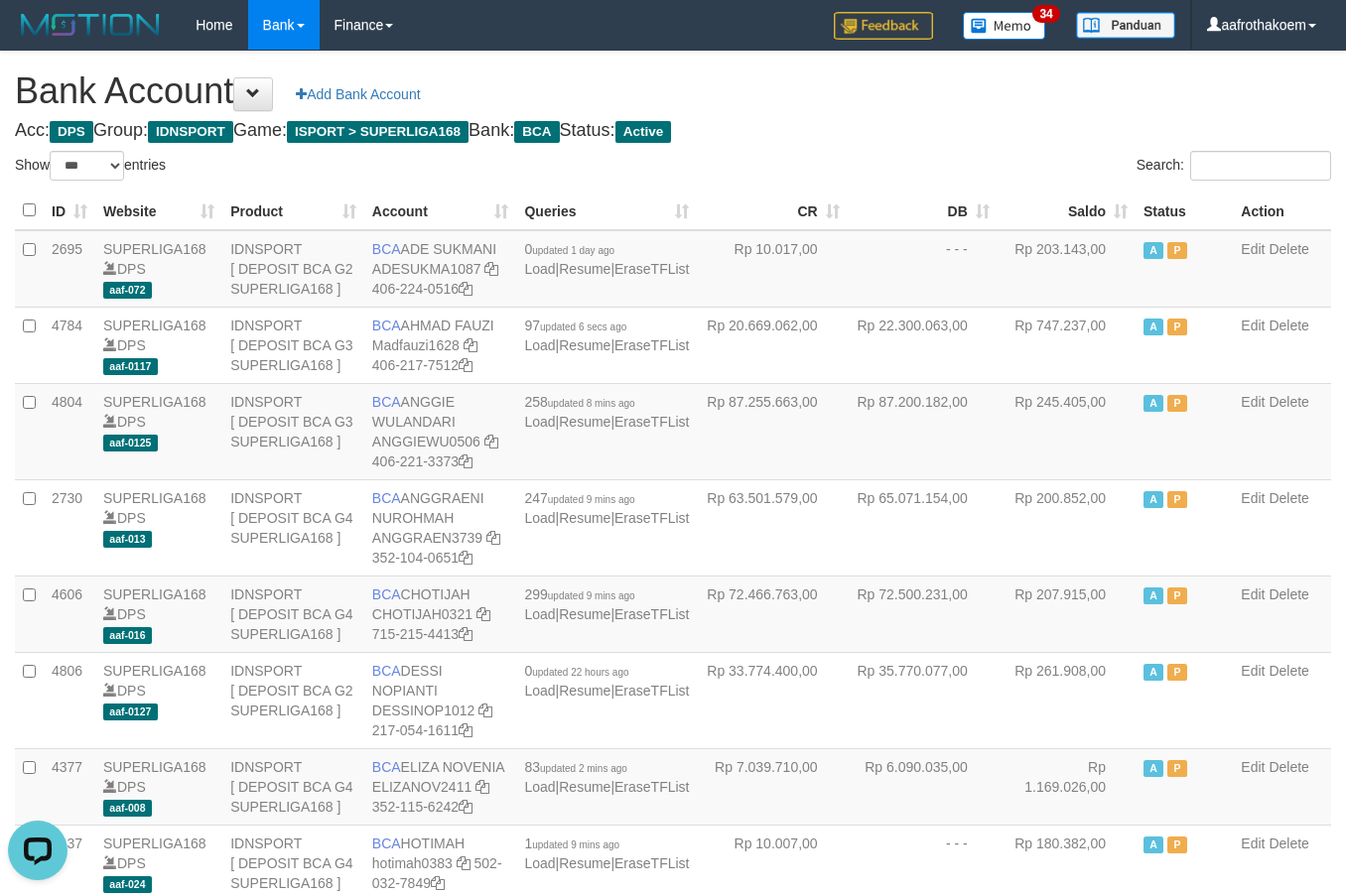 click on "Bank Account
Add Bank Account" at bounding box center (673, 91) 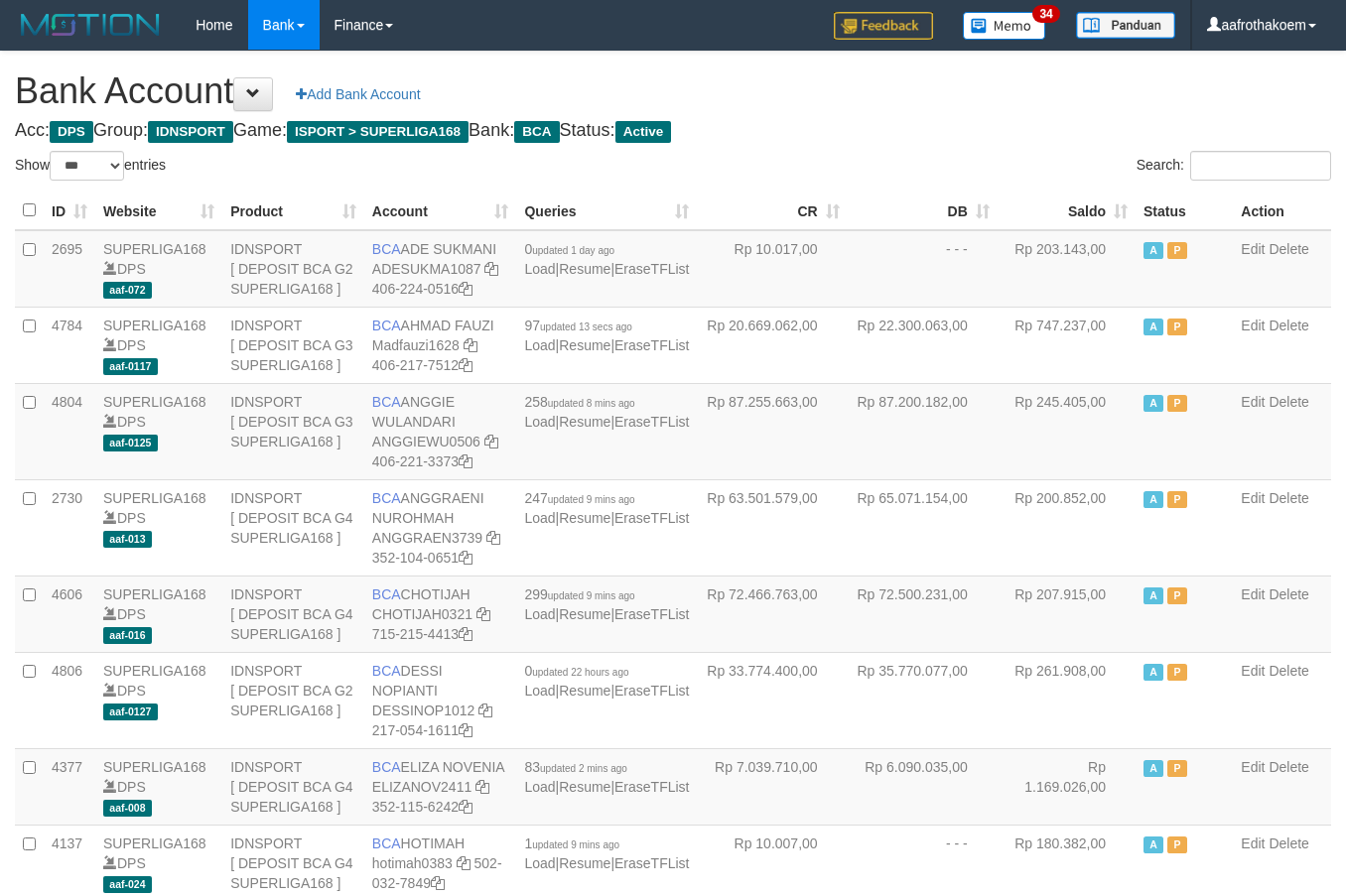 select on "***" 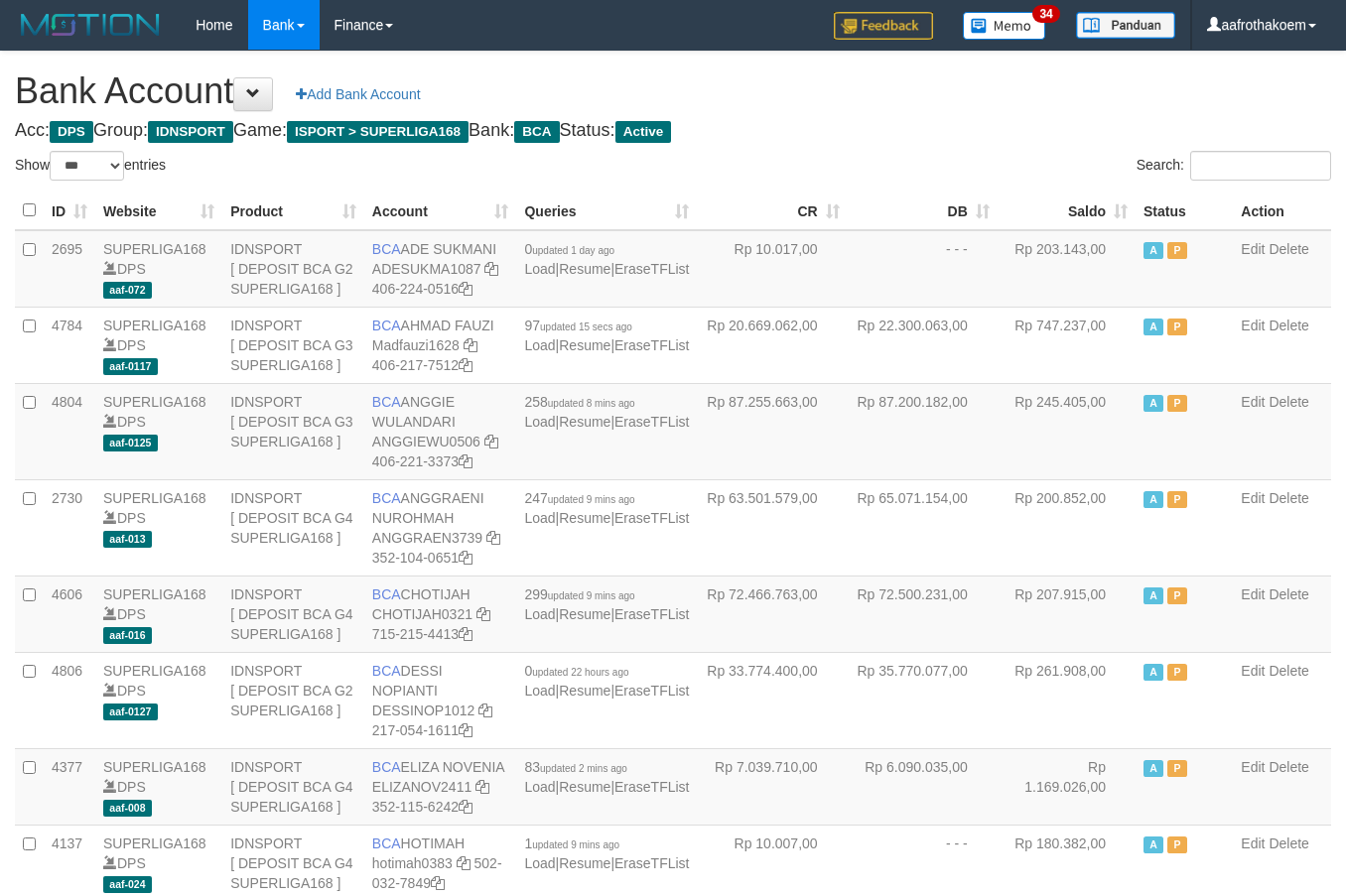 select on "***" 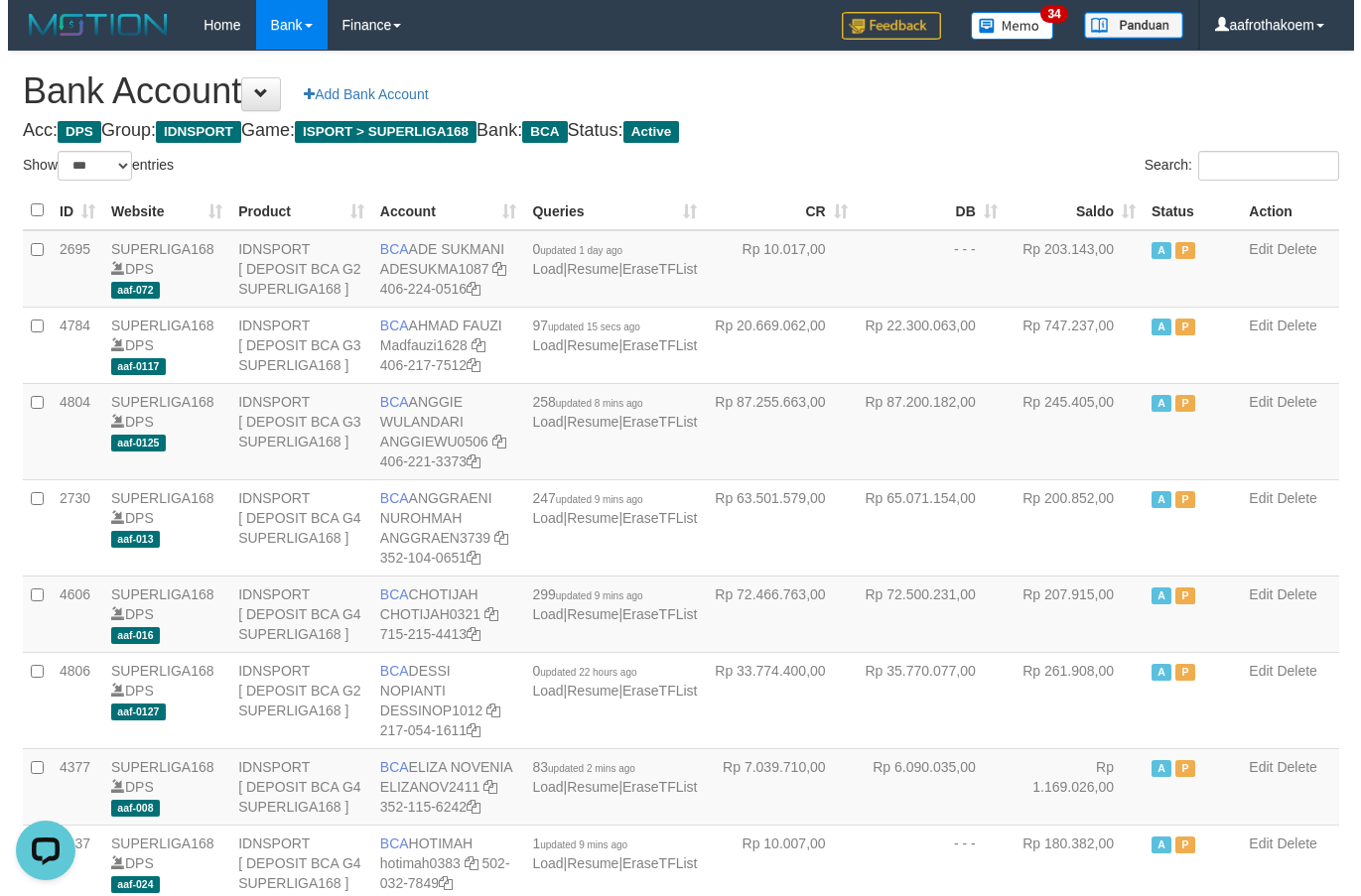scroll, scrollTop: 0, scrollLeft: 0, axis: both 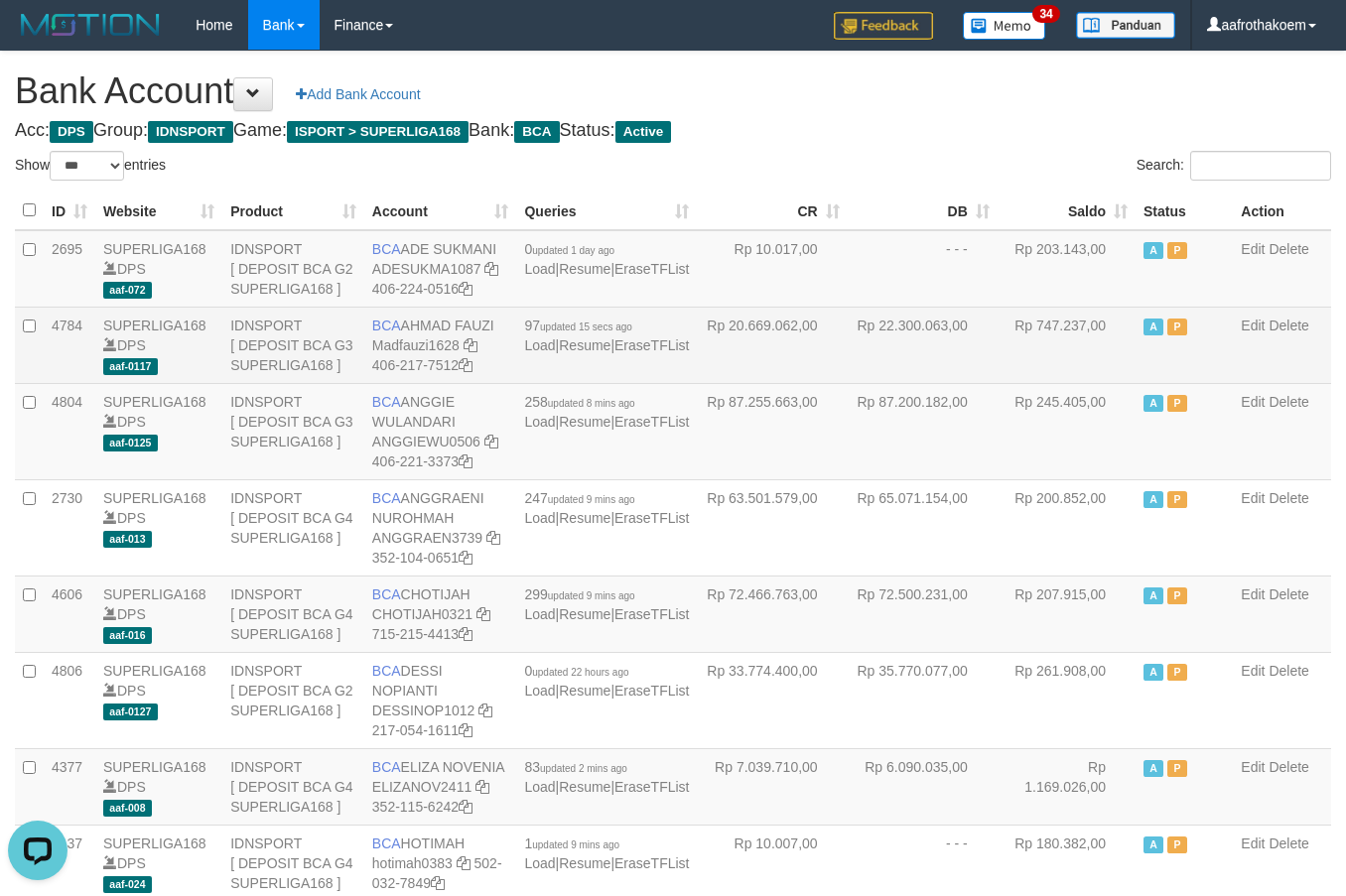 drag, startPoint x: 161, startPoint y: 353, endPoint x: 180, endPoint y: 352, distance: 19.026298 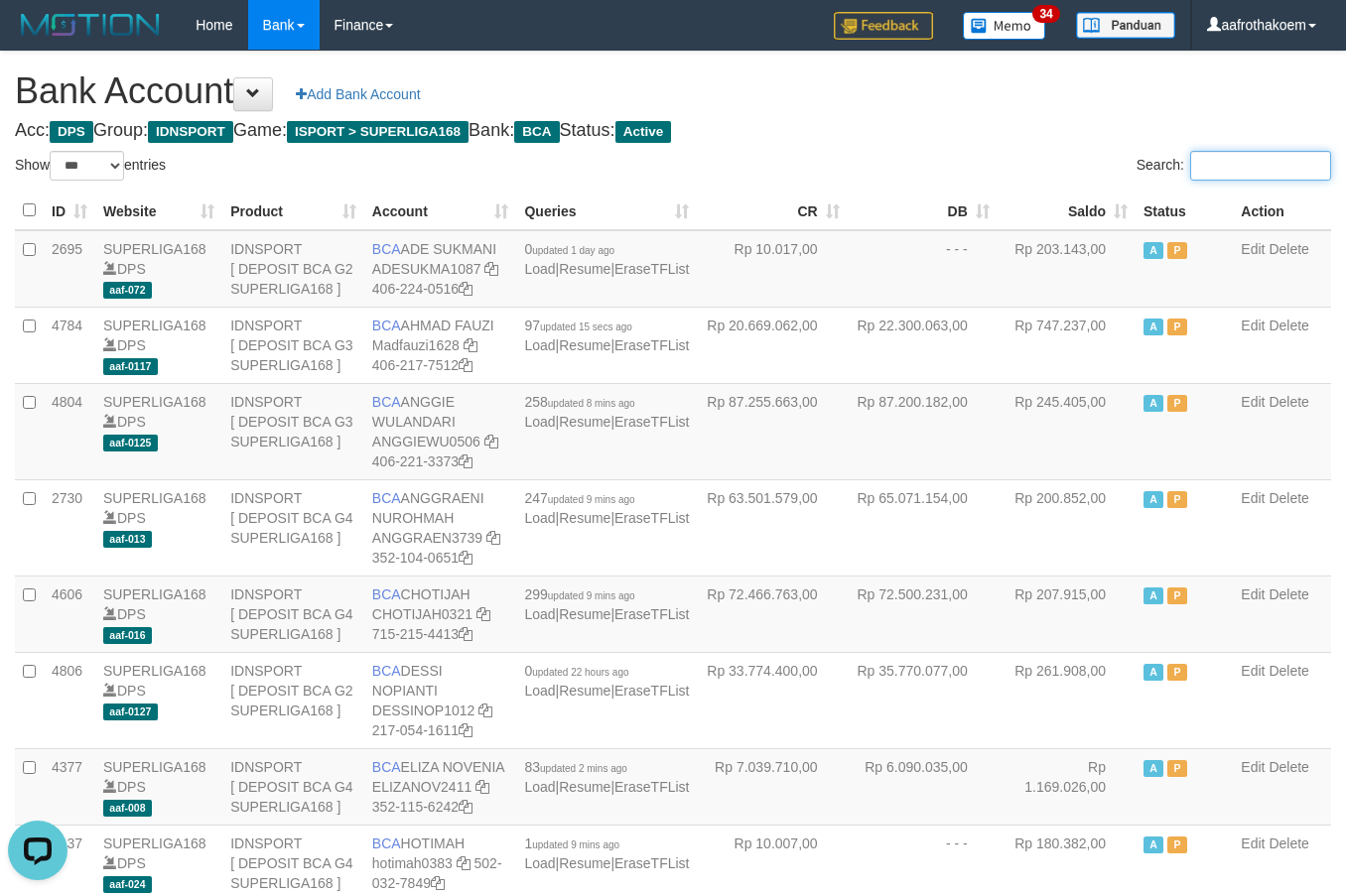 click on "Search:" at bounding box center (1261, 166) 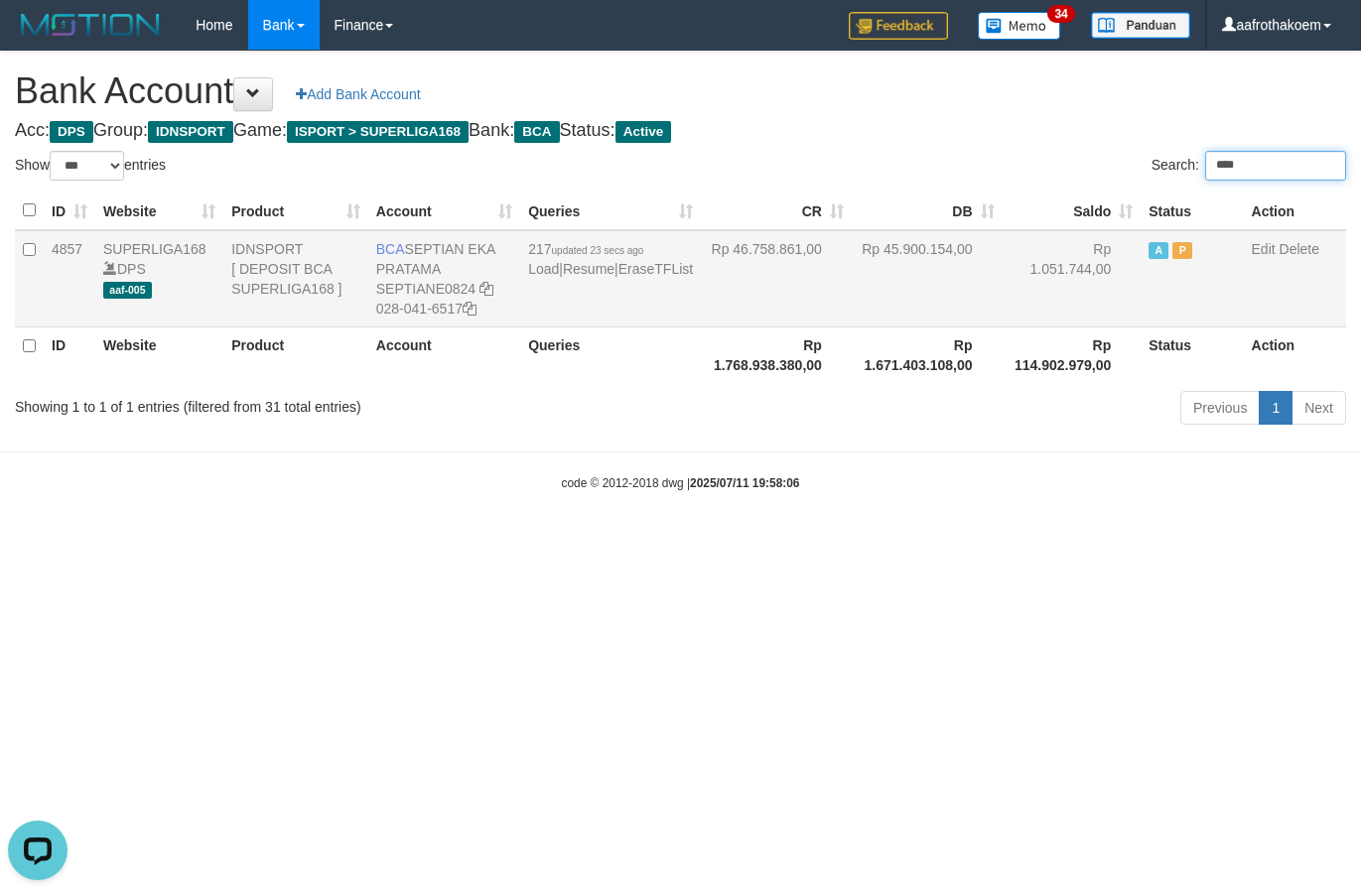 type on "****" 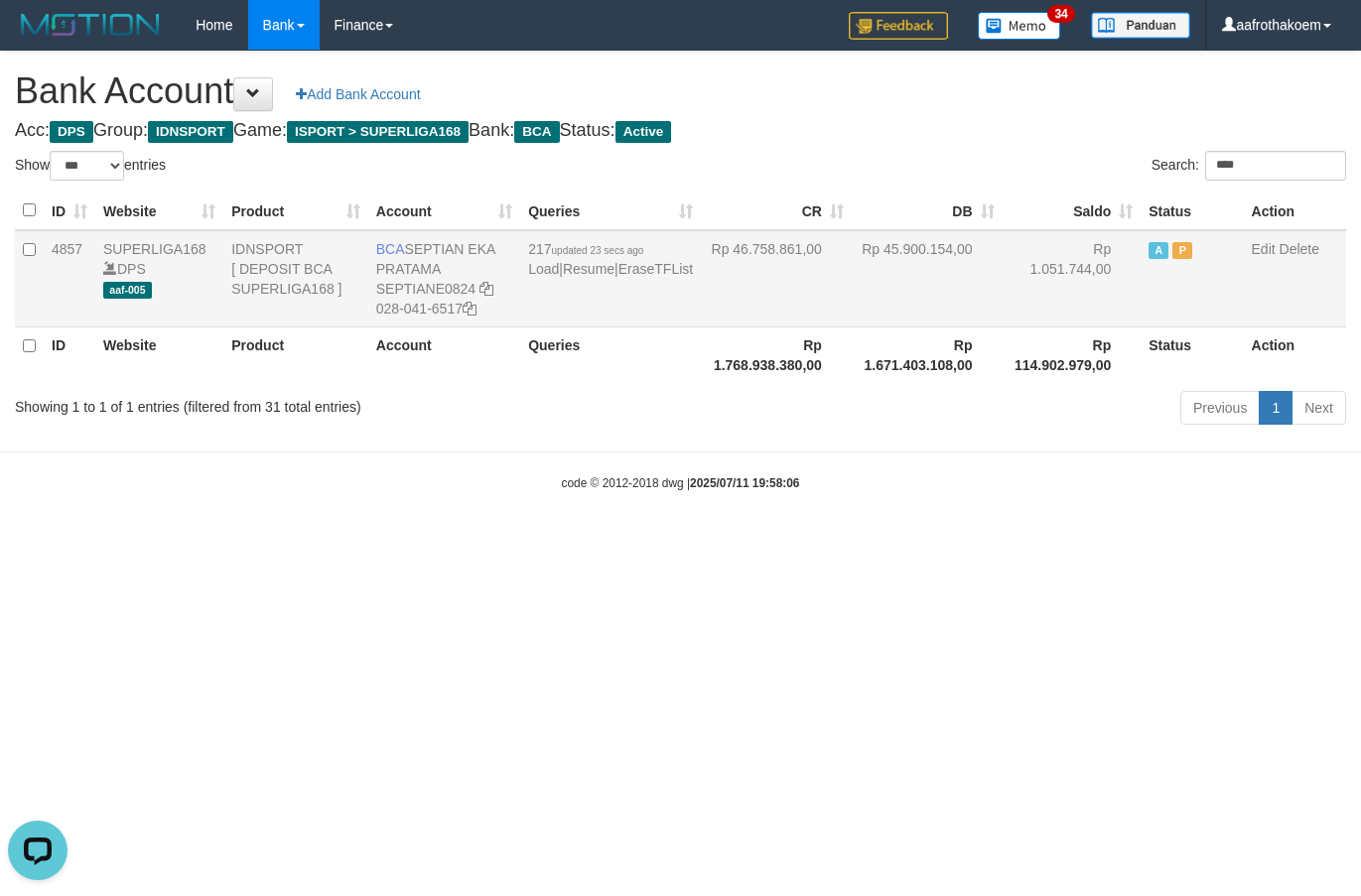 click on "Rp 45.900.154,00" at bounding box center (927, 279) 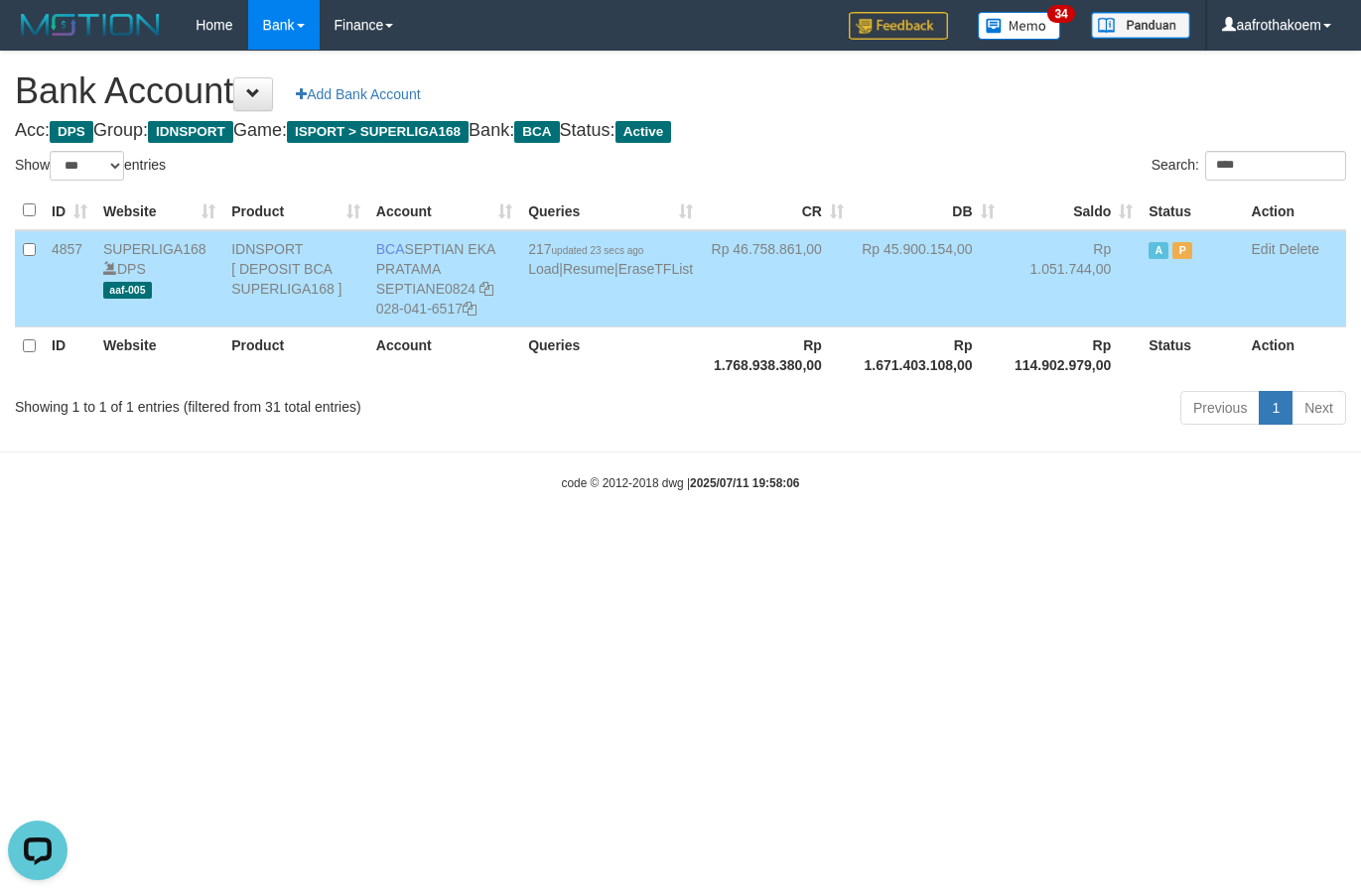 drag, startPoint x: 422, startPoint y: 250, endPoint x: 514, endPoint y: 269, distance: 93.94147 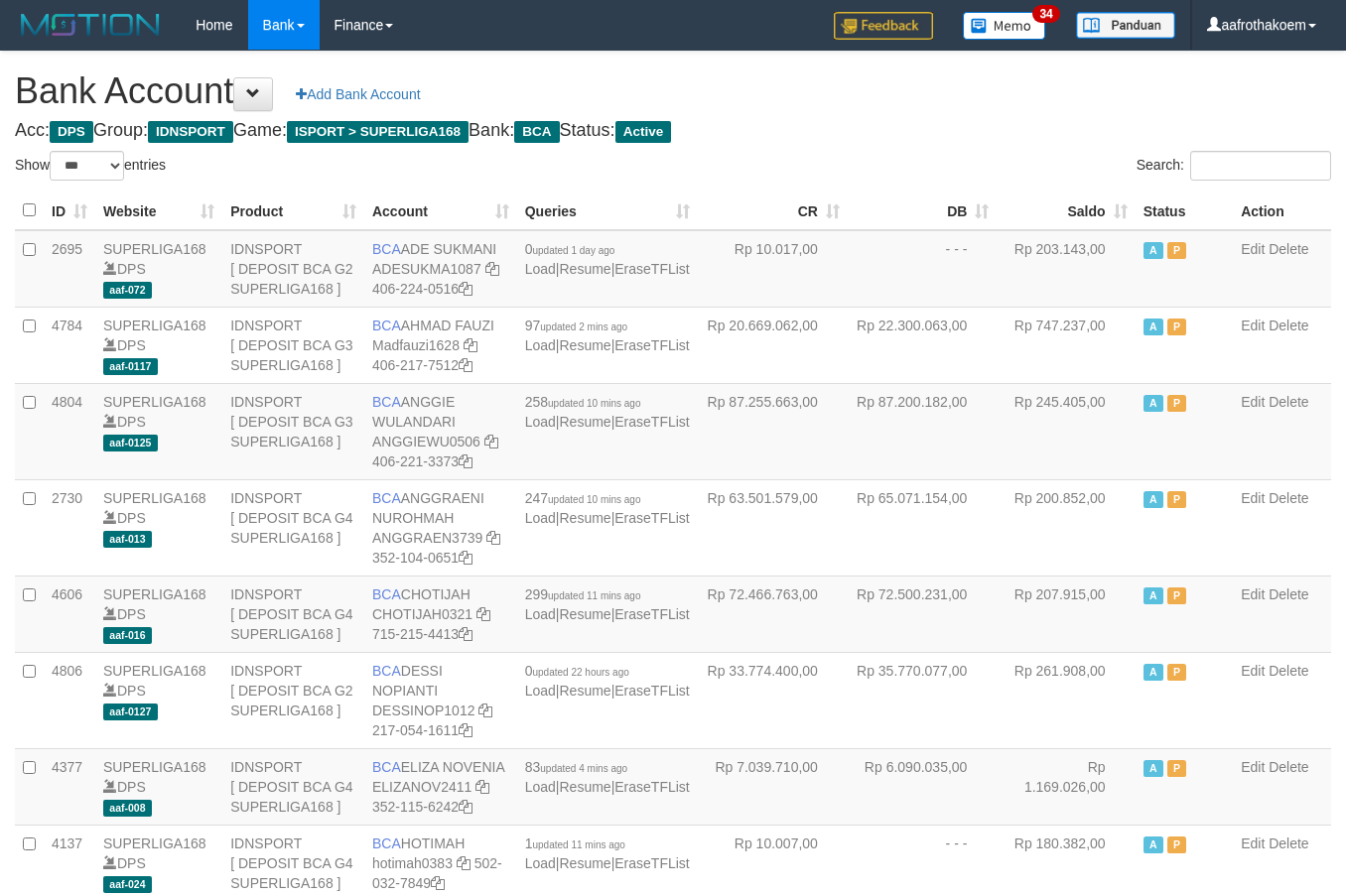 select on "***" 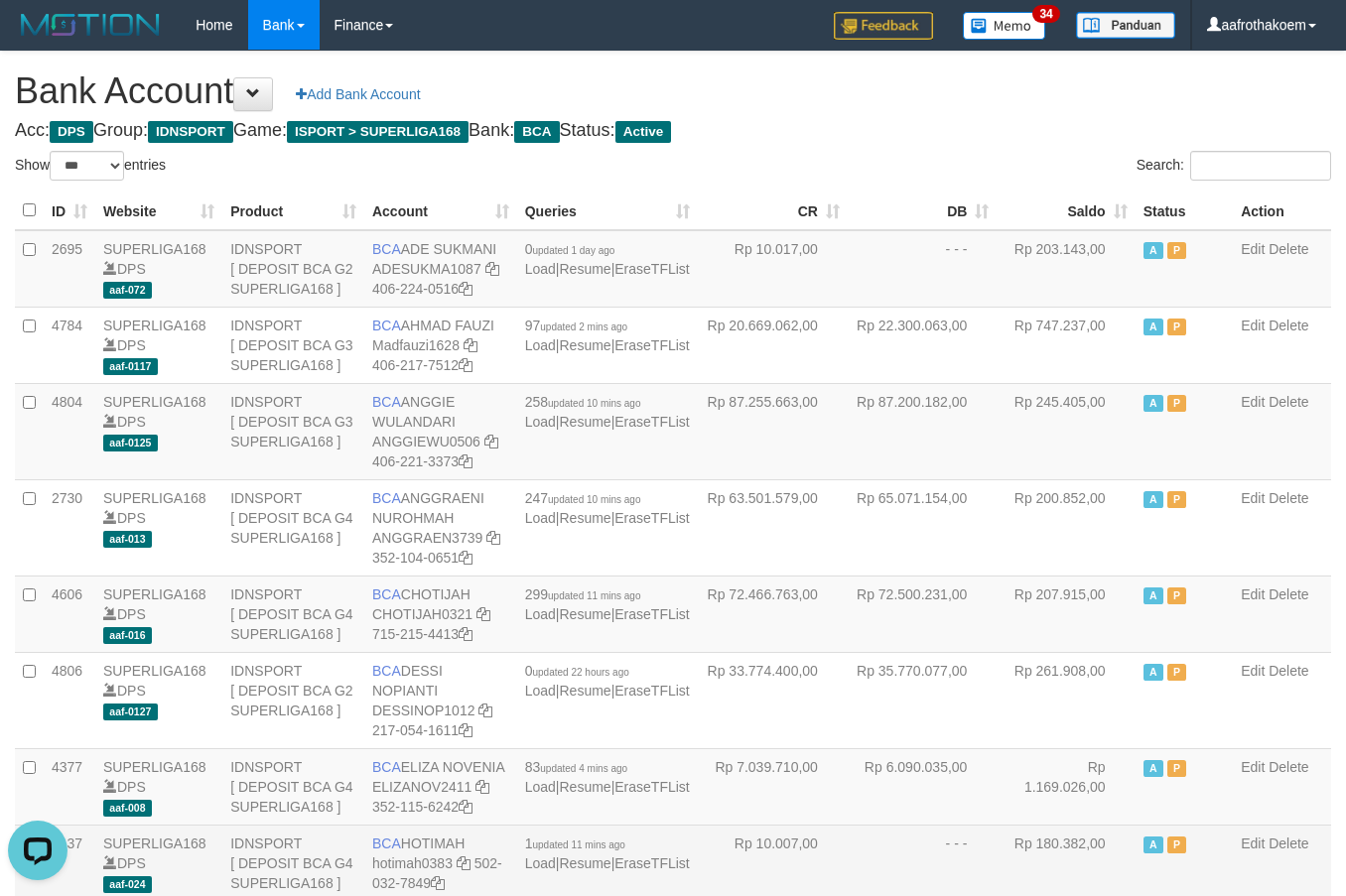 scroll, scrollTop: 0, scrollLeft: 0, axis: both 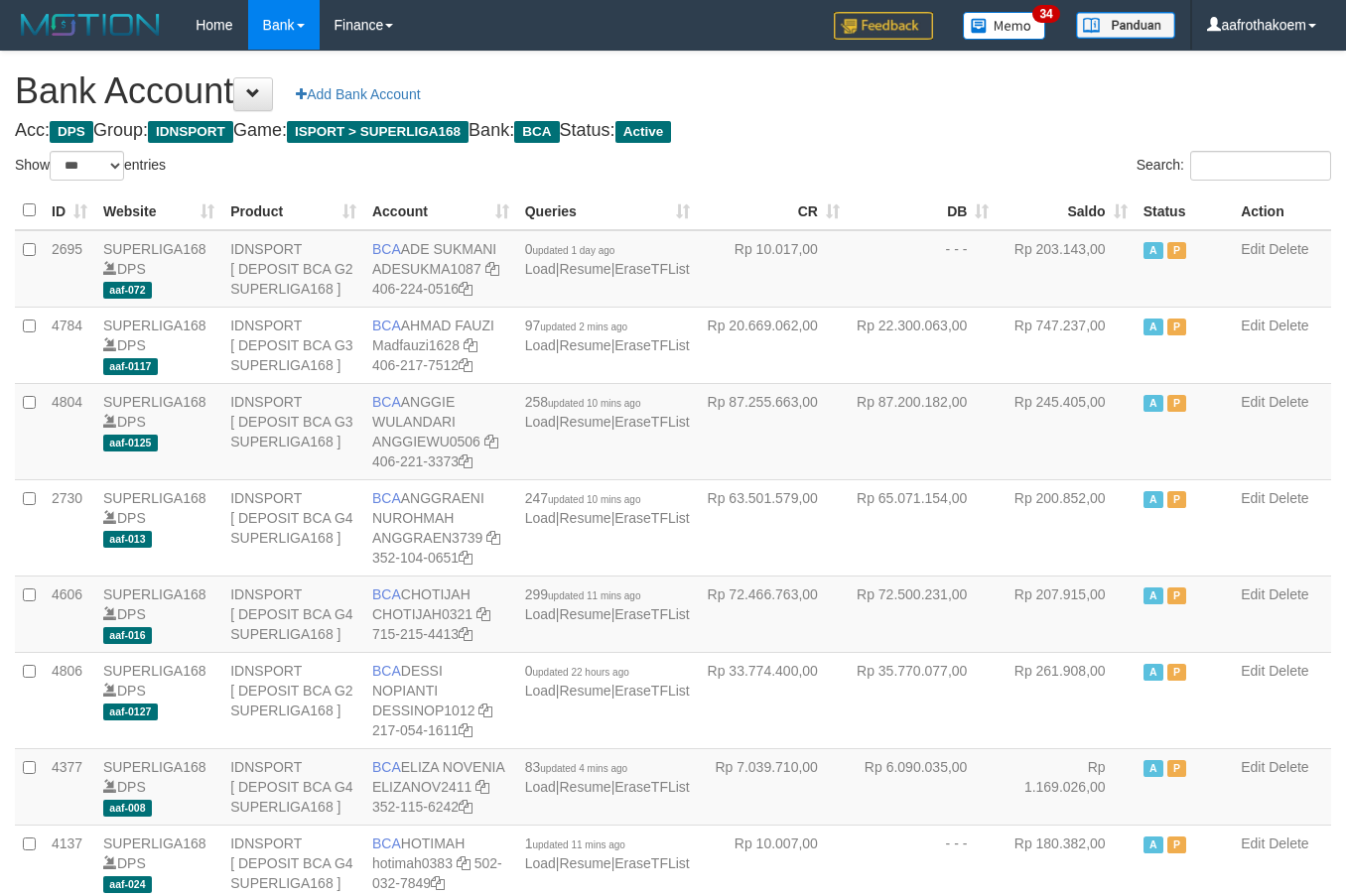 select on "***" 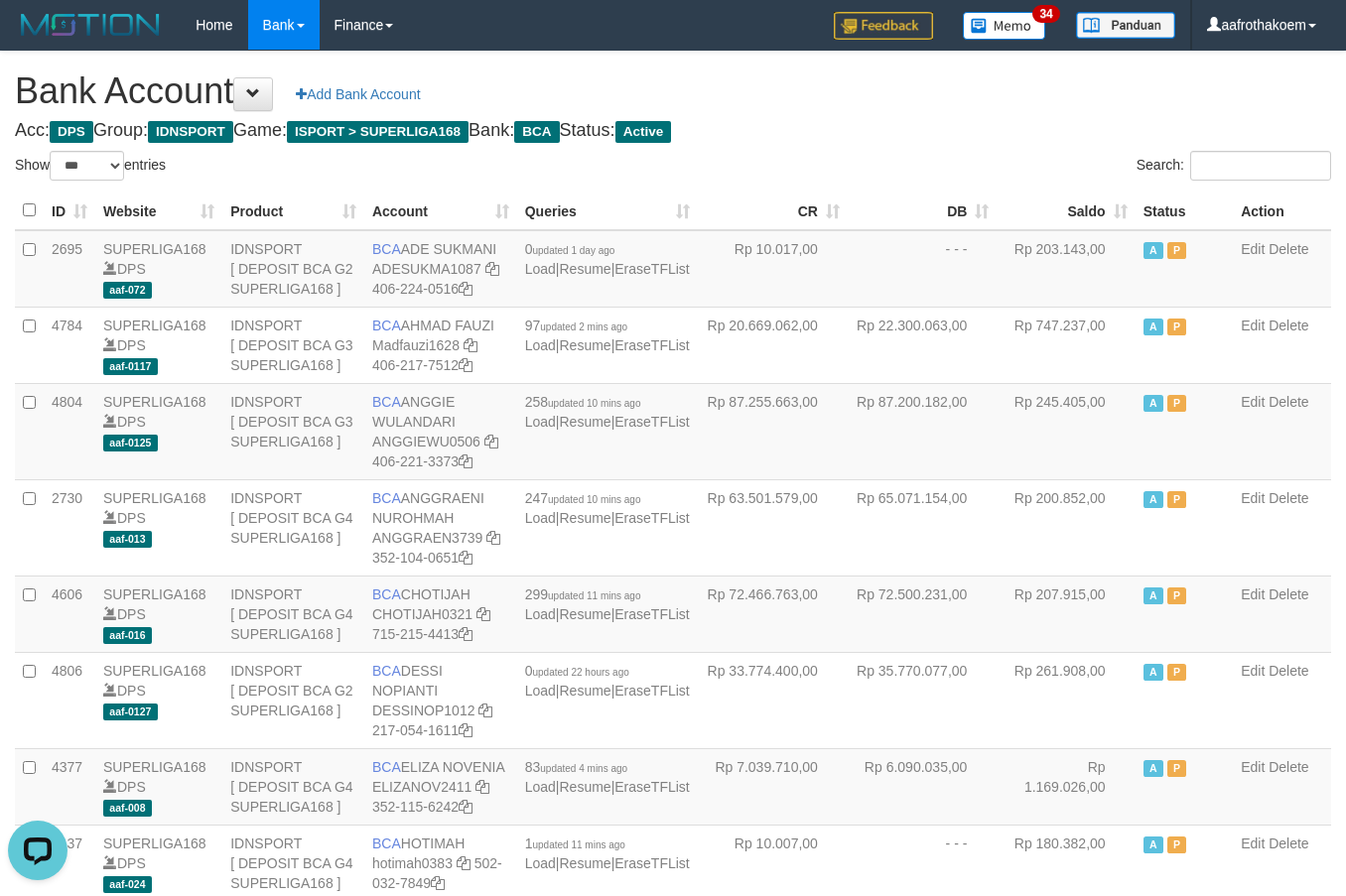 scroll, scrollTop: 0, scrollLeft: 0, axis: both 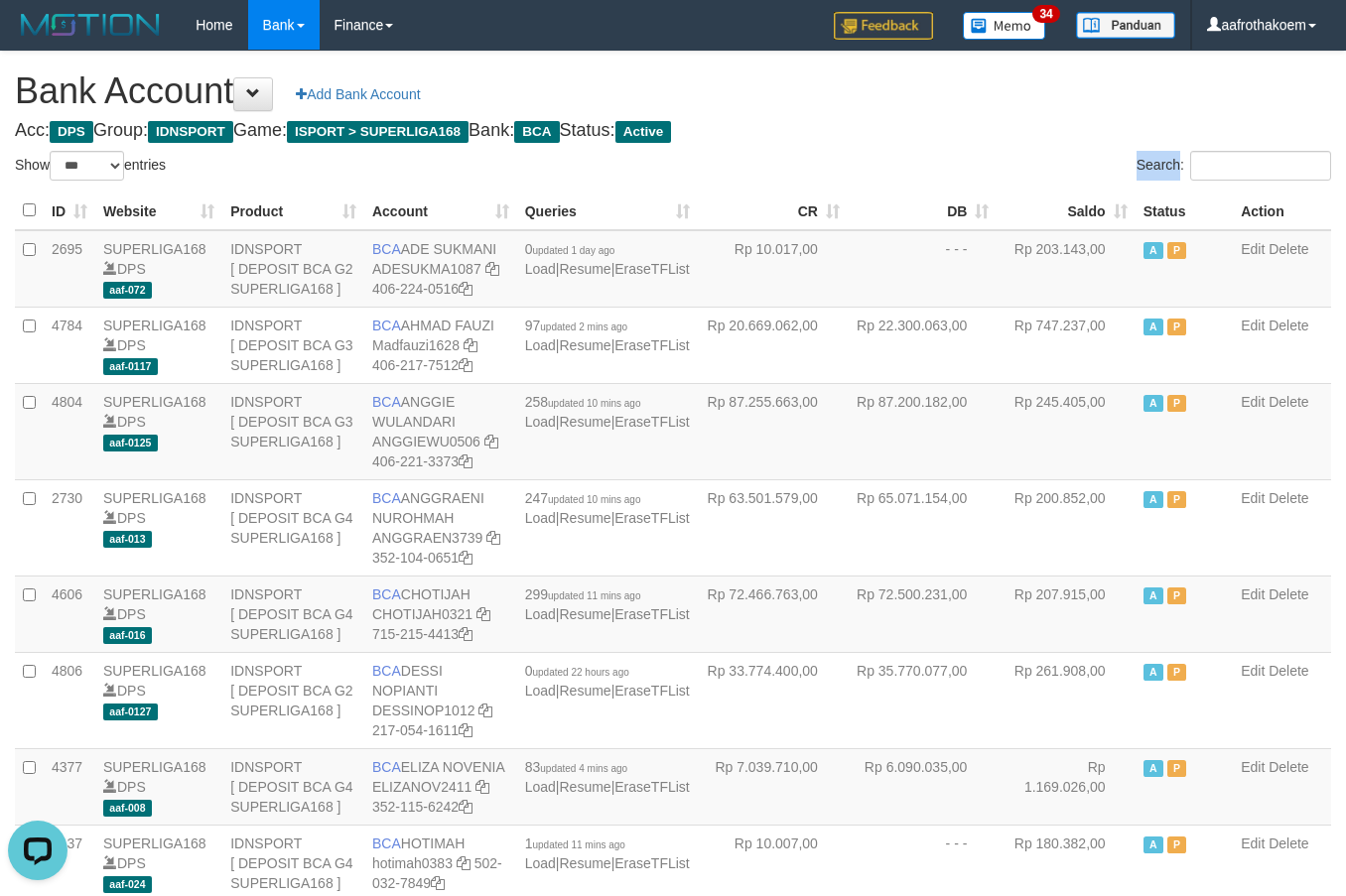click on "Bank Account
Add Bank Account
Acc: 										 DPS
Group:   IDNSPORT    		Game:   ISPORT > SUPERLIGA168    		Bank:   BCA    		Status:  Active
Filter Account Type
*******
***
**
***
DPS
SELECT ALL  SELECT TYPE  - ALL -
DPS
WD
TMP
Filter Product
*******
******
********
********
*******
********
IDNSPORT
SELECT ALL  SELECT GROUP  - ALL -
BETHUB
IDNPOKER
IDNSPORT
IDNTOTO
LOADONLY
Filter Website
*******" at bounding box center (673, 1516) 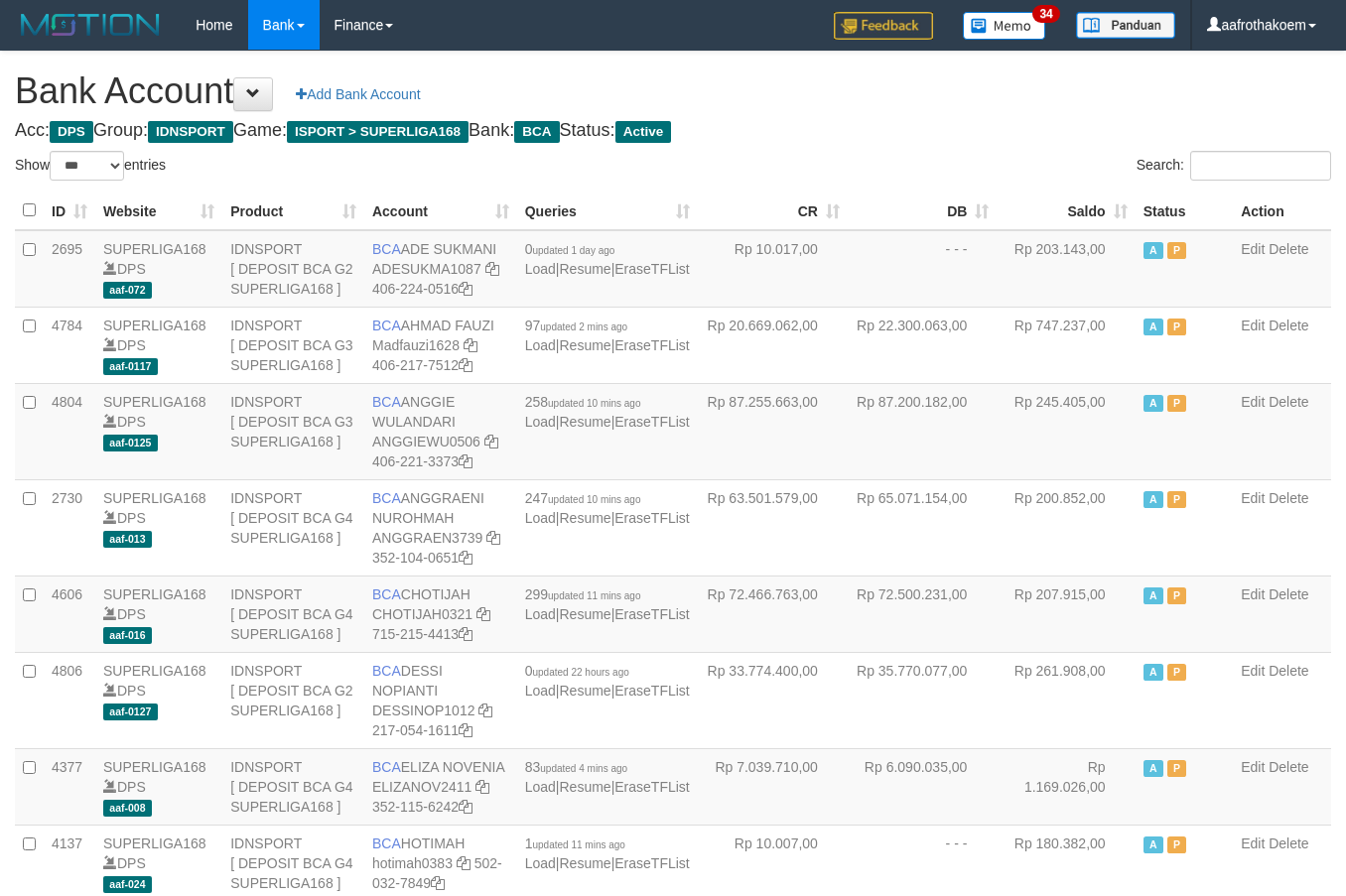 select on "***" 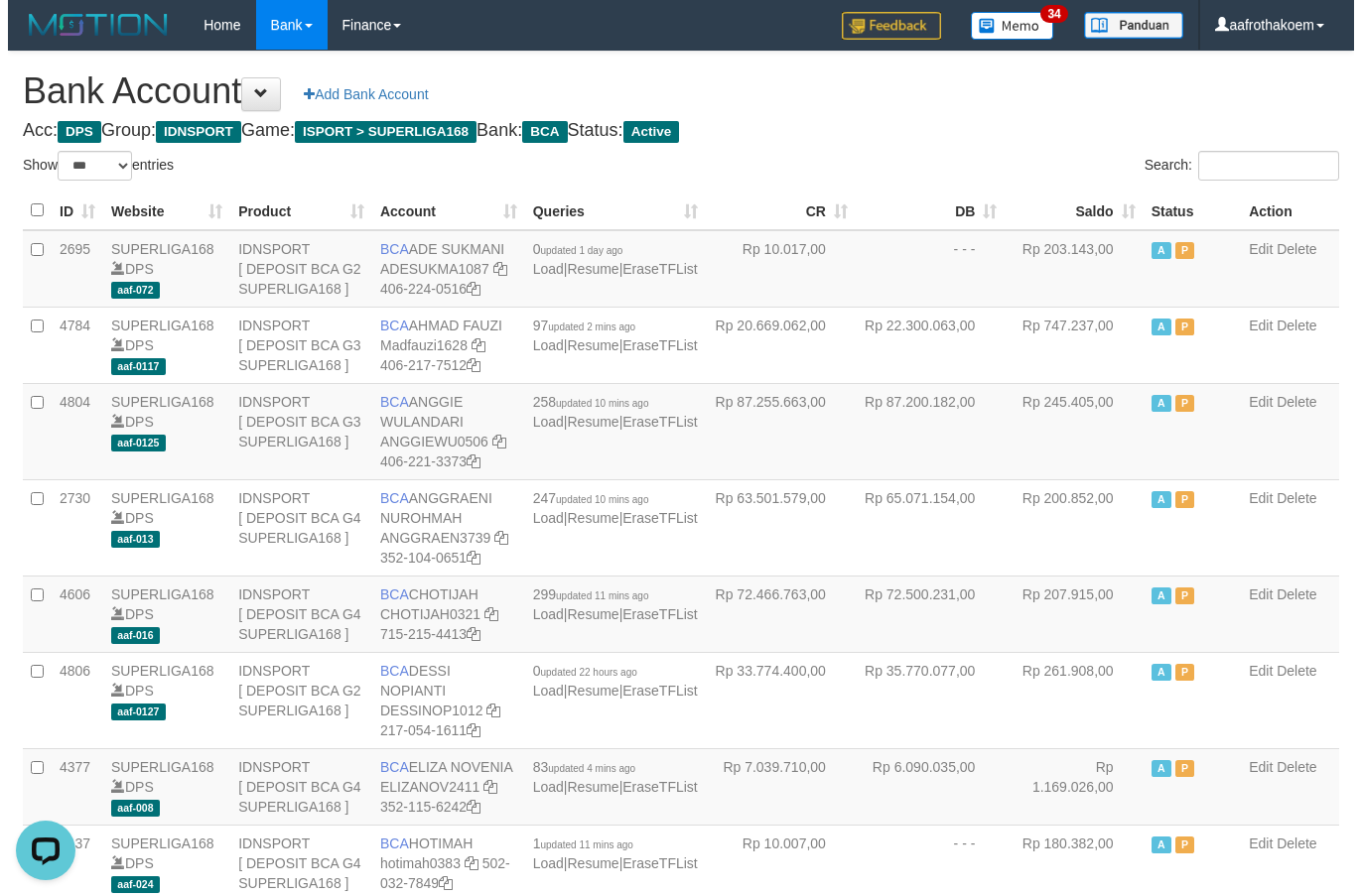 scroll, scrollTop: 0, scrollLeft: 0, axis: both 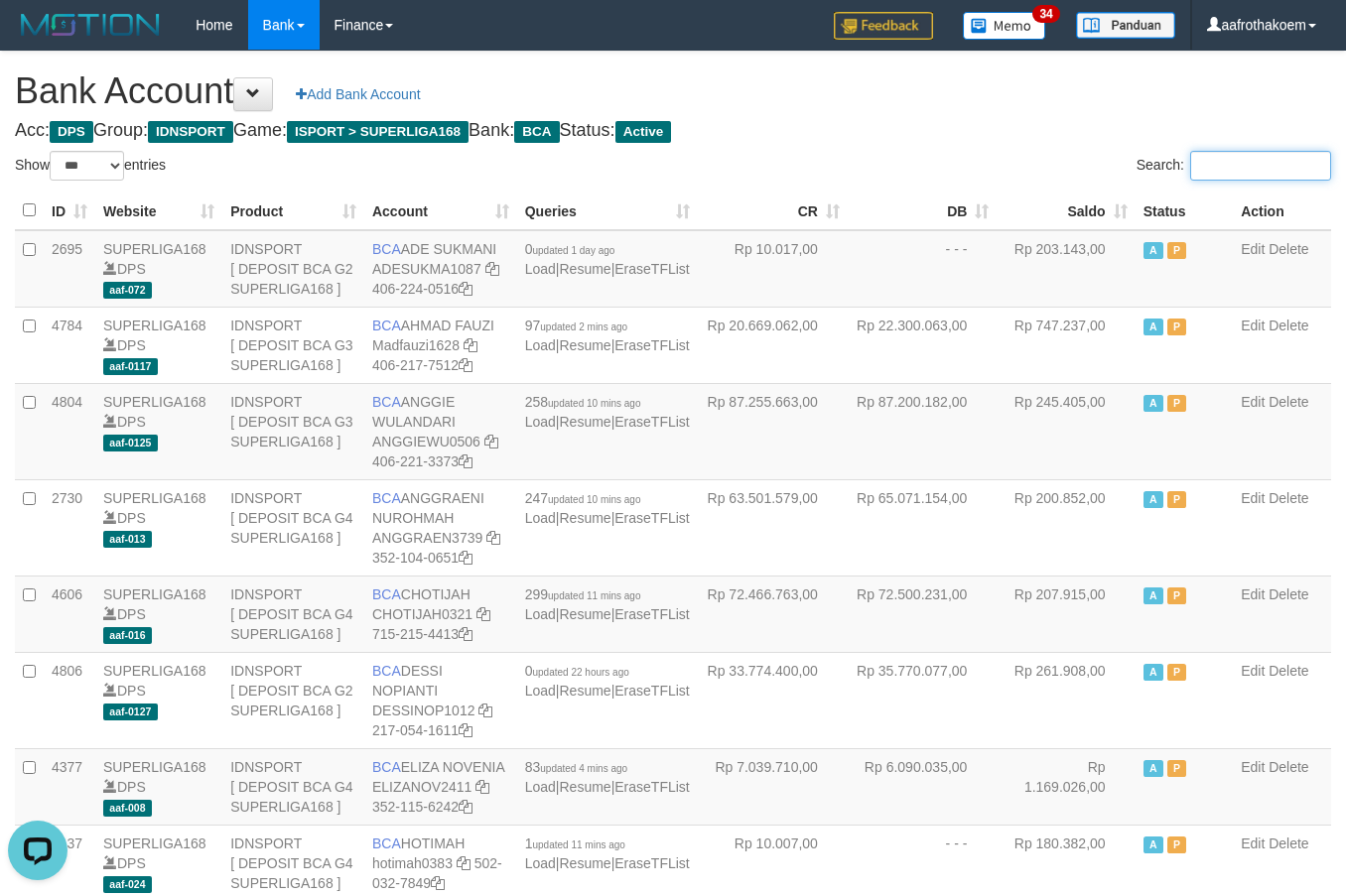 click on "Search:" at bounding box center (1261, 166) 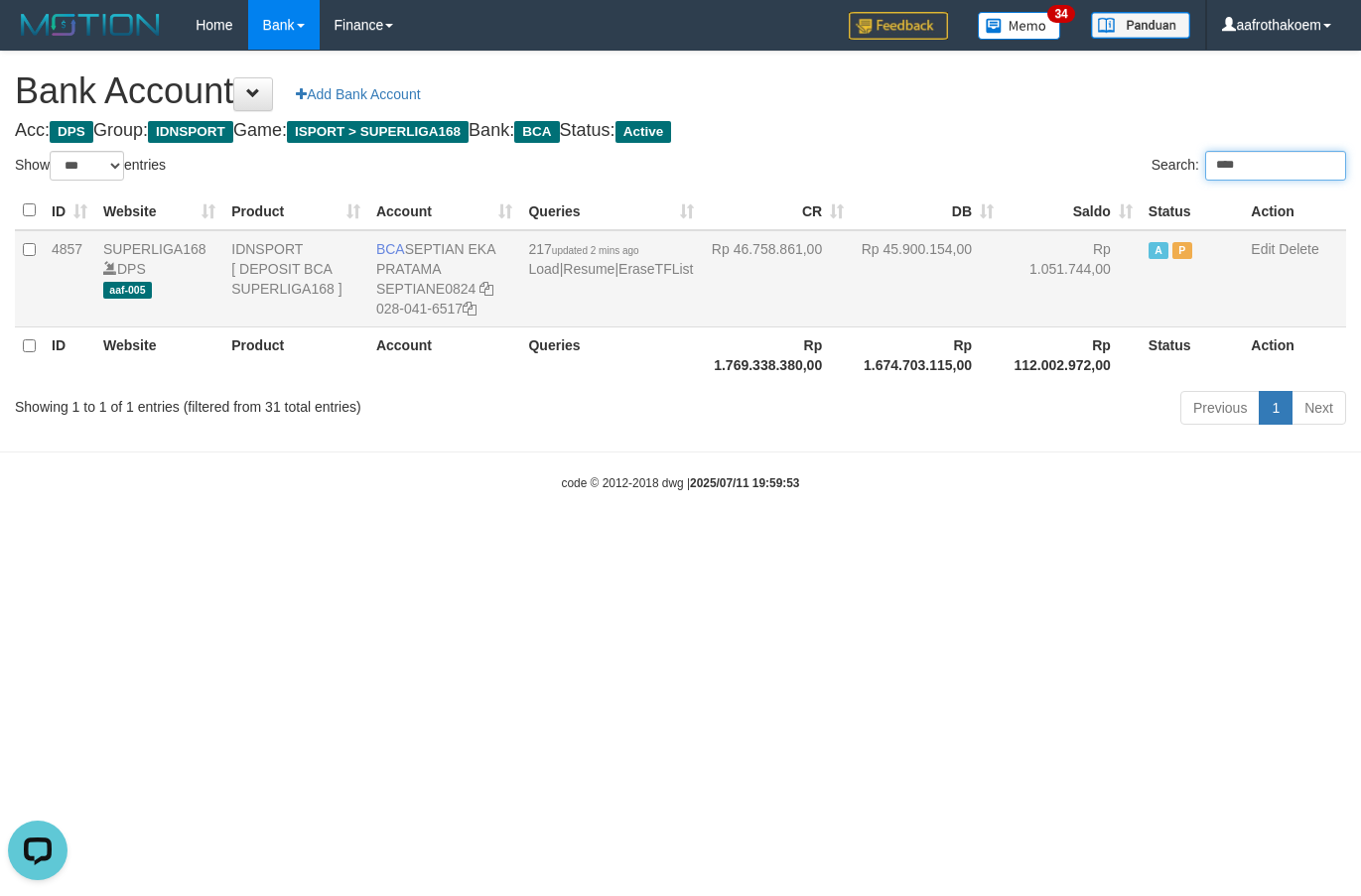 type on "****" 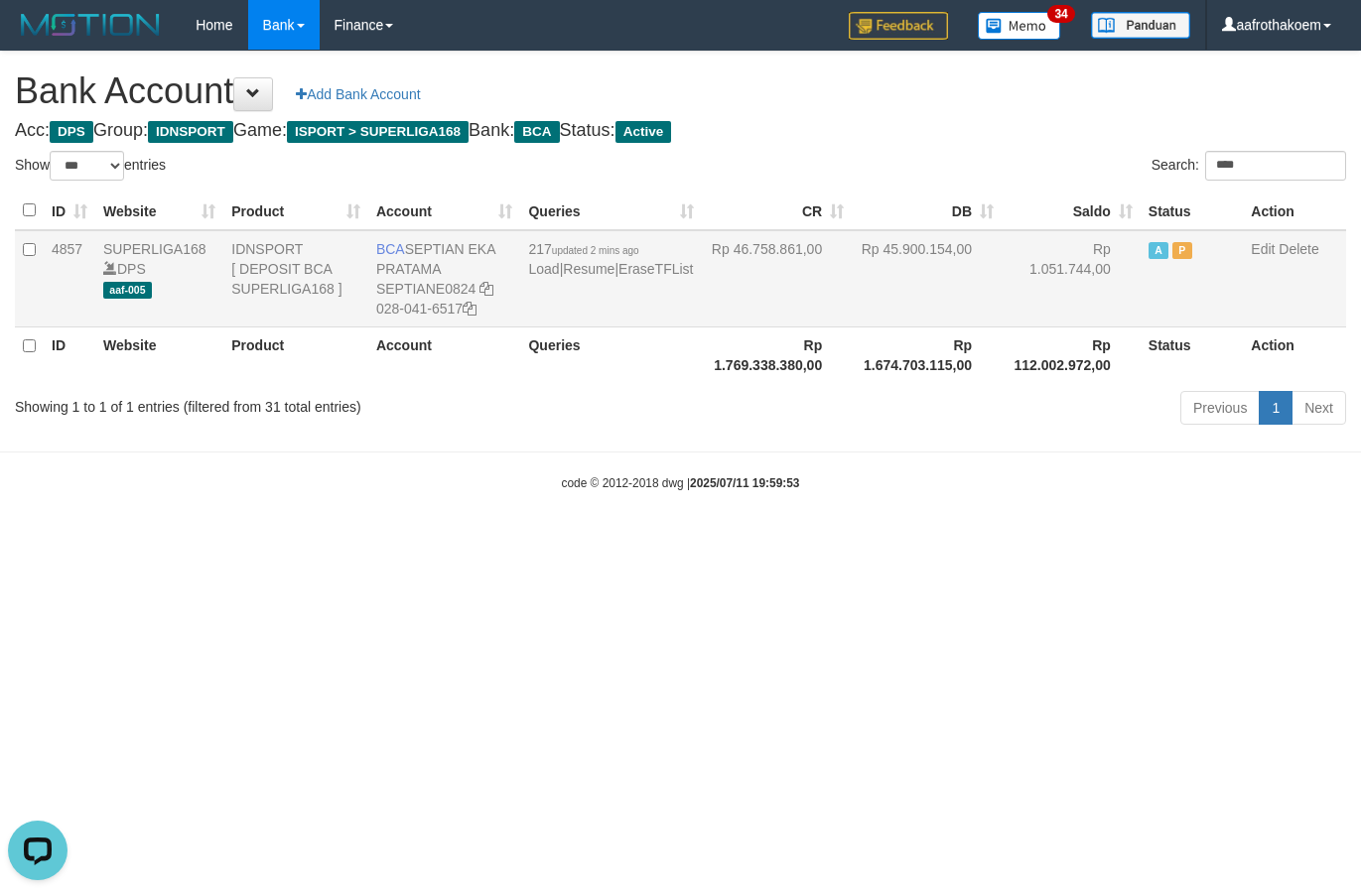 click on "Rp 45.900.154,00" at bounding box center (926, 279) 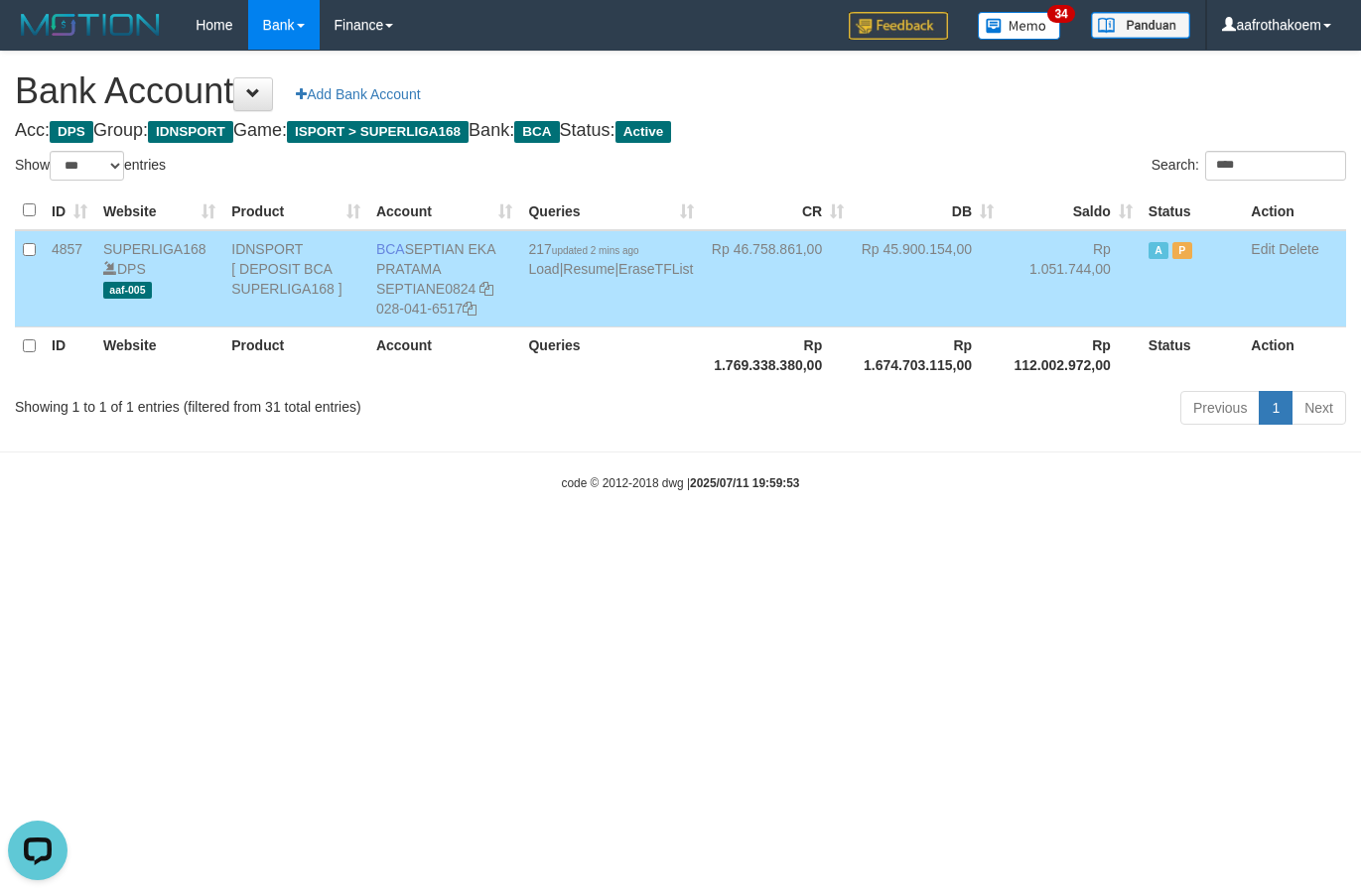 drag, startPoint x: 423, startPoint y: 245, endPoint x: 470, endPoint y: 268, distance: 52.3259 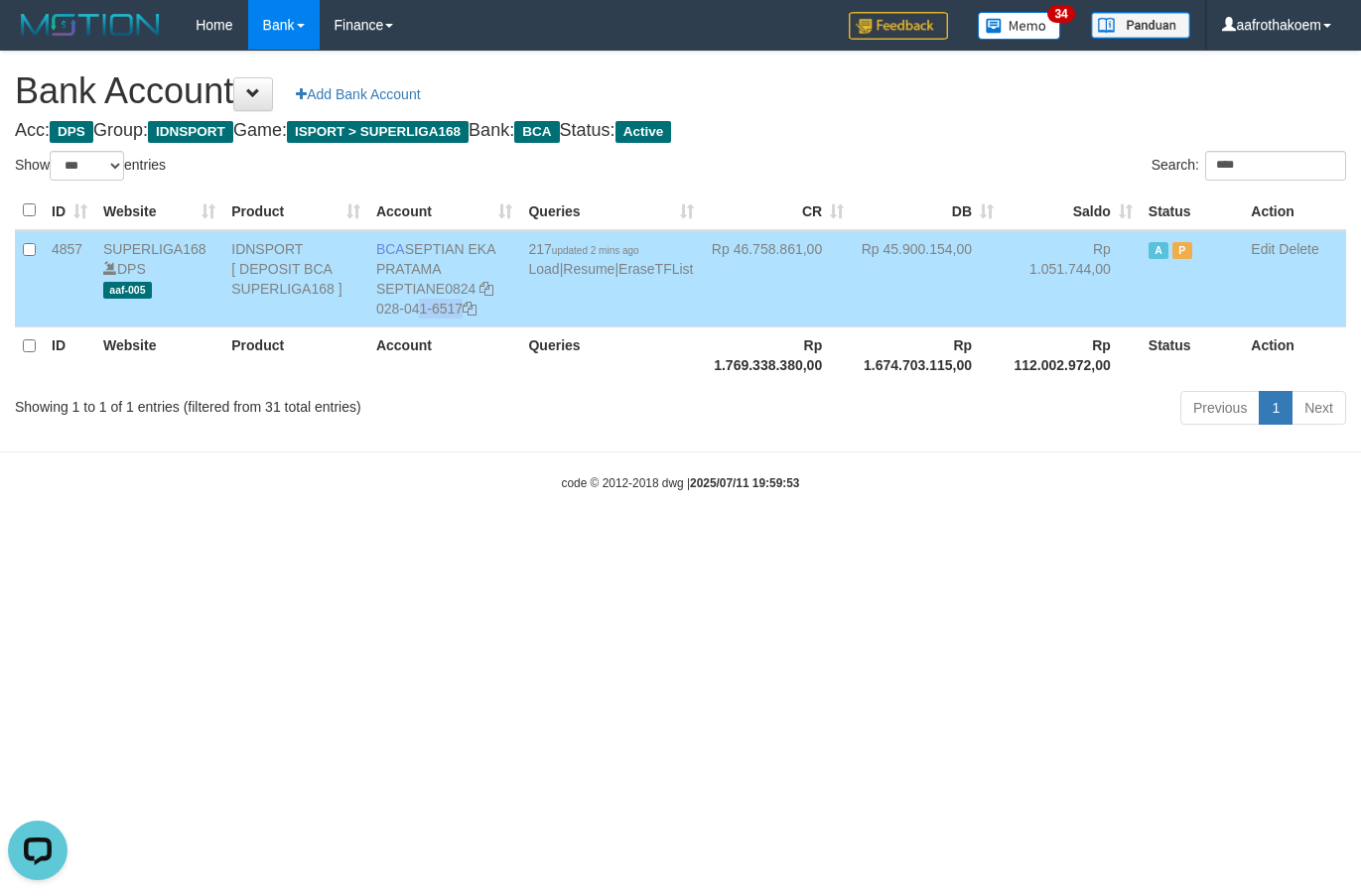 drag, startPoint x: 390, startPoint y: 305, endPoint x: 481, endPoint y: 319, distance: 92.07063 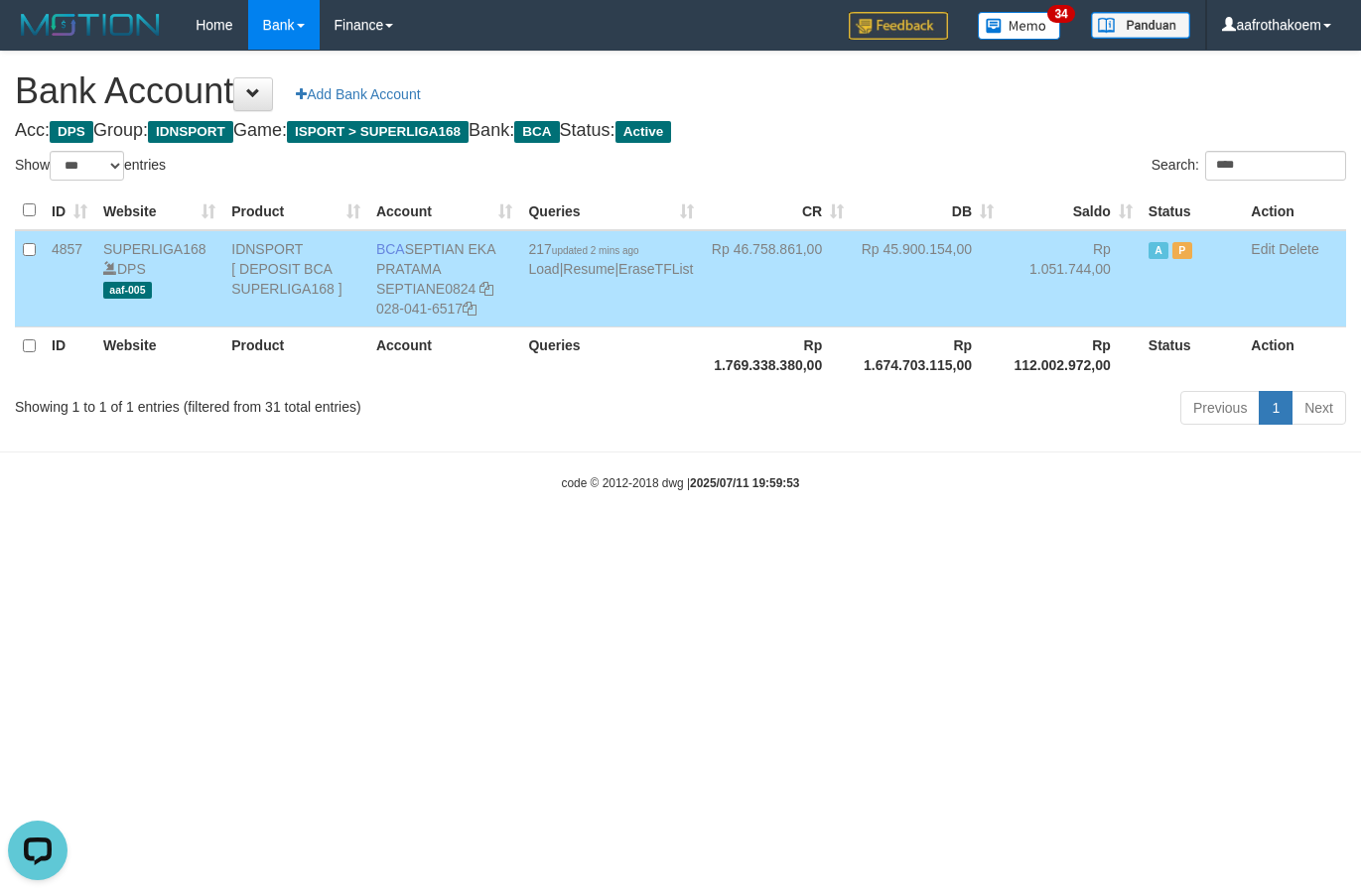 click on "Search: ****" at bounding box center (1021, 168) 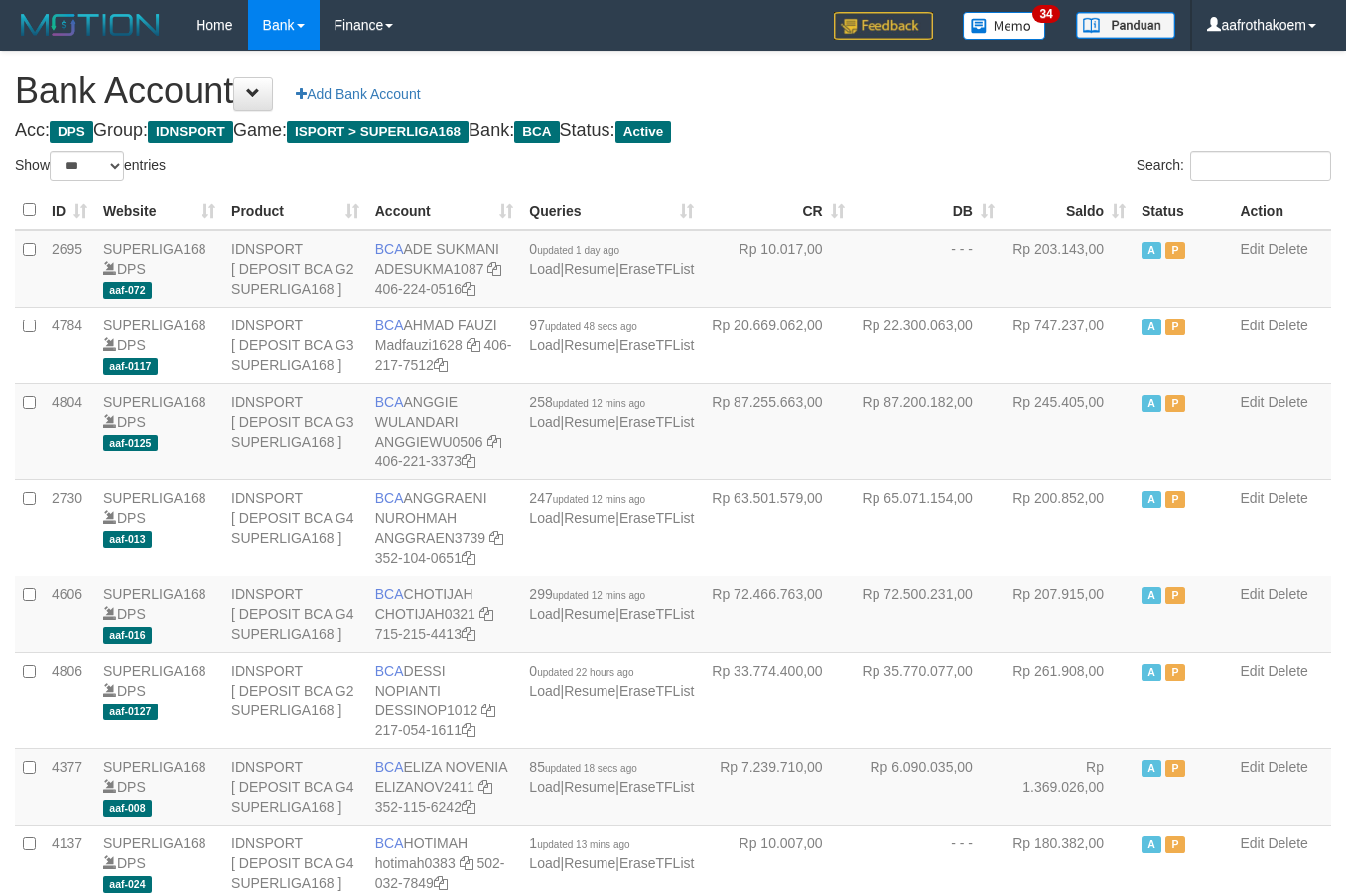 select on "***" 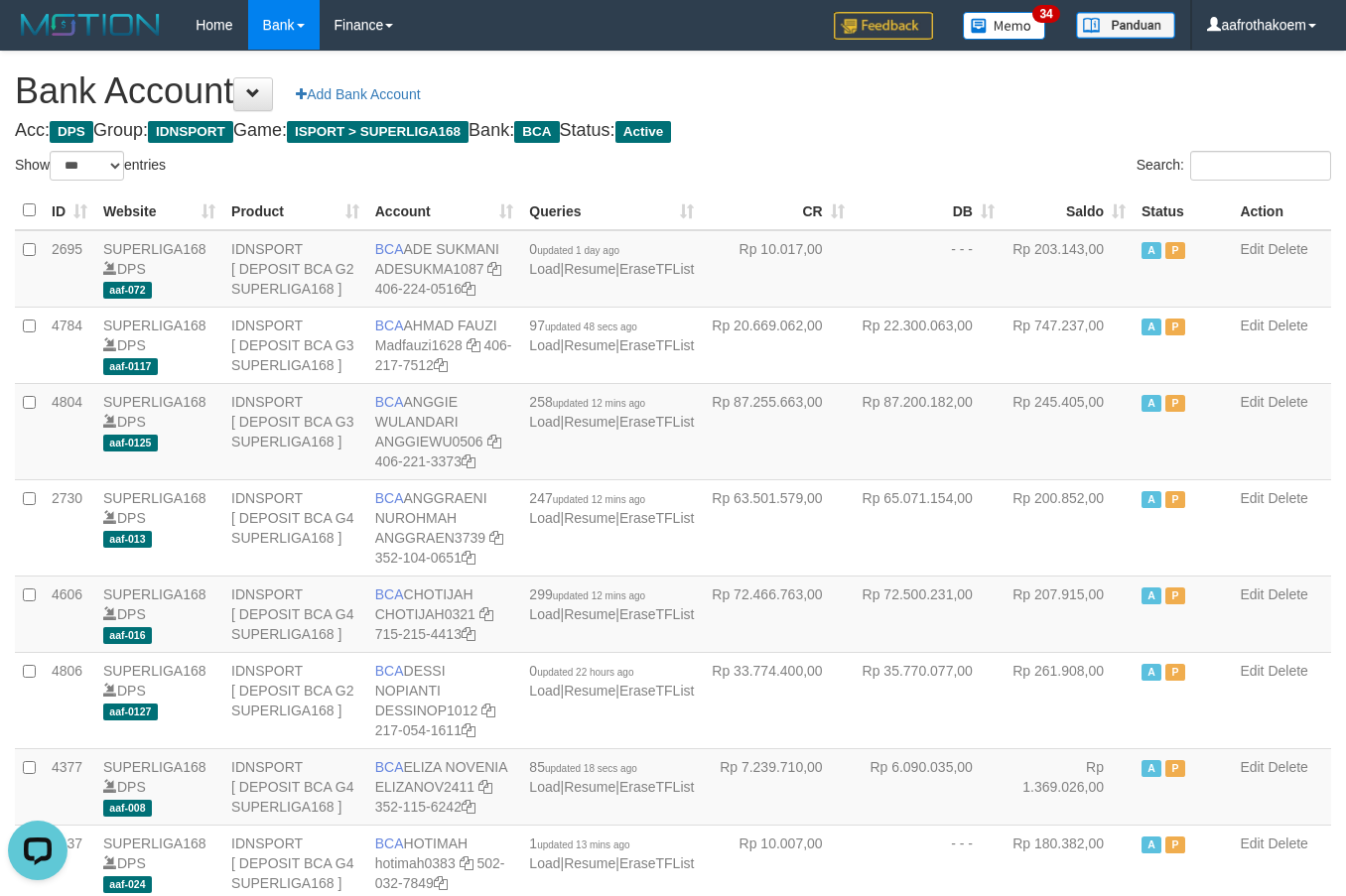 scroll, scrollTop: 0, scrollLeft: 0, axis: both 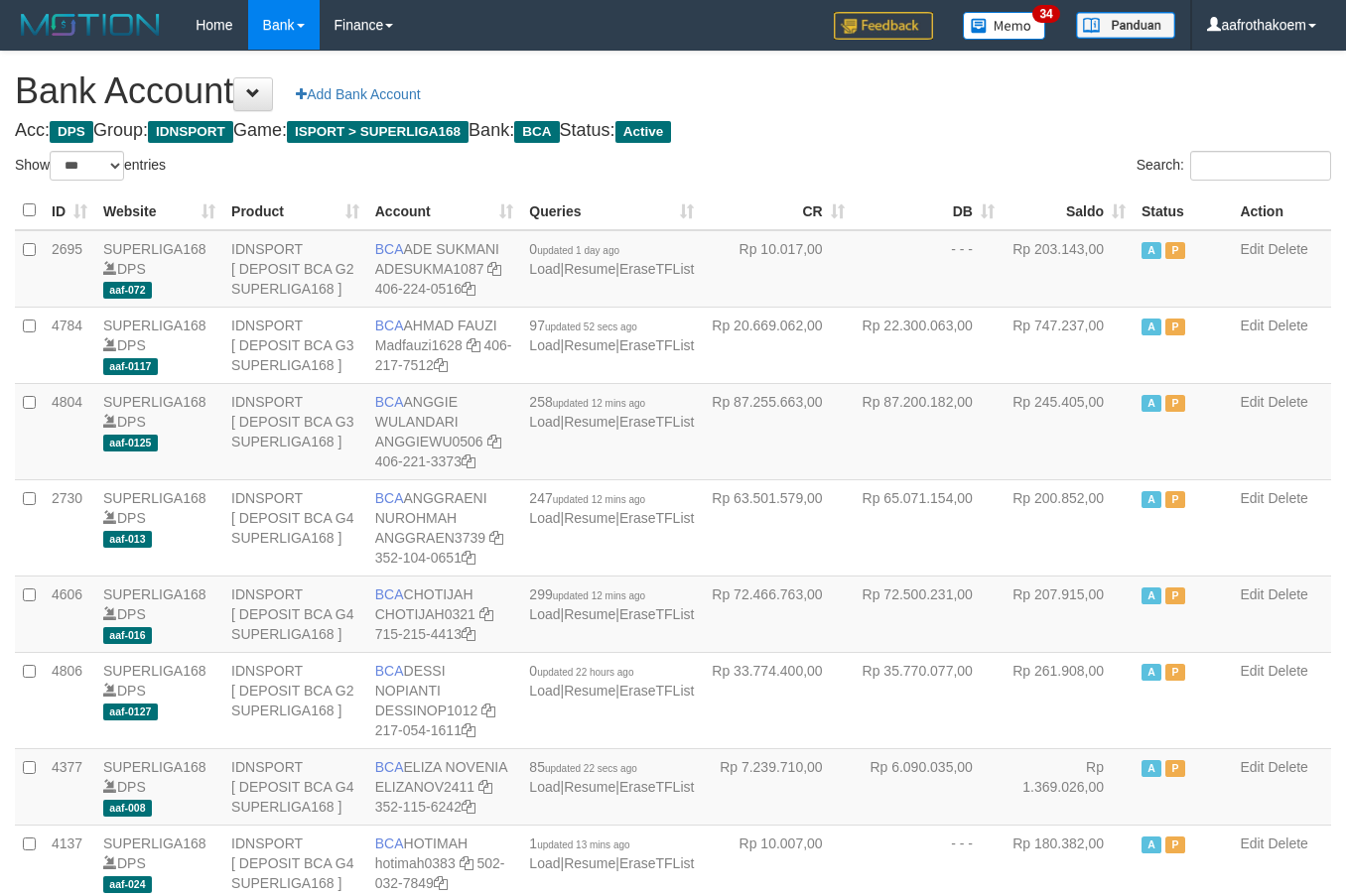 select on "***" 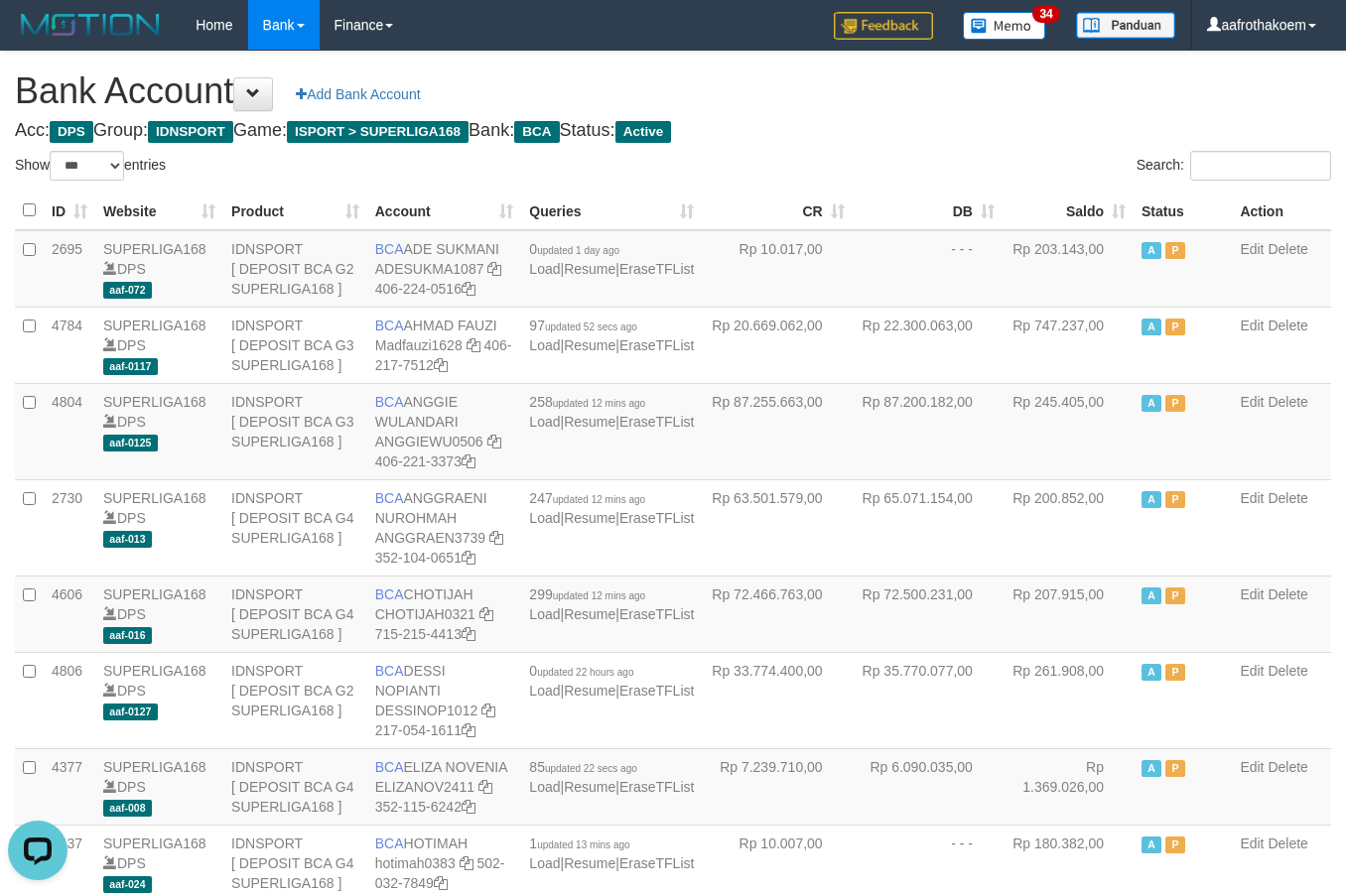 scroll, scrollTop: 0, scrollLeft: 0, axis: both 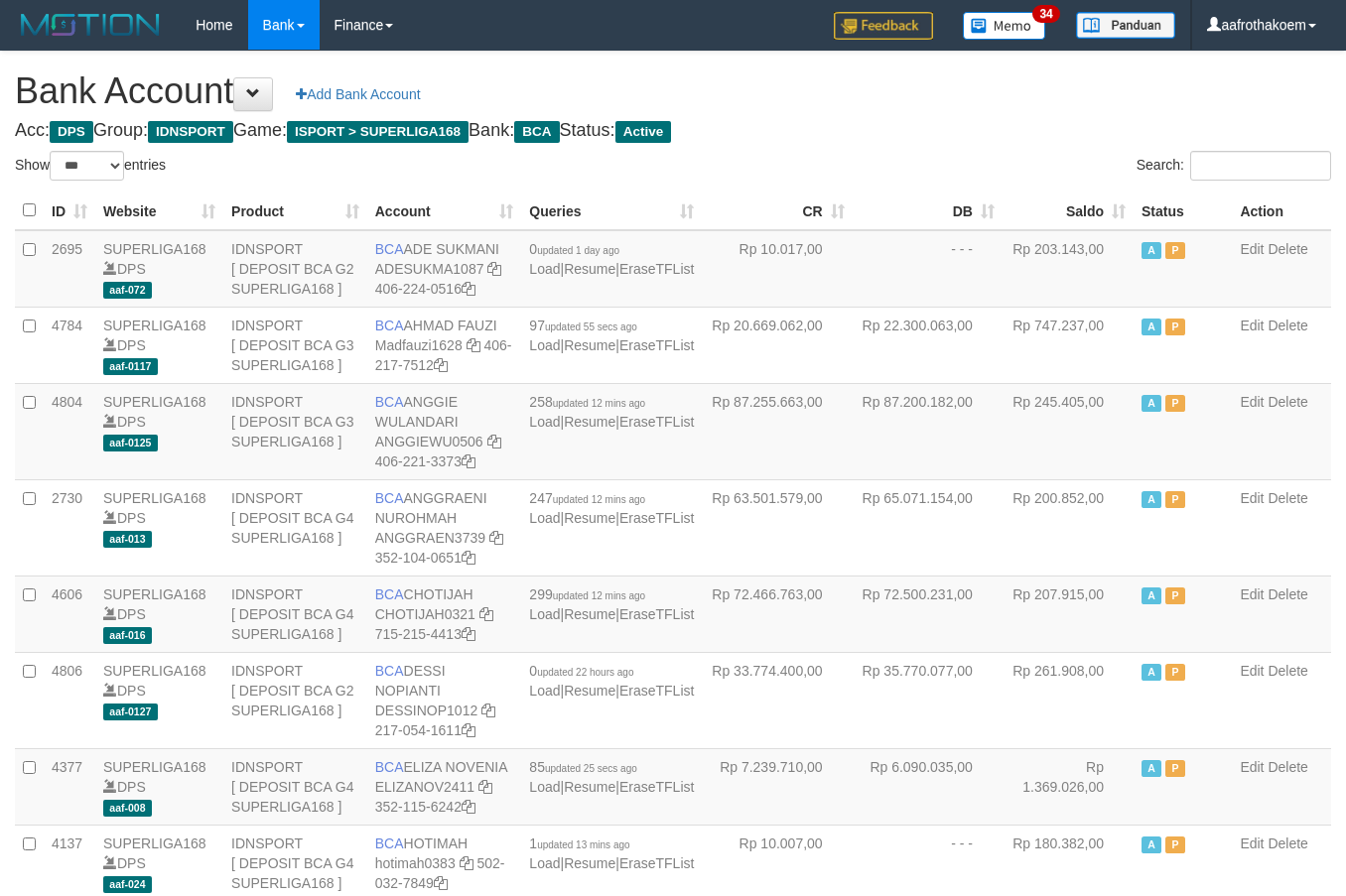 select on "***" 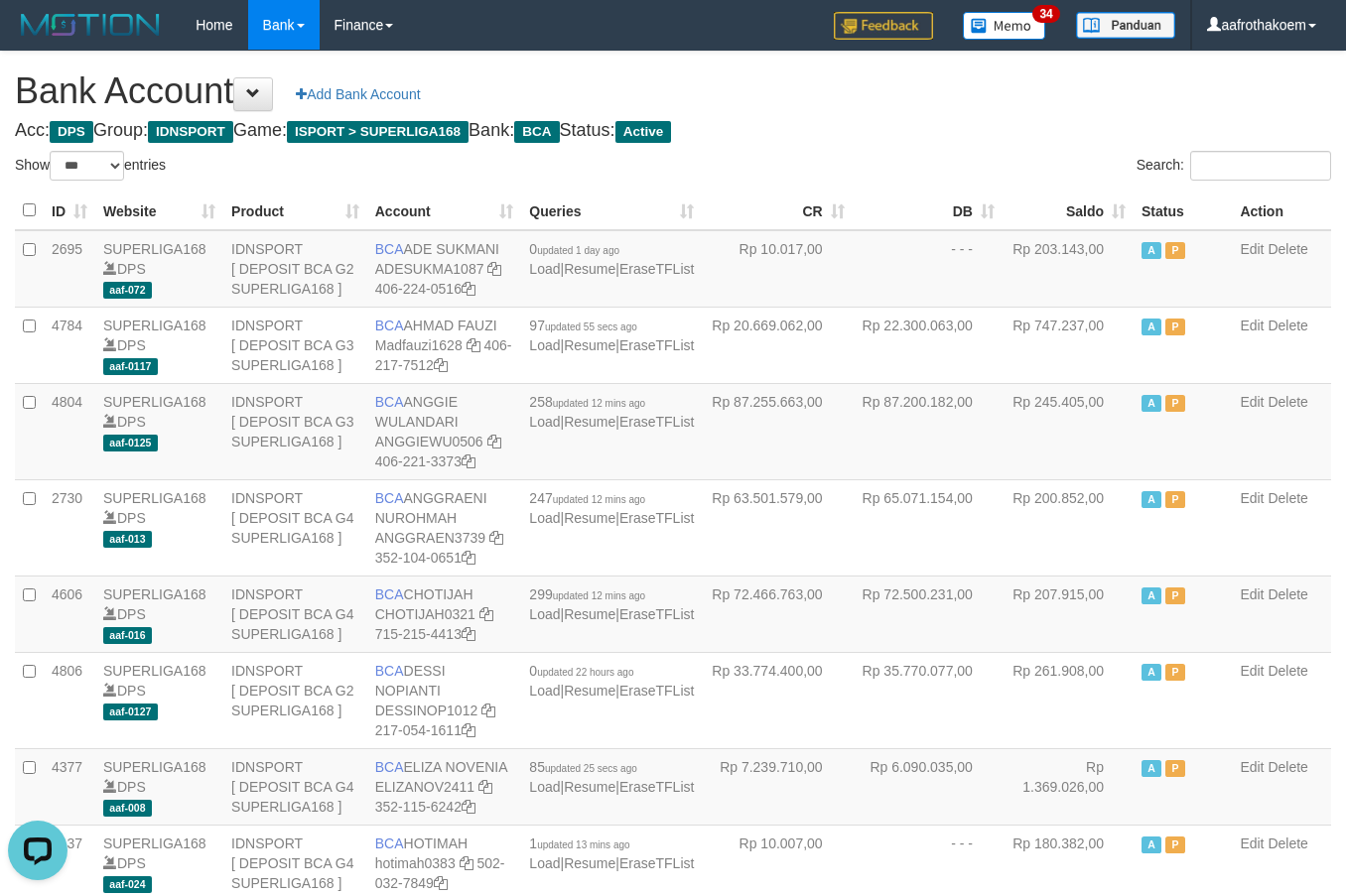 scroll, scrollTop: 0, scrollLeft: 0, axis: both 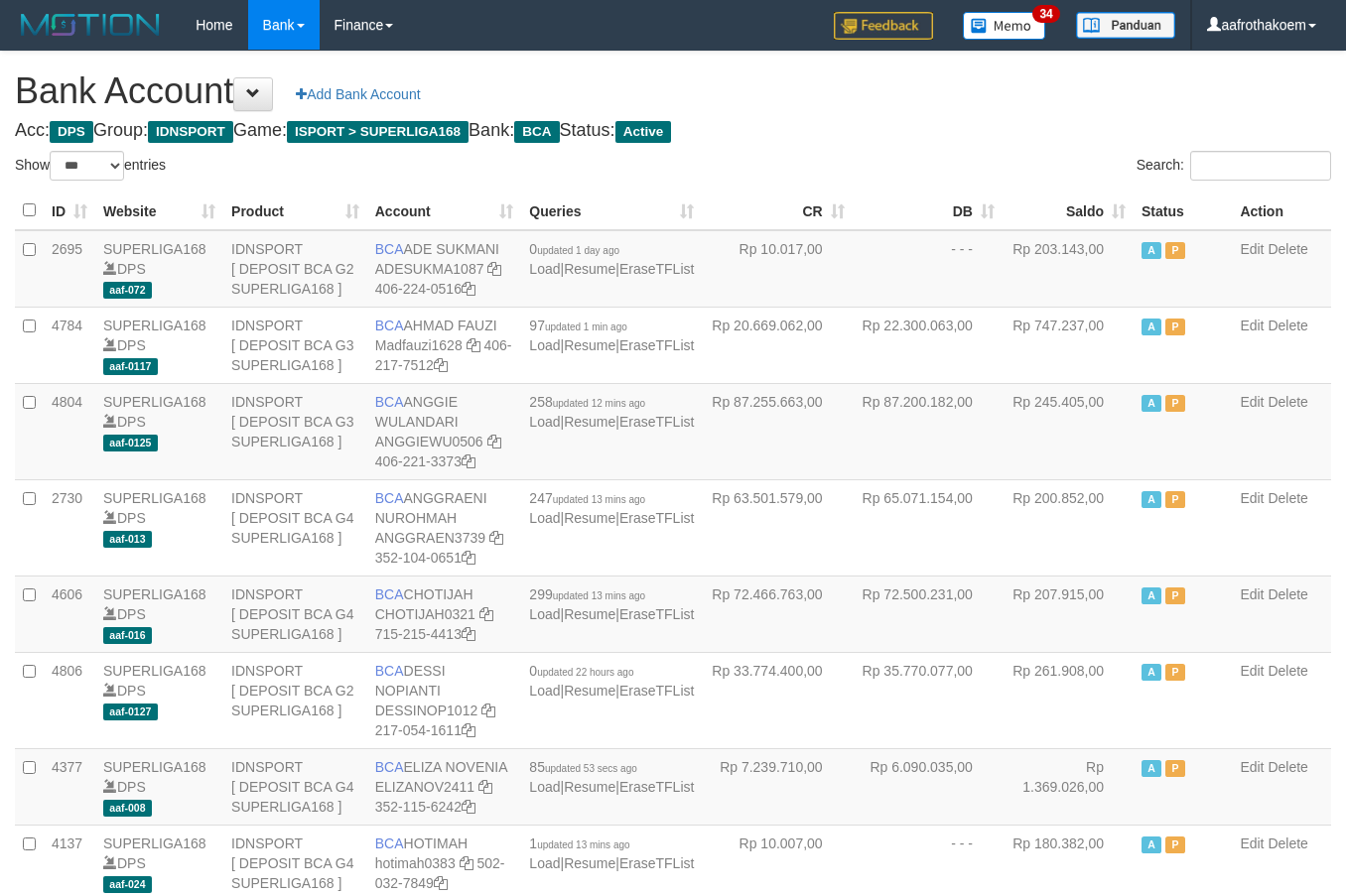 select on "***" 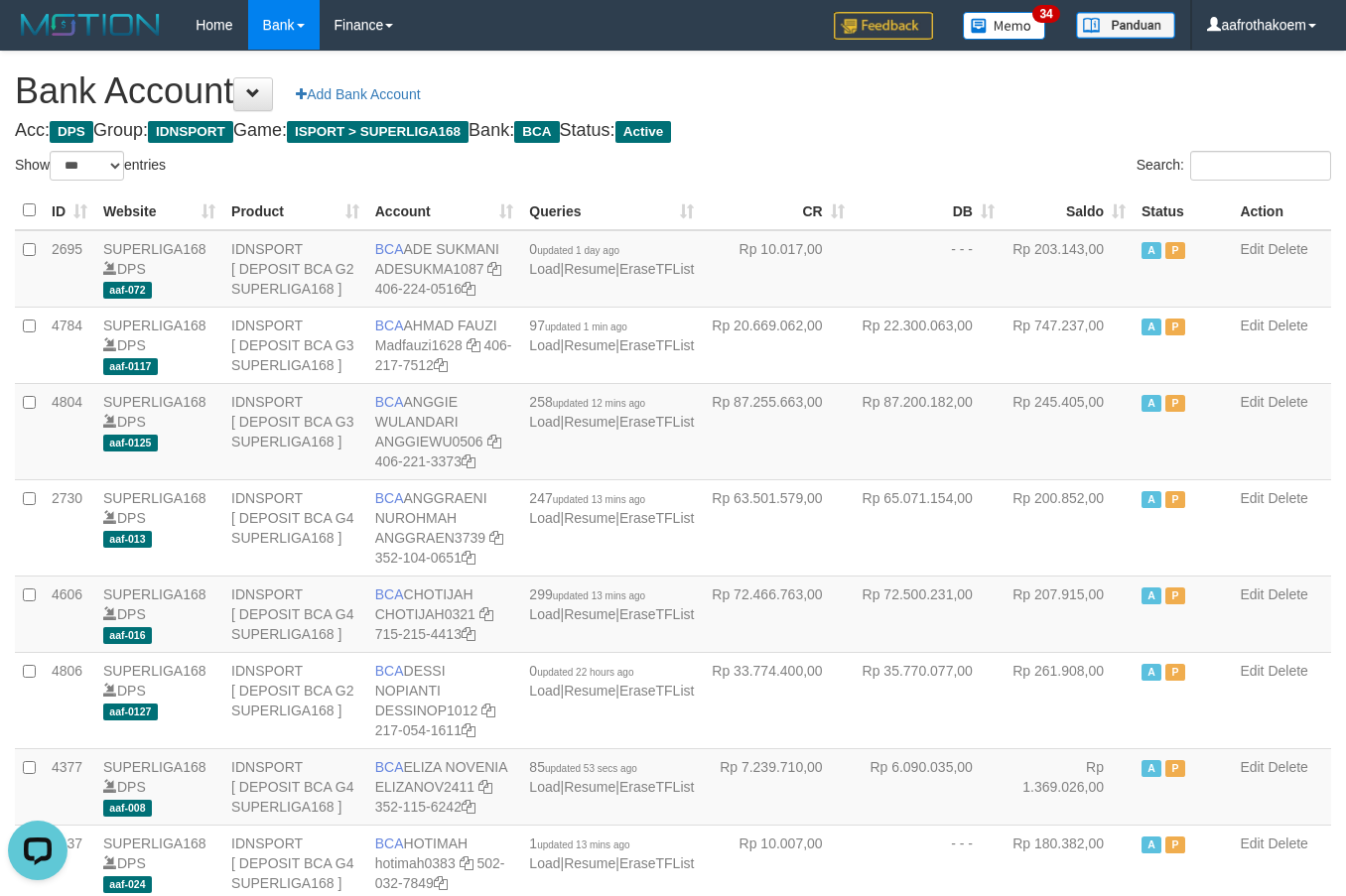 scroll, scrollTop: 0, scrollLeft: 0, axis: both 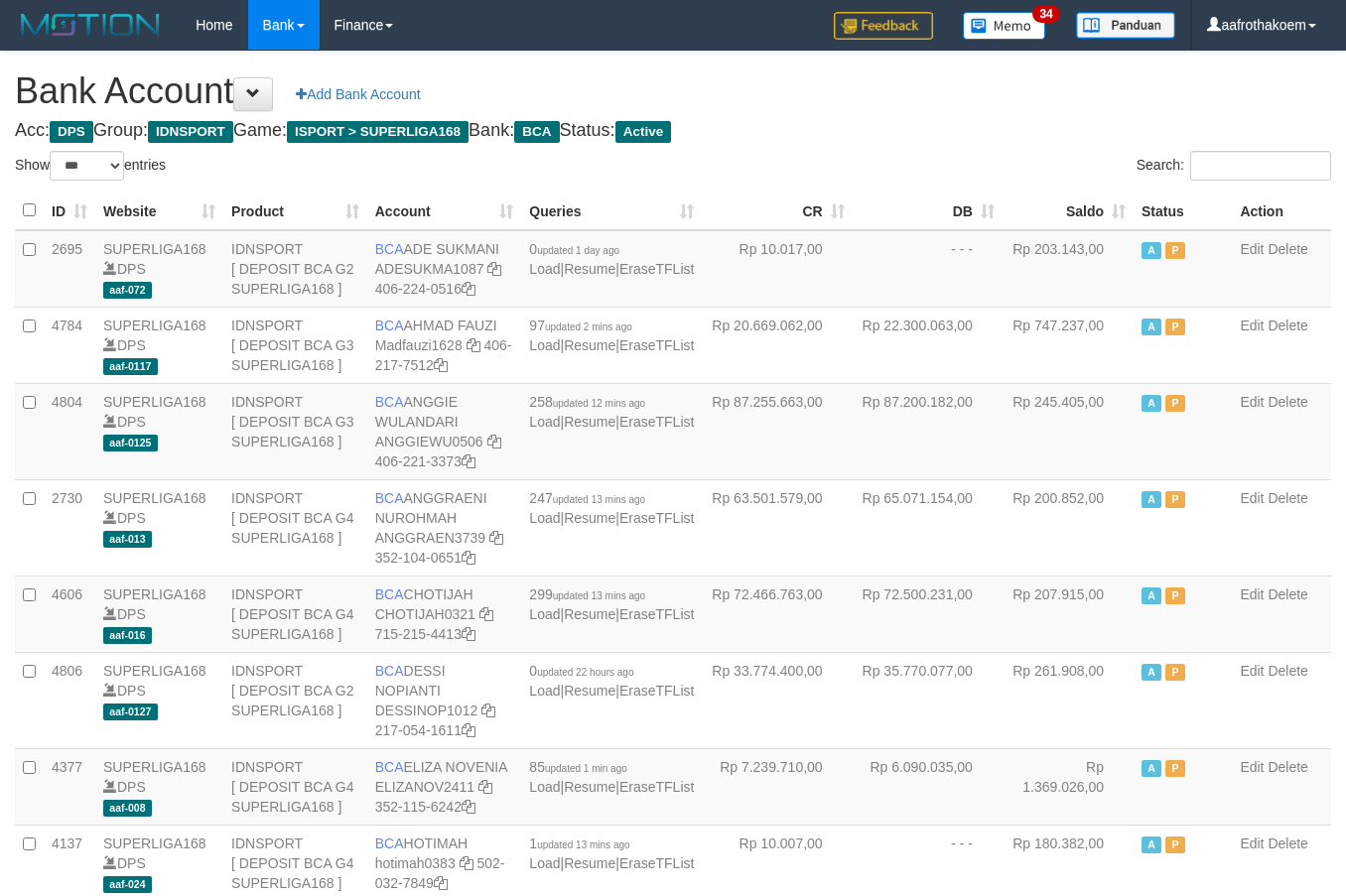 select on "***" 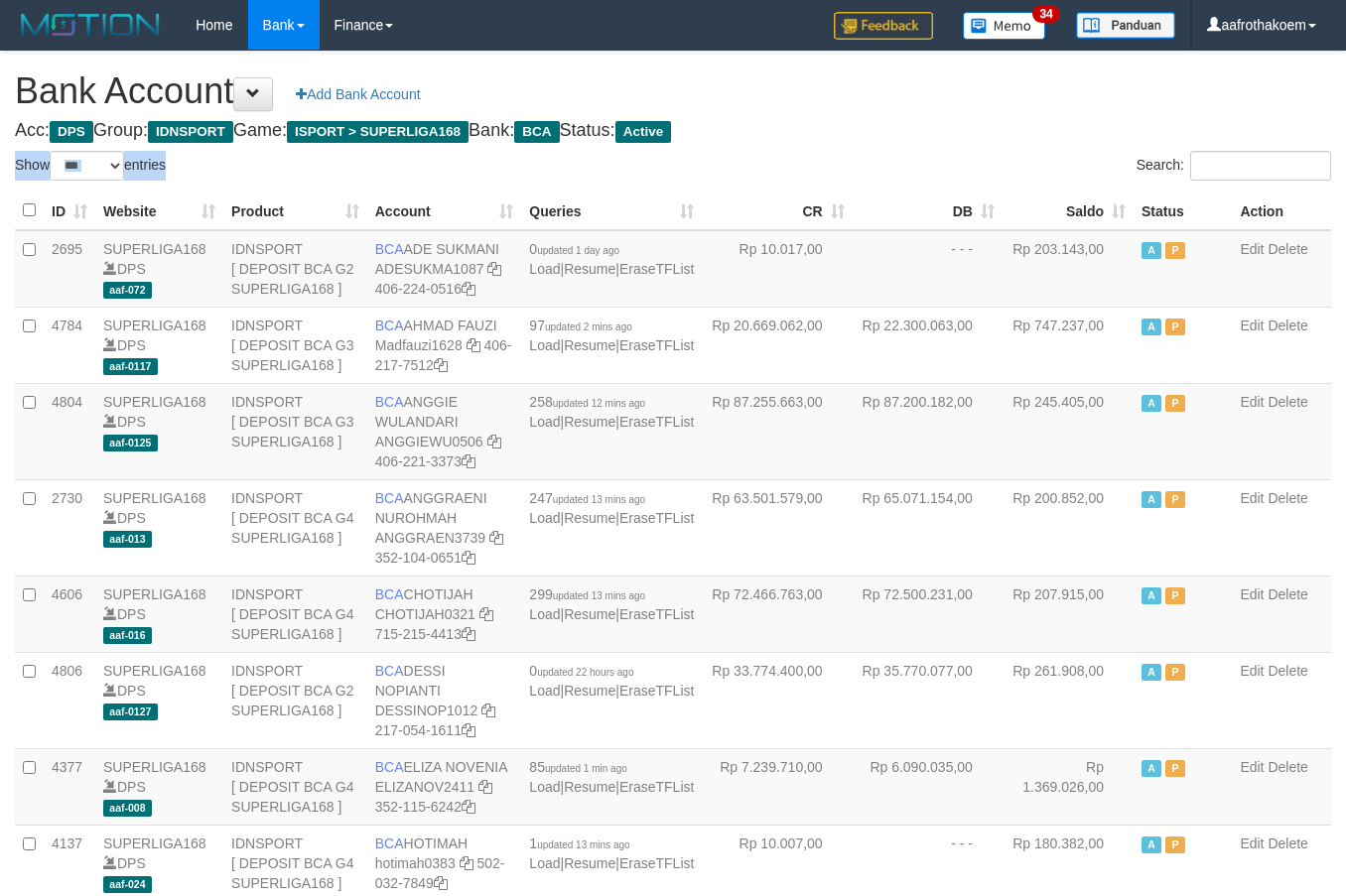 click on "Bank Account
Add Bank Account
Acc: 										 DPS
Group:   IDNSPORT    		Game:   ISPORT > SUPERLIGA168    		Bank:   BCA    		Status:  Active
Filter Account Type
*******
***
**
***
DPS
SELECT ALL  SELECT TYPE  - ALL -
DPS
WD
TMP
Filter Product
*******
******
********
********
*******
********
IDNSPORT
SELECT ALL  SELECT GROUP  - ALL -
BETHUB
IDNPOKER
IDNSPORT
IDNTOTO
LOADONLY
Filter Website
*******" at bounding box center [673, 1506] 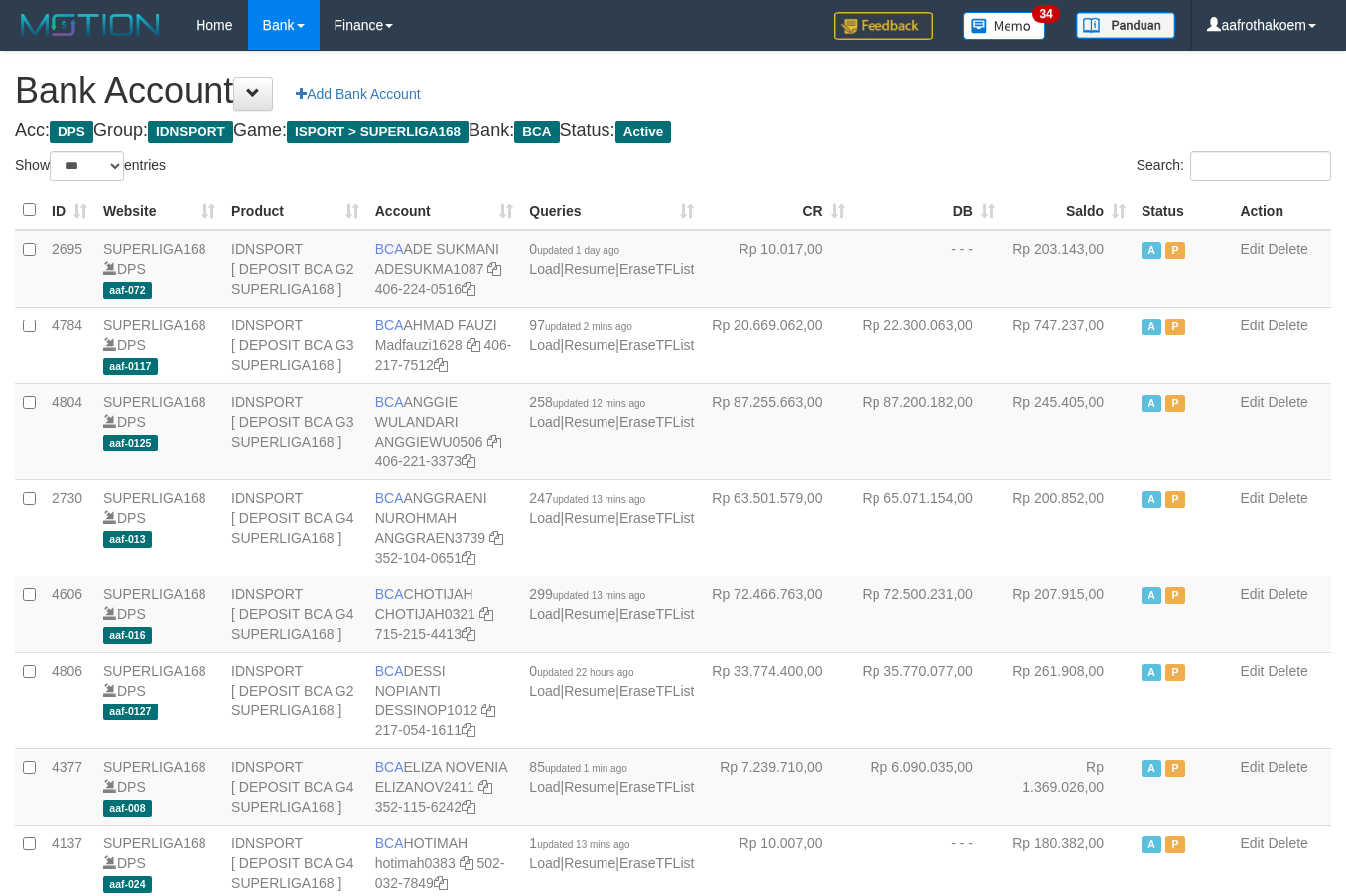 click on "Acc: 										 DPS
Group:   IDNSPORT    		Game:   ISPORT > SUPERLIGA168    		Bank:   BCA    		Status:  Active" at bounding box center [673, 131] 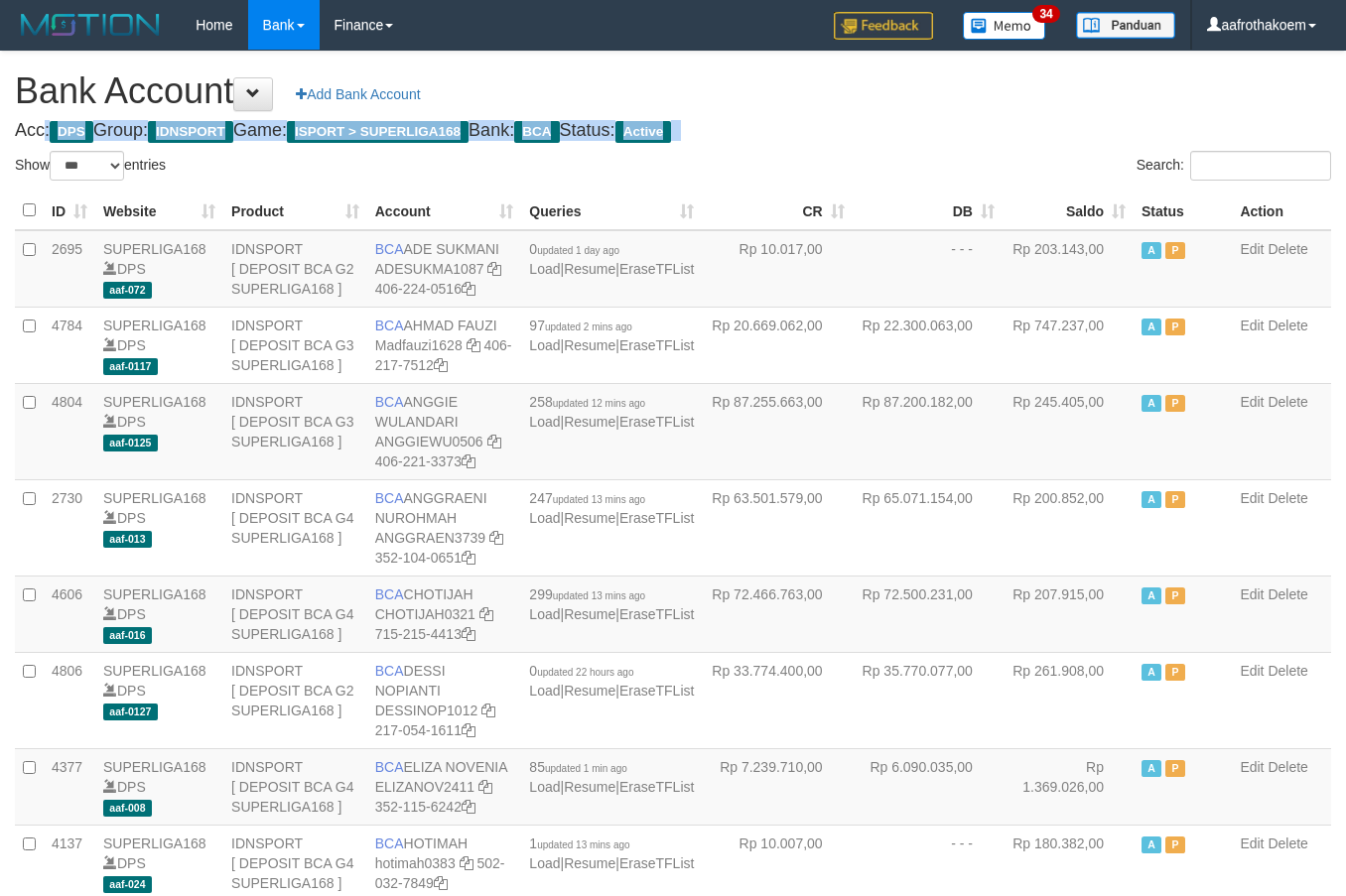 click on "Acc: 										 DPS
Group:   IDNSPORT    		Game:   ISPORT > SUPERLIGA168    		Bank:   BCA    		Status:  Active" at bounding box center (673, 131) 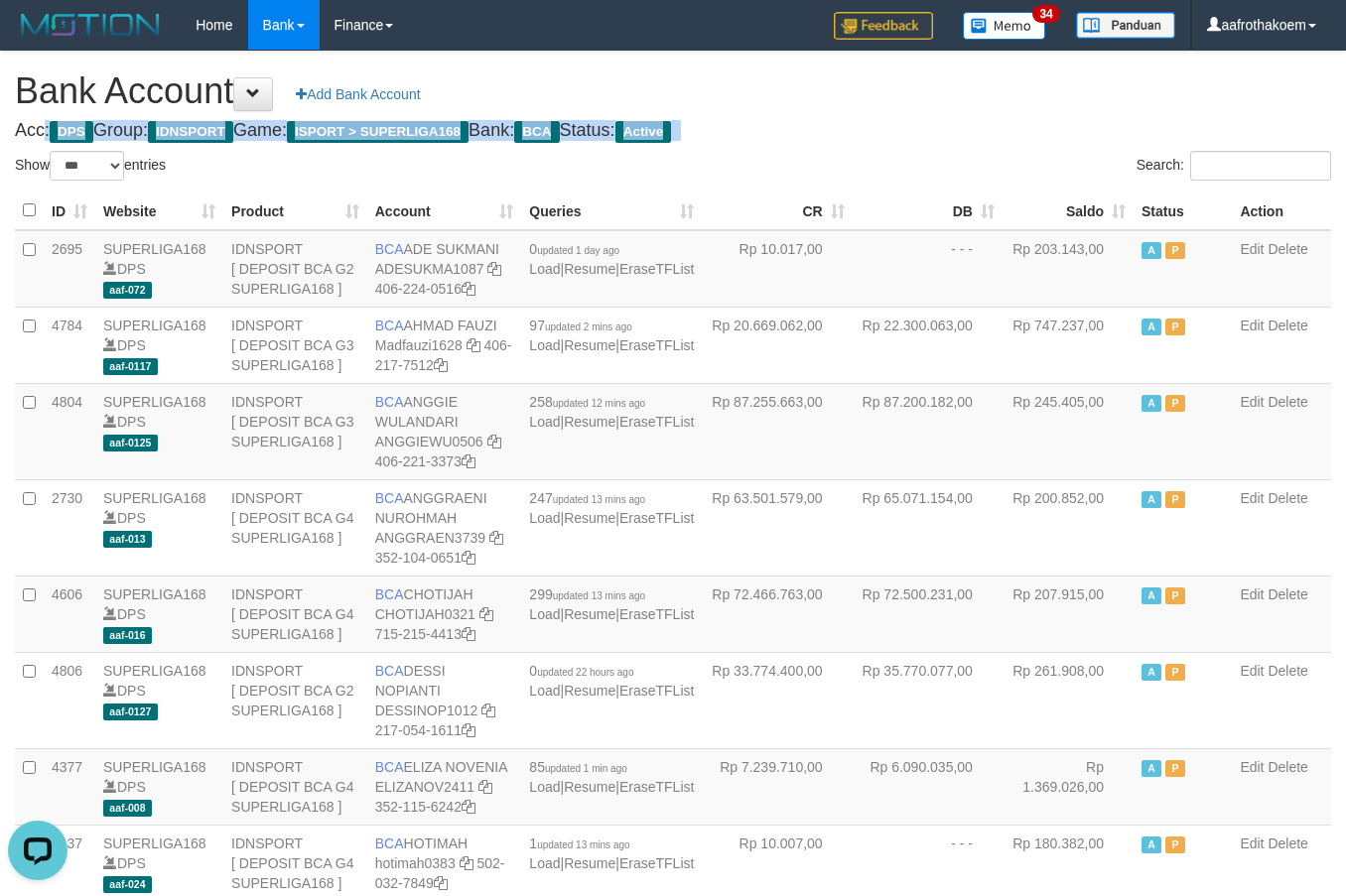 scroll, scrollTop: 0, scrollLeft: 0, axis: both 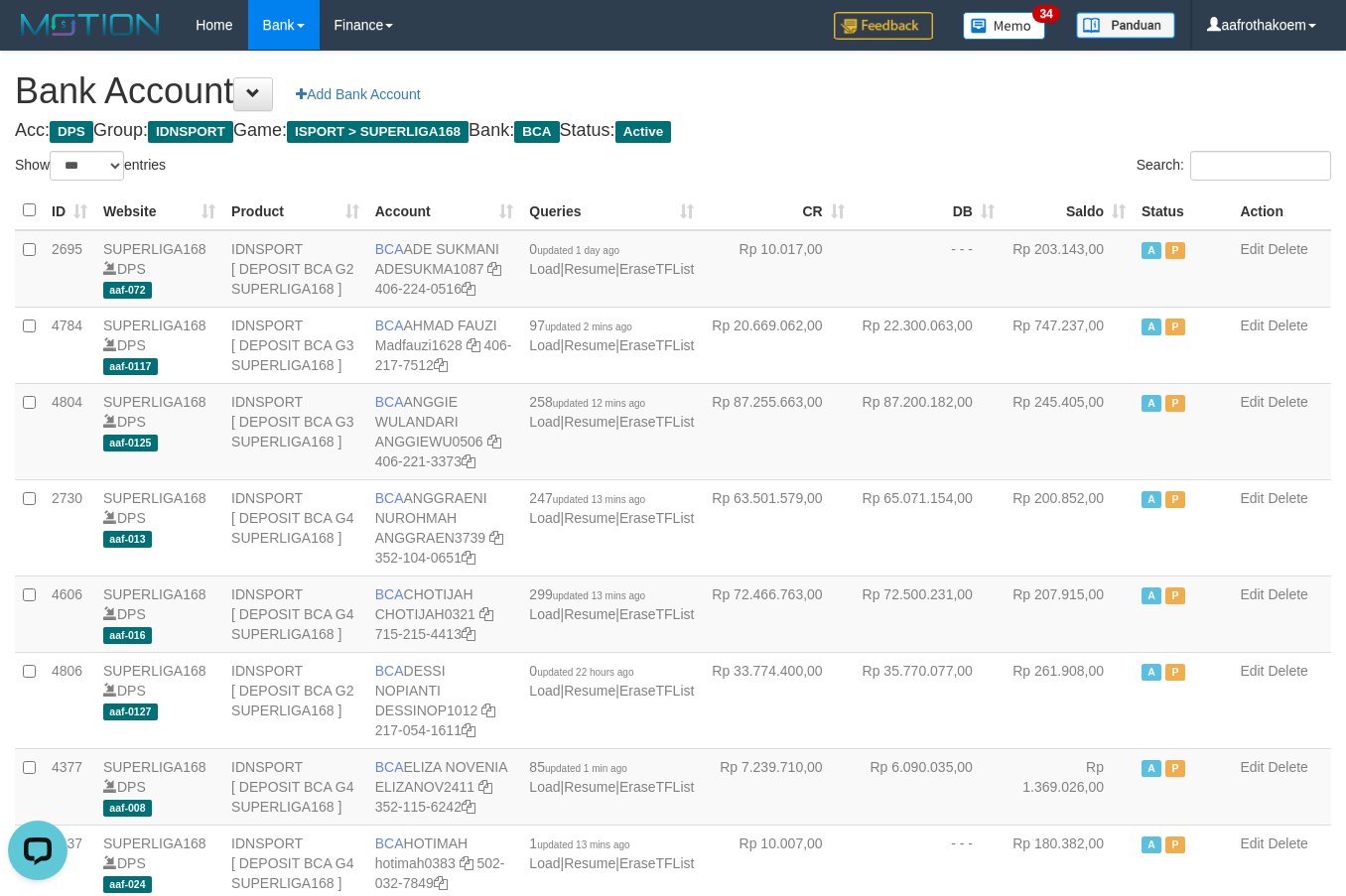 drag, startPoint x: 951, startPoint y: 144, endPoint x: 982, endPoint y: 225, distance: 86.72946 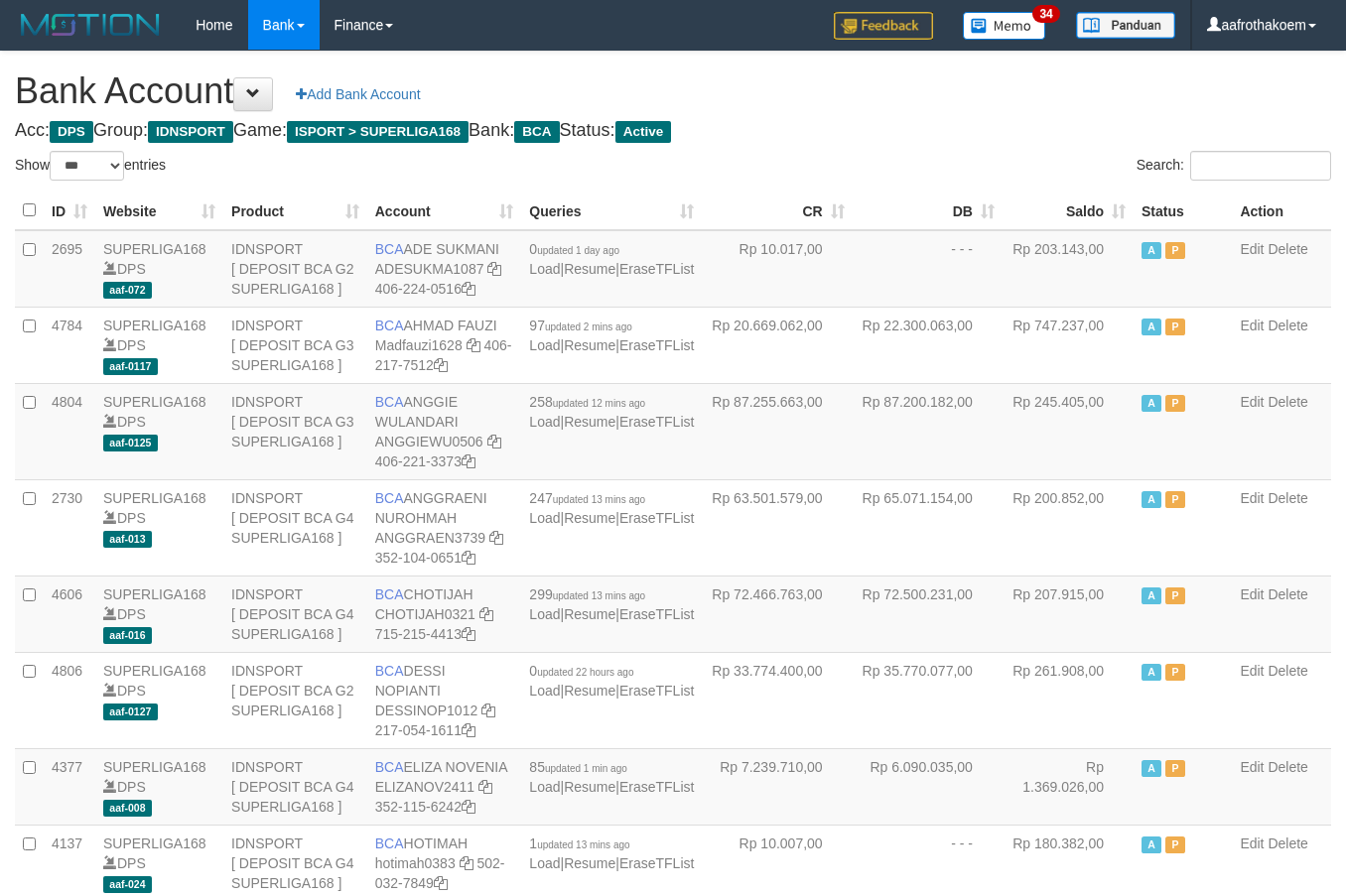 select on "***" 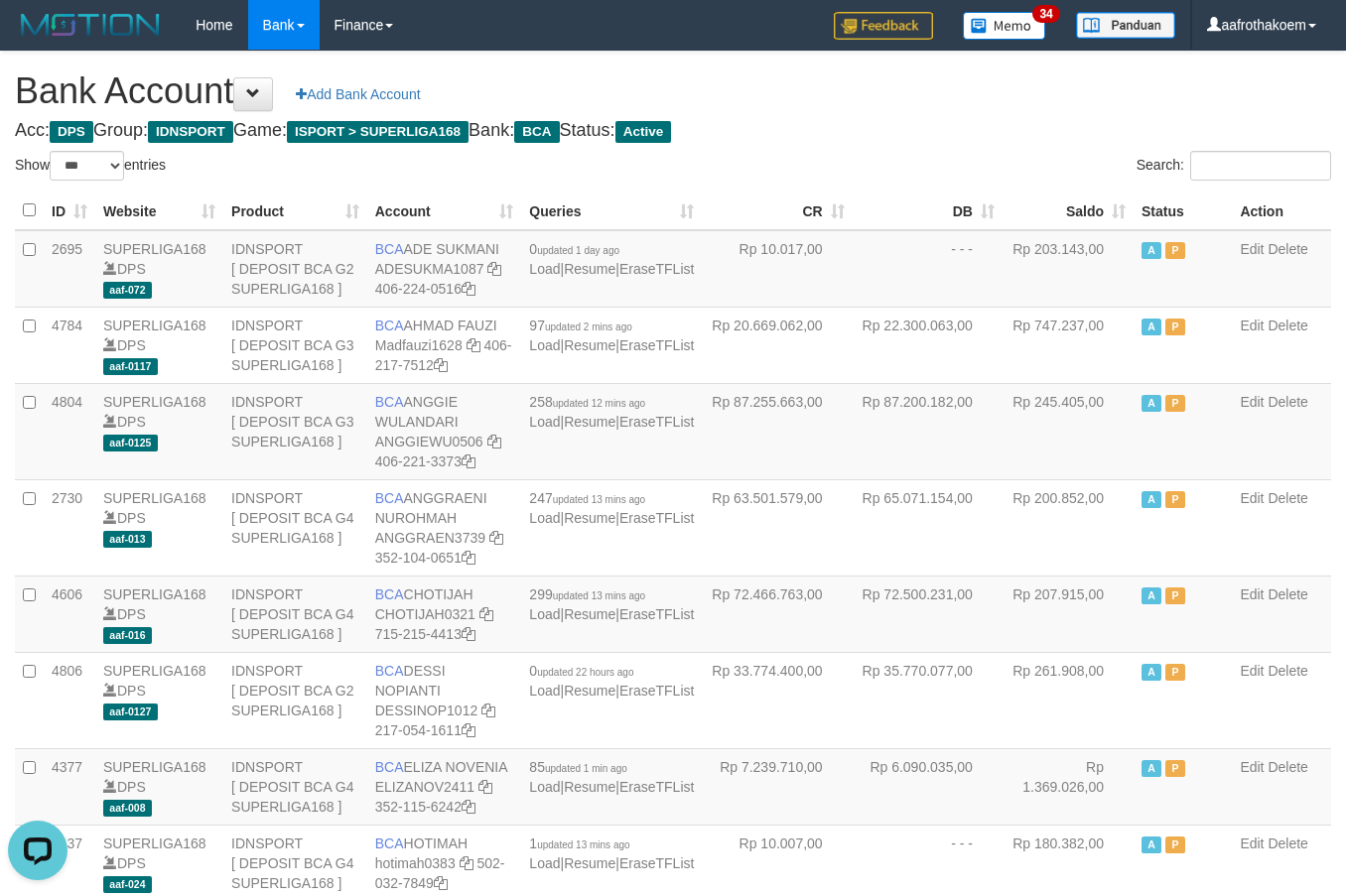 scroll, scrollTop: 0, scrollLeft: 0, axis: both 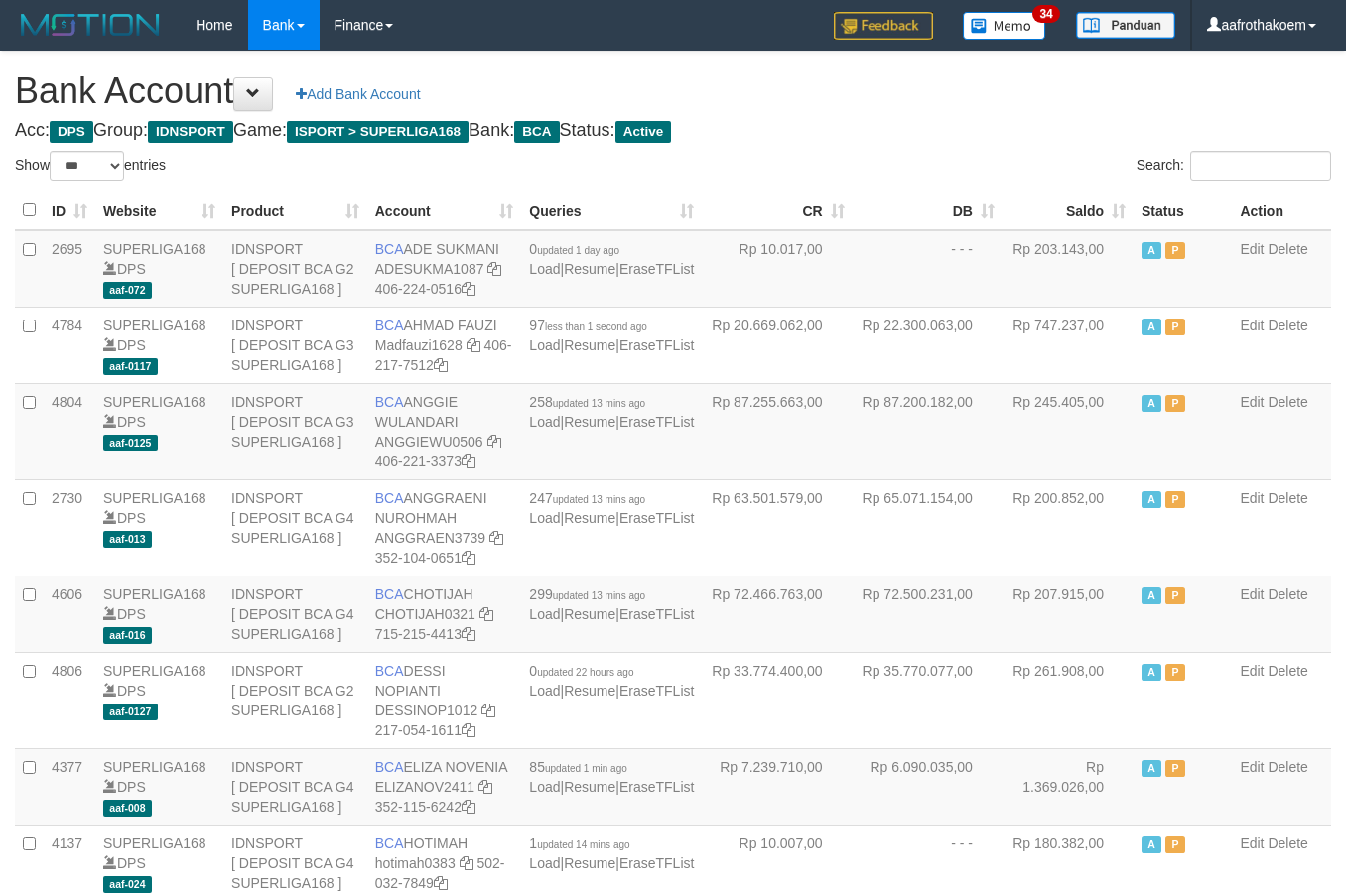 select on "***" 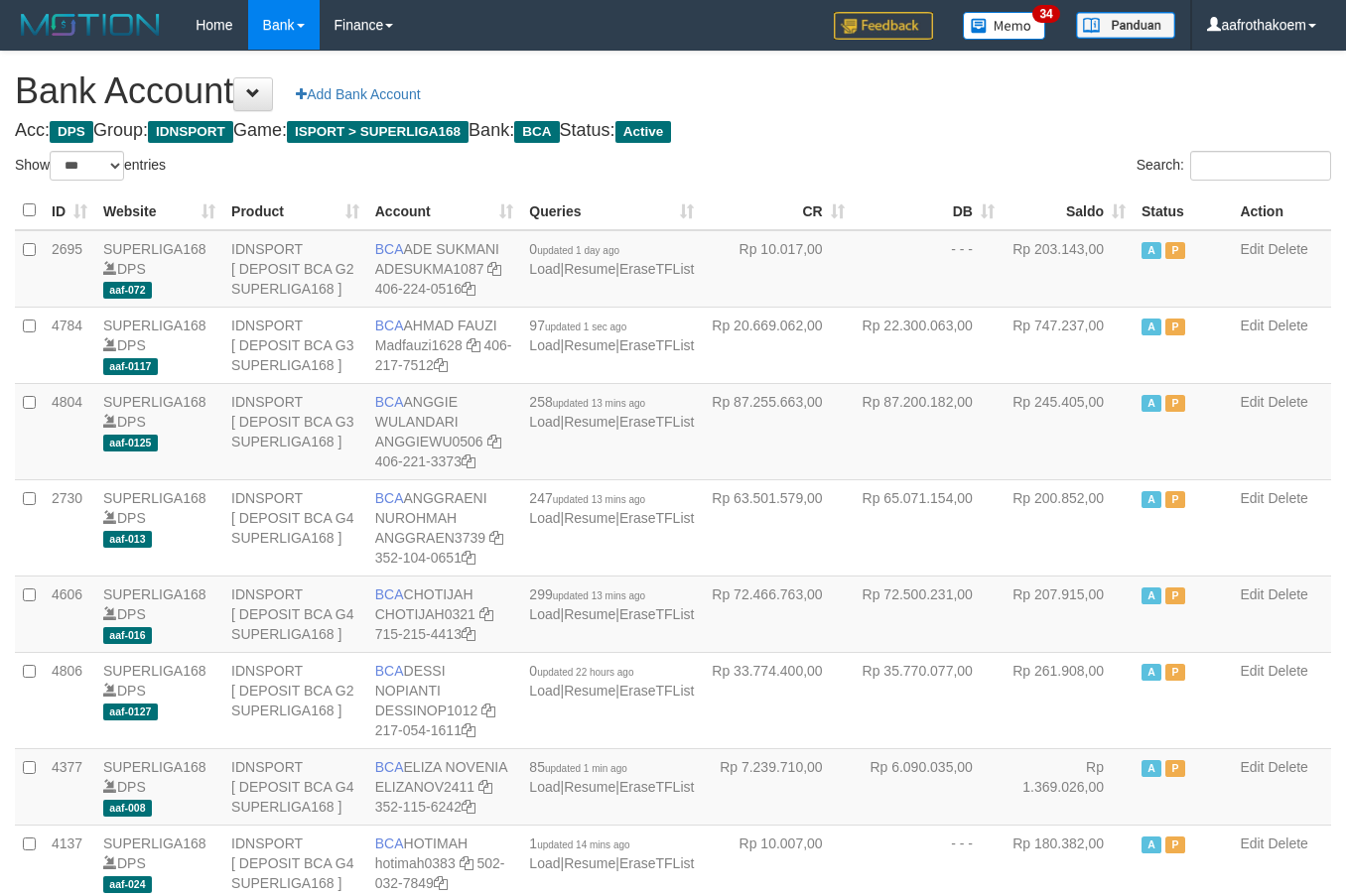 select on "***" 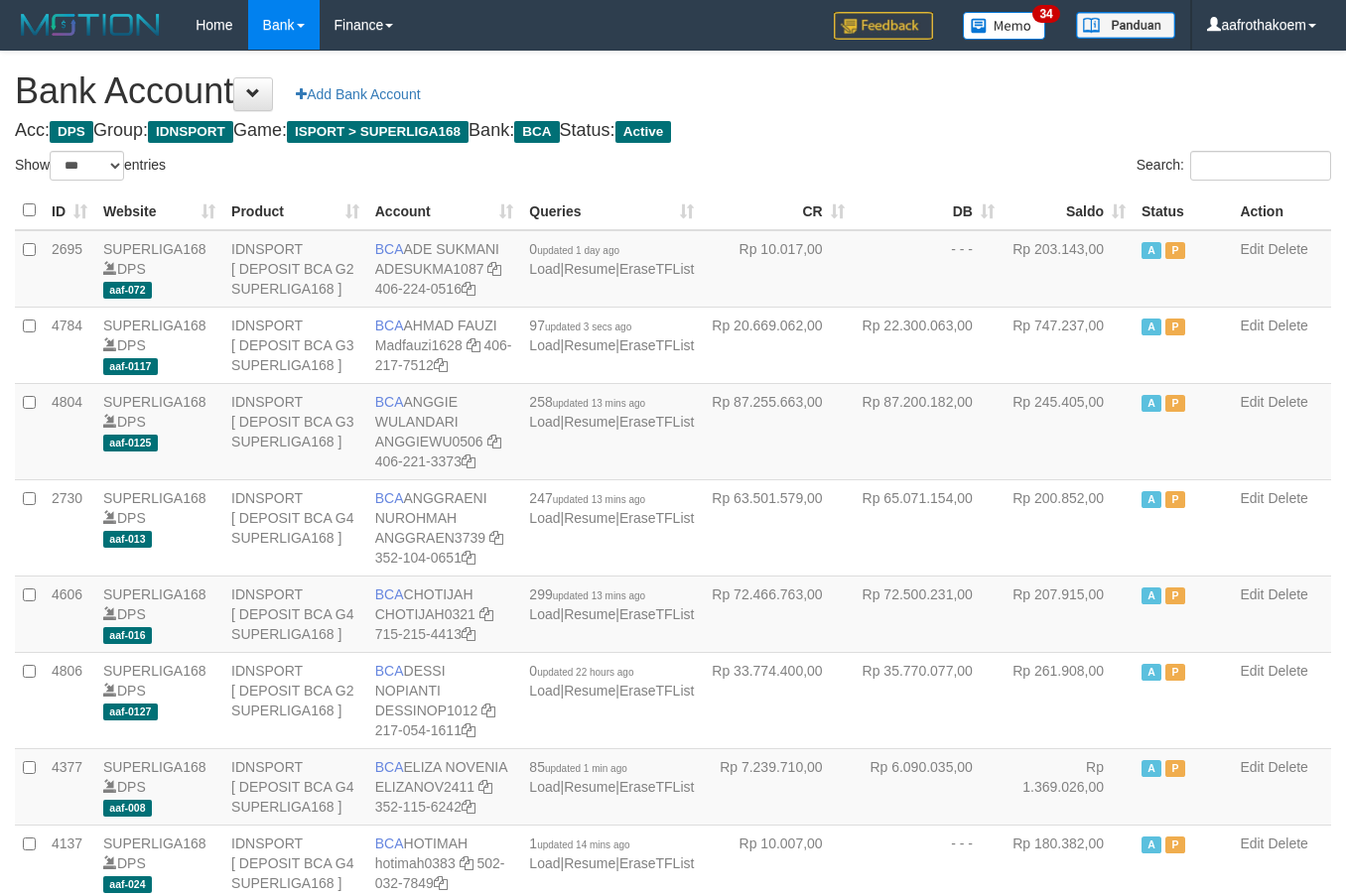 select on "***" 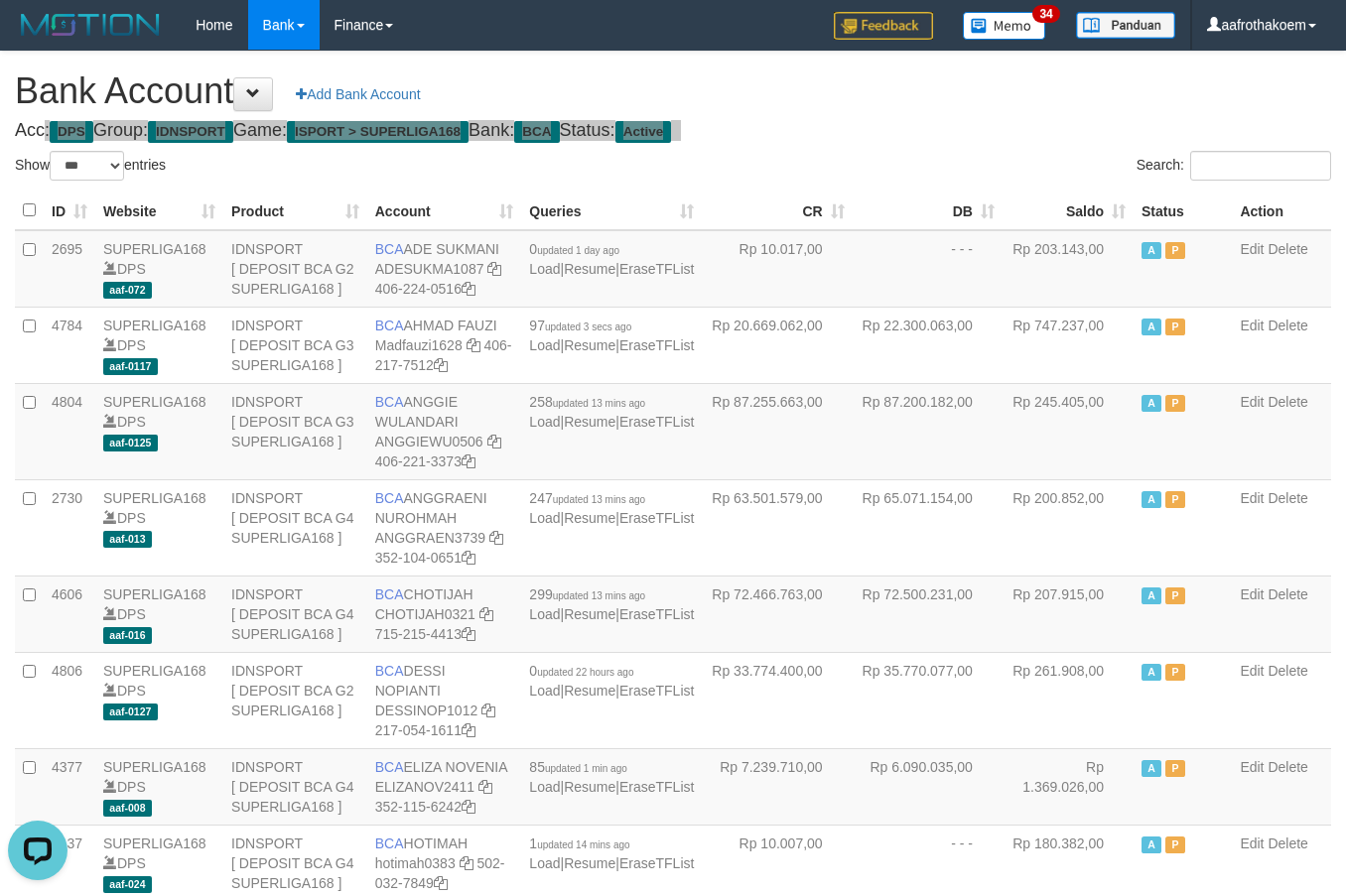 scroll, scrollTop: 0, scrollLeft: 0, axis: both 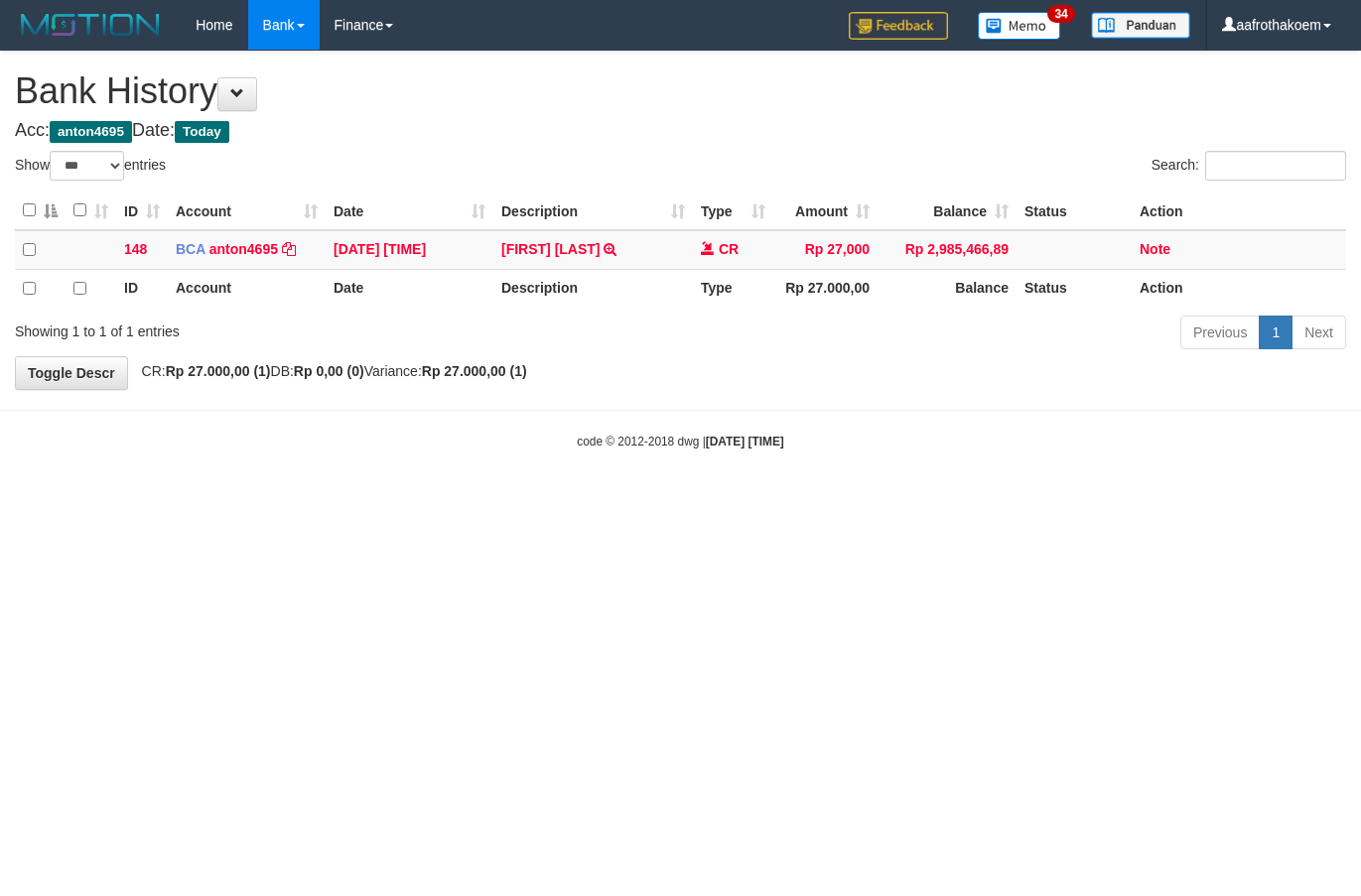 select on "***" 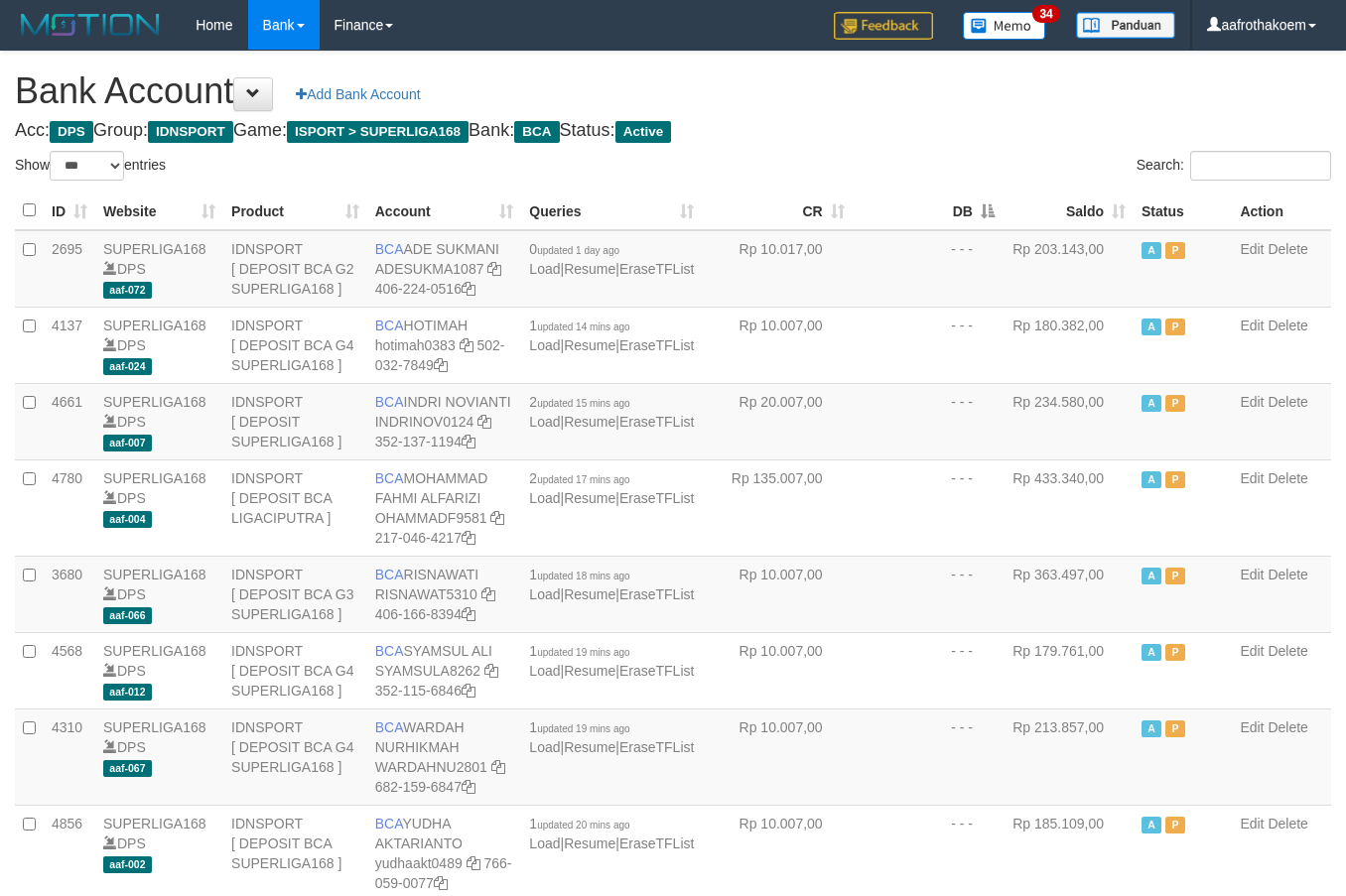 select on "***" 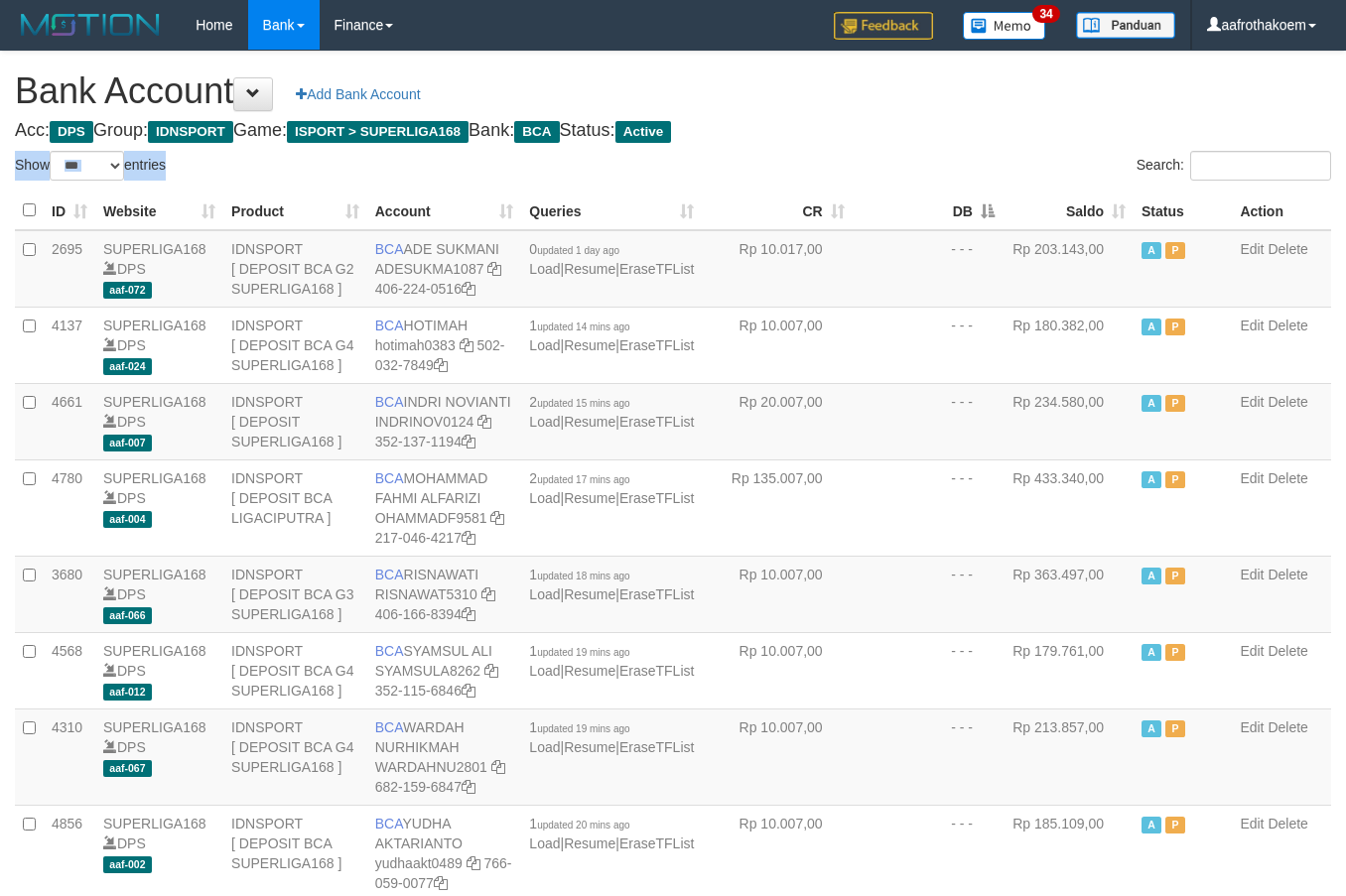 click on "Bank Account
Add Bank Account
Acc: 										 DPS
Group:   IDNSPORT    		Game:   ISPORT > SUPERLIGA168    		Bank:   BCA    		Status:  Active
Filter Account Type
*******
***
**
***
DPS
SELECT ALL  SELECT TYPE  - ALL -
DPS
WD
TMP
Filter Product
*******
******
********
********
*******
********
IDNSPORT
SELECT ALL  SELECT GROUP  - ALL -
BETHUB
IDNPOKER
IDNSPORT
IDNTOTO
LOADONLY
Filter Website
*******" at bounding box center (673, 1506) 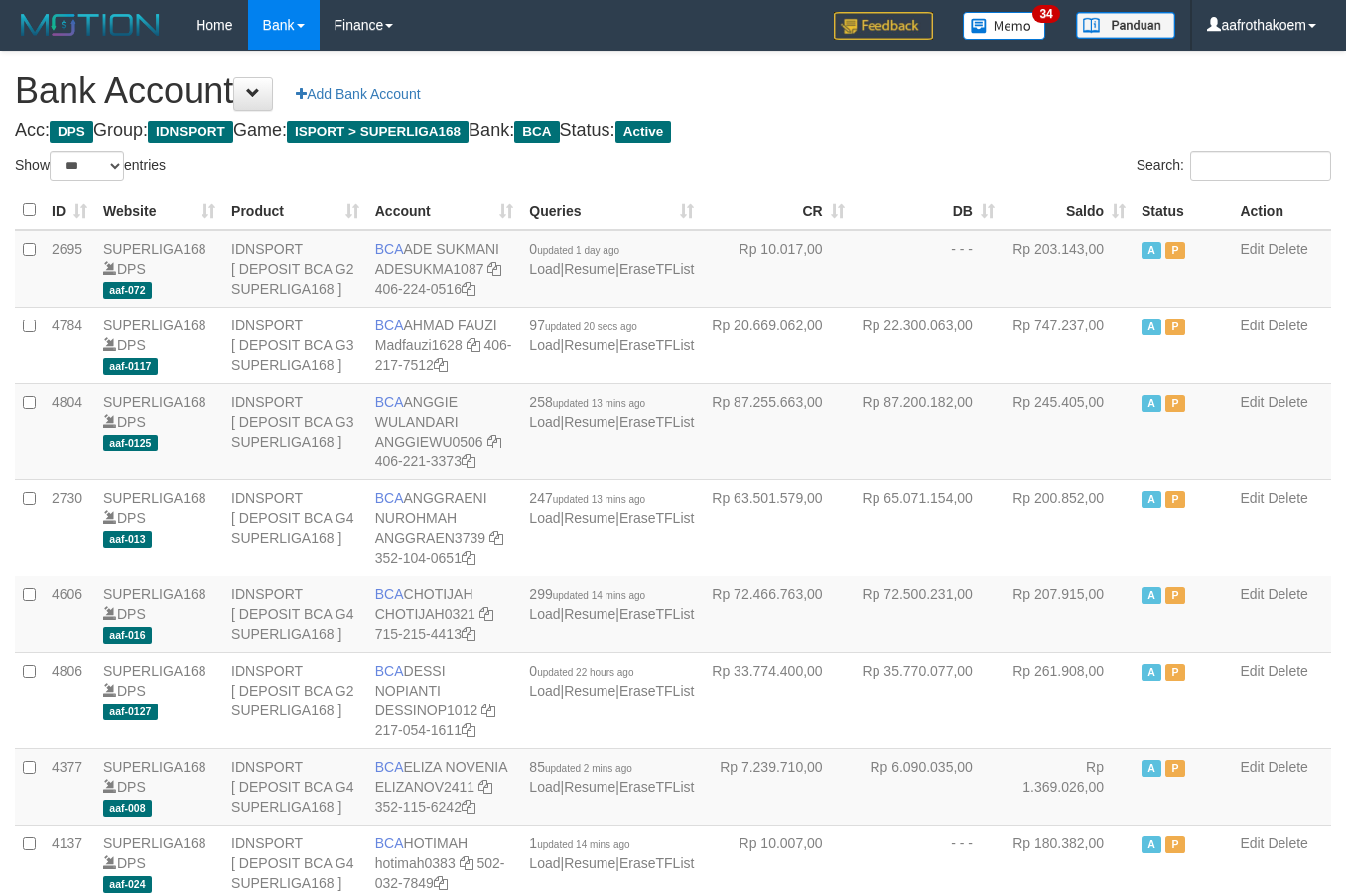 select on "***" 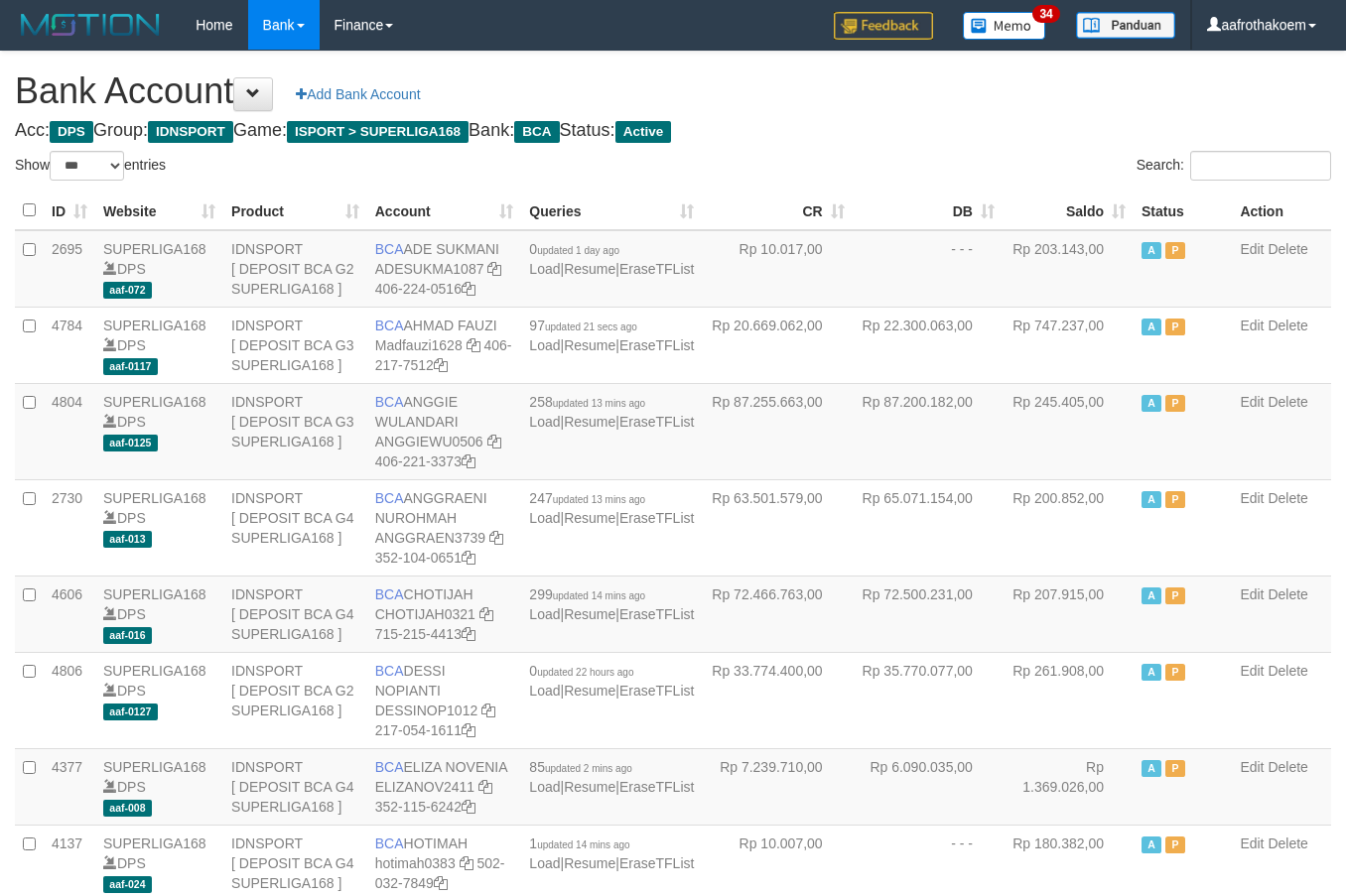 select on "***" 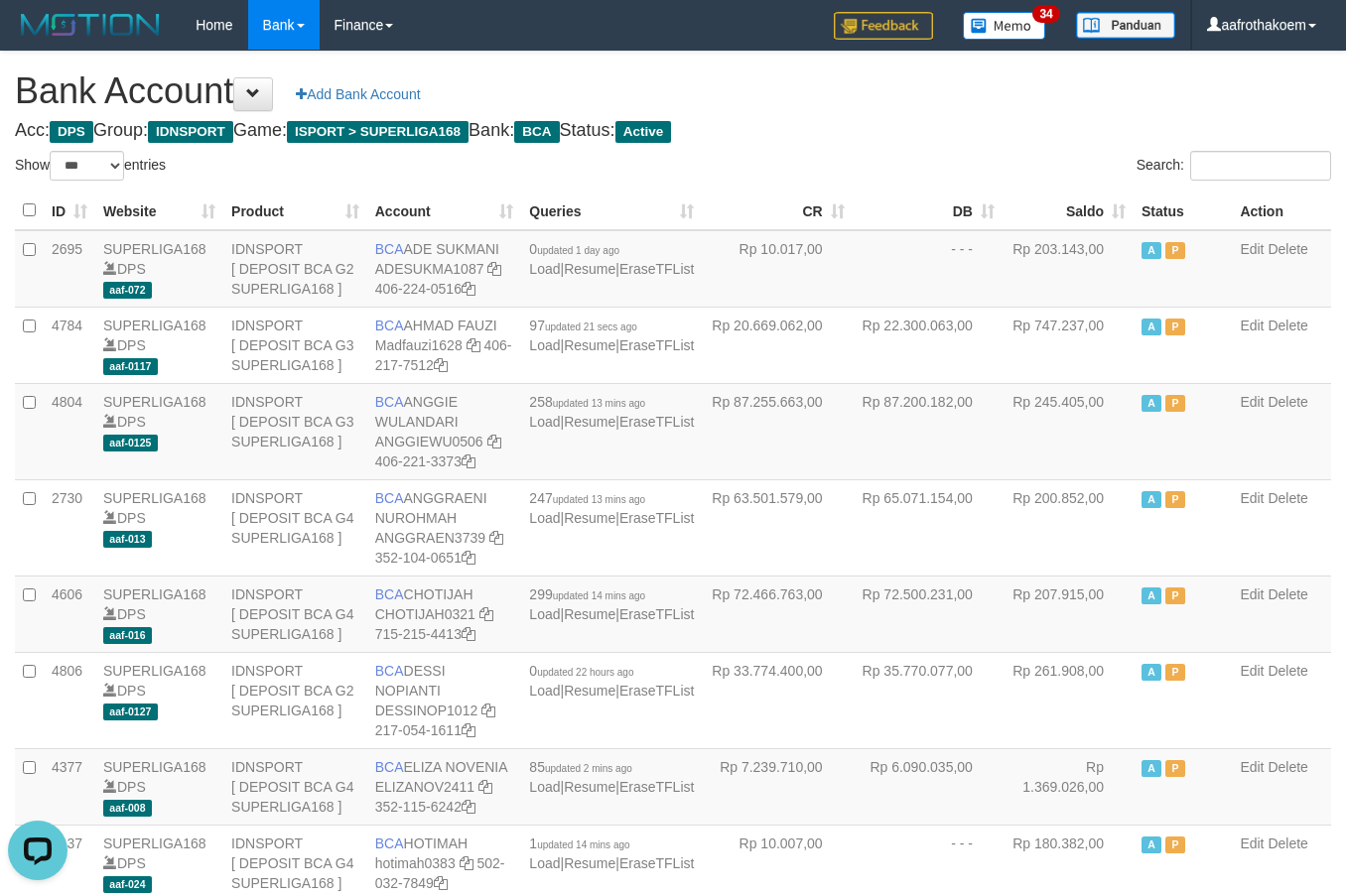 scroll, scrollTop: 0, scrollLeft: 0, axis: both 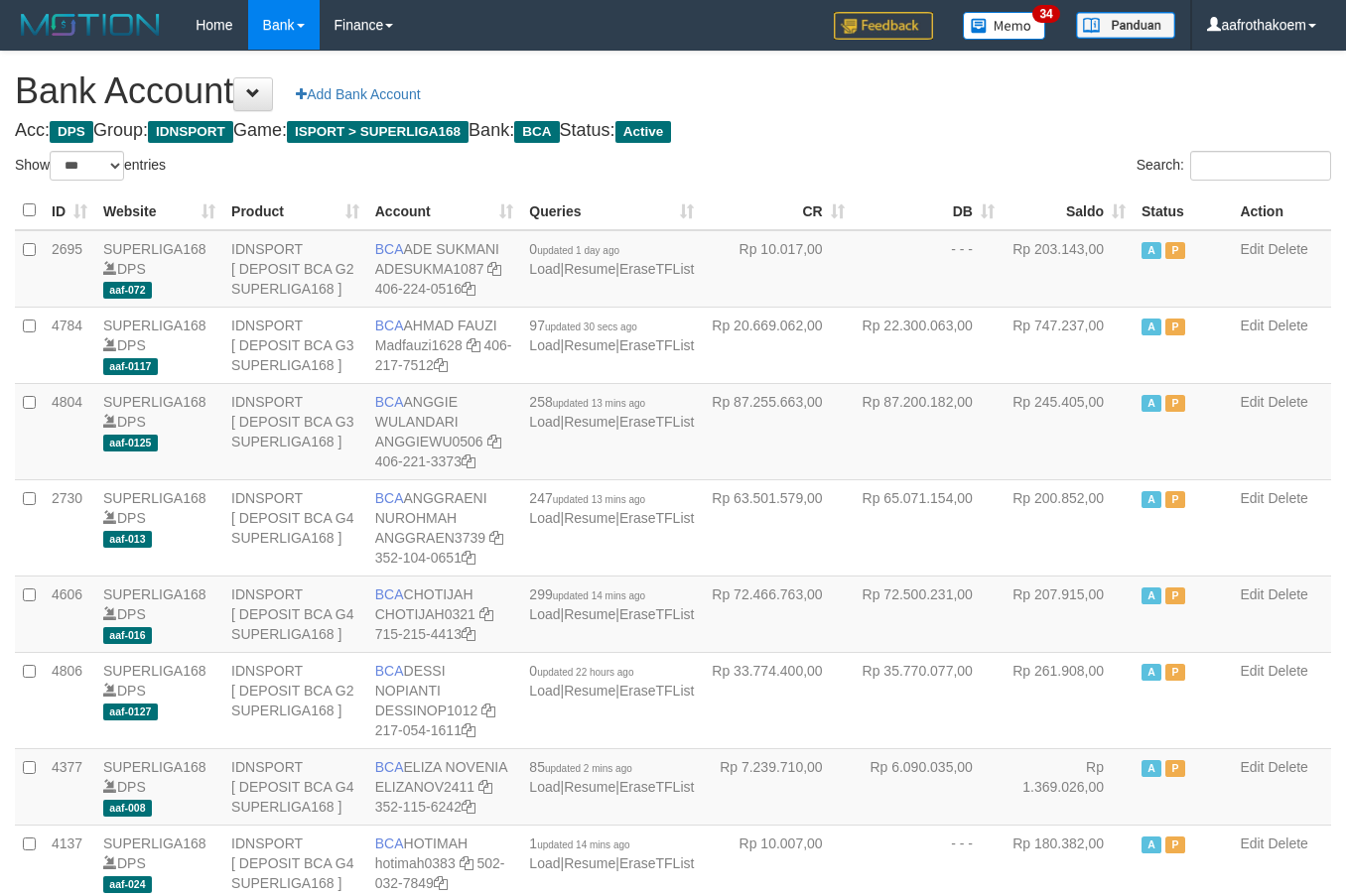 select on "***" 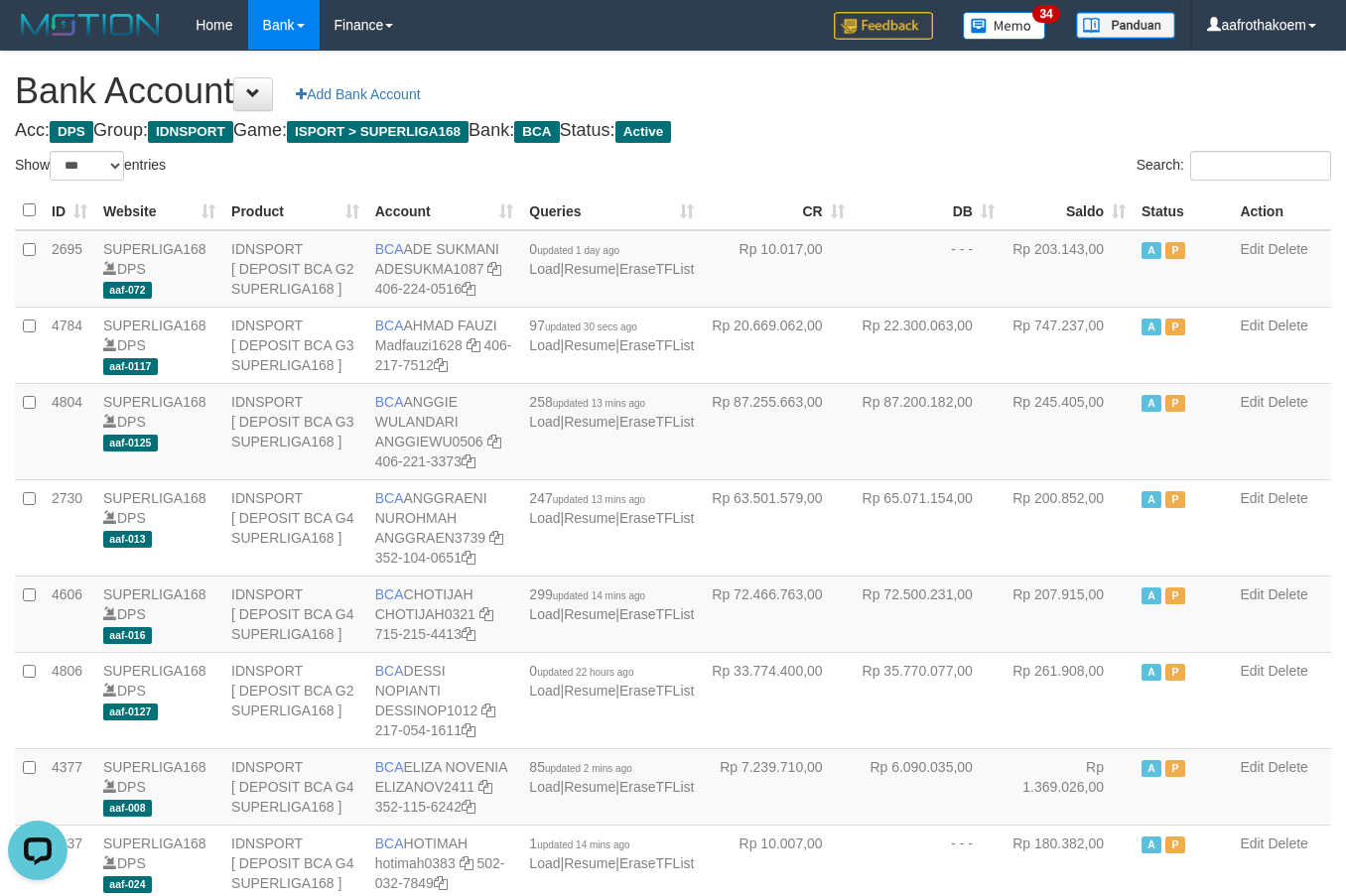 scroll, scrollTop: 0, scrollLeft: 0, axis: both 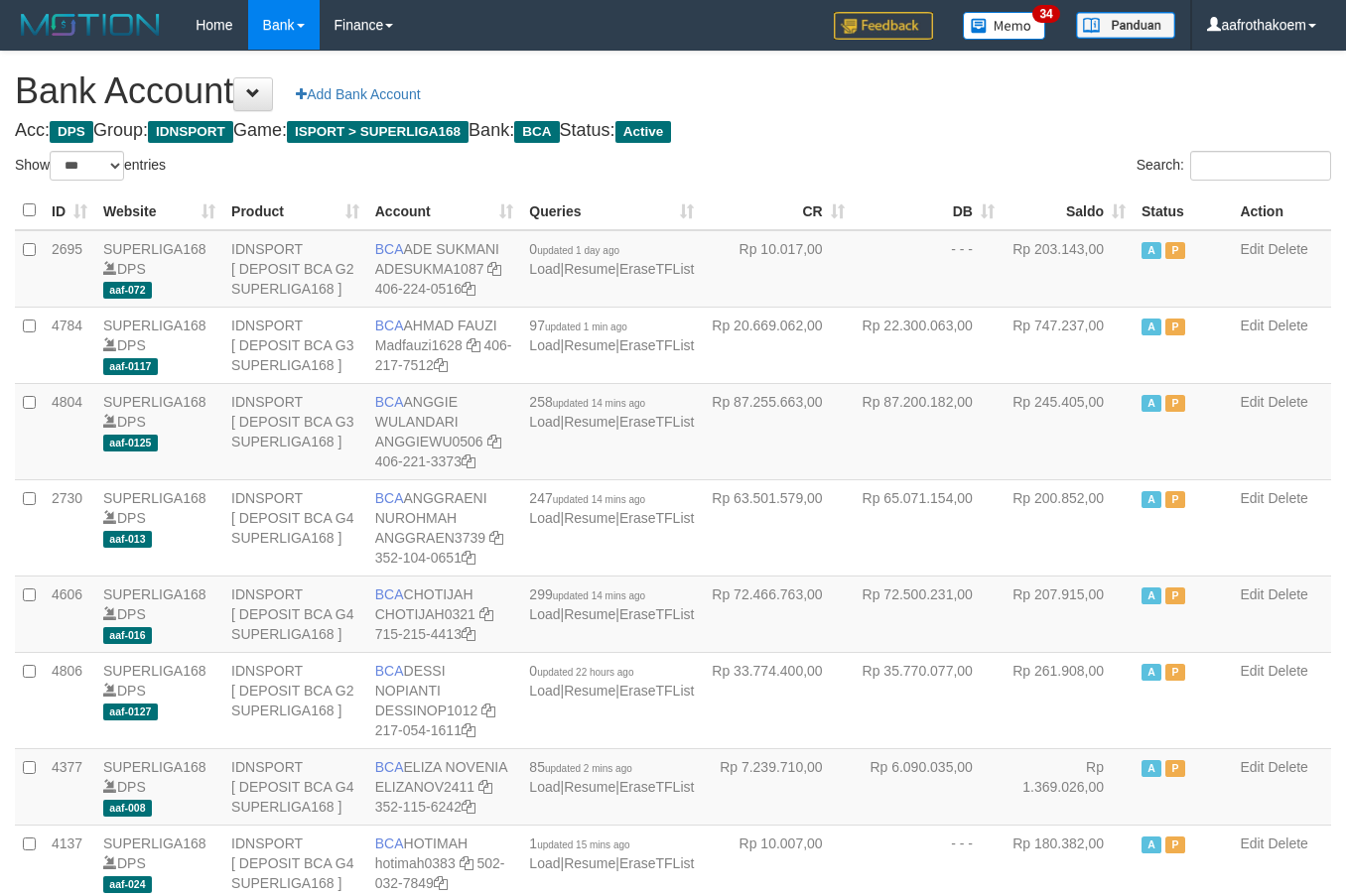 select on "***" 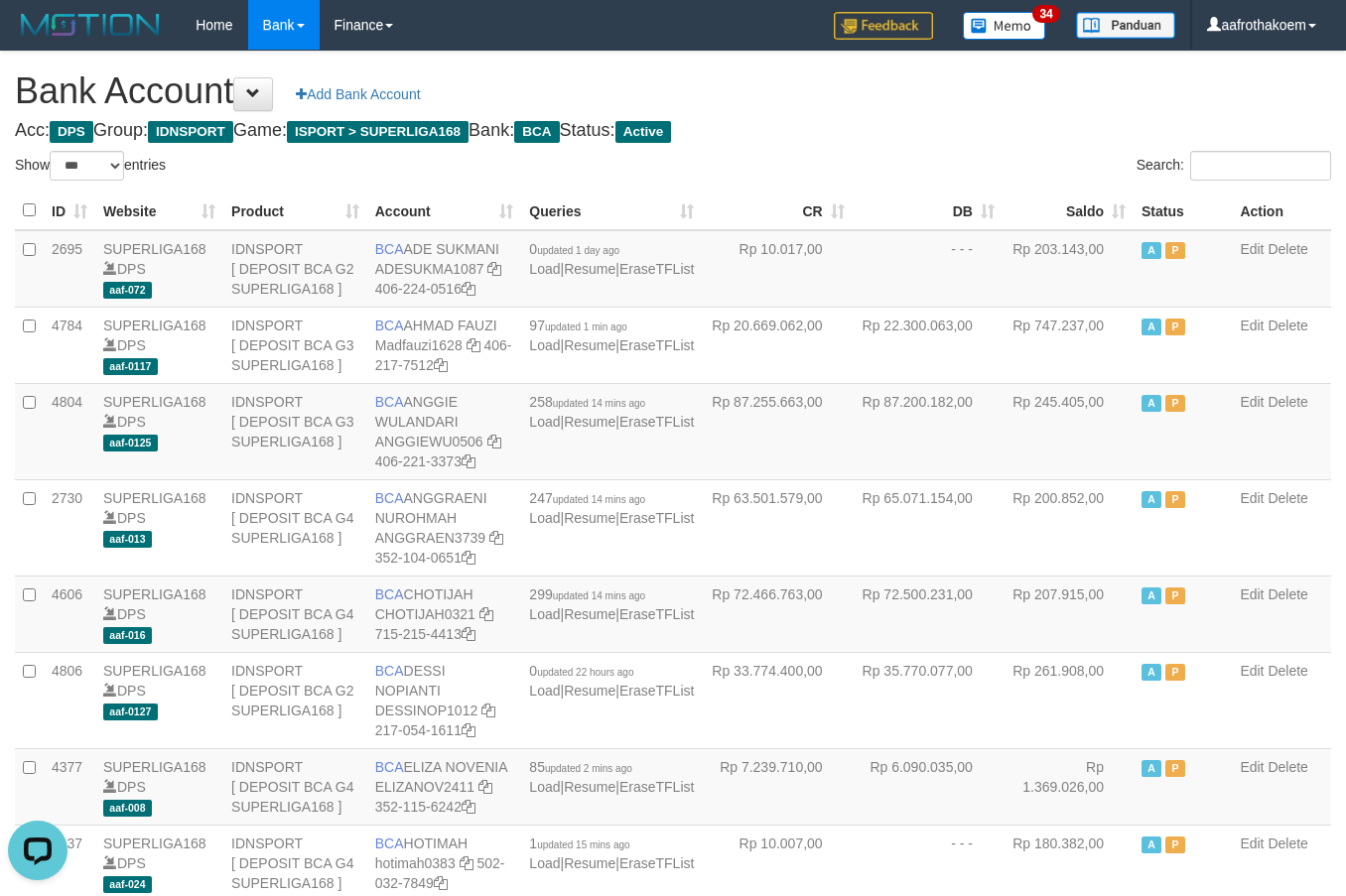 scroll, scrollTop: 0, scrollLeft: 0, axis: both 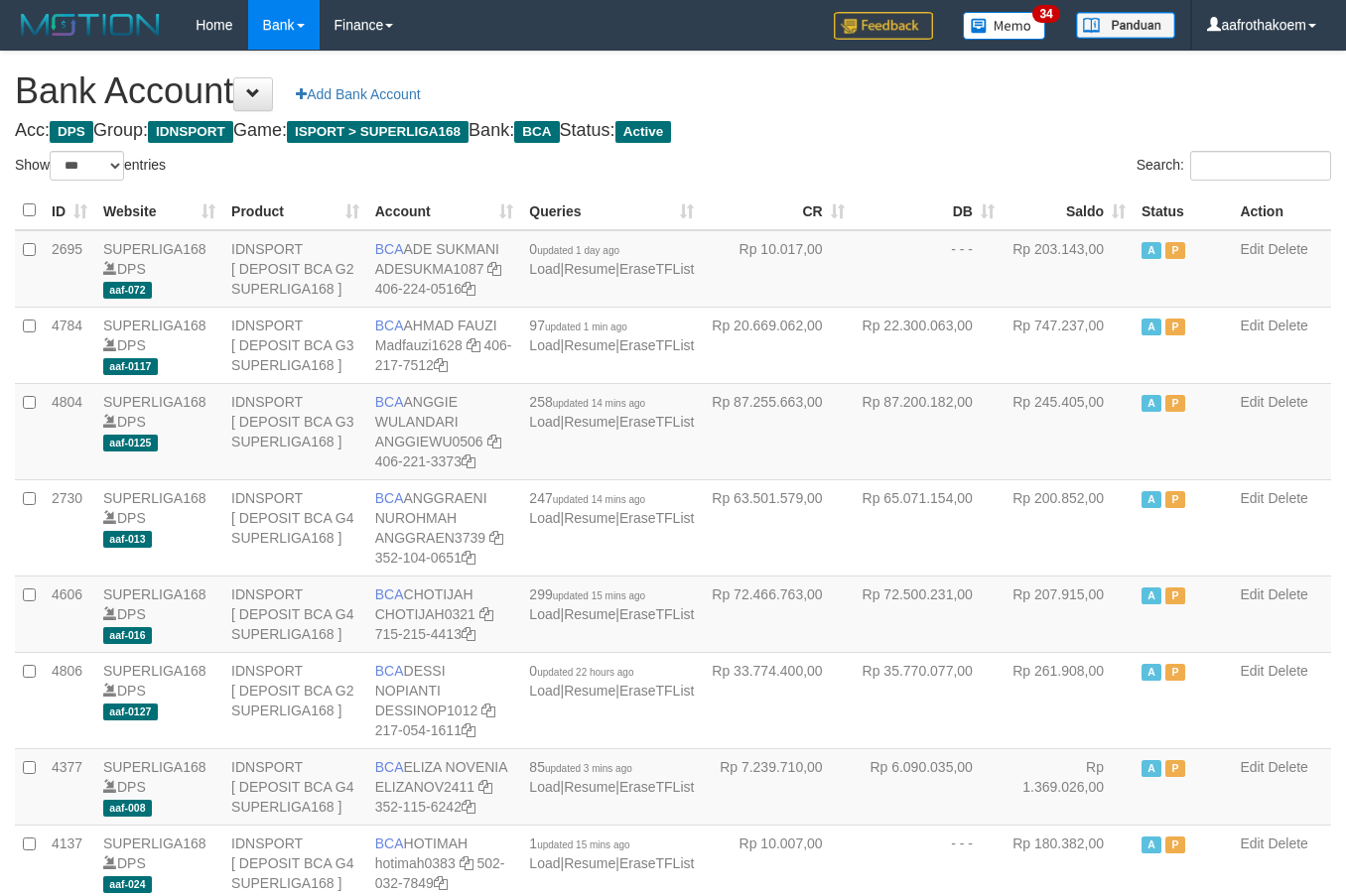 select on "***" 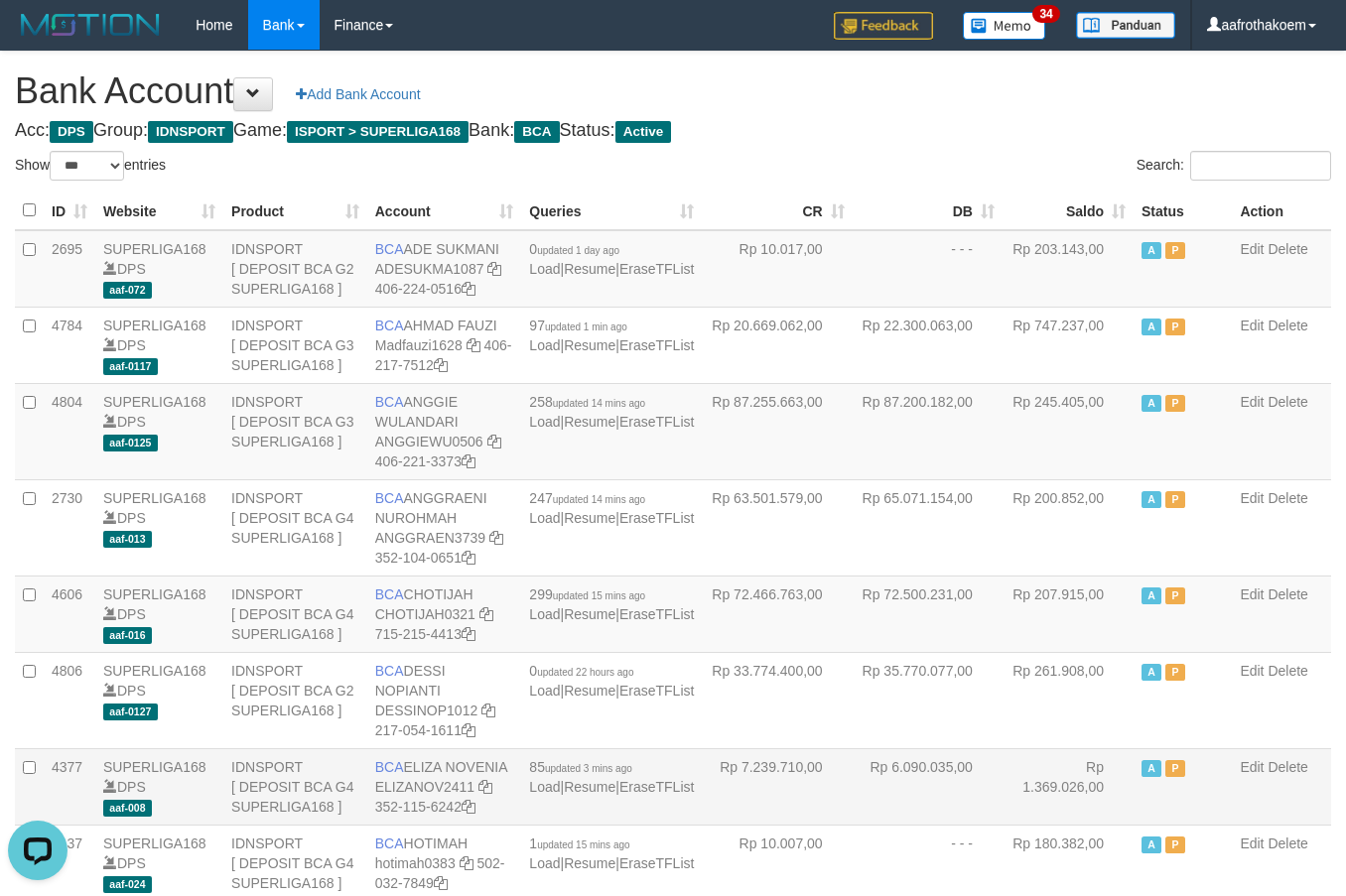 scroll, scrollTop: 0, scrollLeft: 0, axis: both 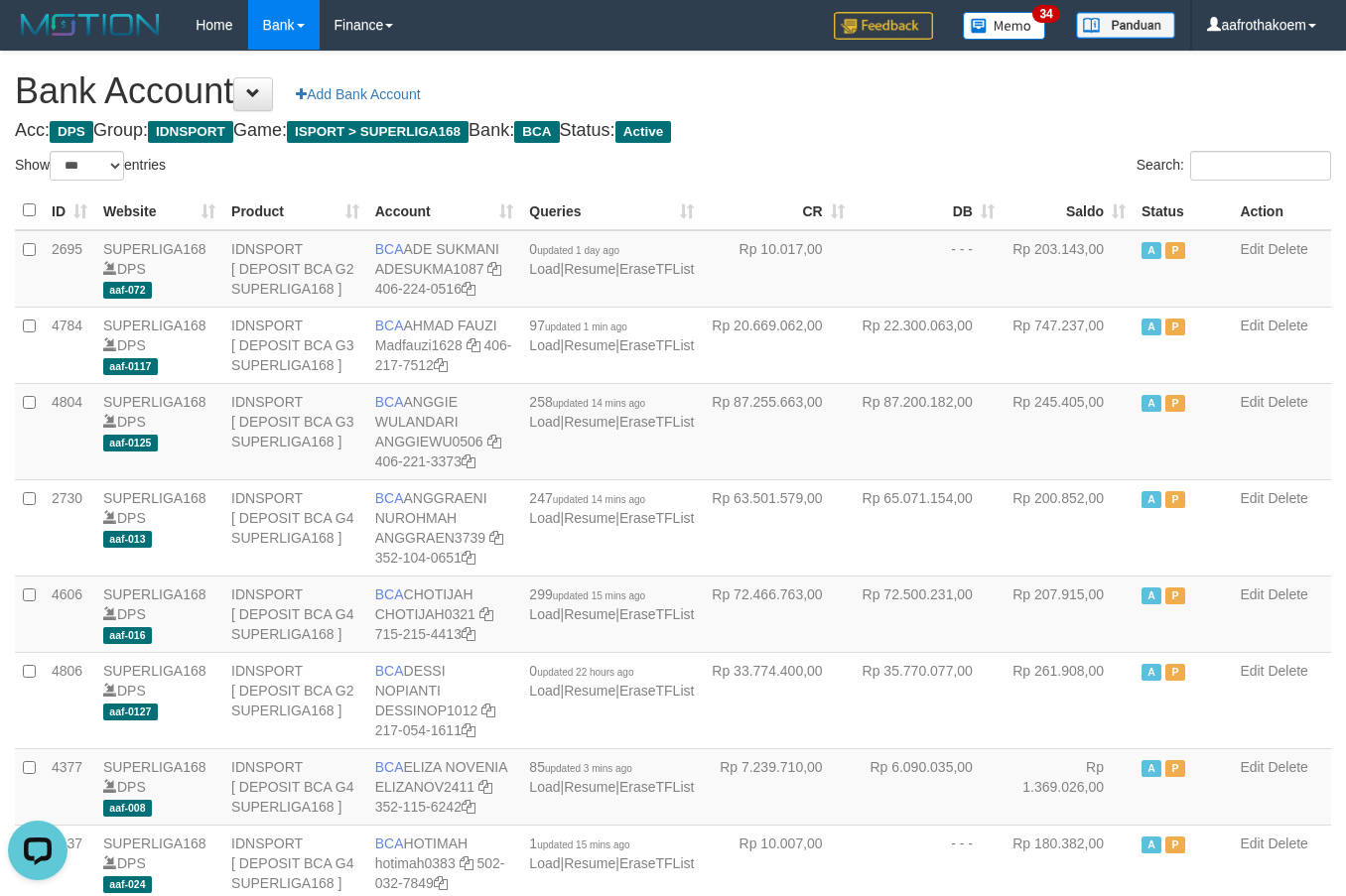 click on "Bank Account
Add Bank Account" at bounding box center (673, 91) 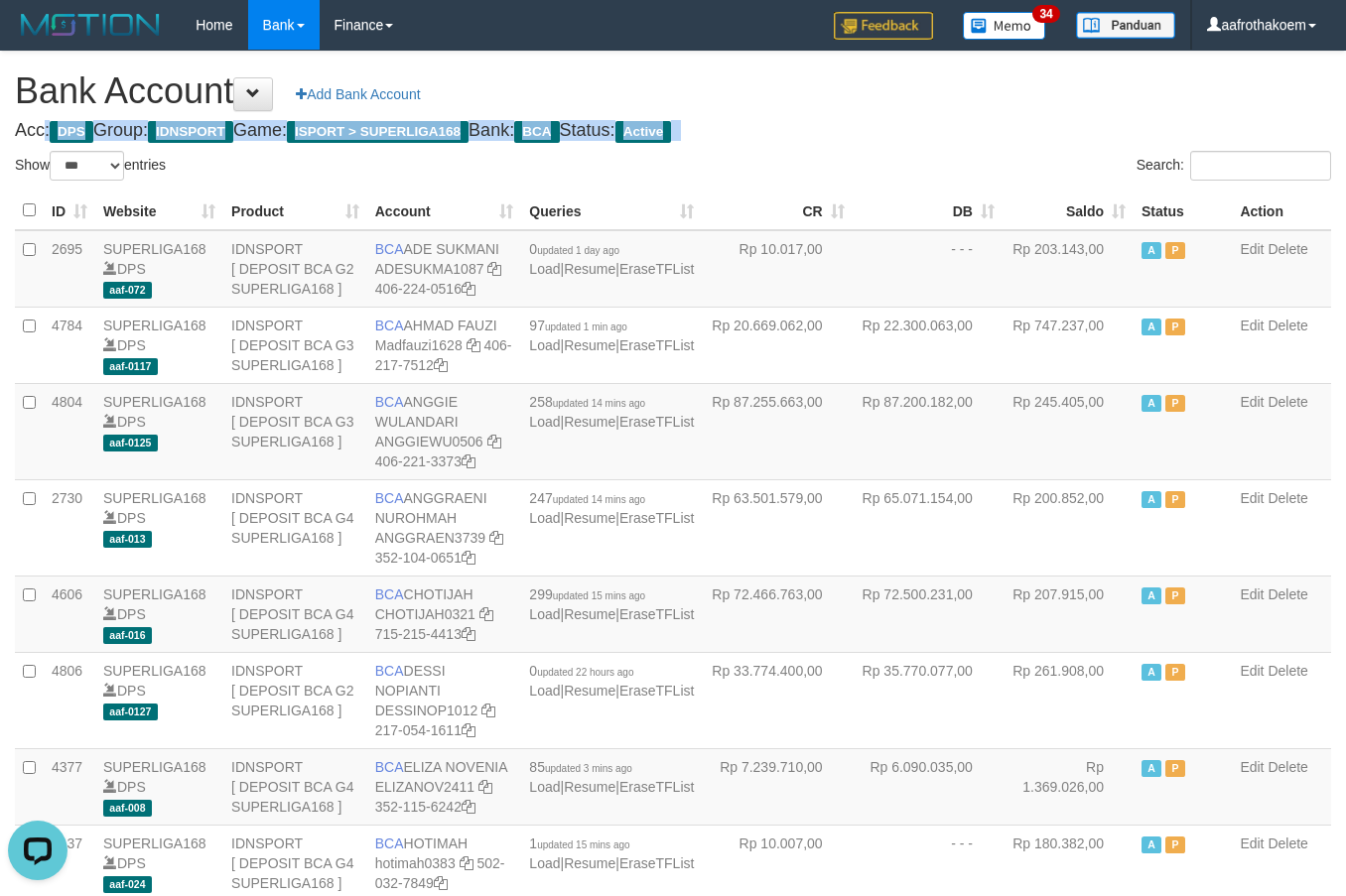 click on "Bank Account
Add Bank Account" at bounding box center (673, 91) 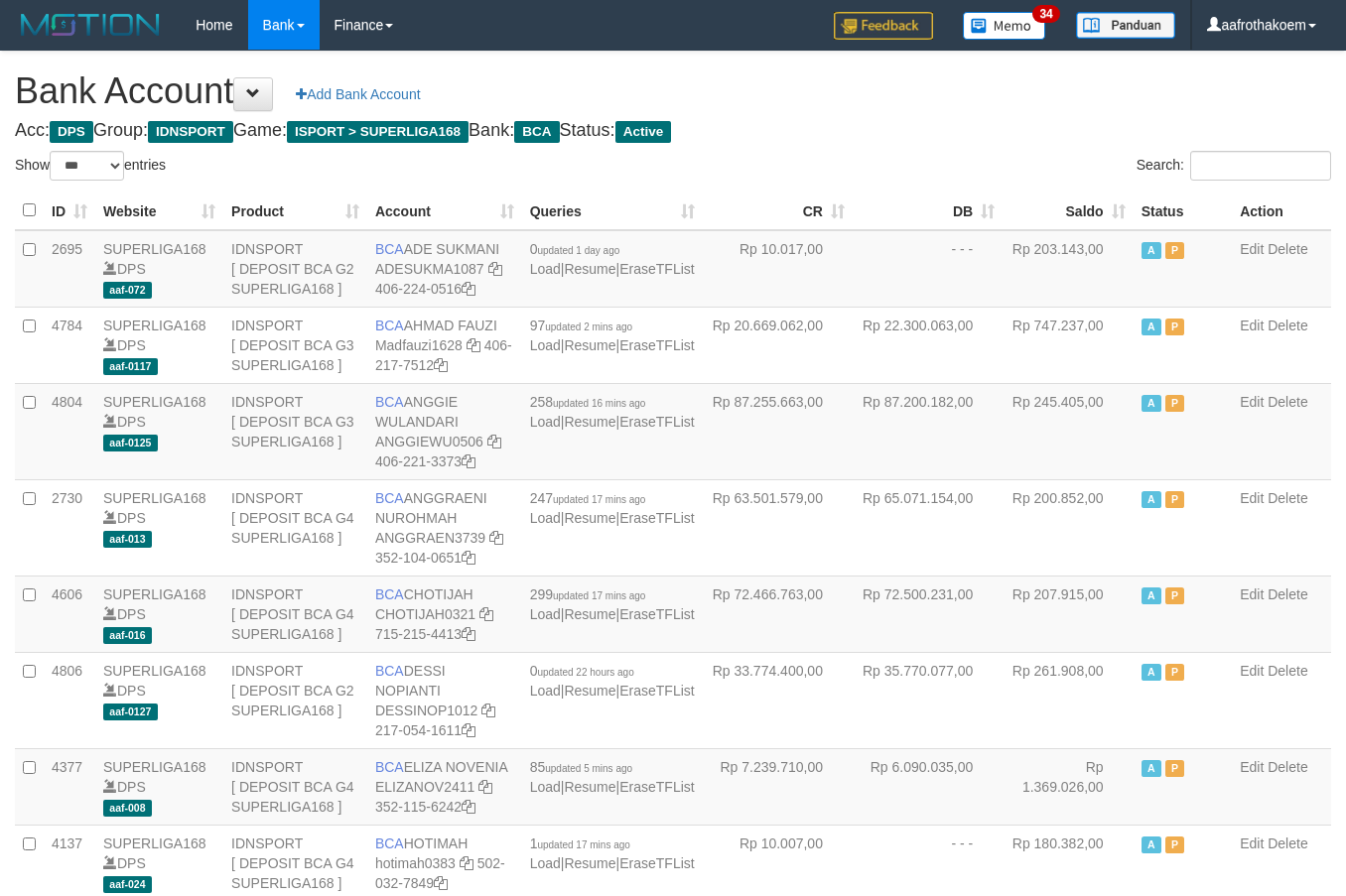 select on "***" 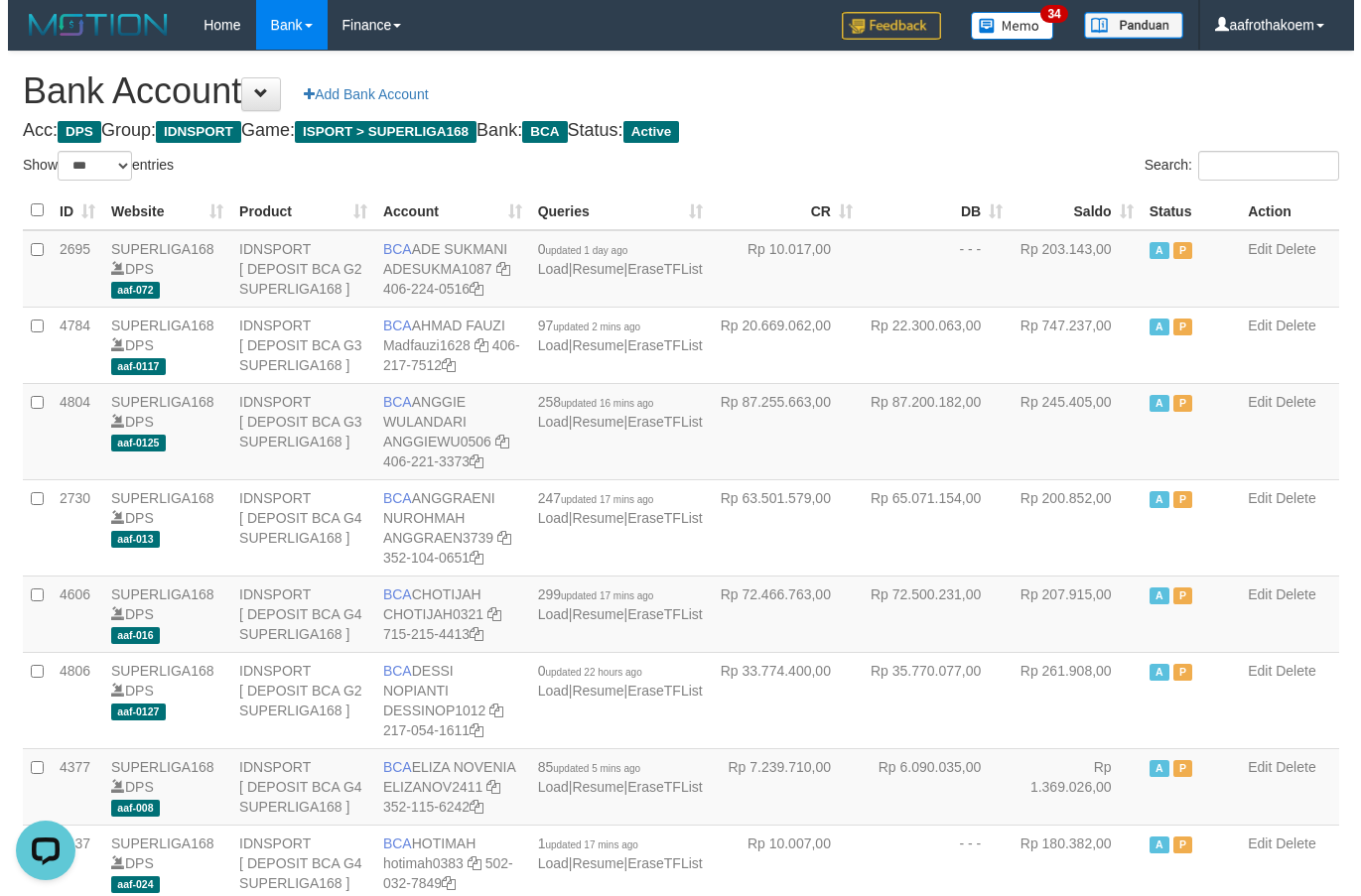 scroll, scrollTop: 0, scrollLeft: 0, axis: both 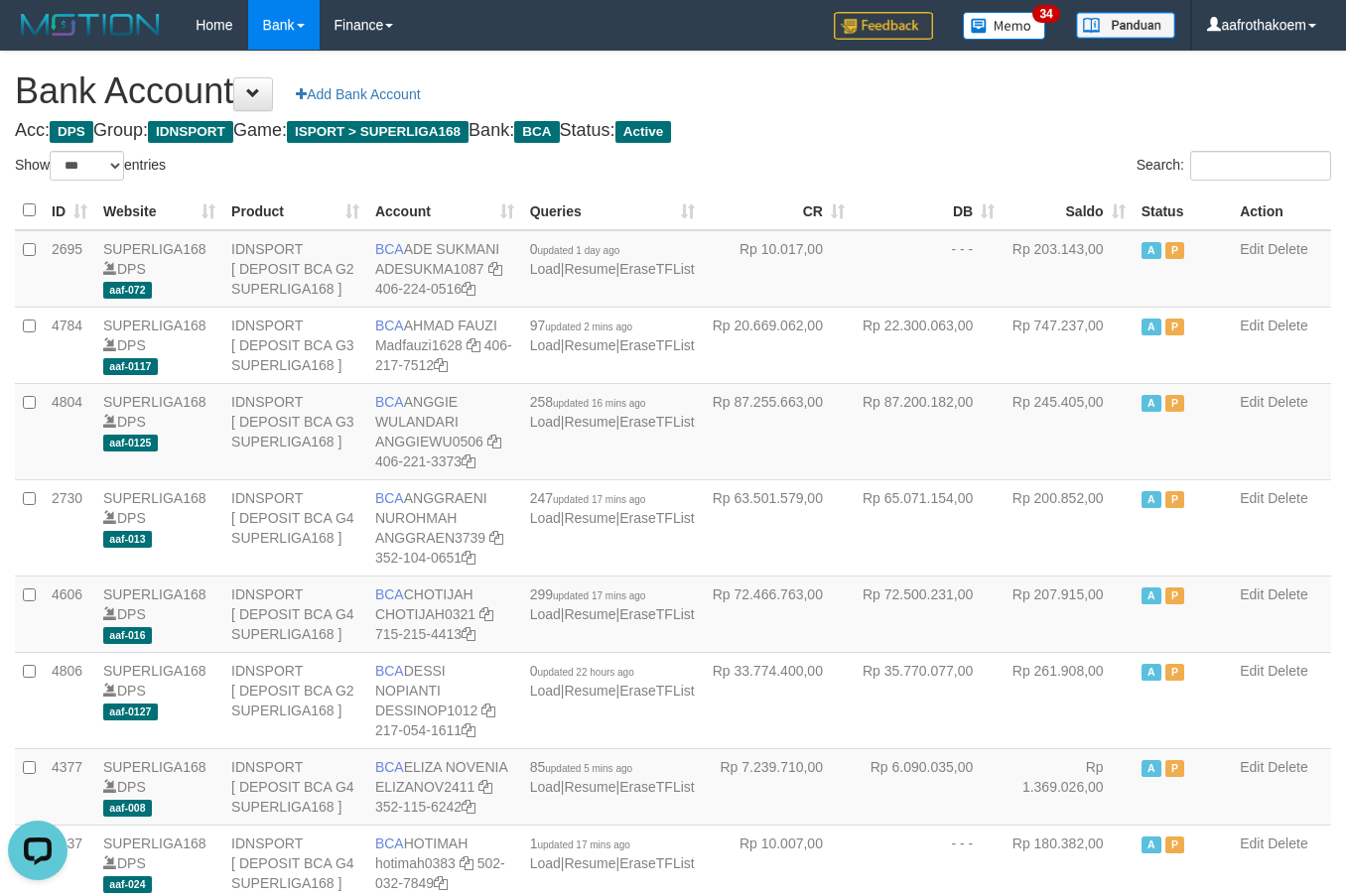 click on "Bank Account
Add Bank Account
Acc: 										 DPS
Group:   IDNSPORT    		Game:   ISPORT > SUPERLIGA168    		Bank:   BCA    		Status:  Active
Filter Account Type
*******
***
**
***
DPS
SELECT ALL  SELECT TYPE  - ALL -
DPS
WD
TMP
Filter Product
*******
******
********
********
*******
********
IDNSPORT
SELECT ALL  SELECT GROUP  - ALL -
BETHUB
IDNPOKER
IDNSPORT
IDNTOTO
LOADONLY
Filter Website
*******" at bounding box center [673, 1506] 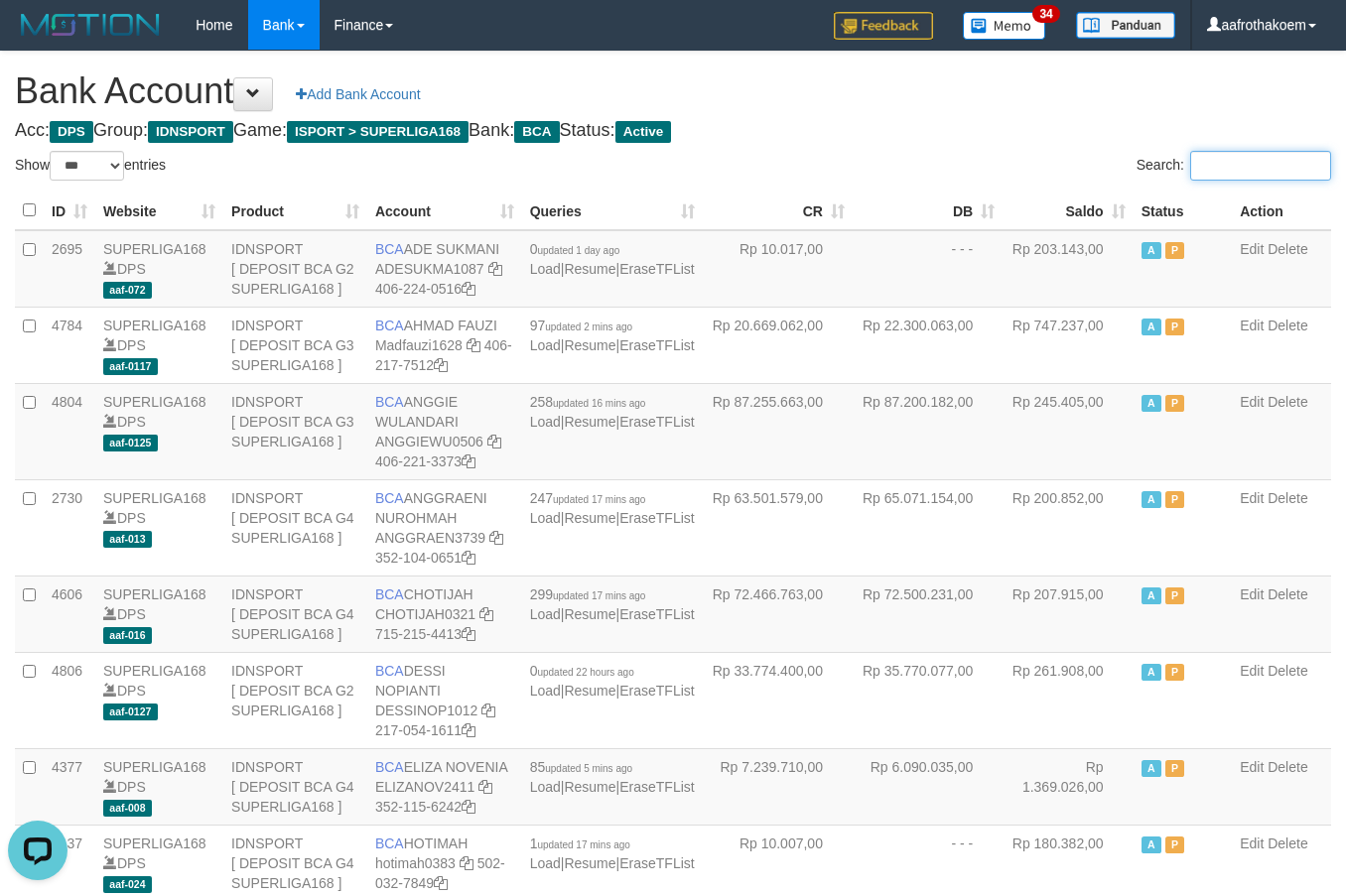 click on "Search:" at bounding box center [1261, 166] 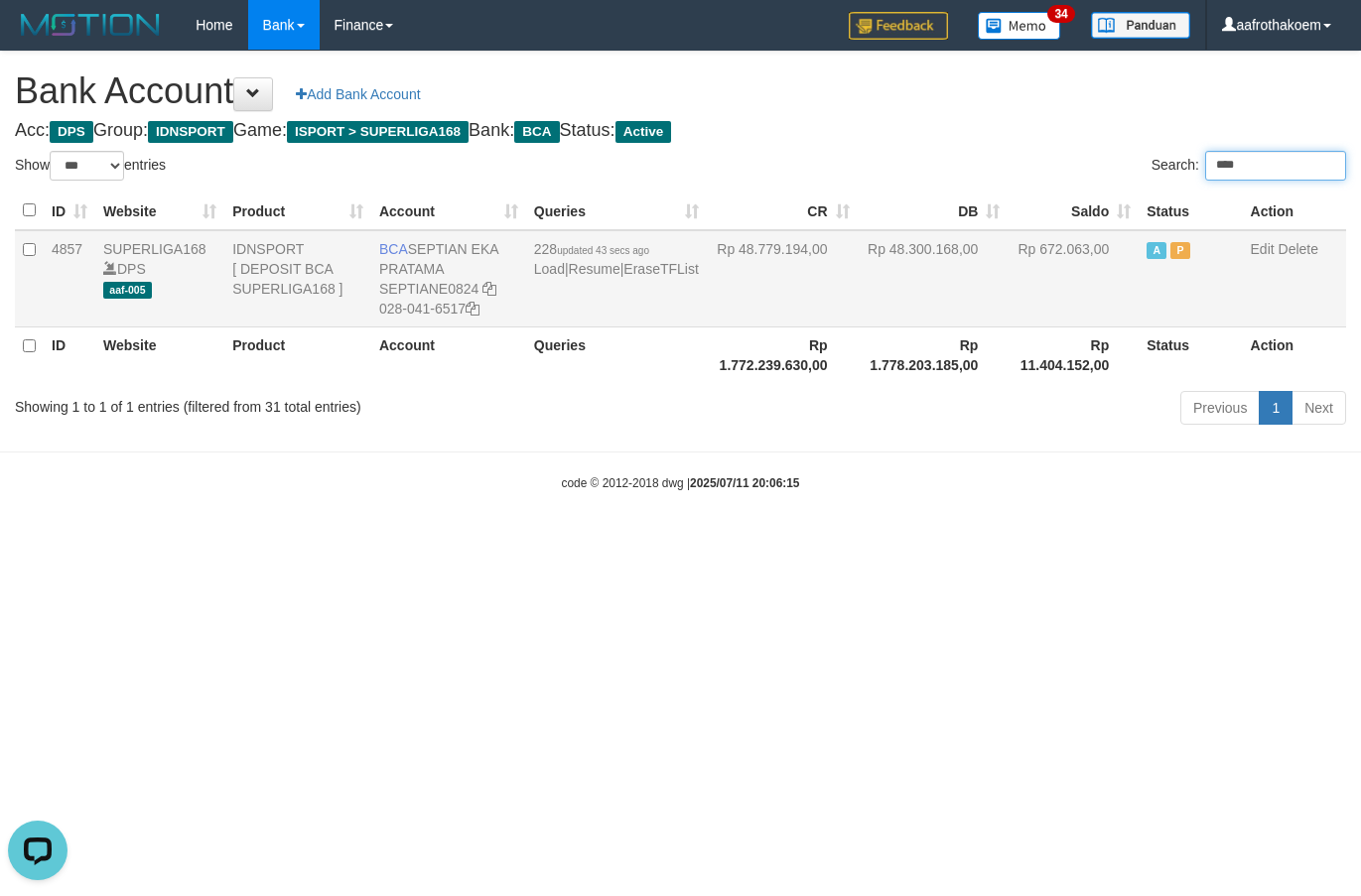 type on "****" 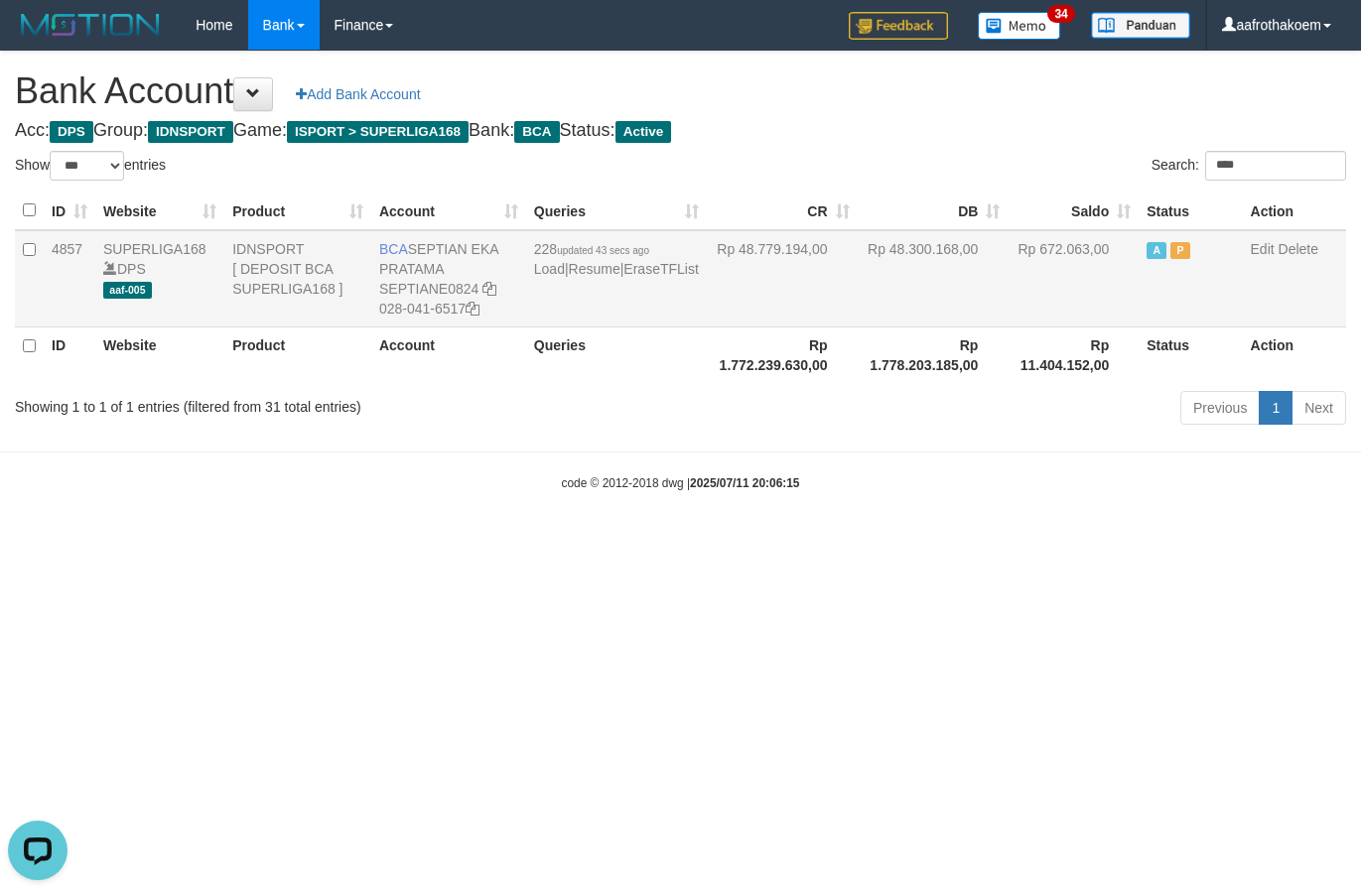 click on "Rp 48.300.168,00" at bounding box center (933, 279) 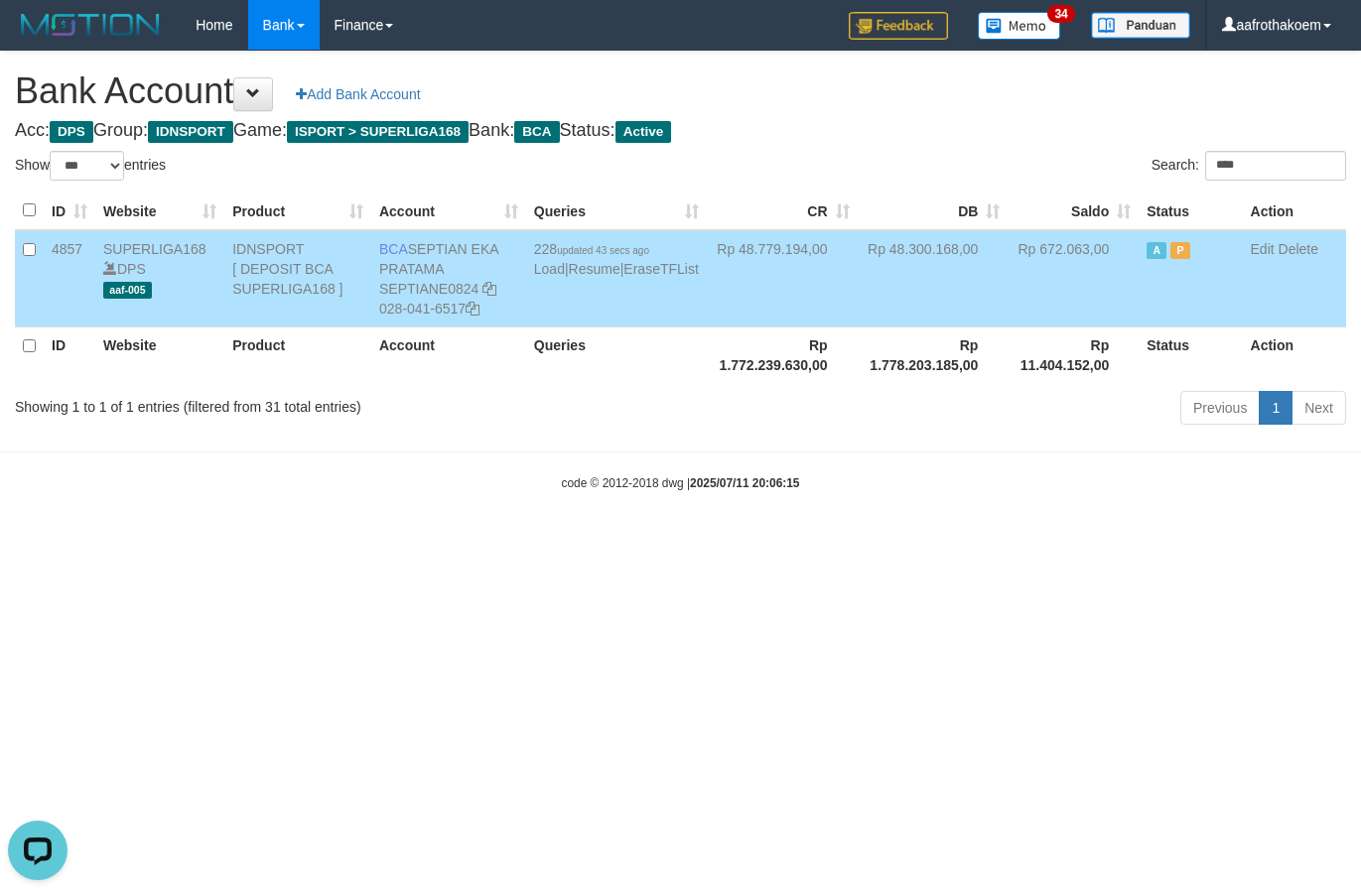 drag, startPoint x: 424, startPoint y: 247, endPoint x: 524, endPoint y: 276, distance: 104.120123 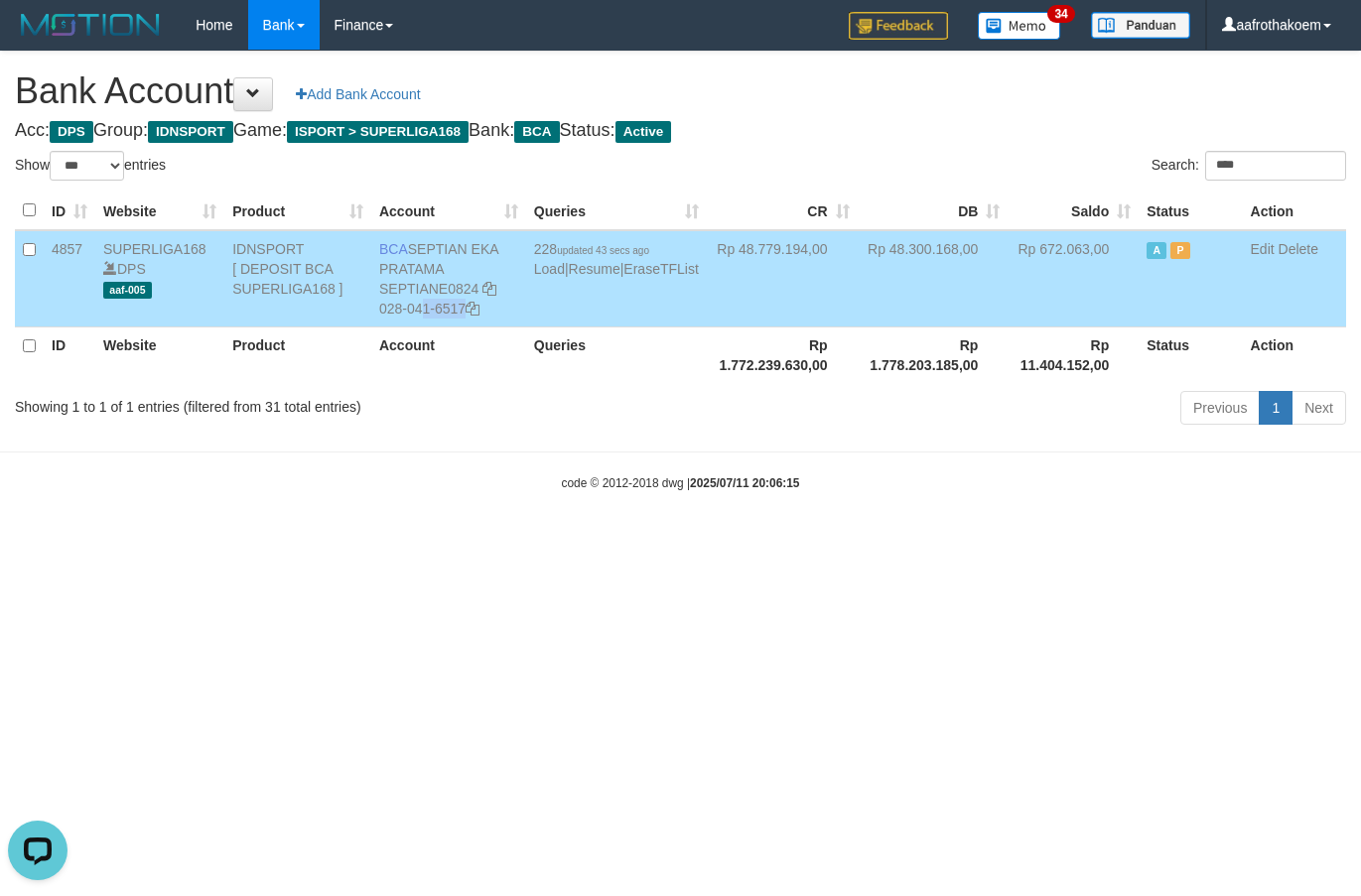 drag, startPoint x: 515, startPoint y: 293, endPoint x: 532, endPoint y: 314, distance: 27.018512 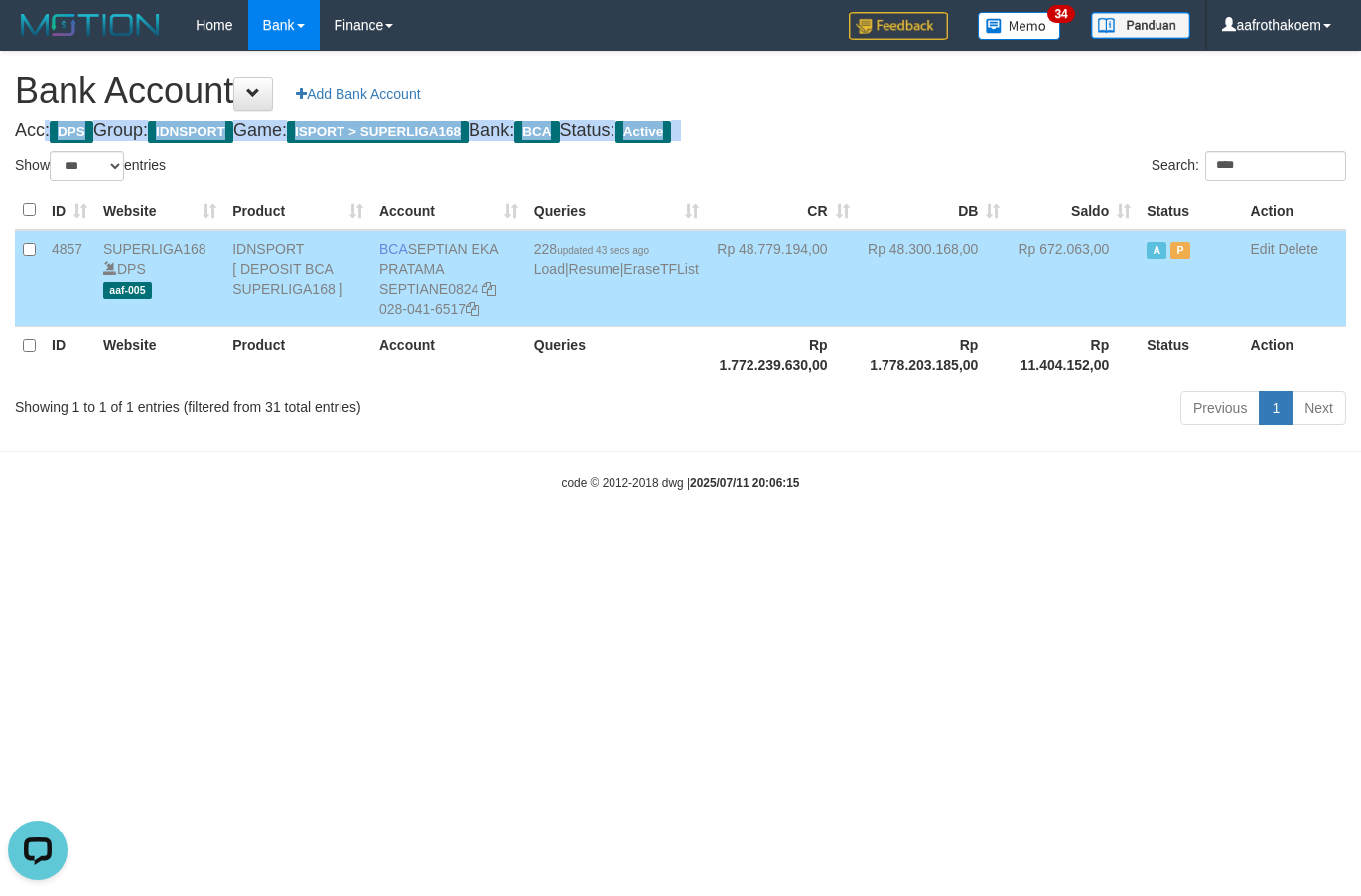 click on "Bank Account
Add Bank Account
Acc: 										 DPS
Group:   IDNSPORT    		Game:   ISPORT > SUPERLIGA168    		Bank:   BCA    		Status:  Active
Filter Account Type
*******
***
**
***
DPS
SELECT ALL  SELECT TYPE  - ALL -
DPS
WD
TMP
Filter Product
*******
******
********
********
*******
********
IDNSPORT
SELECT ALL  SELECT GROUP  - ALL -
BETHUB
IDNPOKER
IDNSPORT
IDNTOTO
LOADONLY
Filter Website
*******" at bounding box center (680, 241) 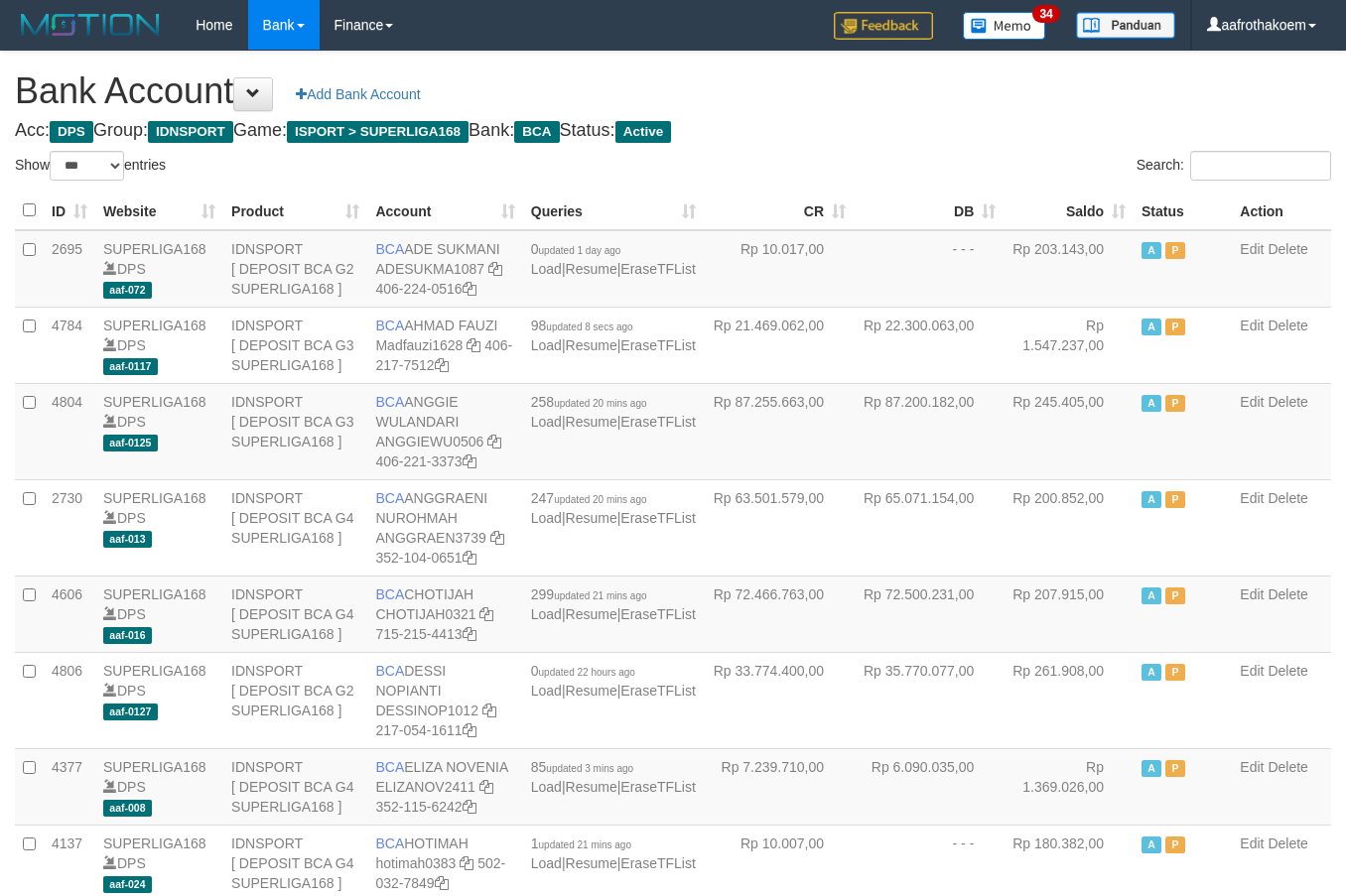 select on "***" 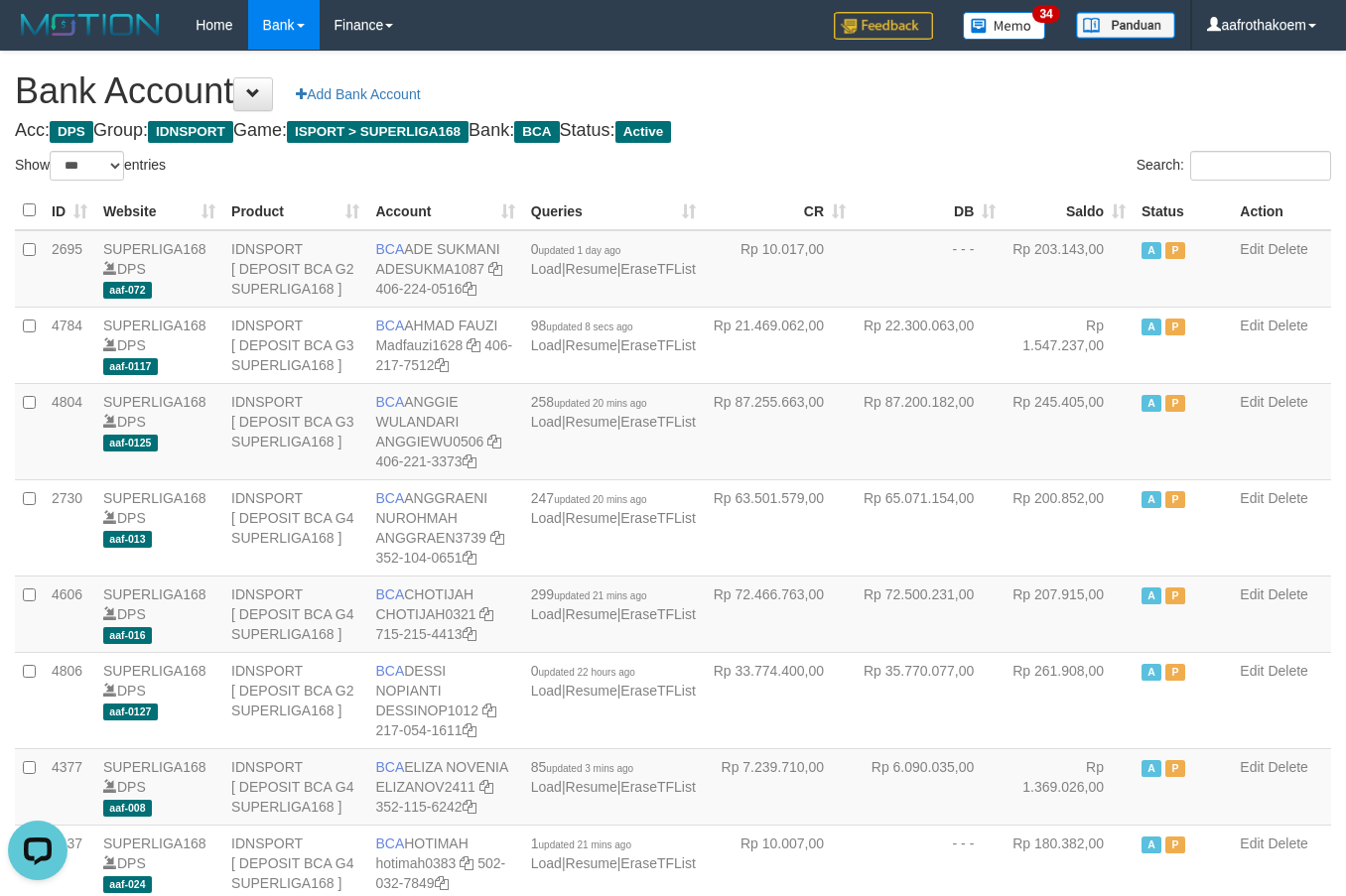 scroll, scrollTop: 0, scrollLeft: 0, axis: both 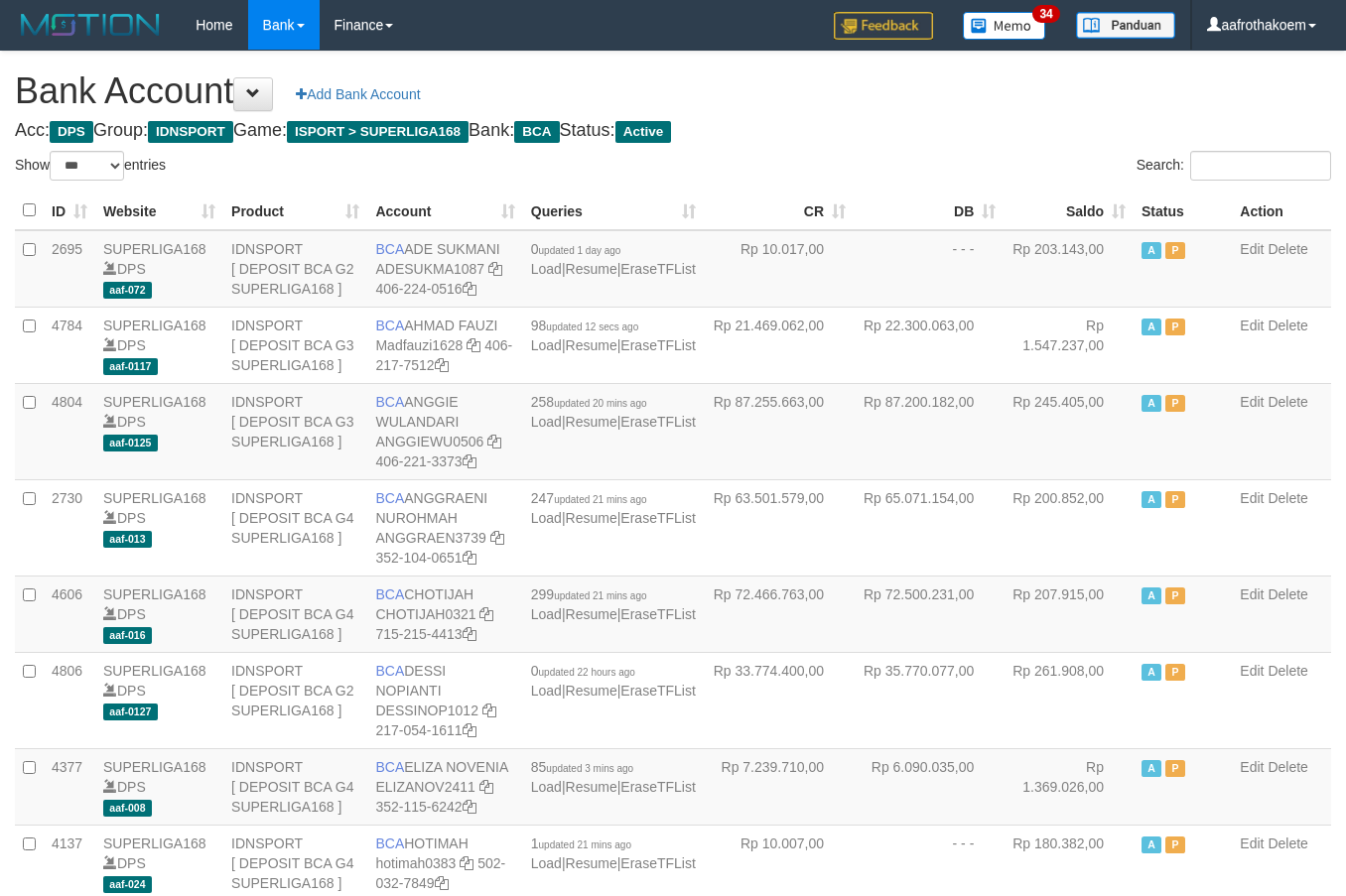 select on "***" 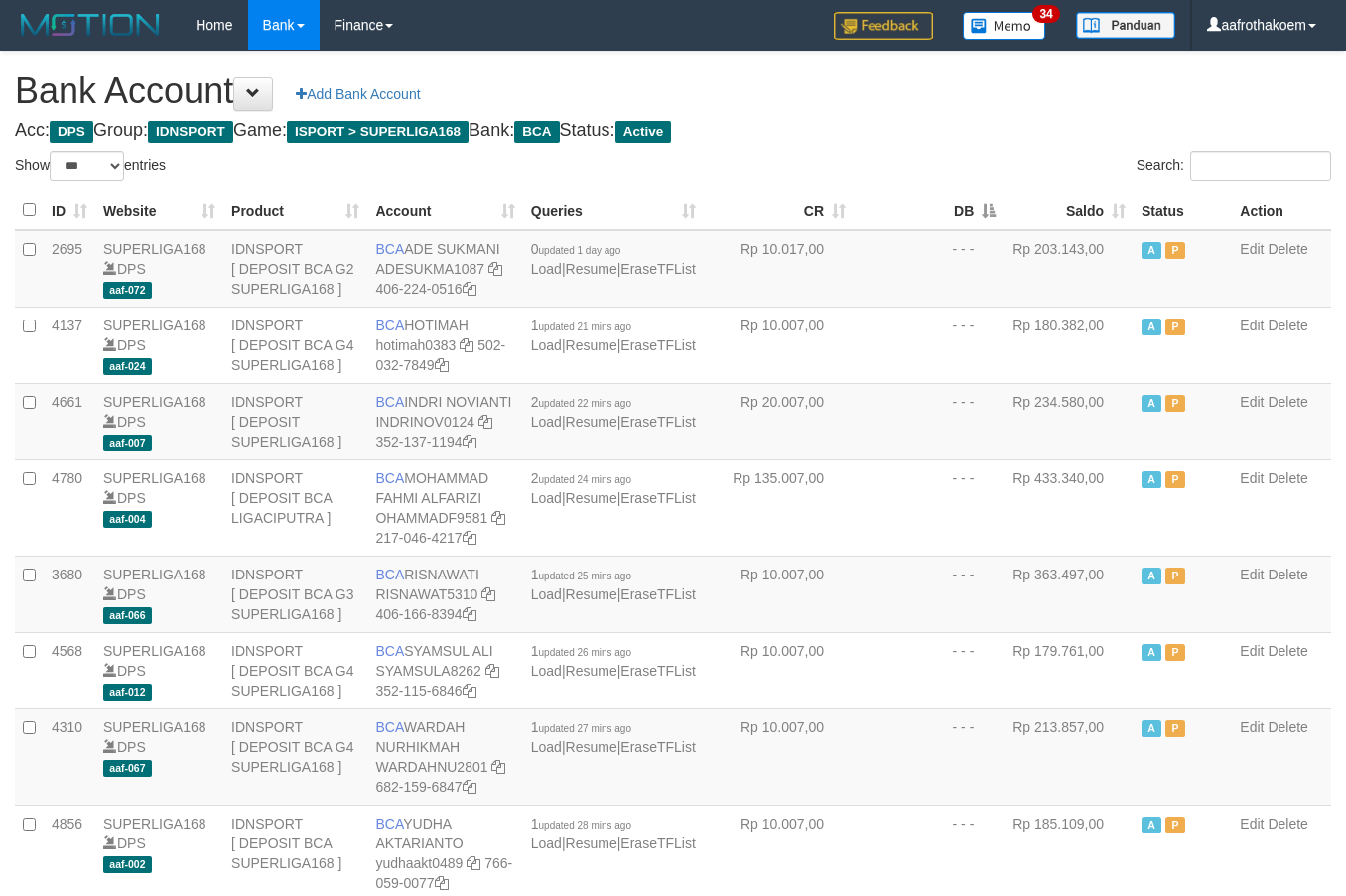 click on "Search:" at bounding box center [1010, 168] 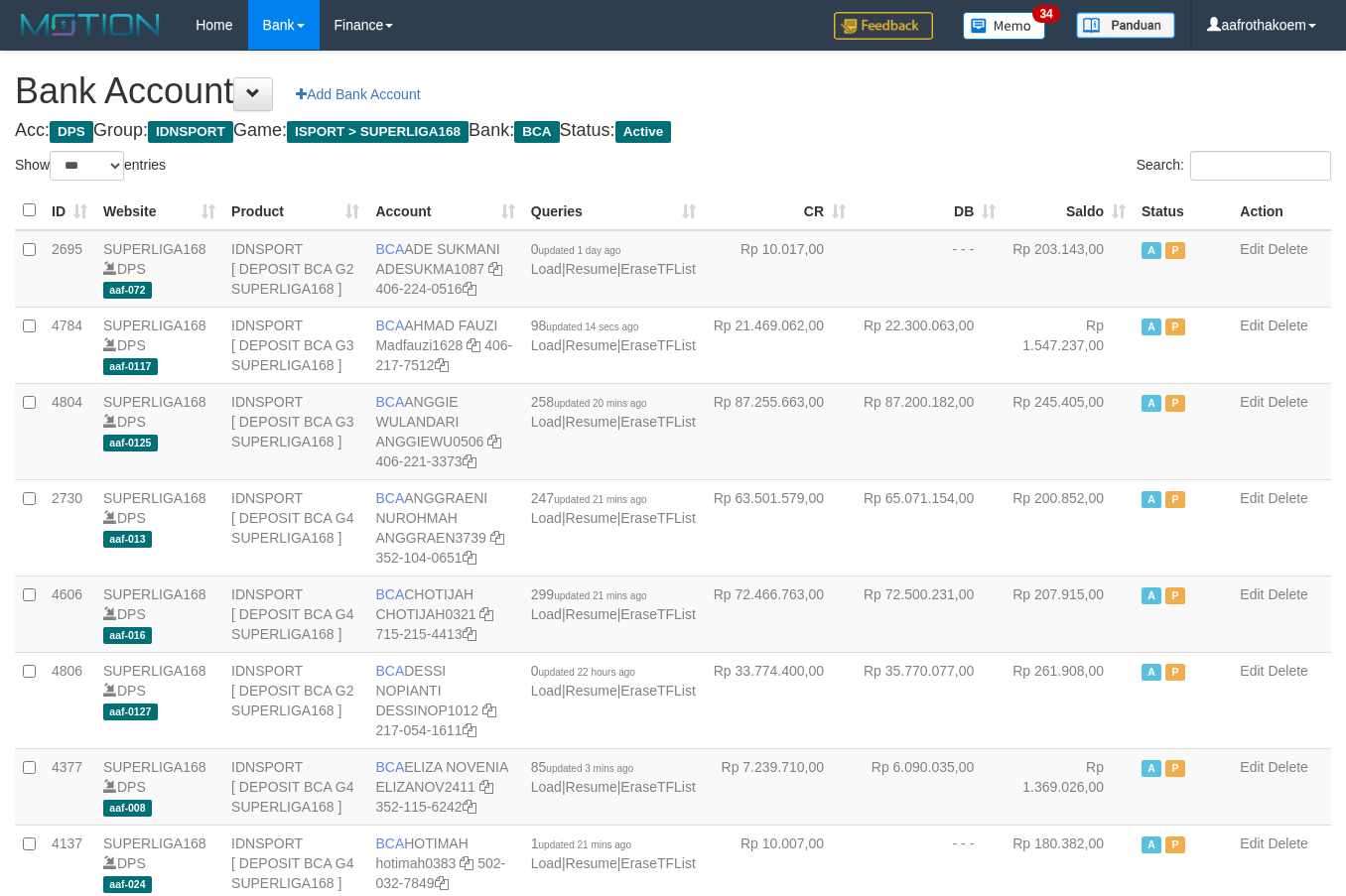 select on "***" 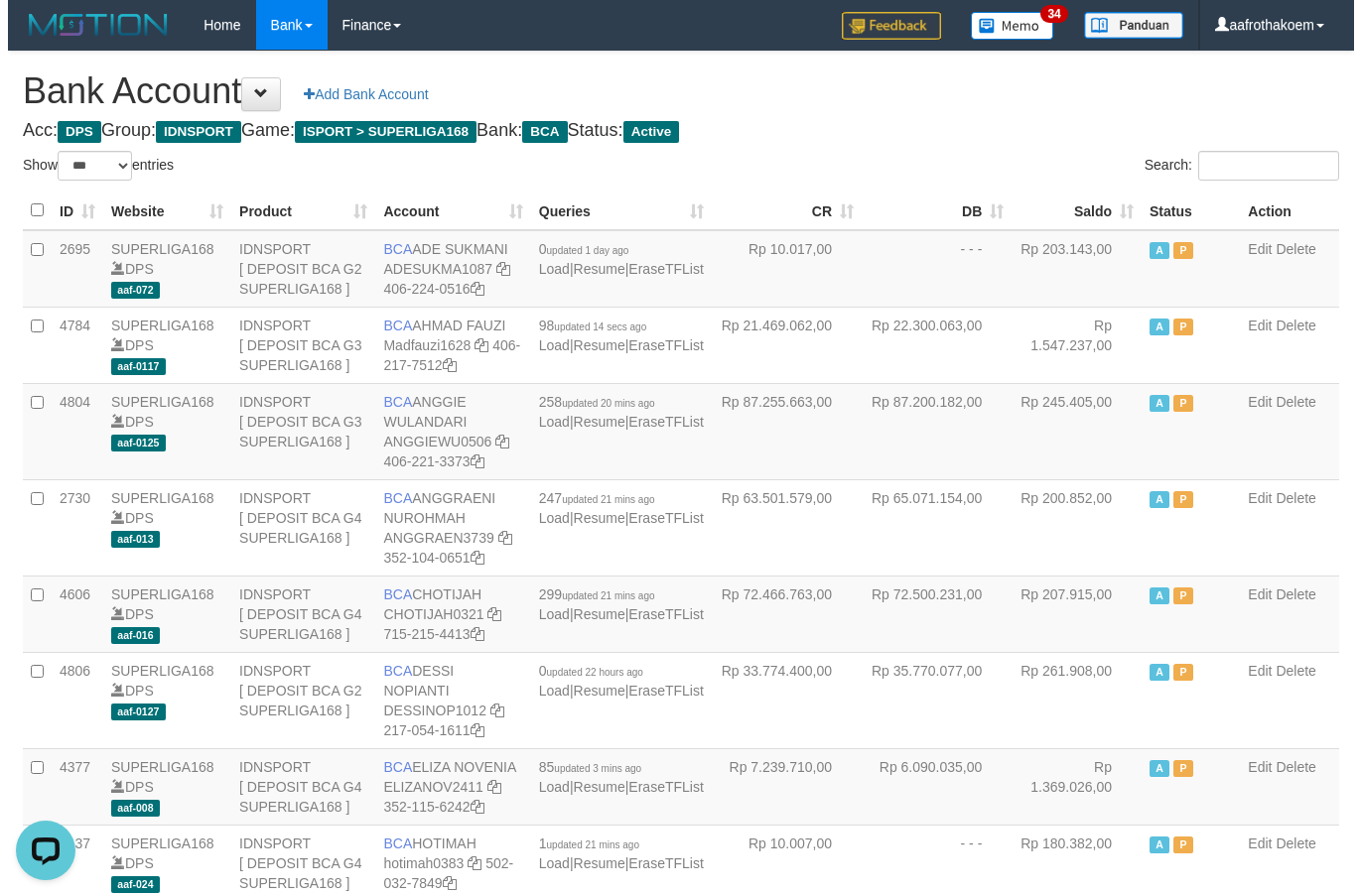 scroll, scrollTop: 0, scrollLeft: 0, axis: both 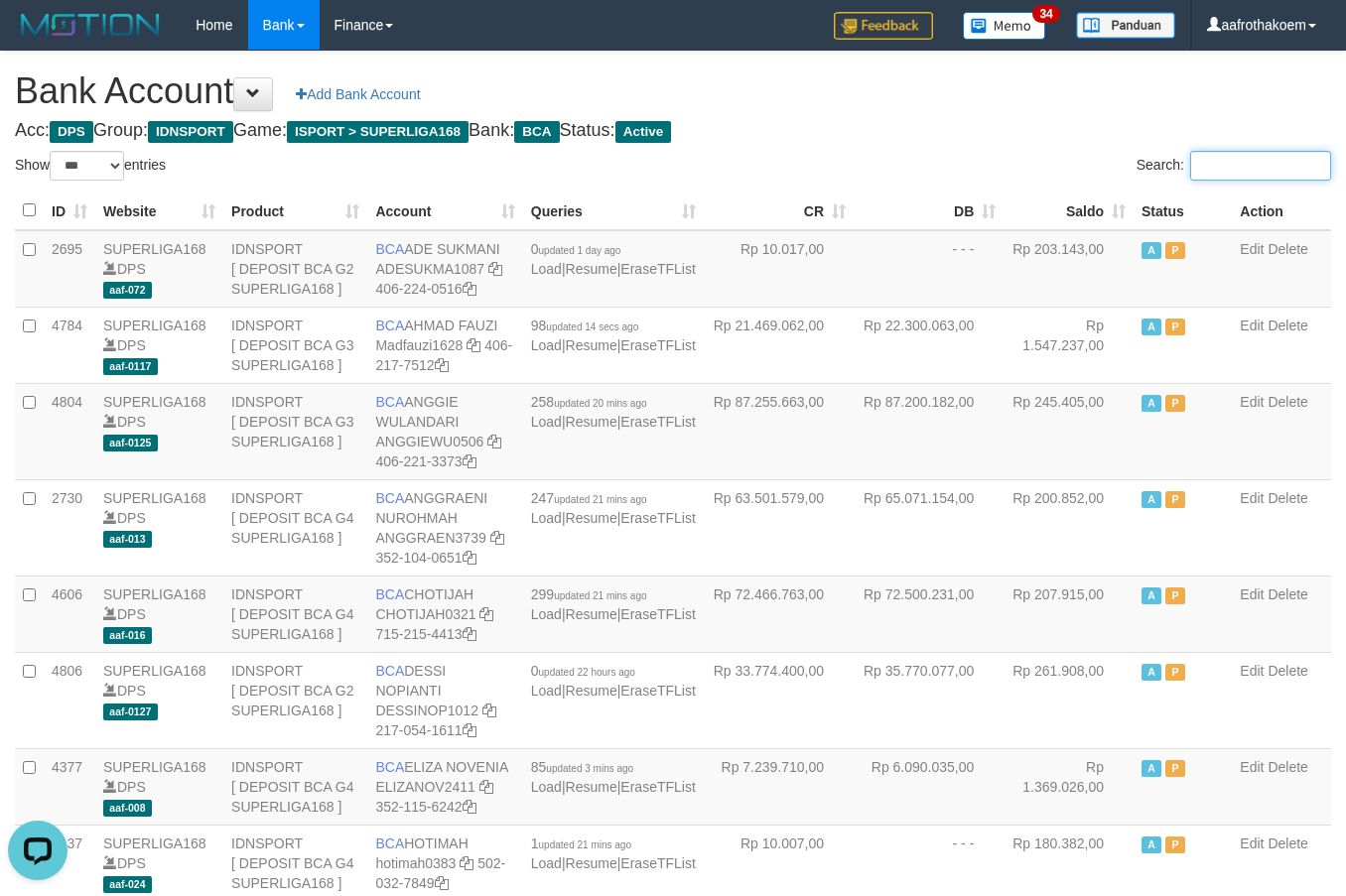click on "Search:" at bounding box center [1261, 166] 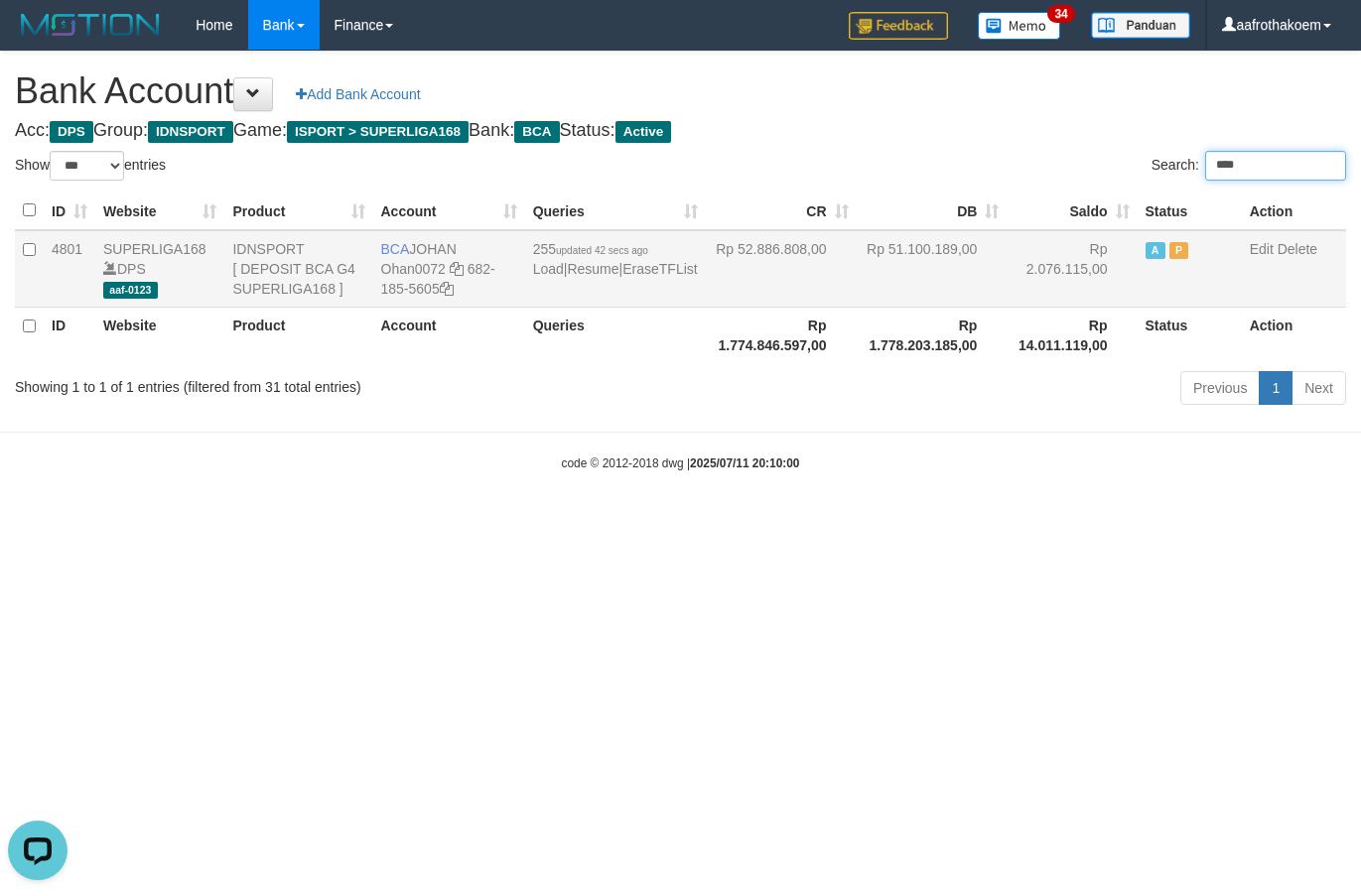 type on "****" 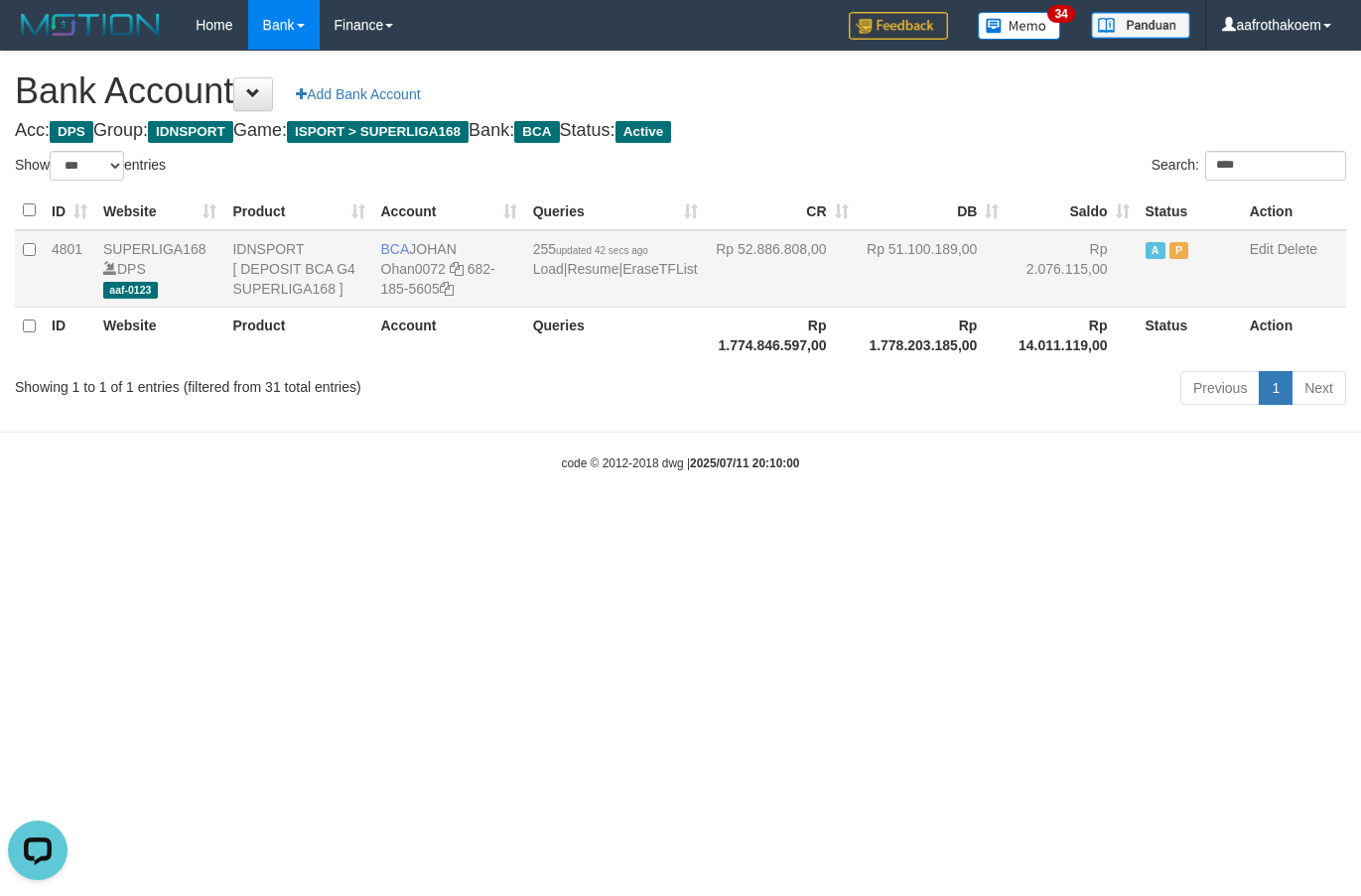 drag, startPoint x: 951, startPoint y: 275, endPoint x: 918, endPoint y: 294, distance: 38.078866 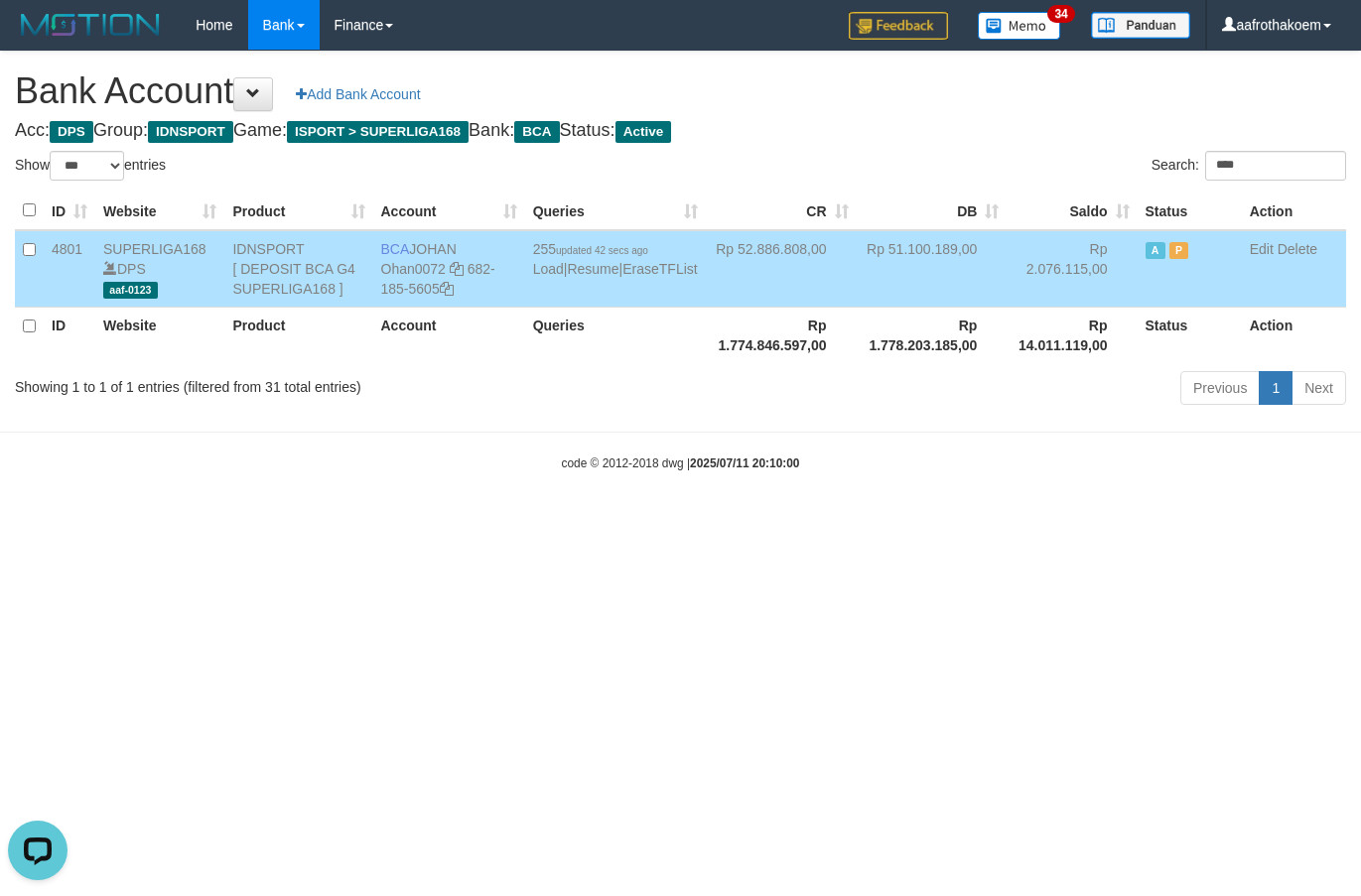 click on "BCA
JOHAN
Ohan0072
682-185-5605" at bounding box center (449, 269) 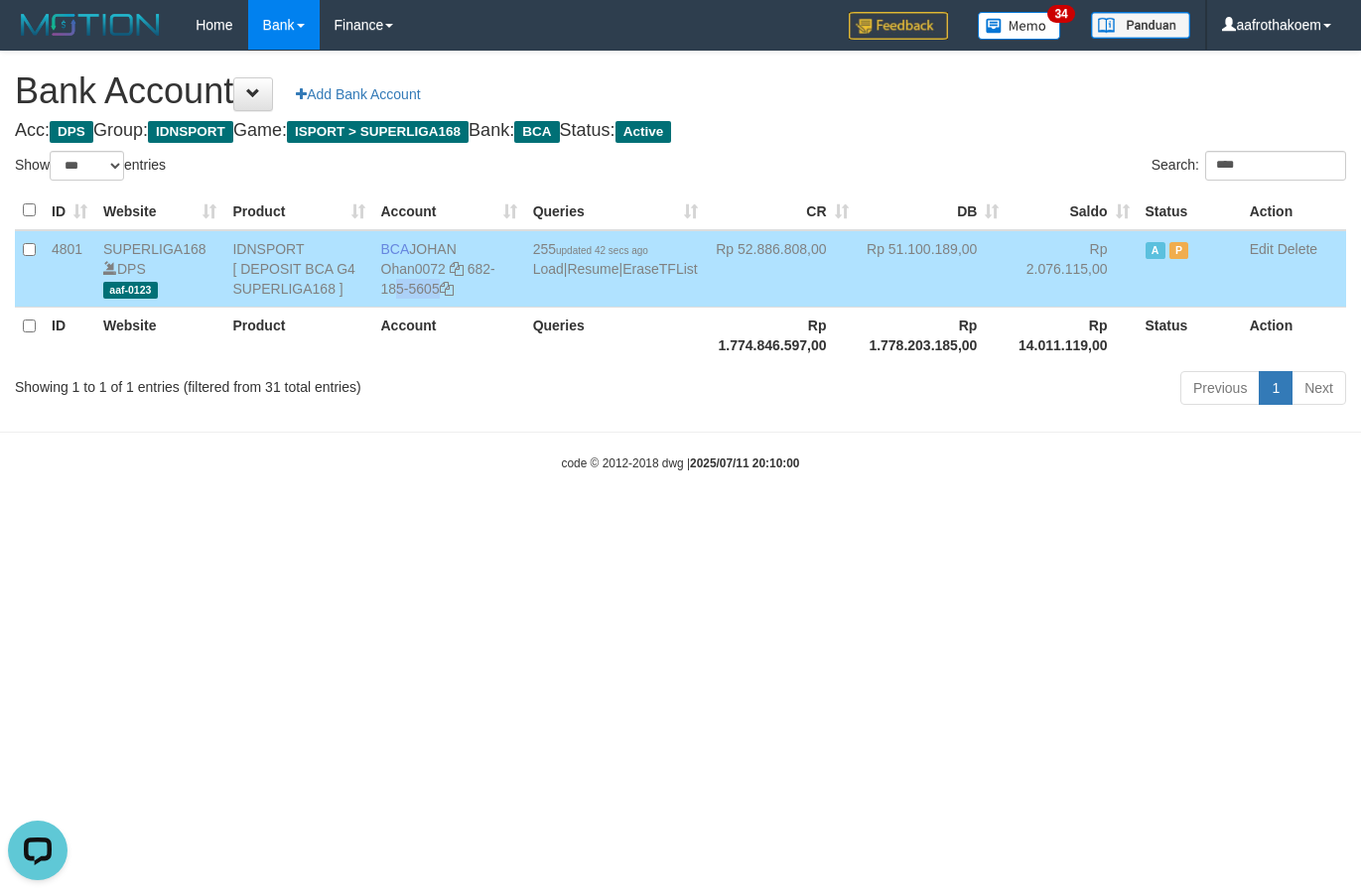 click on "BCA
JOHAN
Ohan0072
682-185-5605" at bounding box center [449, 269] 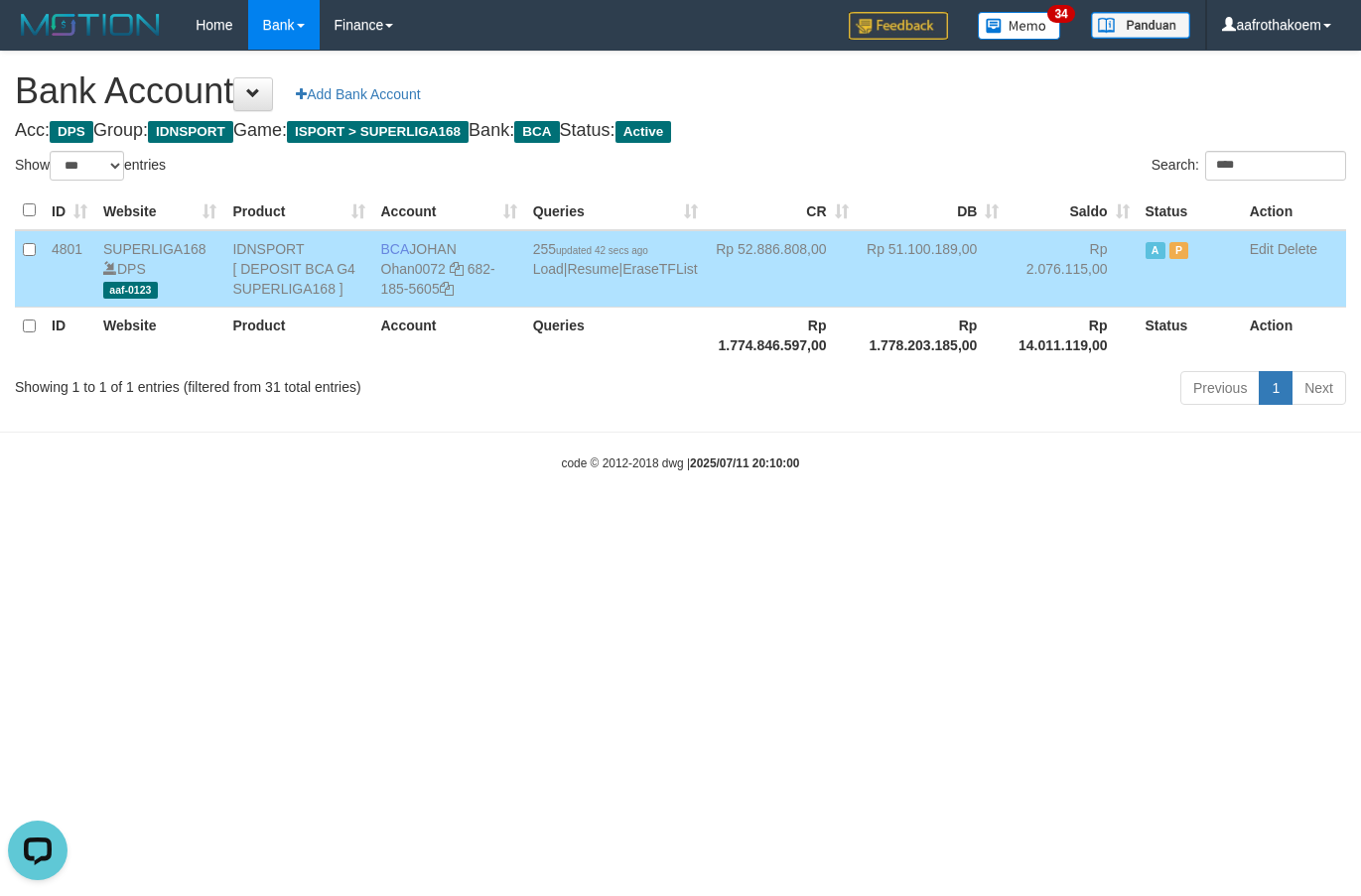 click on "Acc: 										 DPS
Group:   IDNSPORT    		Game:   ISPORT > SUPERLIGA168    		Bank:   BCA    		Status:  Active" at bounding box center (680, 131) 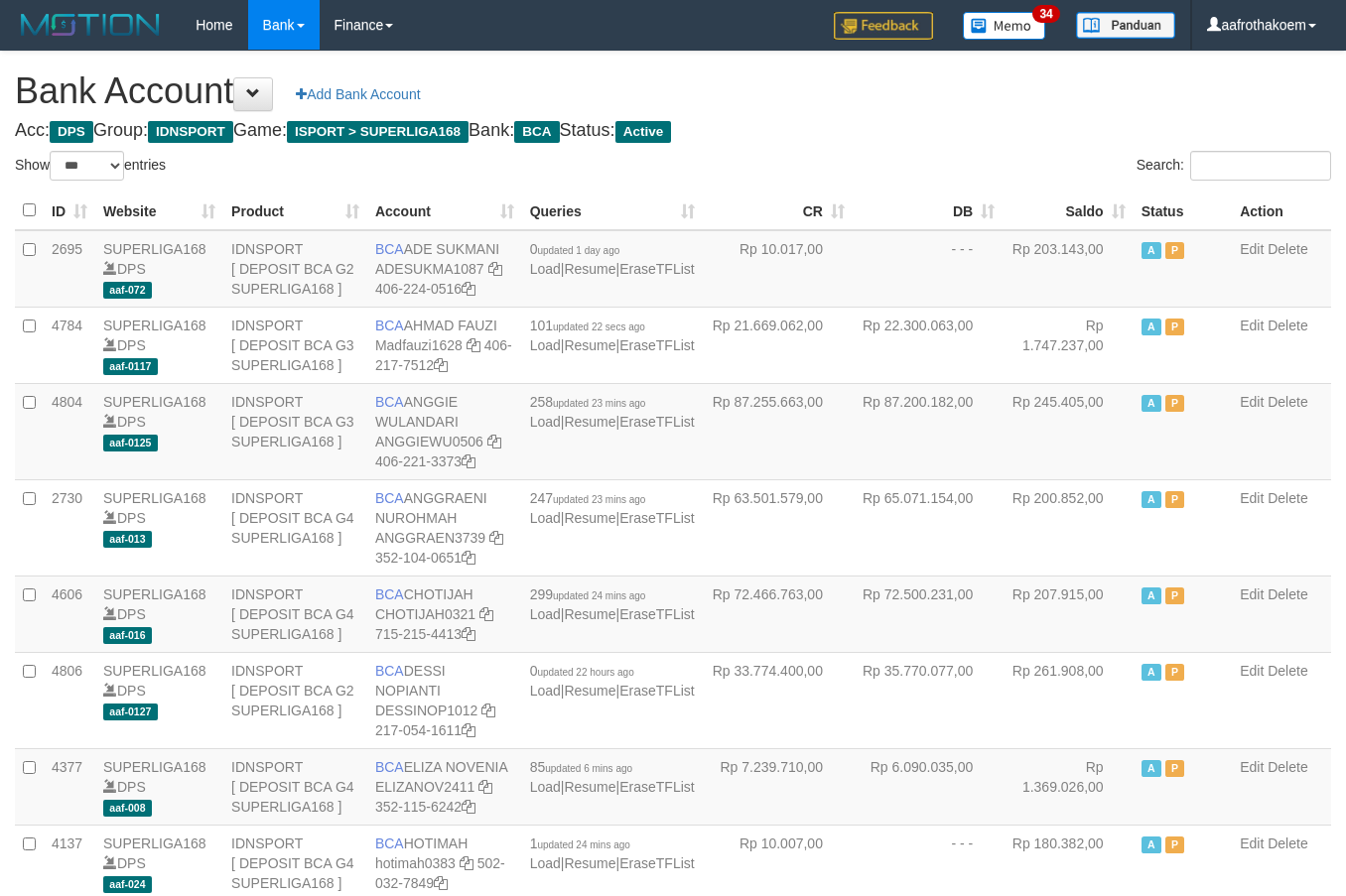 select on "***" 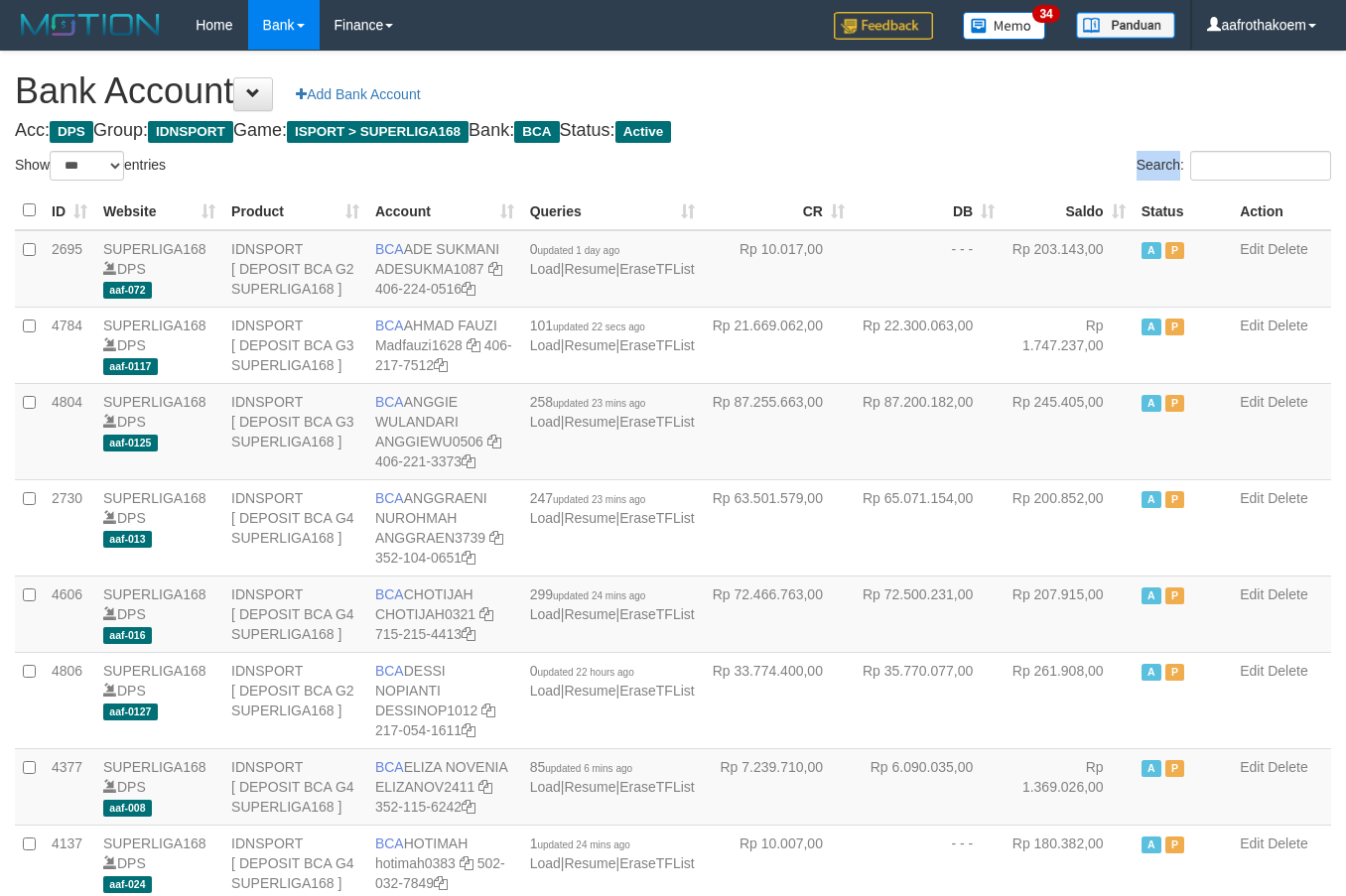 click on "Bank Account
Add Bank Account
Acc: 										 DPS
Group:   IDNSPORT    		Game:   ISPORT > SUPERLIGA168    		Bank:   BCA    		Status:  Active
Filter Account Type
*******
***
**
***
DPS
SELECT ALL  SELECT TYPE  - ALL -
DPS
WD
TMP
Filter Product
*******
******
********
********
*******
********
IDNSPORT
SELECT ALL  SELECT GROUP  - ALL -
BETHUB
IDNPOKER
IDNSPORT
IDNTOTO
LOADONLY
Filter Website
*******" at bounding box center (673, 1506) 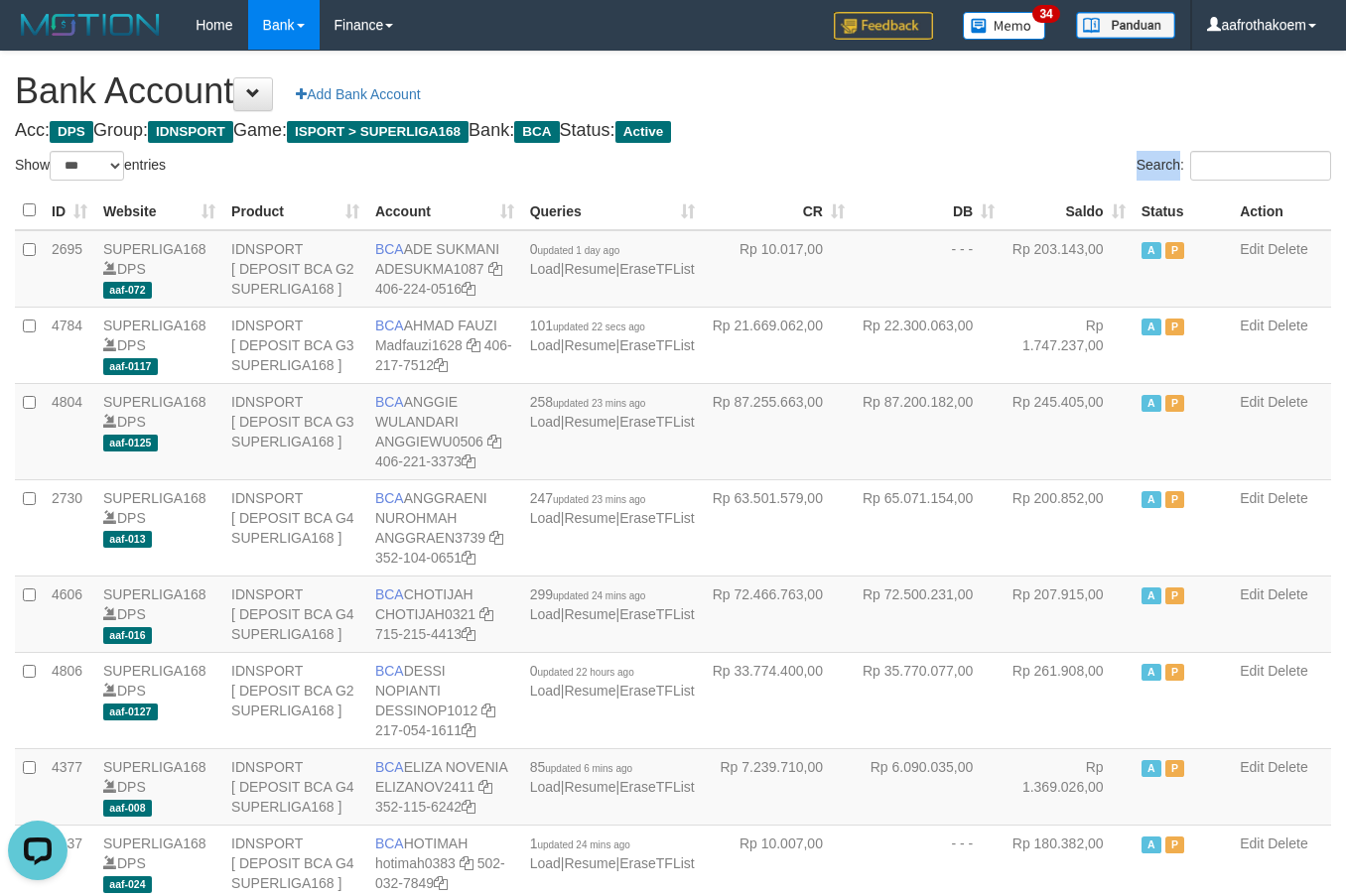 scroll, scrollTop: 0, scrollLeft: 0, axis: both 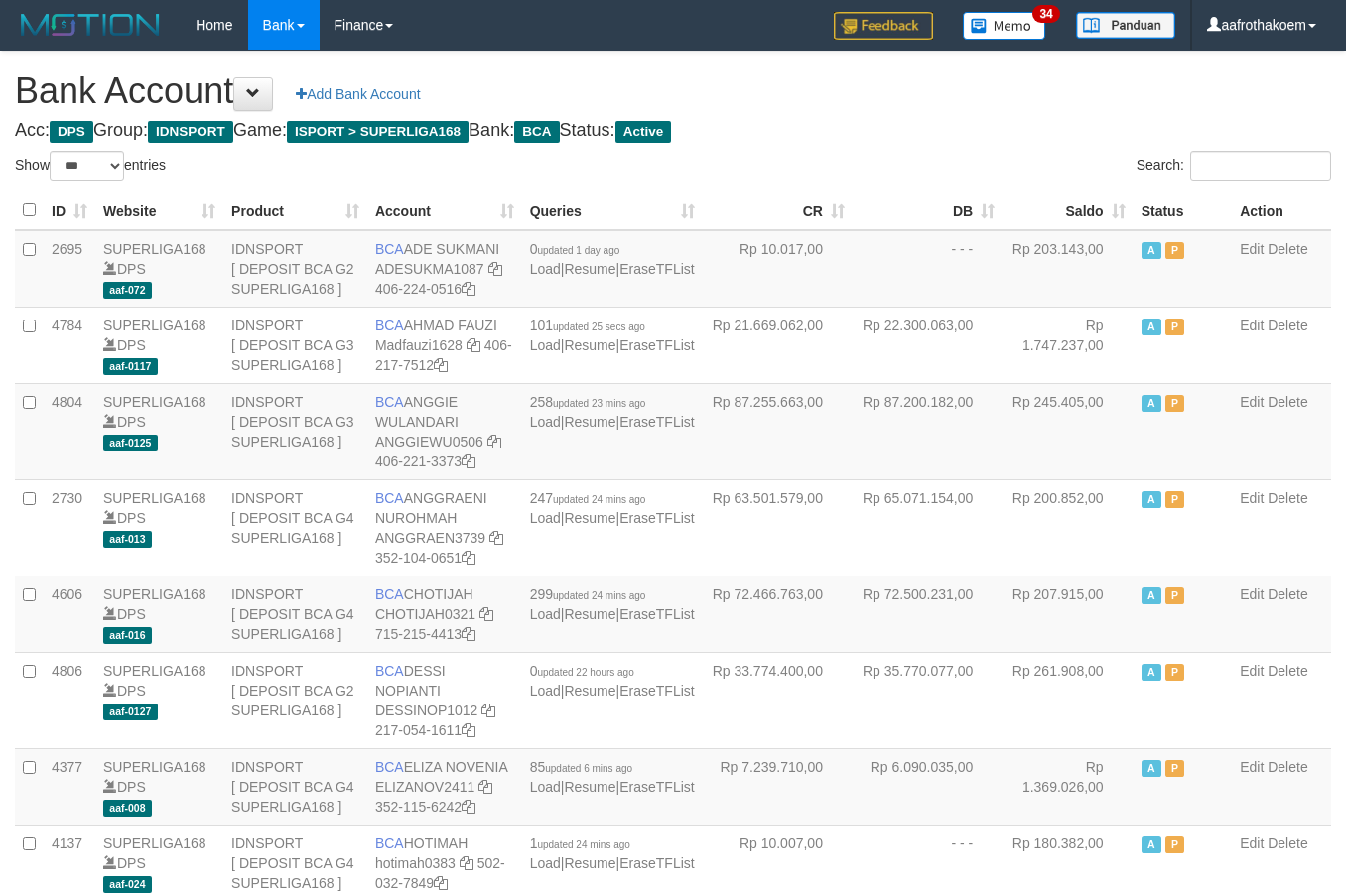 select on "***" 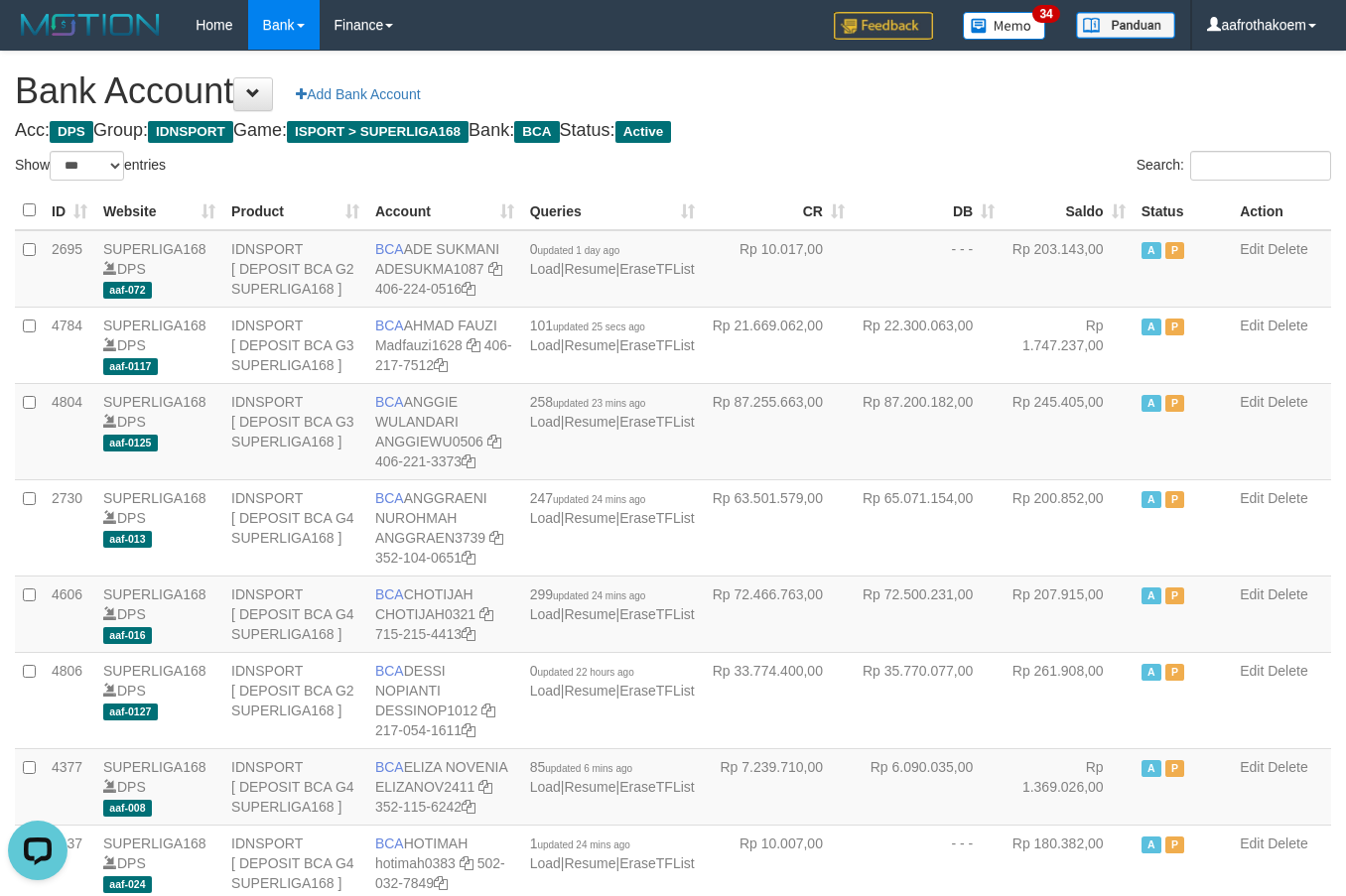 scroll, scrollTop: 0, scrollLeft: 0, axis: both 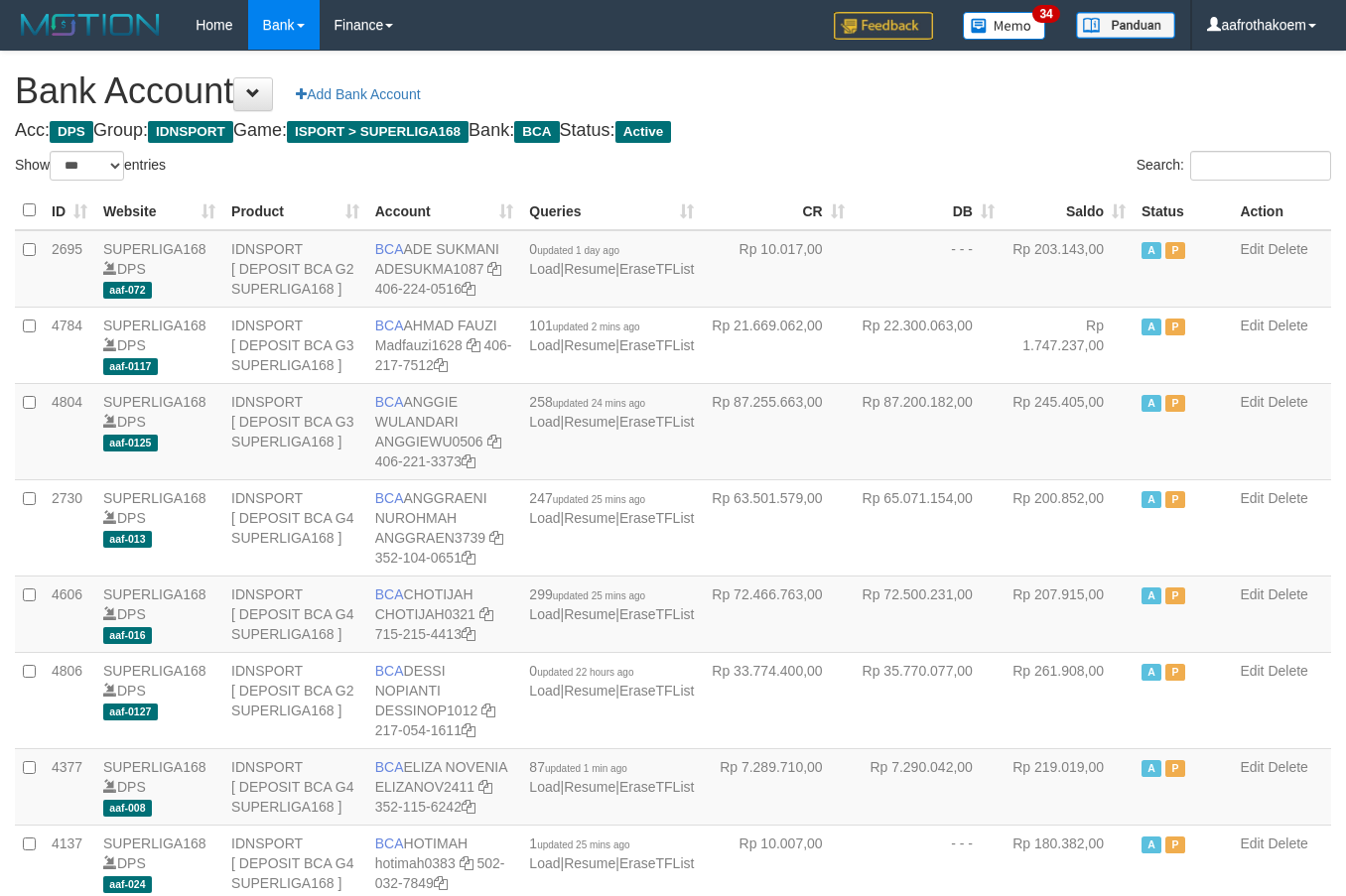 select on "***" 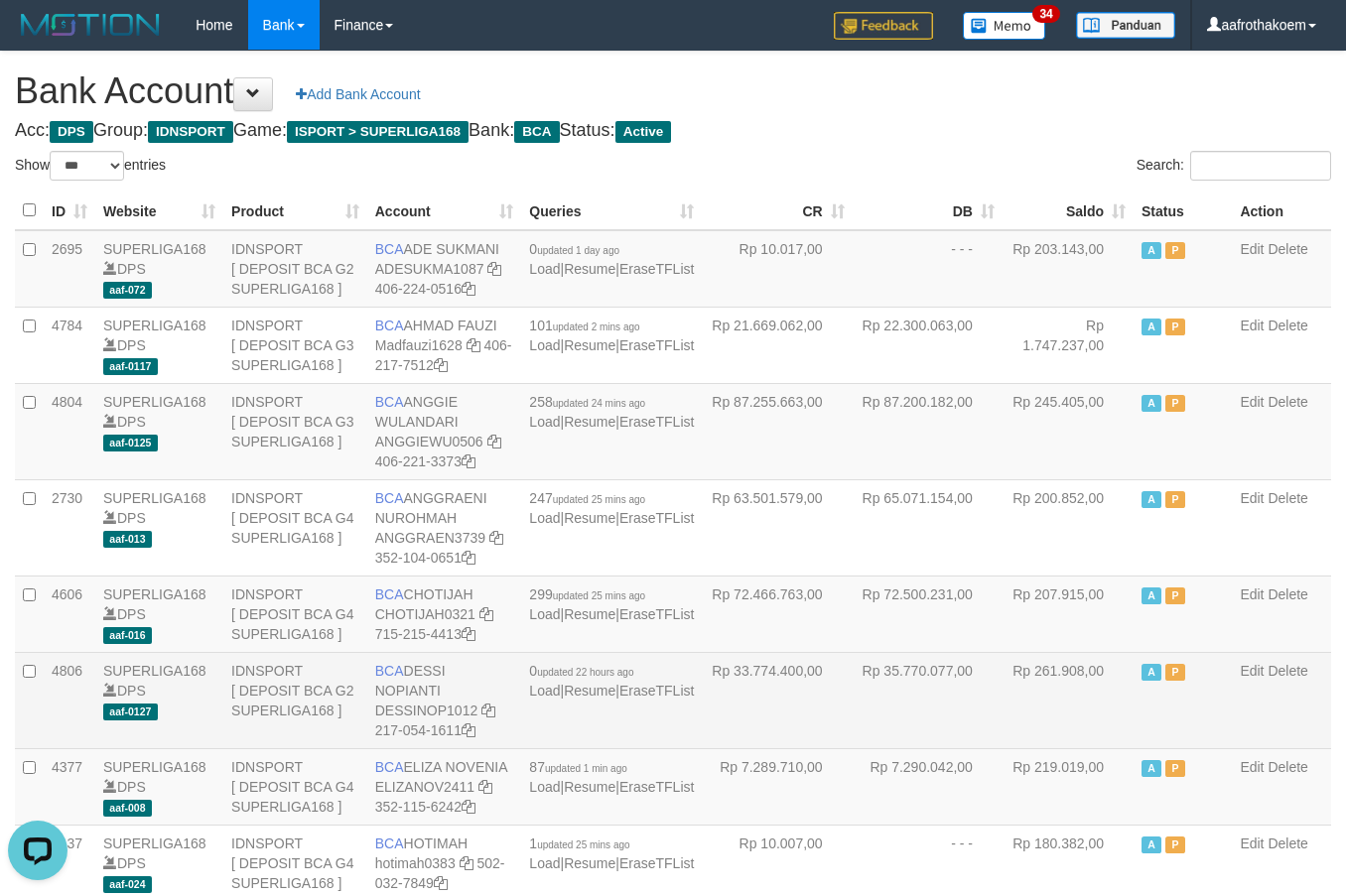 scroll, scrollTop: 0, scrollLeft: 0, axis: both 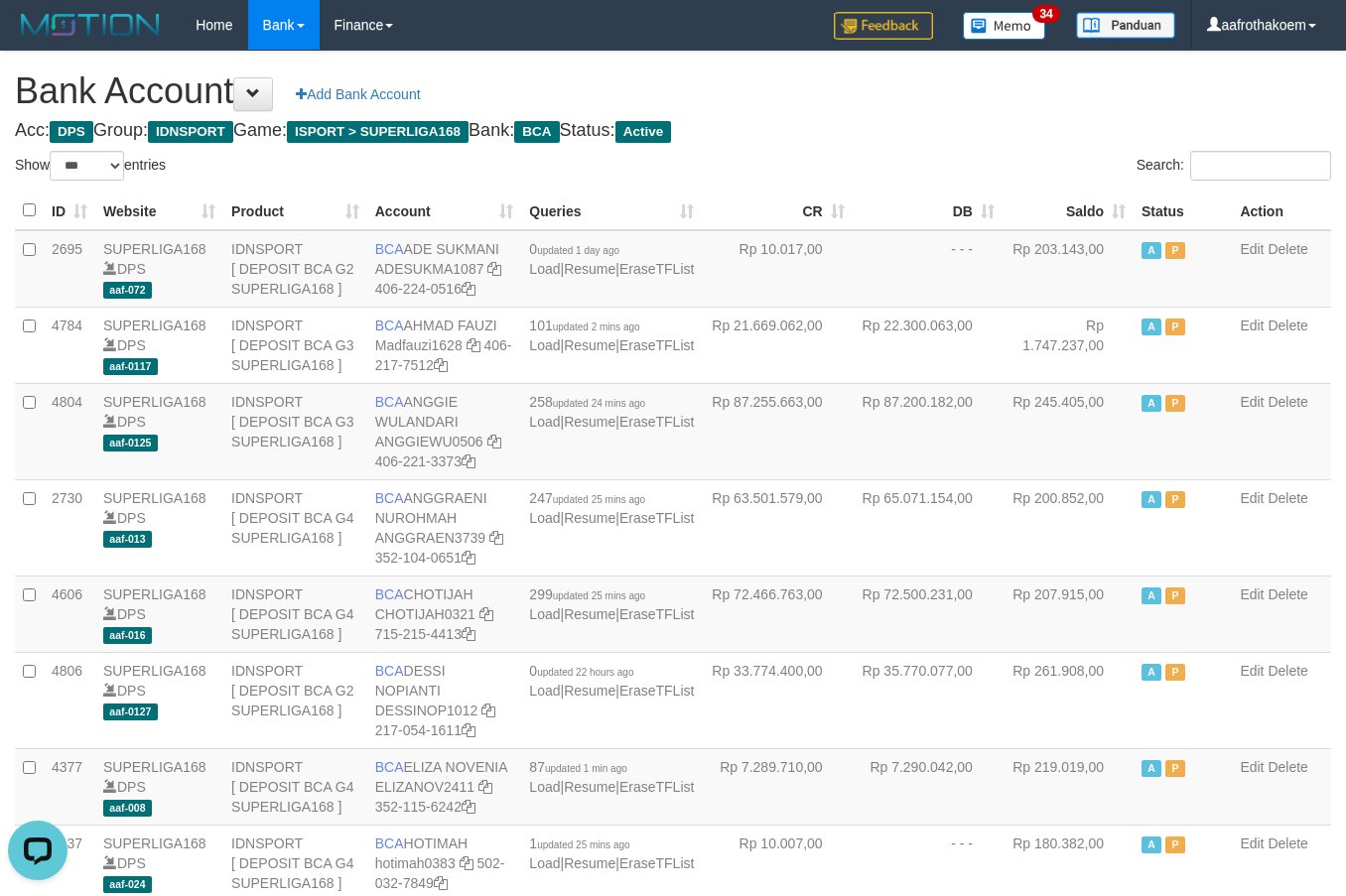 click on "Bank Account
Add Bank Account
Acc: 										 DPS
Group:   IDNSPORT    		Game:   ISPORT > SUPERLIGA168    		Bank:   BCA    		Status:  Active
Filter Account Type
*******
***
**
***
DPS
SELECT ALL  SELECT TYPE  - ALL -
DPS
WD
TMP
Filter Product
*******
******
********
********
*******
********
IDNSPORT
SELECT ALL  SELECT GROUP  - ALL -
BETHUB
IDNPOKER
IDNSPORT
IDNTOTO
LOADONLY
Filter Website
*******" at bounding box center [673, 1506] 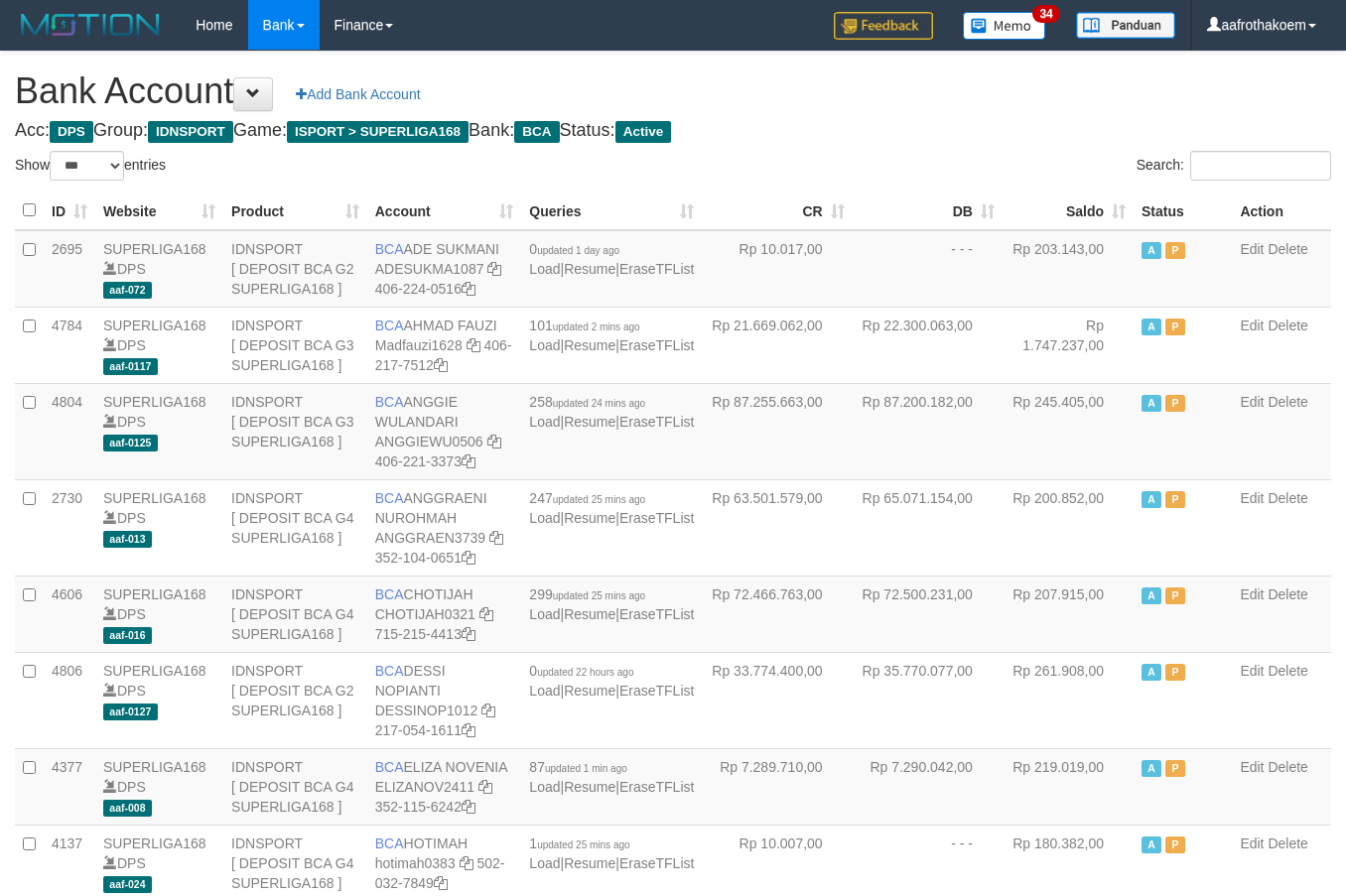 select on "***" 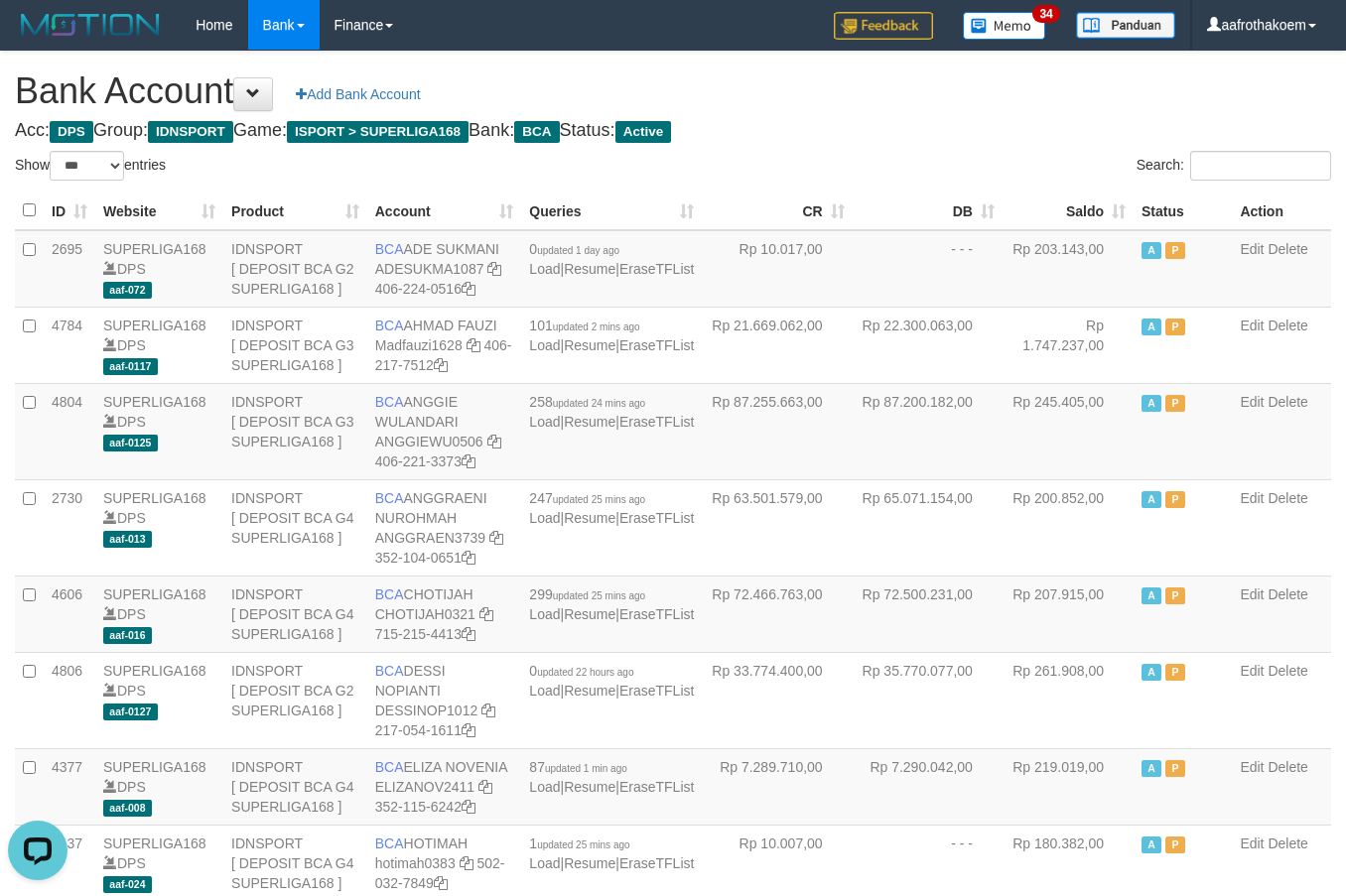 scroll, scrollTop: 0, scrollLeft: 0, axis: both 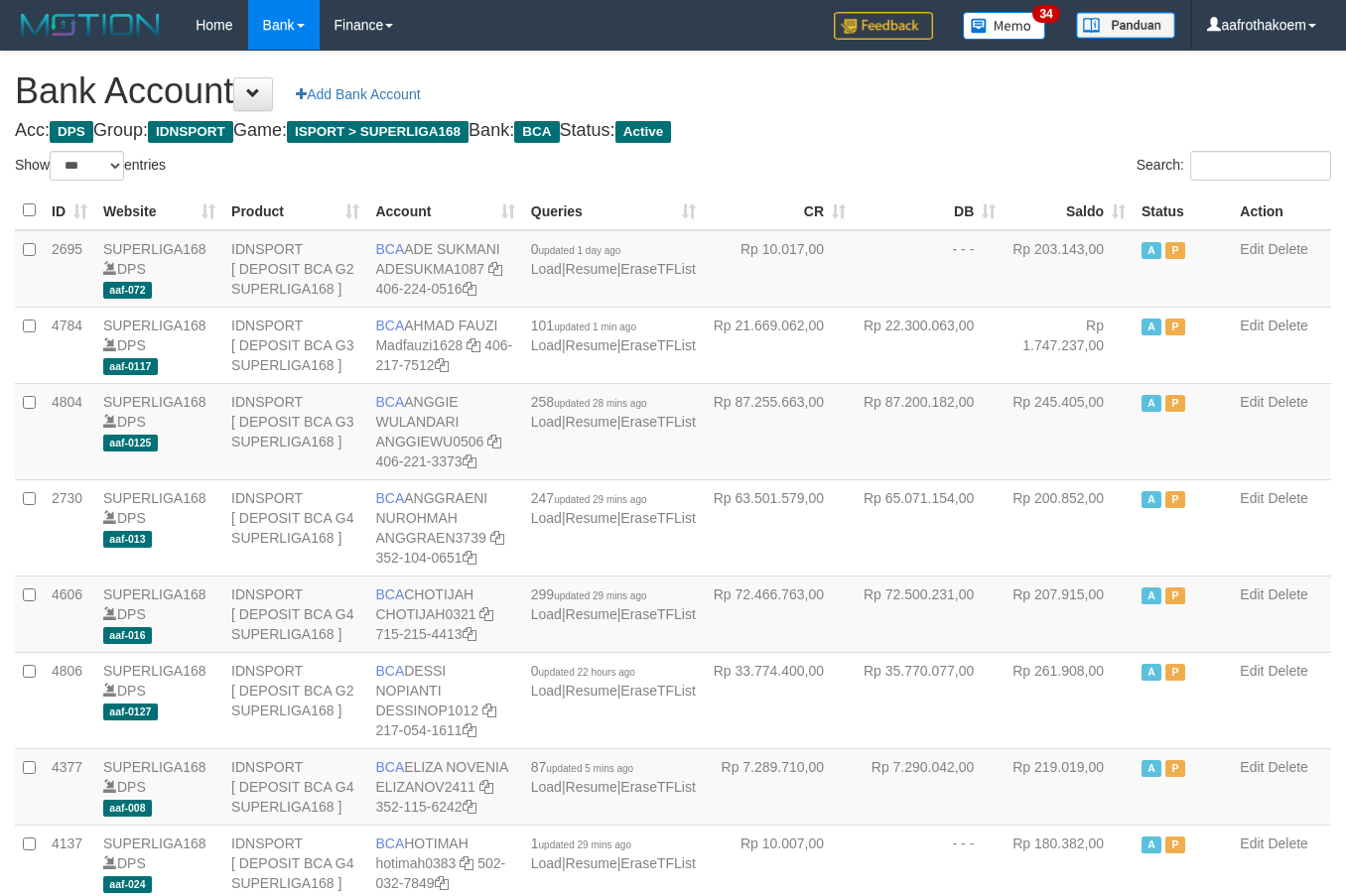 select on "***" 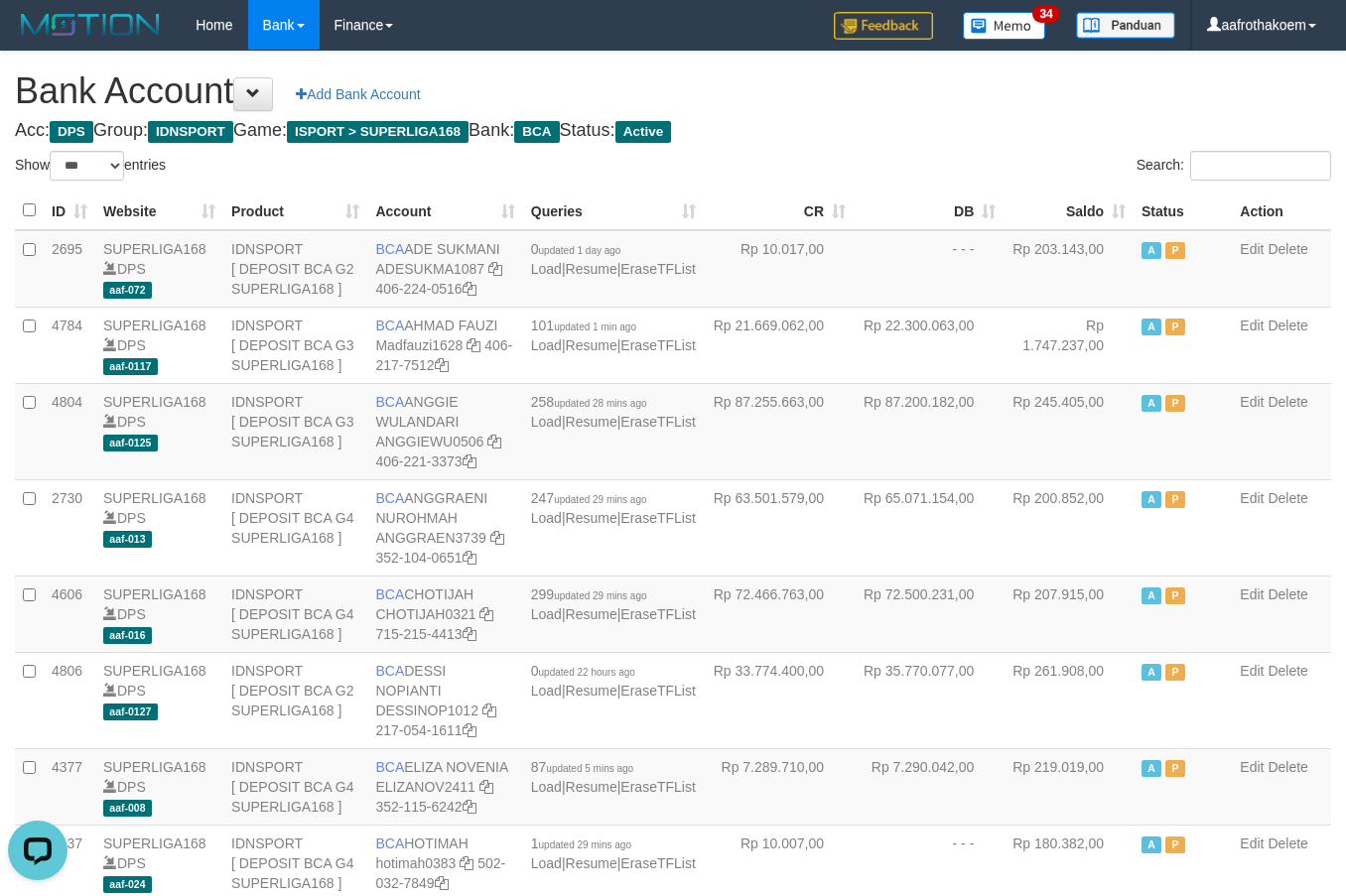 scroll, scrollTop: 0, scrollLeft: 0, axis: both 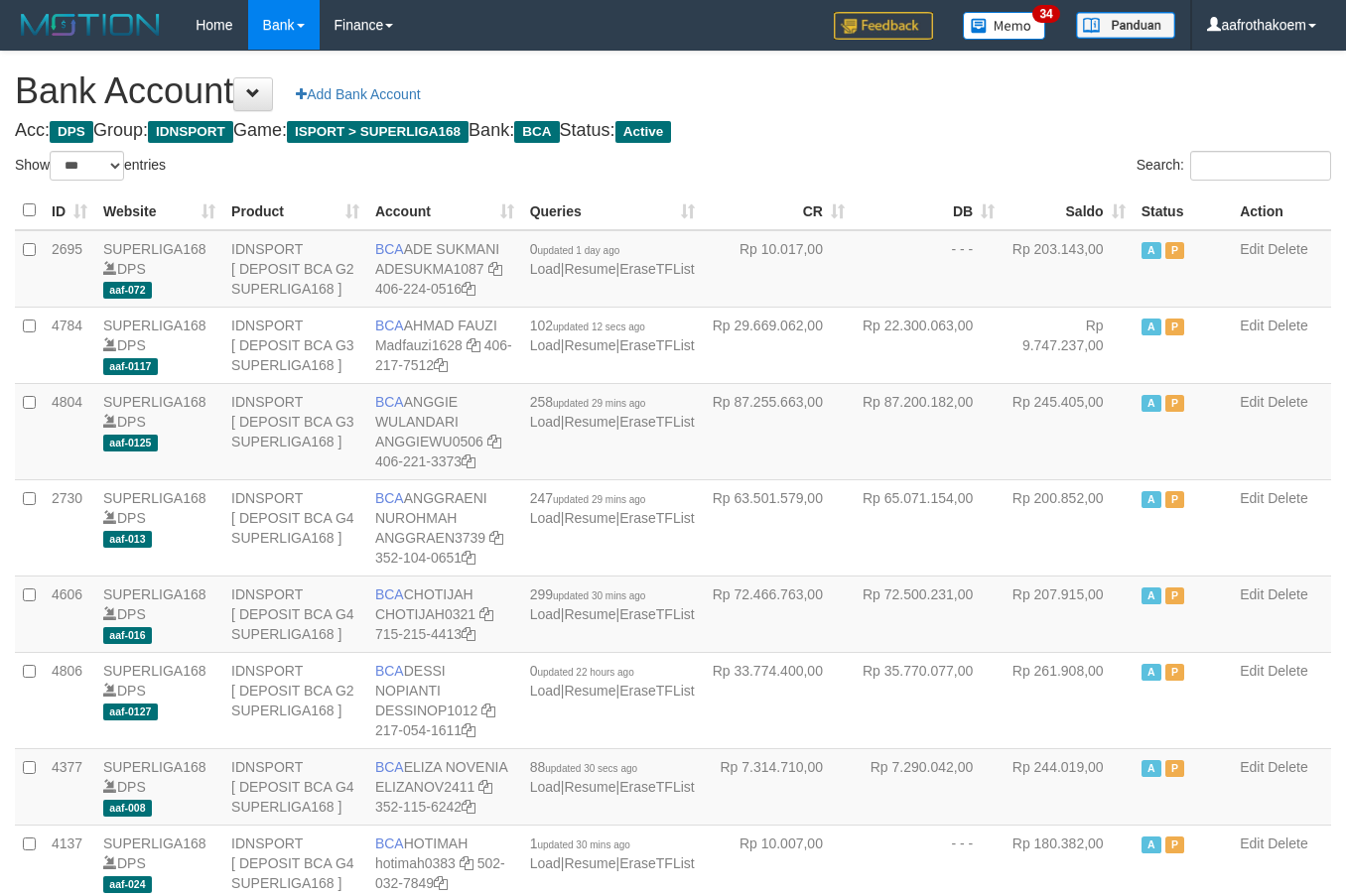 select on "***" 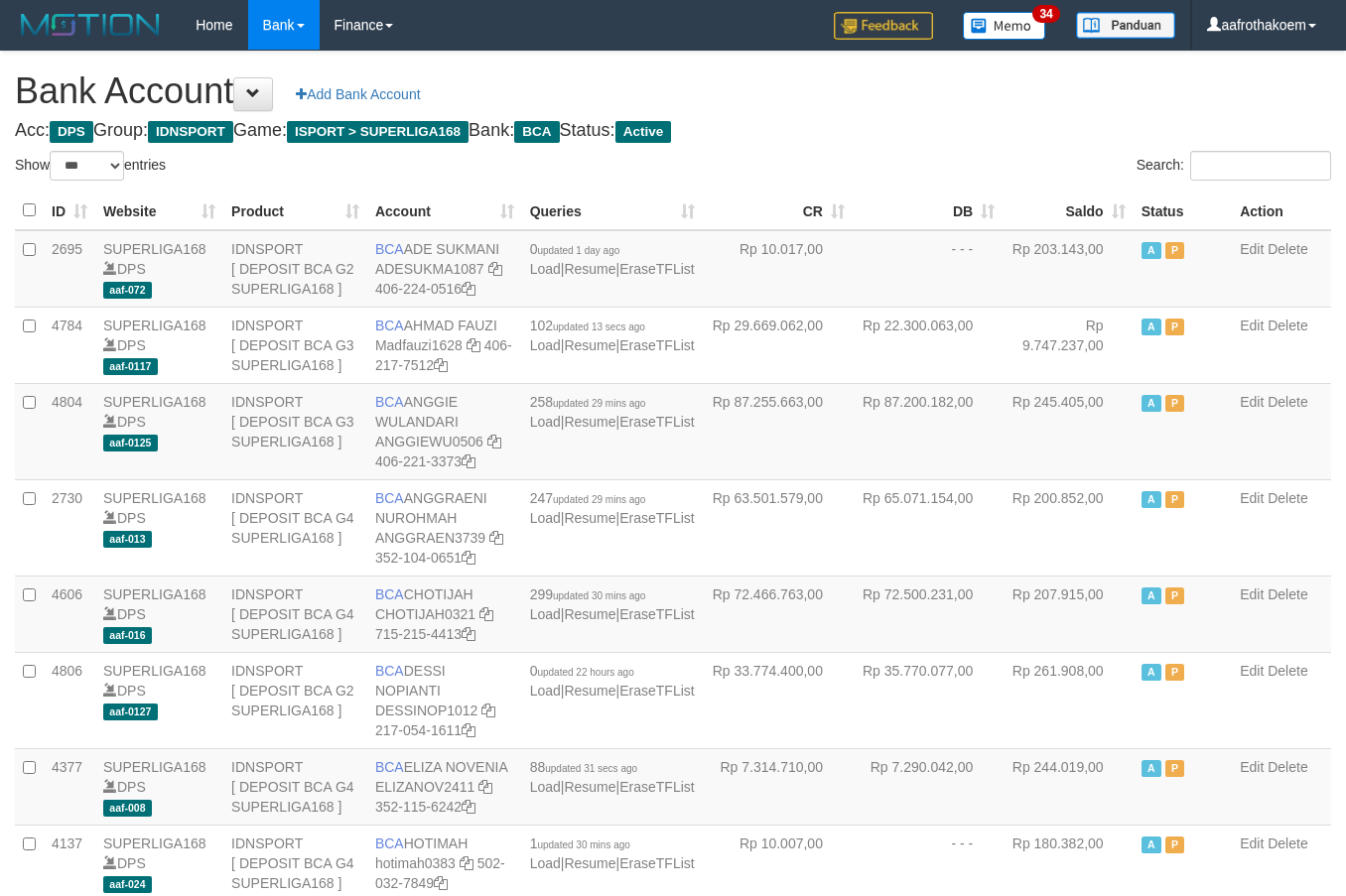select on "***" 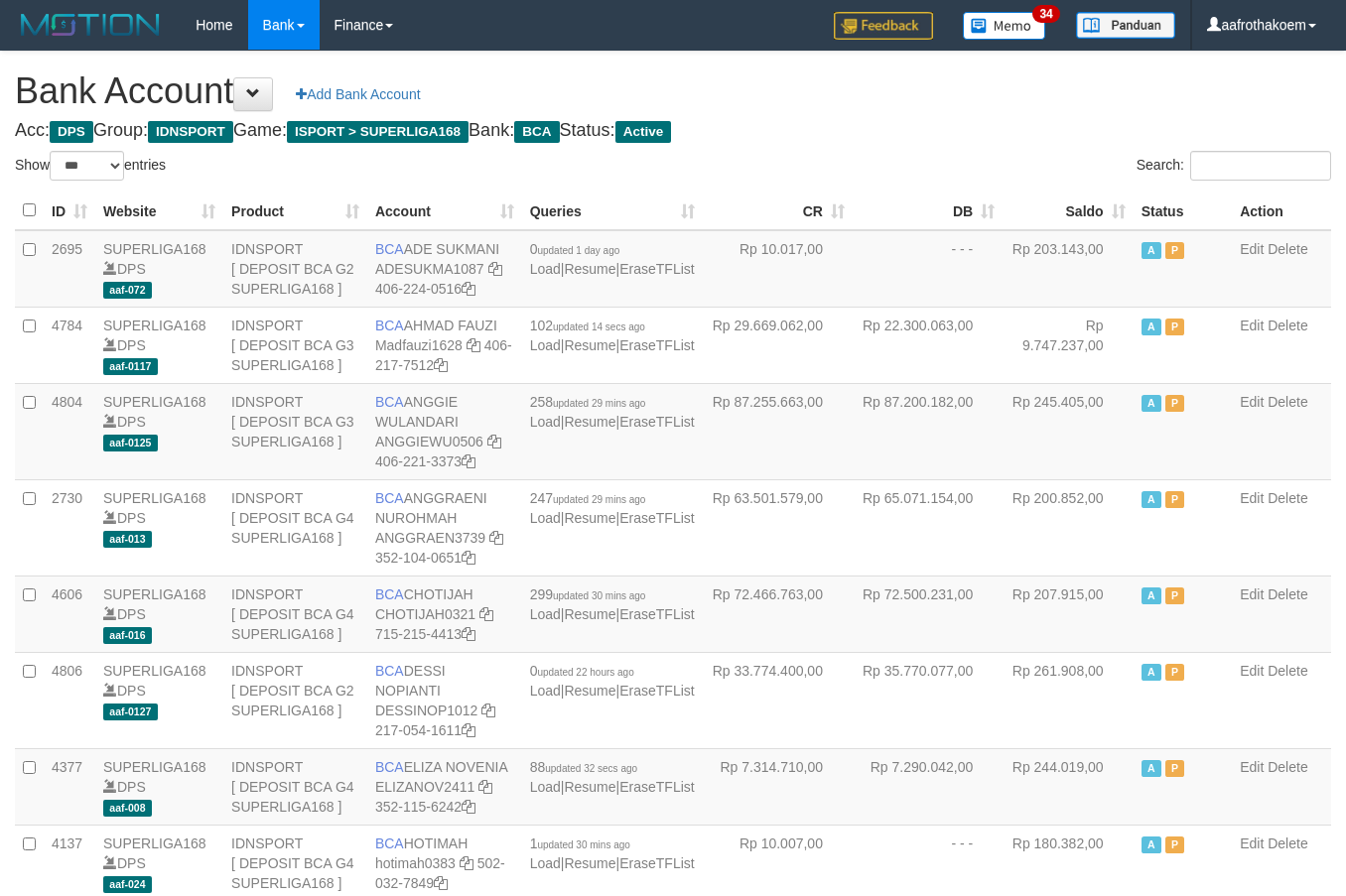 select on "***" 